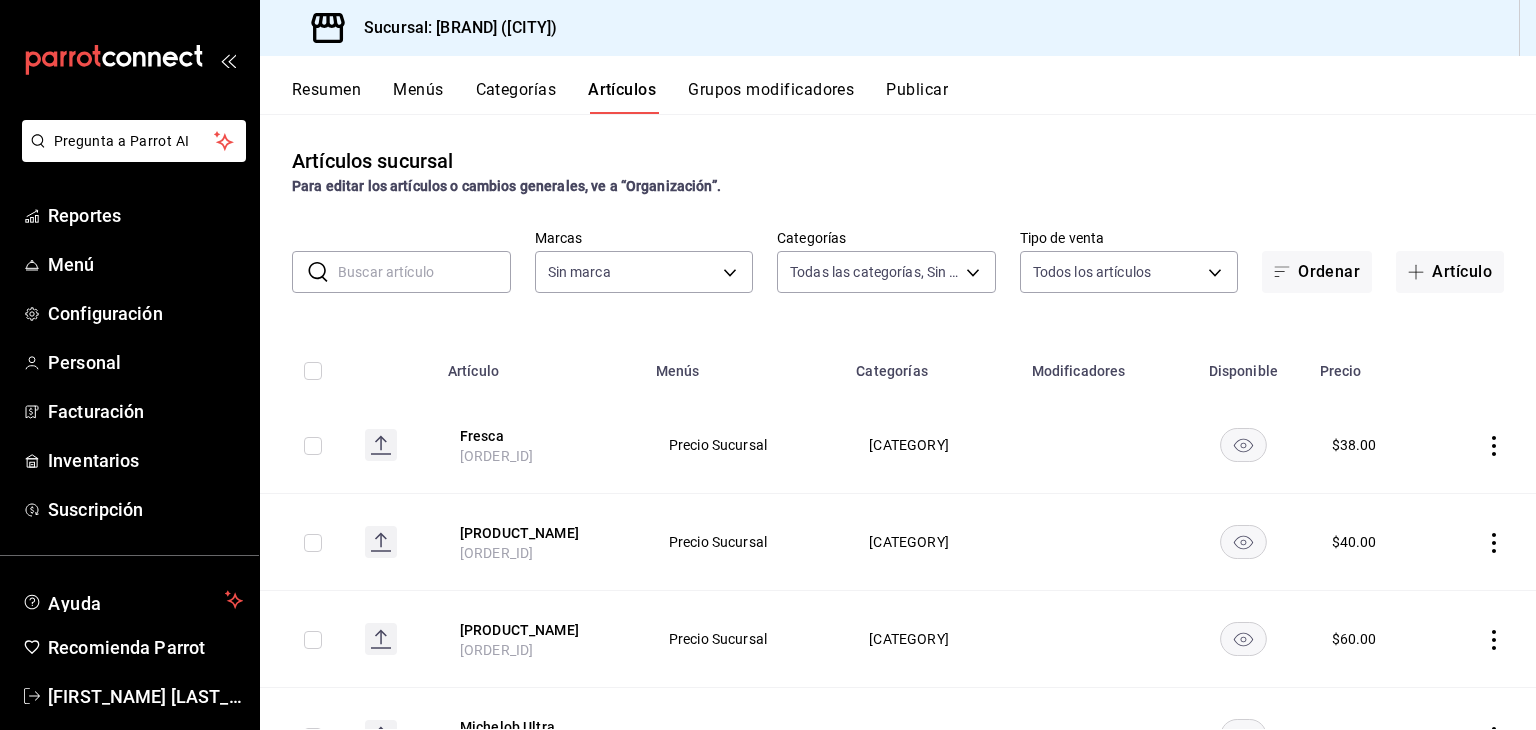 type on "[UUID]" 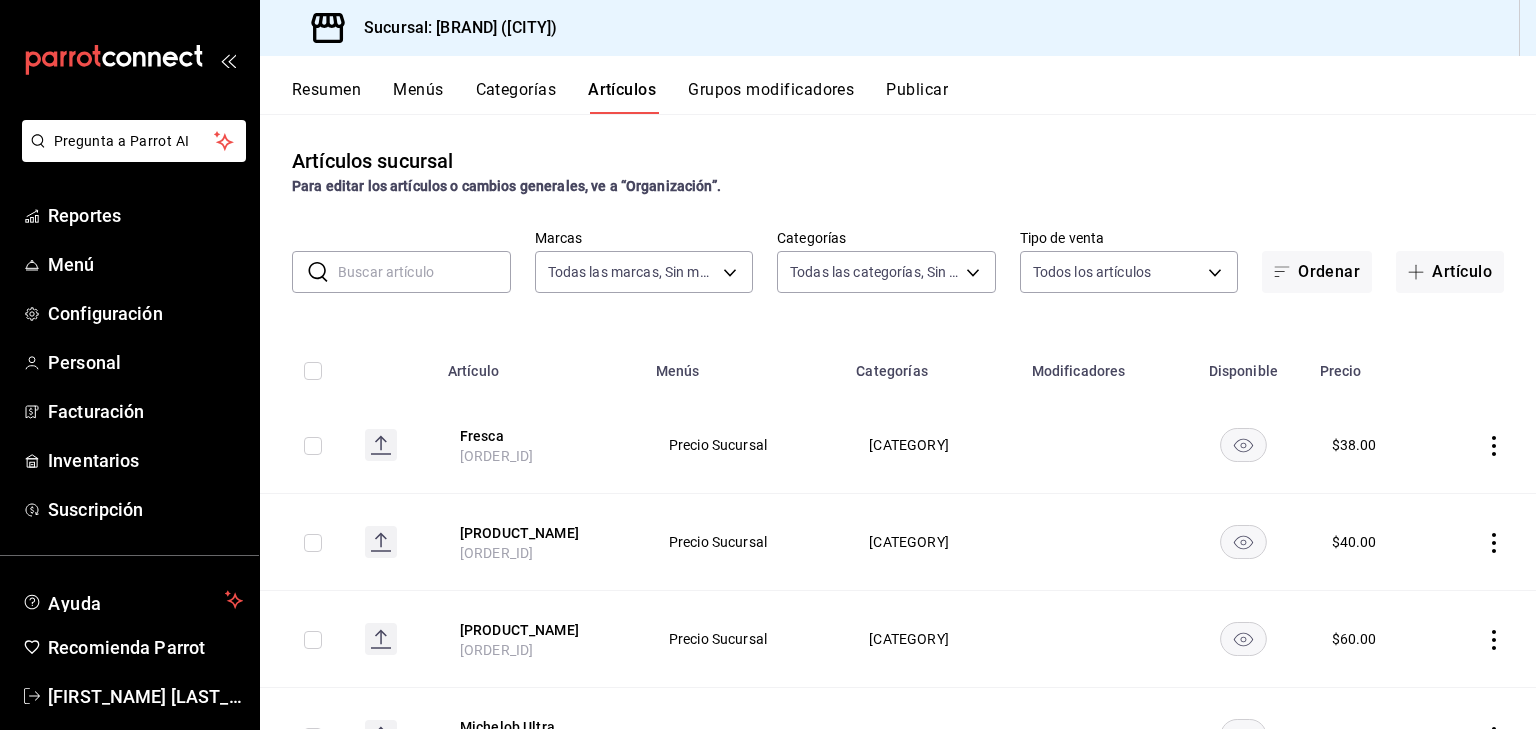 scroll, scrollTop: 0, scrollLeft: 0, axis: both 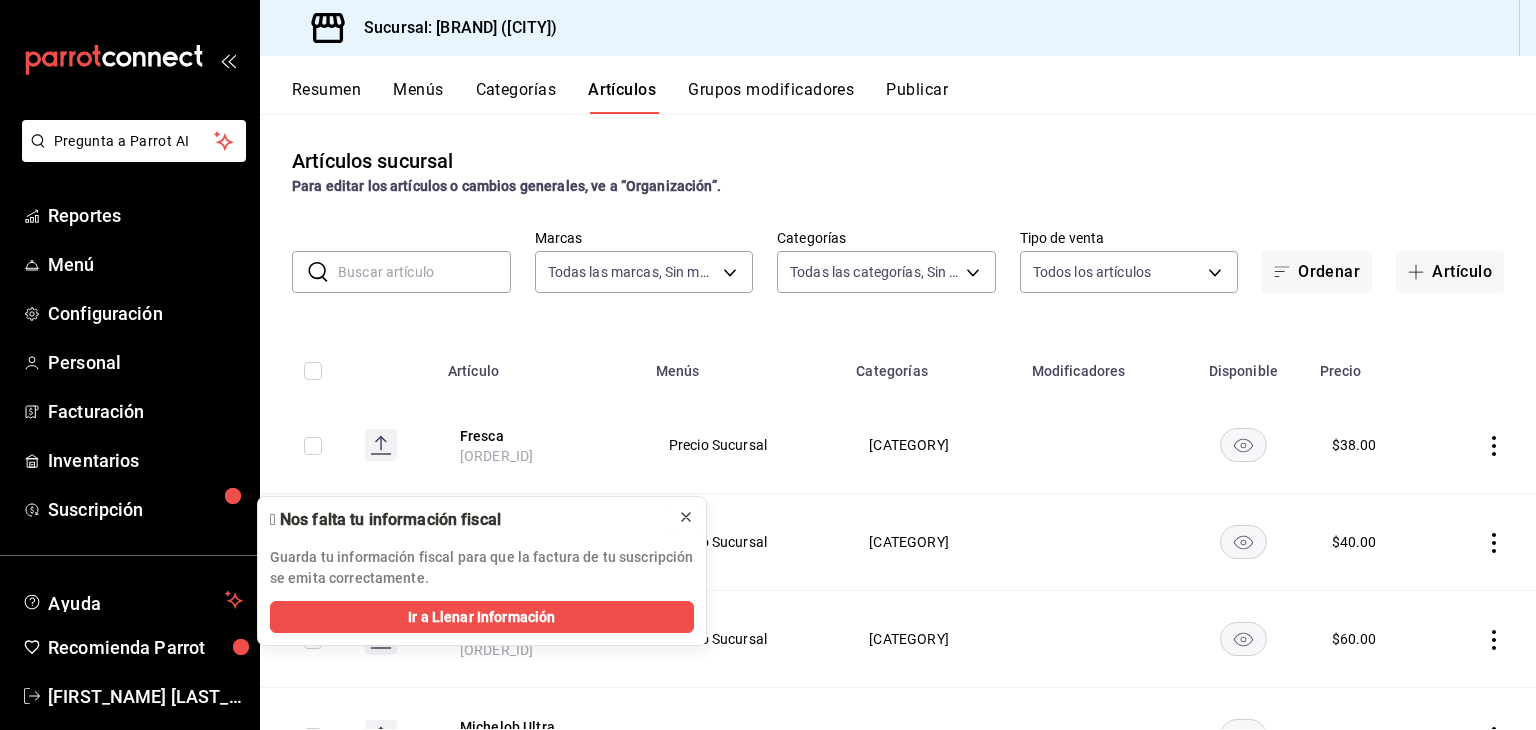 click 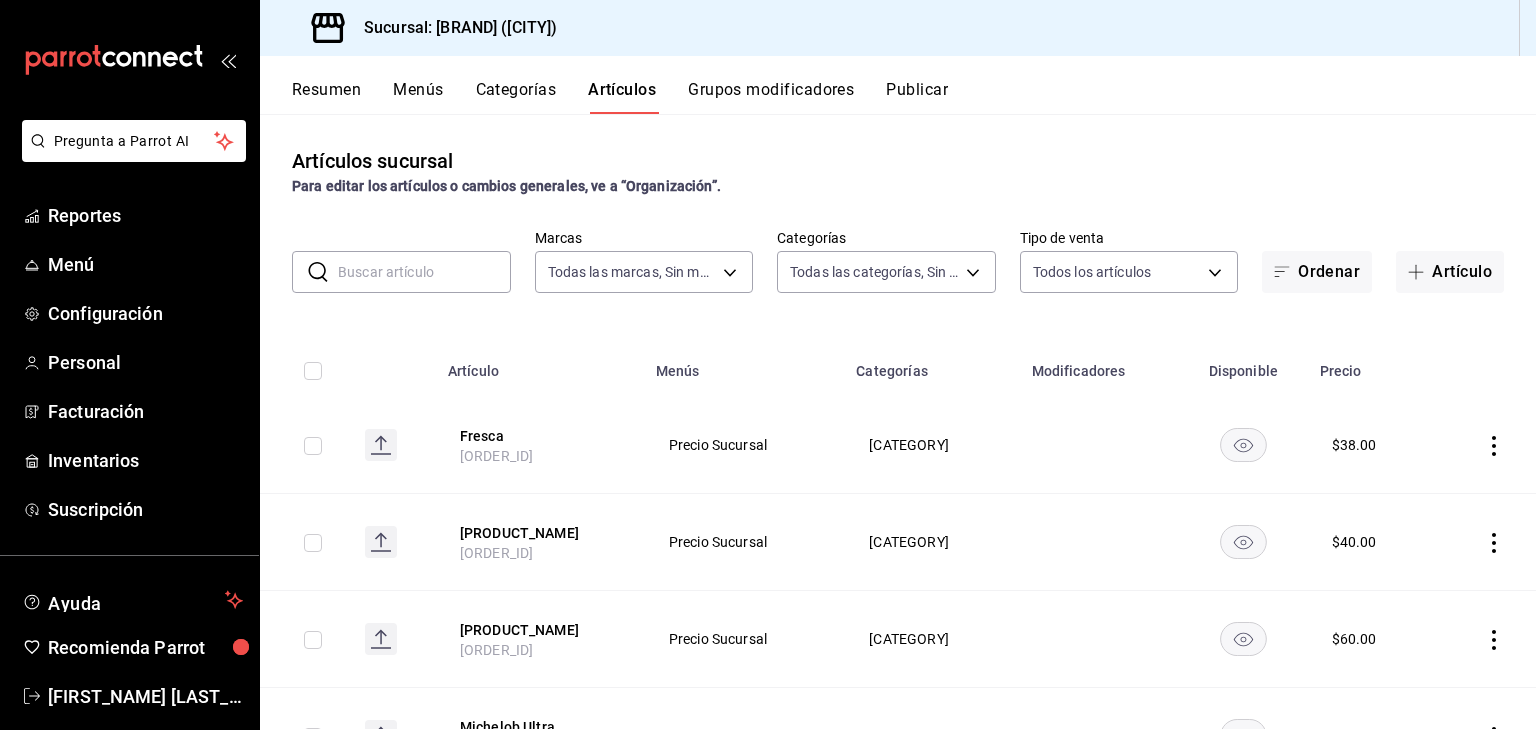 click on "Resumen" at bounding box center [326, 97] 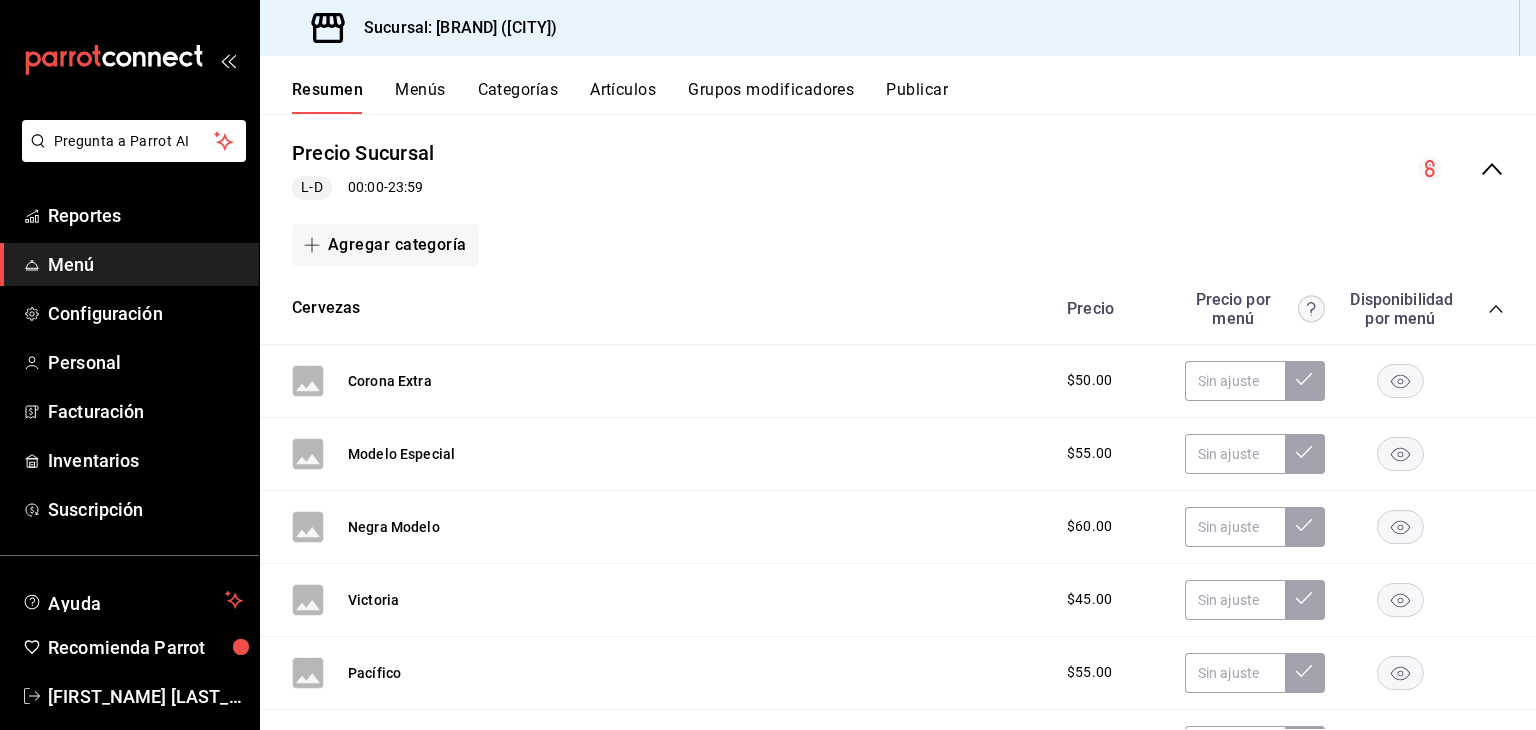 scroll, scrollTop: 300, scrollLeft: 0, axis: vertical 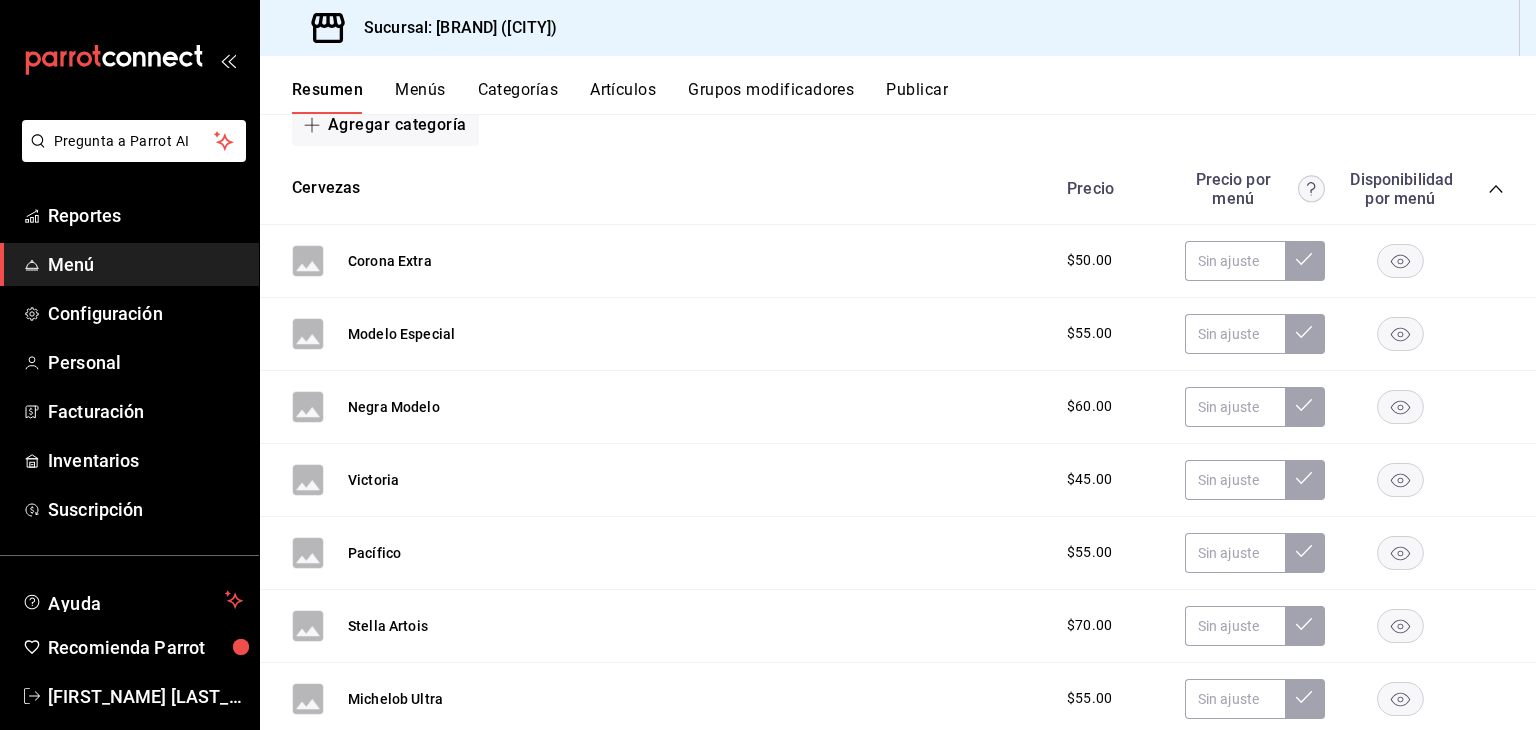 click 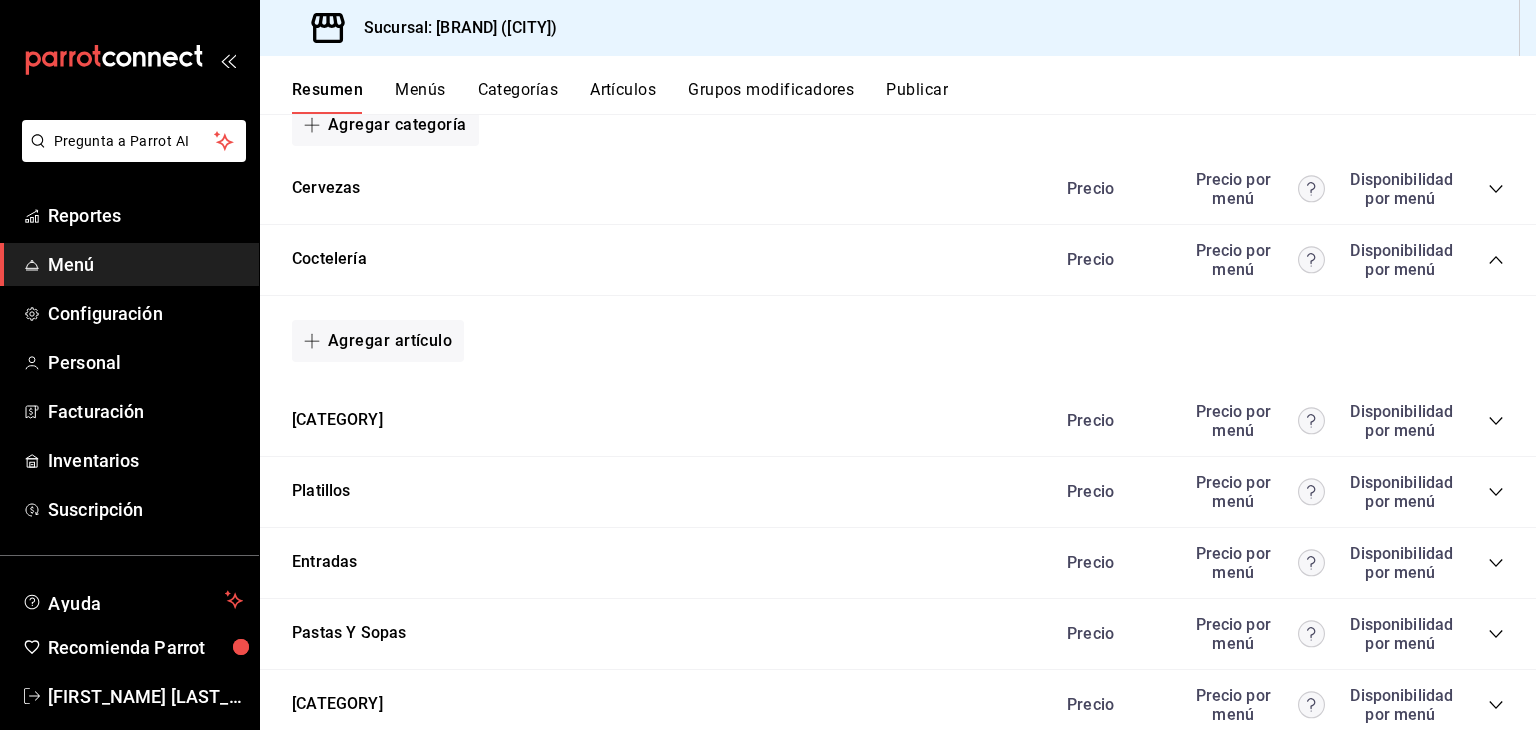 click 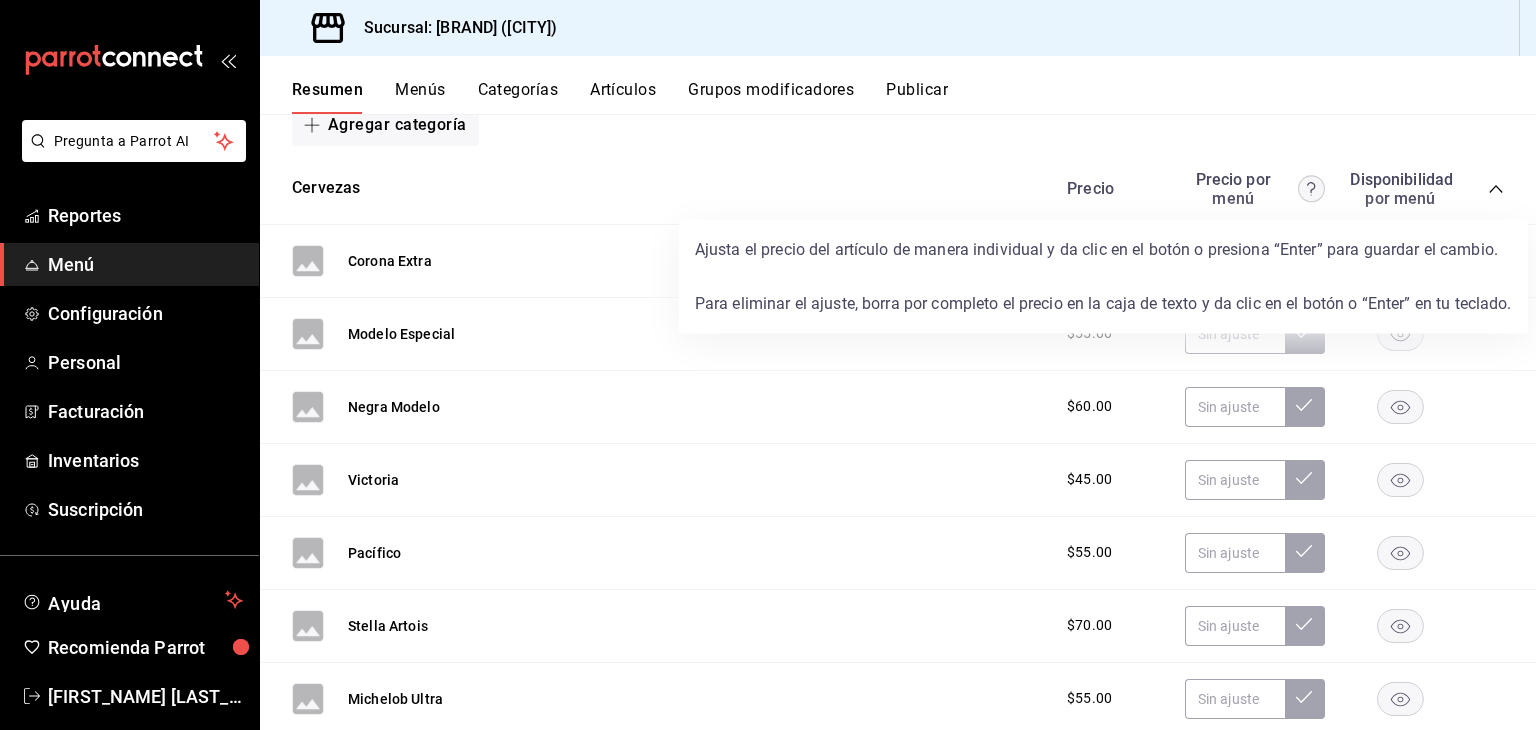 click 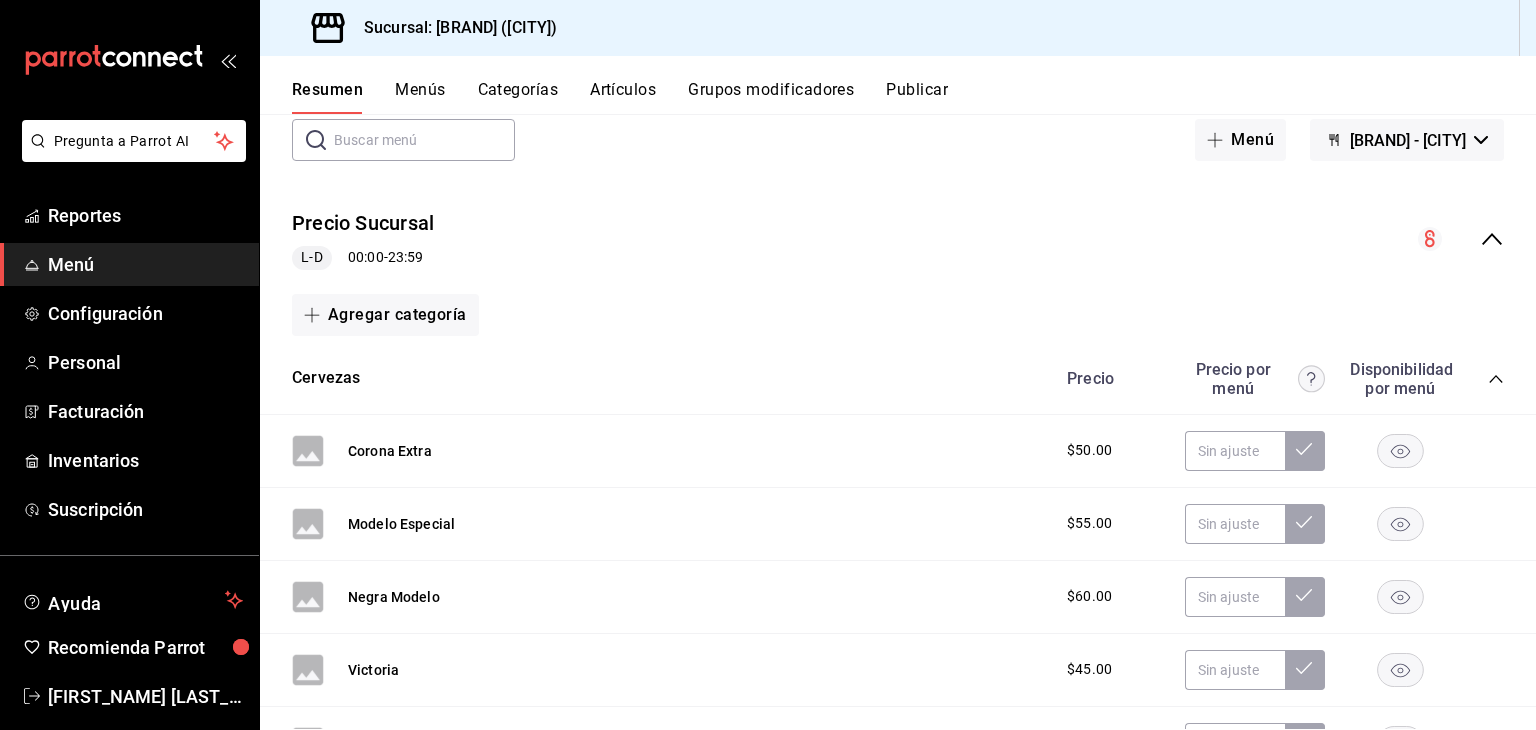 scroll, scrollTop: 106, scrollLeft: 0, axis: vertical 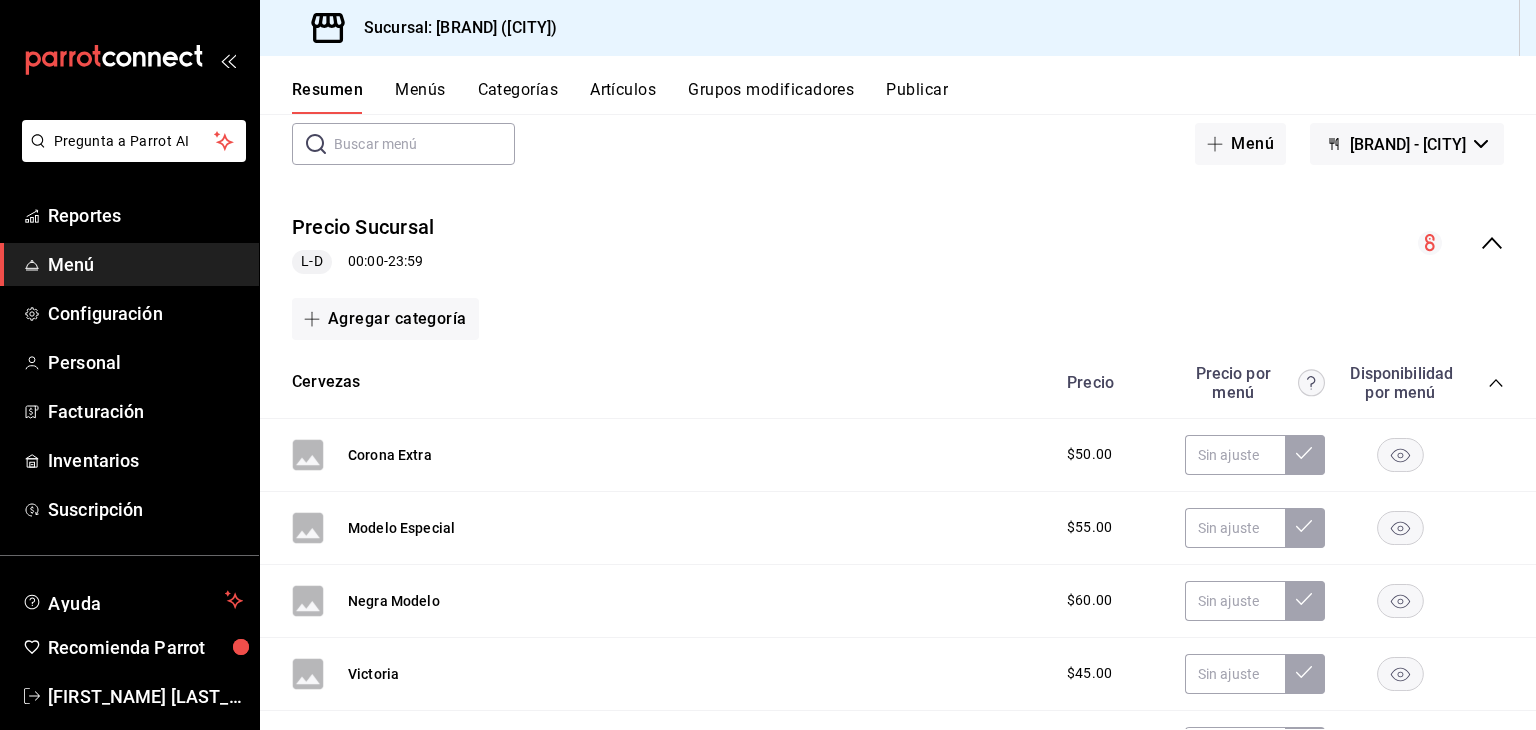 click 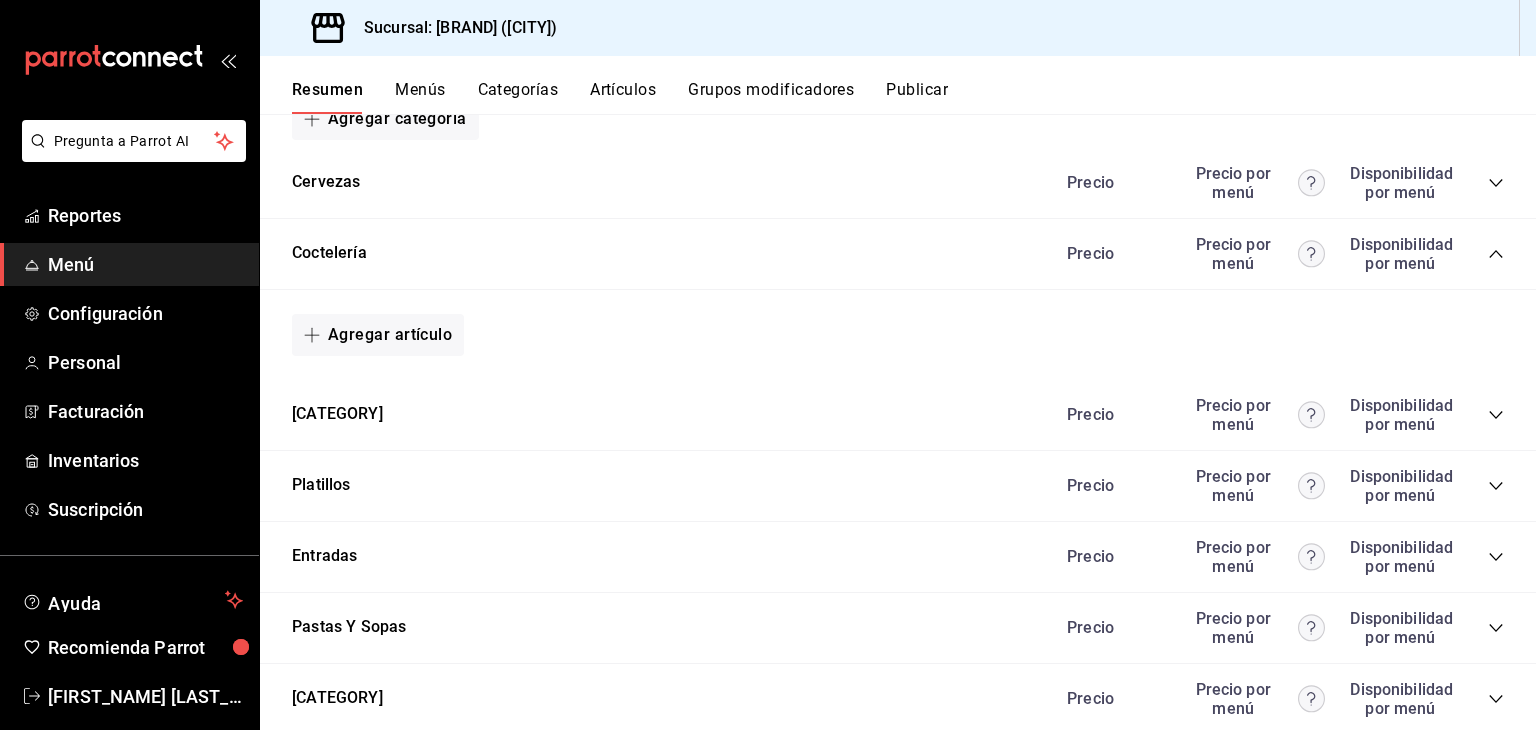 scroll, scrollTop: 406, scrollLeft: 0, axis: vertical 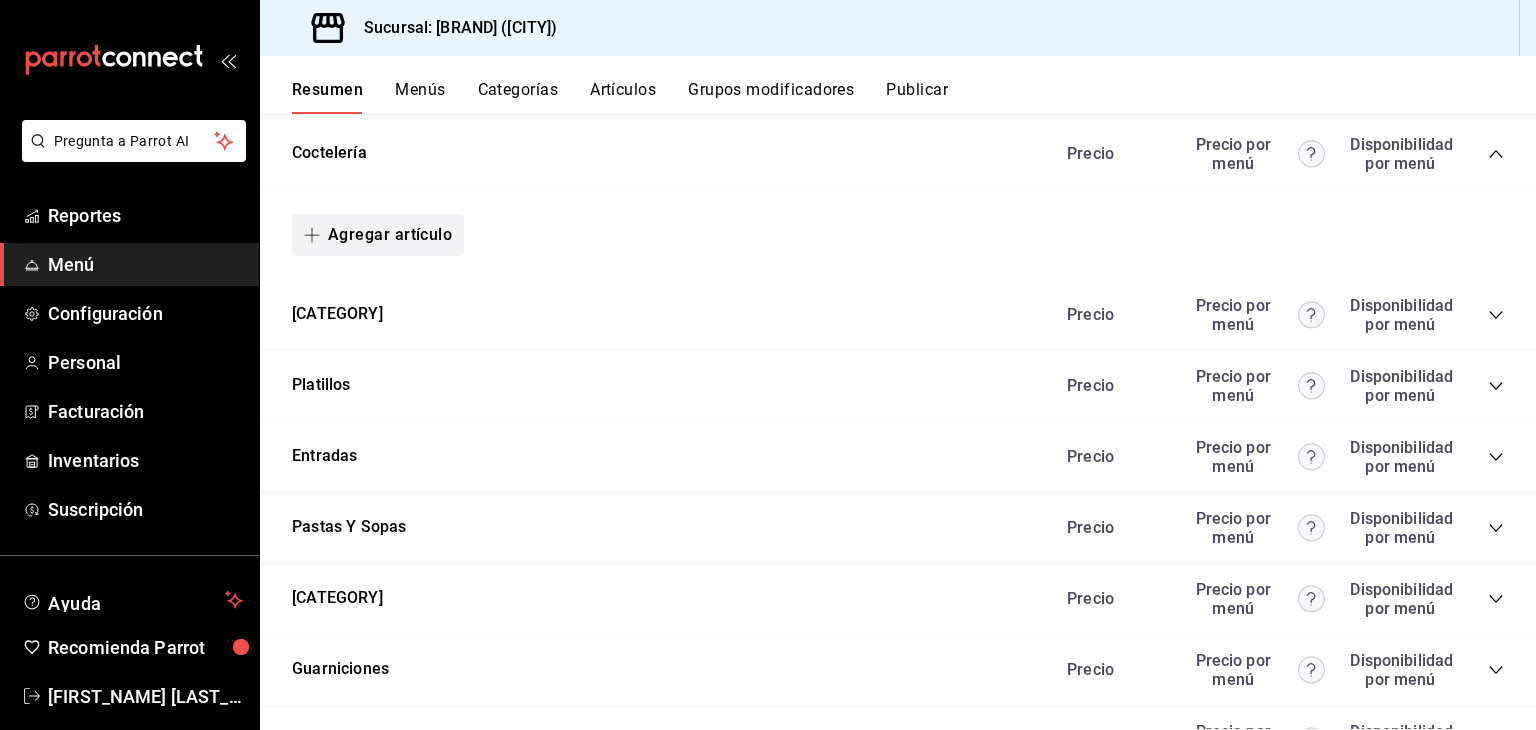 click on "Agregar artículo" at bounding box center (378, 235) 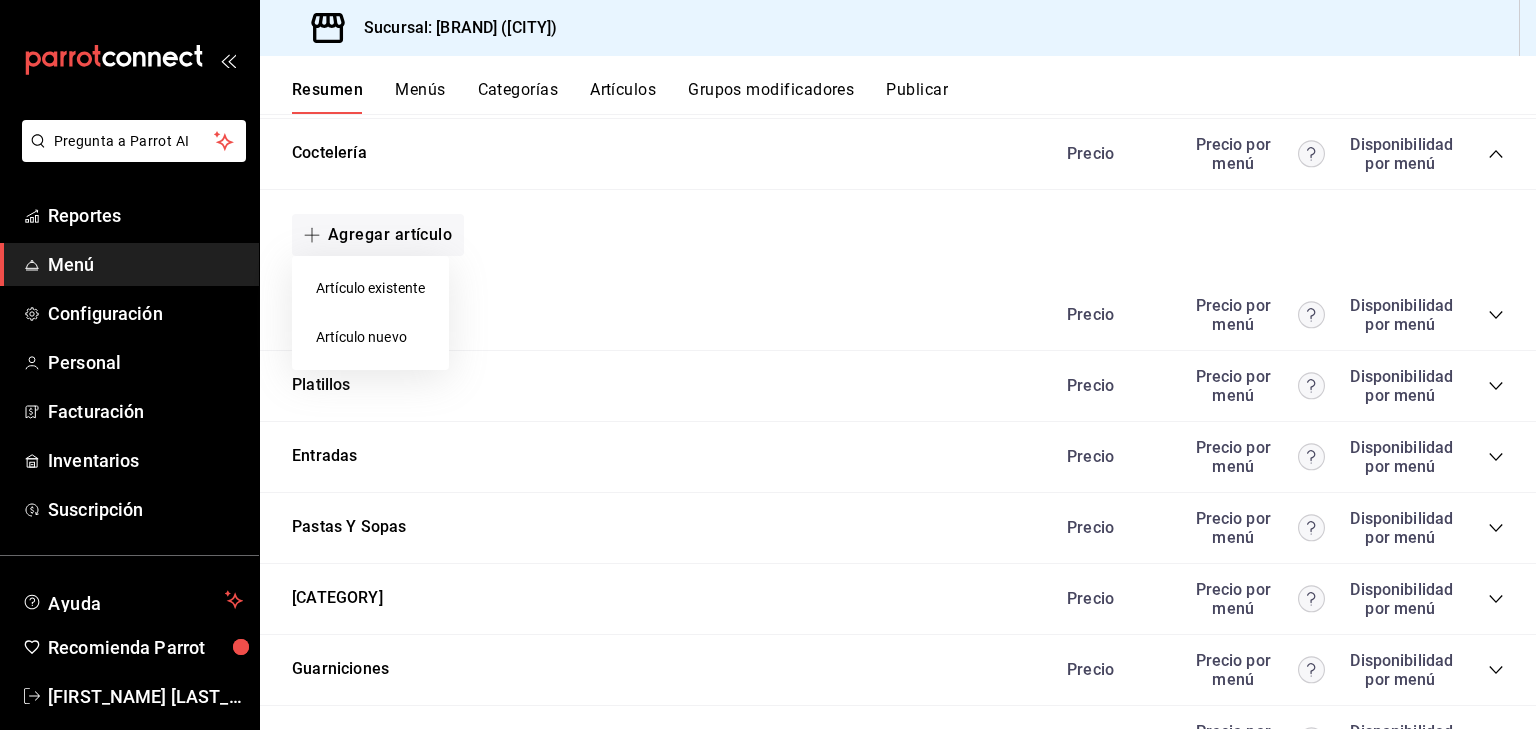 drag, startPoint x: 371, startPoint y: 335, endPoint x: 627, endPoint y: 381, distance: 260.09998 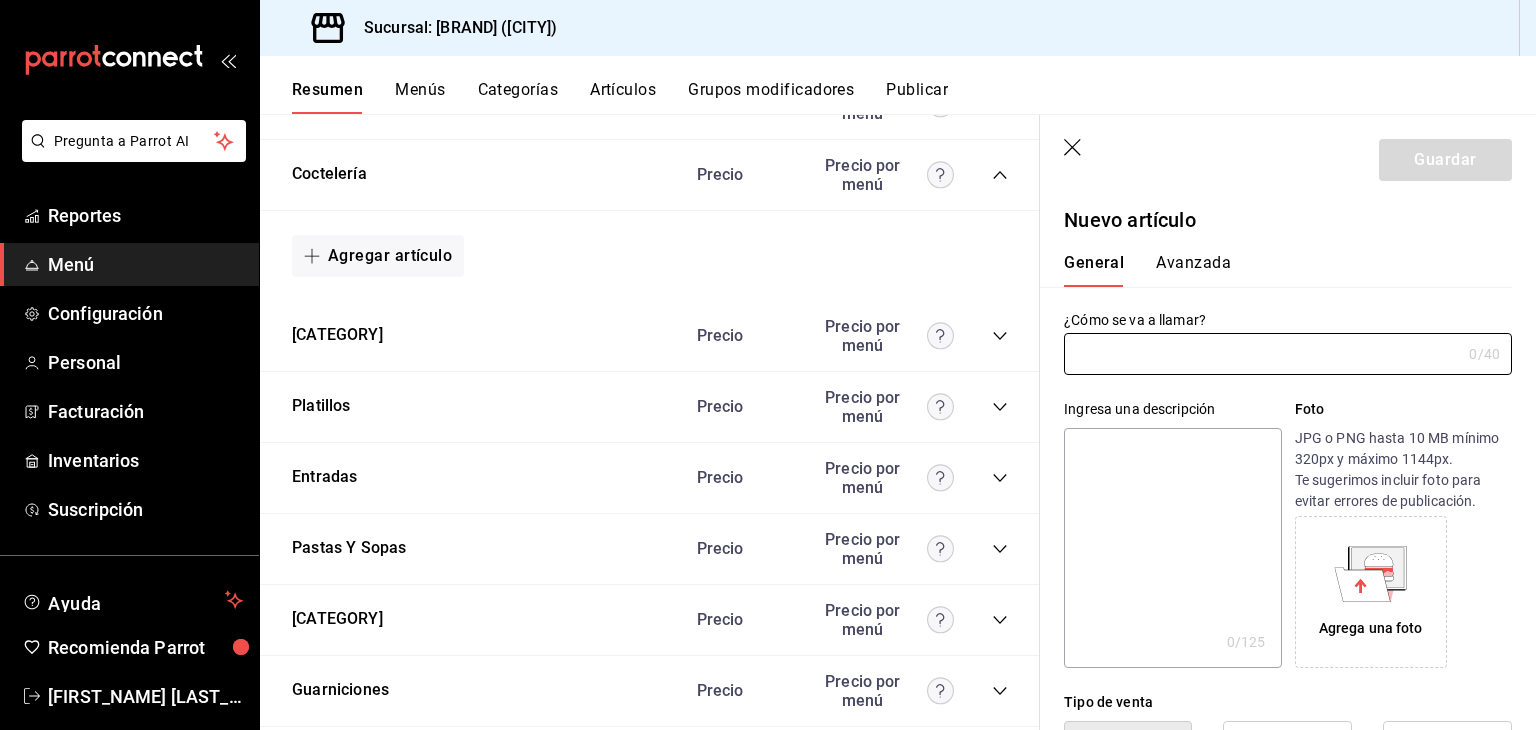 type on "AR-[NUMBER]" 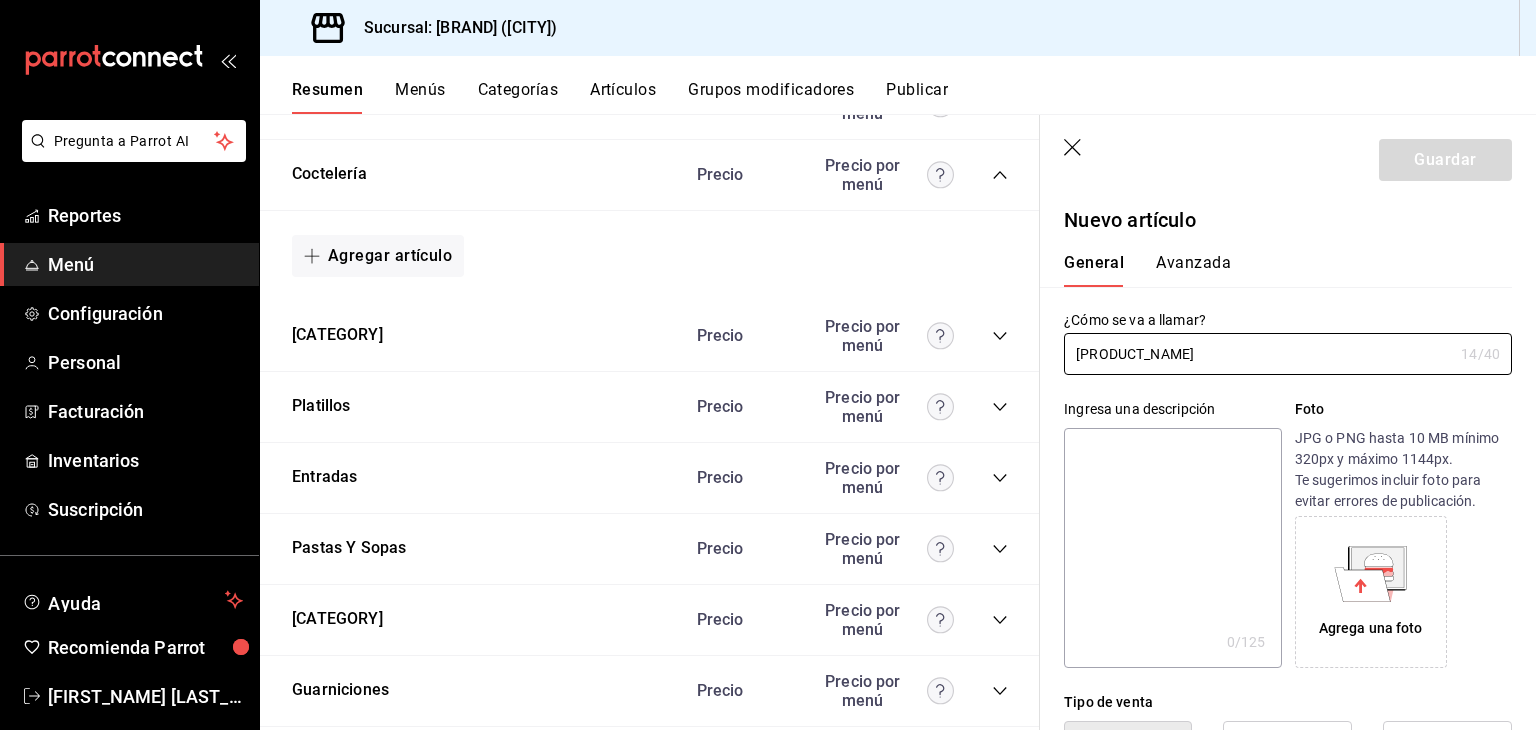 type on "Mojito Clásico" 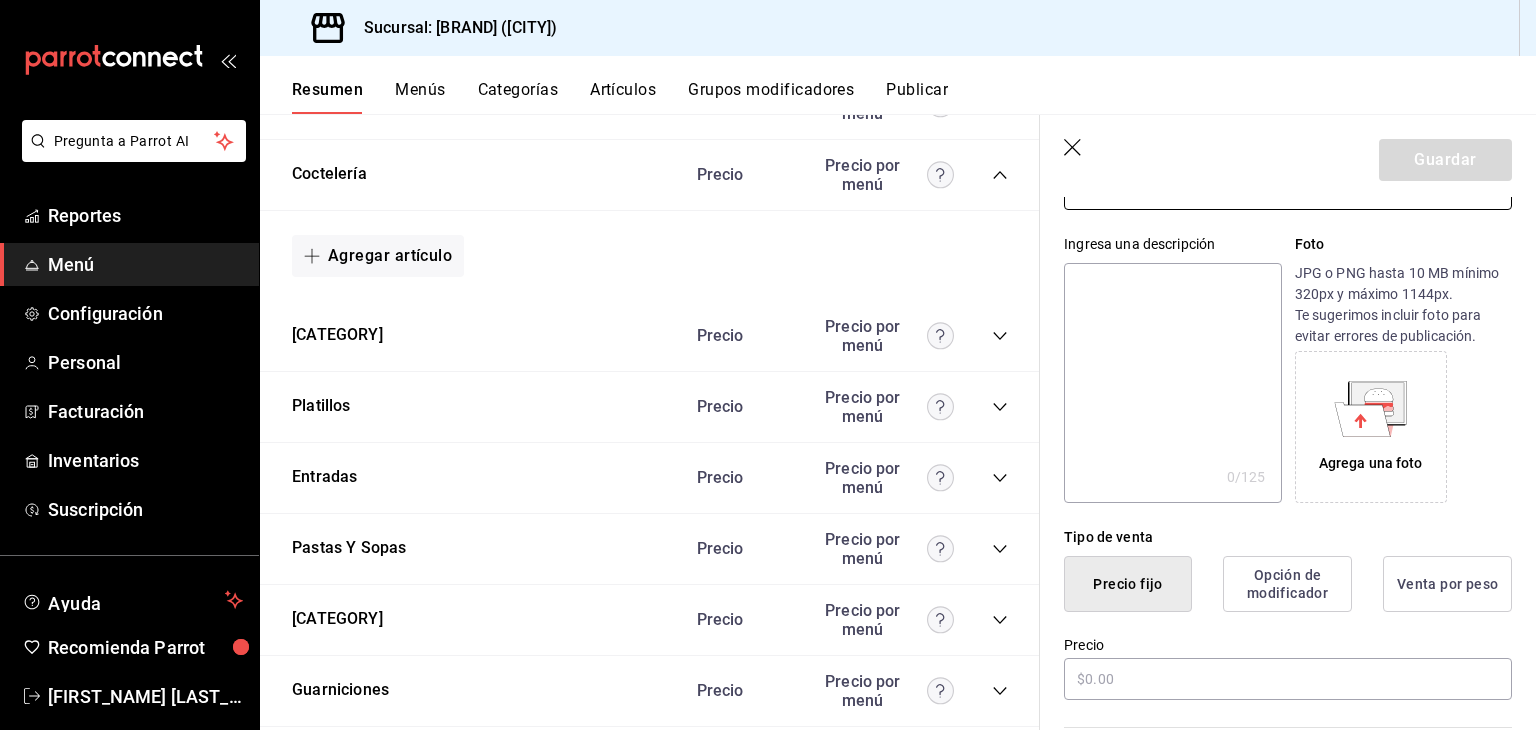 scroll, scrollTop: 300, scrollLeft: 0, axis: vertical 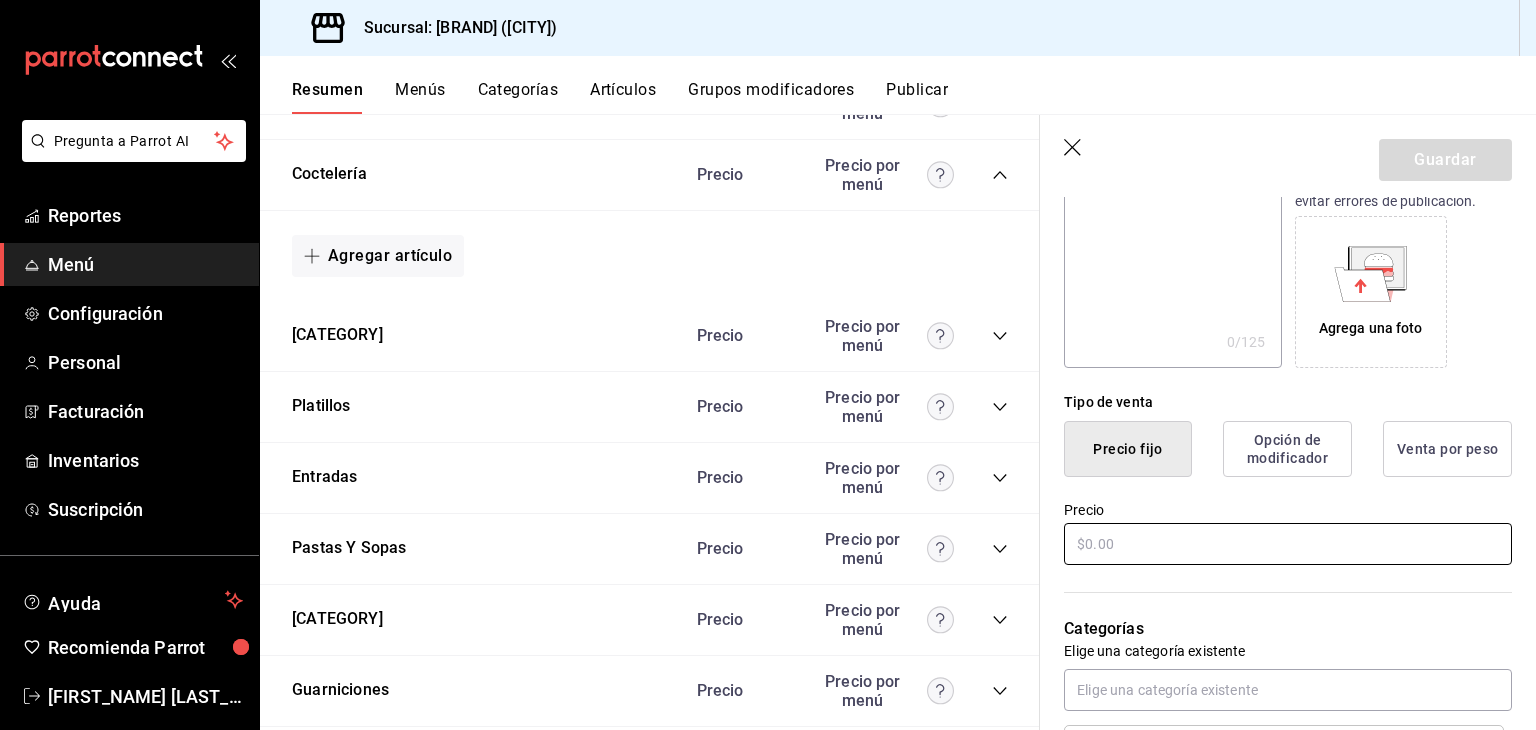 click at bounding box center [1288, 544] 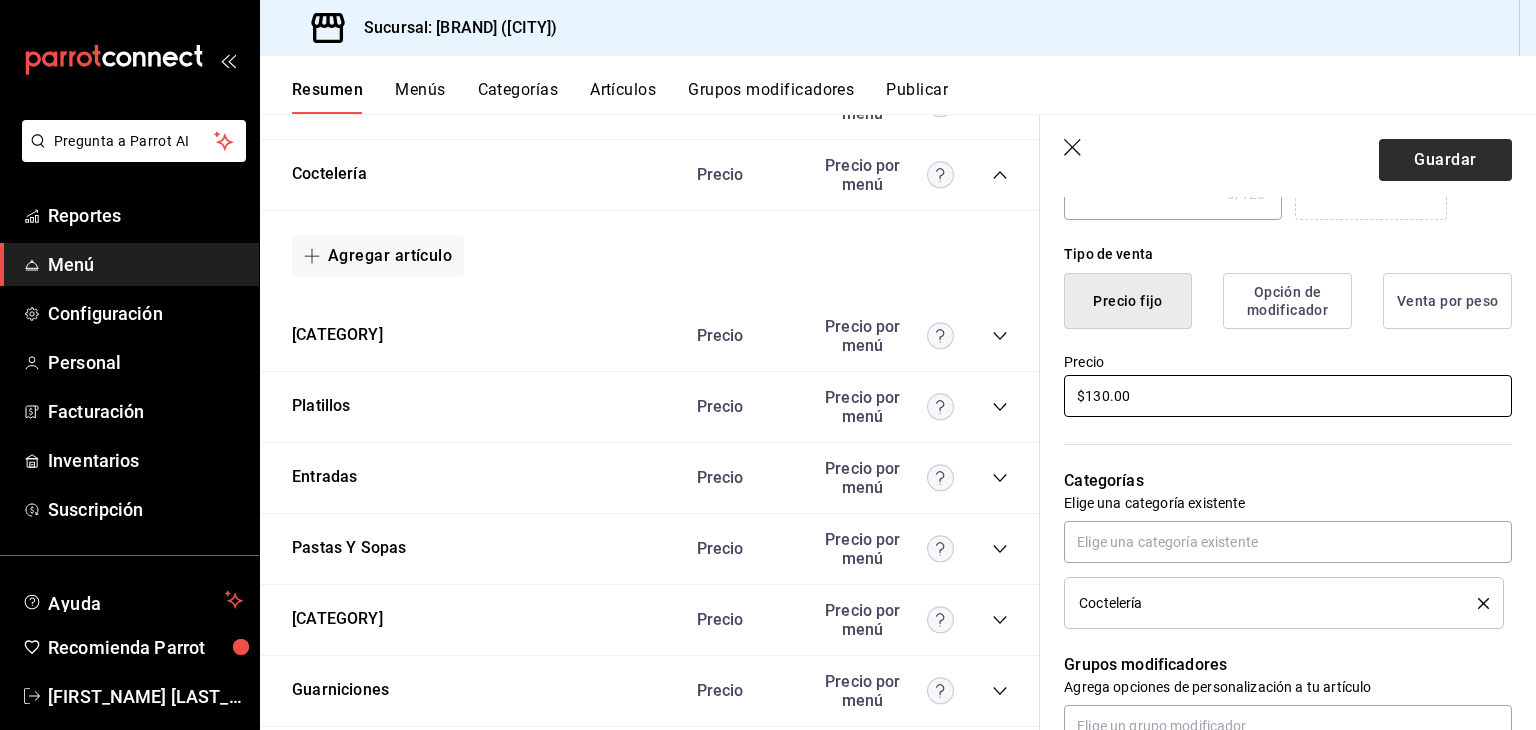 scroll, scrollTop: 434, scrollLeft: 0, axis: vertical 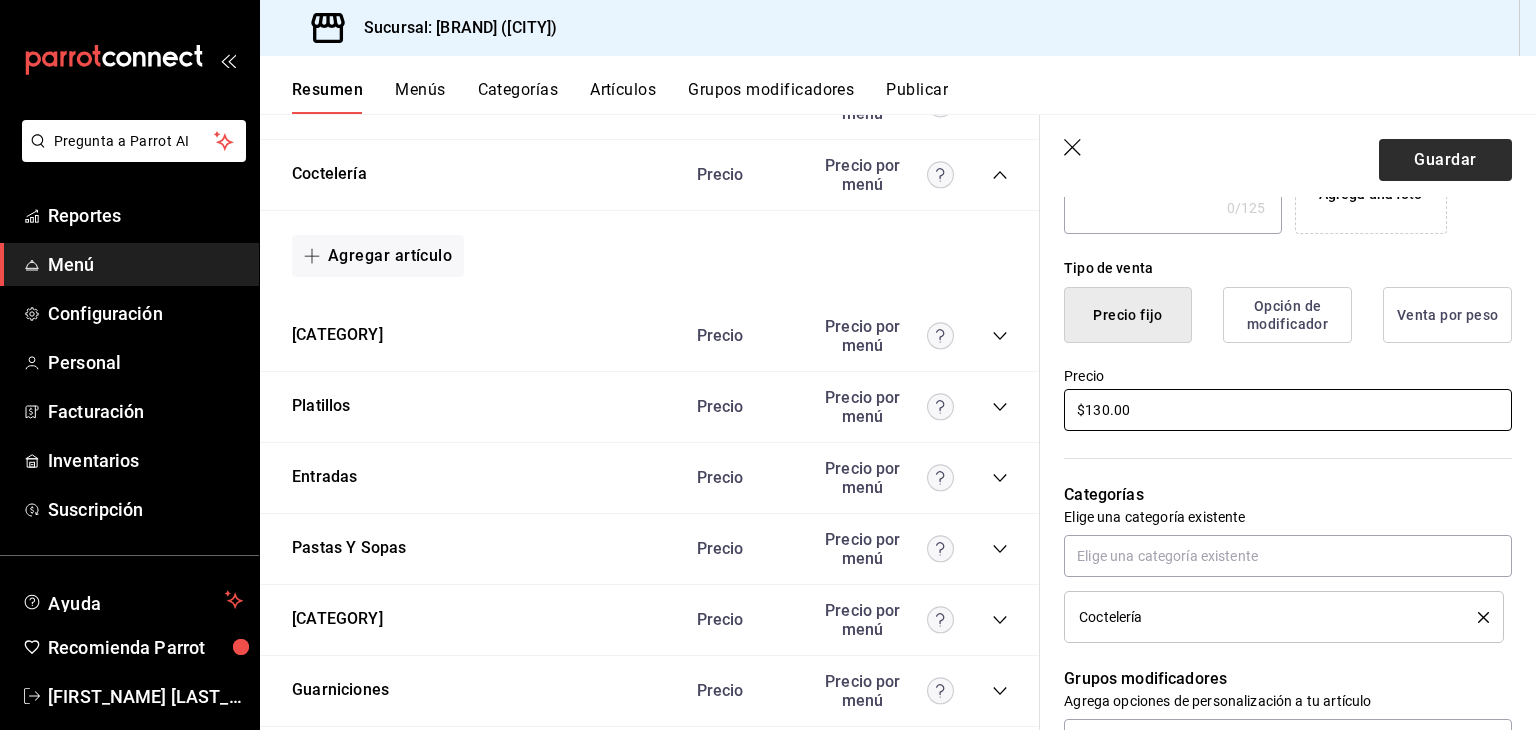 type on "$130.00" 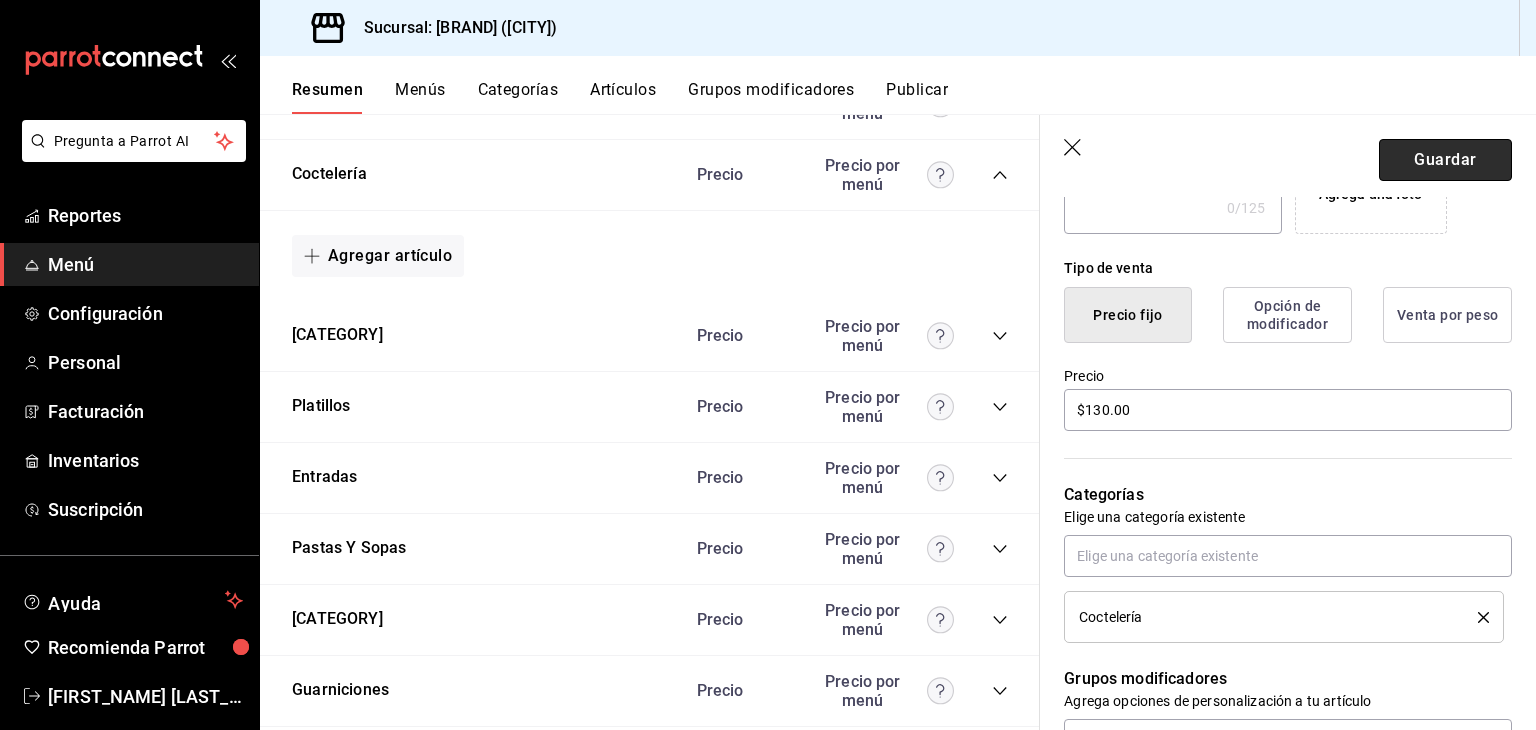 click on "Guardar" at bounding box center [1445, 160] 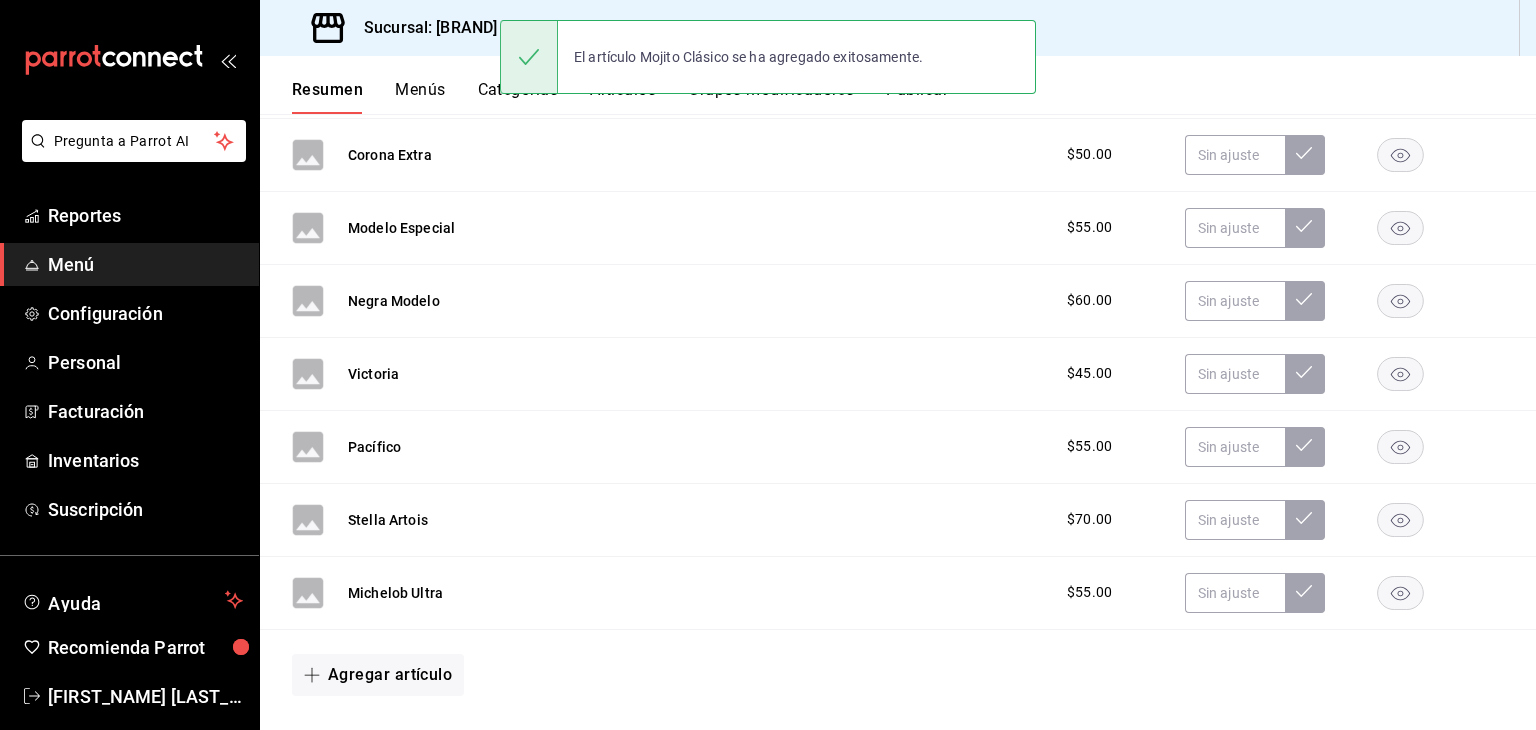 scroll, scrollTop: 0, scrollLeft: 0, axis: both 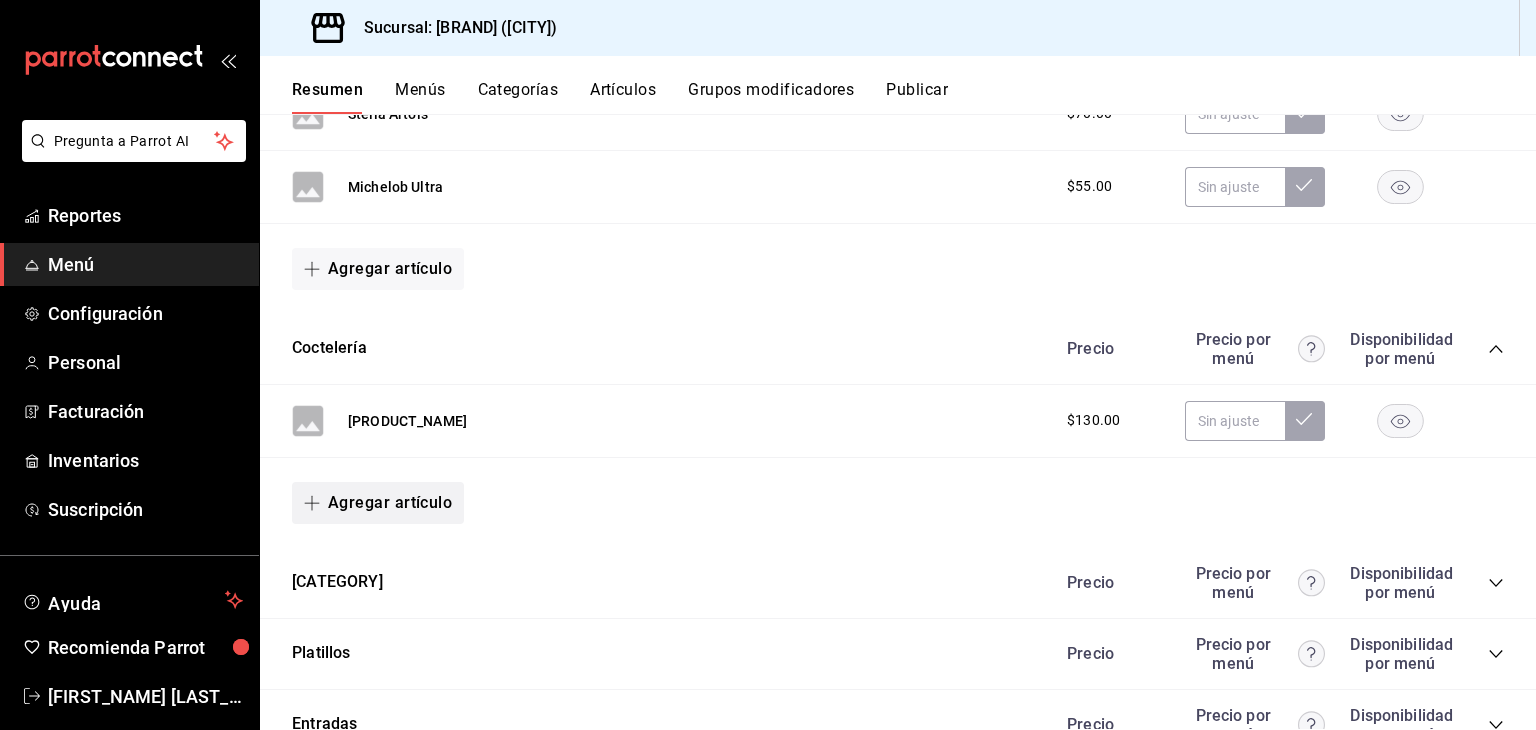 click on "Agregar artículo" at bounding box center (378, 503) 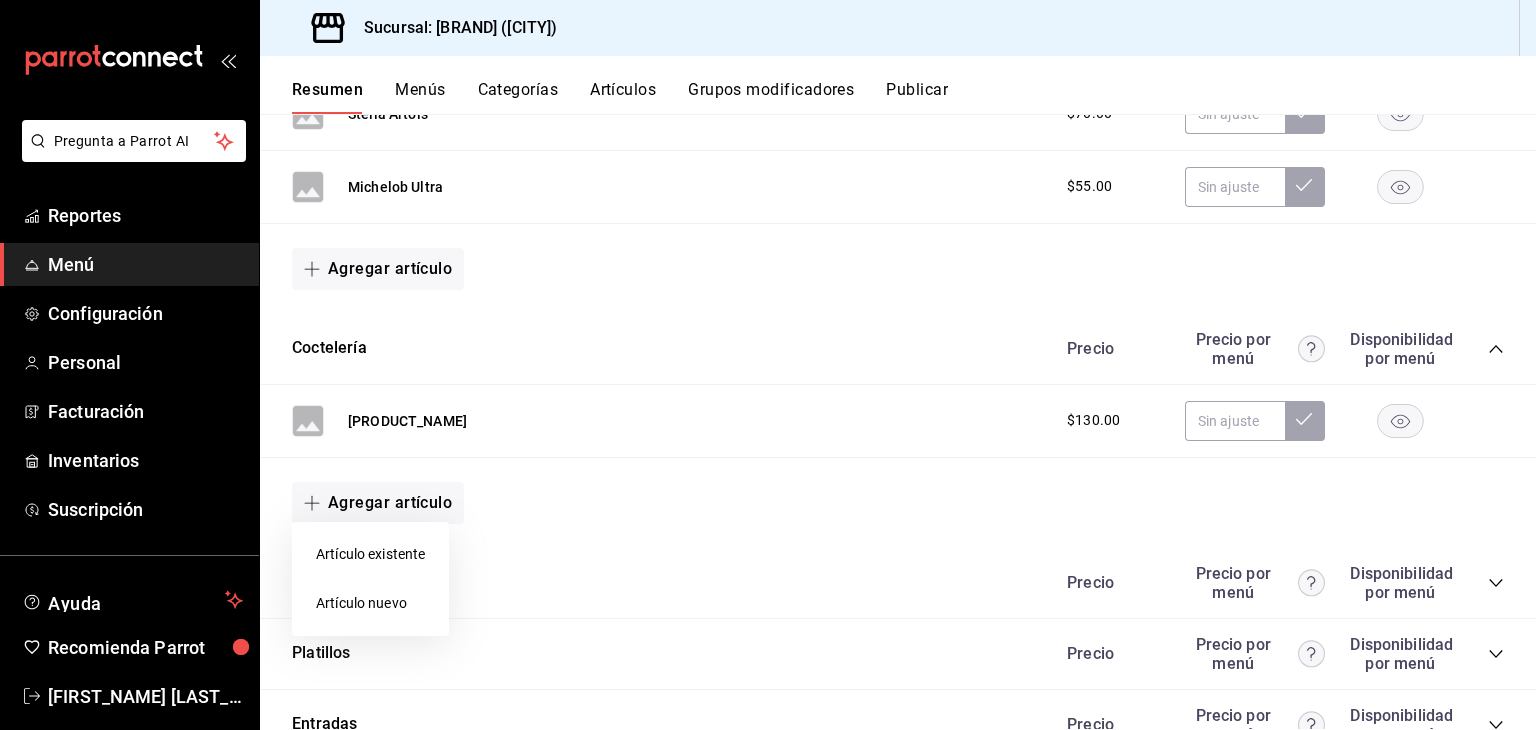 click on "Artículo nuevo" at bounding box center [370, 603] 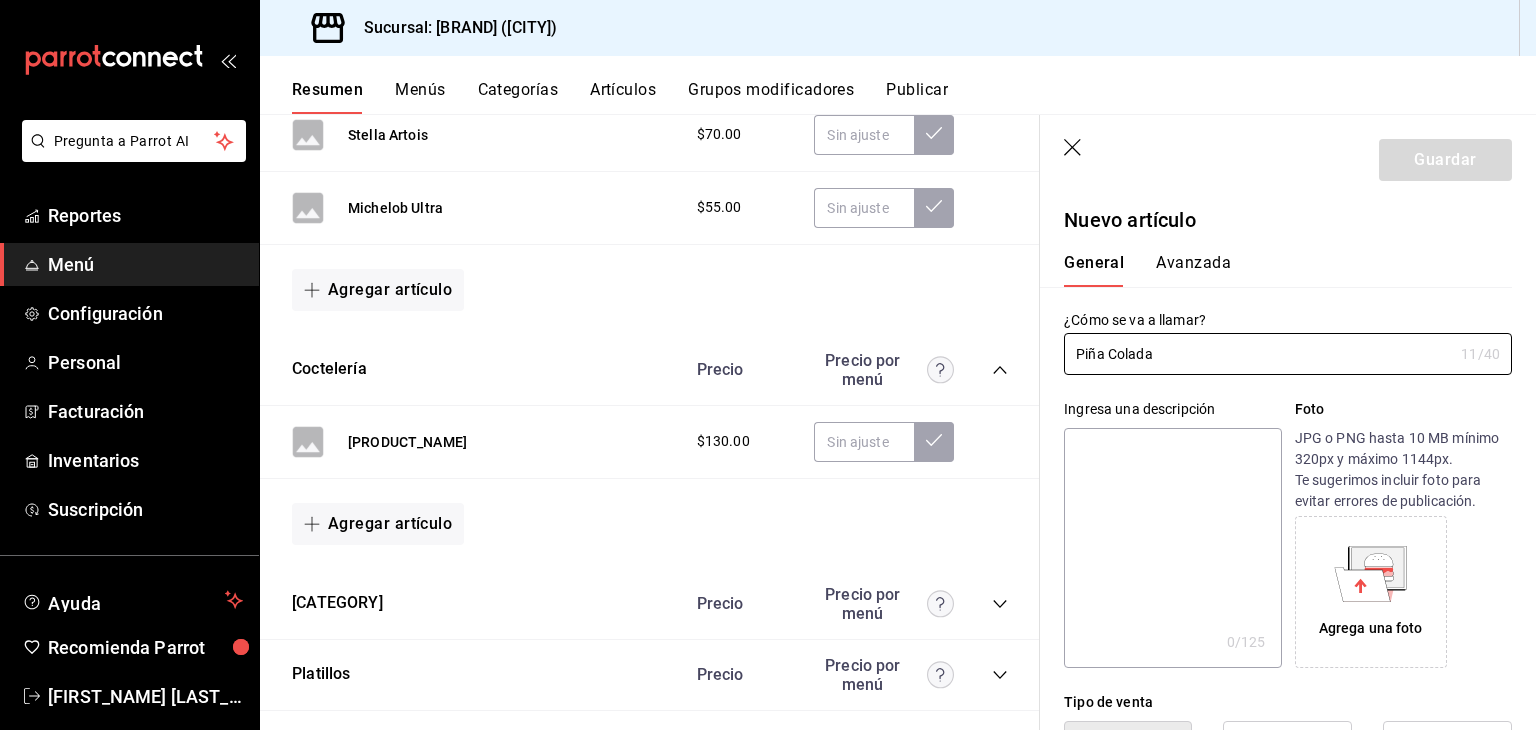 type on "Piña Colada" 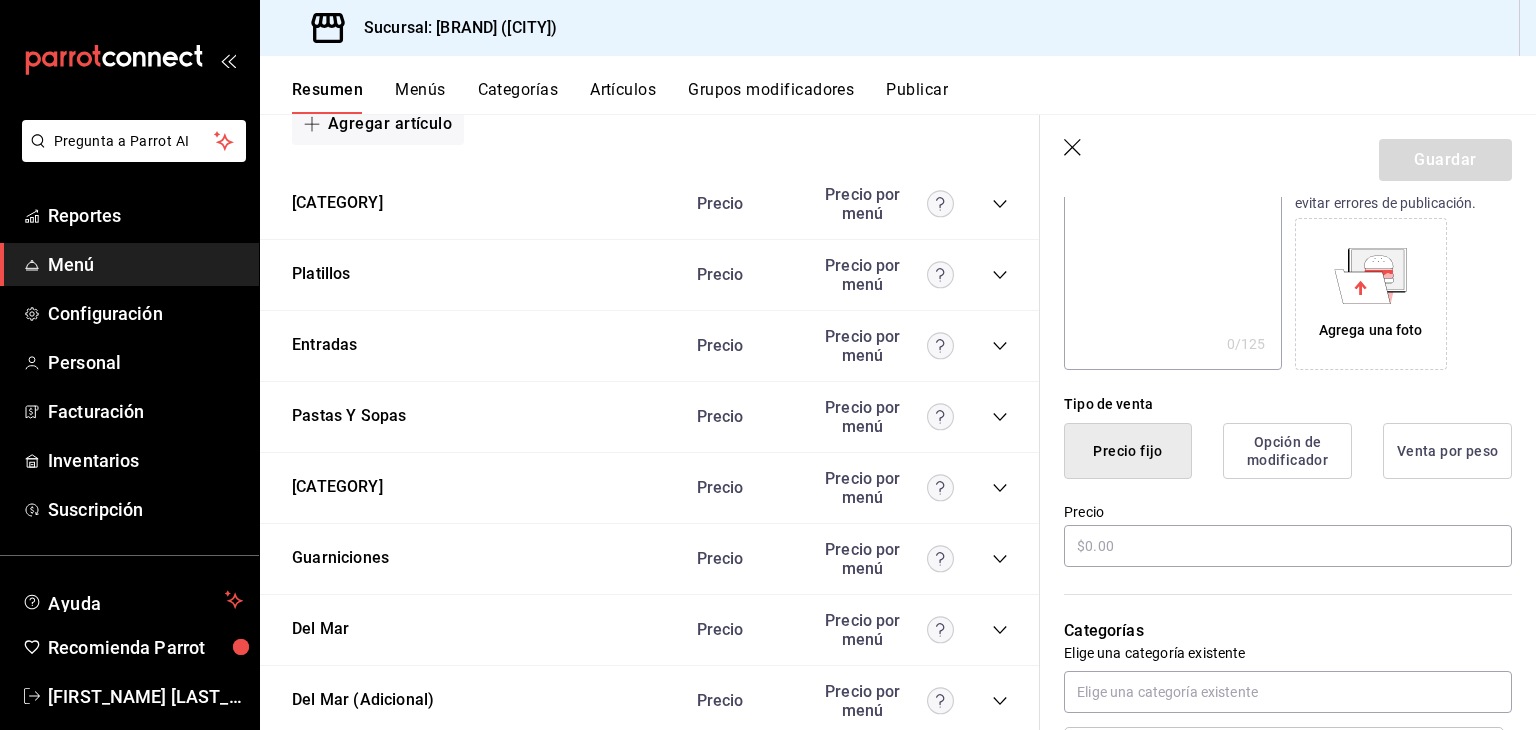 scroll, scrollTop: 300, scrollLeft: 0, axis: vertical 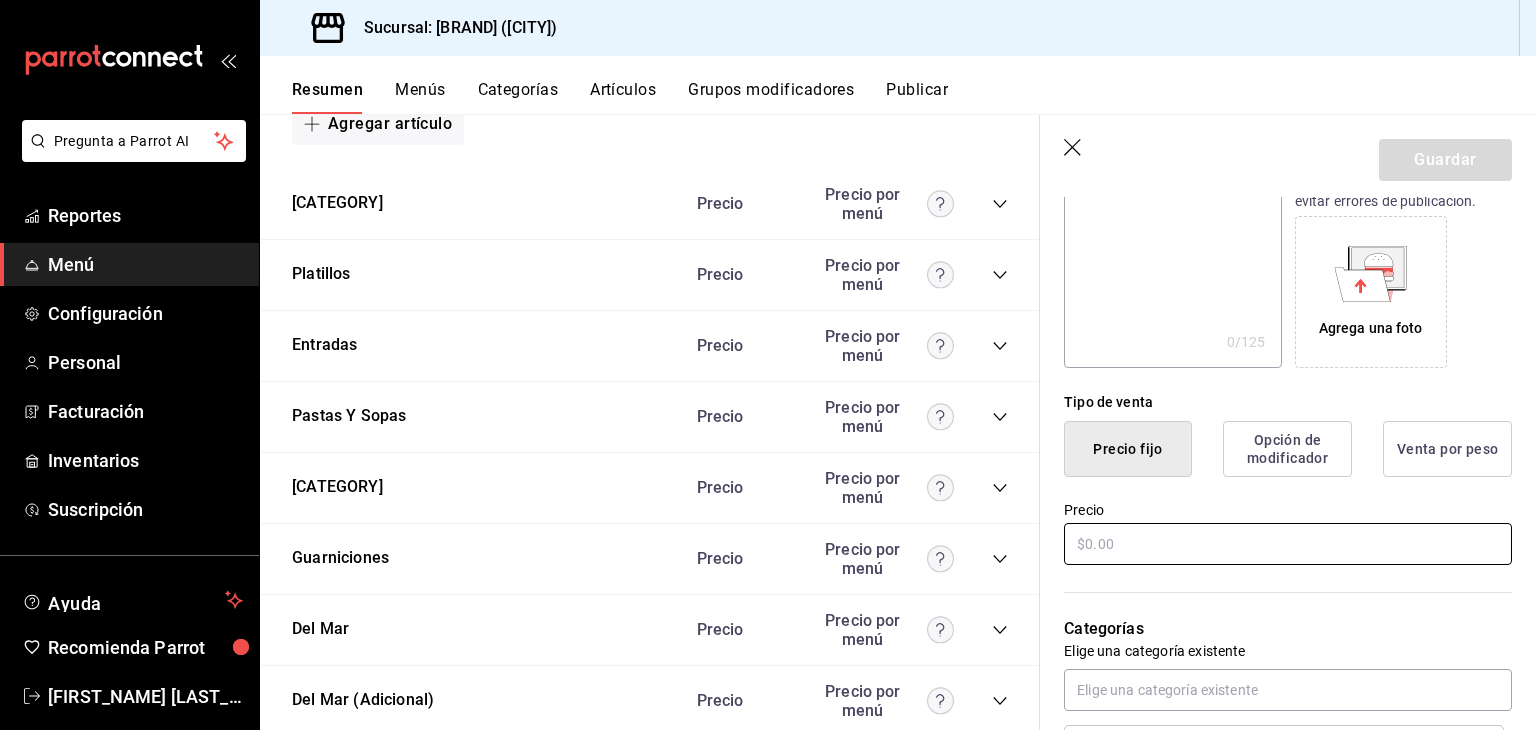 click at bounding box center (1288, 544) 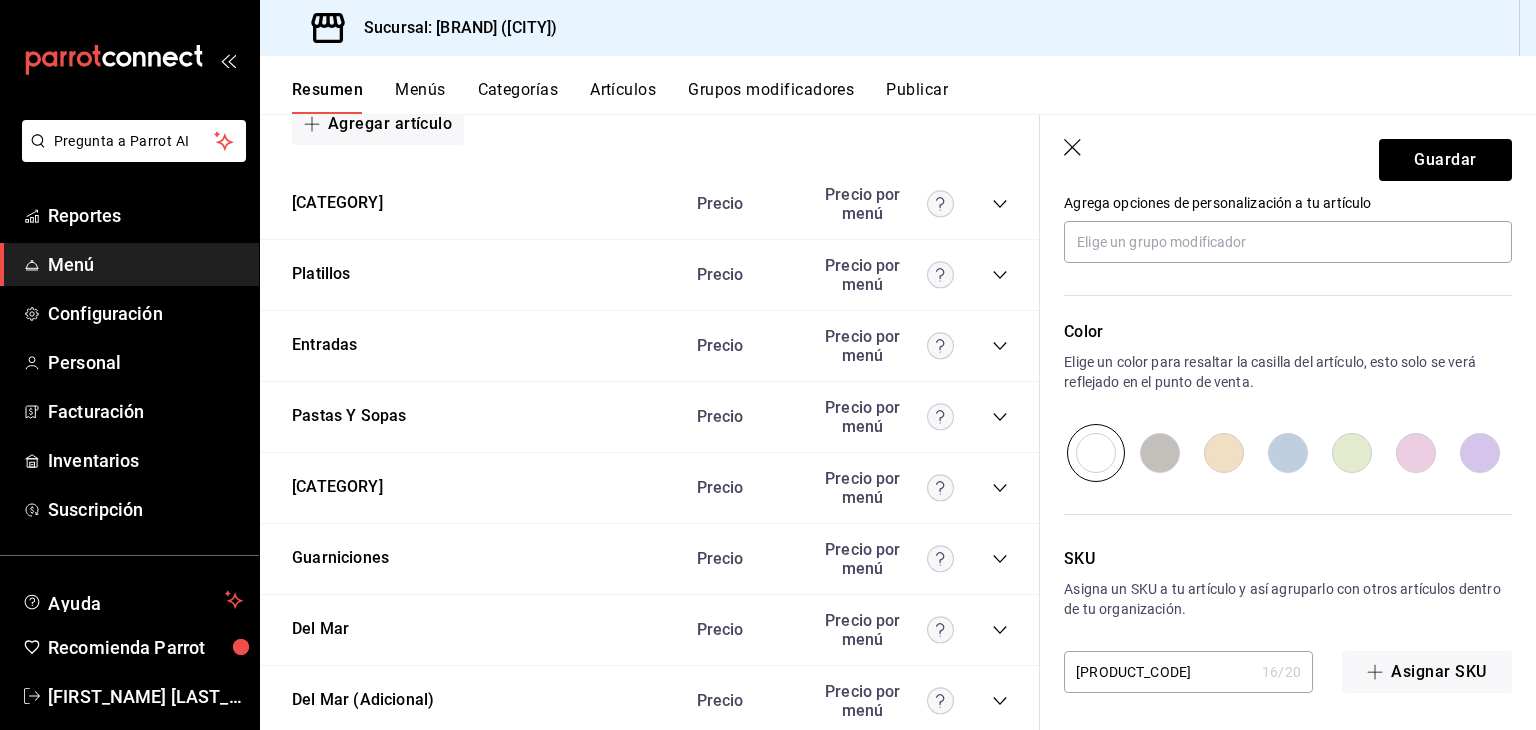 scroll, scrollTop: 934, scrollLeft: 0, axis: vertical 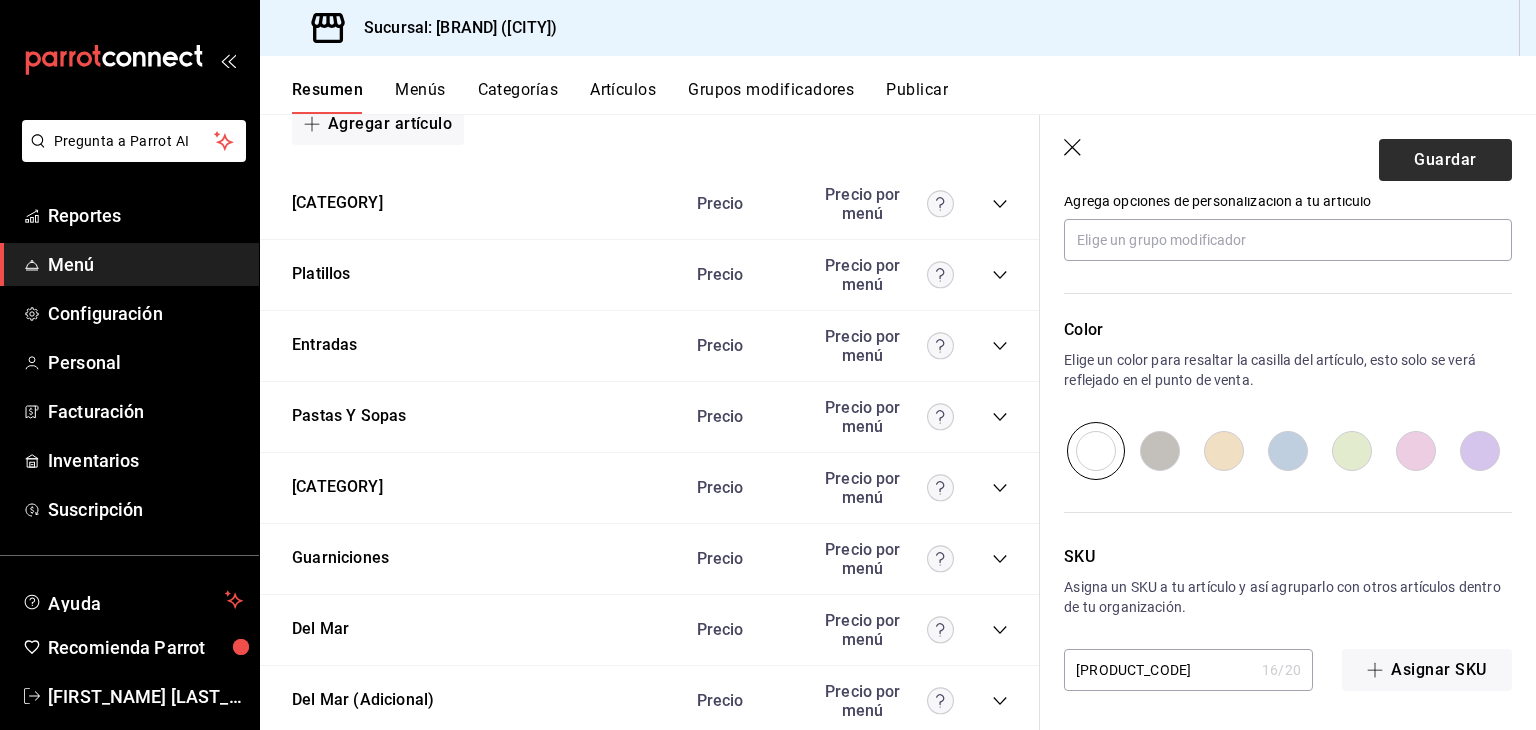 type on "$140.00" 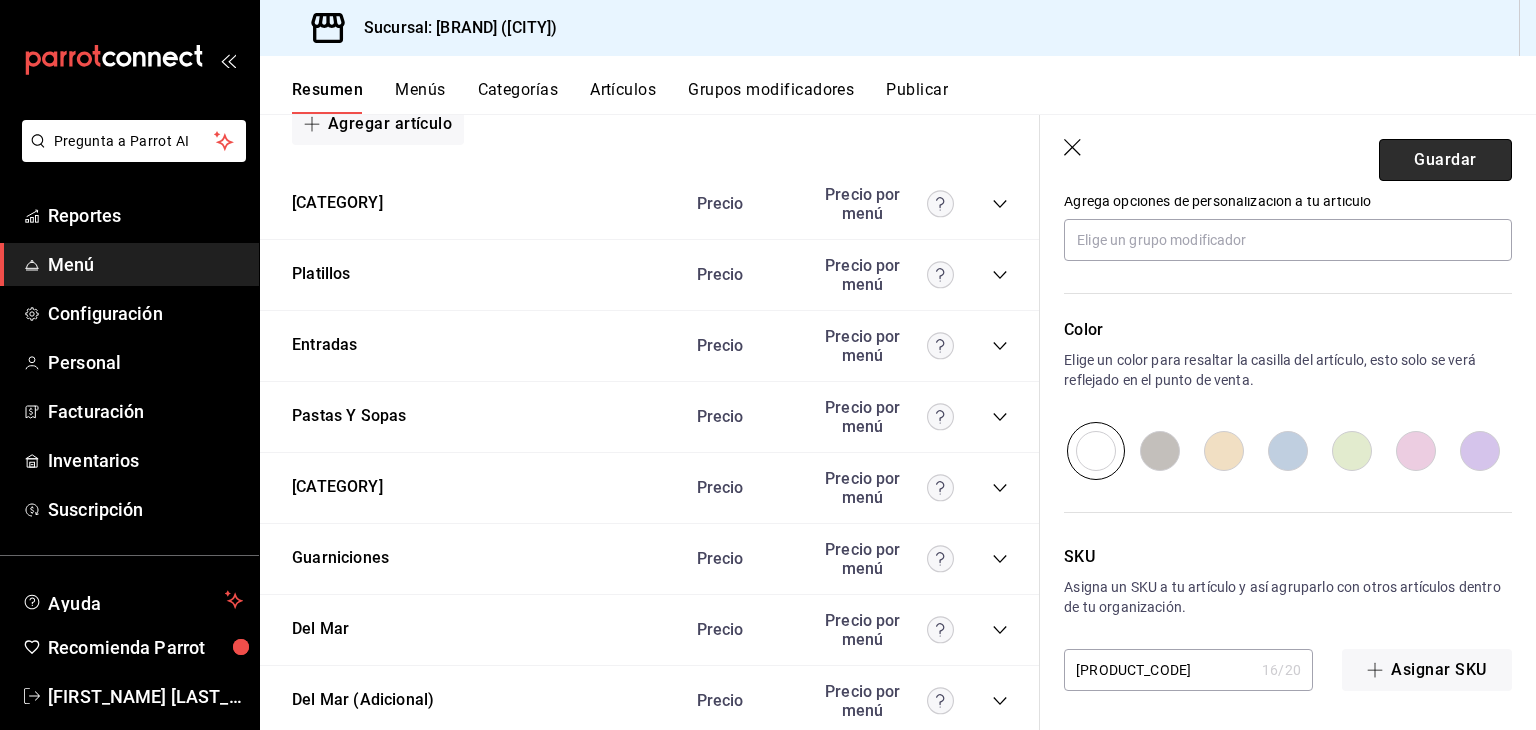 click on "Guardar" at bounding box center [1445, 160] 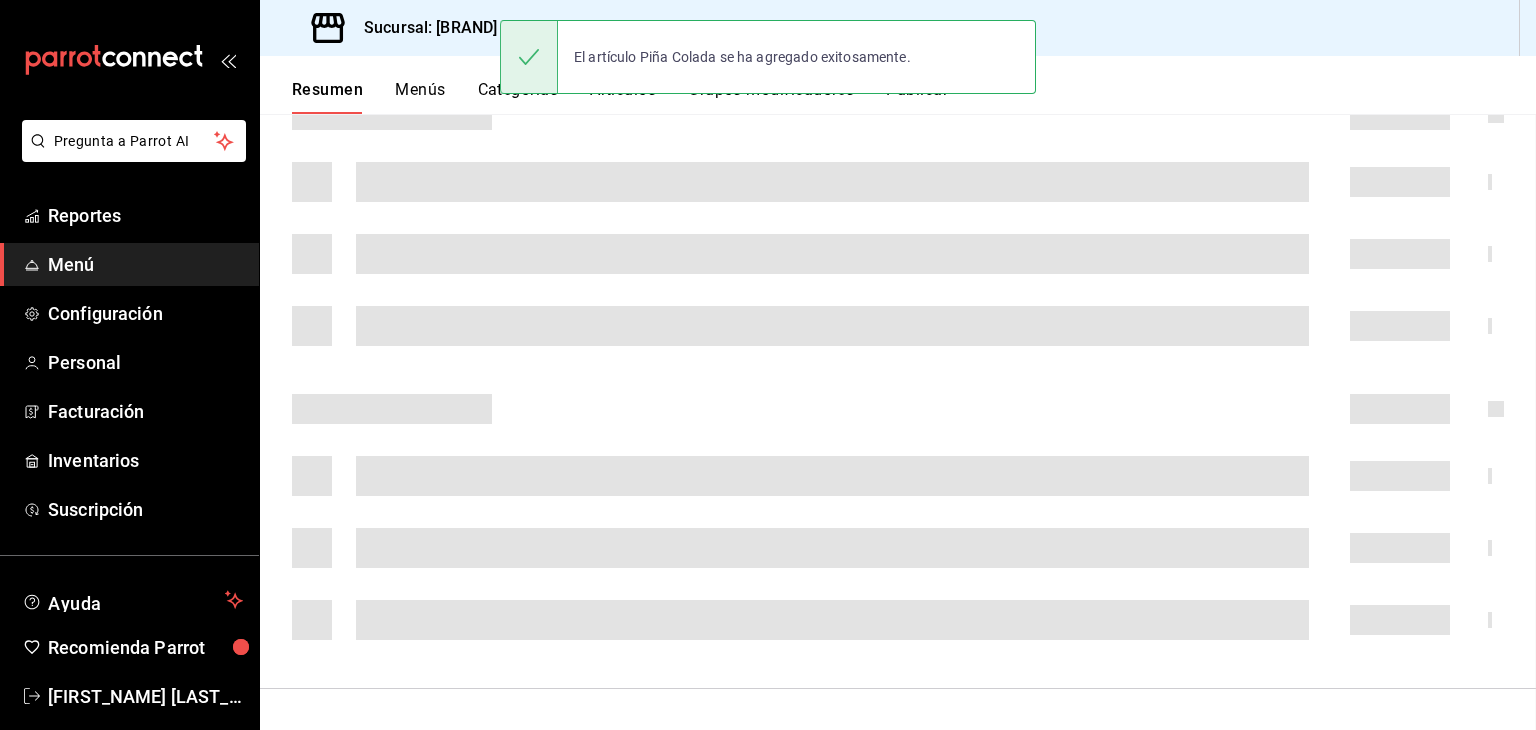 scroll, scrollTop: 0, scrollLeft: 0, axis: both 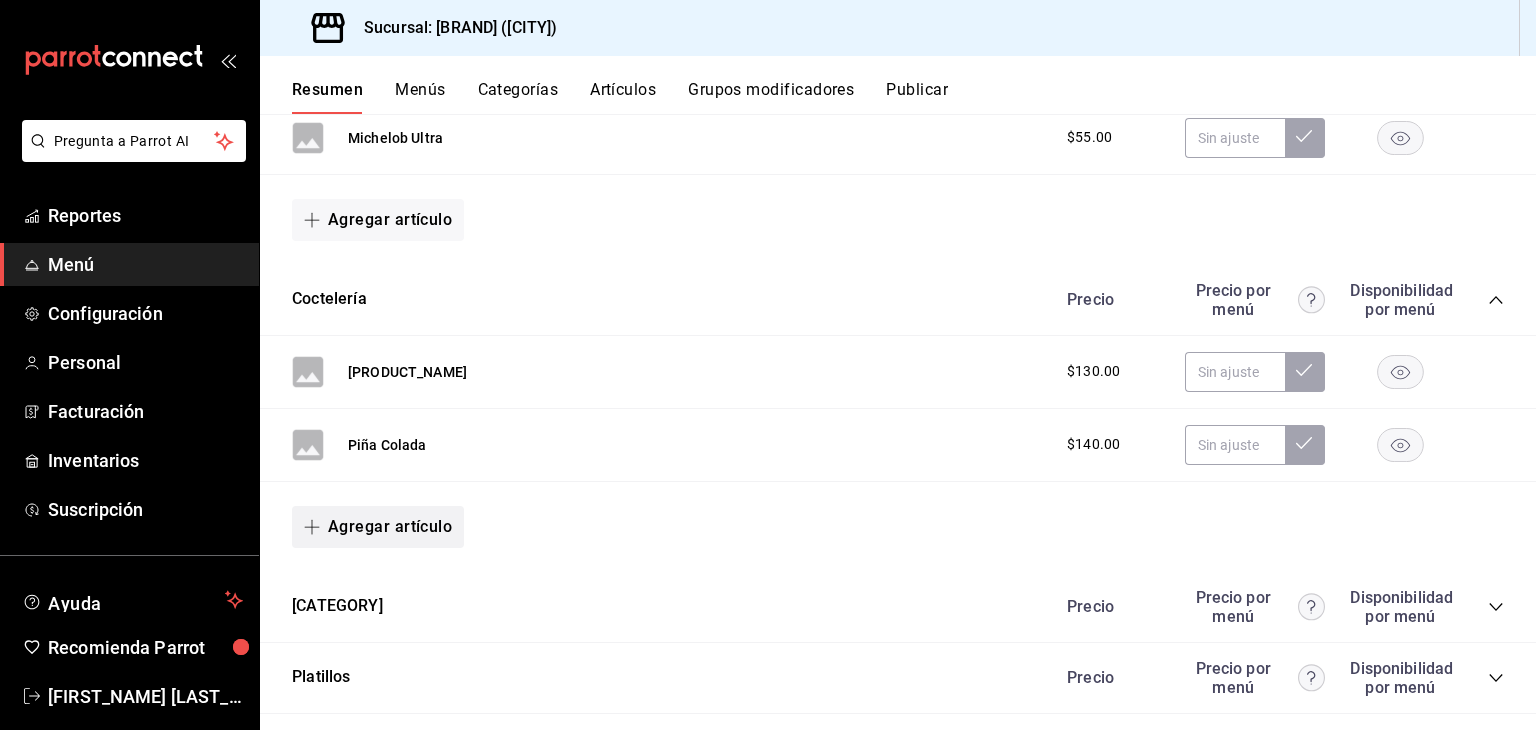 click on "Agregar artículo" at bounding box center (378, 527) 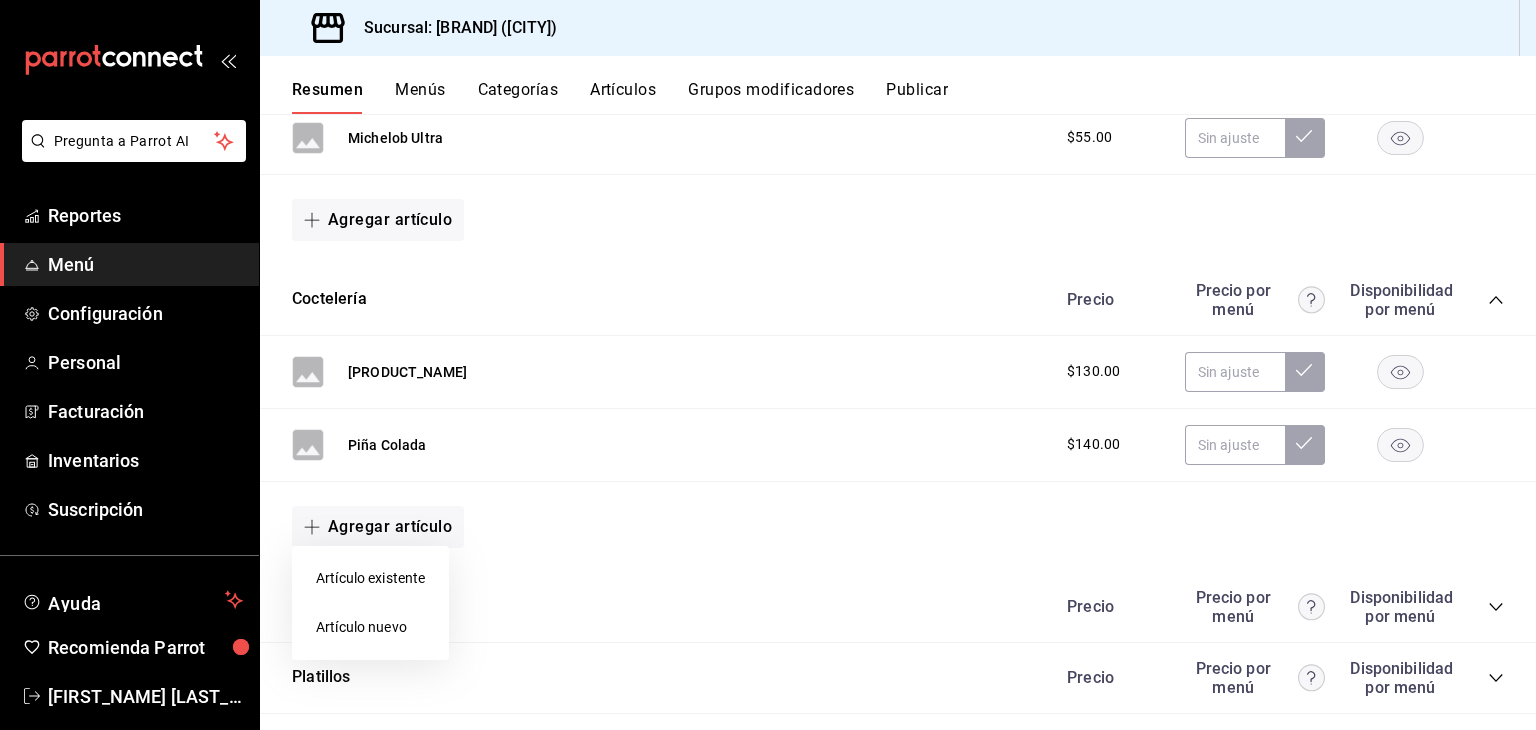 click on "Artículo nuevo" at bounding box center [370, 627] 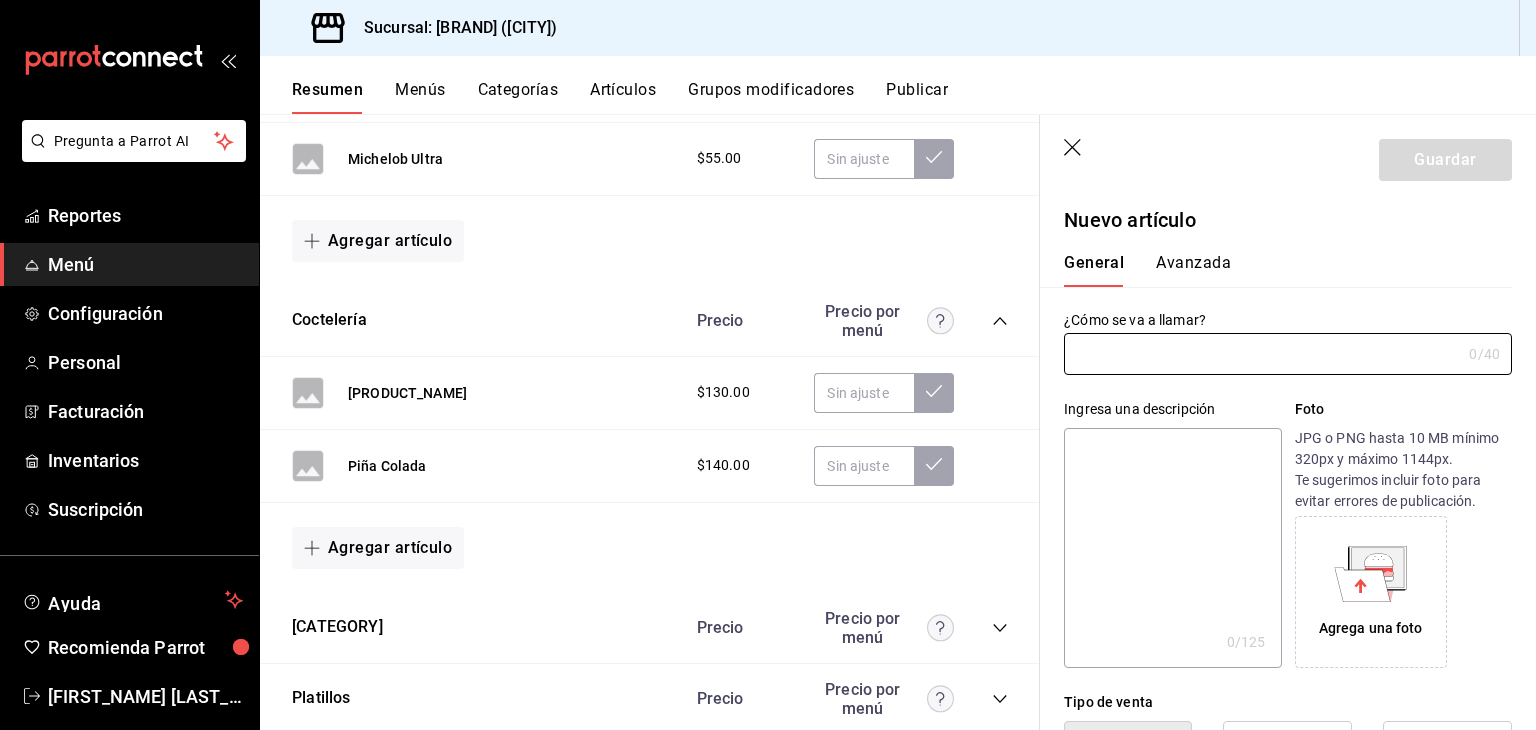type on "AR-[NUMBER]" 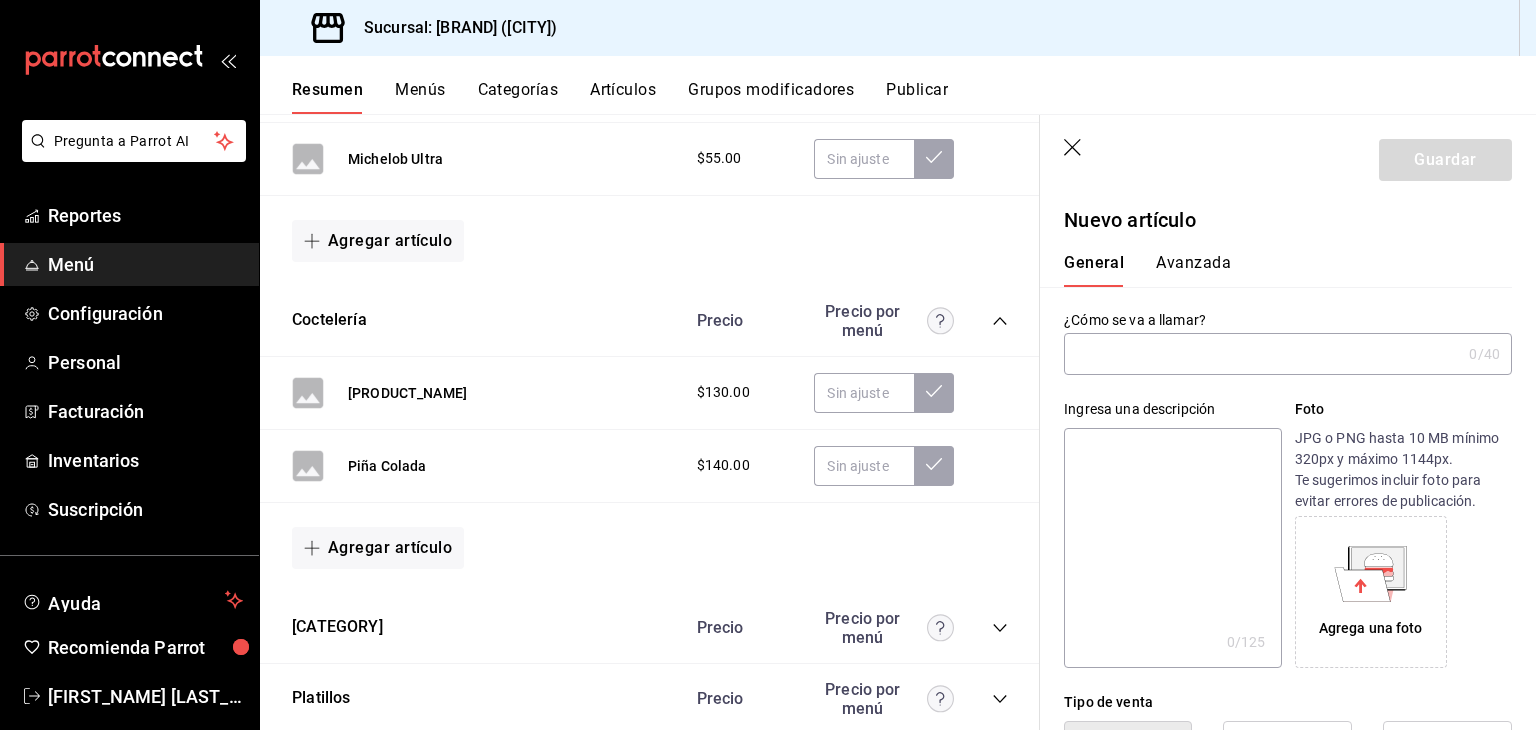 click at bounding box center (1262, 354) 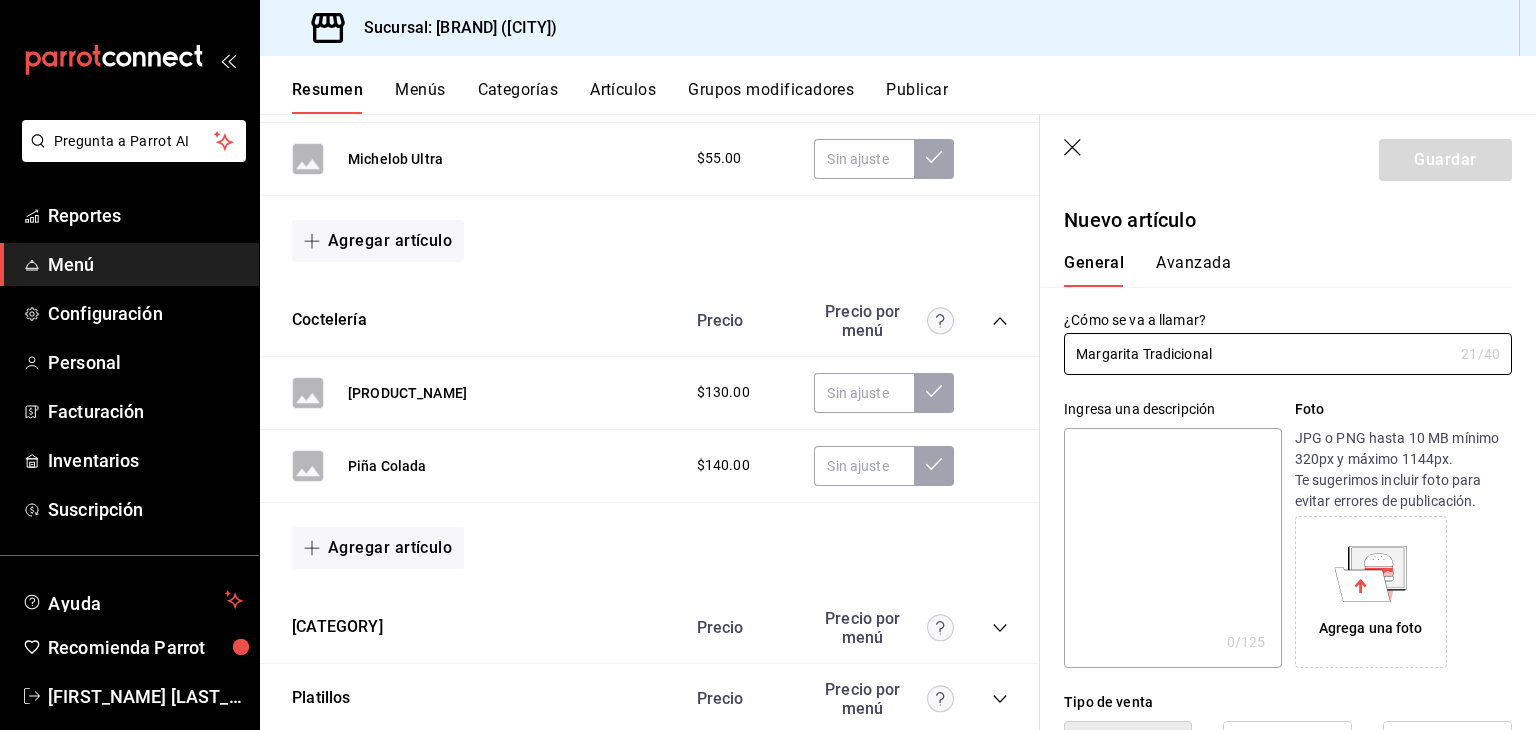 type on "Margarita Tradicional" 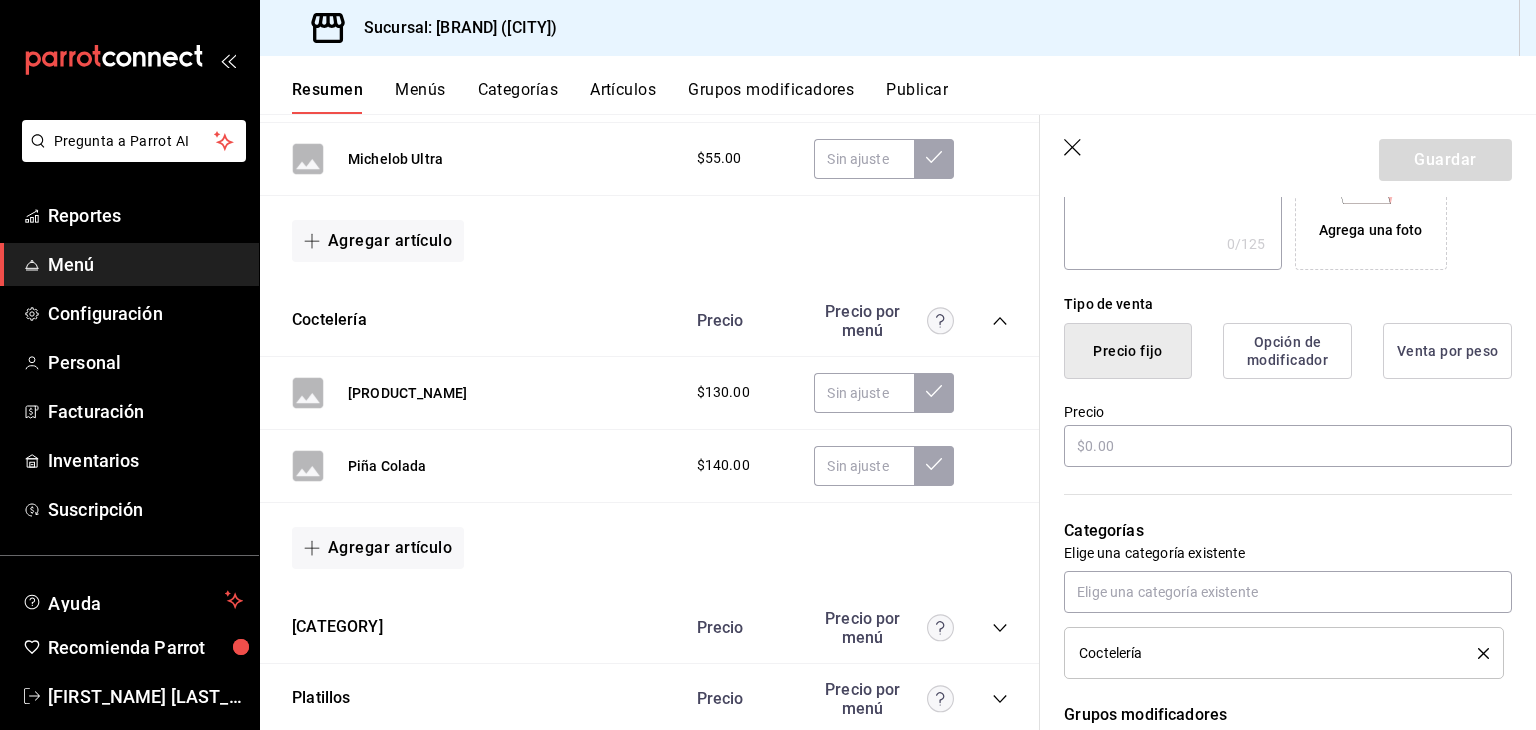 scroll, scrollTop: 400, scrollLeft: 0, axis: vertical 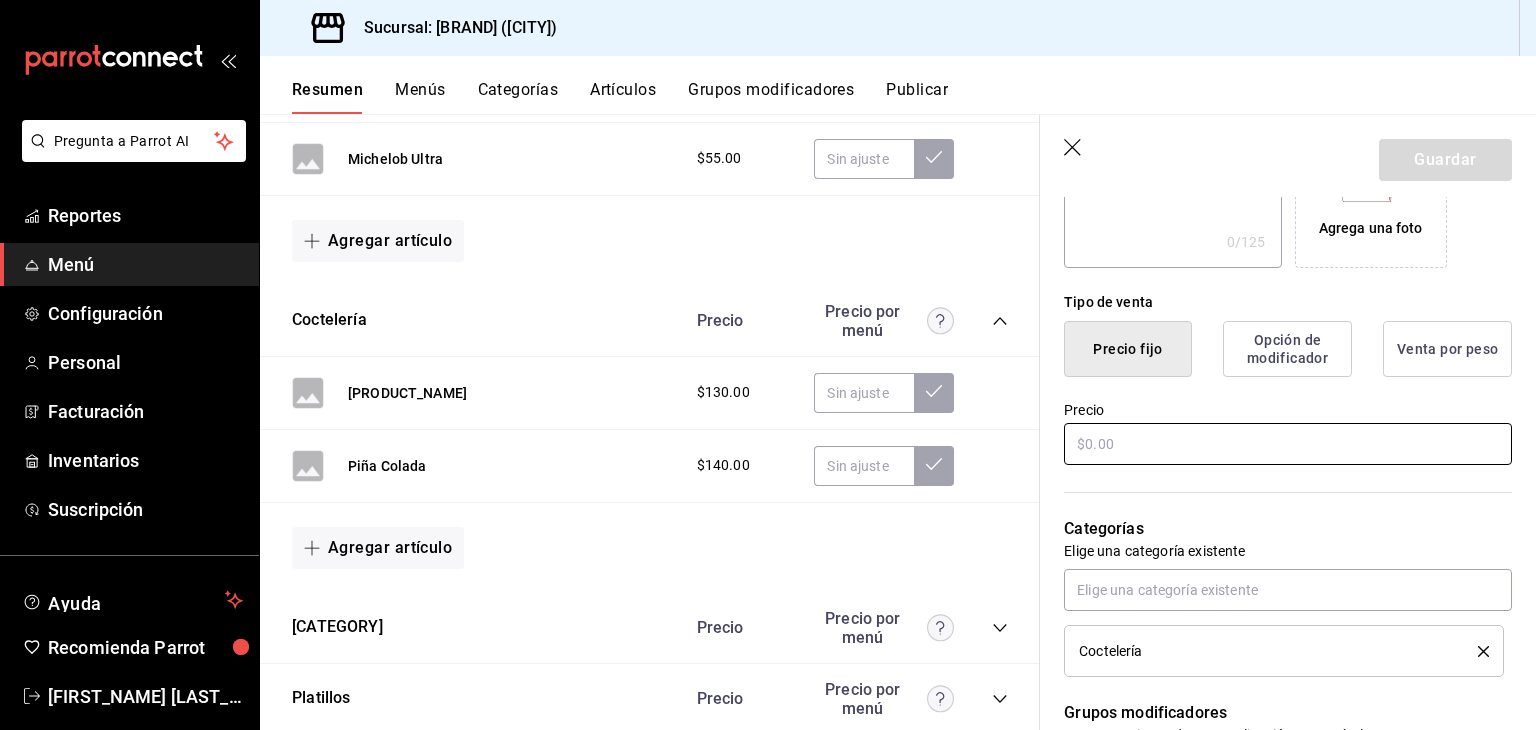 click at bounding box center (1288, 444) 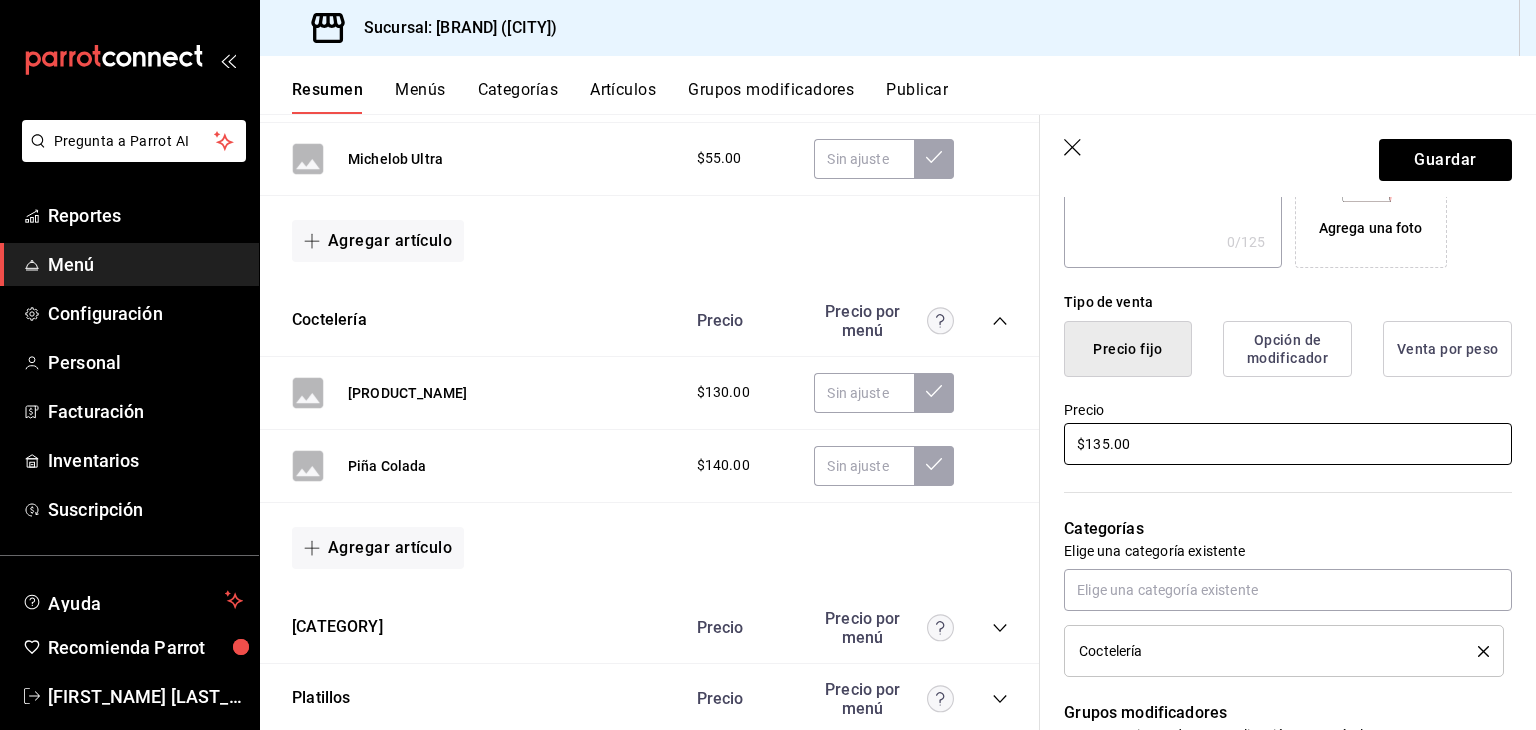 type on "$135.00" 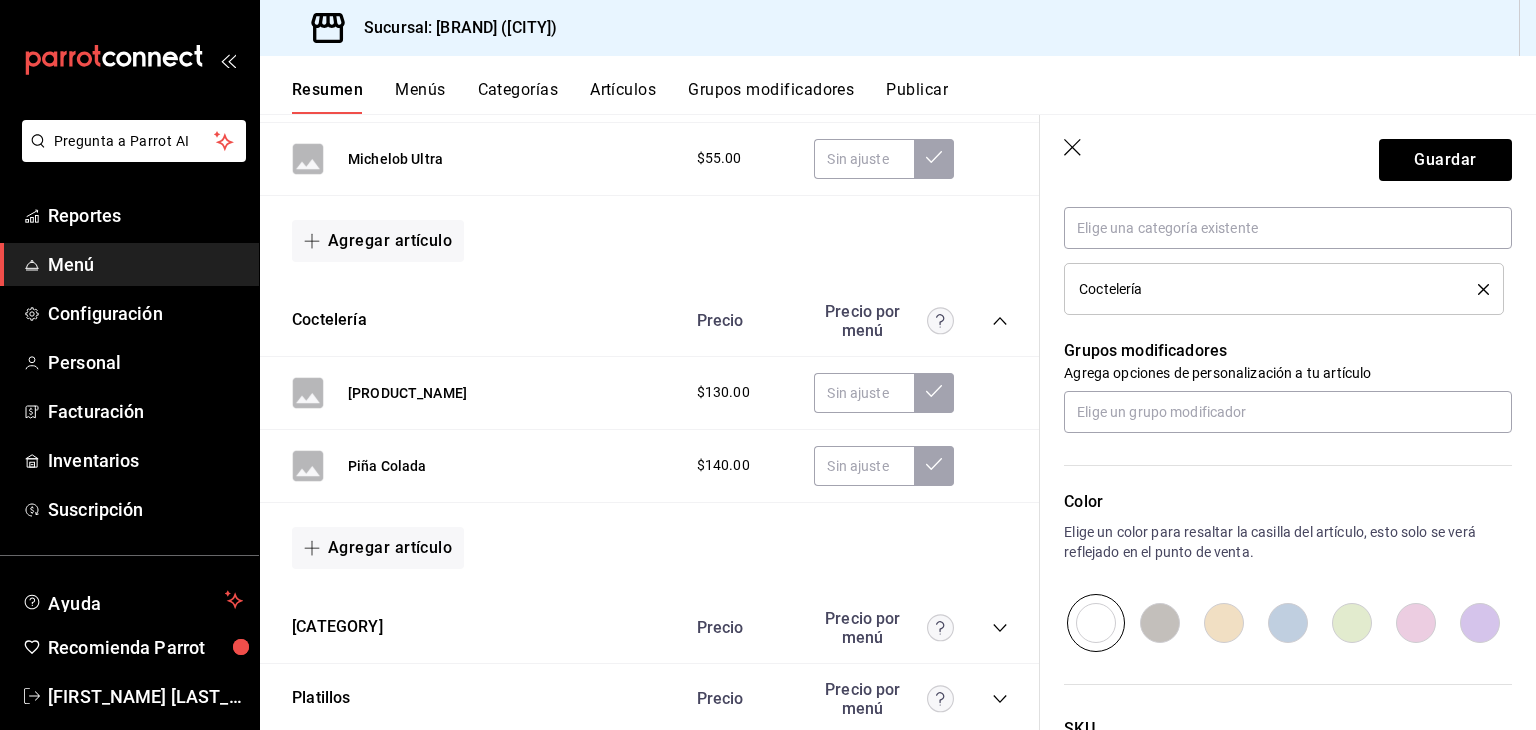 scroll, scrollTop: 800, scrollLeft: 0, axis: vertical 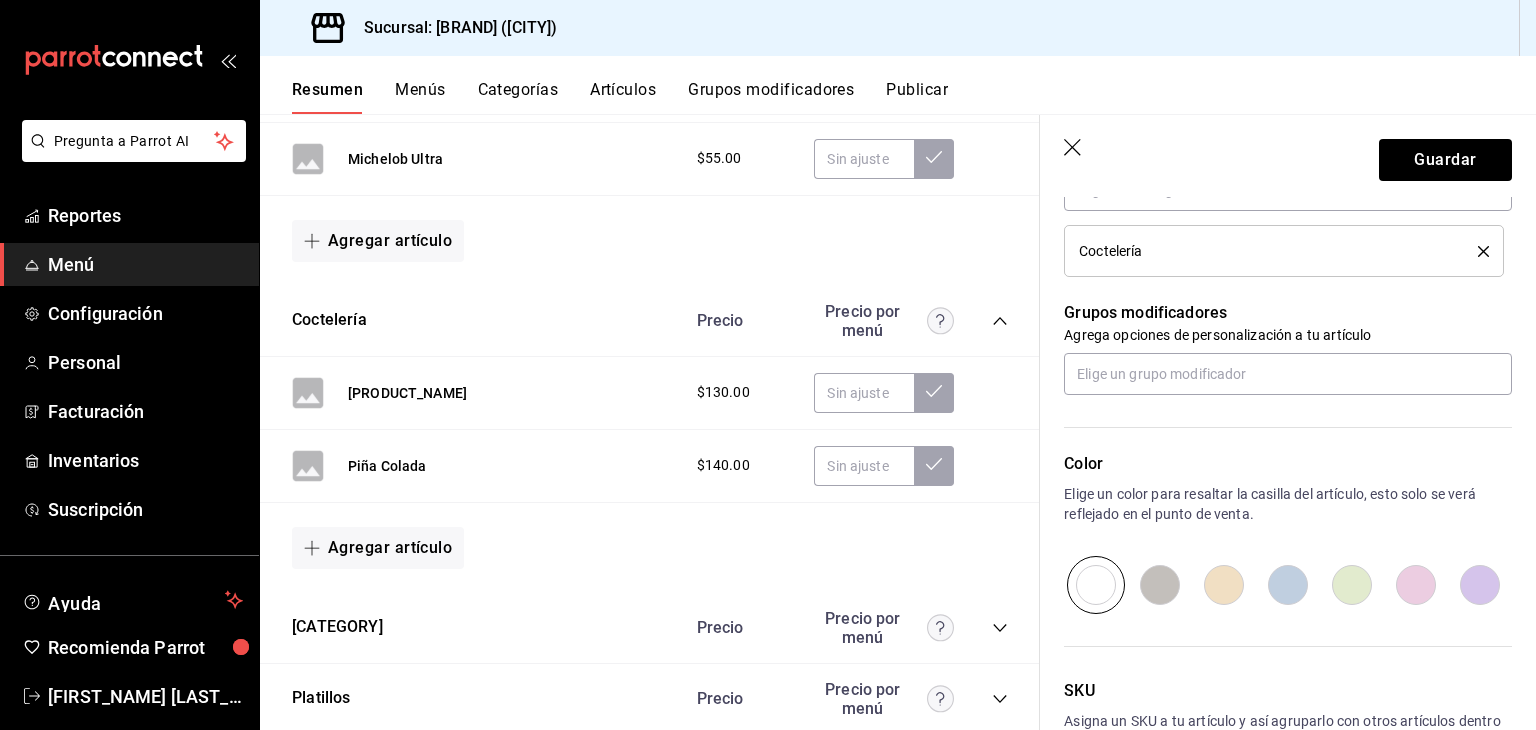 click on "Guardar" at bounding box center [1288, 156] 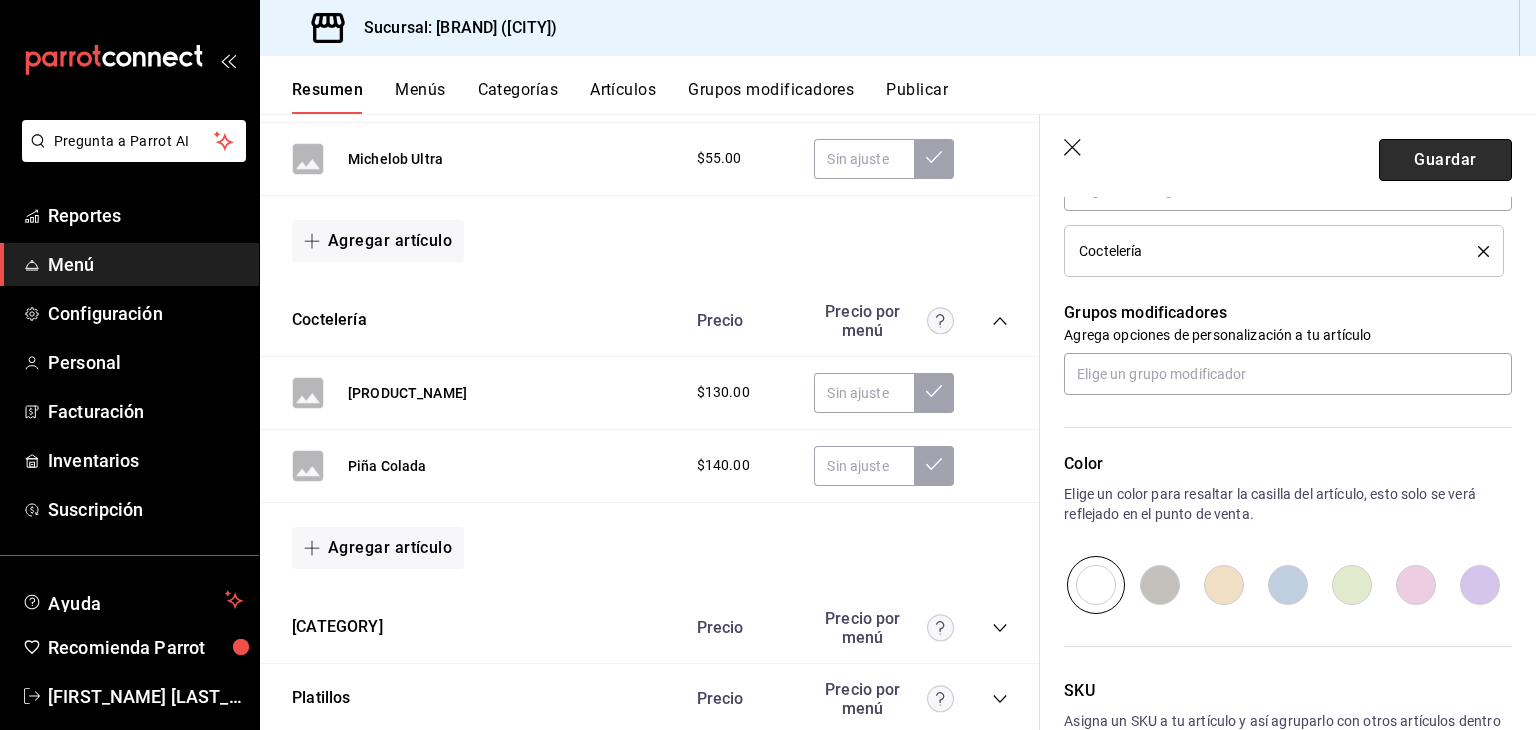 click on "Guardar" at bounding box center [1445, 160] 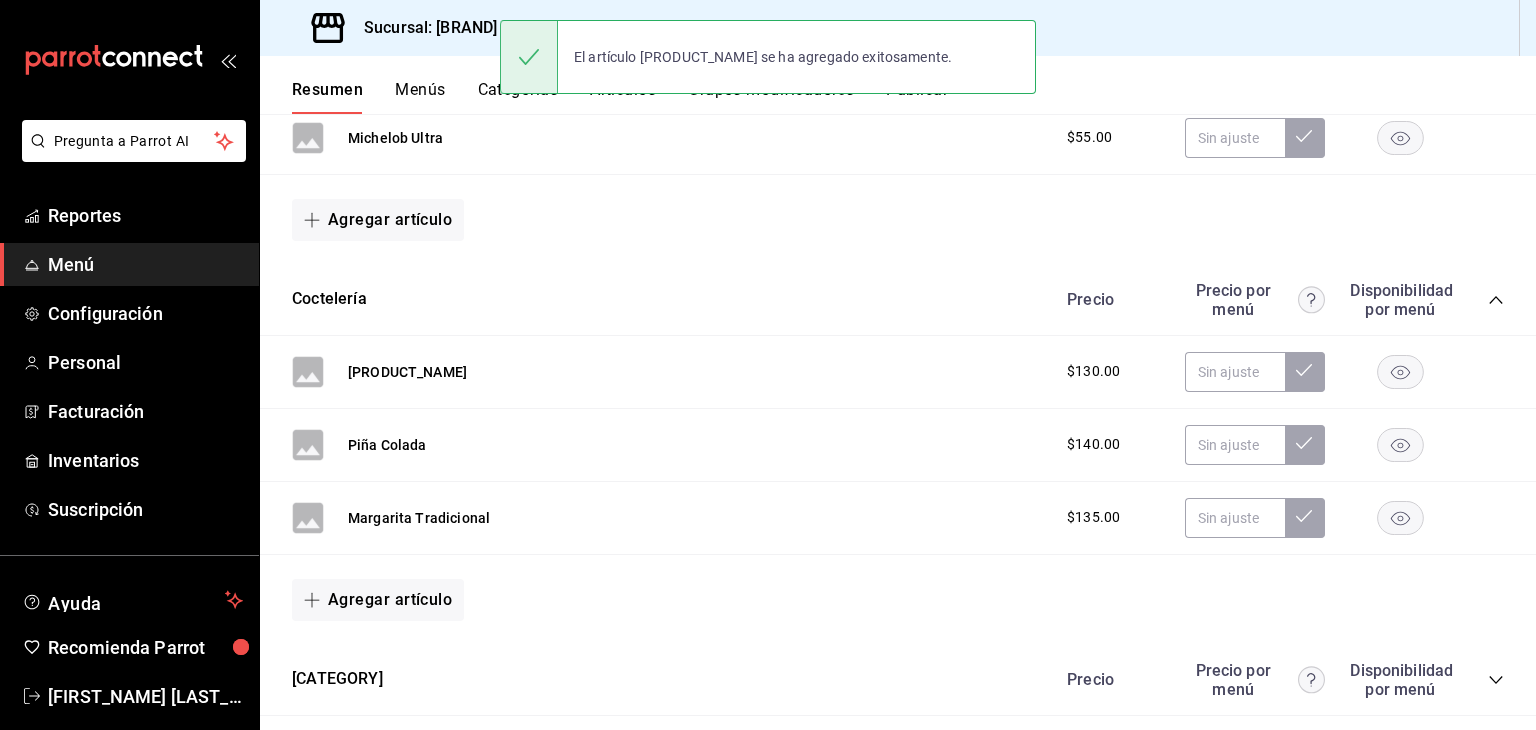 scroll, scrollTop: 0, scrollLeft: 0, axis: both 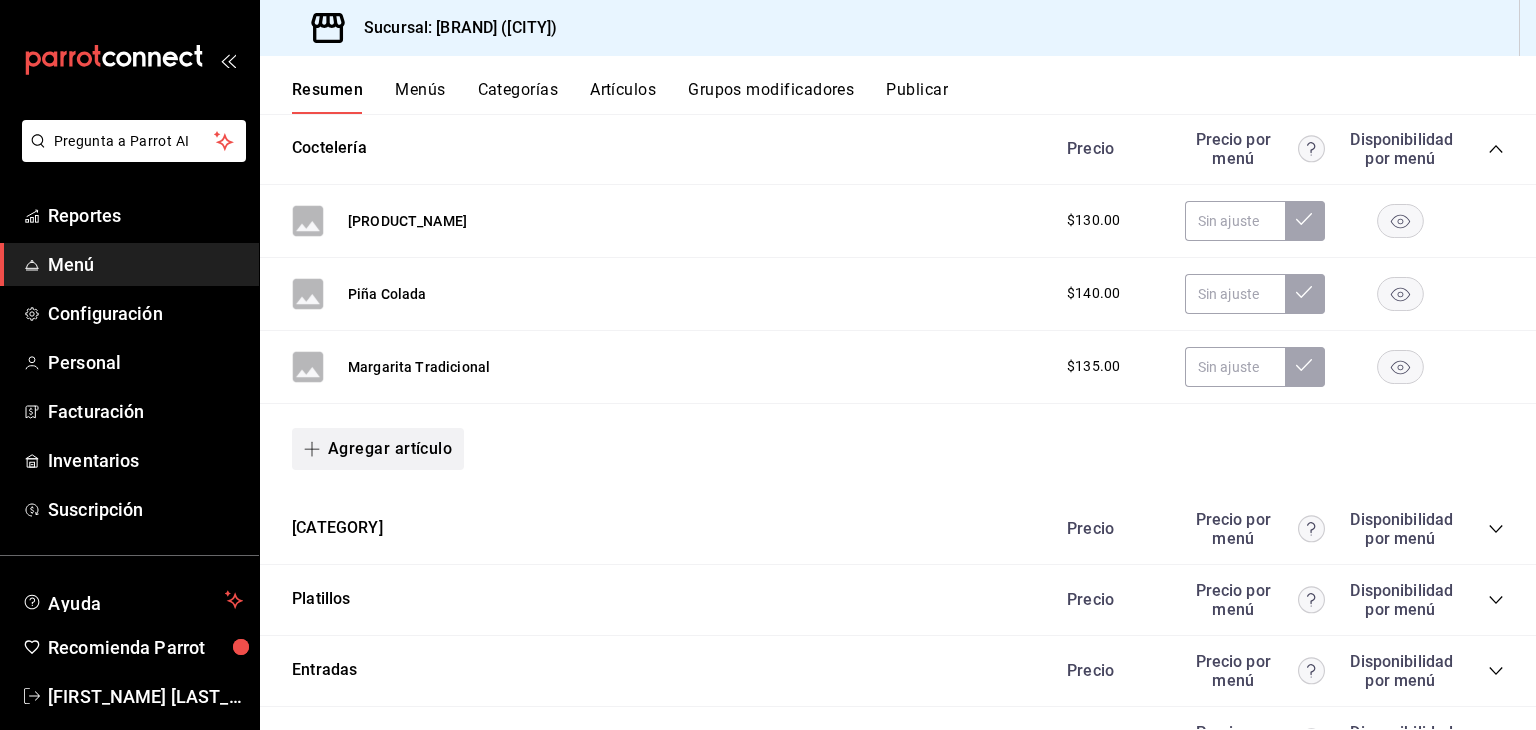 click on "Agregar artículo" at bounding box center [378, 449] 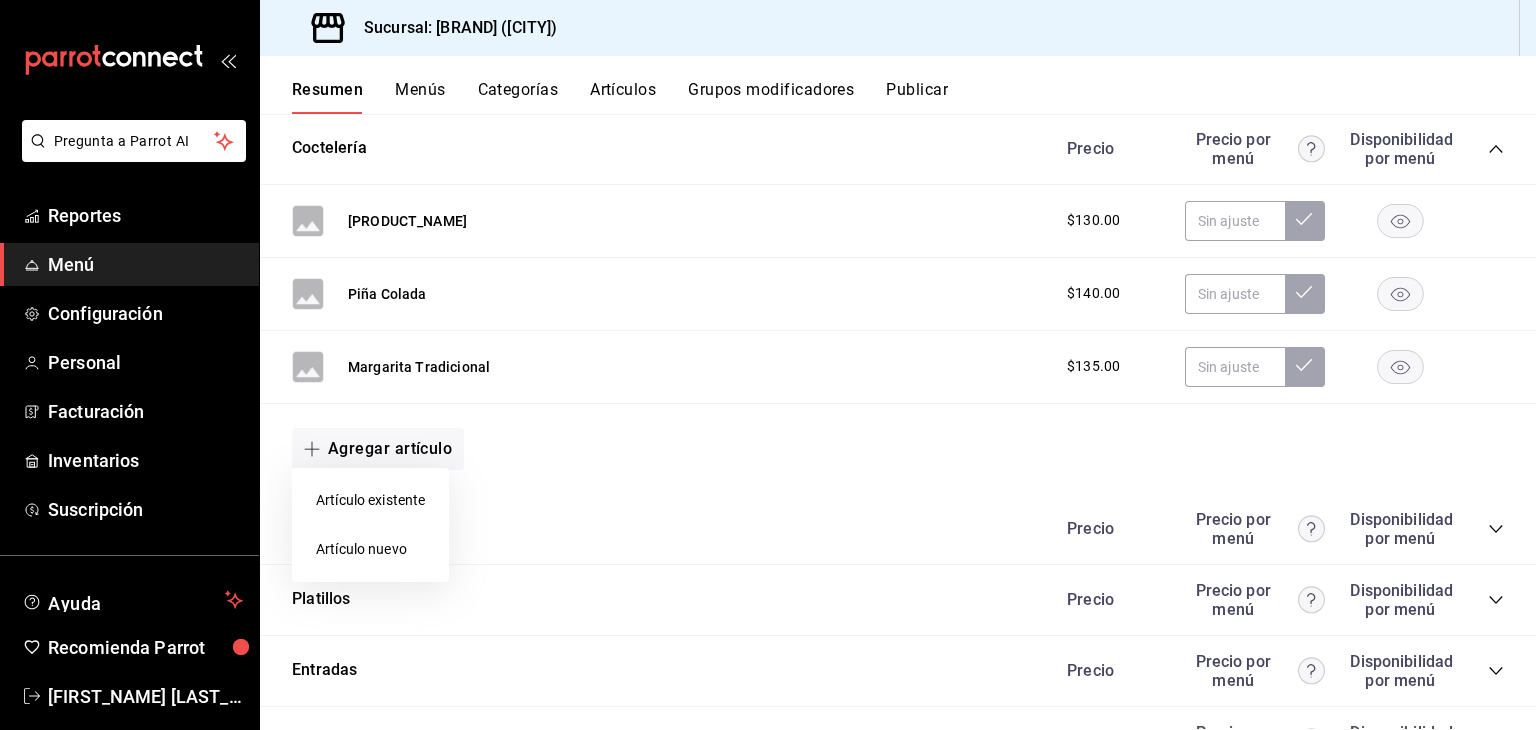 click on "Artículo nuevo" at bounding box center (370, 549) 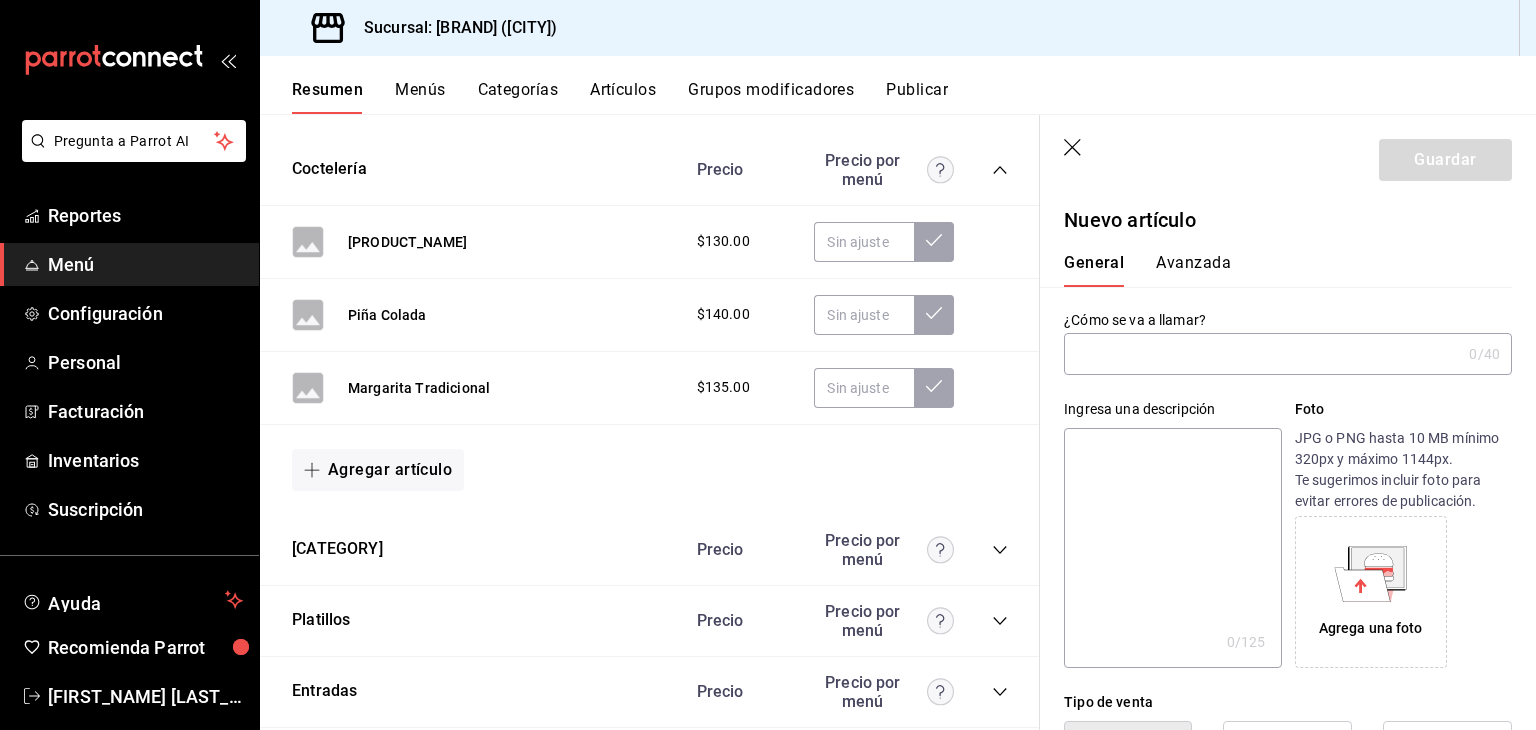type on "AR-[NUMBER]" 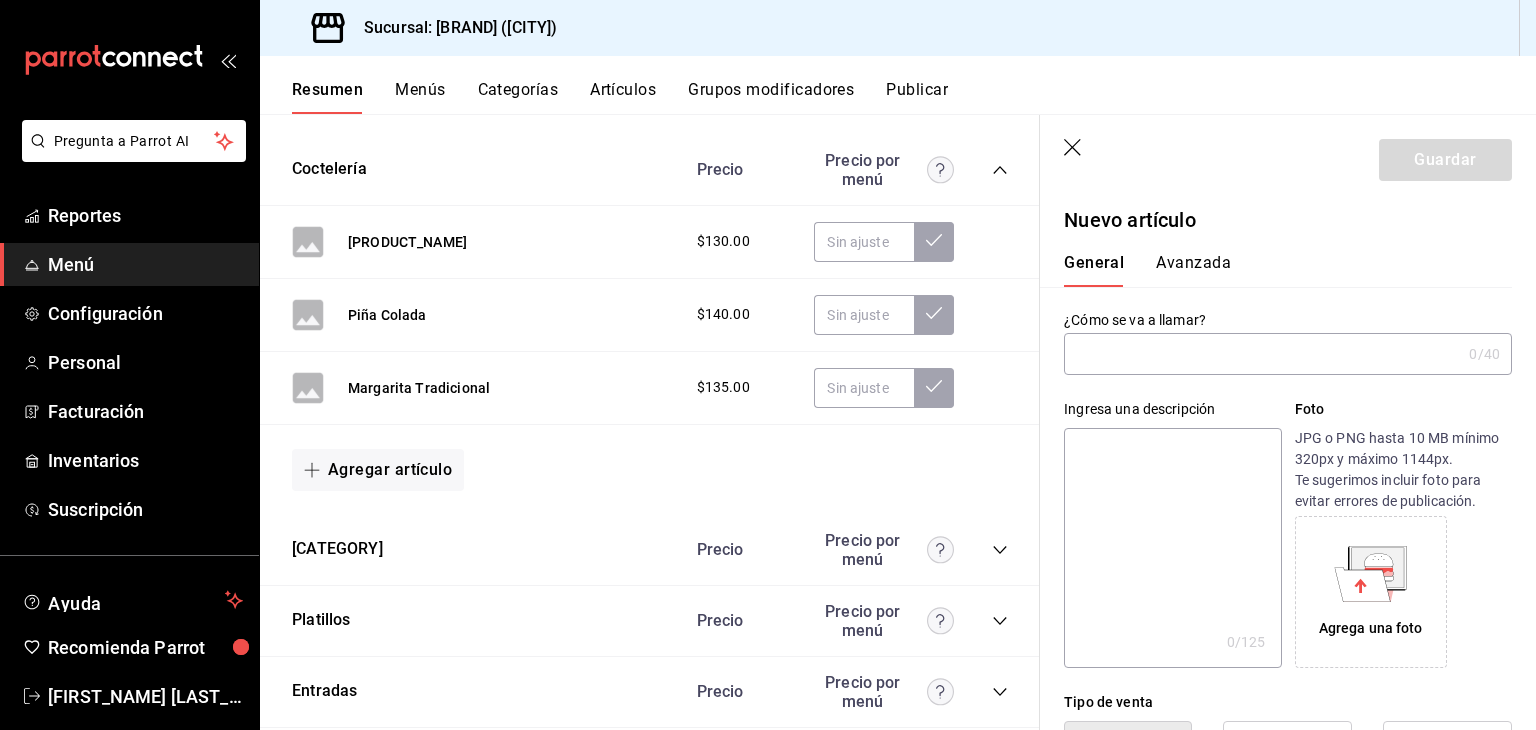click at bounding box center (1262, 354) 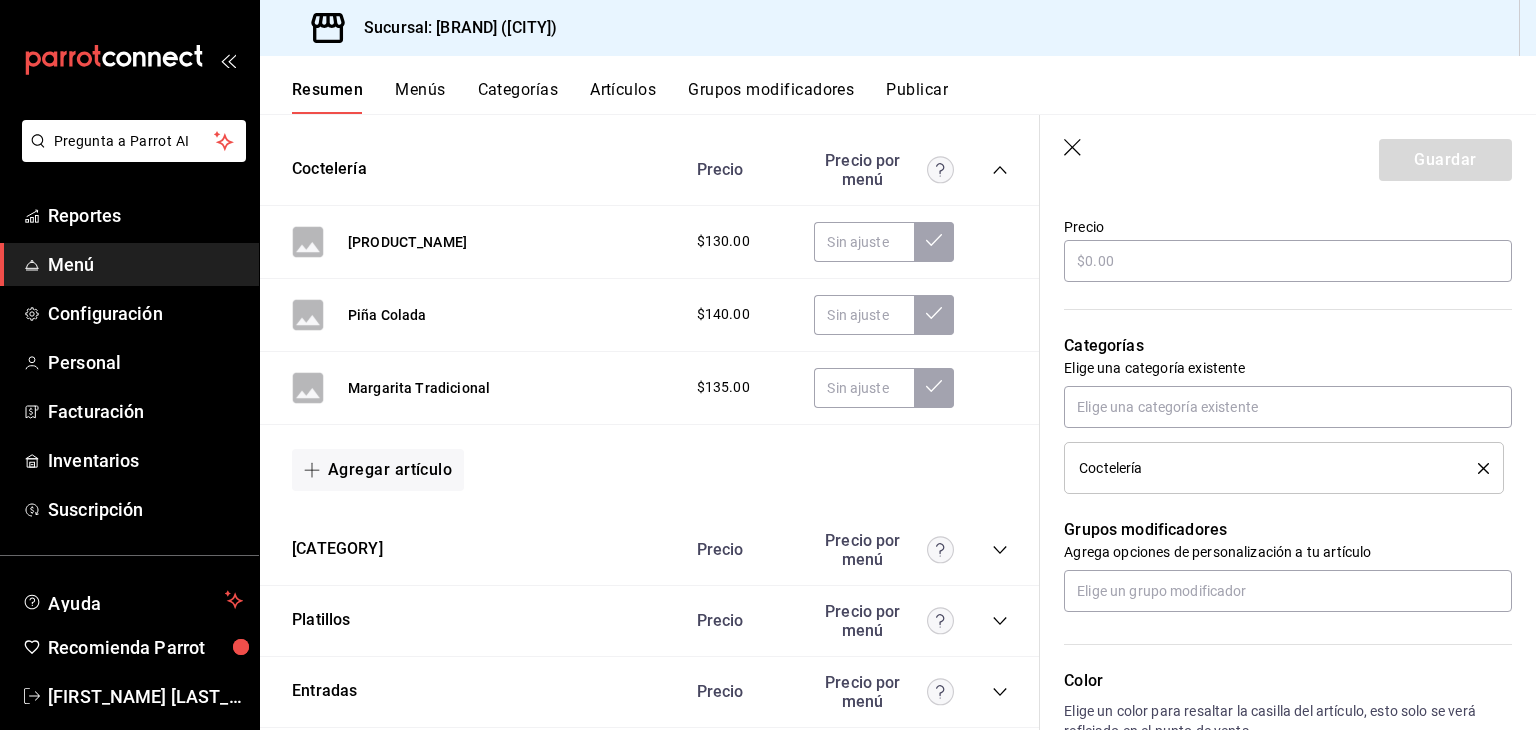 scroll, scrollTop: 600, scrollLeft: 0, axis: vertical 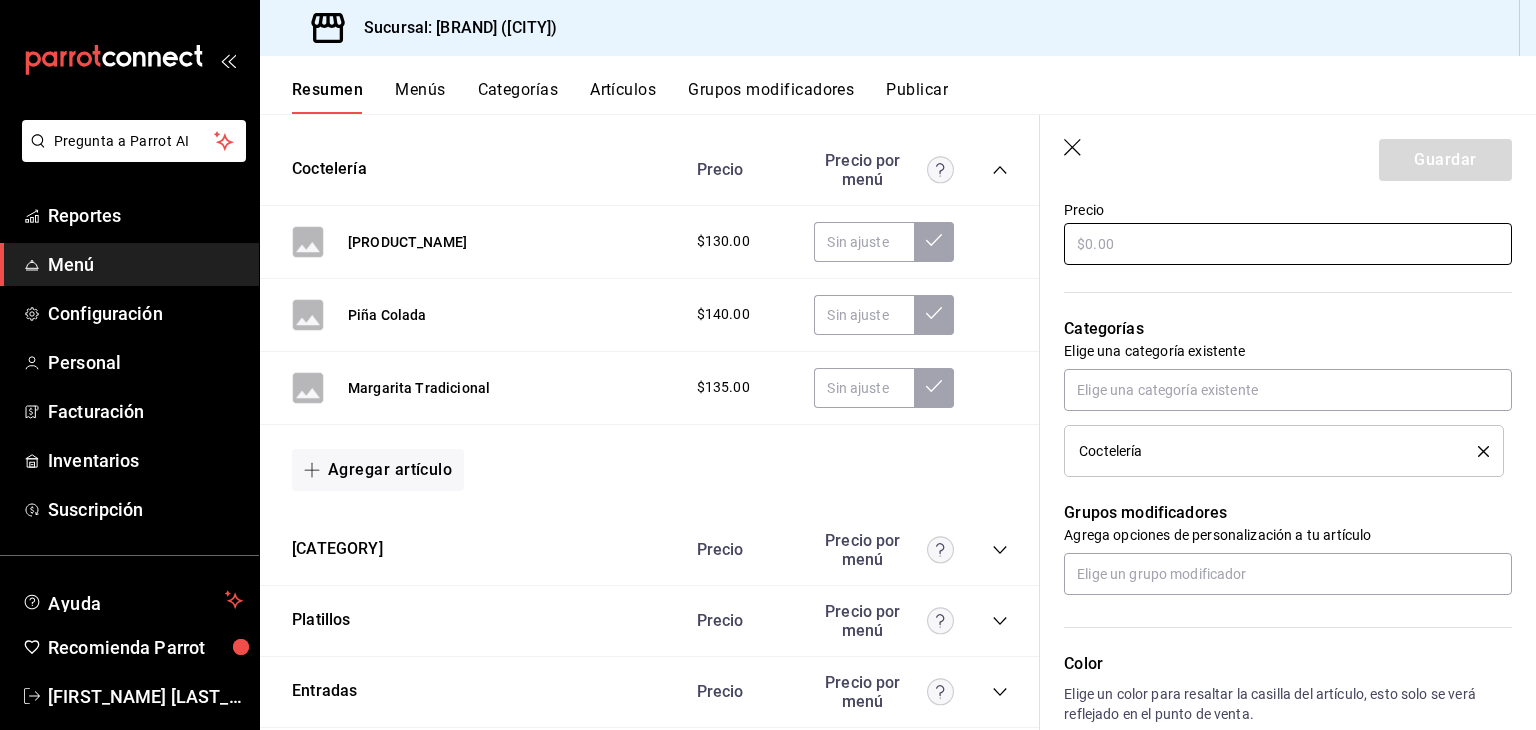type on "Daiquiri de Fresa" 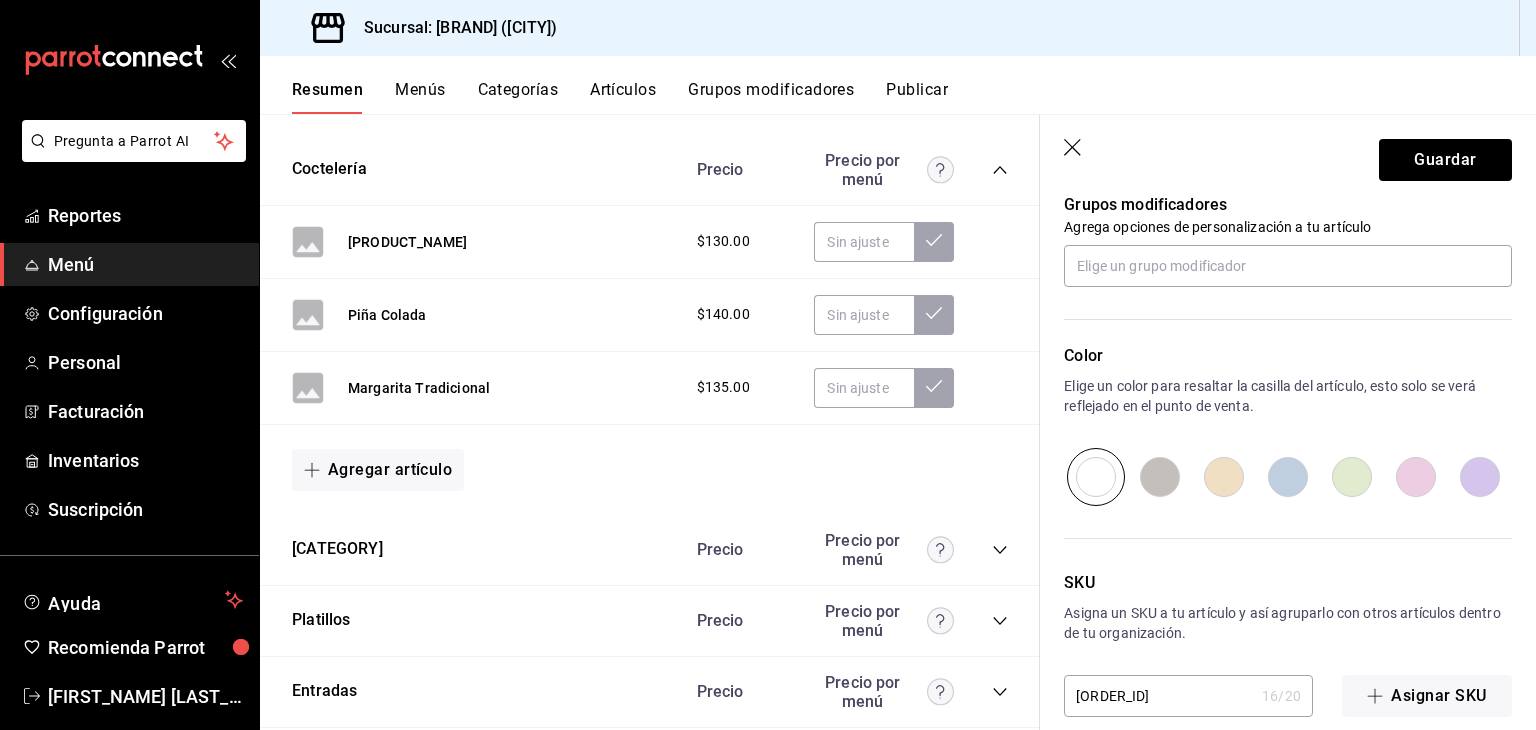 scroll, scrollTop: 934, scrollLeft: 0, axis: vertical 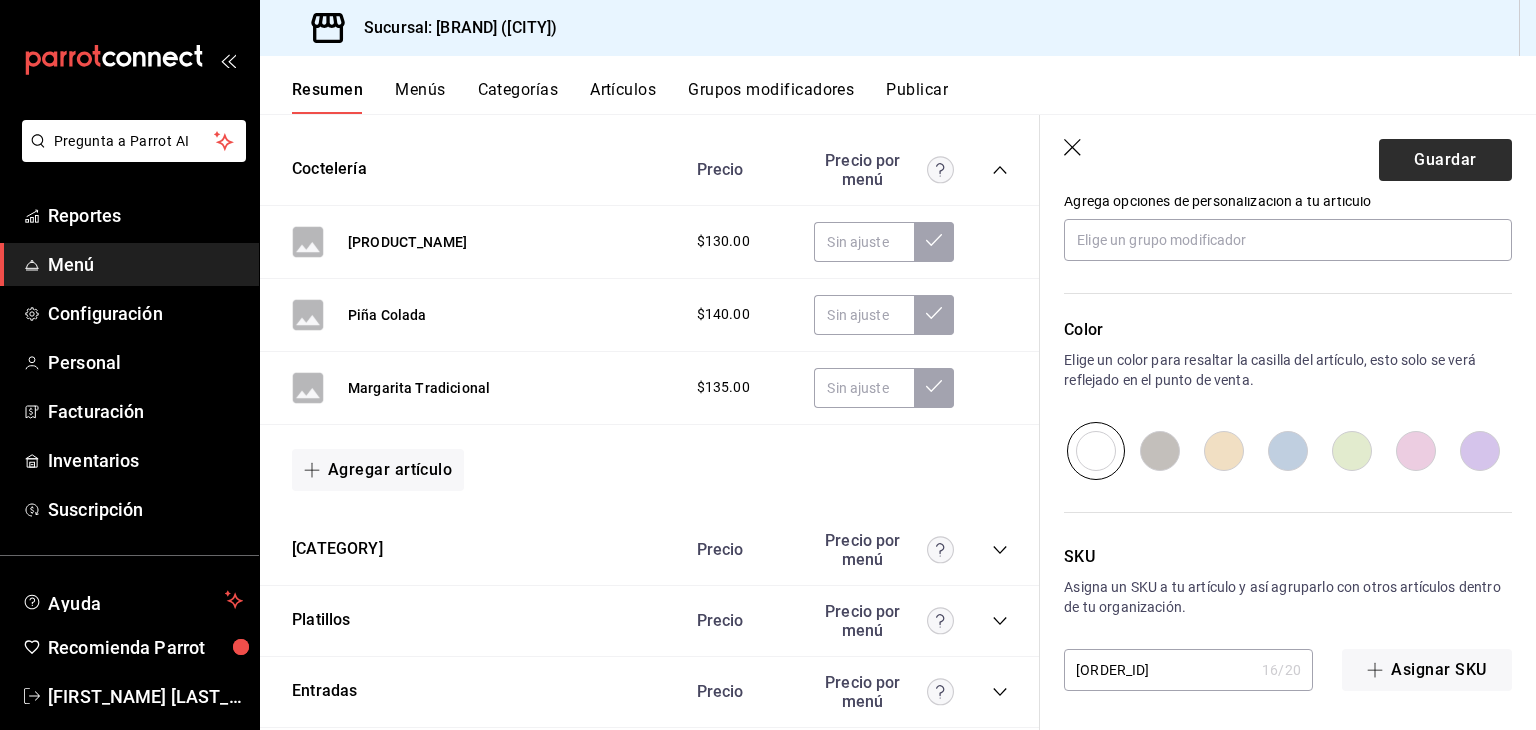 type on "$135.00" 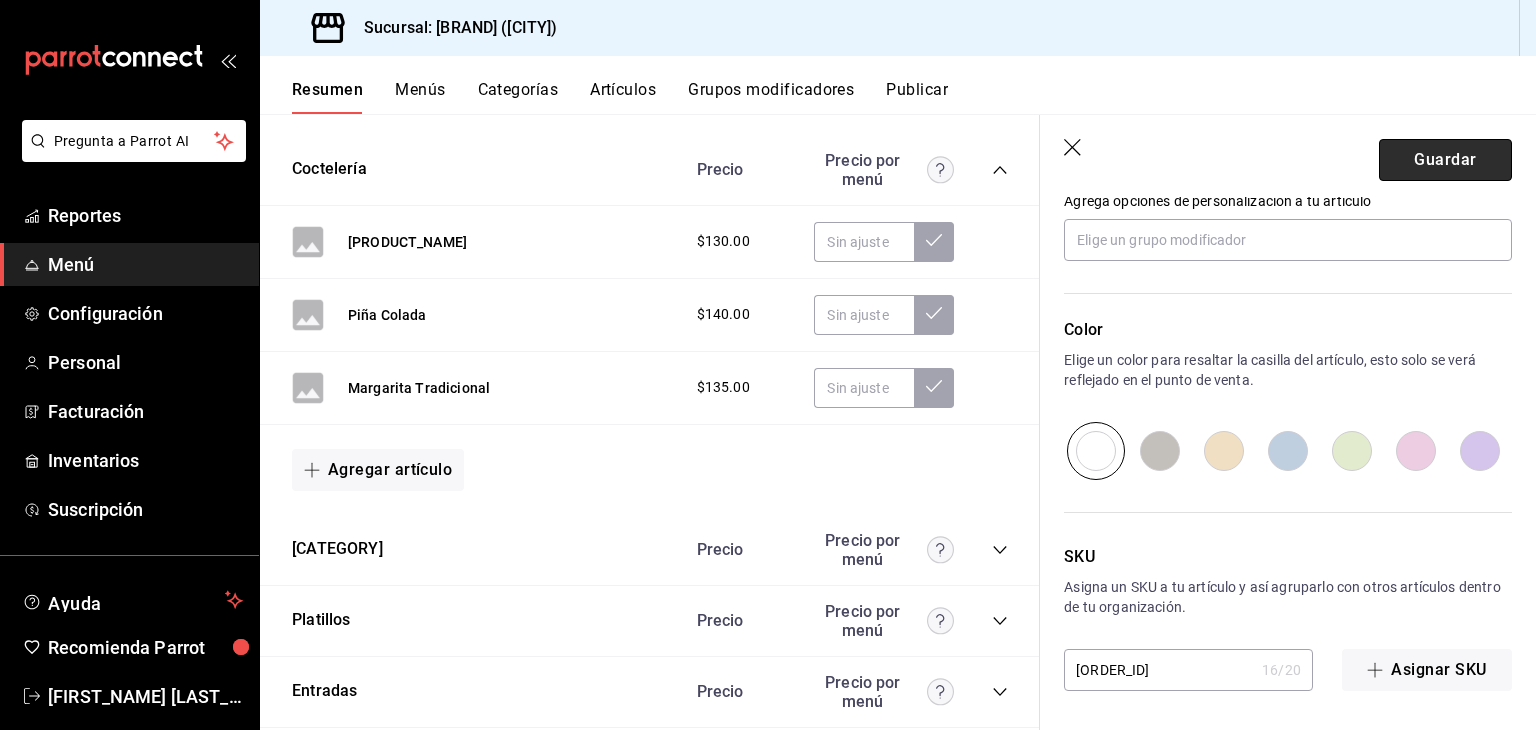 click on "Guardar" at bounding box center [1445, 160] 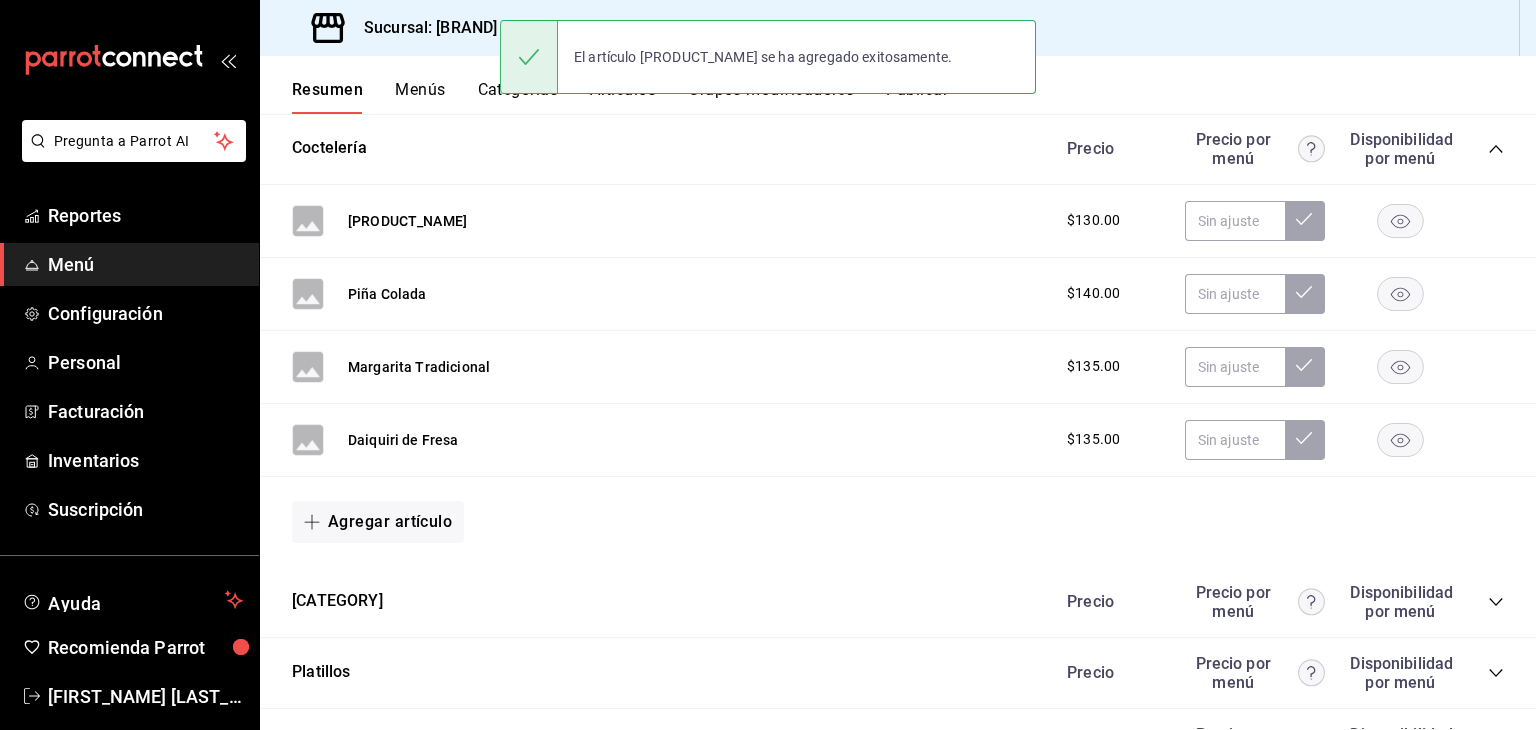 scroll, scrollTop: 0, scrollLeft: 0, axis: both 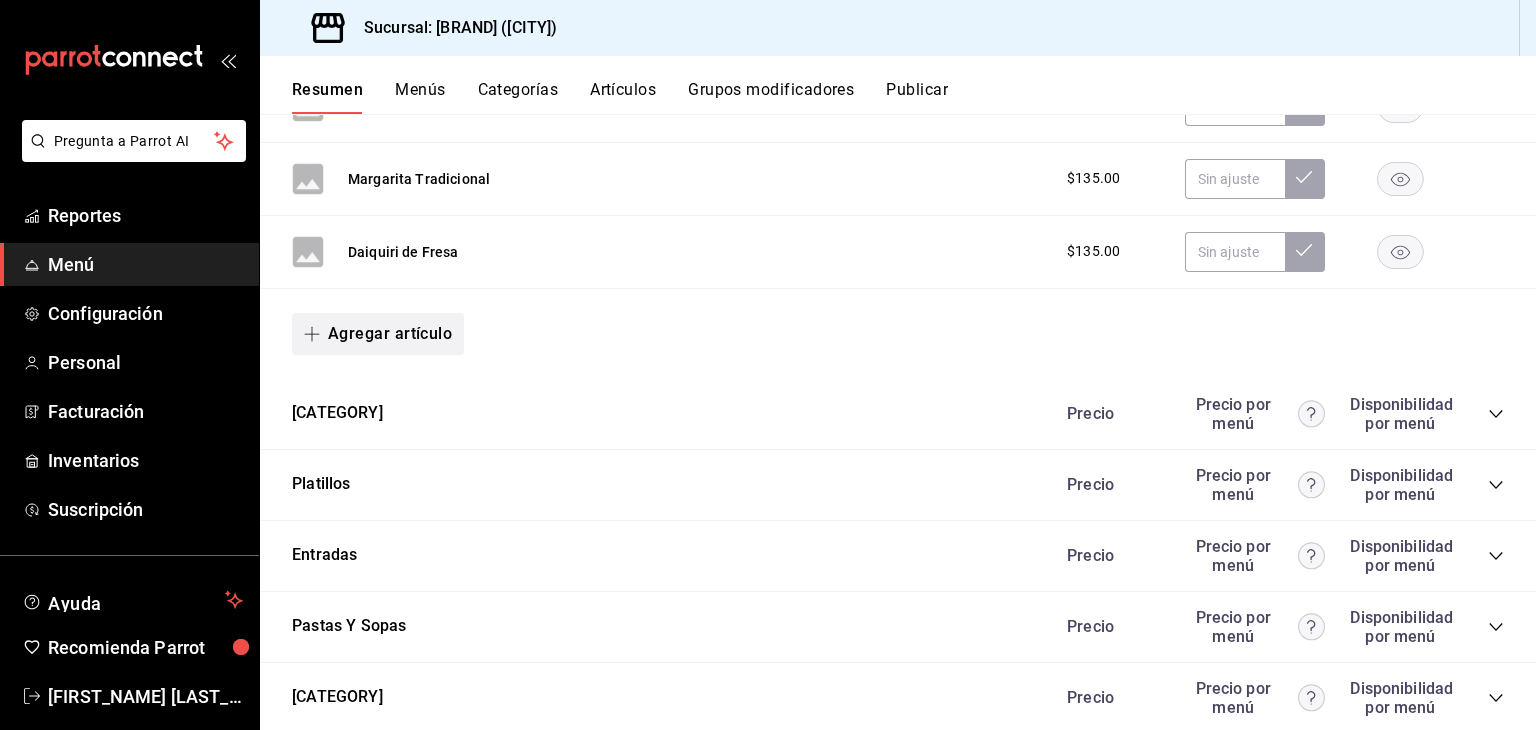click on "Agregar artículo" at bounding box center [378, 334] 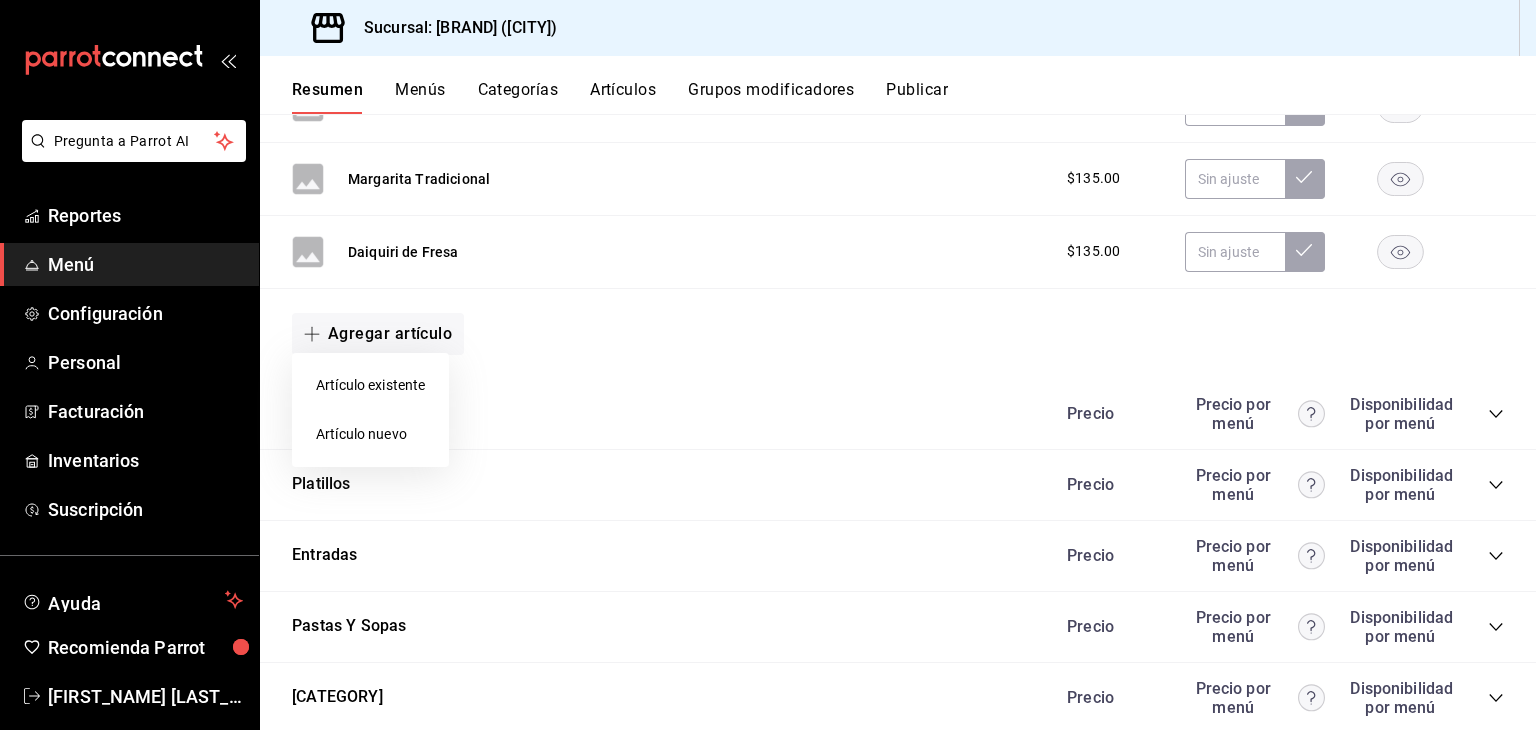 click on "Artículo nuevo" at bounding box center [370, 434] 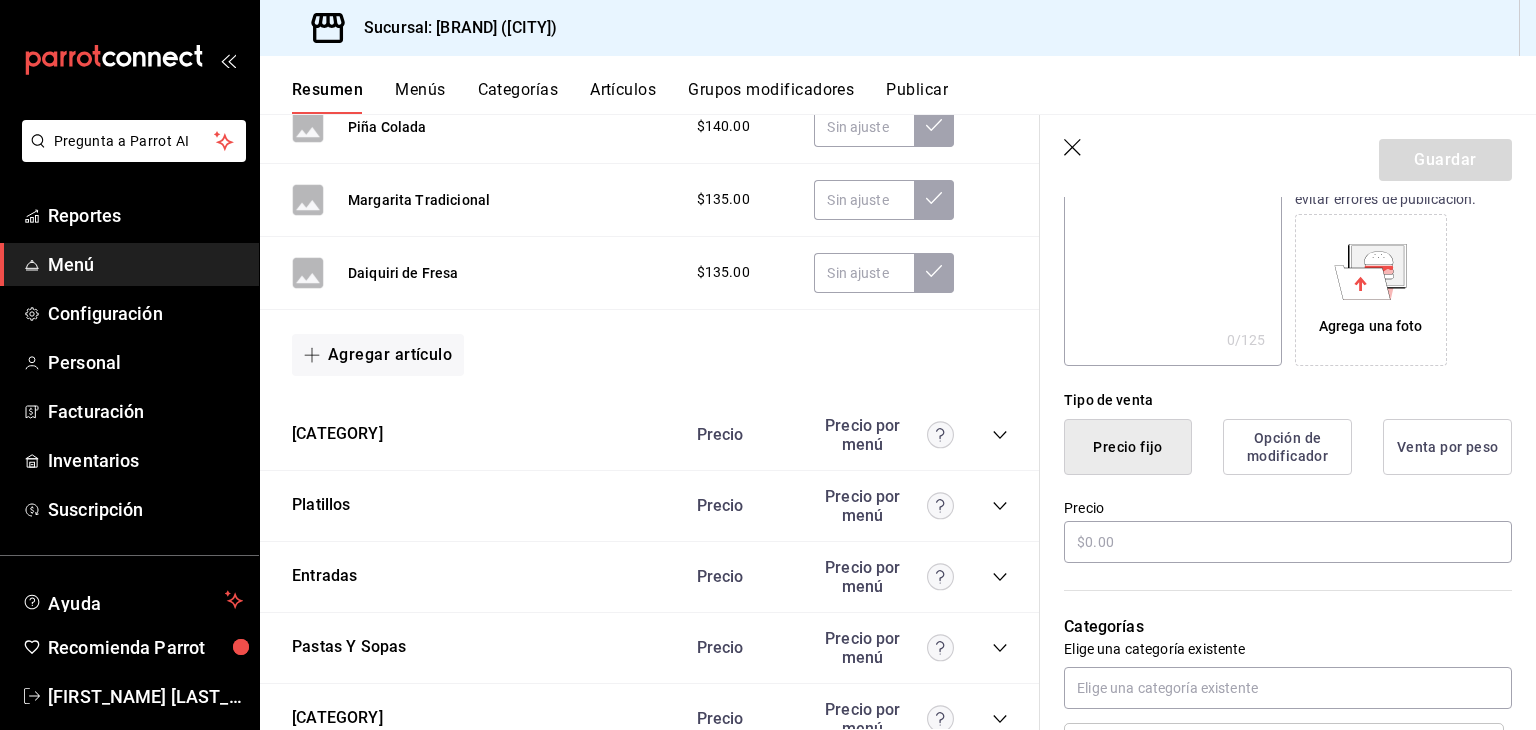 scroll, scrollTop: 300, scrollLeft: 0, axis: vertical 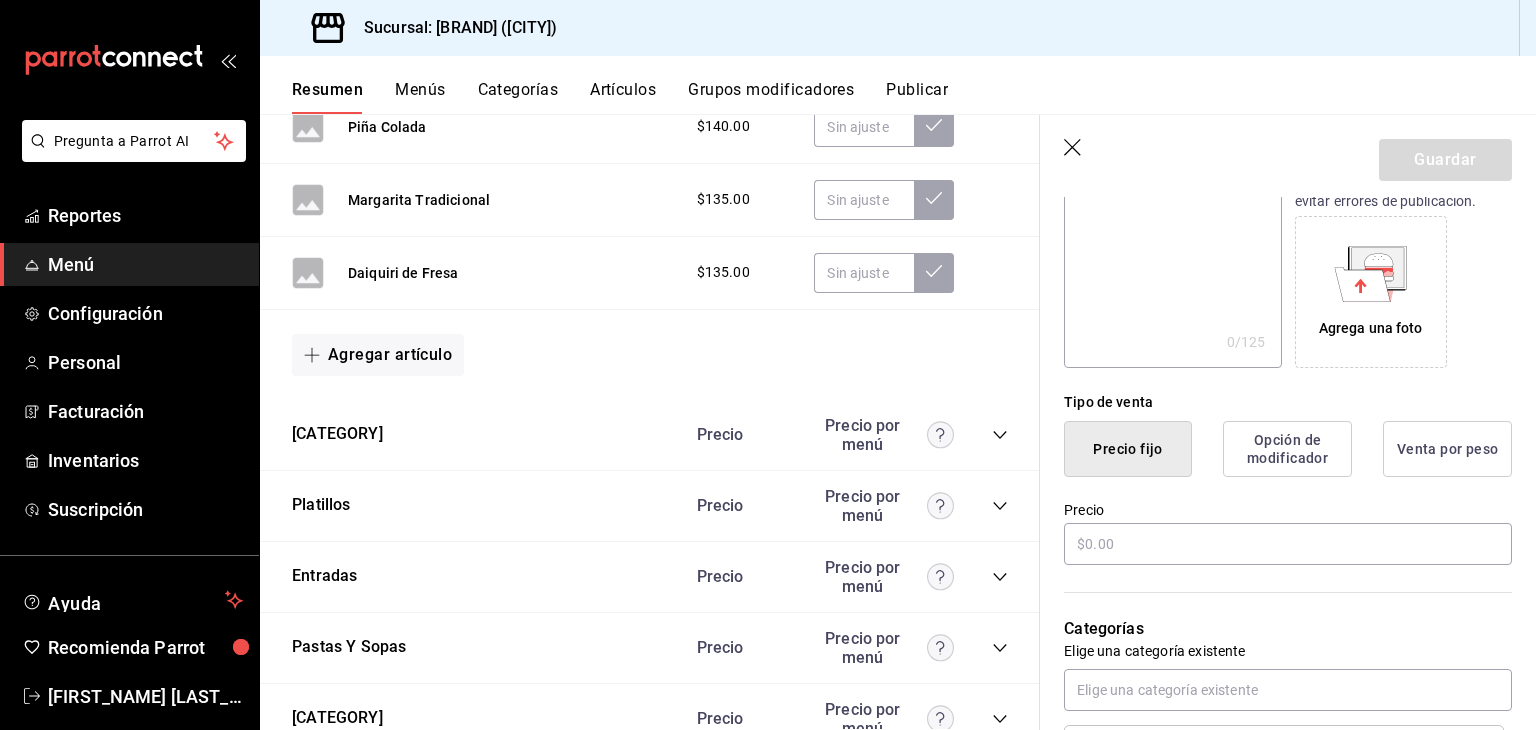 type on "Cosmopolitan" 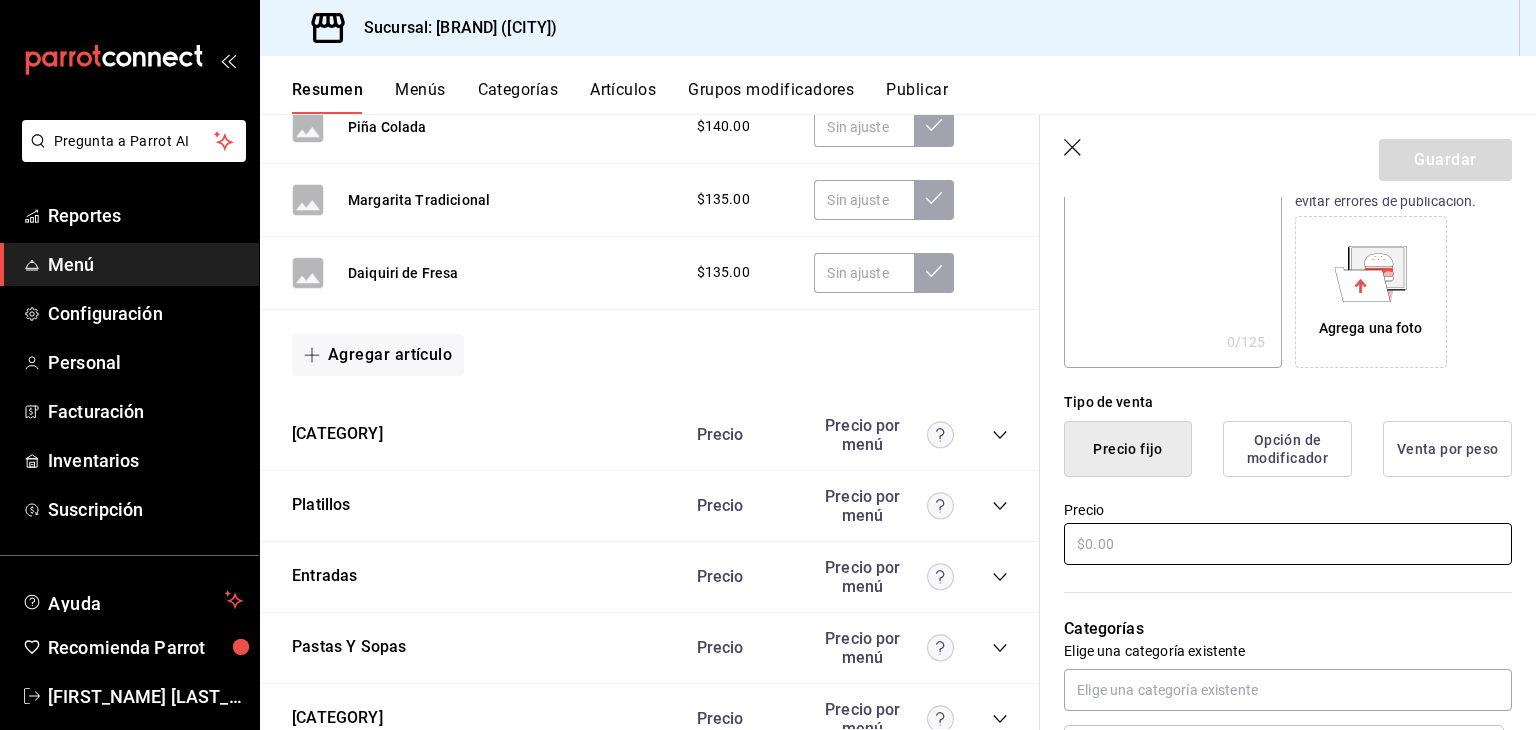 click at bounding box center [1288, 544] 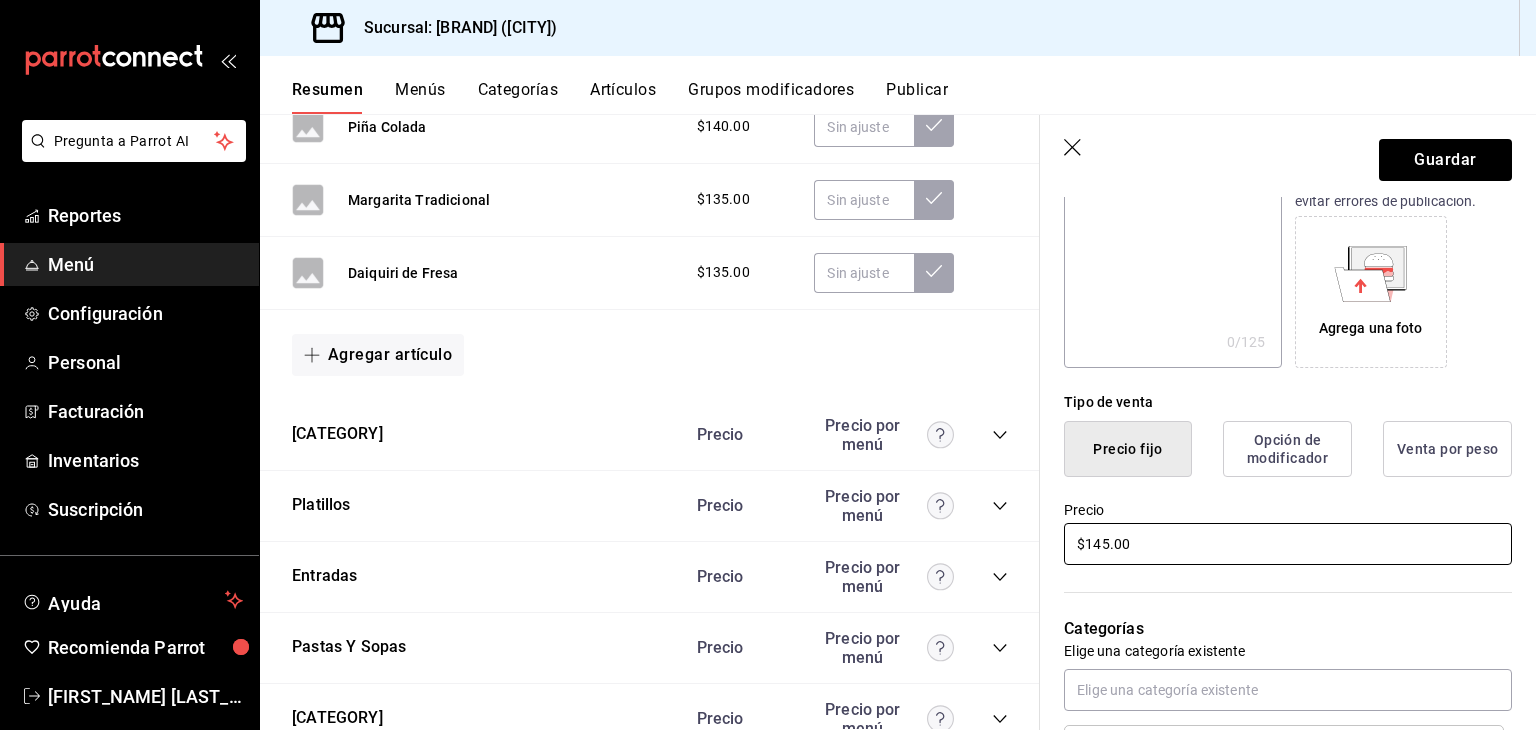 type on "$145.00" 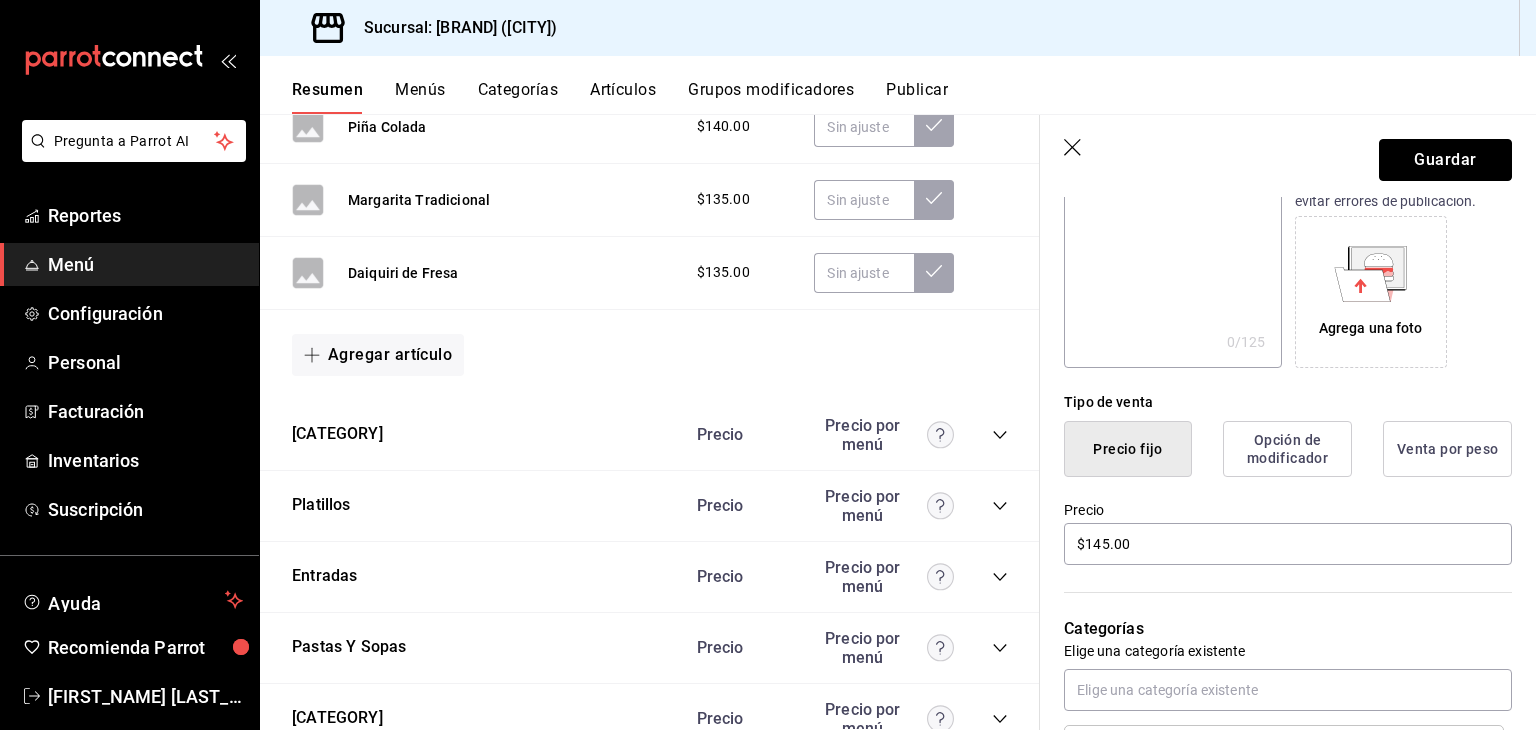 click on "Guardar" at bounding box center (1445, 160) 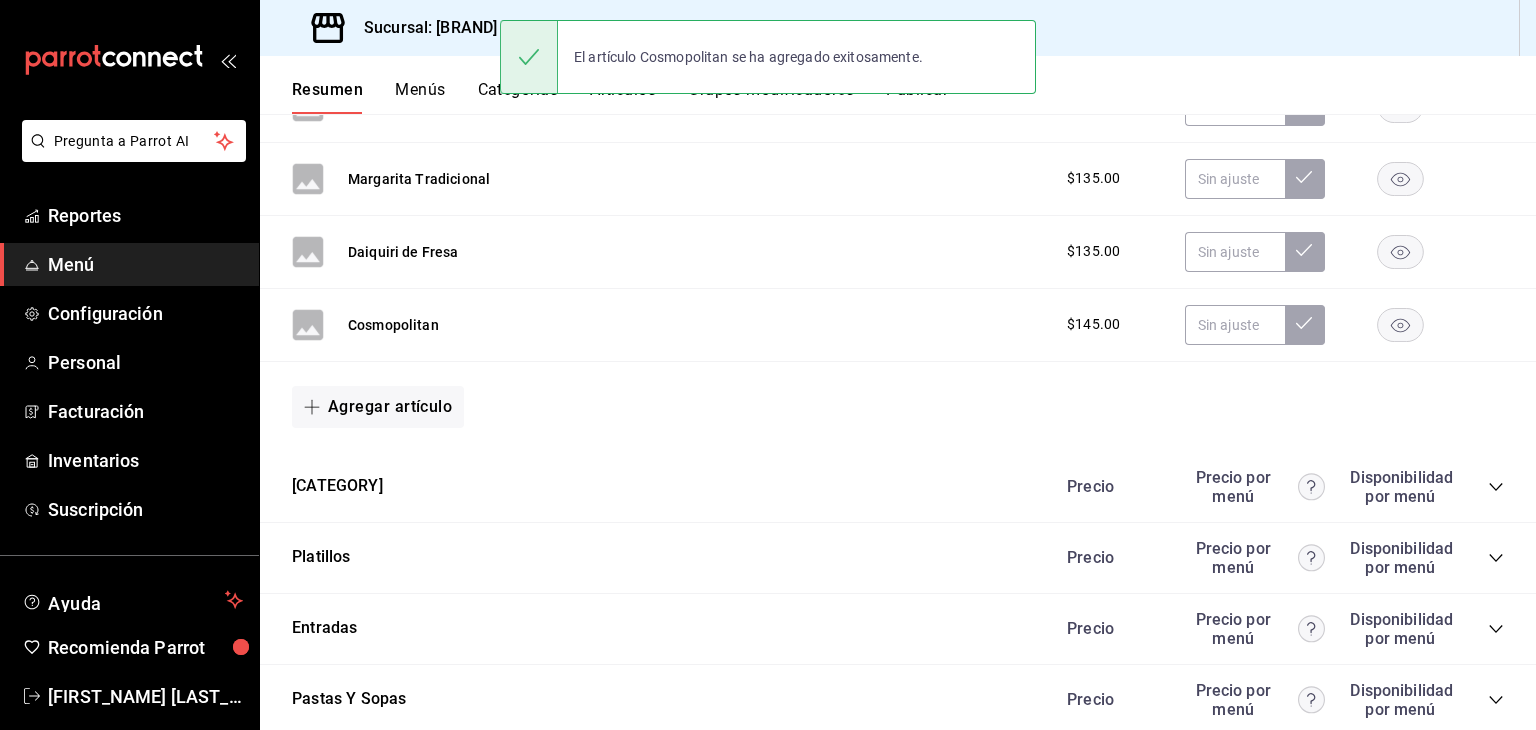 scroll, scrollTop: 0, scrollLeft: 0, axis: both 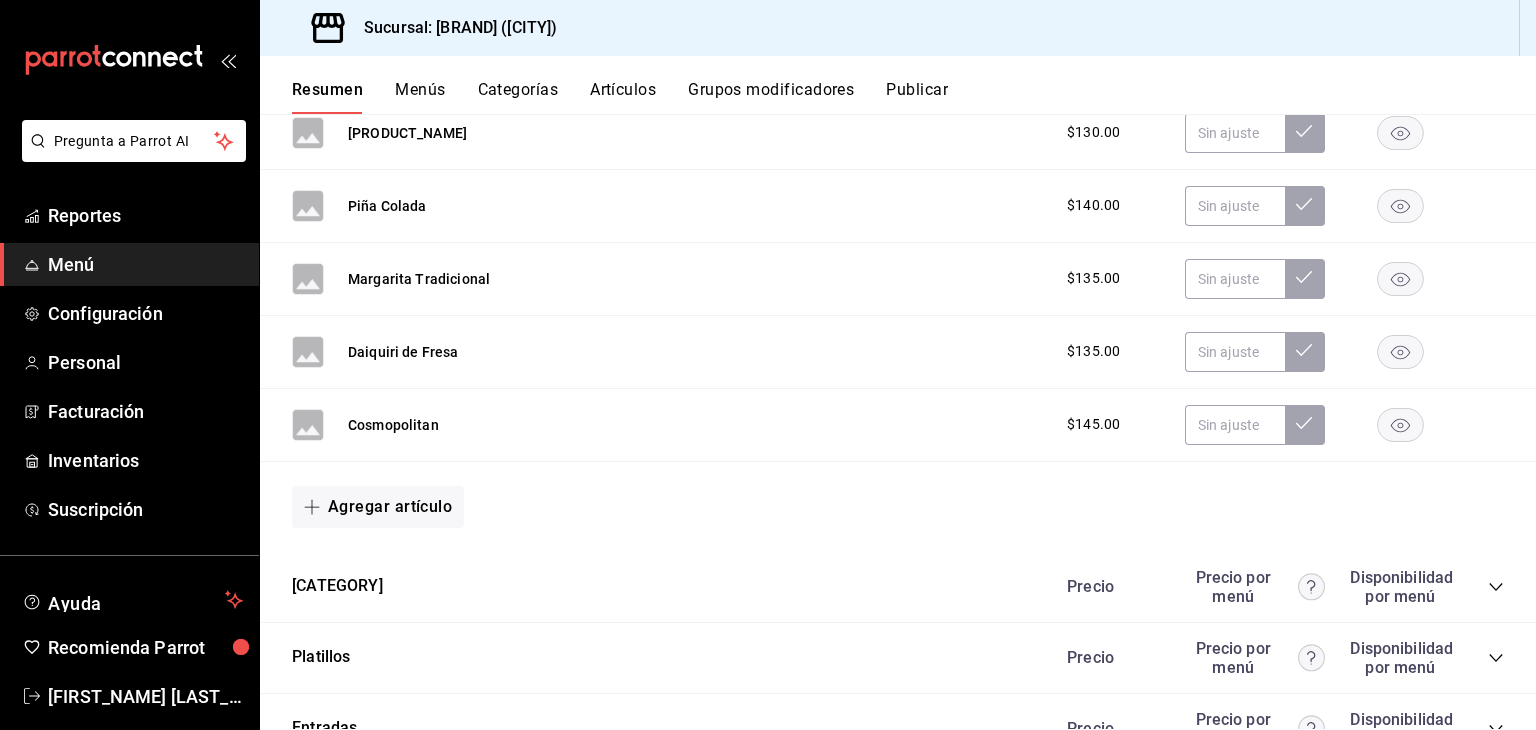 click on "Agregar artículo" at bounding box center [378, 507] 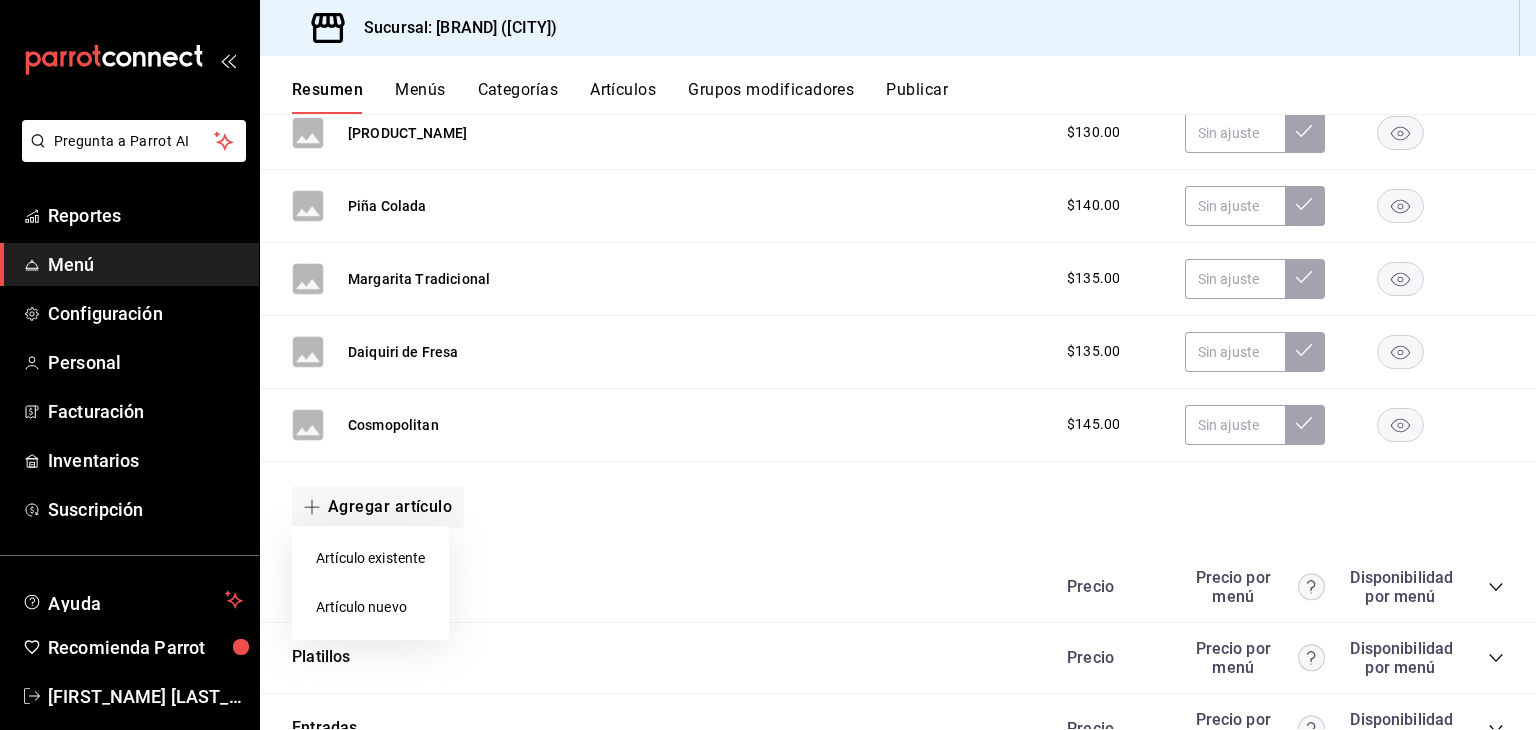 click on "Artículo nuevo" at bounding box center (370, 607) 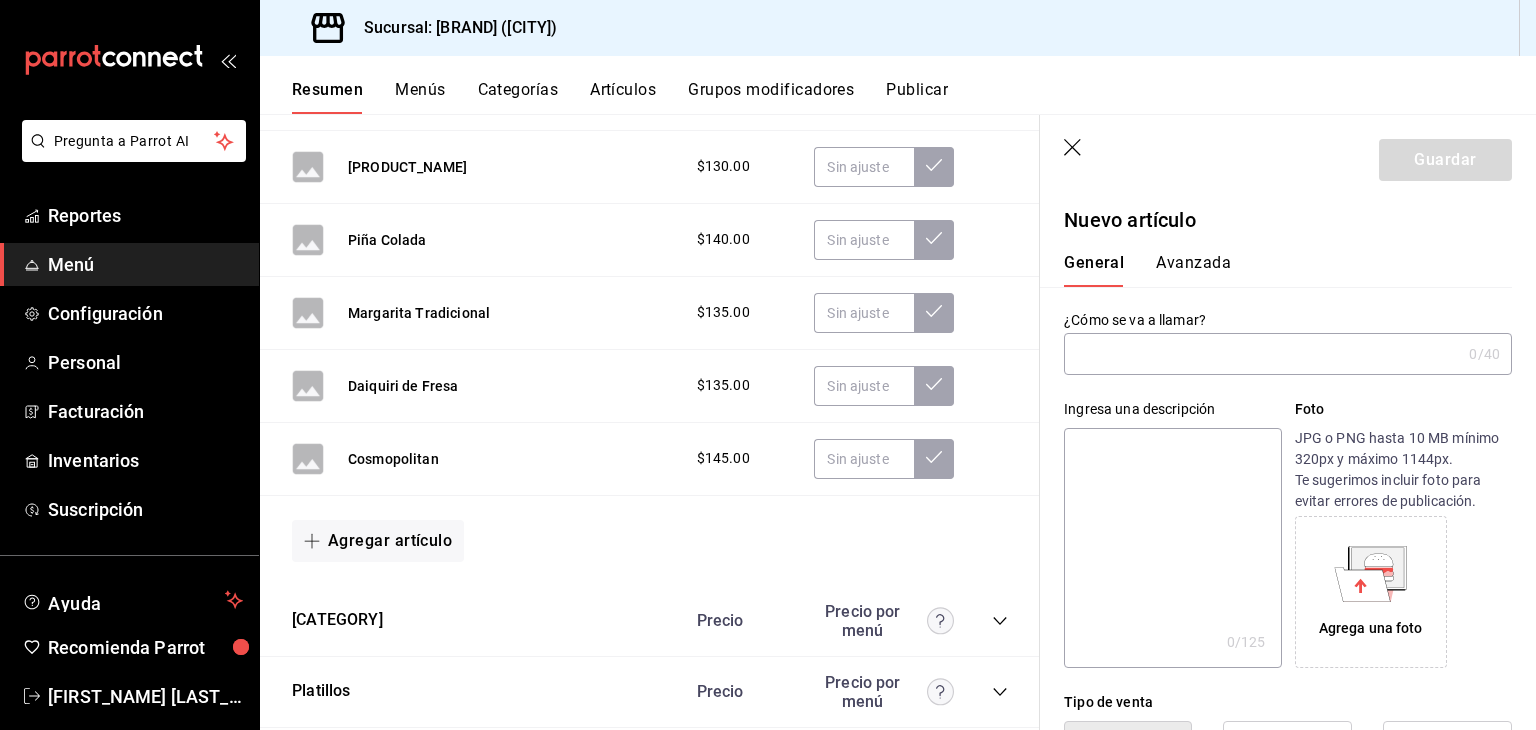 scroll, scrollTop: 1100, scrollLeft: 0, axis: vertical 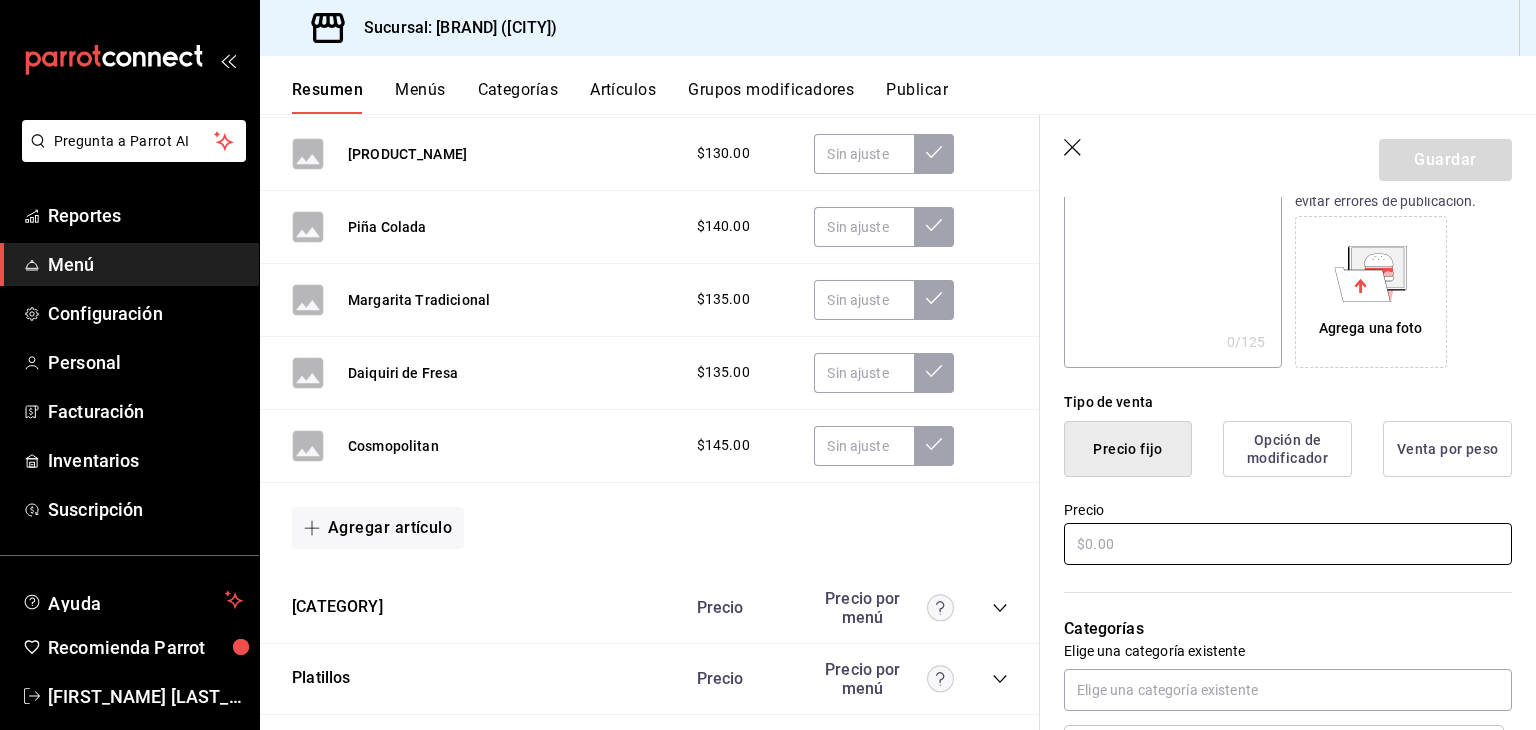 type on "Gin Tonic" 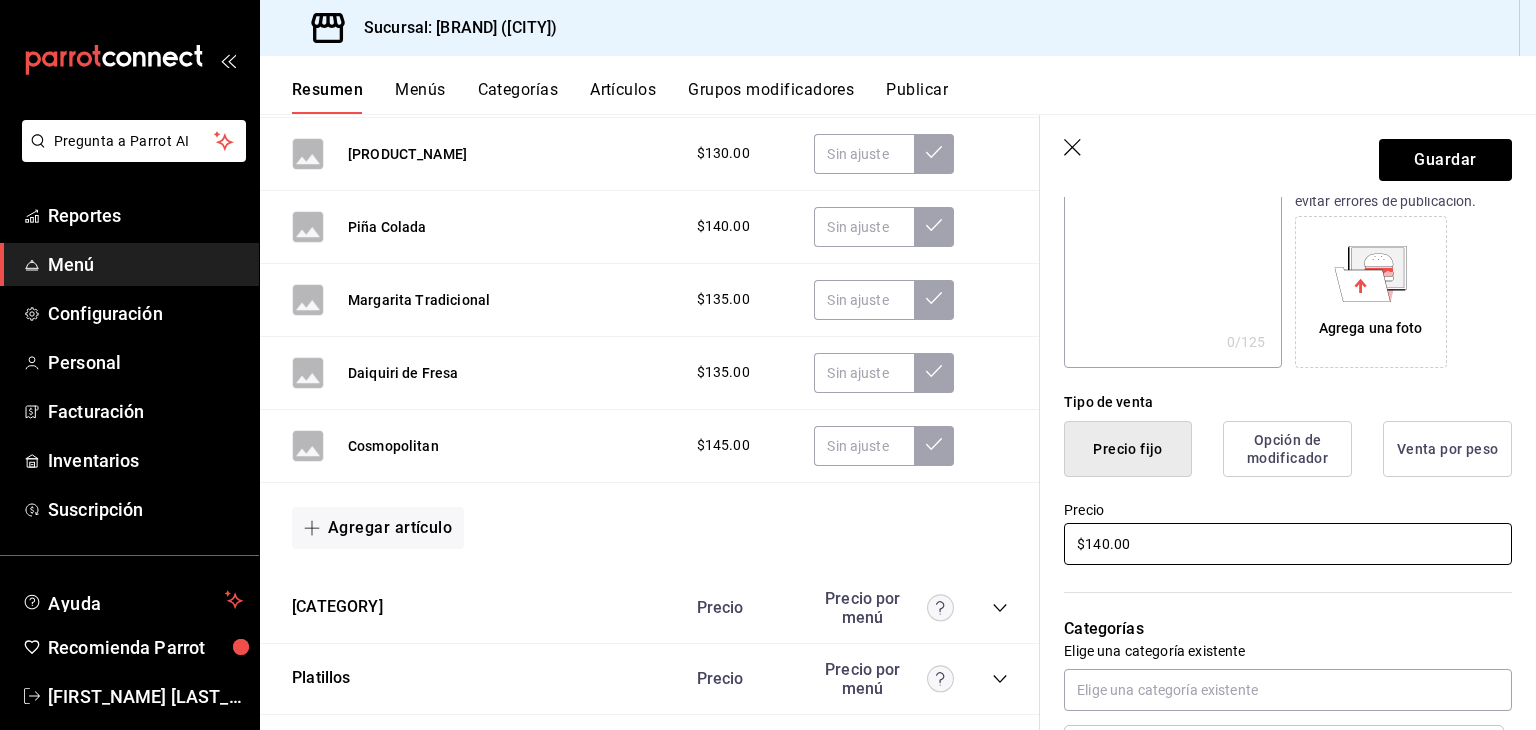 type on "$140.00" 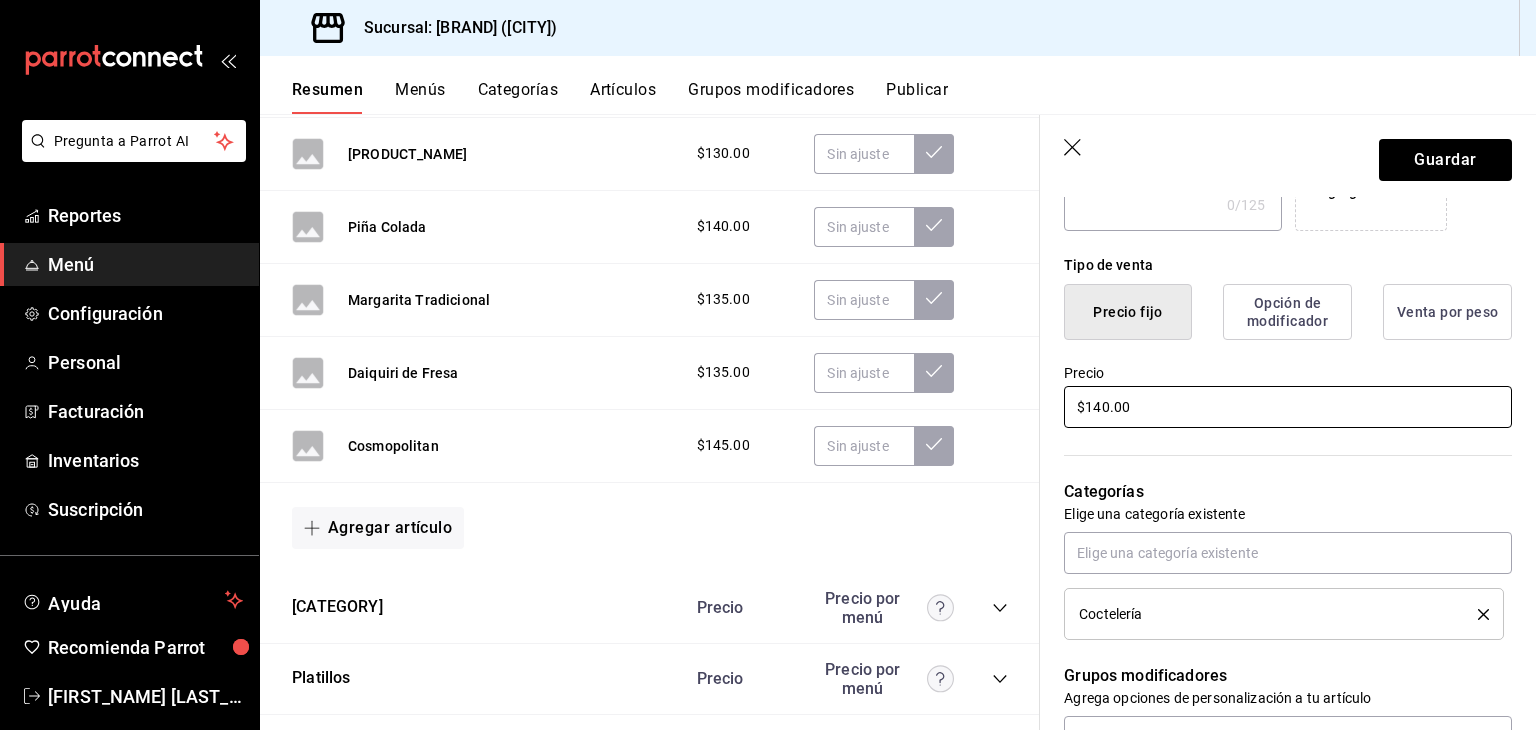 scroll, scrollTop: 500, scrollLeft: 0, axis: vertical 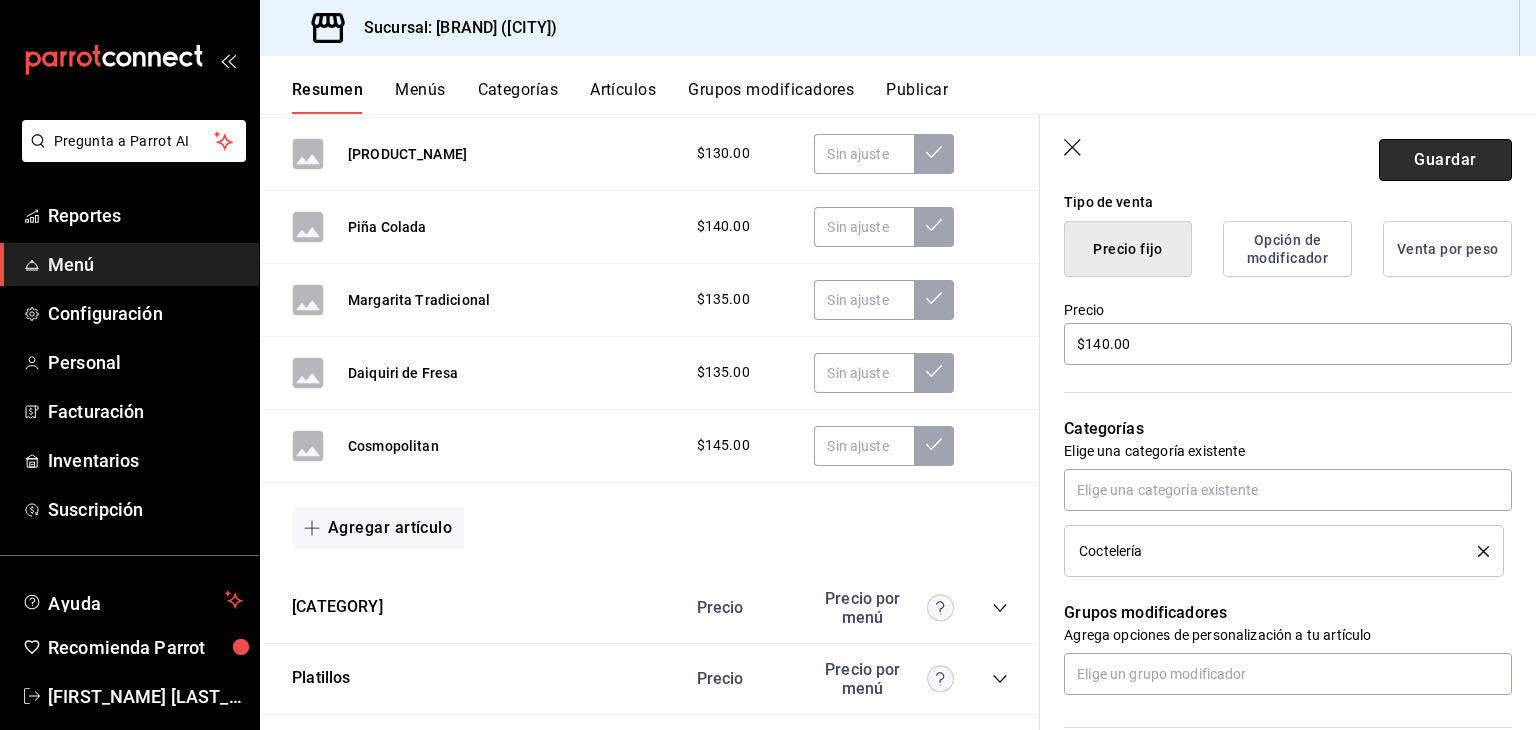 click on "Guardar" at bounding box center [1445, 160] 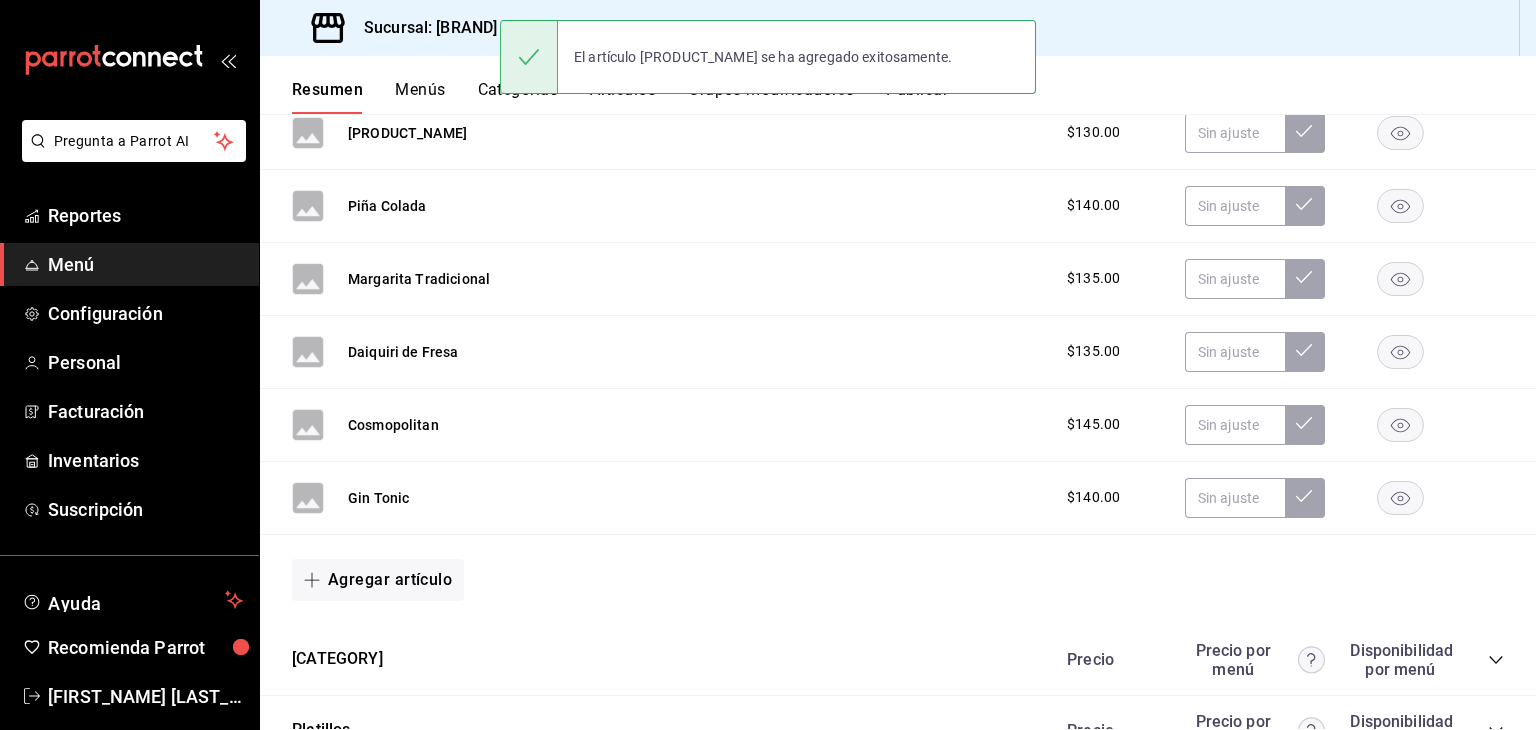scroll, scrollTop: 0, scrollLeft: 0, axis: both 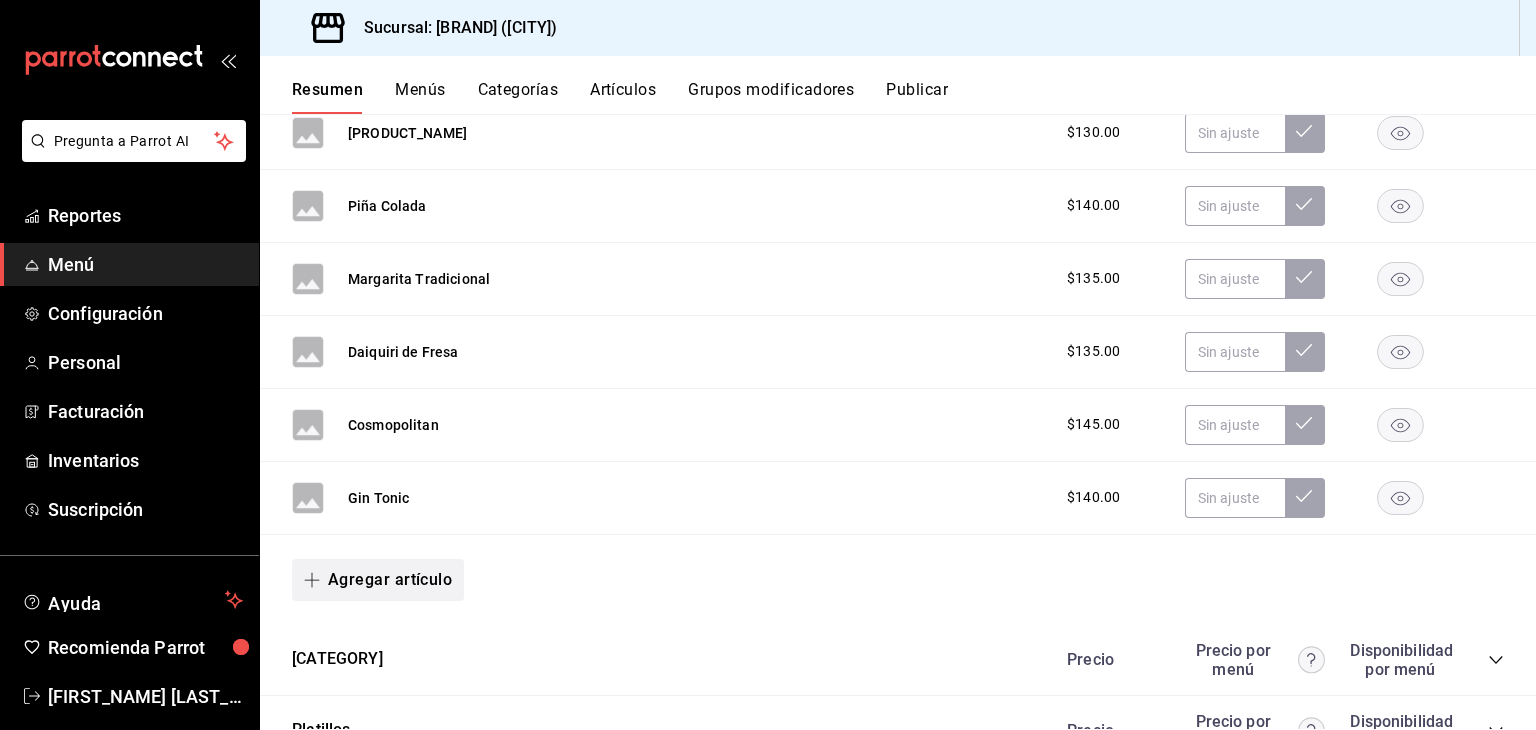 click on "Agregar artículo" at bounding box center (378, 580) 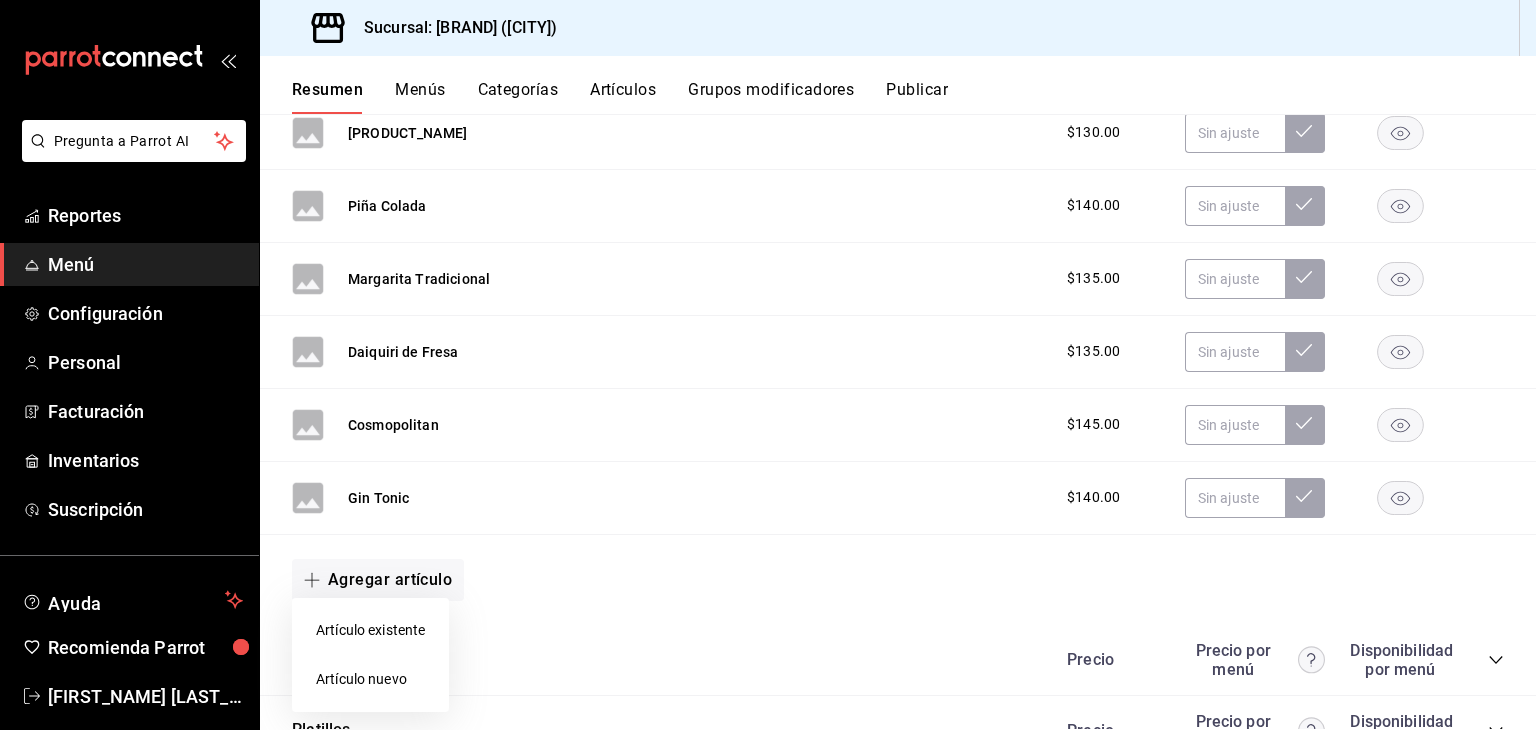 click on "Artículo nuevo" at bounding box center (370, 679) 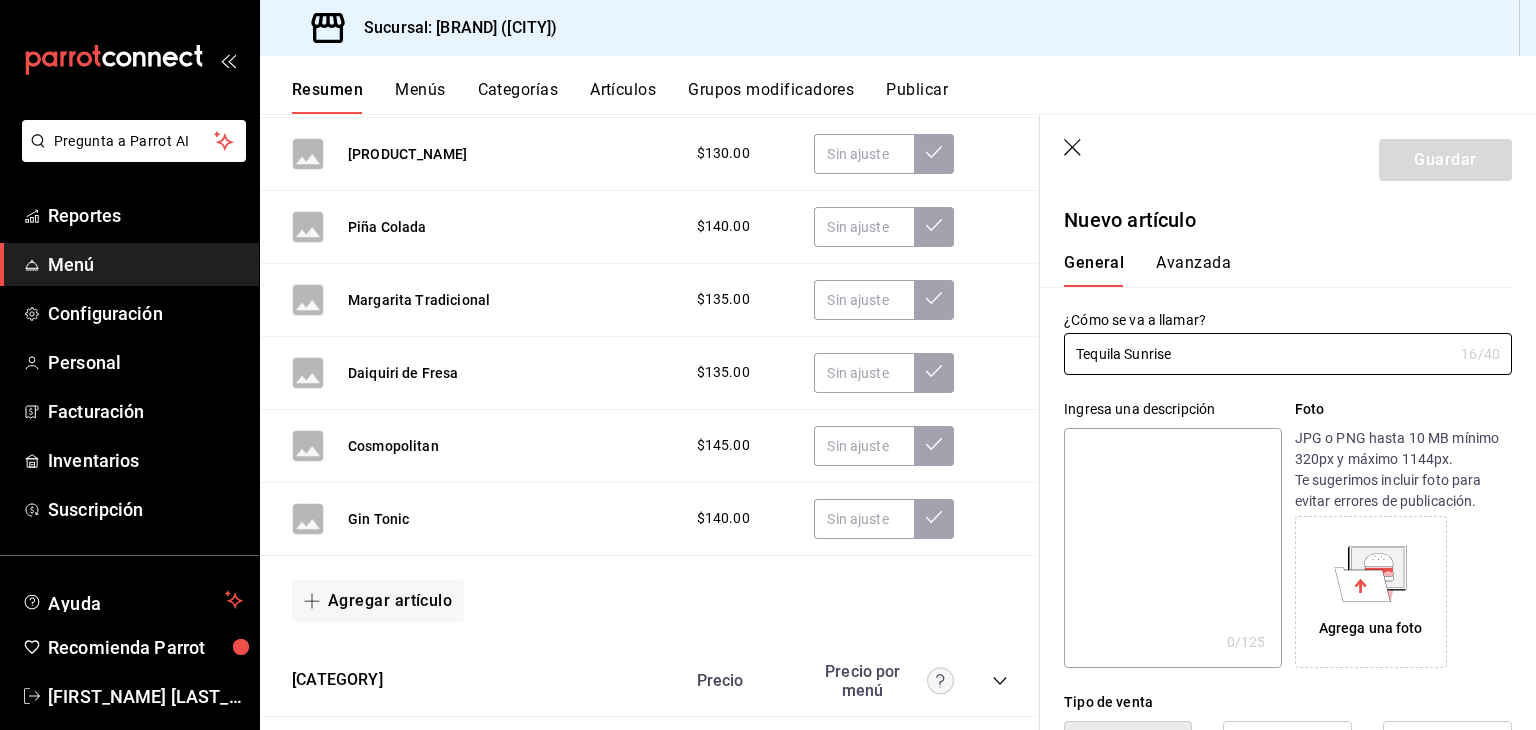 type on "Tequila Sunrise" 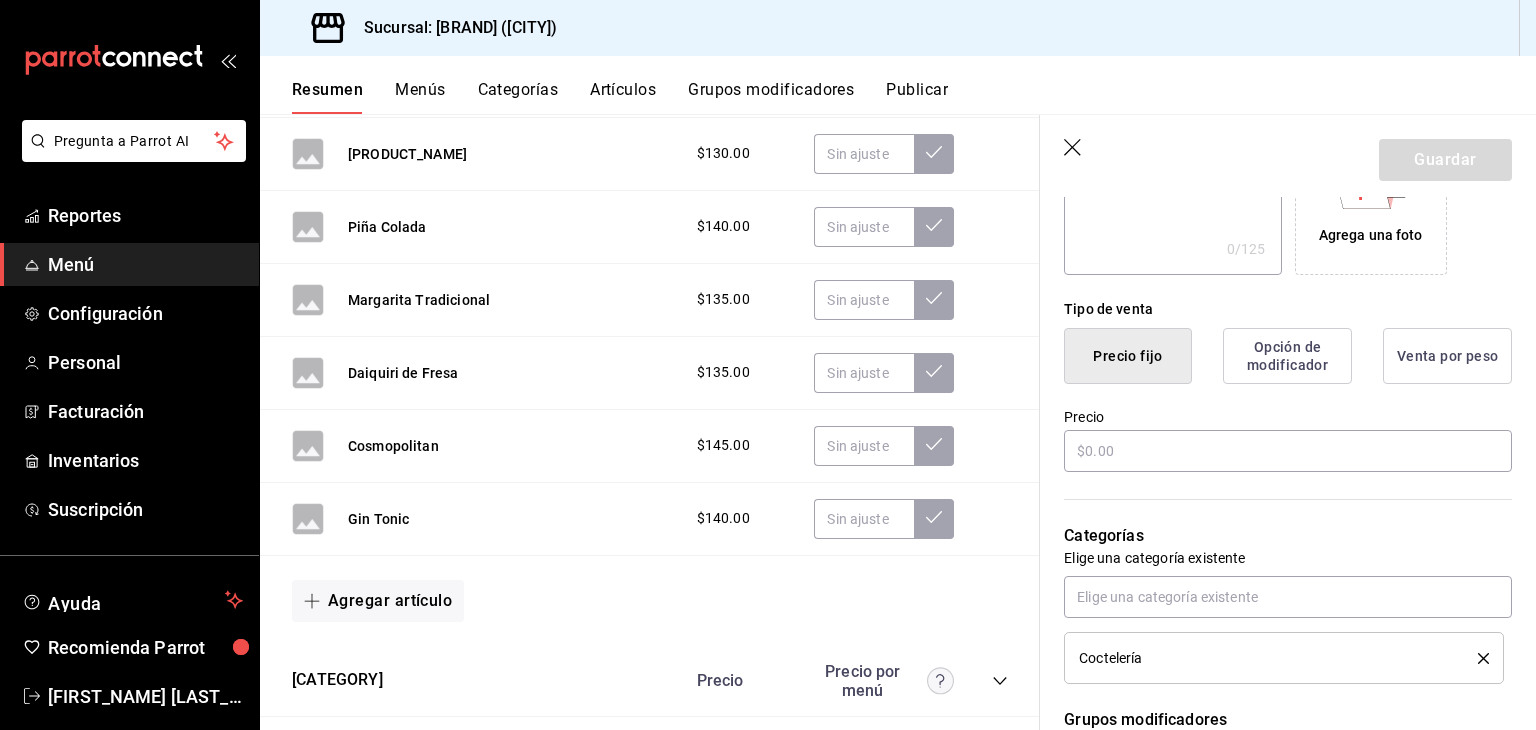 scroll, scrollTop: 400, scrollLeft: 0, axis: vertical 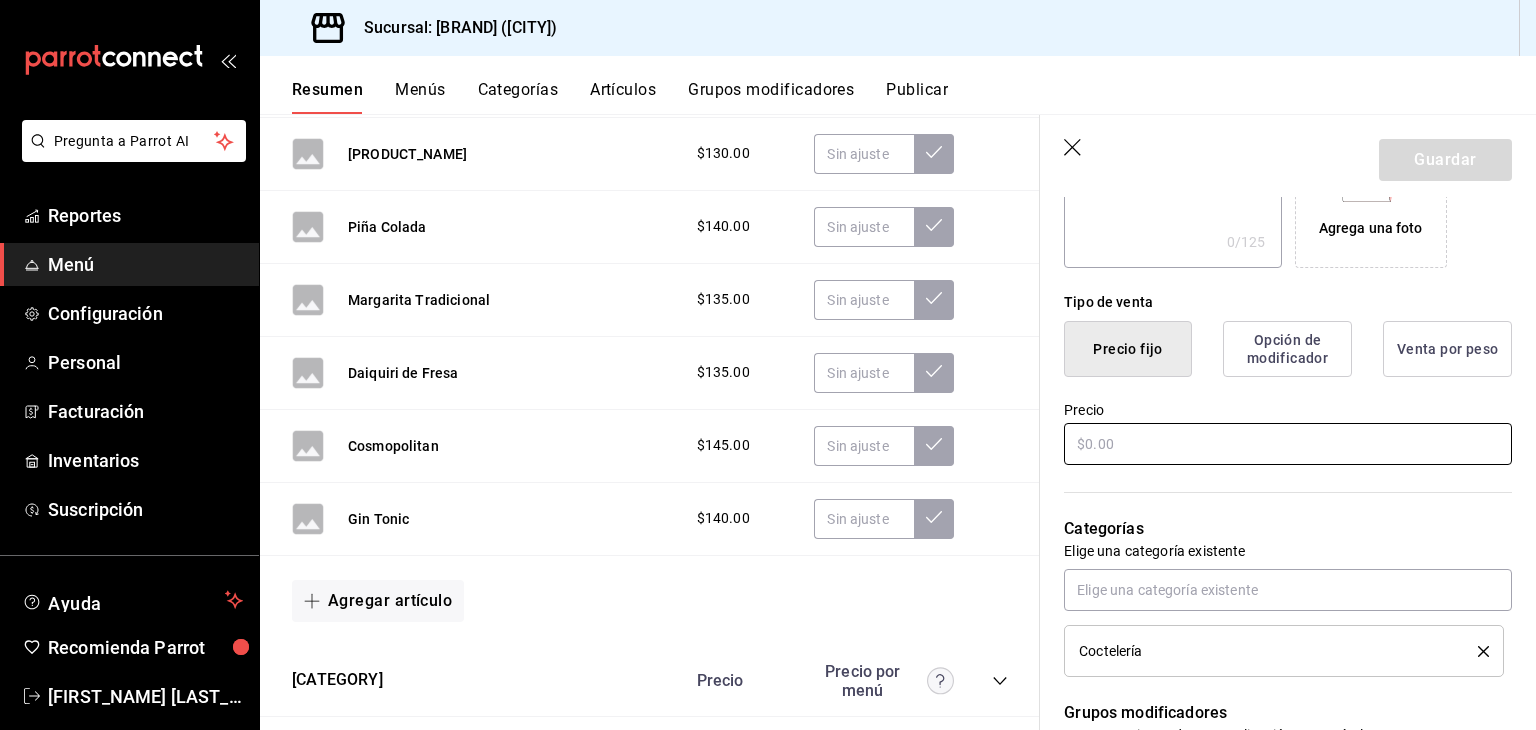click at bounding box center (1288, 444) 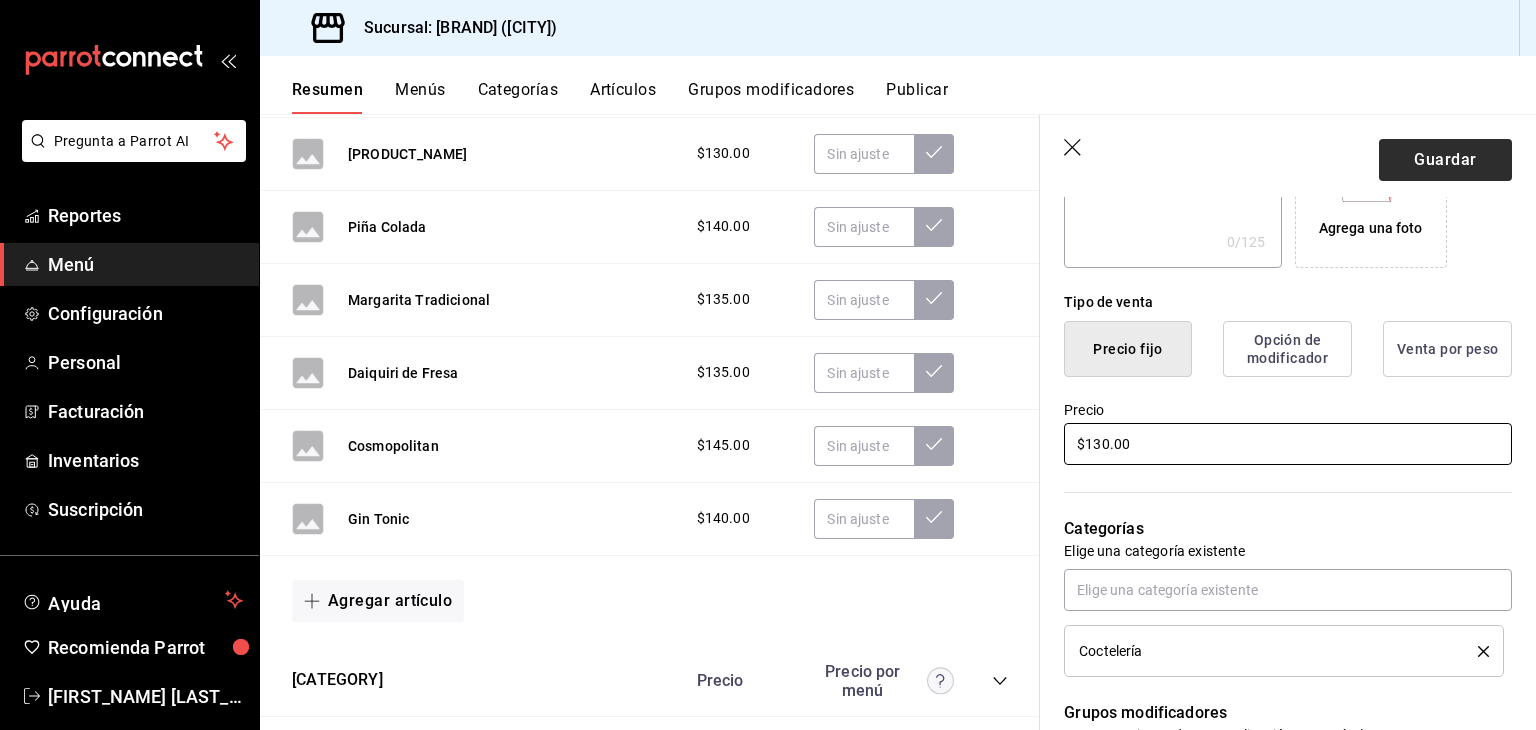 type on "$130.00" 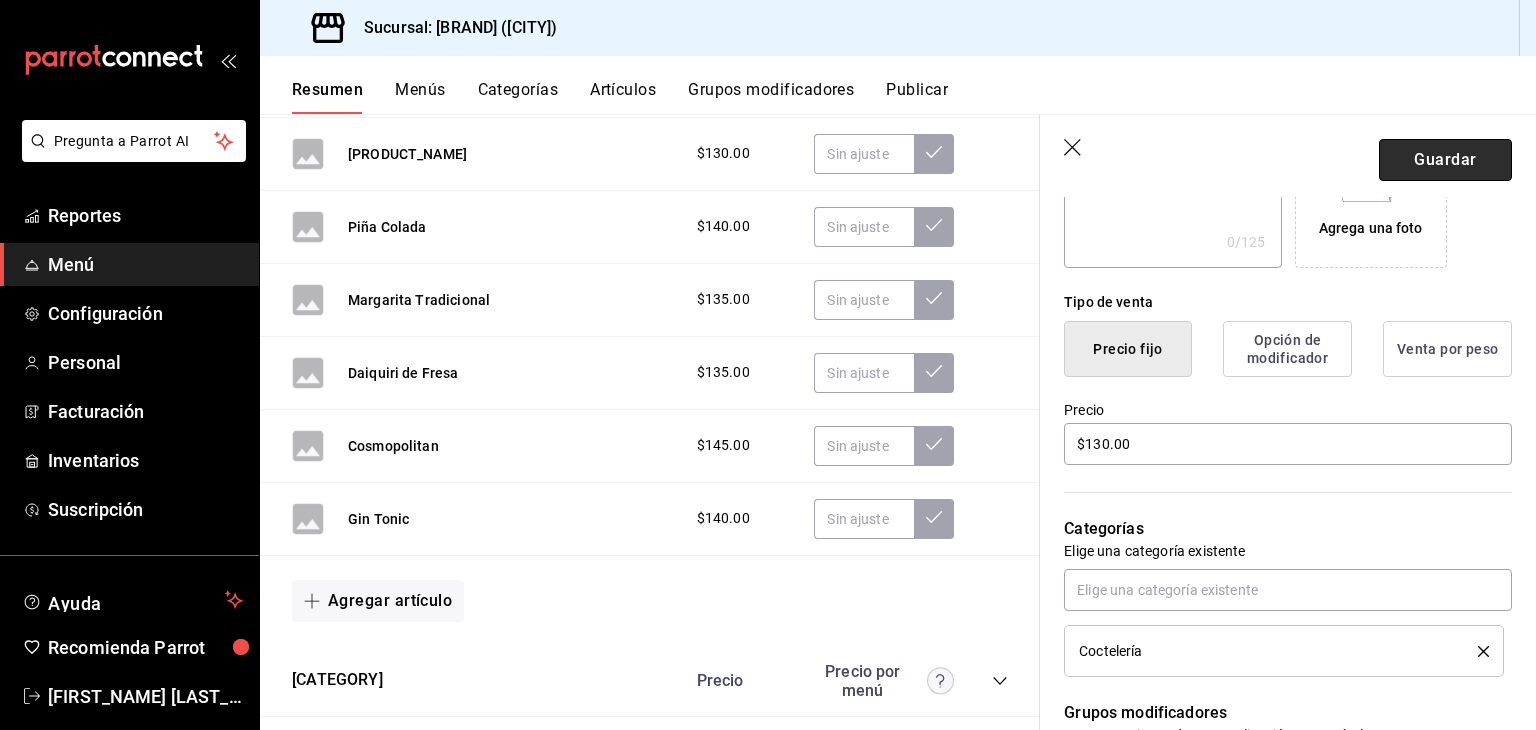 click on "Guardar" at bounding box center (1445, 160) 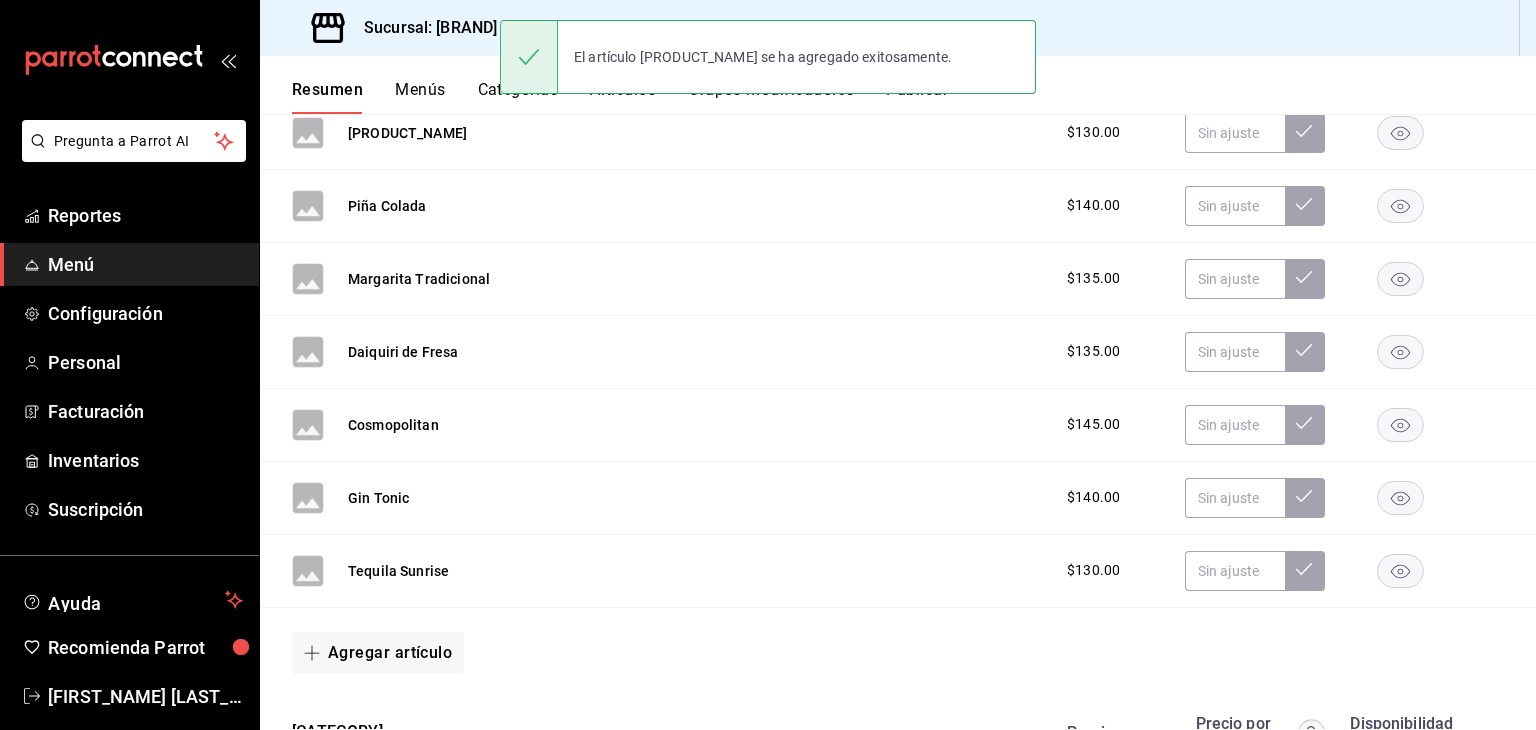scroll, scrollTop: 0, scrollLeft: 0, axis: both 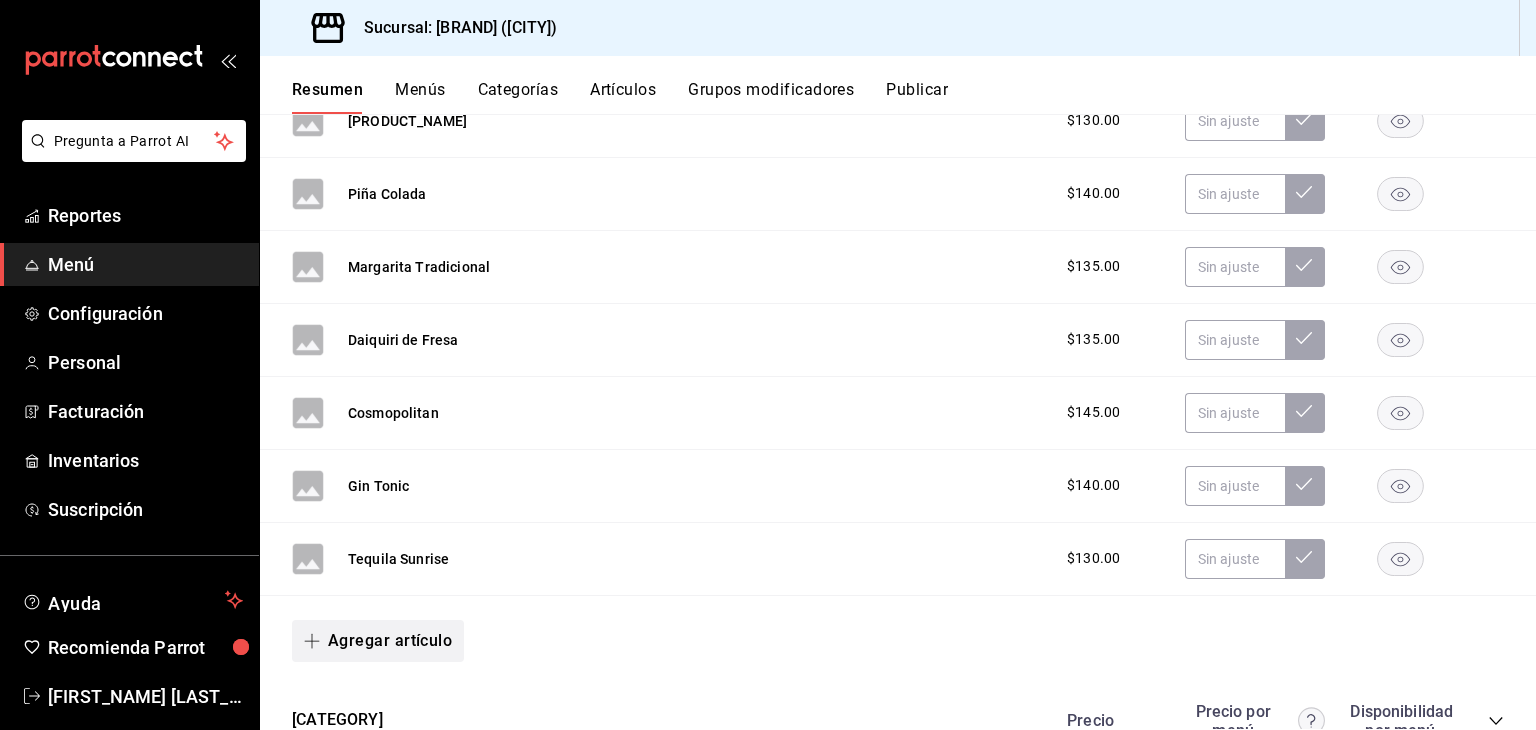 click on "Agregar artículo" at bounding box center [378, 641] 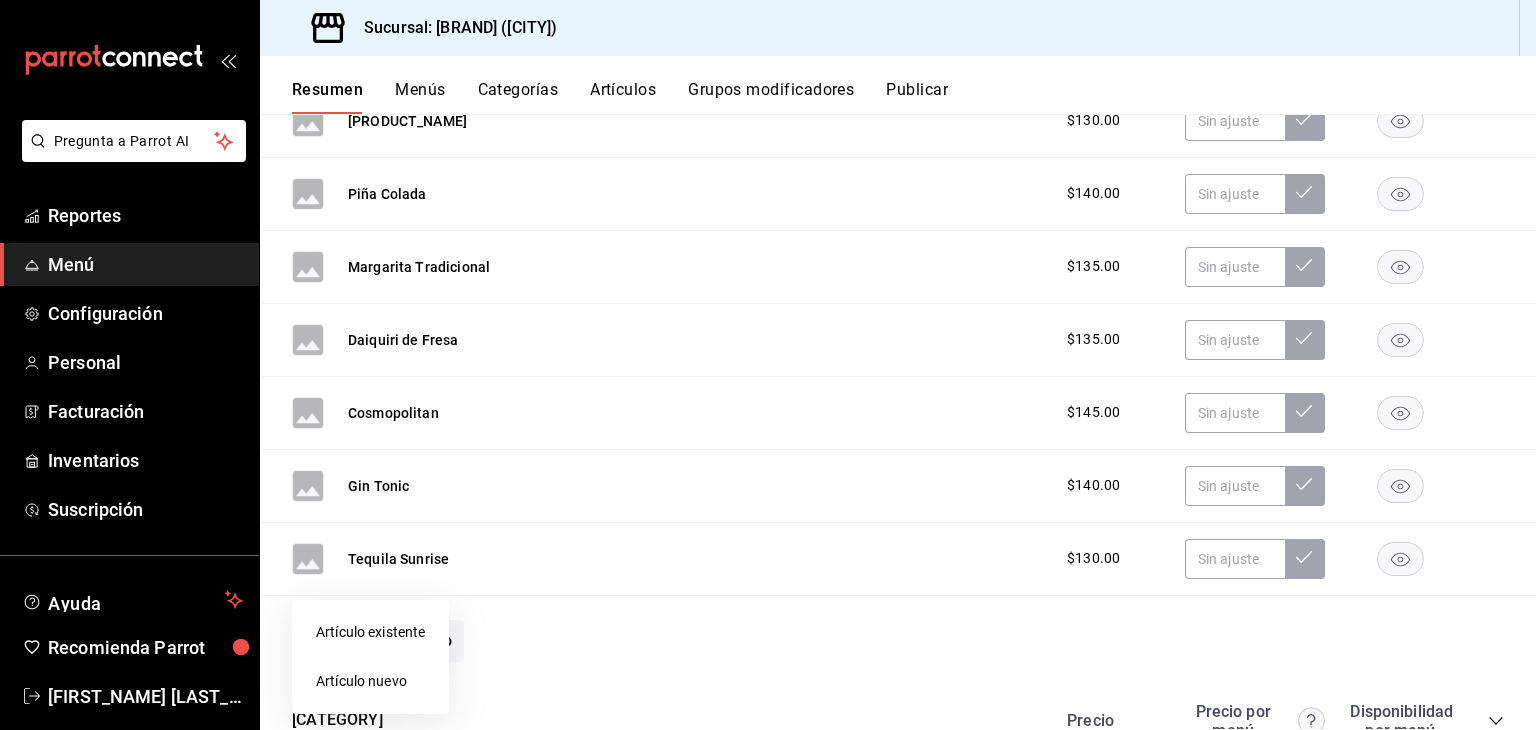 click on "Artículo nuevo" at bounding box center (370, 681) 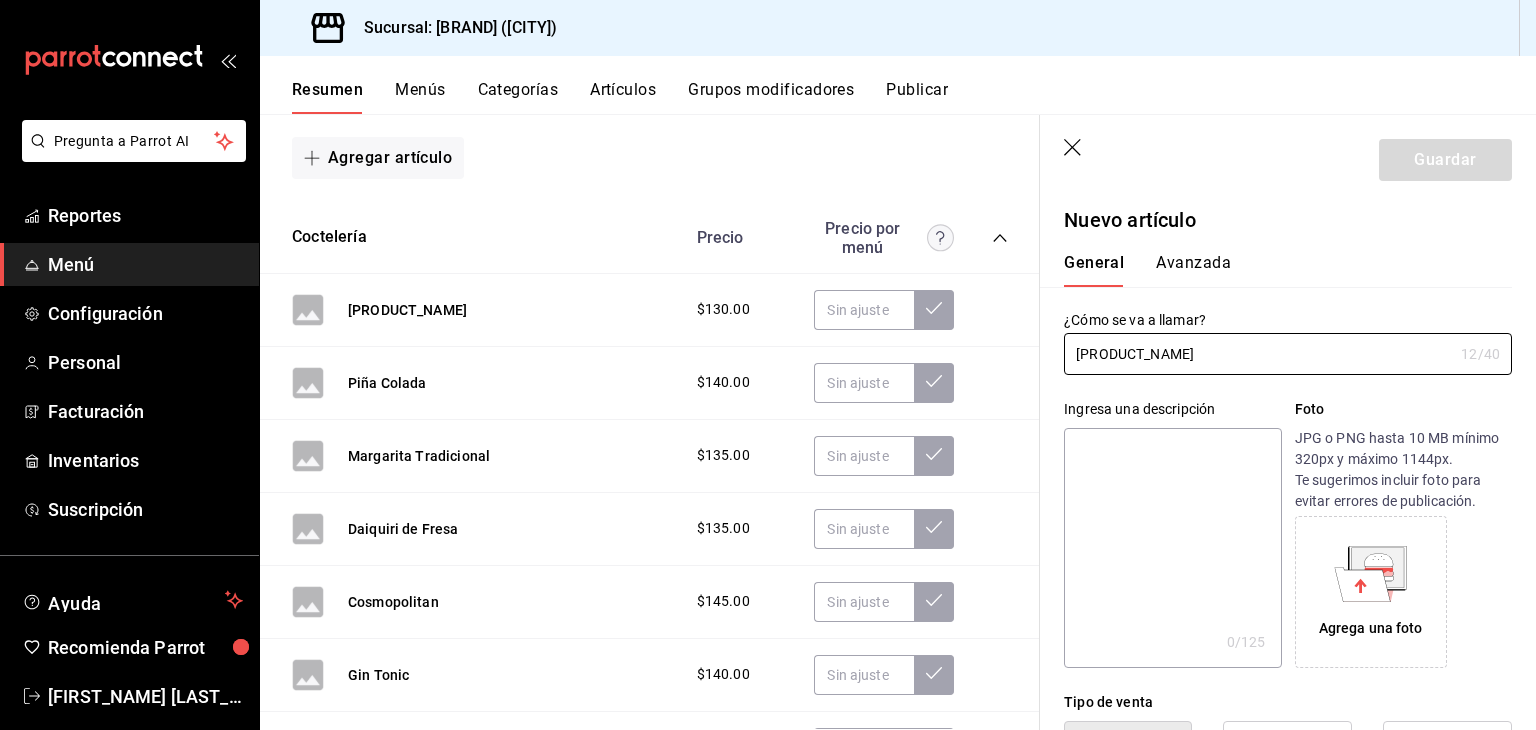 scroll, scrollTop: 912, scrollLeft: 0, axis: vertical 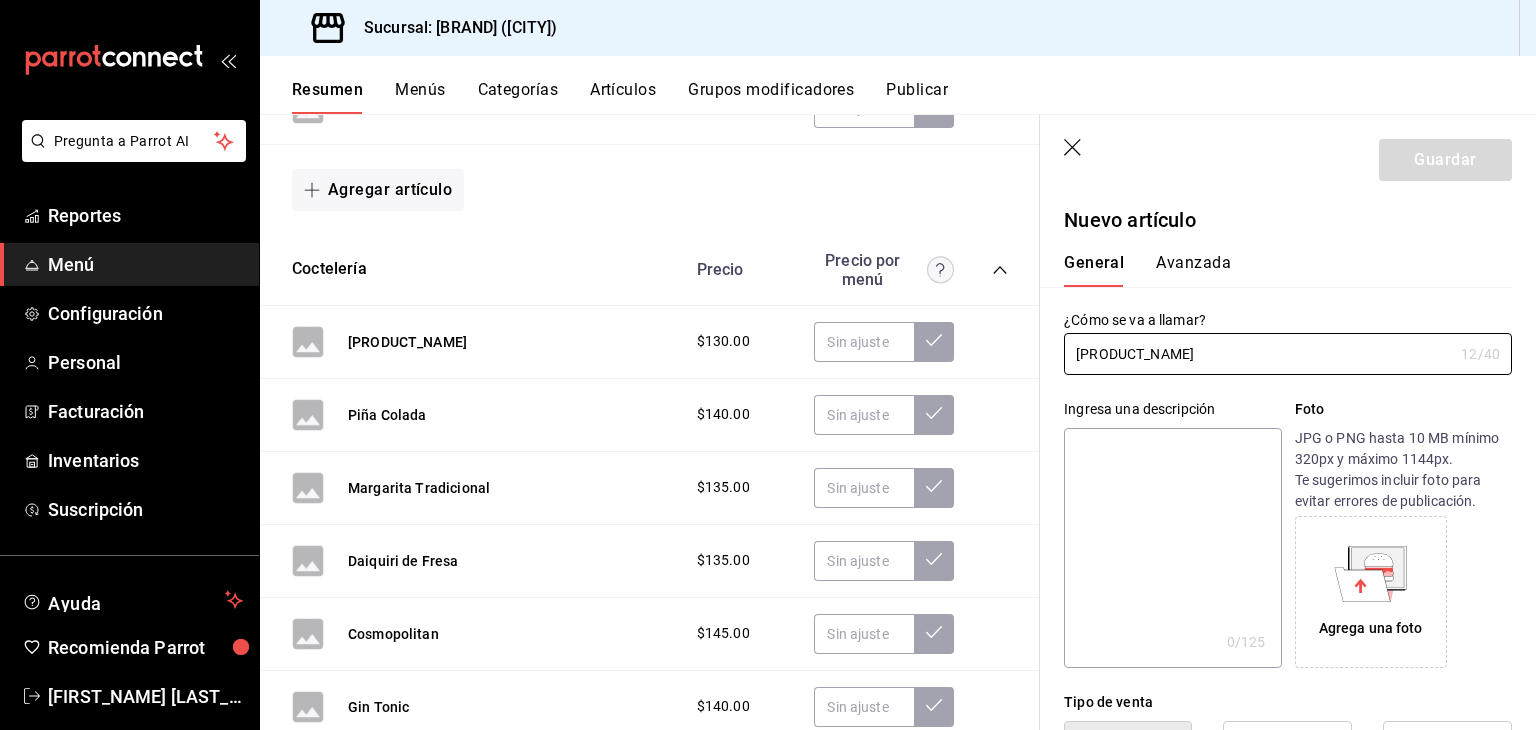 type on "Blue Lagoon" 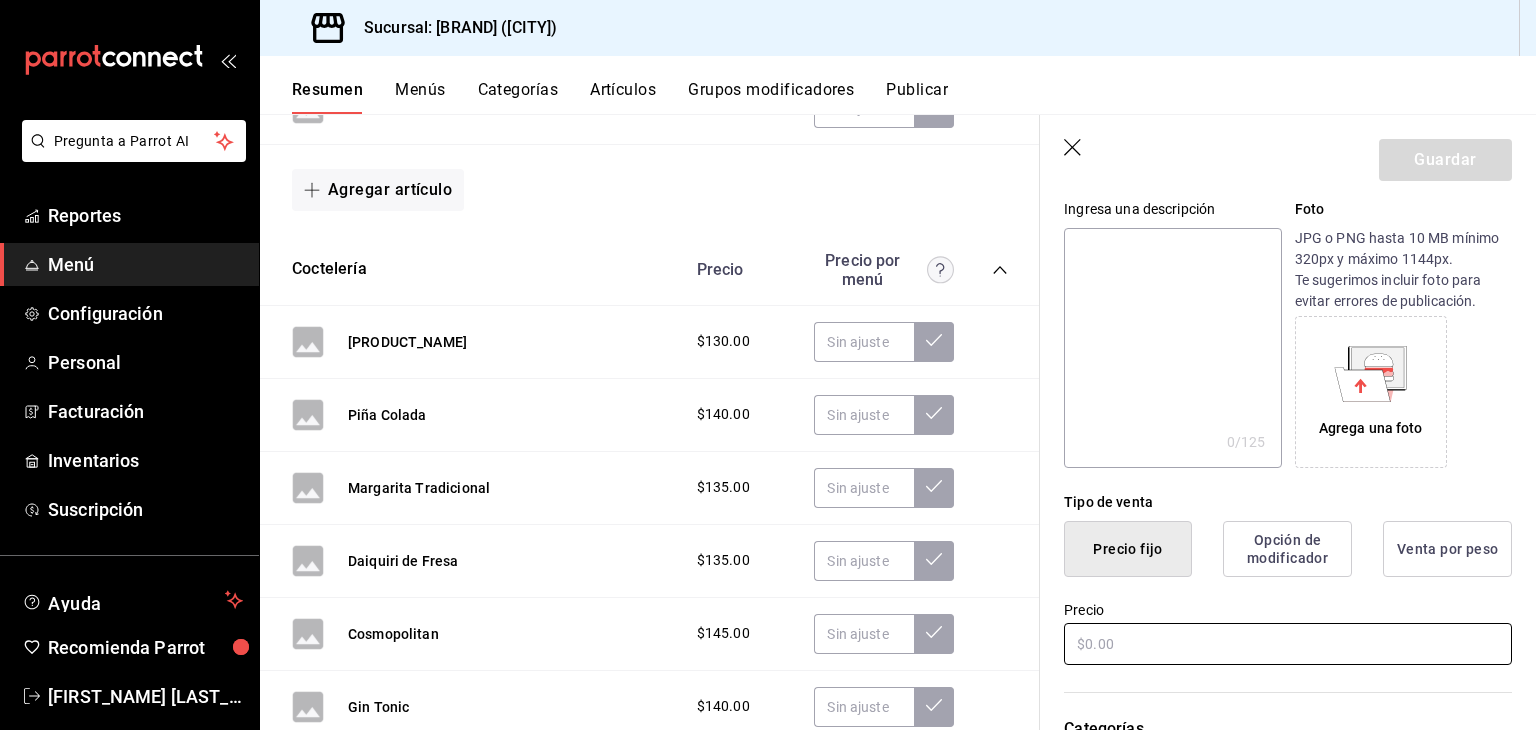 click at bounding box center (1288, 644) 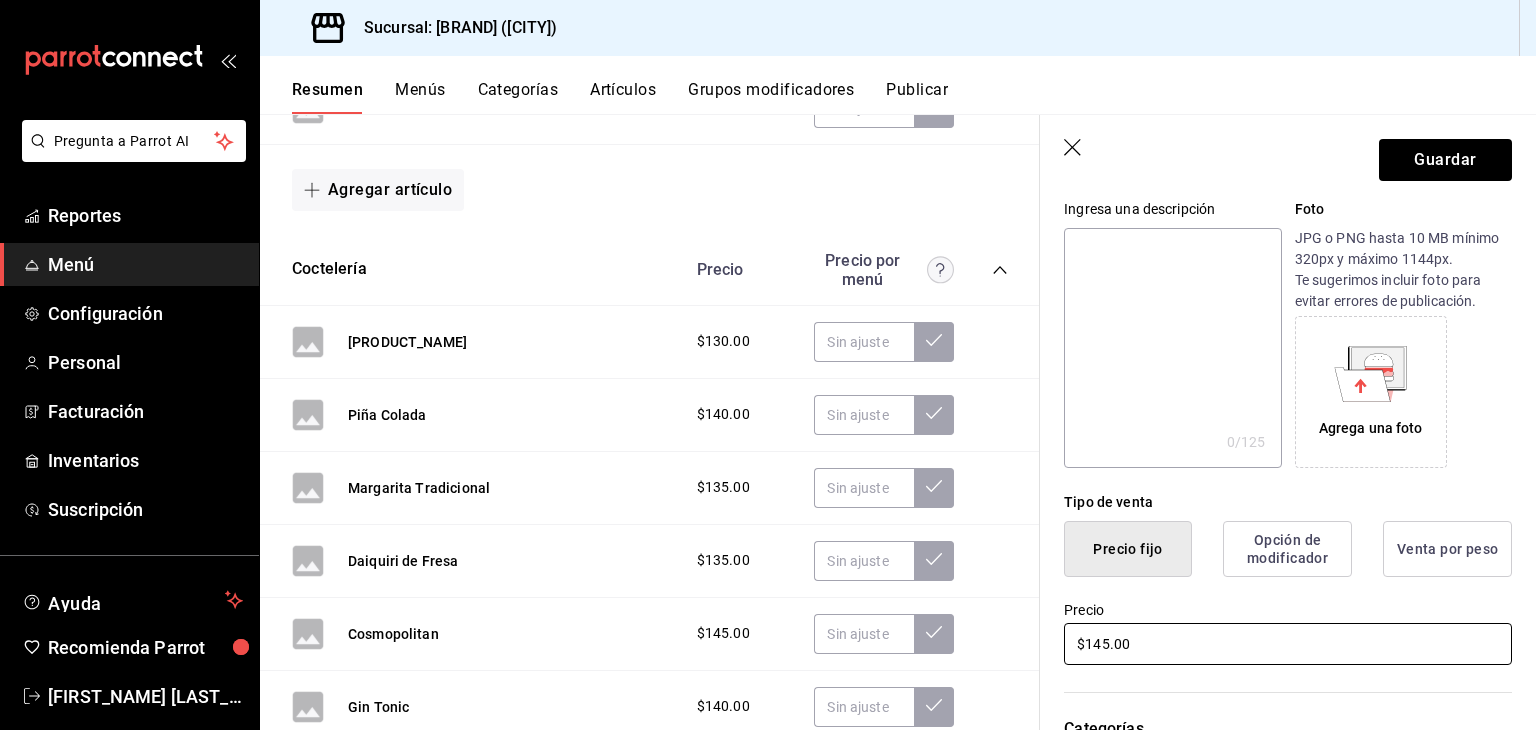 type on "$145.00" 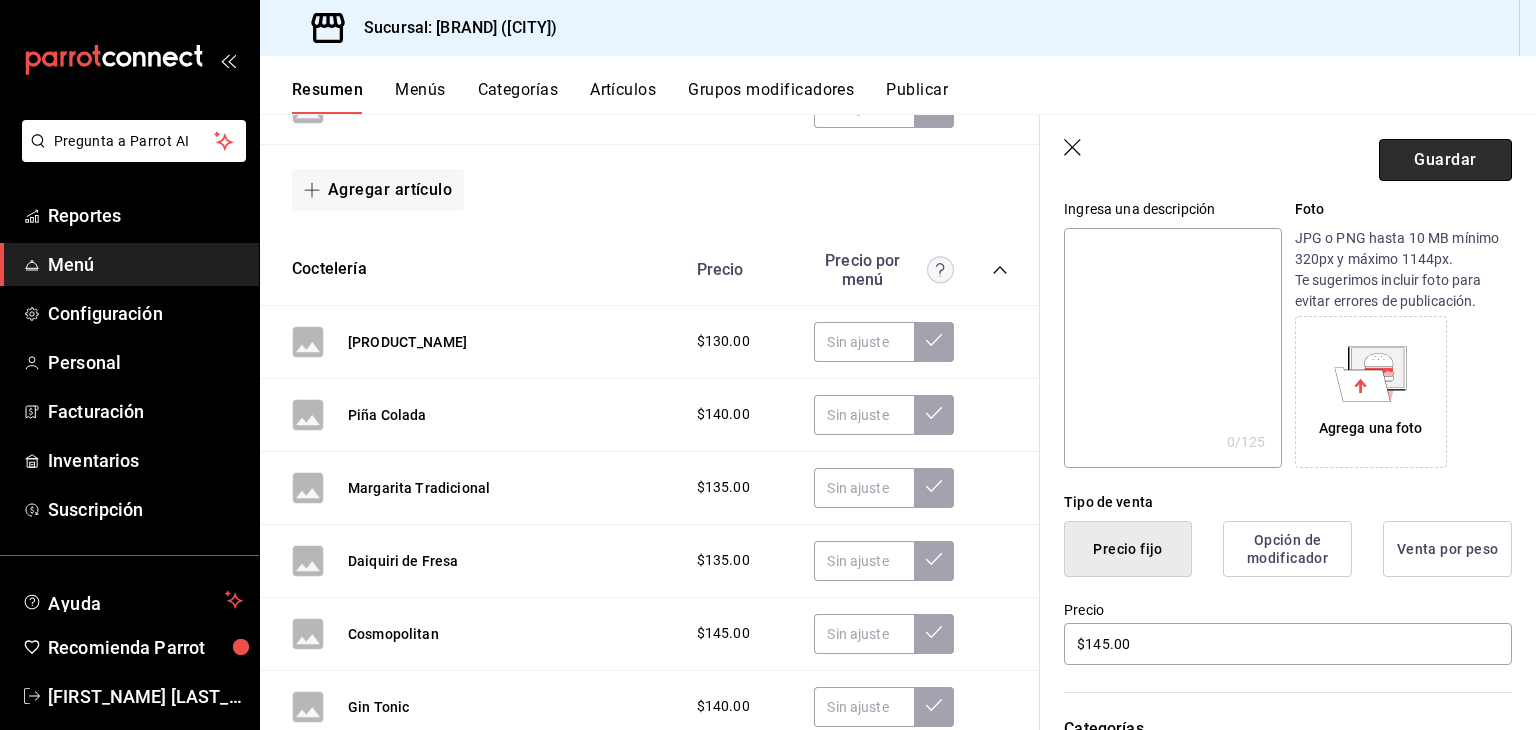 click on "Guardar" at bounding box center [1445, 160] 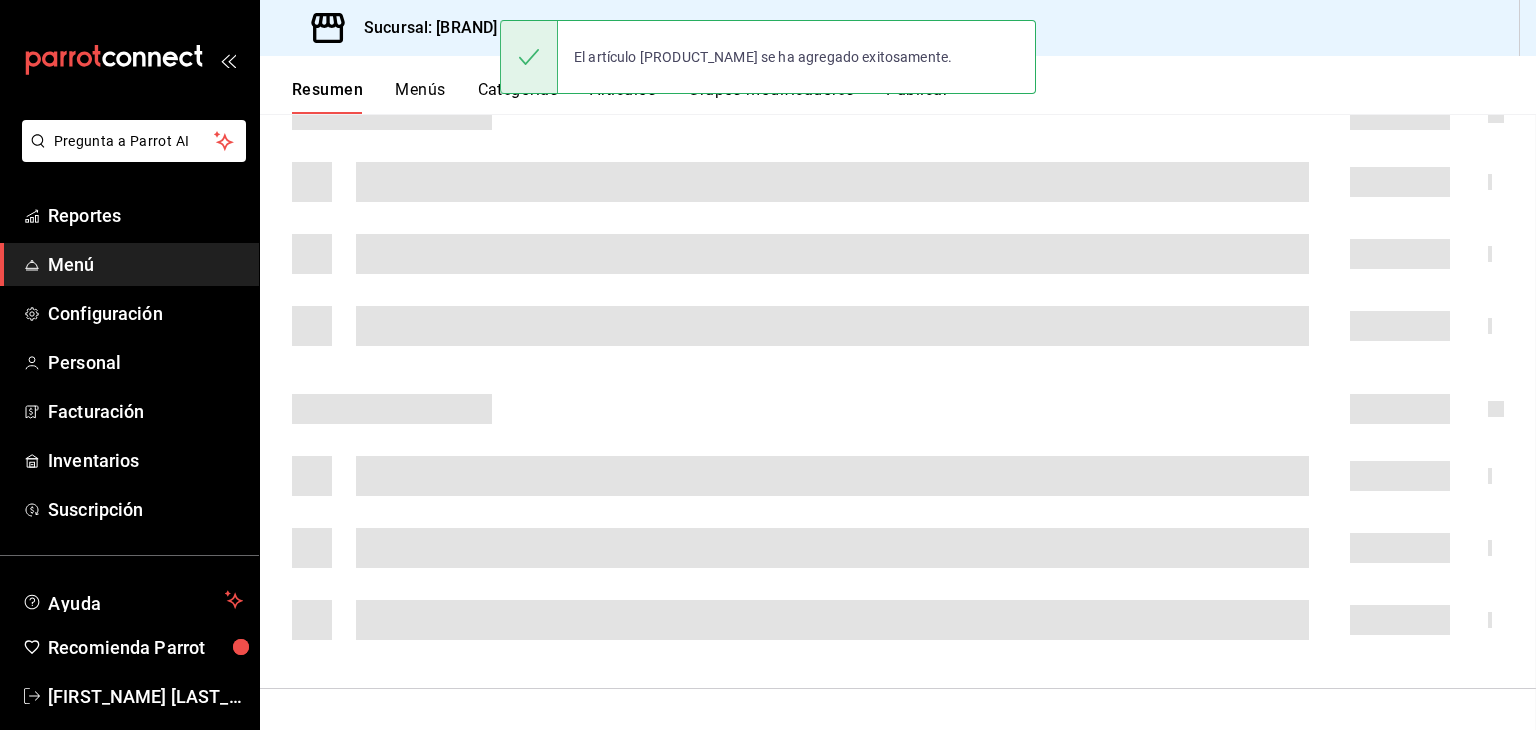 scroll, scrollTop: 0, scrollLeft: 0, axis: both 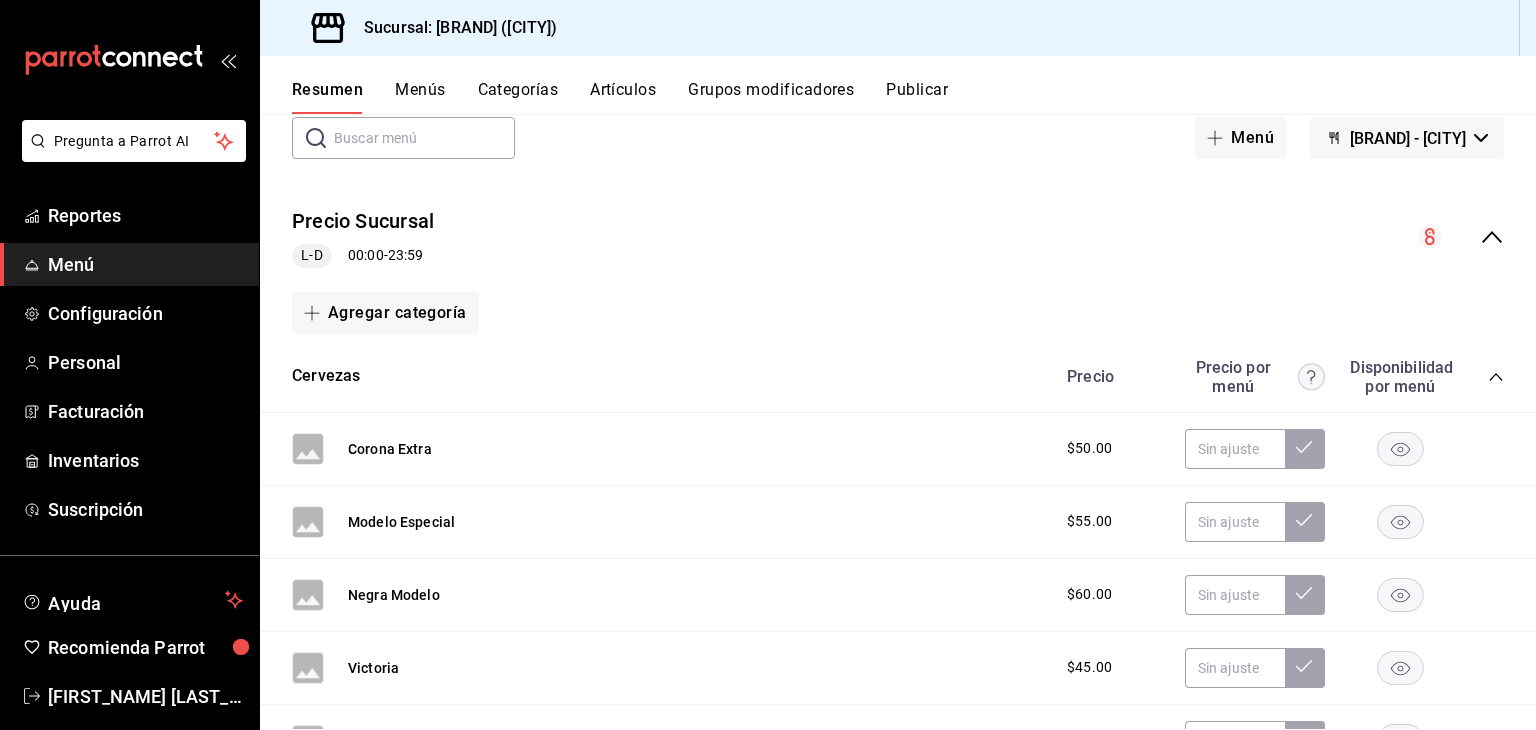 click 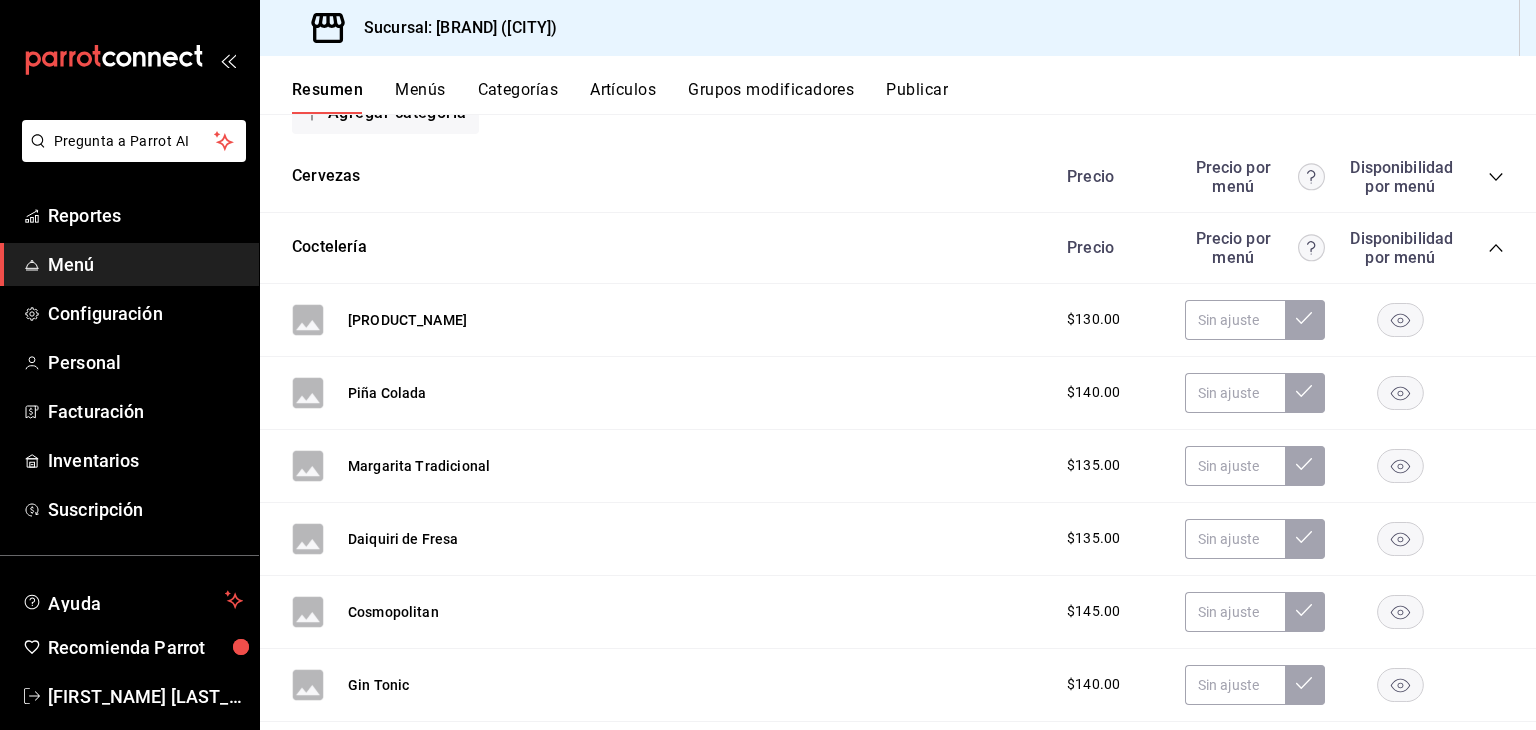 scroll, scrollTop: 612, scrollLeft: 0, axis: vertical 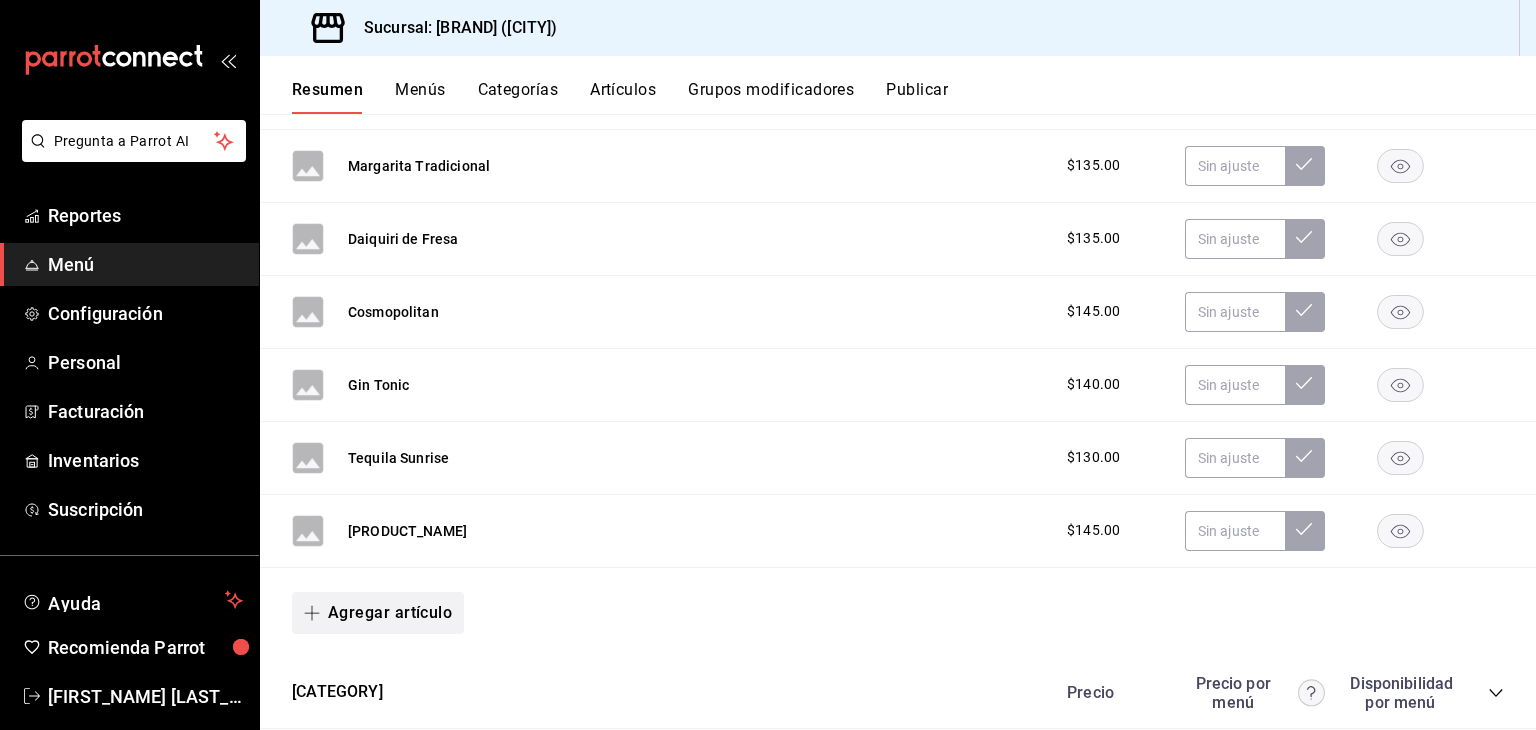 click on "Agregar artículo" at bounding box center (378, 613) 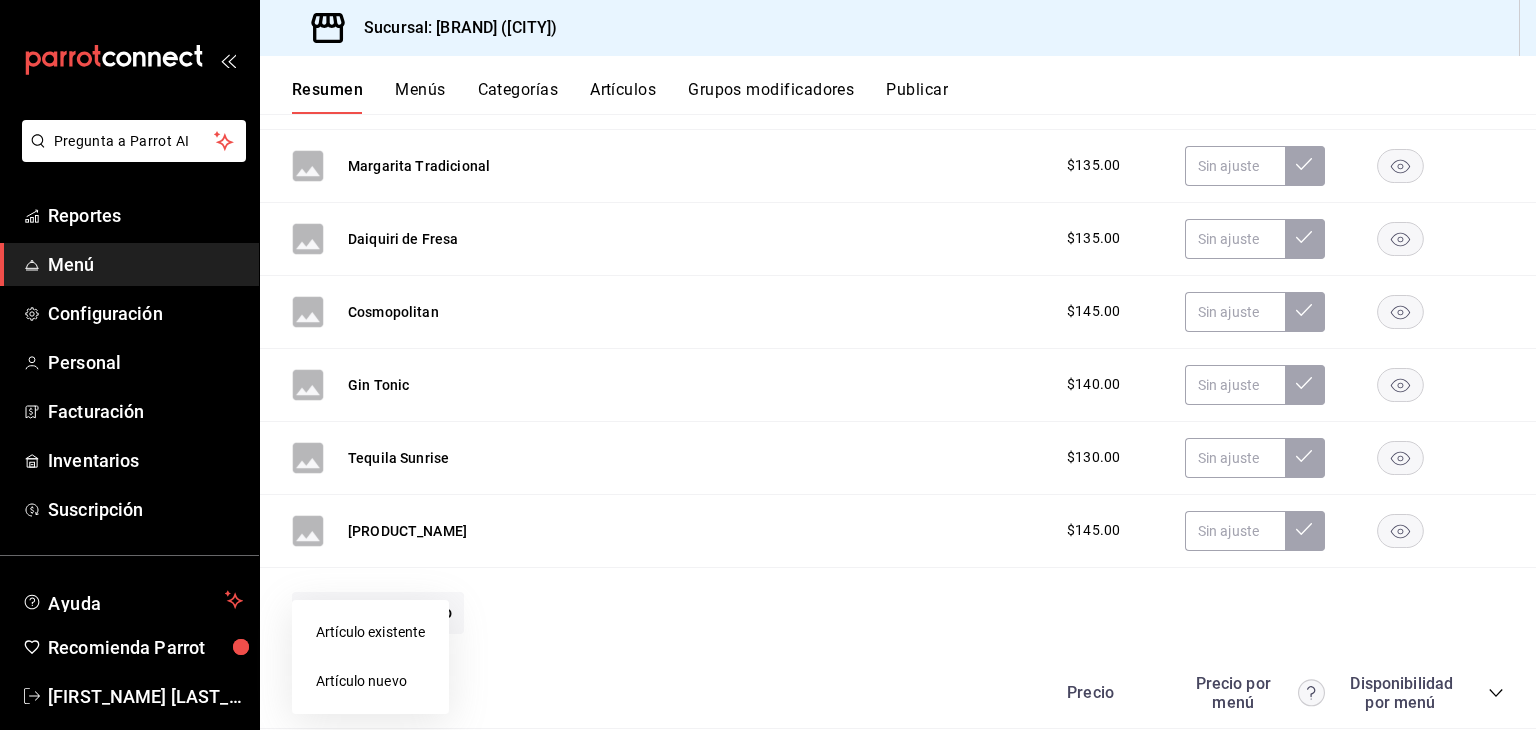 click on "Artículo nuevo" at bounding box center (370, 681) 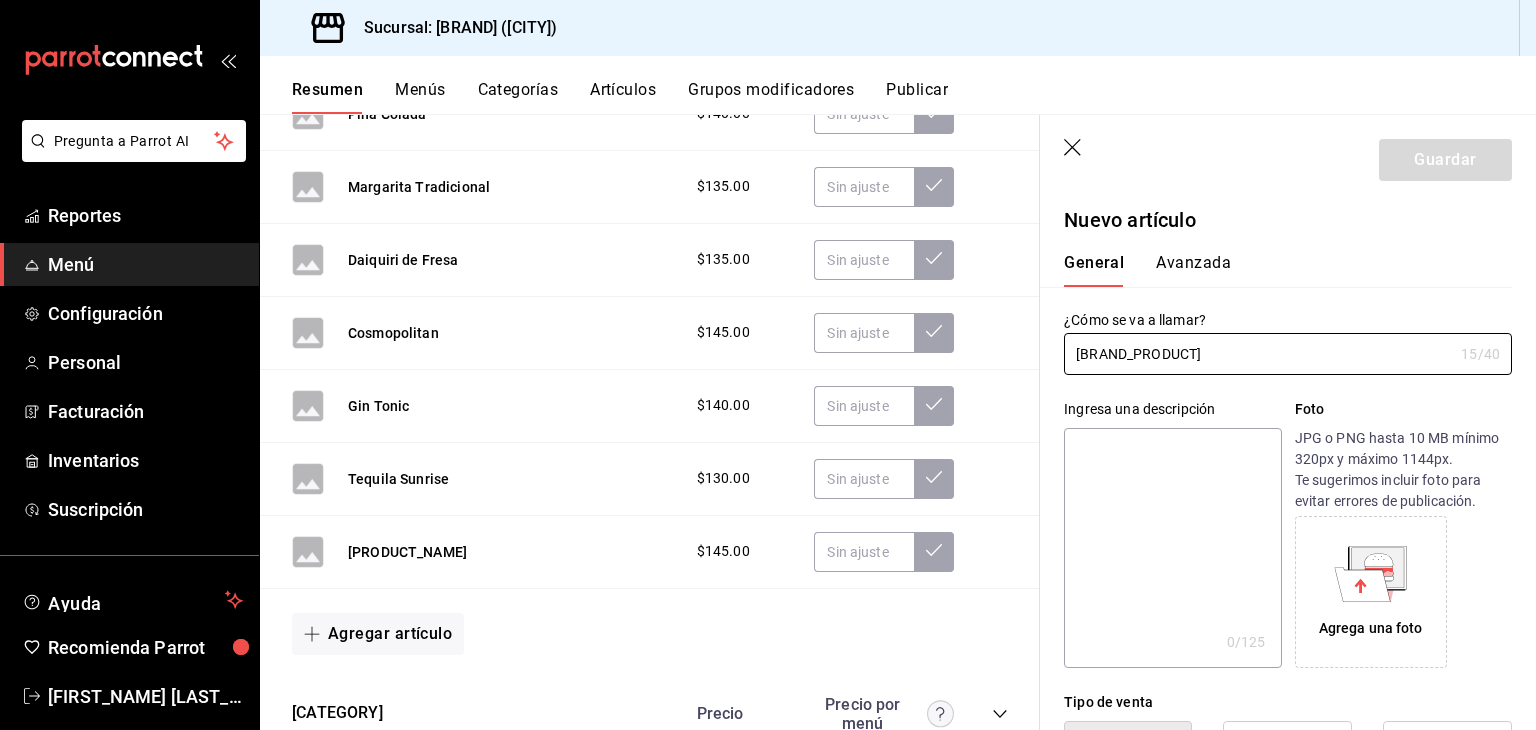 type on "[NAME] Passion" 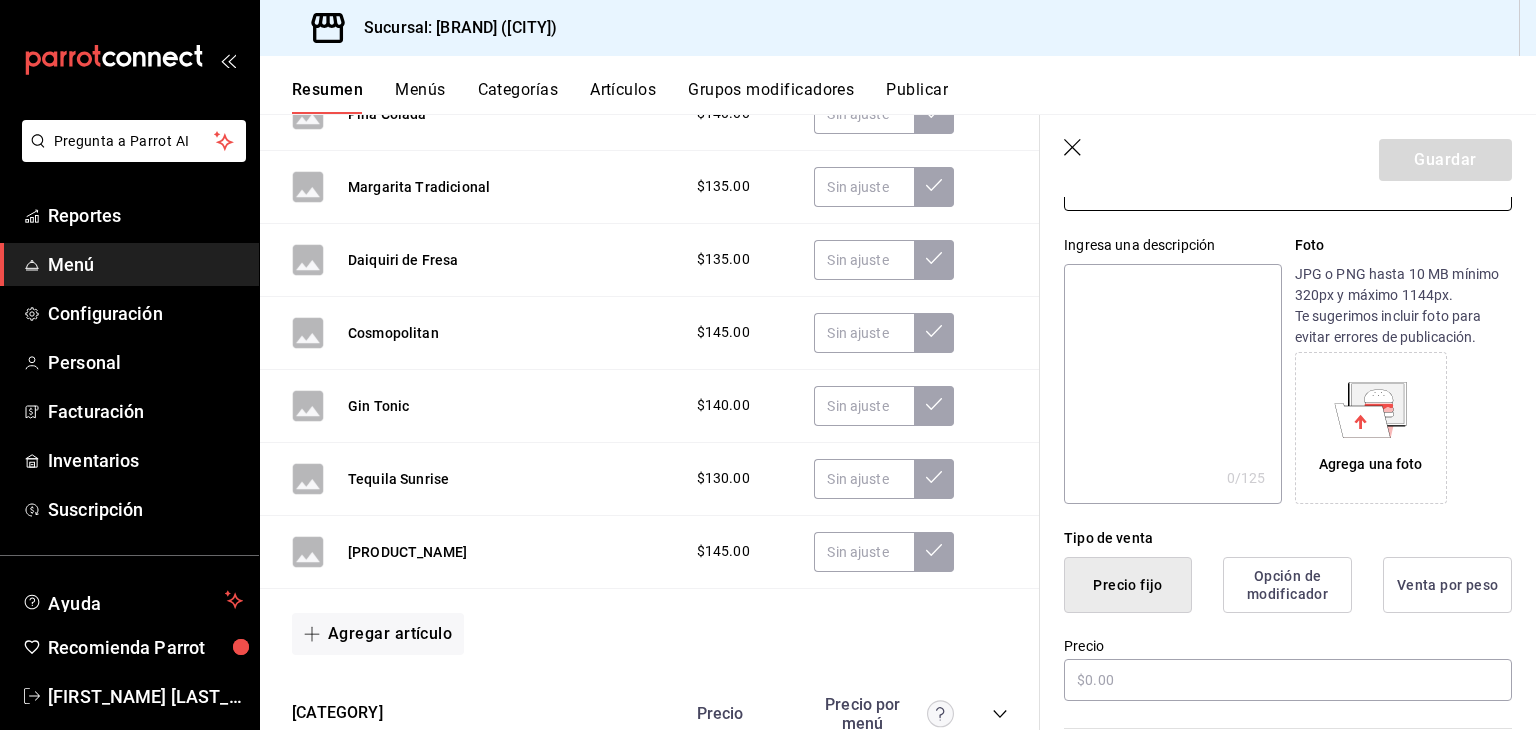scroll, scrollTop: 300, scrollLeft: 0, axis: vertical 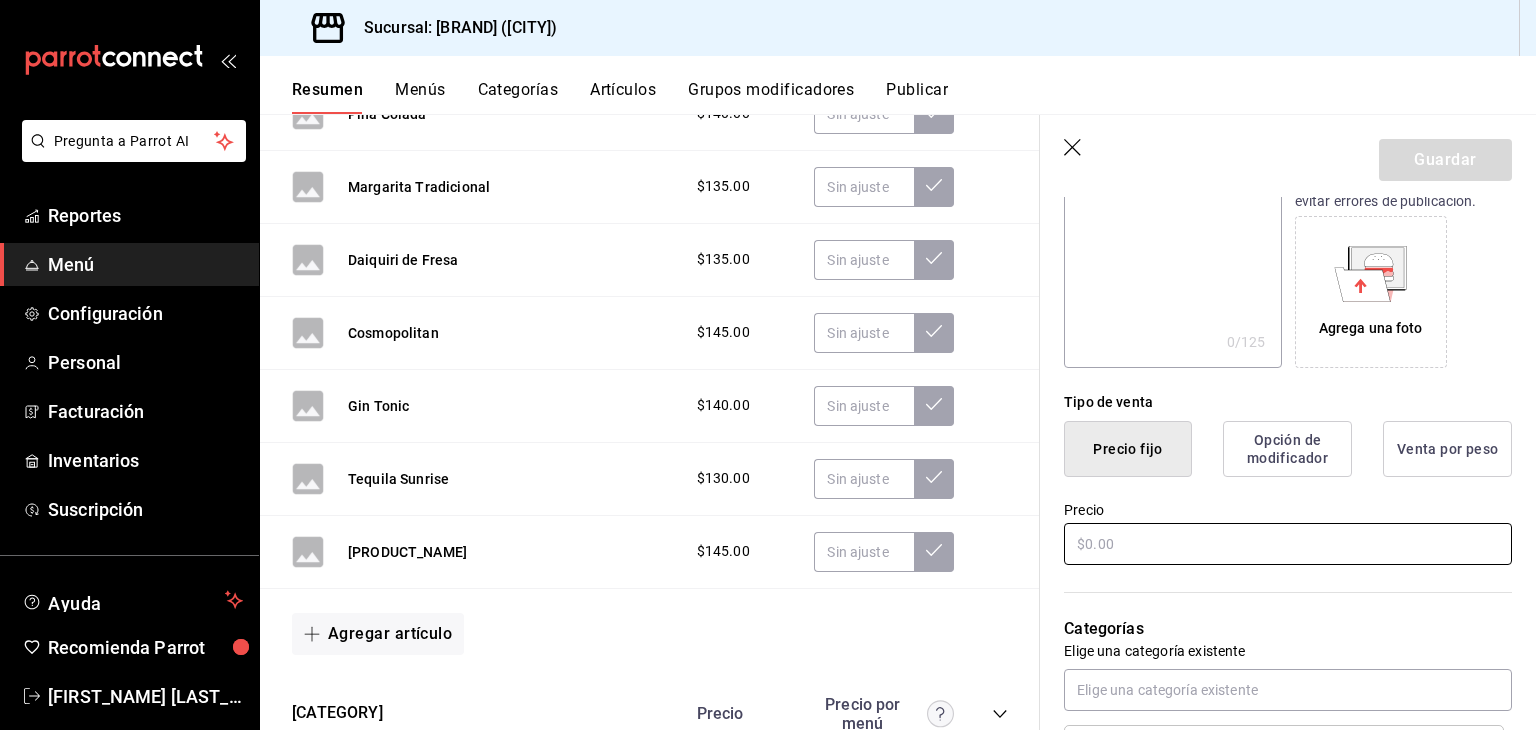click at bounding box center (1288, 544) 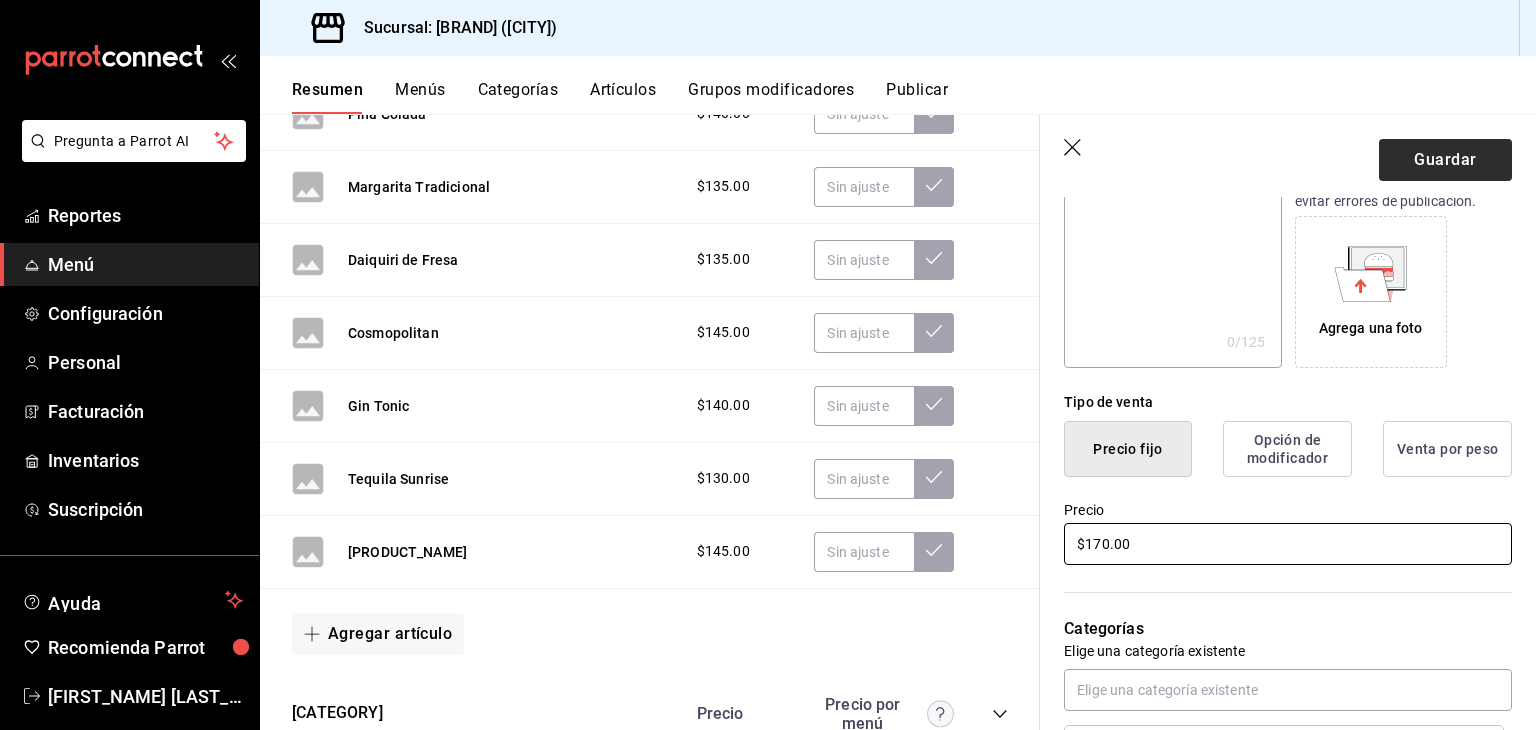 type on "$170.00" 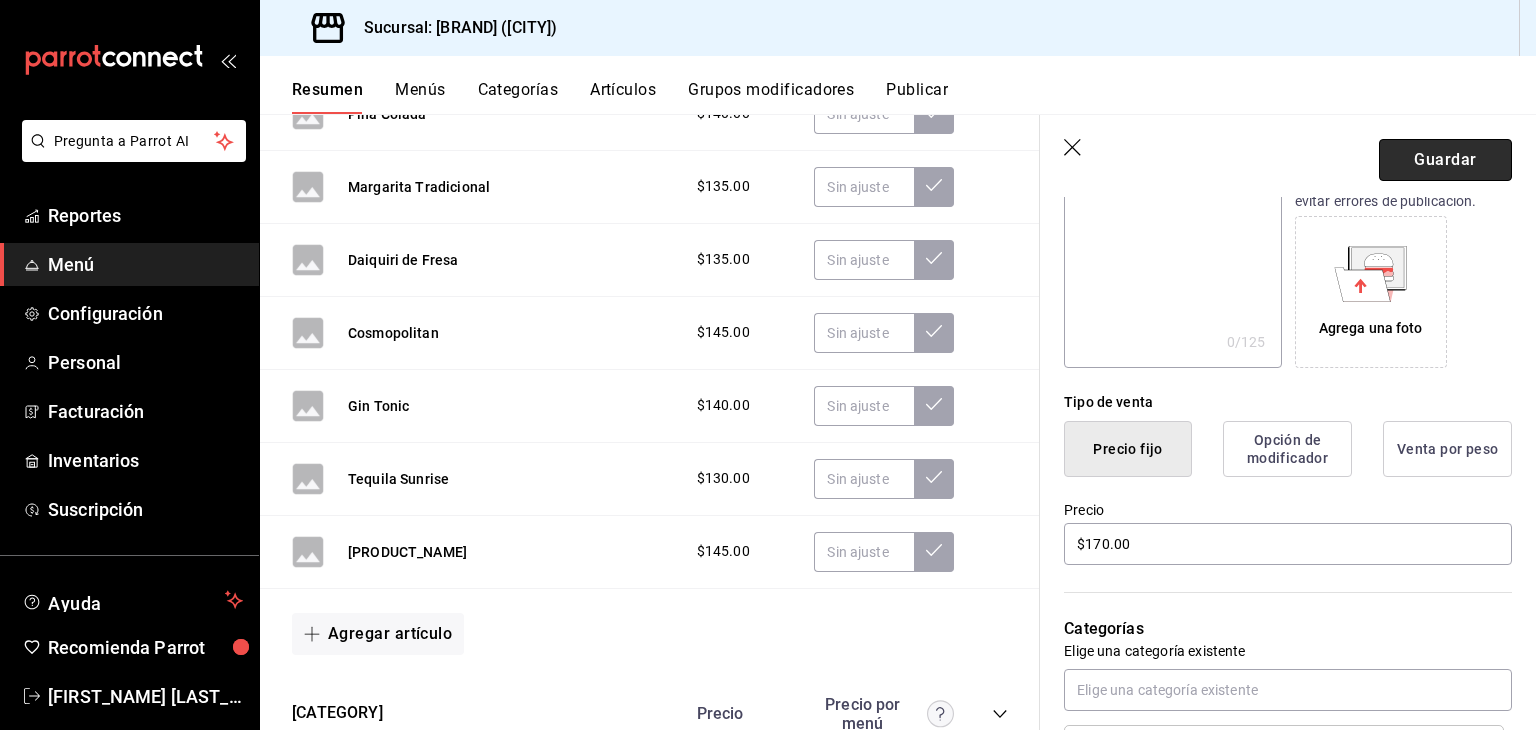 click on "Guardar" at bounding box center (1445, 160) 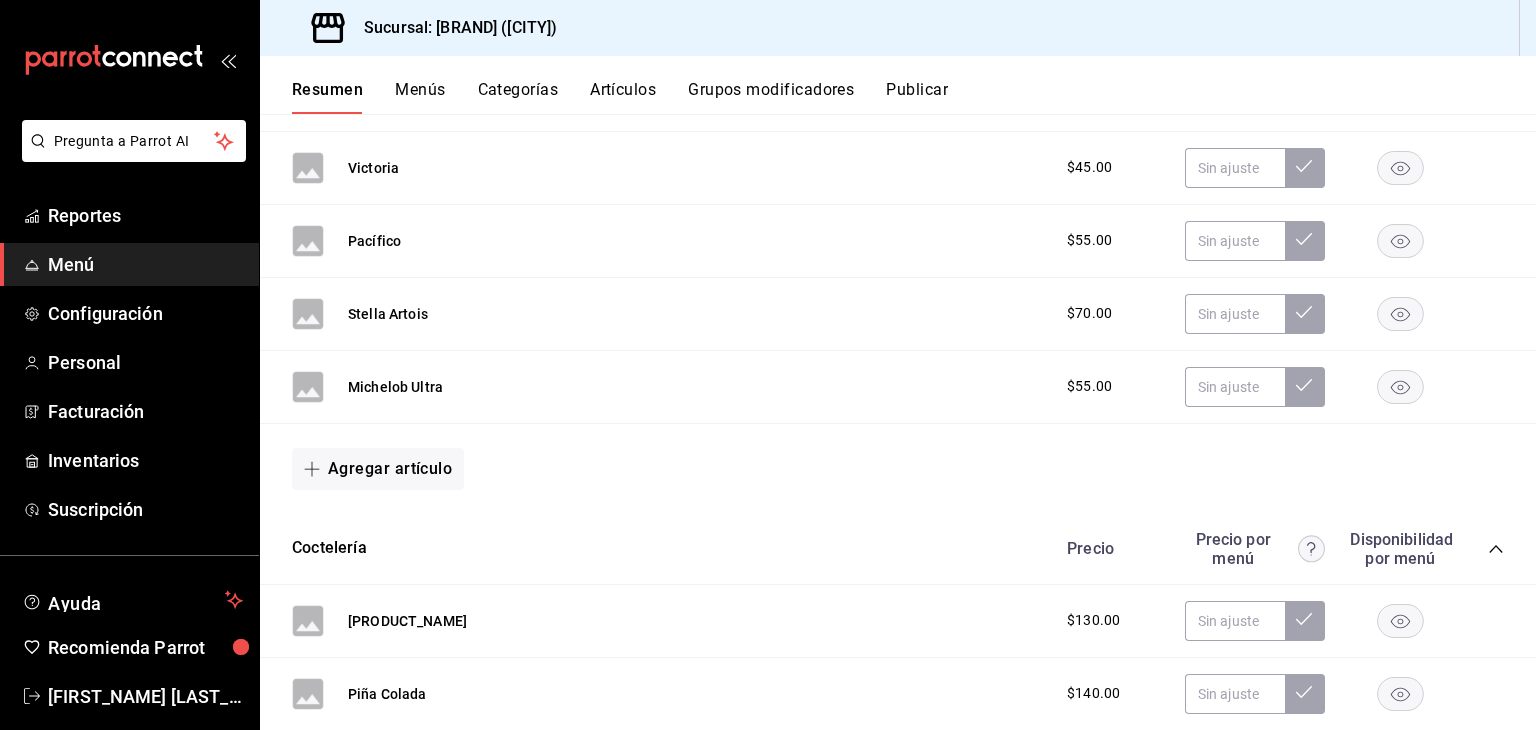 scroll, scrollTop: 0, scrollLeft: 0, axis: both 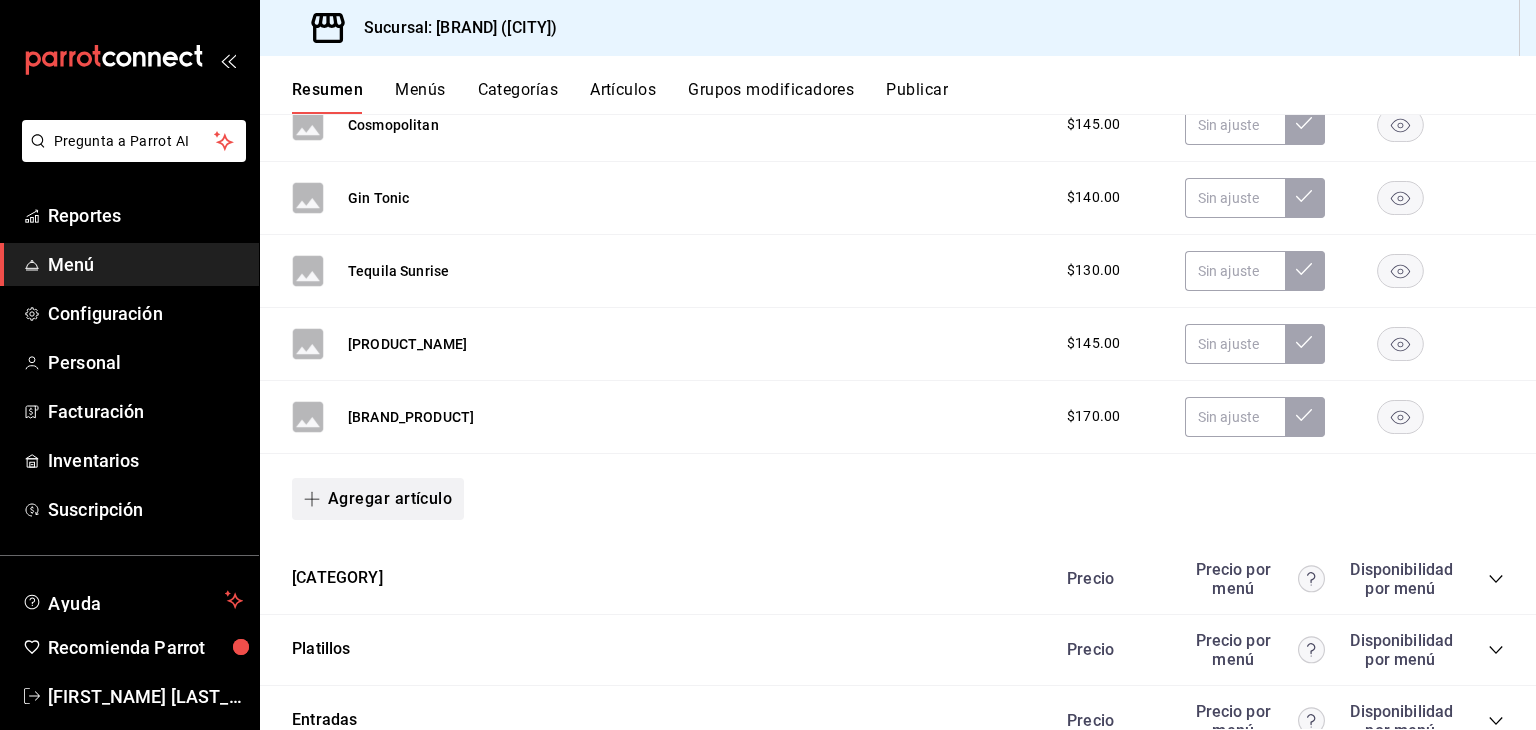 click on "Agregar artículo" at bounding box center [378, 499] 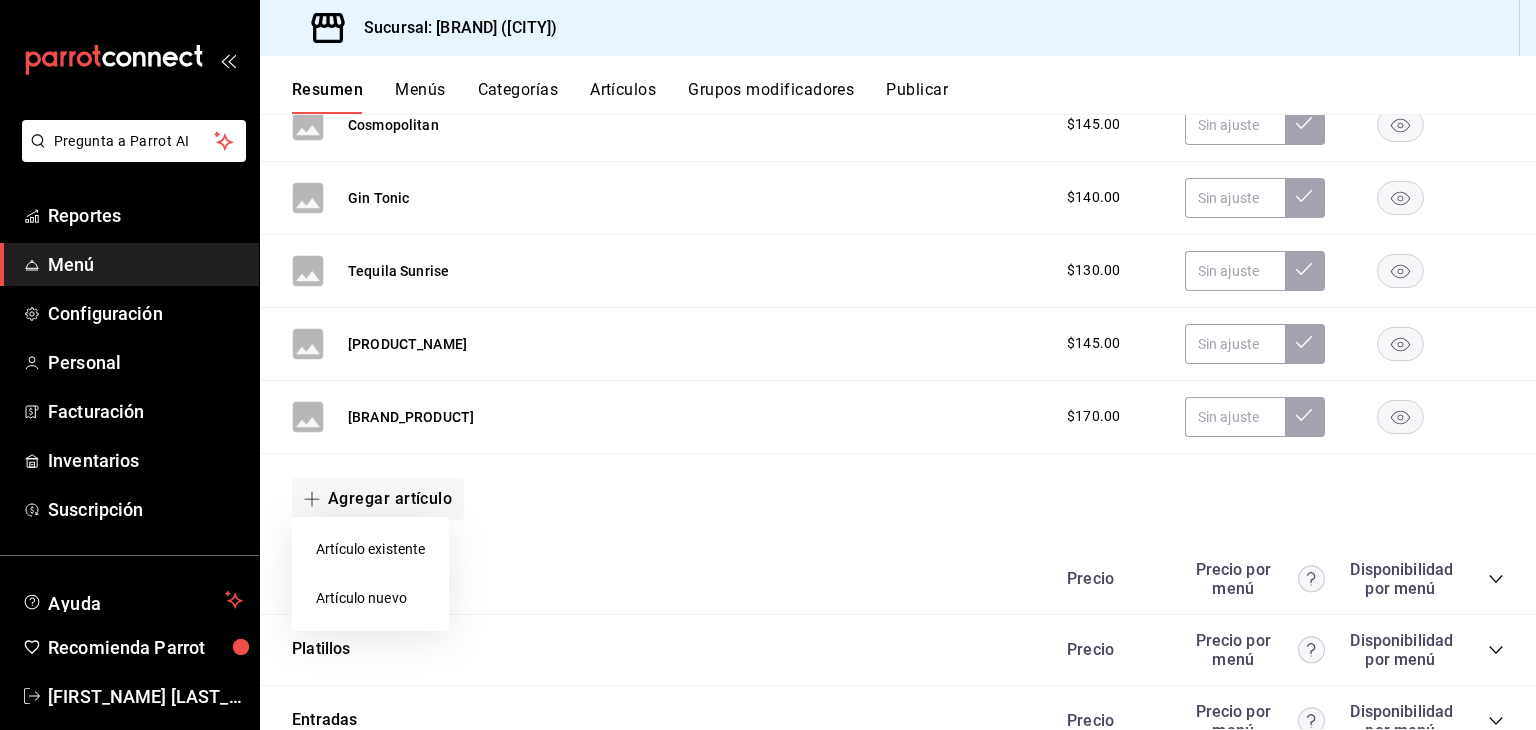 click on "Artículo nuevo" at bounding box center [370, 598] 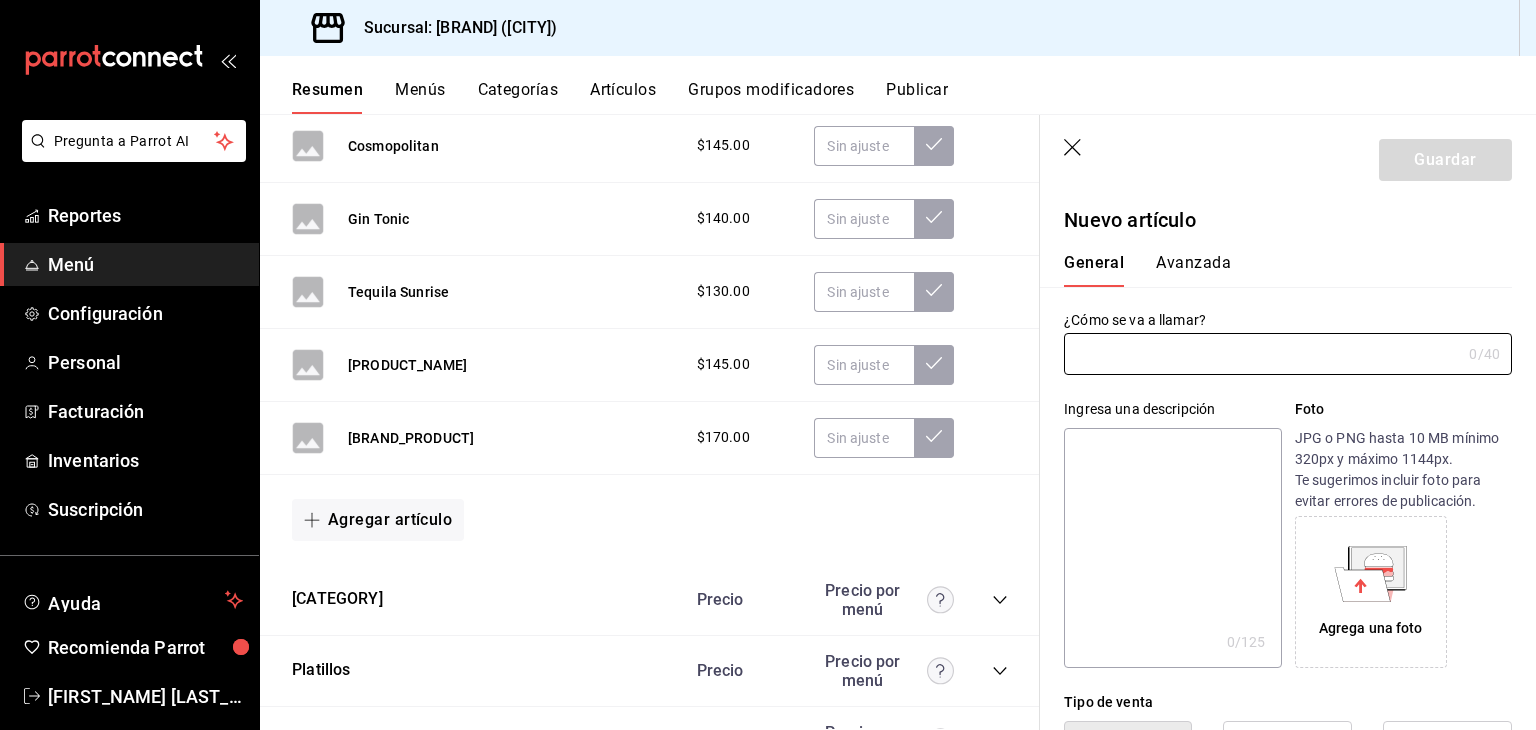 type on "AR-[NUMBER]" 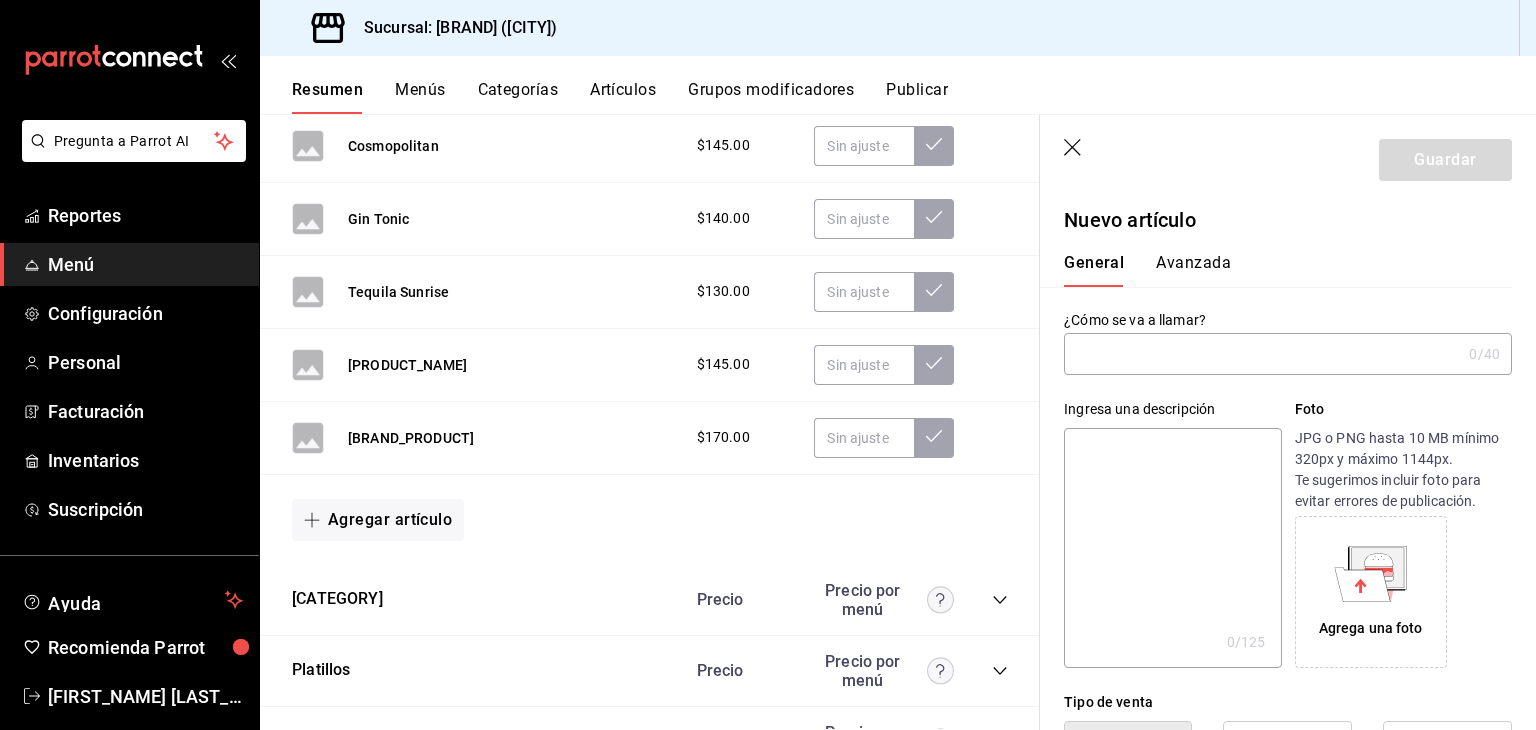 click at bounding box center (1262, 354) 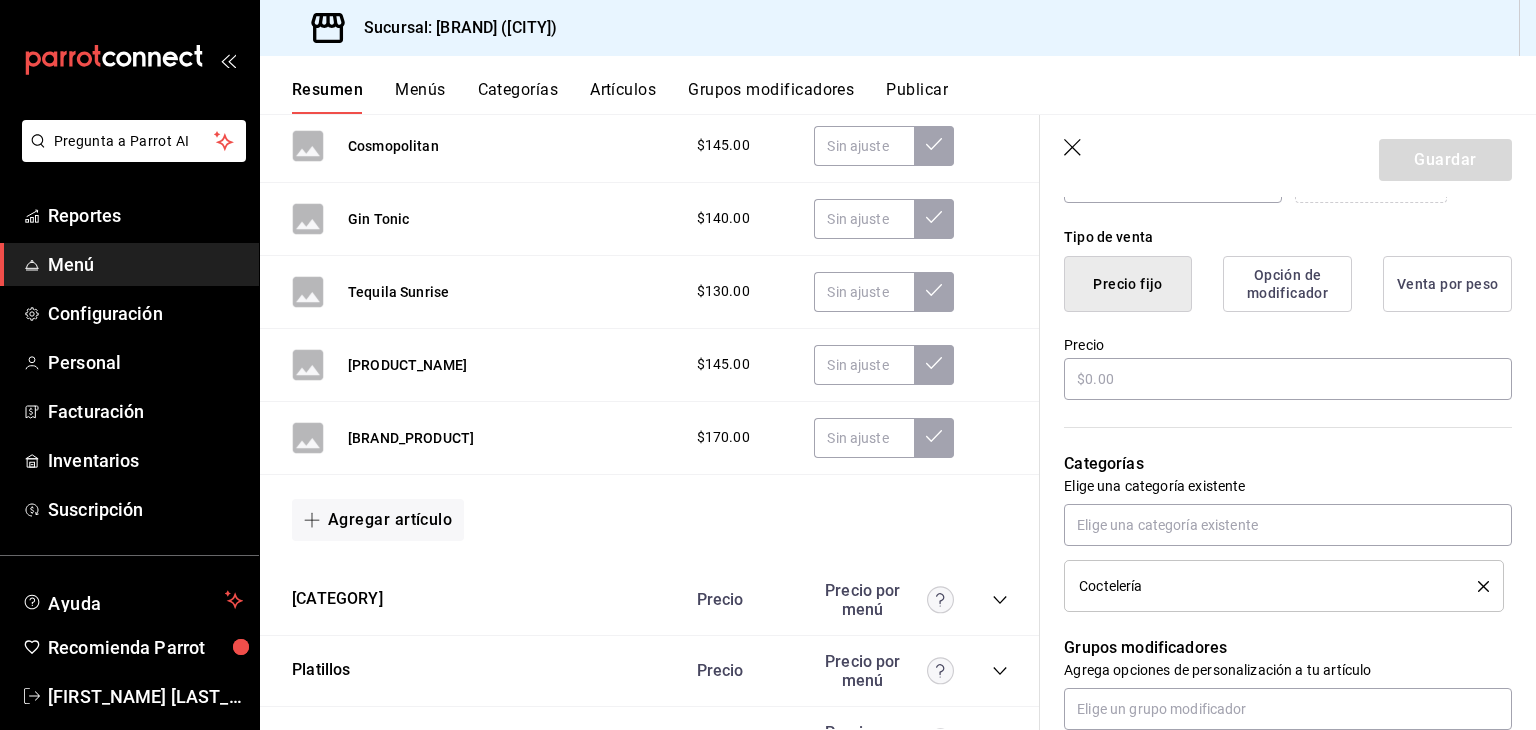 scroll, scrollTop: 600, scrollLeft: 0, axis: vertical 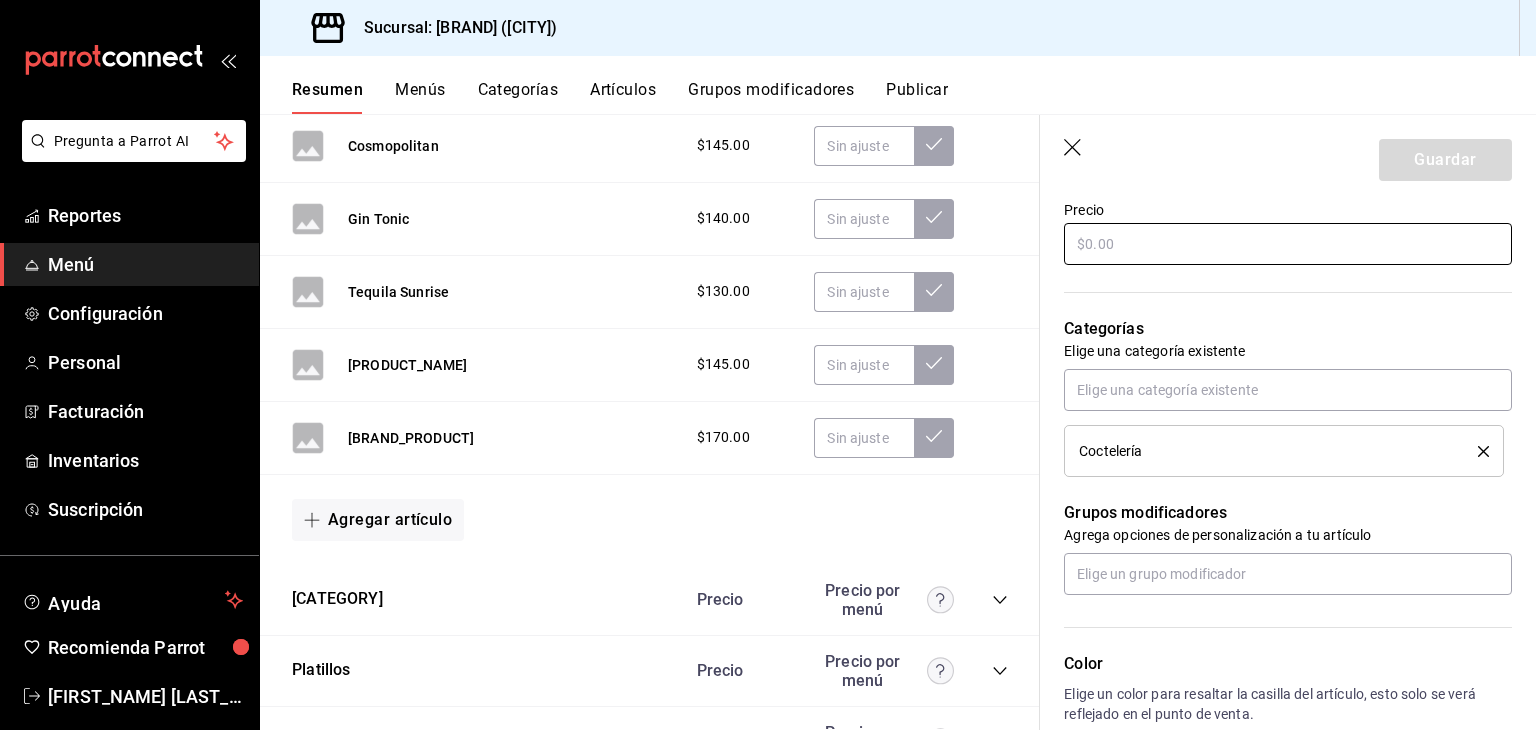 type on "Fuego Rosa" 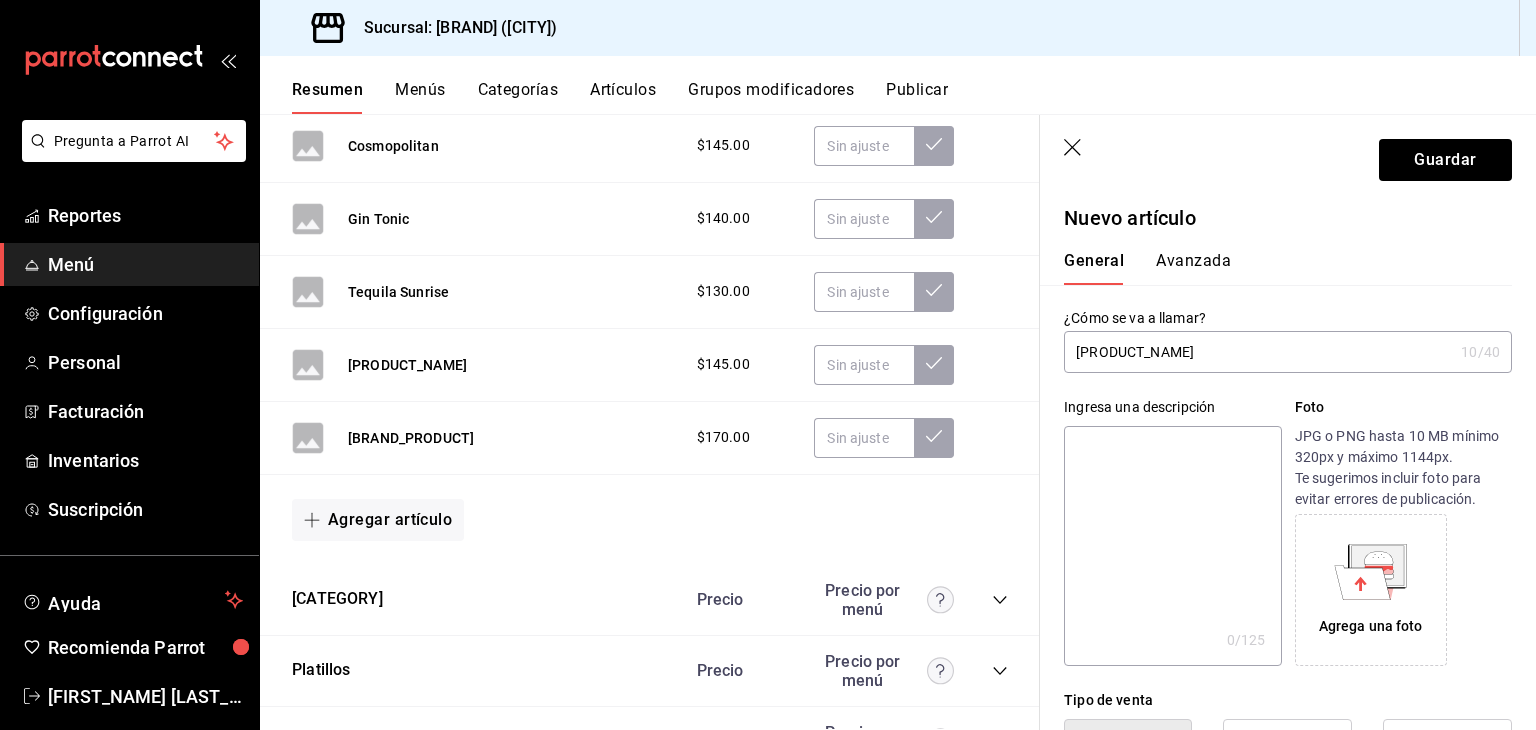 scroll, scrollTop: 0, scrollLeft: 0, axis: both 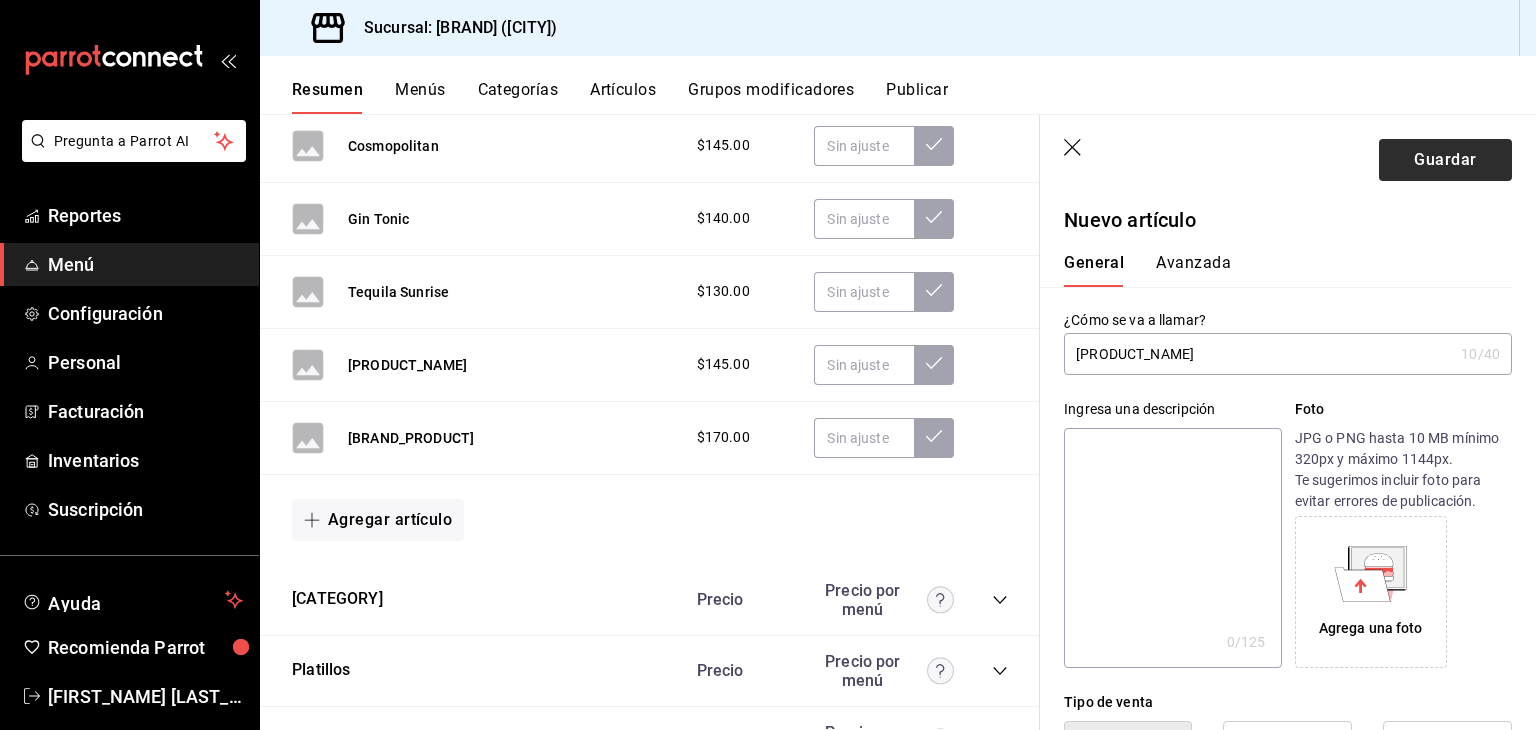 type on "$180.00" 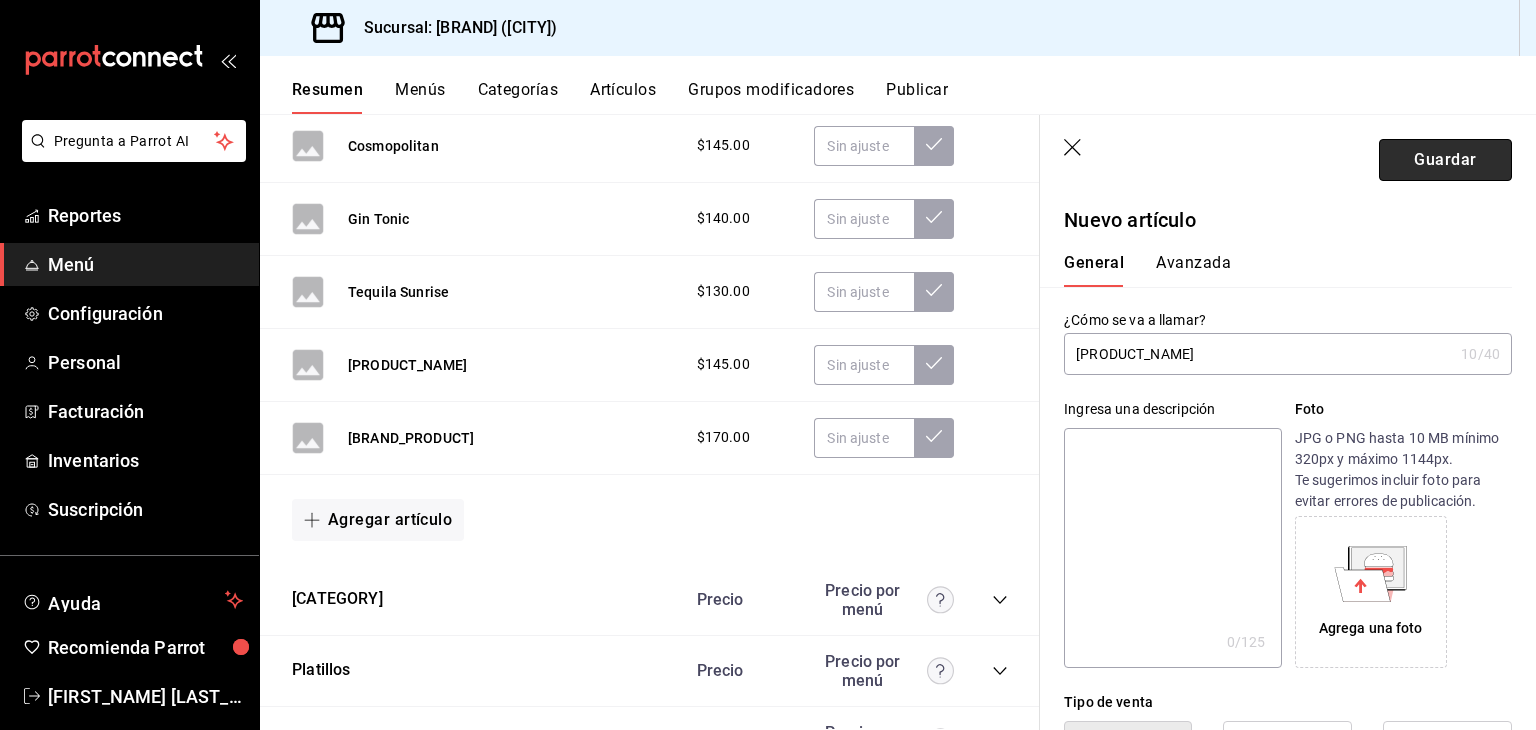 click on "Guardar" at bounding box center [1445, 160] 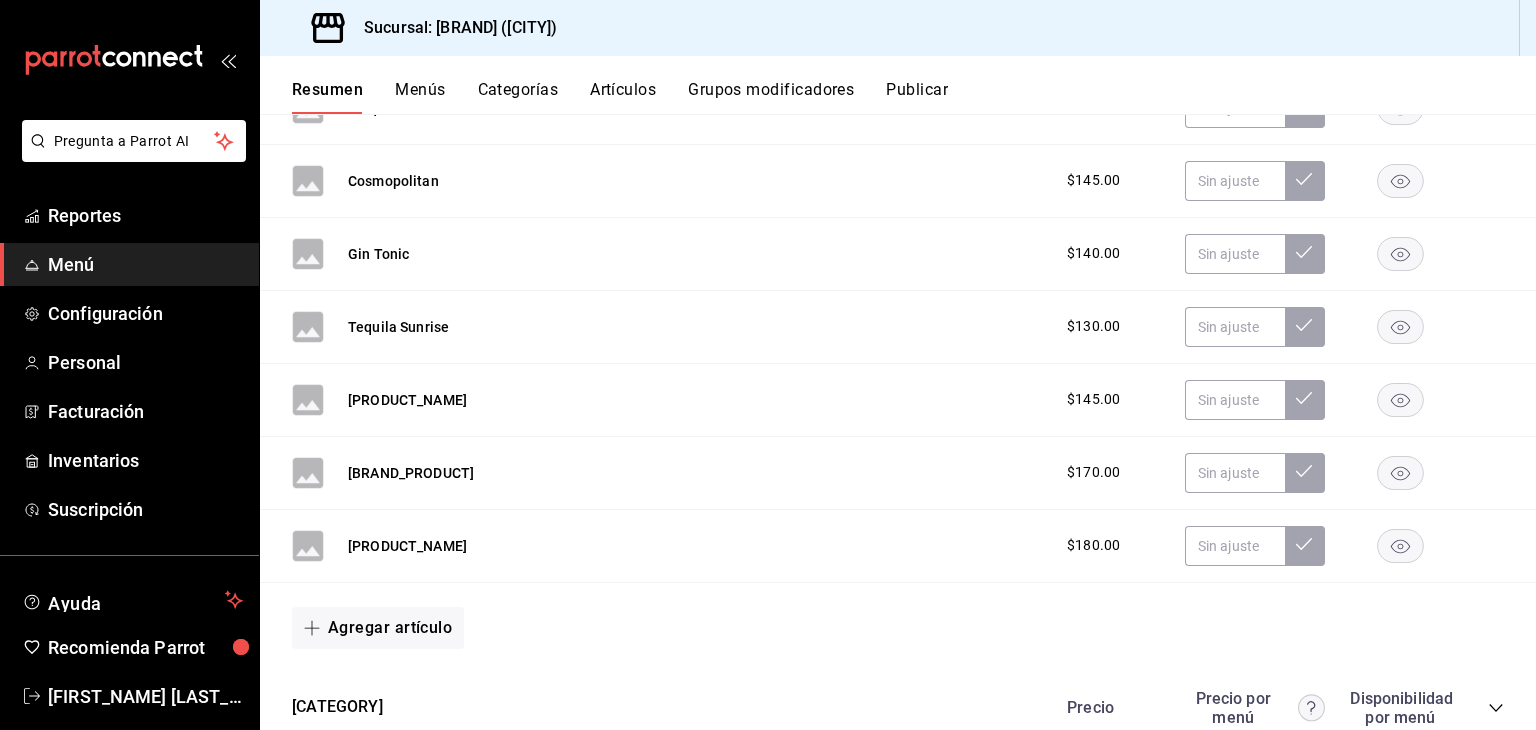 scroll, scrollTop: 1500, scrollLeft: 0, axis: vertical 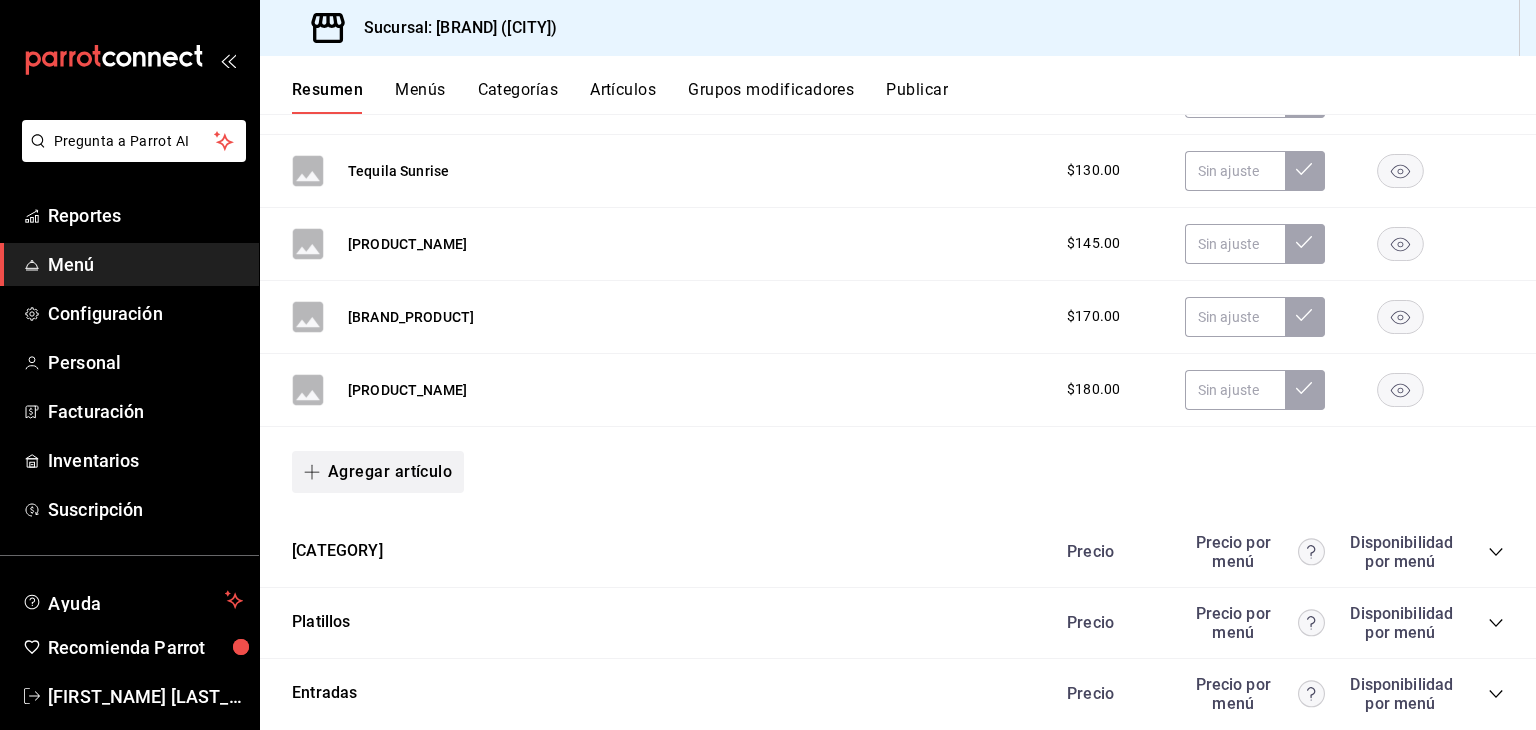 click on "Agregar artículo" at bounding box center [378, 472] 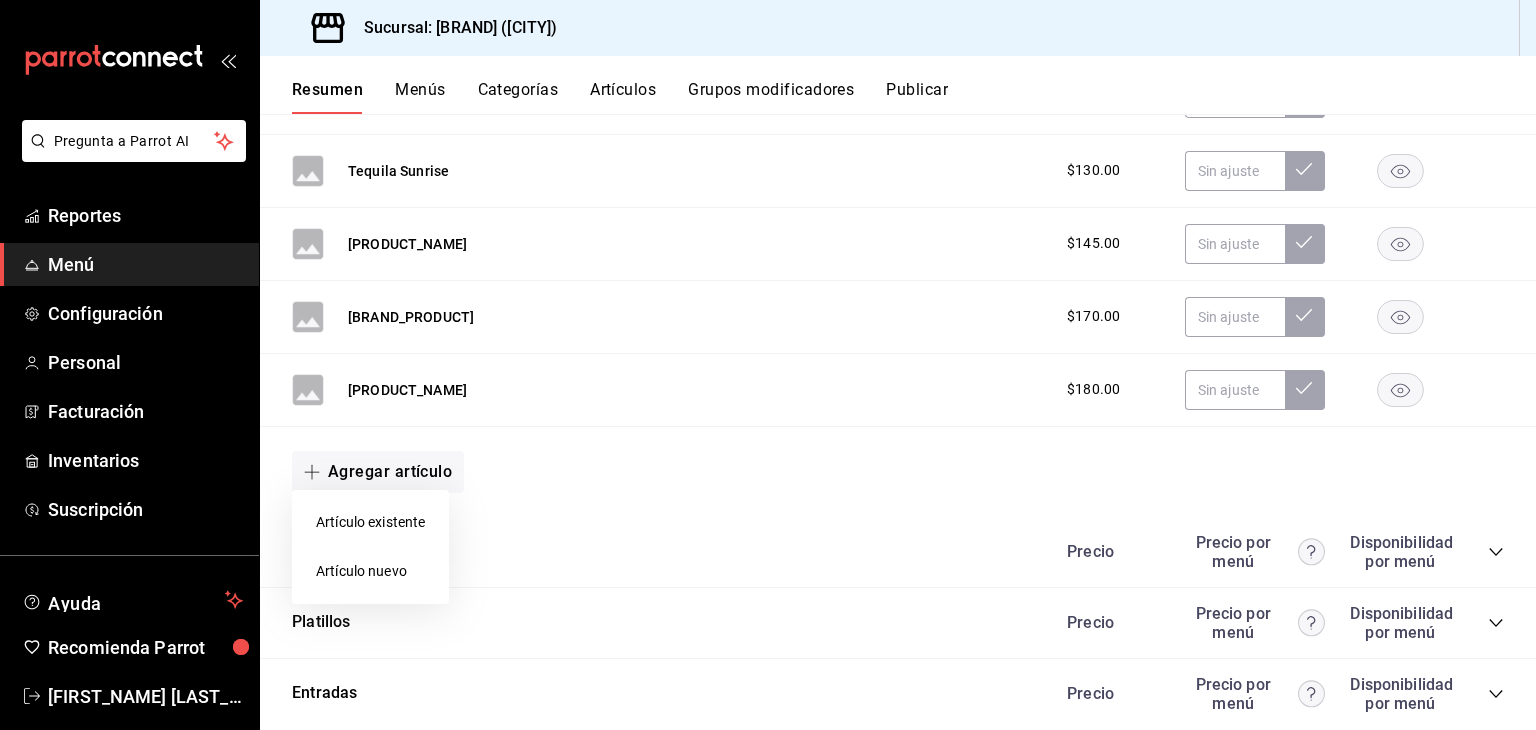 click on "Artículo nuevo" at bounding box center [370, 571] 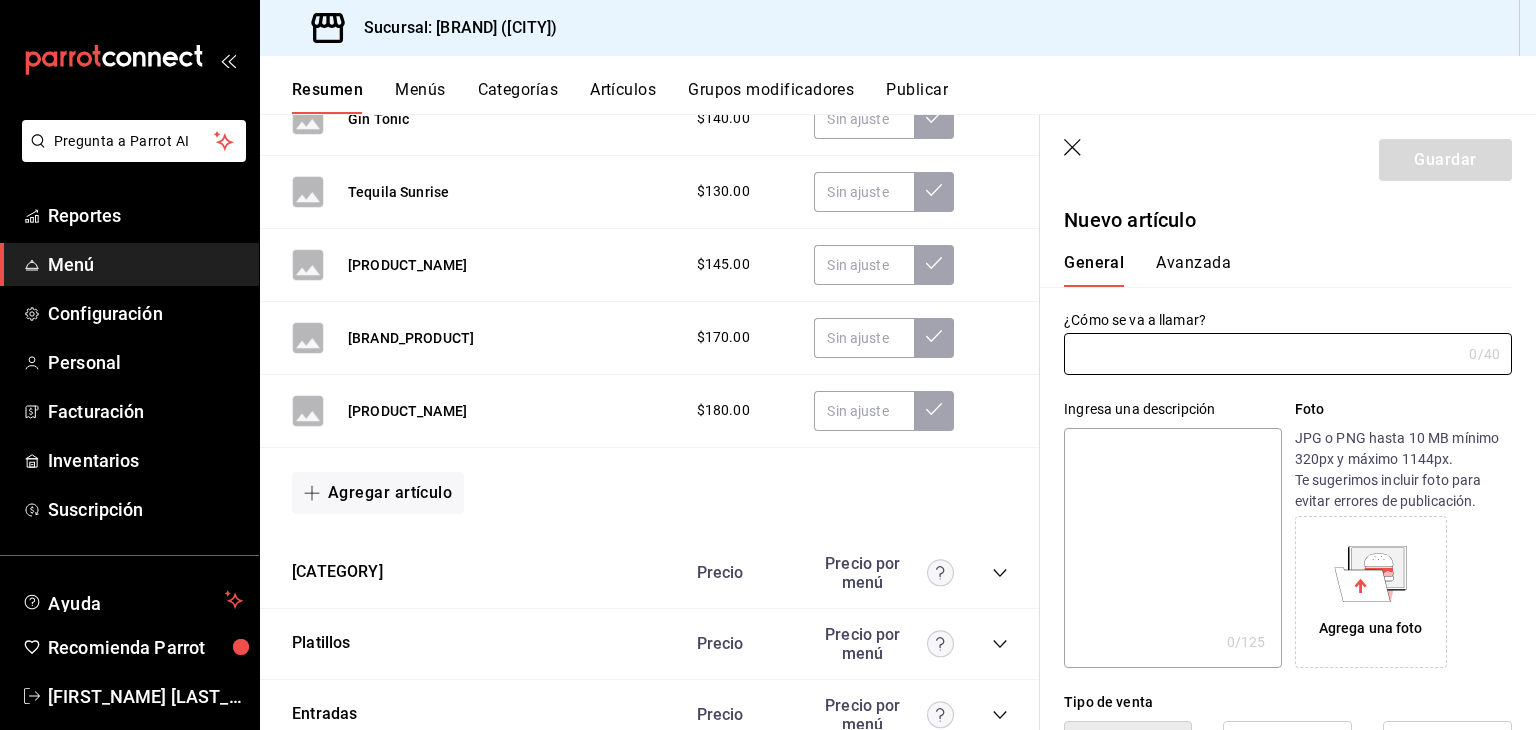 type on "AR-[NUMBER]" 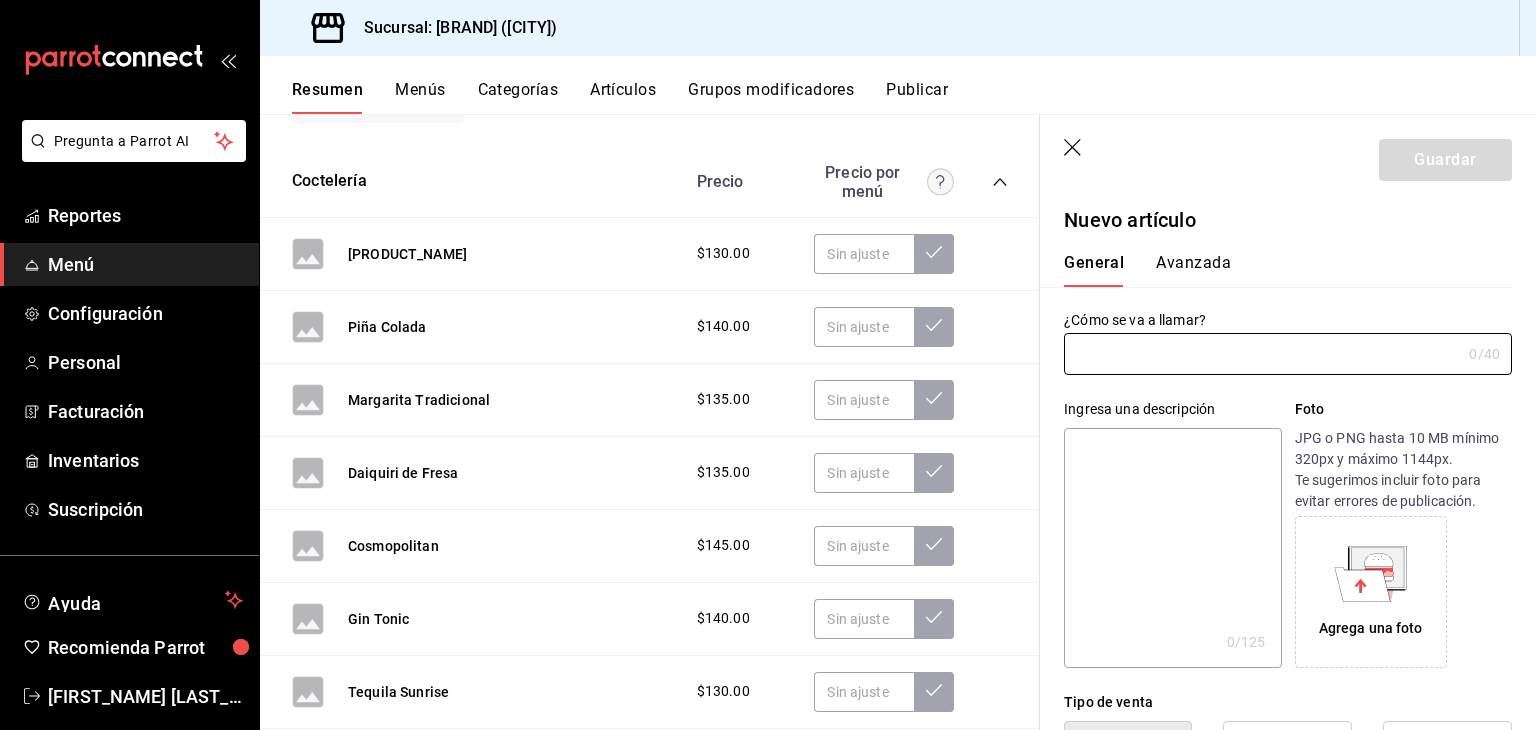 scroll, scrollTop: 1000, scrollLeft: 0, axis: vertical 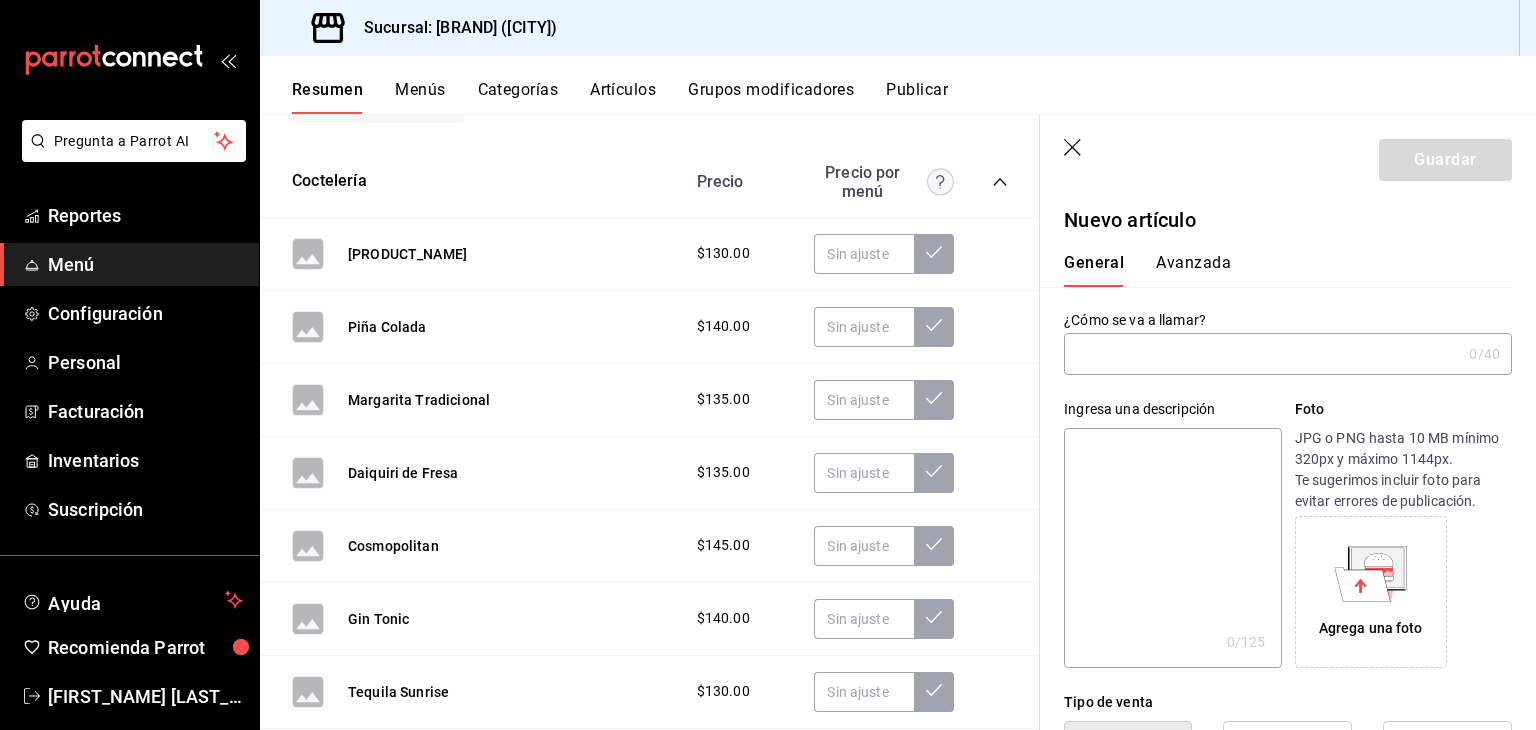 click at bounding box center [1262, 354] 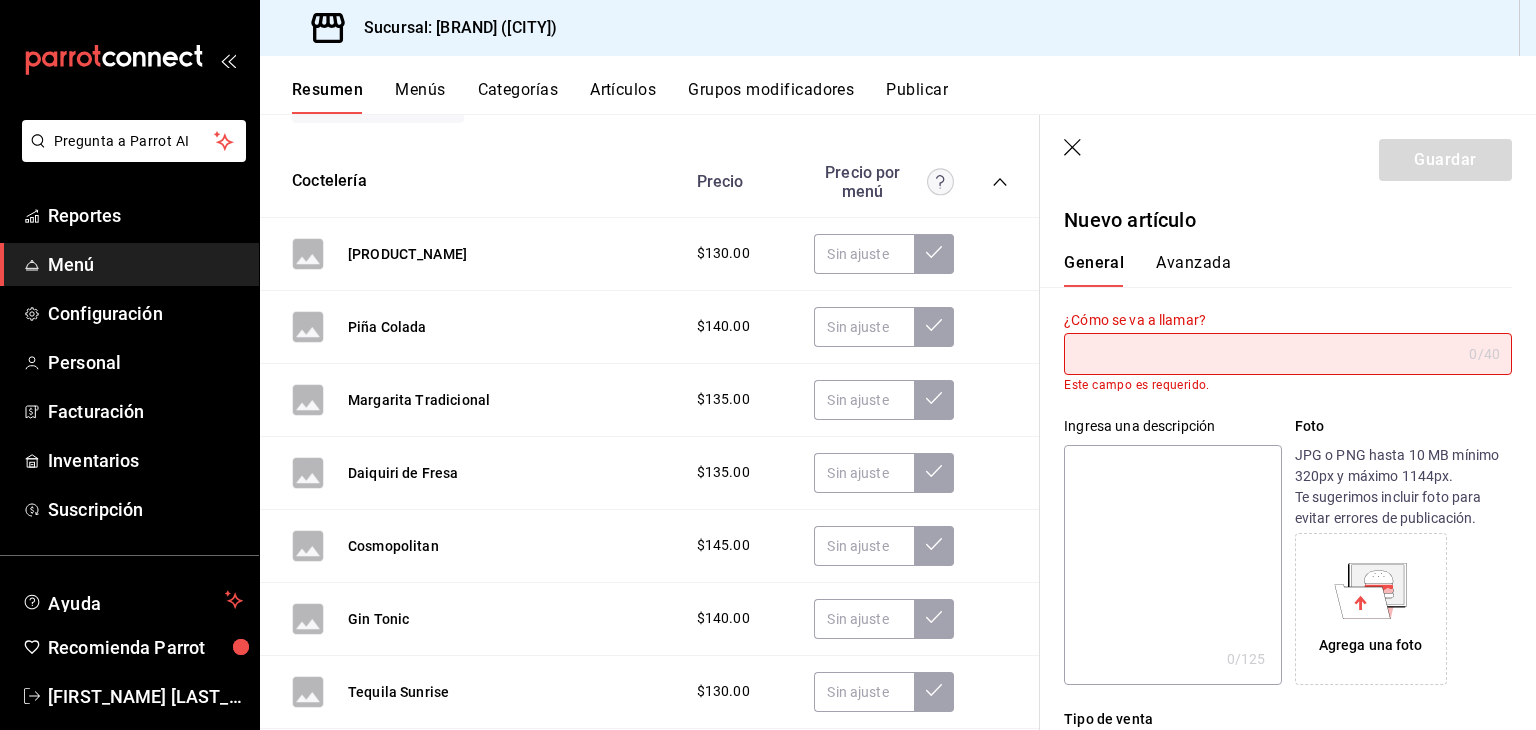 paste on "Bosque Rojo" 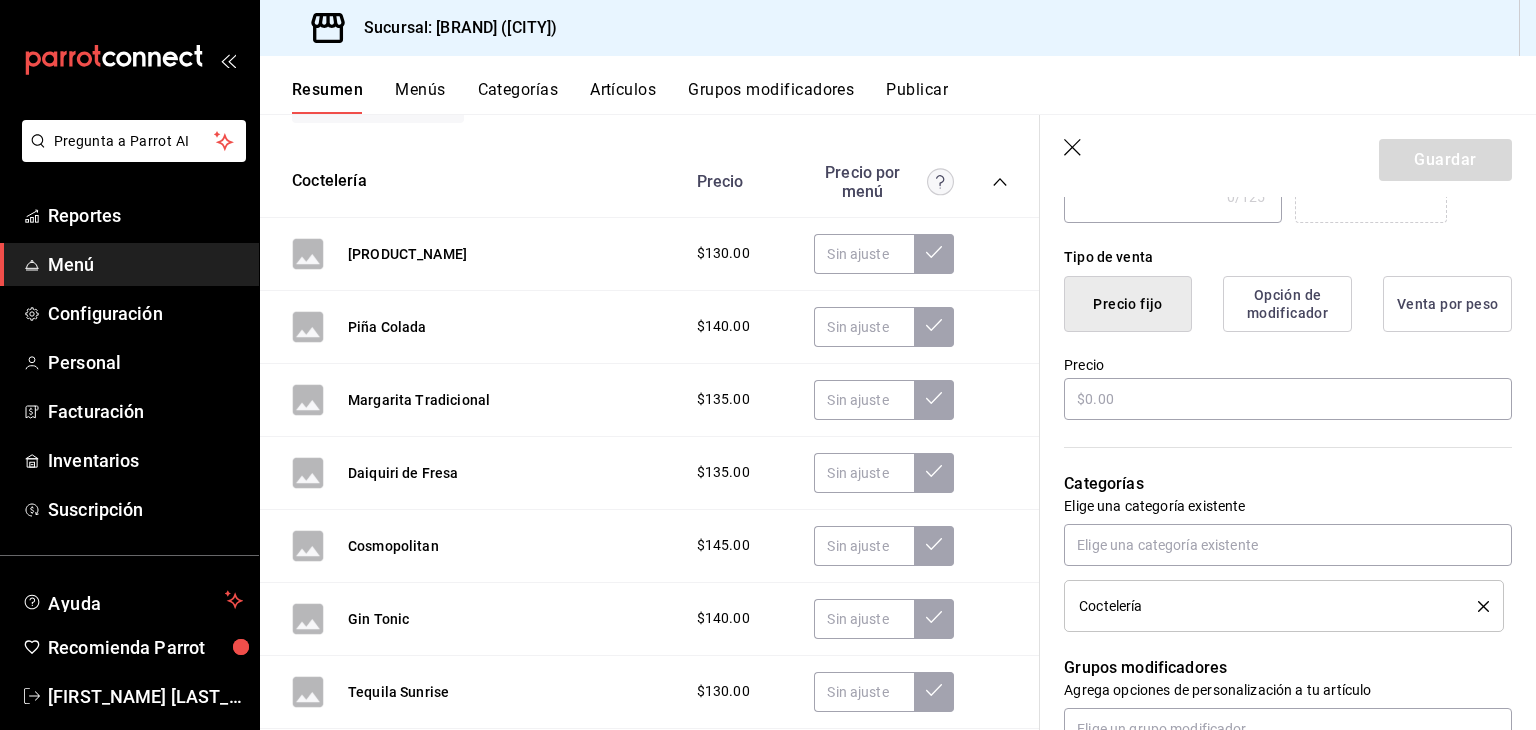scroll, scrollTop: 500, scrollLeft: 0, axis: vertical 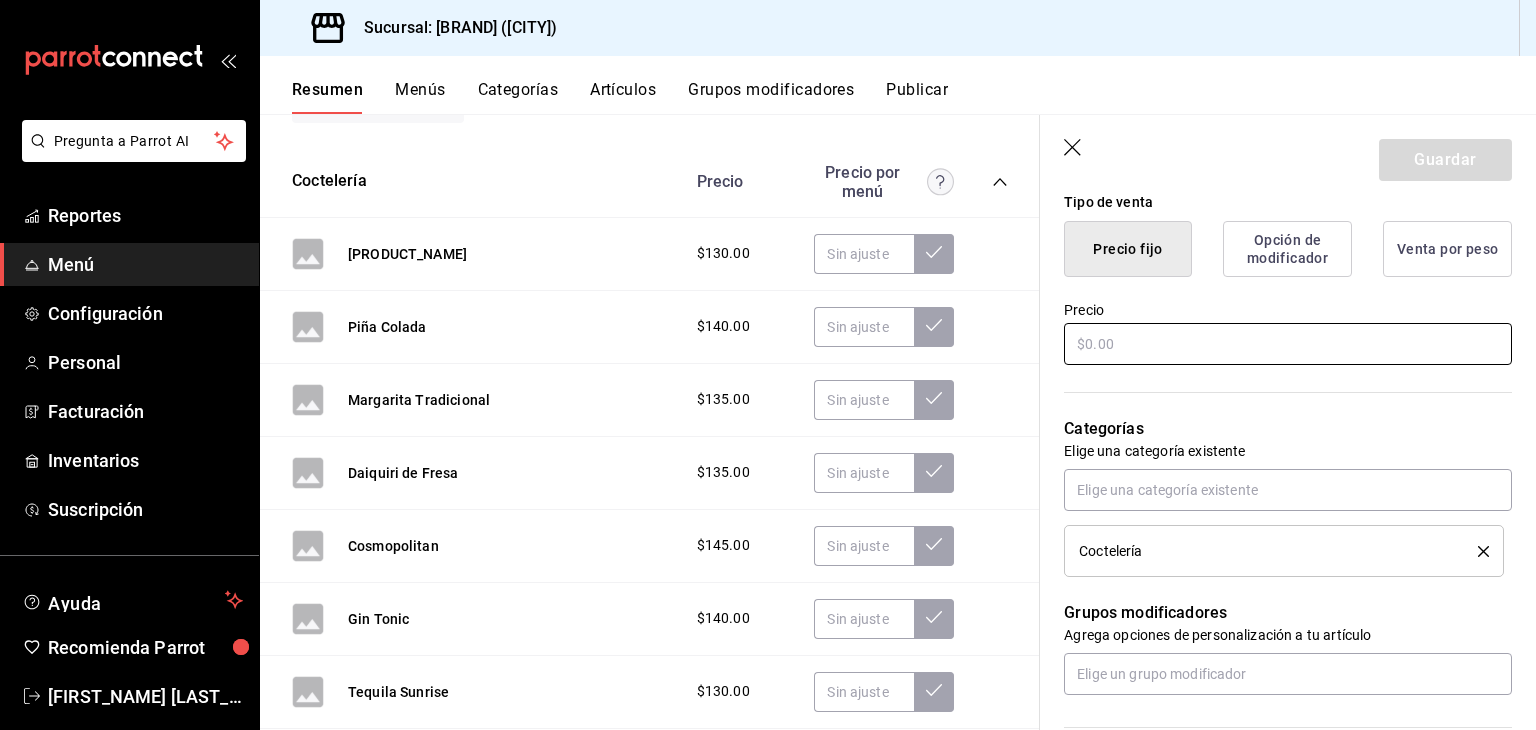 type on "Bosque Rojo" 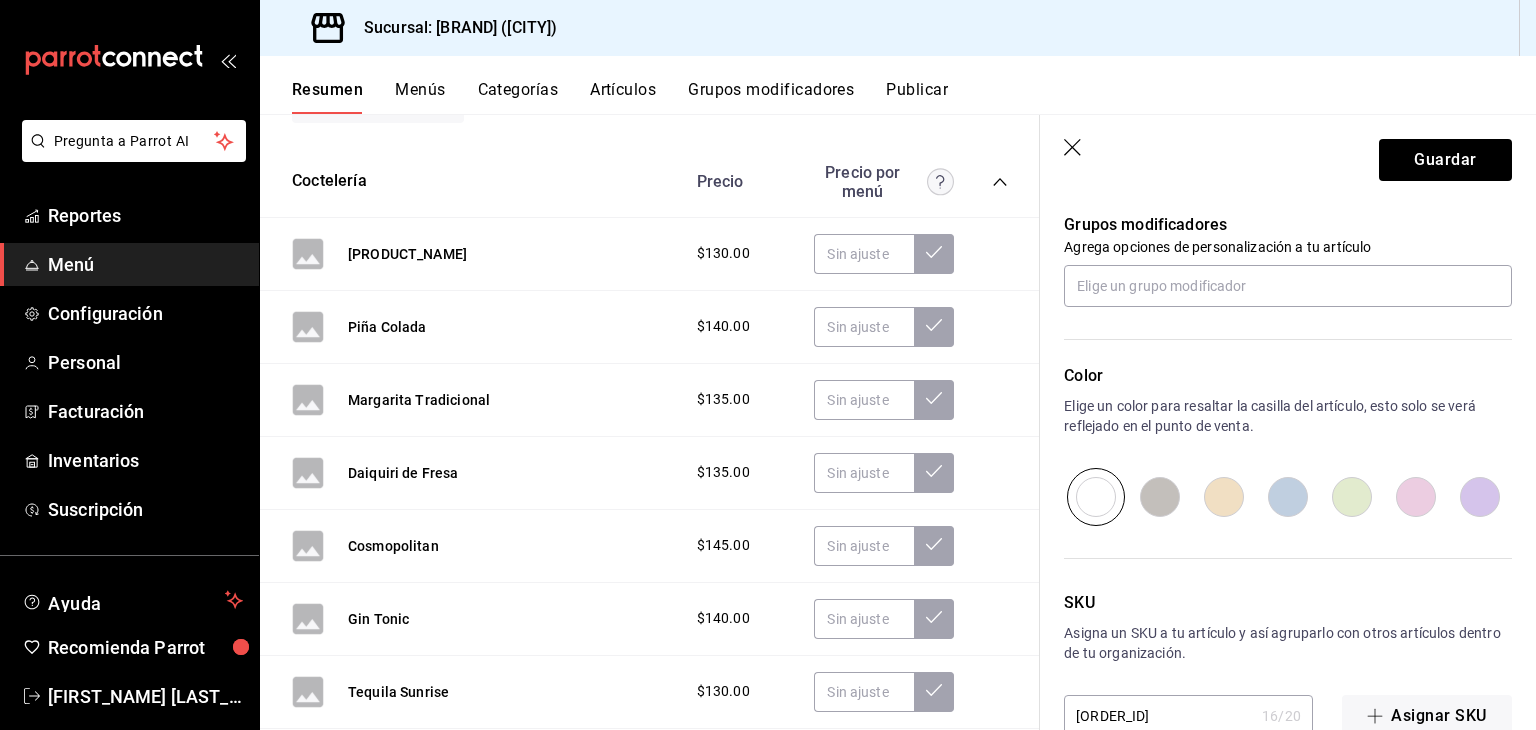 scroll, scrollTop: 900, scrollLeft: 0, axis: vertical 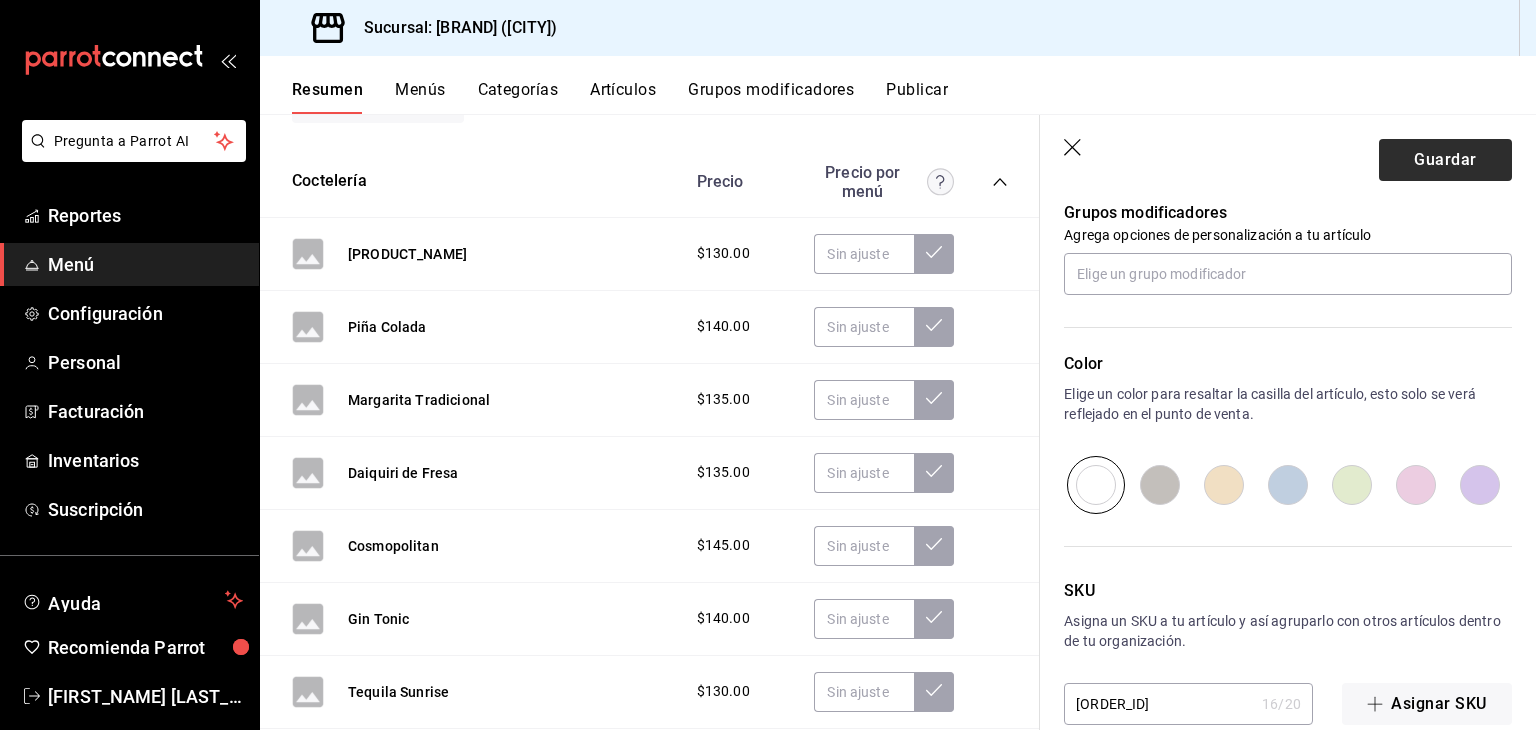 type on "$175.00" 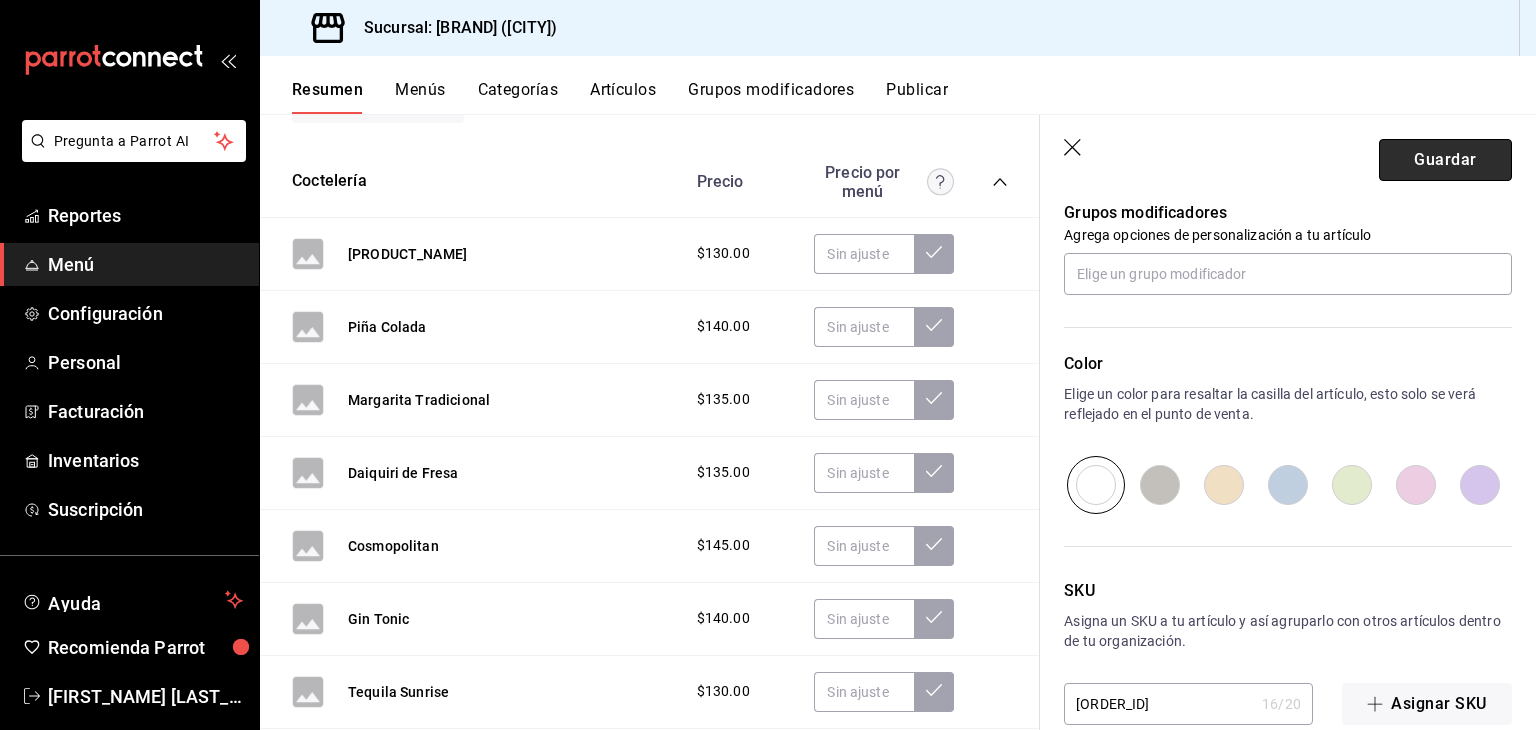 click on "Guardar" at bounding box center [1445, 160] 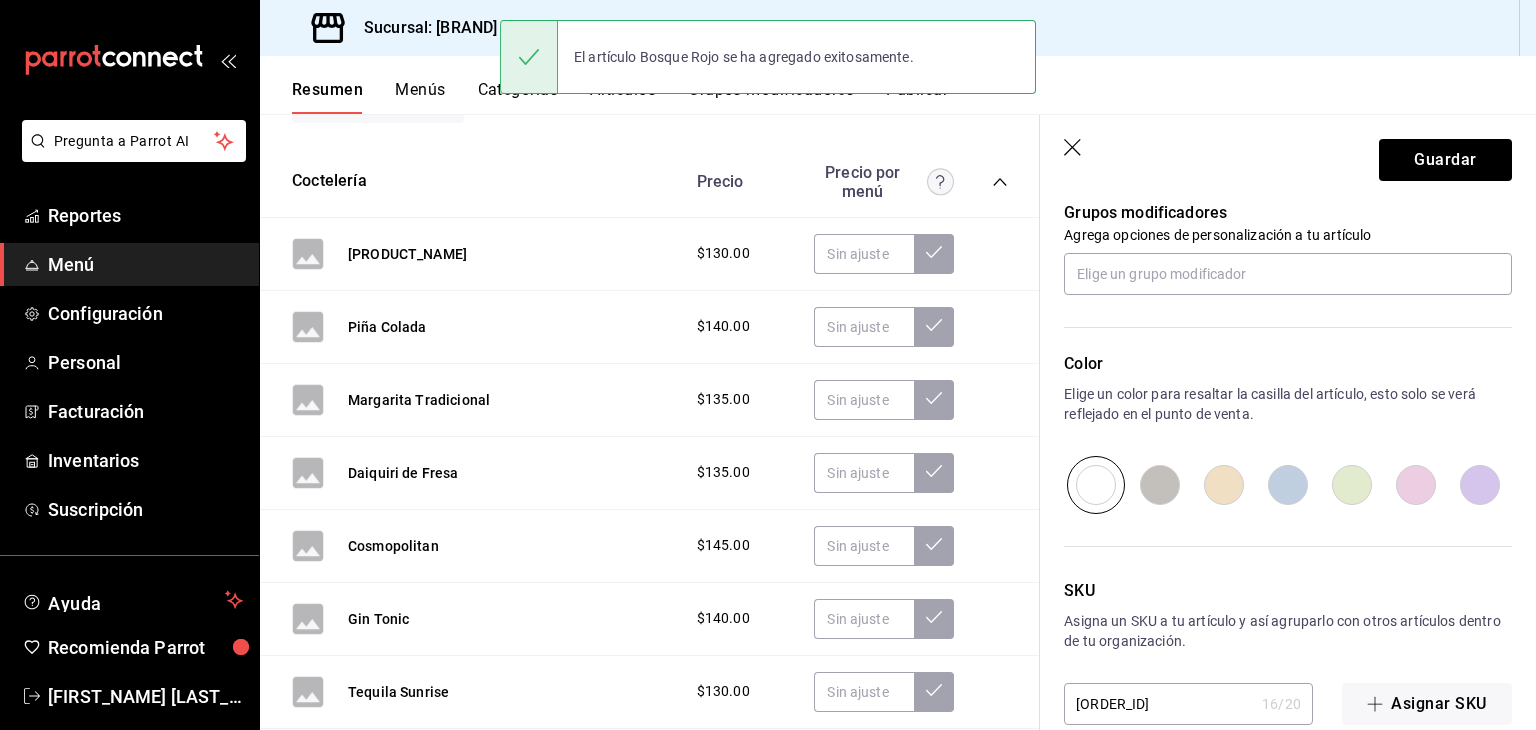 scroll, scrollTop: 1392, scrollLeft: 0, axis: vertical 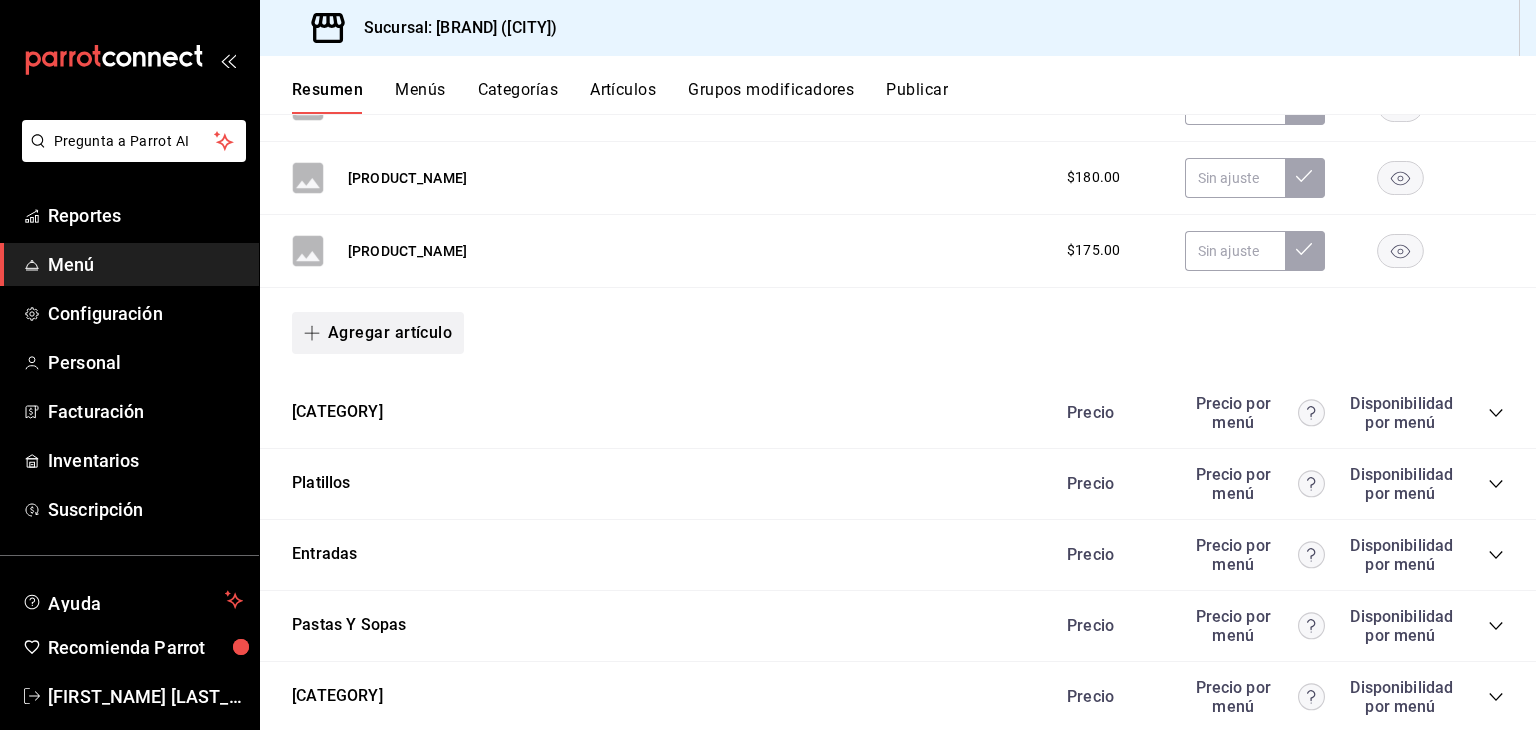 click on "Agregar artículo" at bounding box center (378, 333) 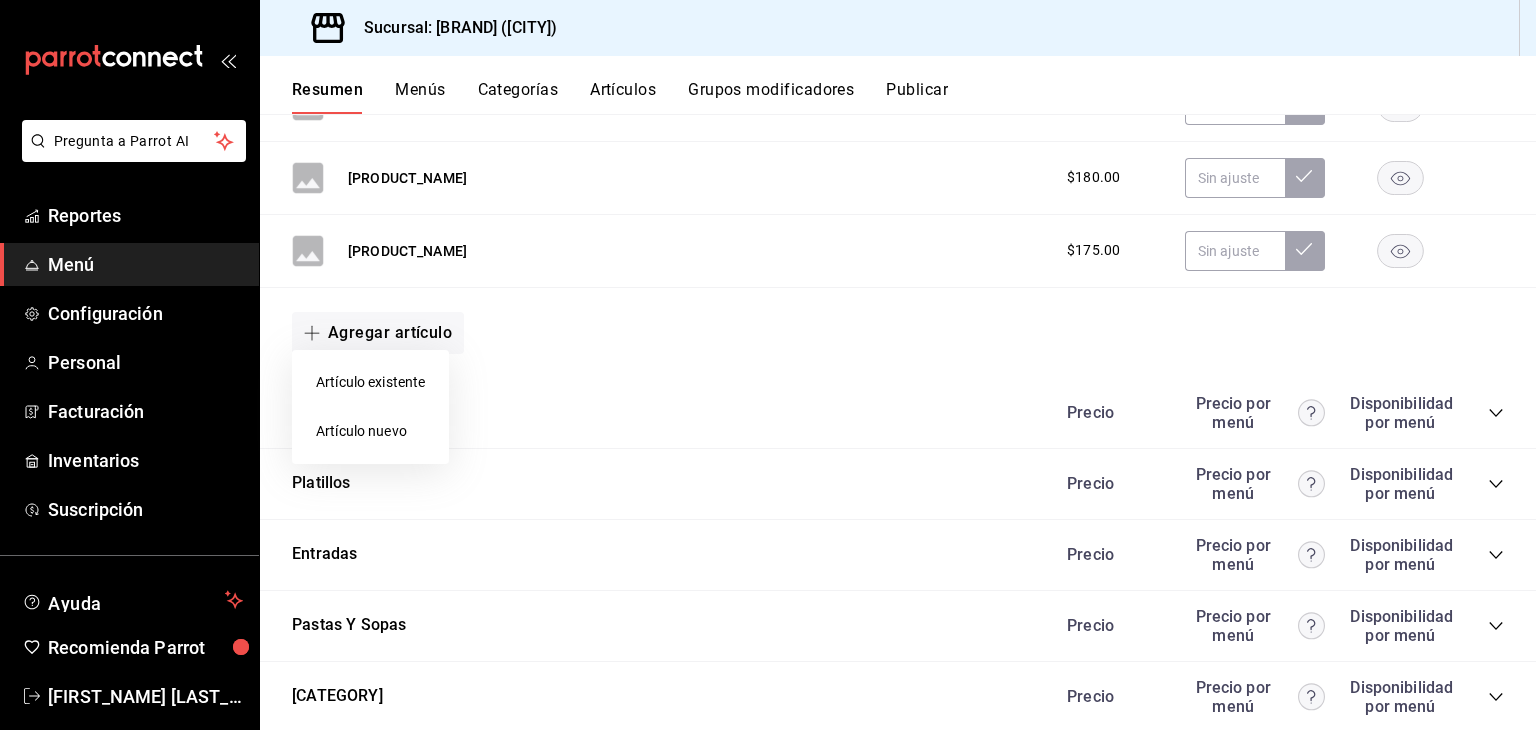 click on "Artículo nuevo" at bounding box center (370, 431) 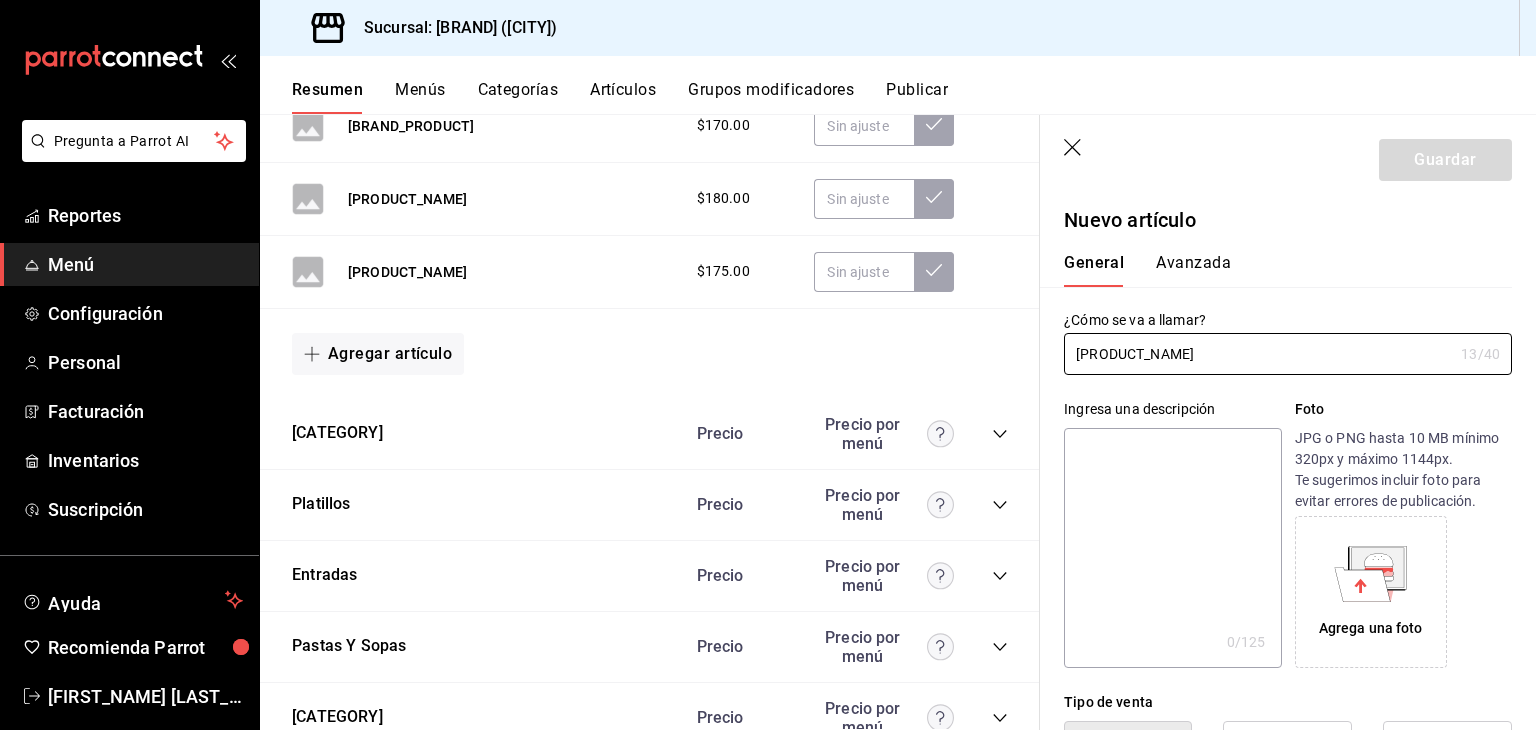 scroll, scrollTop: 400, scrollLeft: 0, axis: vertical 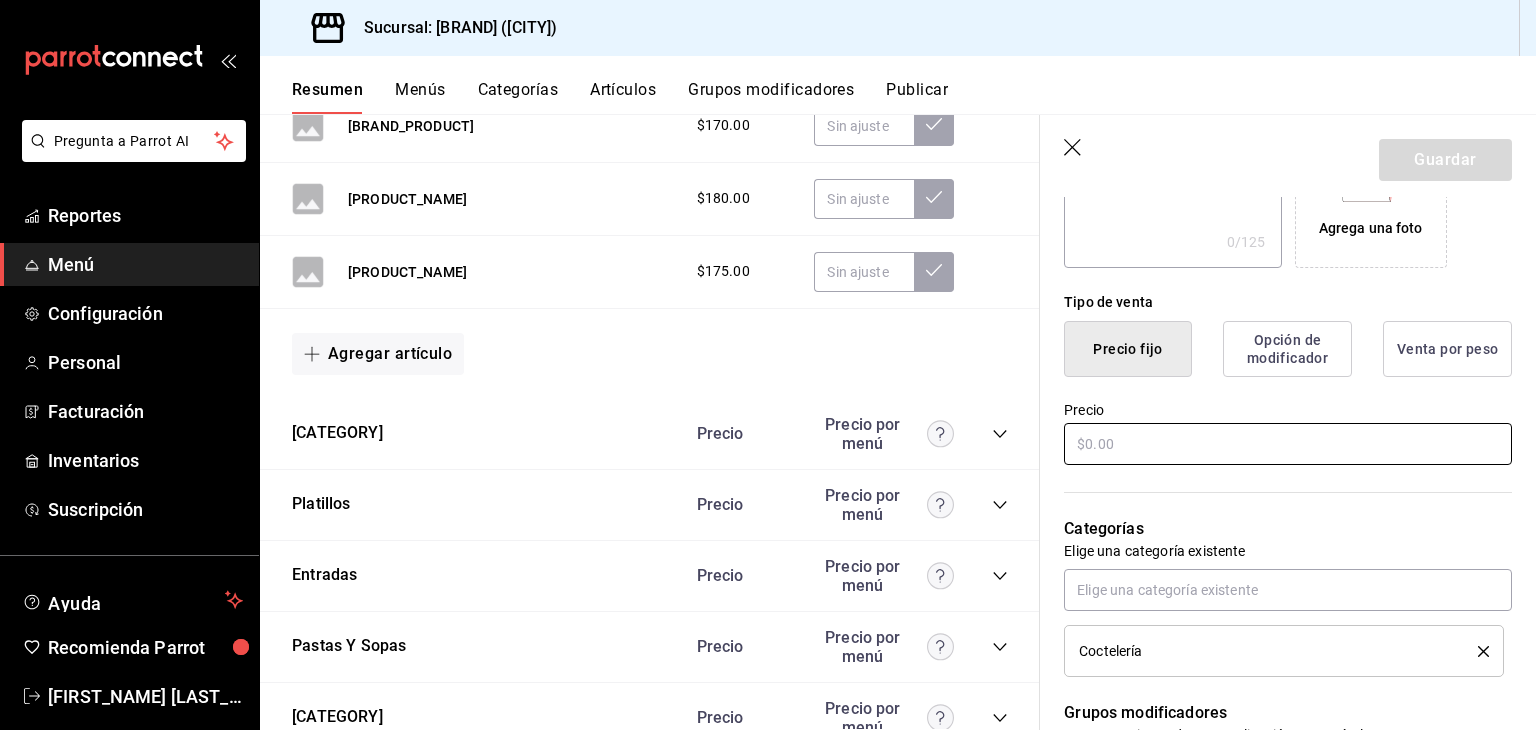 type on "Luna de Menta" 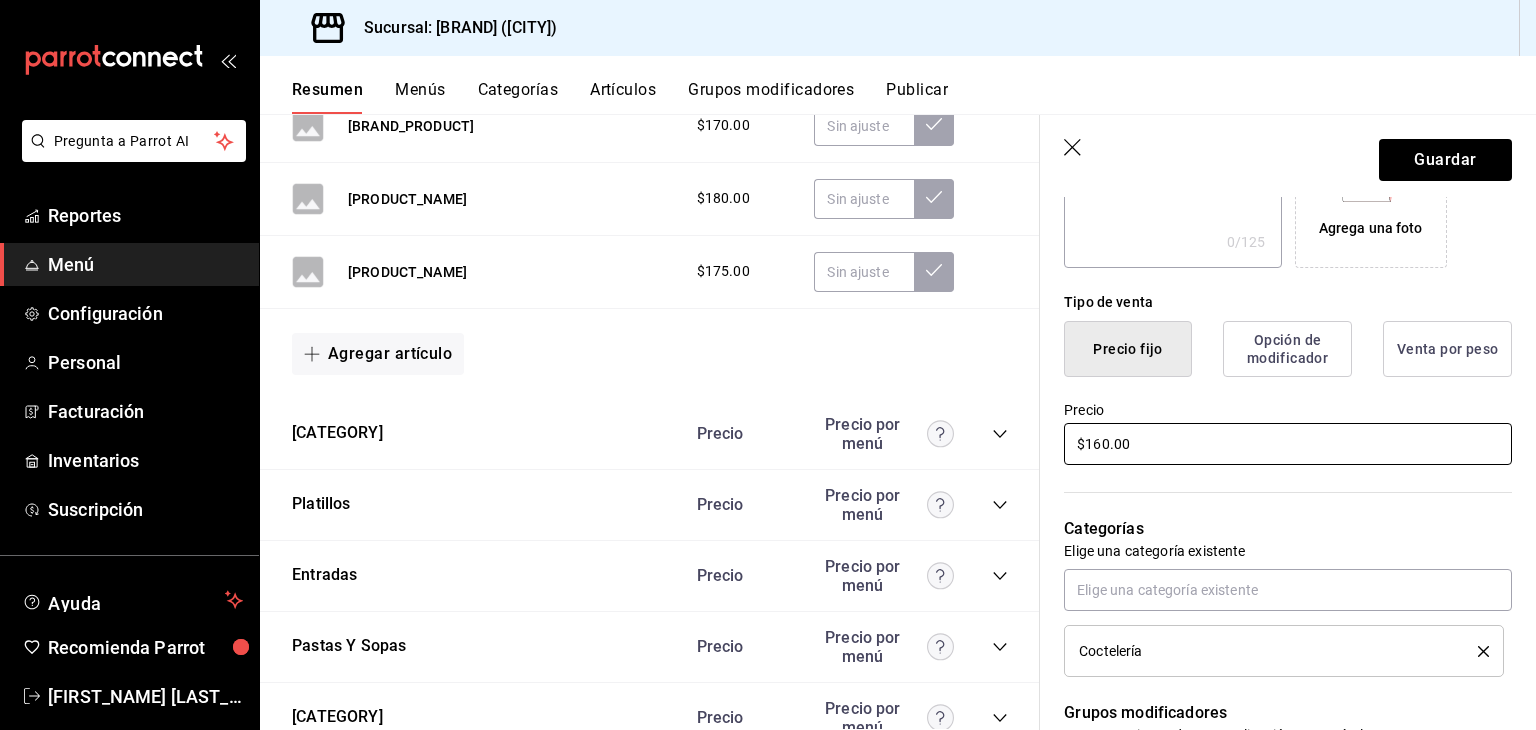 type on "$160.00" 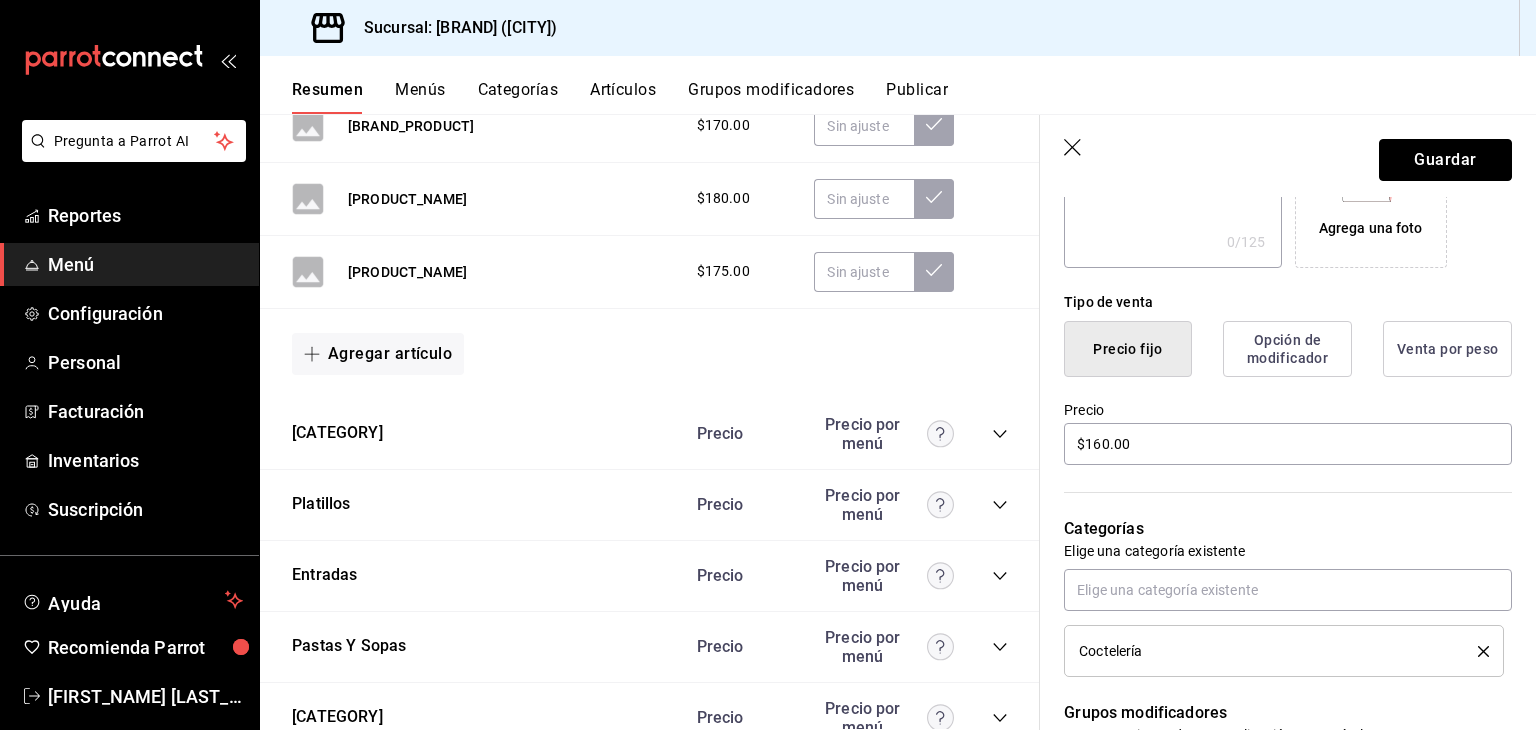 click on "Guardar" at bounding box center [1445, 160] 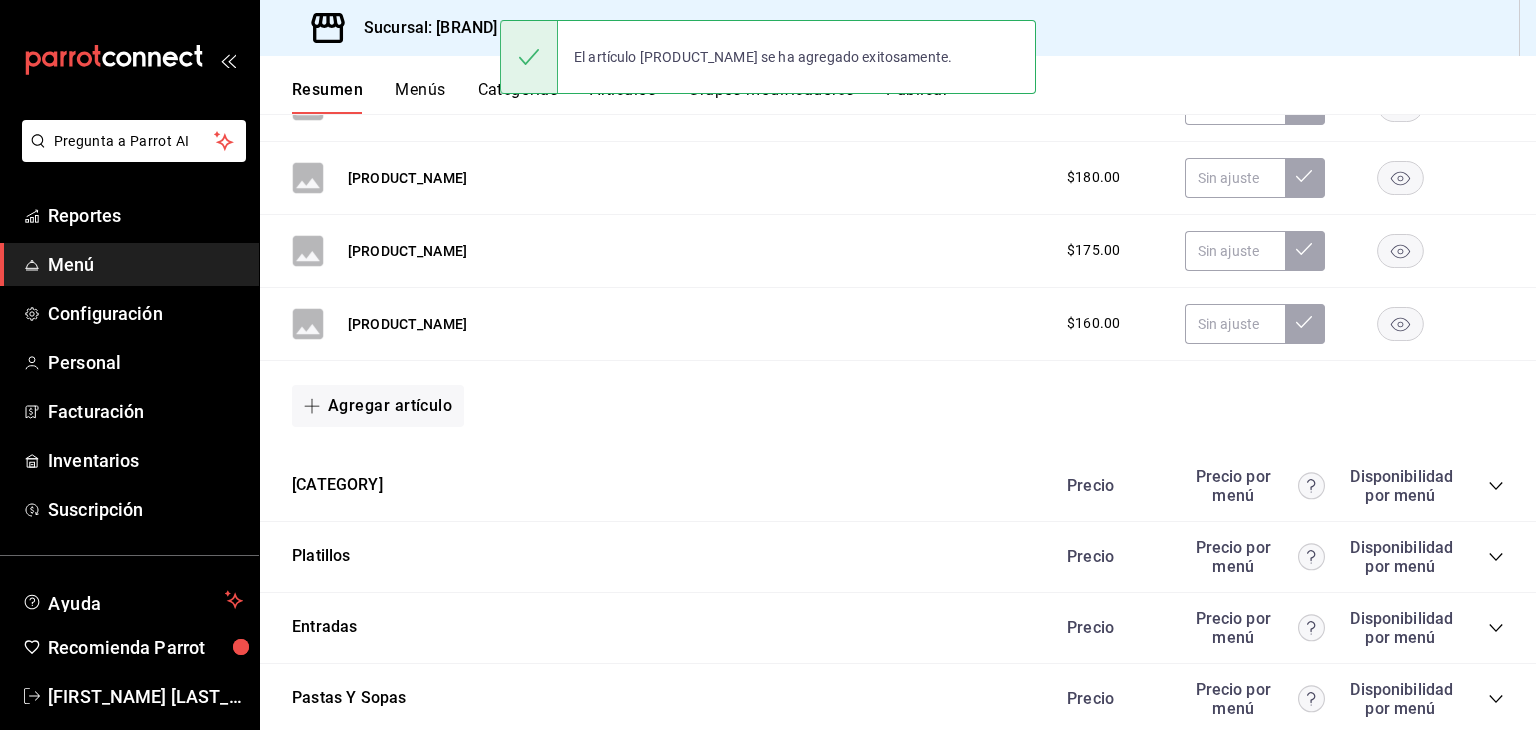 scroll, scrollTop: 0, scrollLeft: 0, axis: both 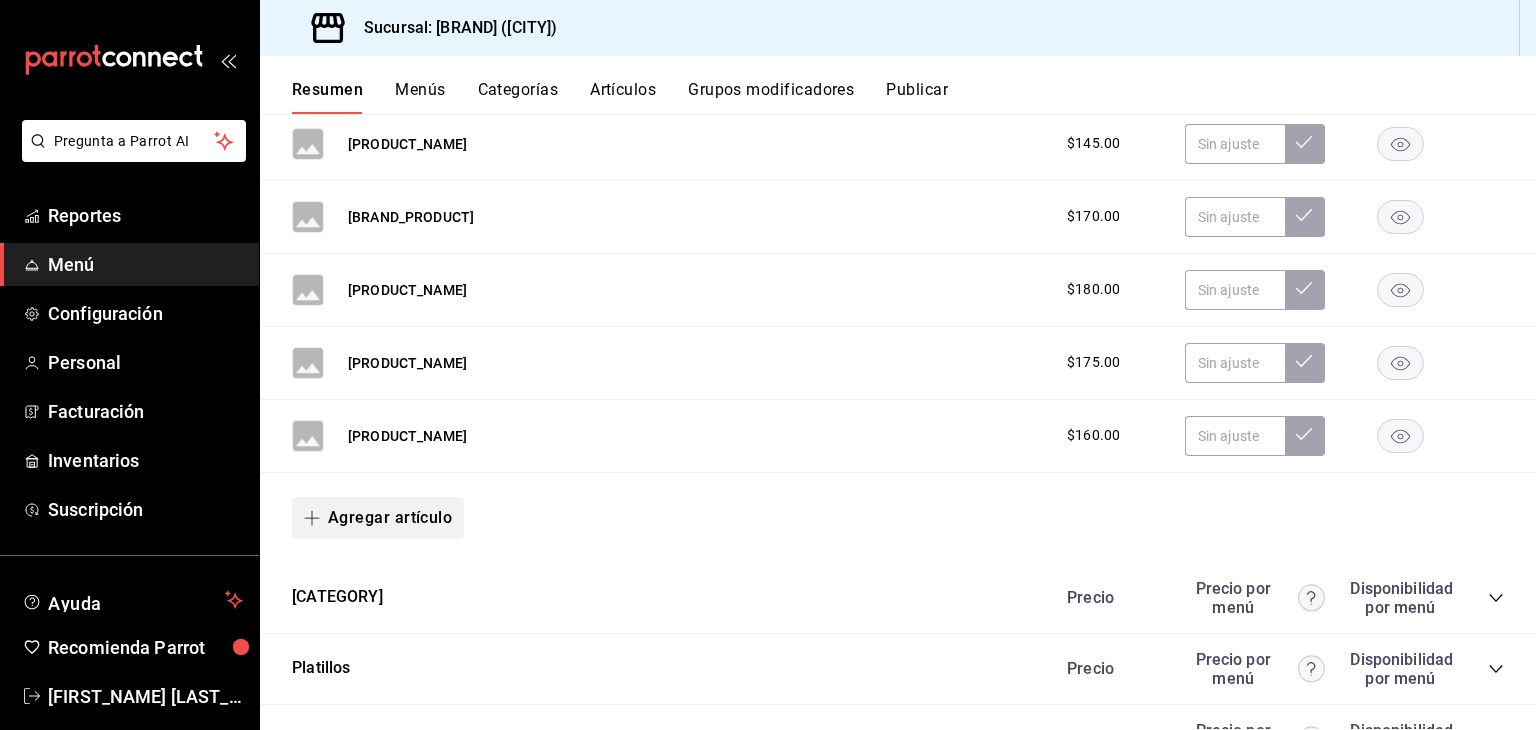 click on "Agregar artículo" at bounding box center [378, 518] 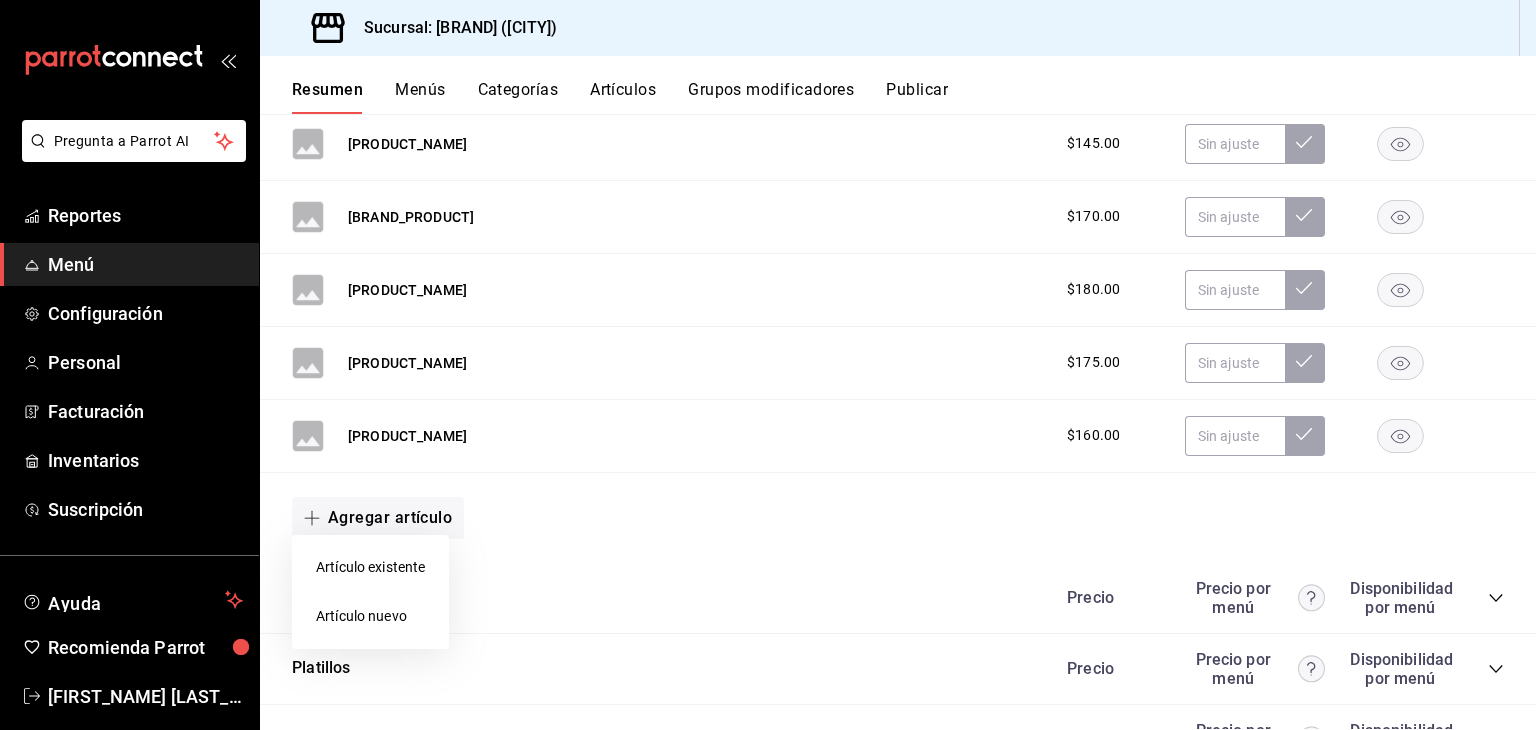 click on "Artículo nuevo" at bounding box center (370, 616) 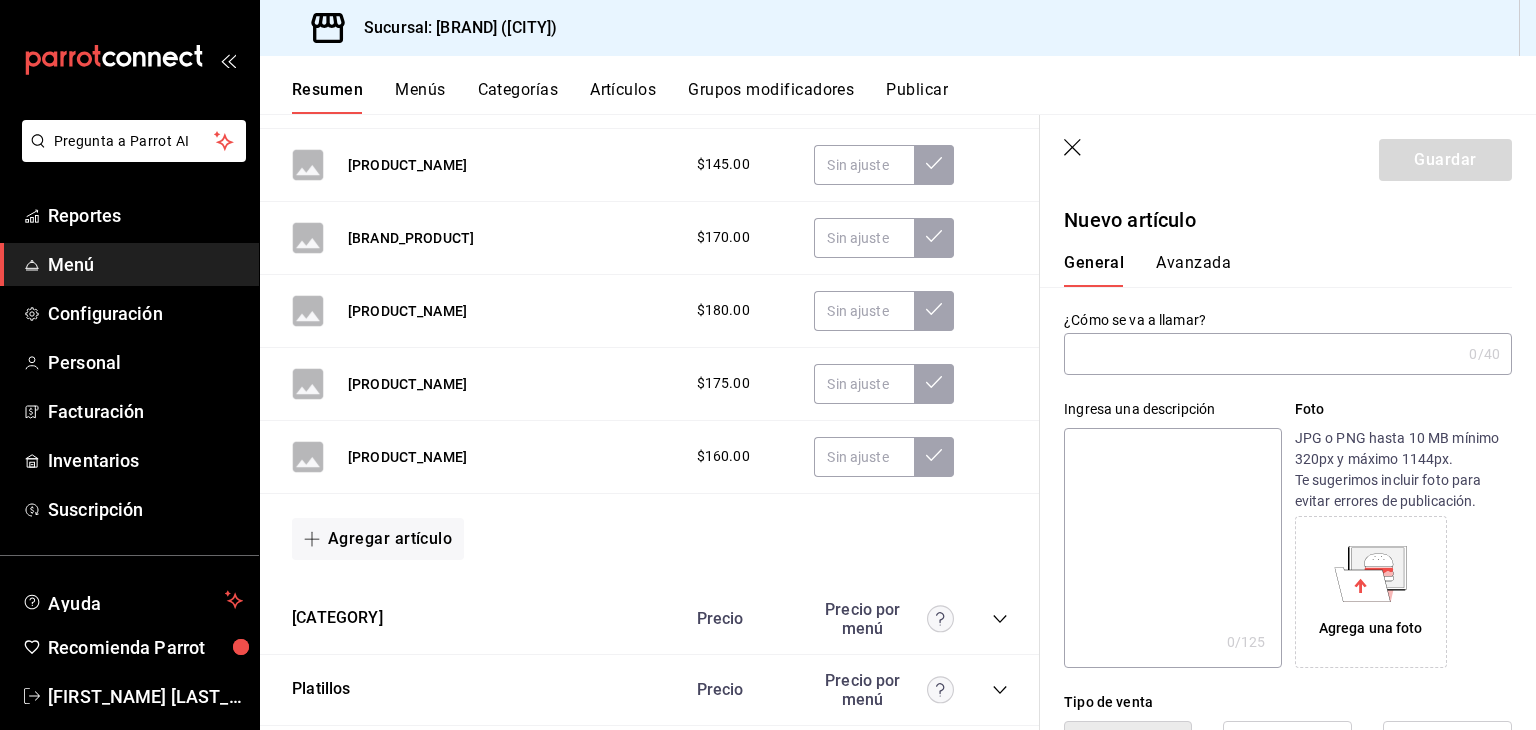 type on "4. Daiquiri de Fresa – 135 Ron blanco," 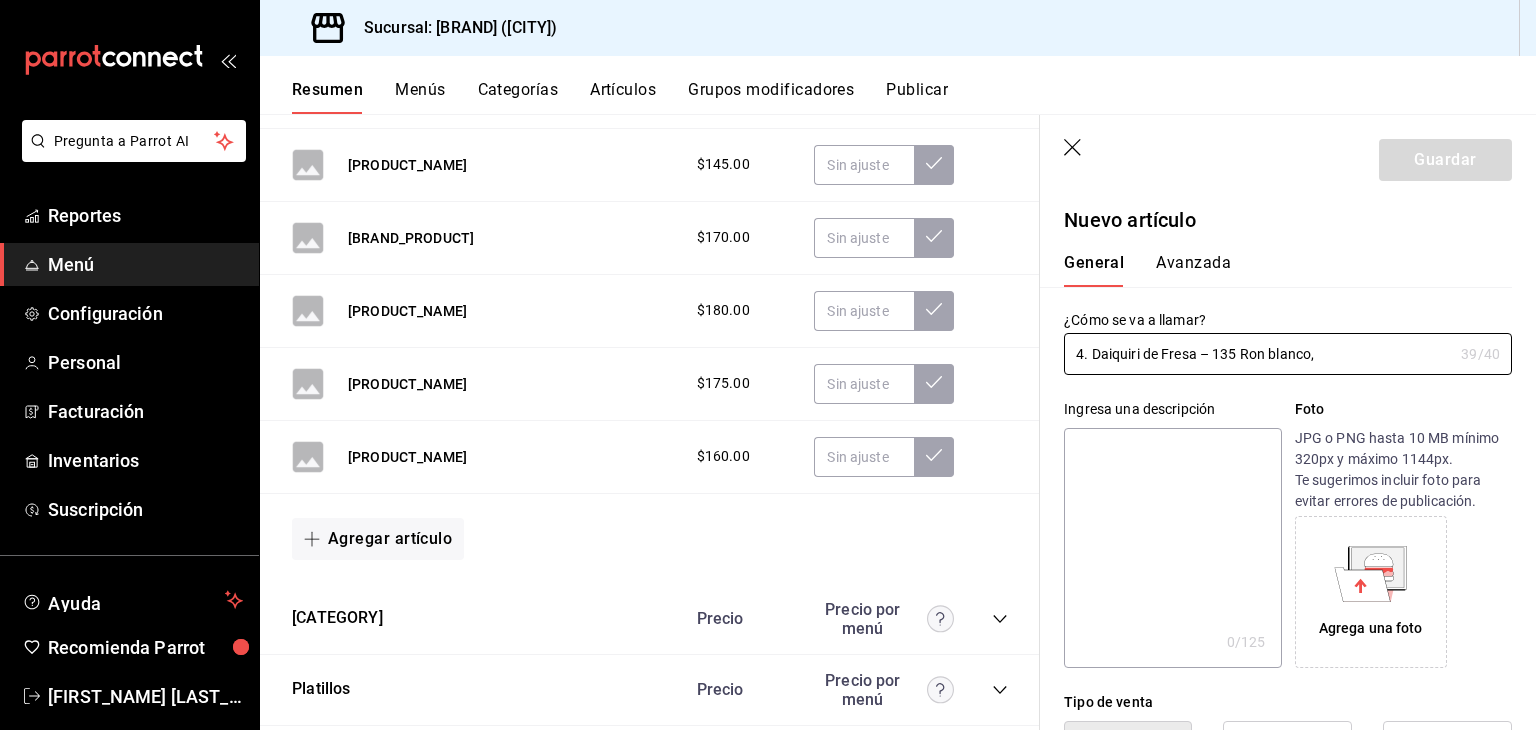 drag, startPoint x: 1312, startPoint y: 358, endPoint x: 819, endPoint y: 333, distance: 493.63345 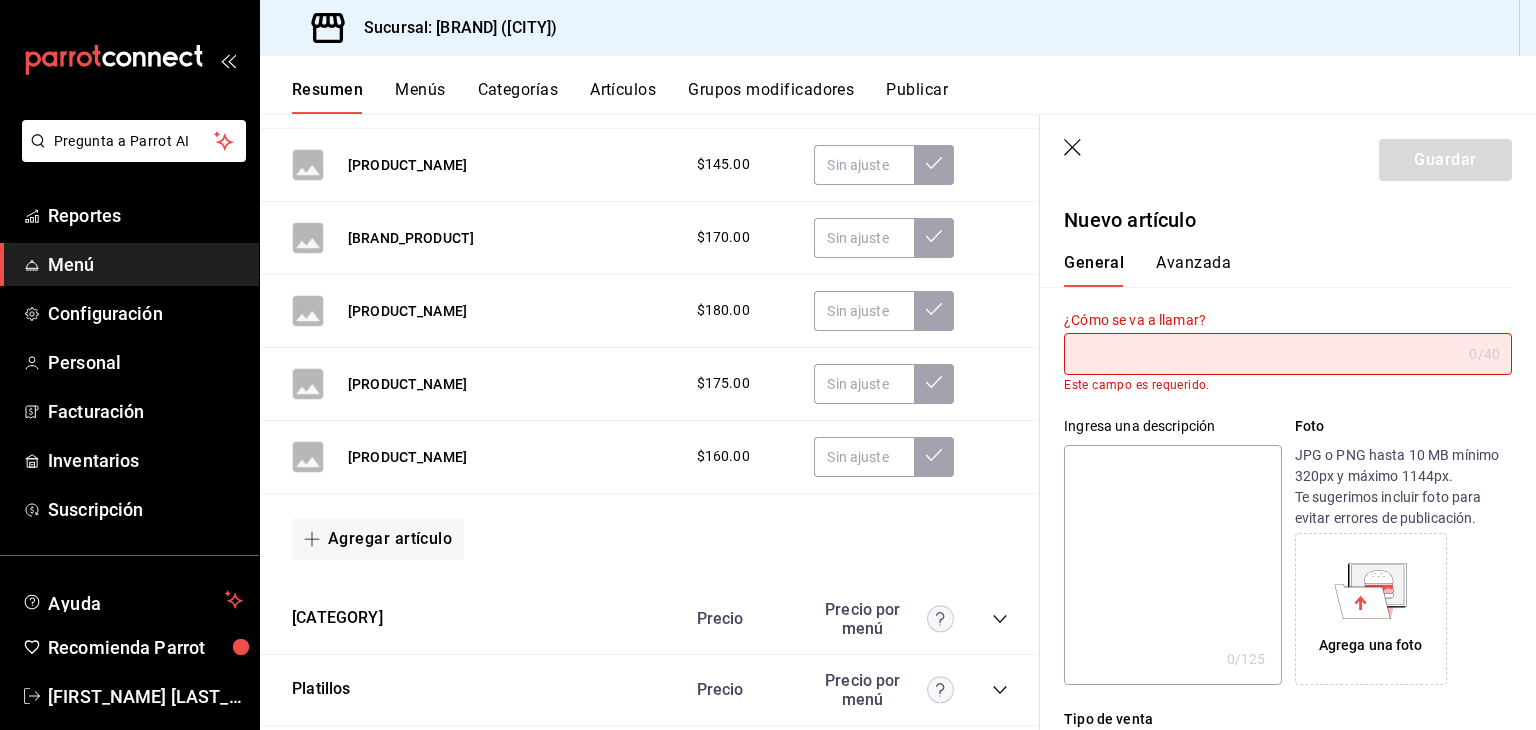 paste on "Carajillo Laurias" 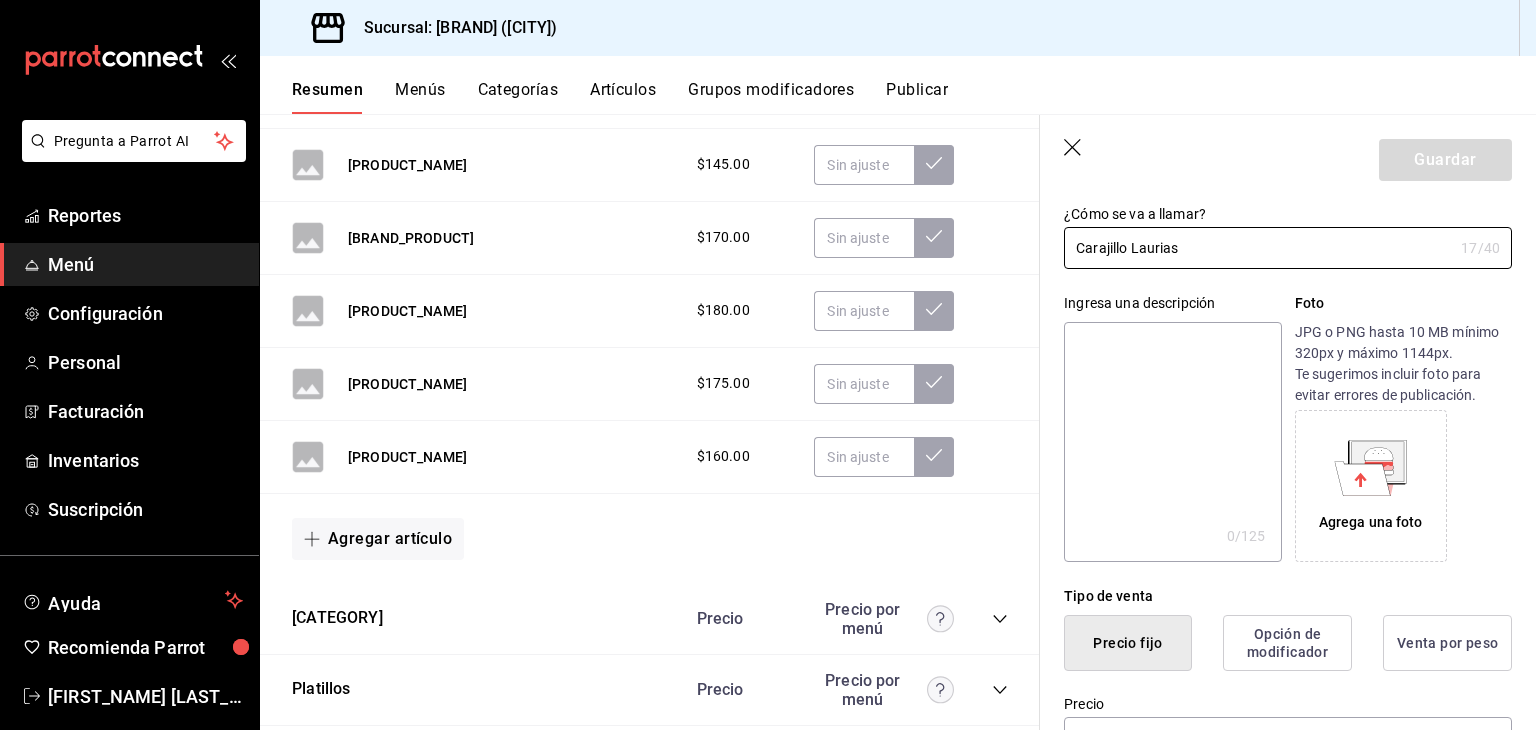 scroll, scrollTop: 500, scrollLeft: 0, axis: vertical 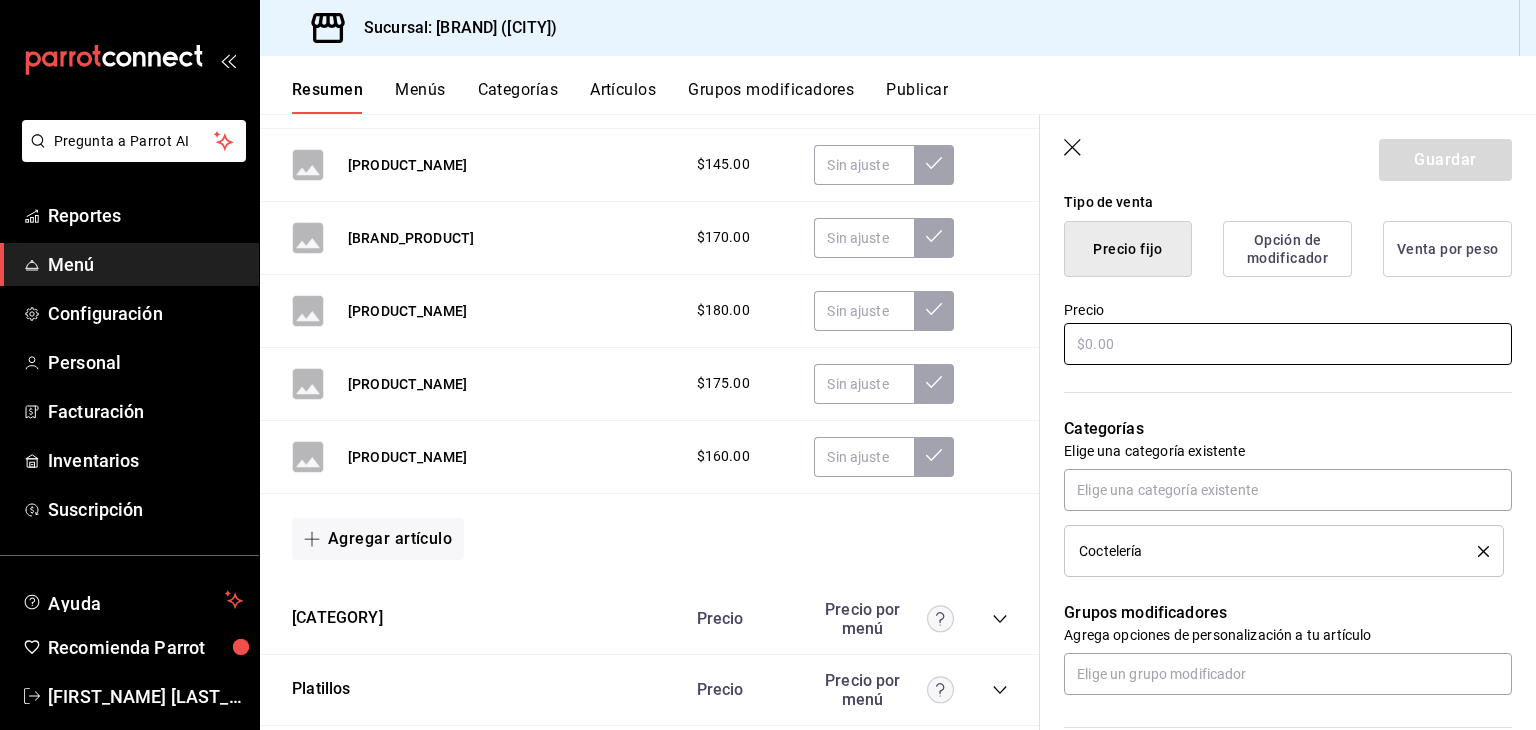 type on "Carajillo Laurias" 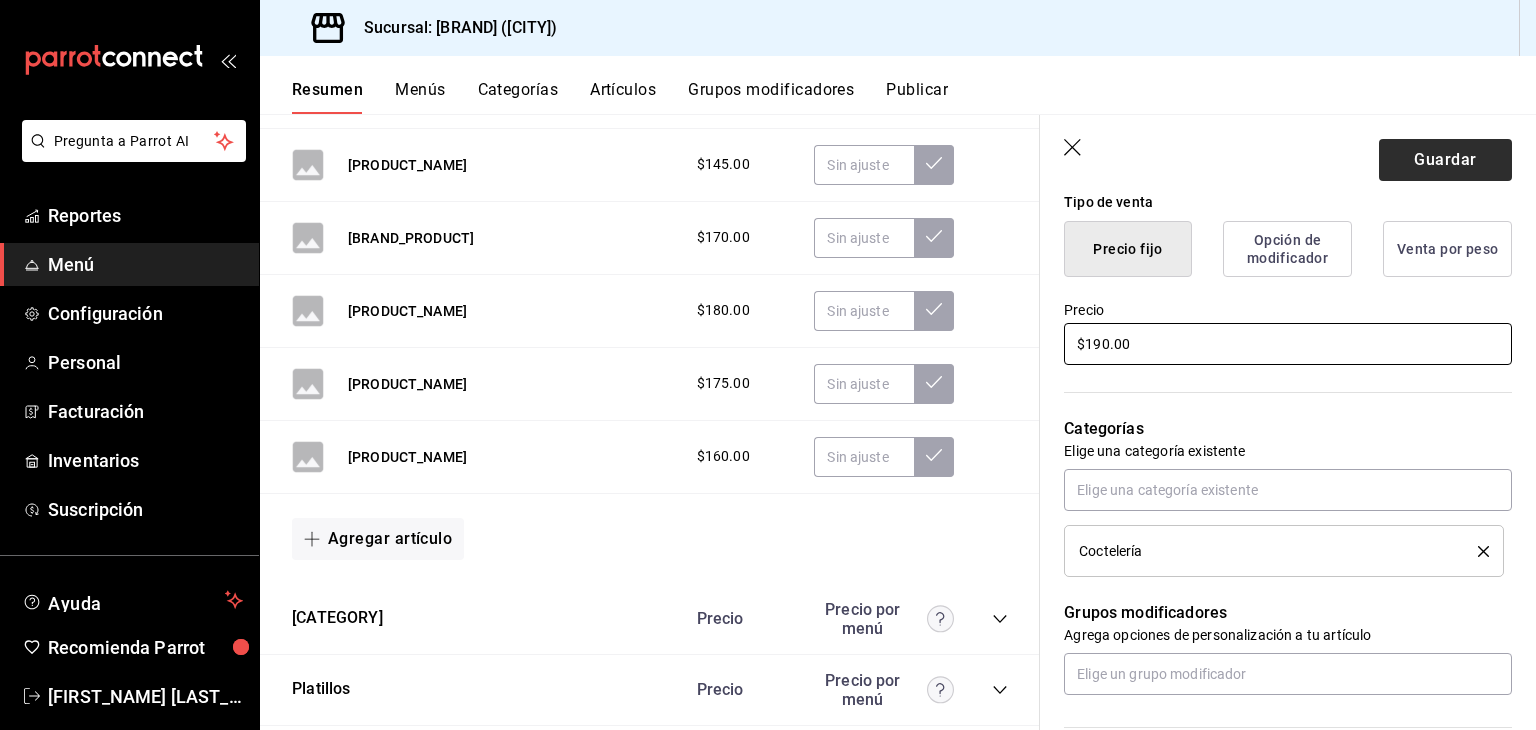 type on "$190.00" 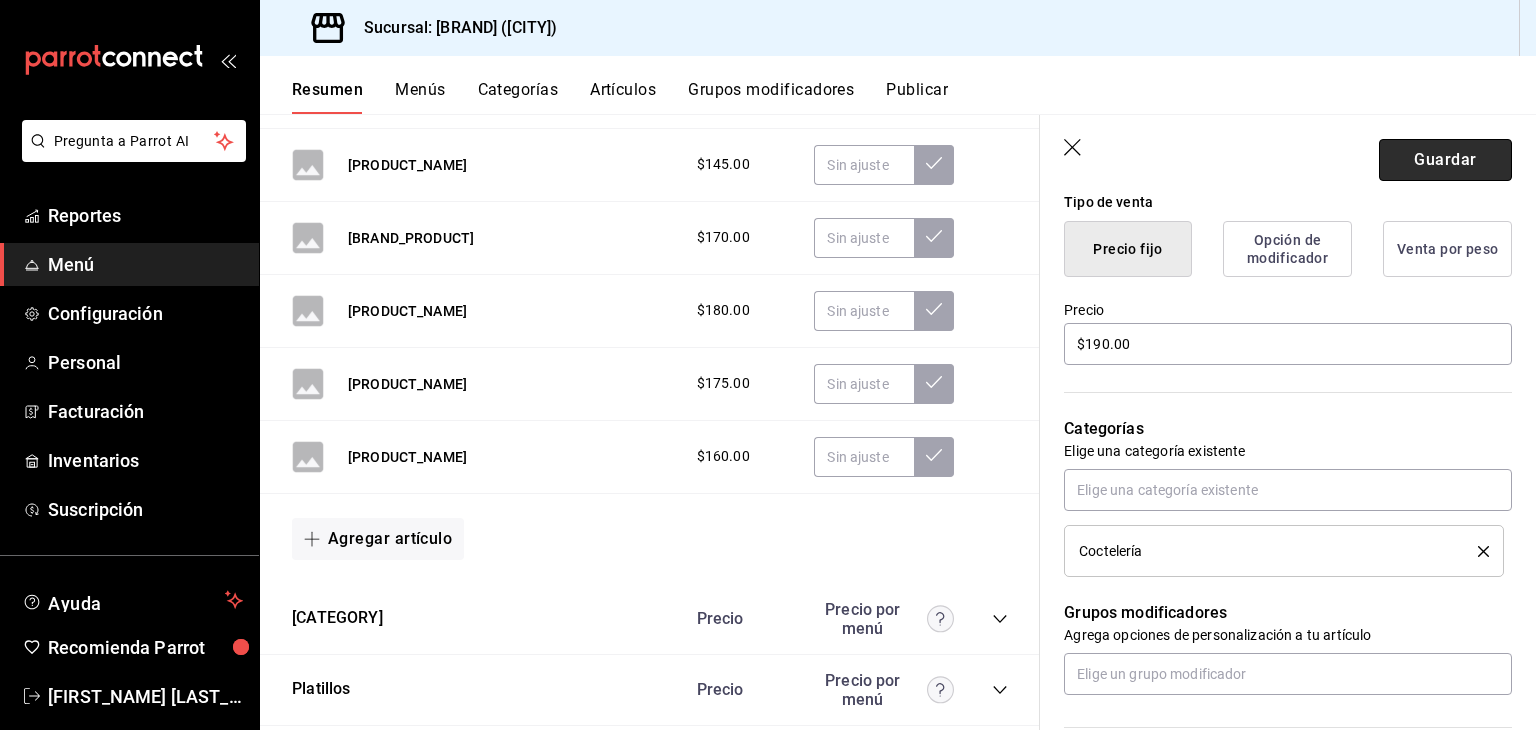 click on "Guardar" at bounding box center (1445, 160) 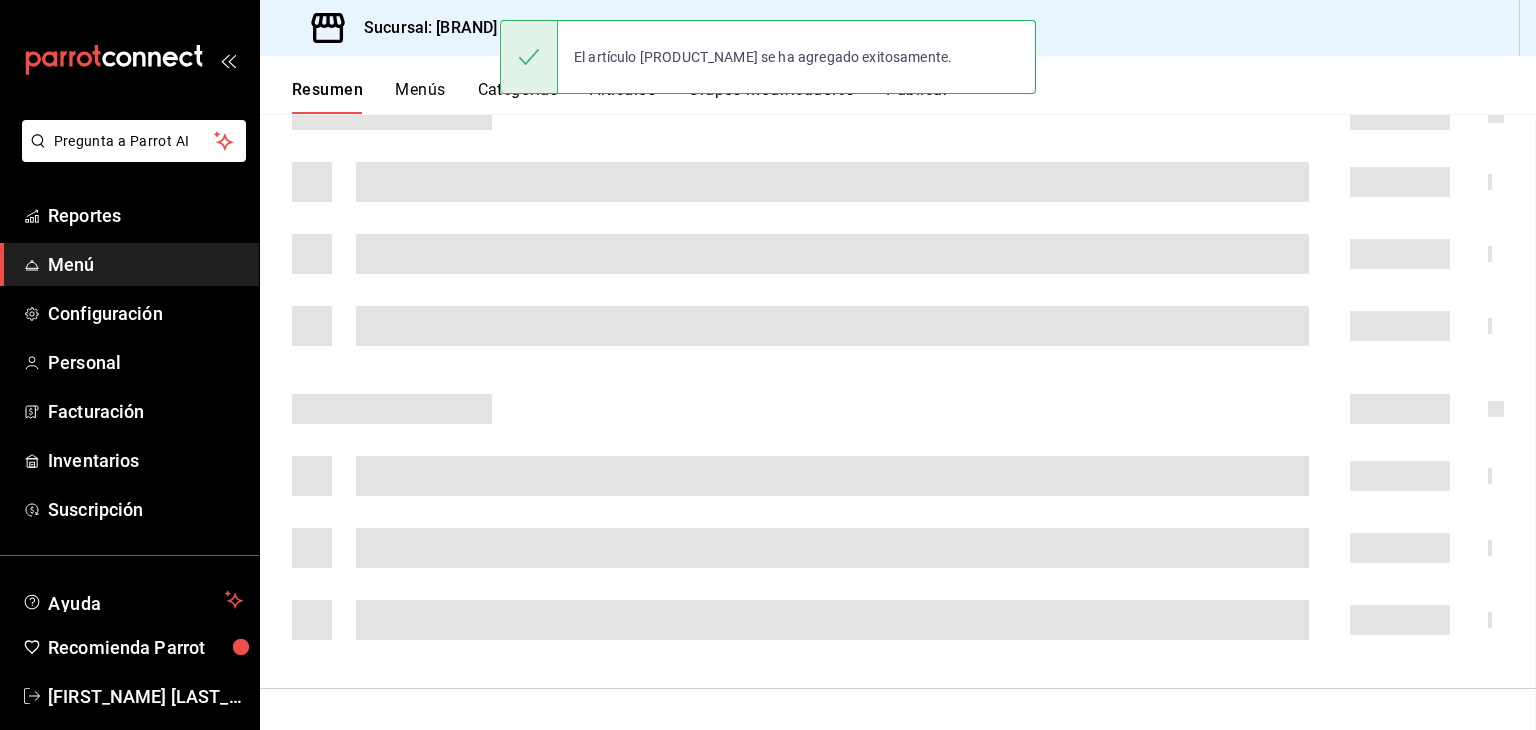 scroll, scrollTop: 0, scrollLeft: 0, axis: both 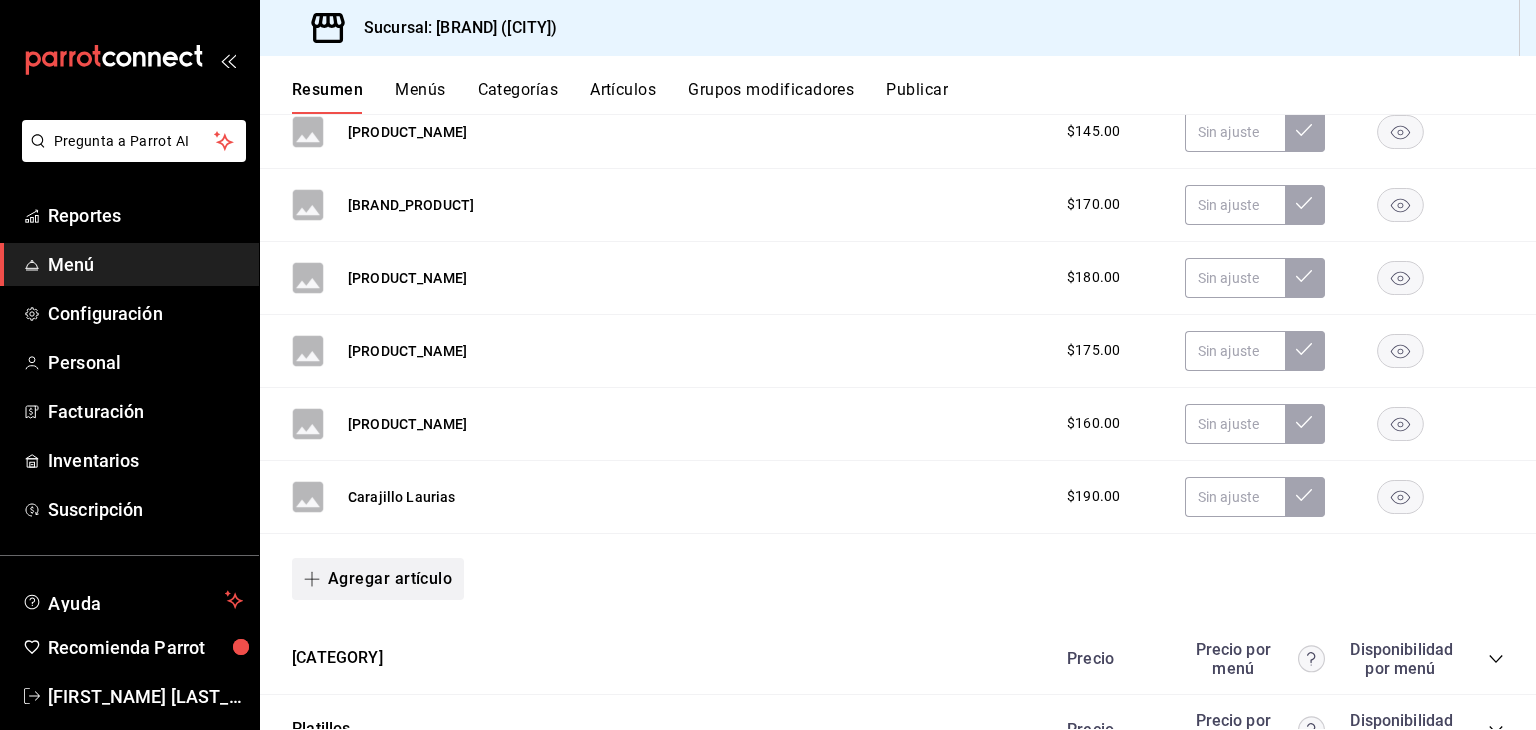 click on "Agregar artículo" at bounding box center [378, 579] 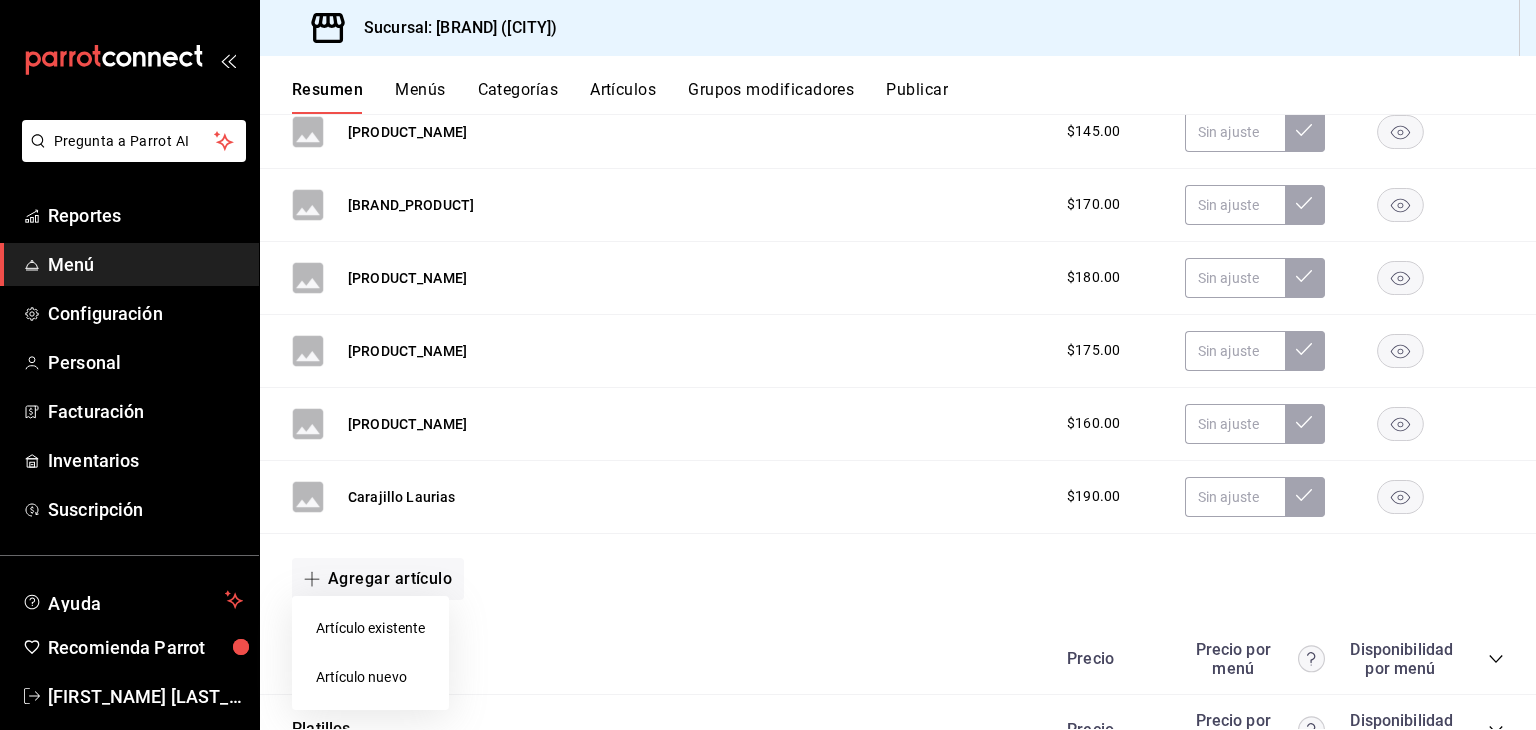 click on "Artículo nuevo" at bounding box center [370, 677] 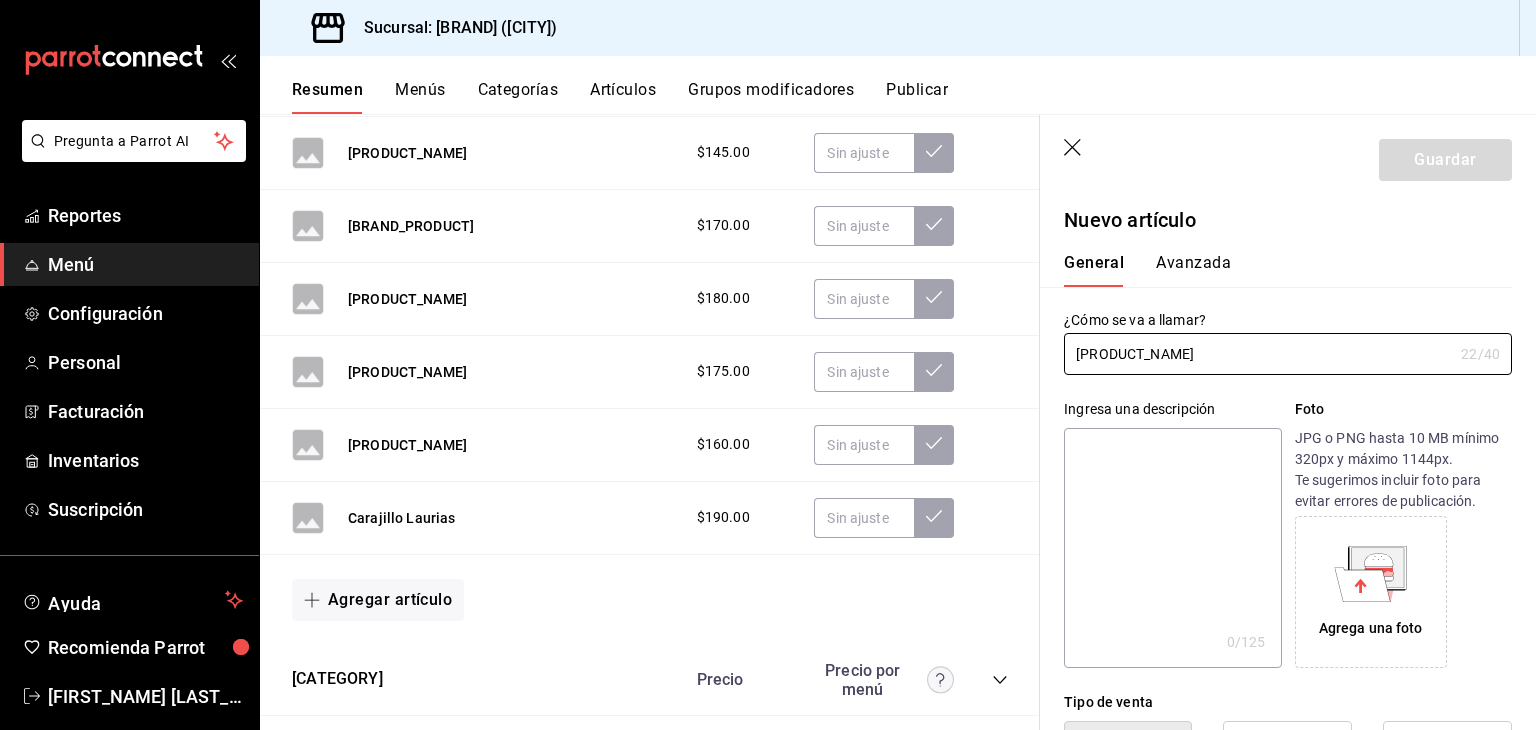 type on "Mojito de Frutos Rojos" 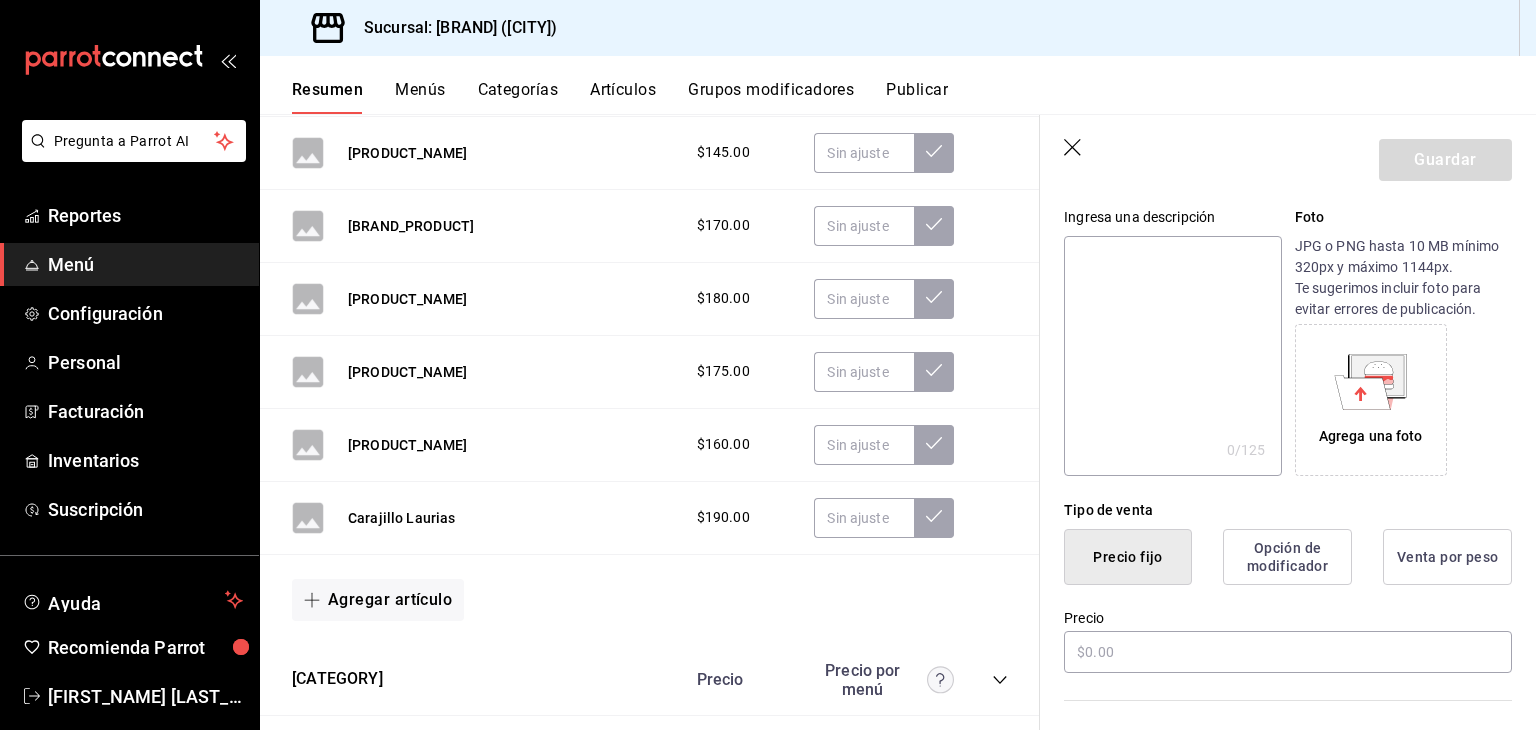 scroll, scrollTop: 200, scrollLeft: 0, axis: vertical 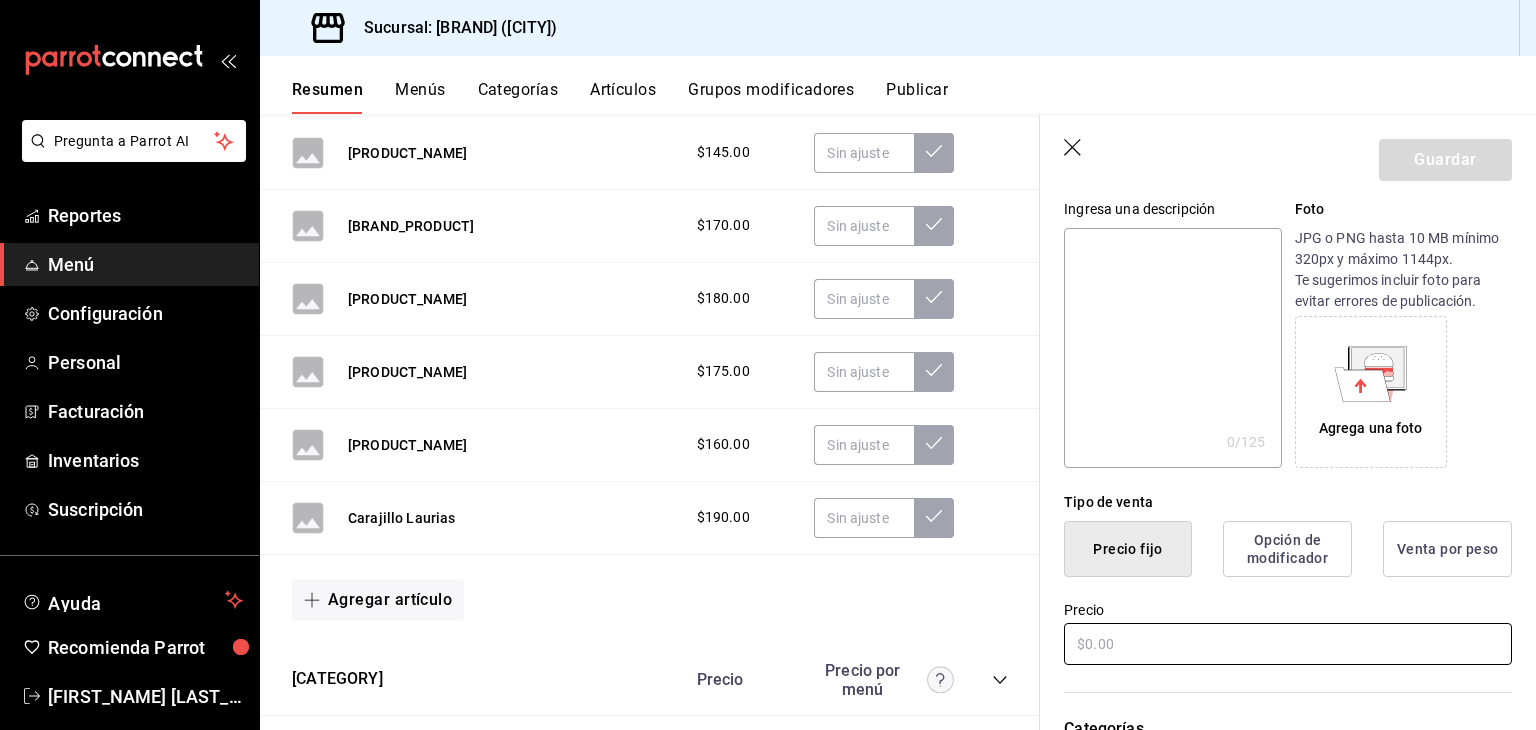 click at bounding box center [1288, 644] 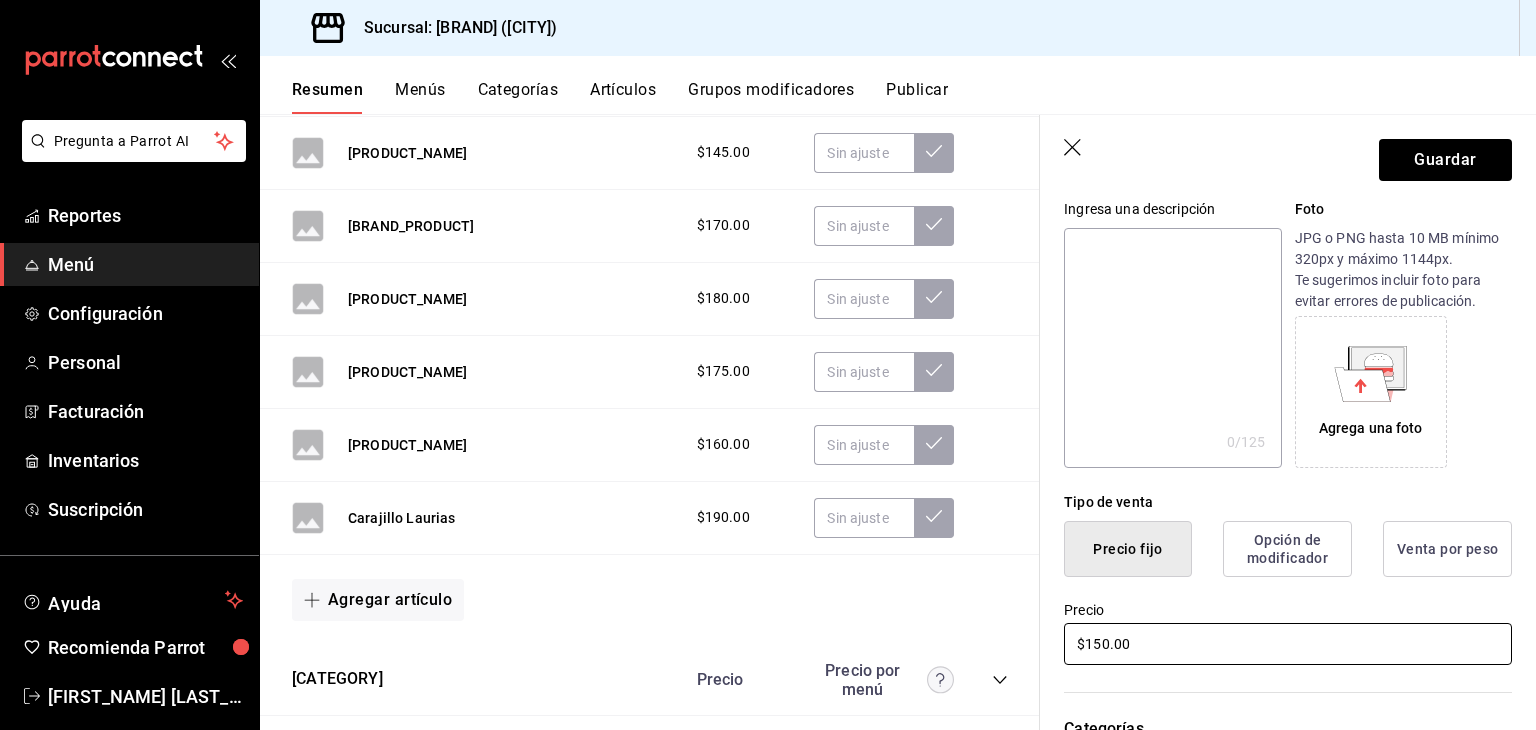 type on "$150.00" 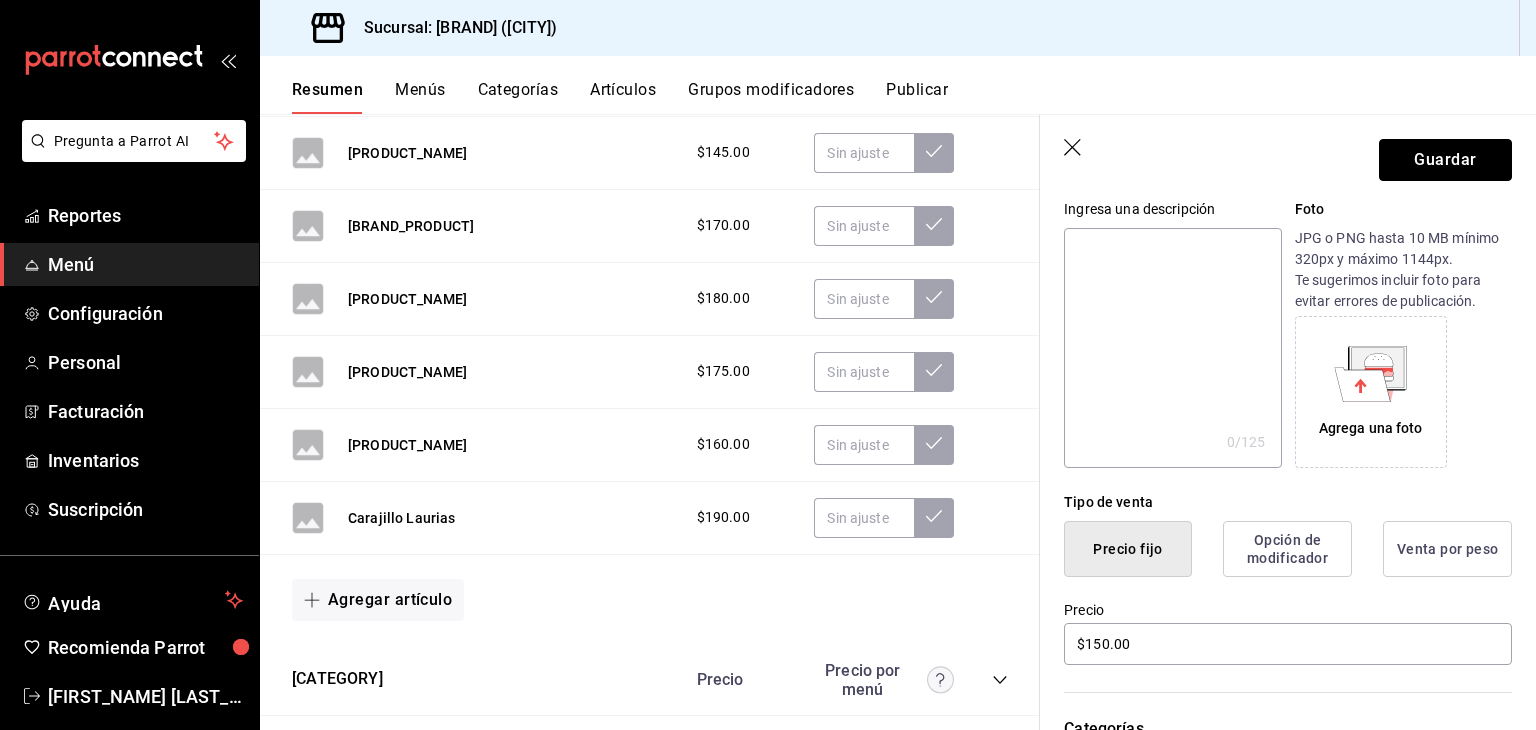 click on "Guardar" at bounding box center [1445, 160] 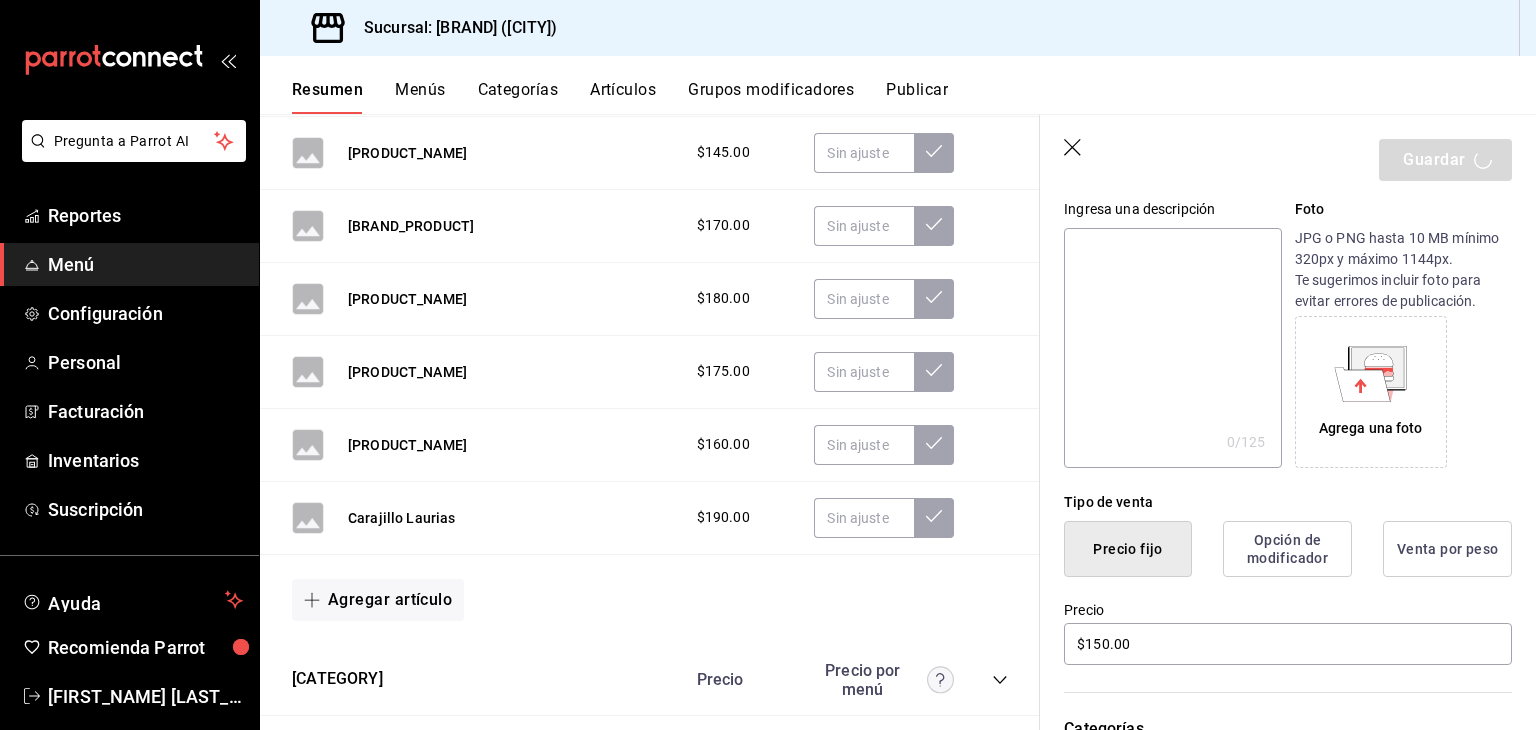 scroll, scrollTop: 500, scrollLeft: 0, axis: vertical 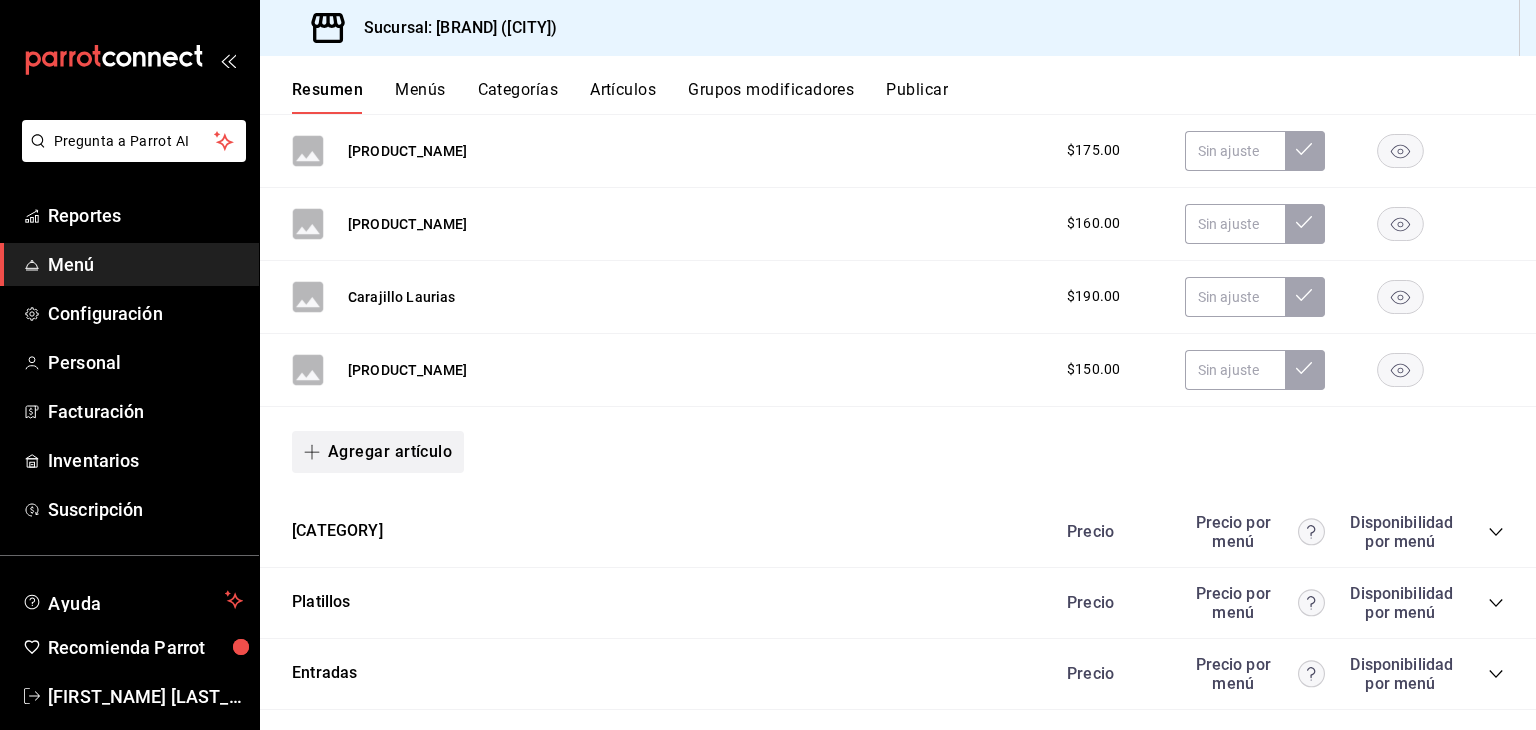 click on "Agregar artículo" at bounding box center [378, 452] 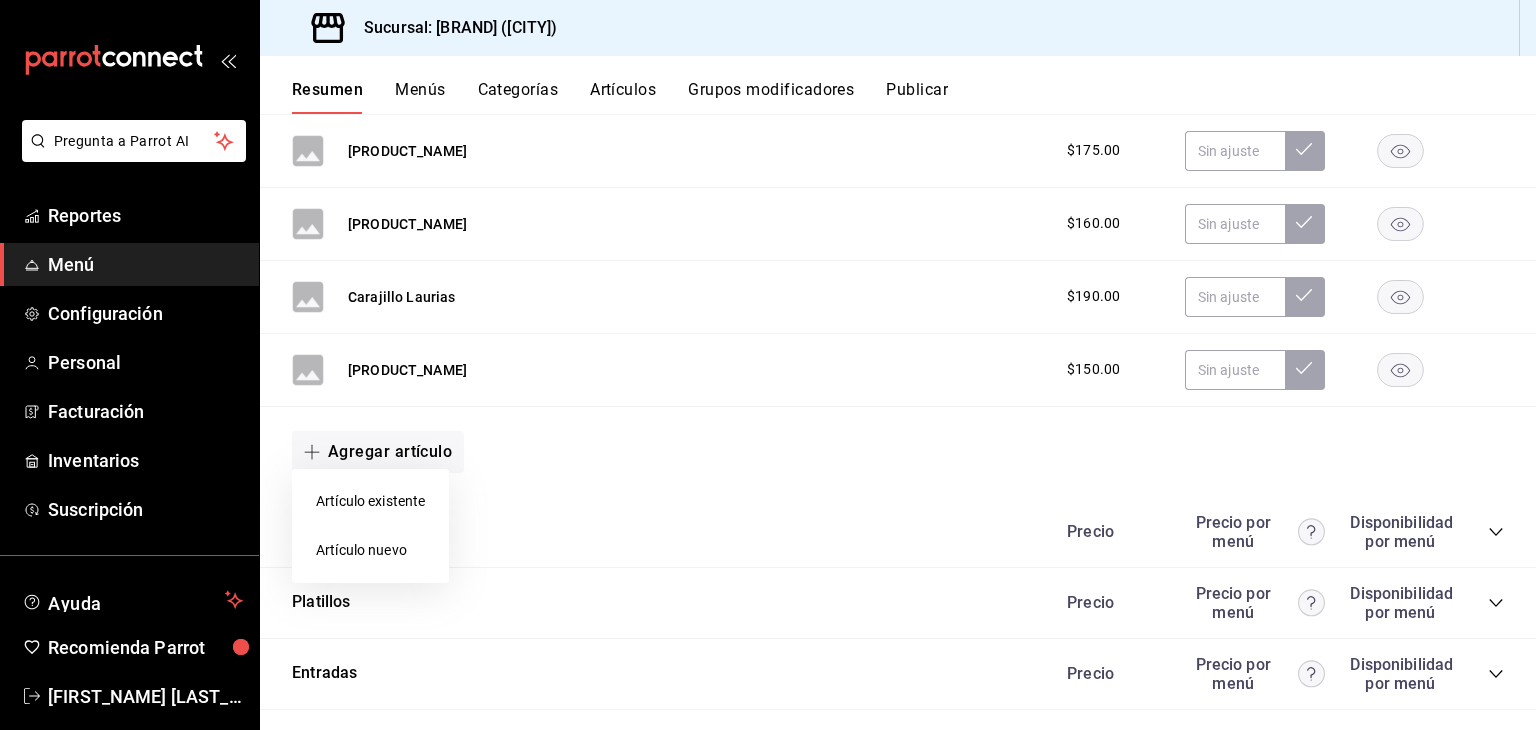 click on "Artículo nuevo" at bounding box center [370, 550] 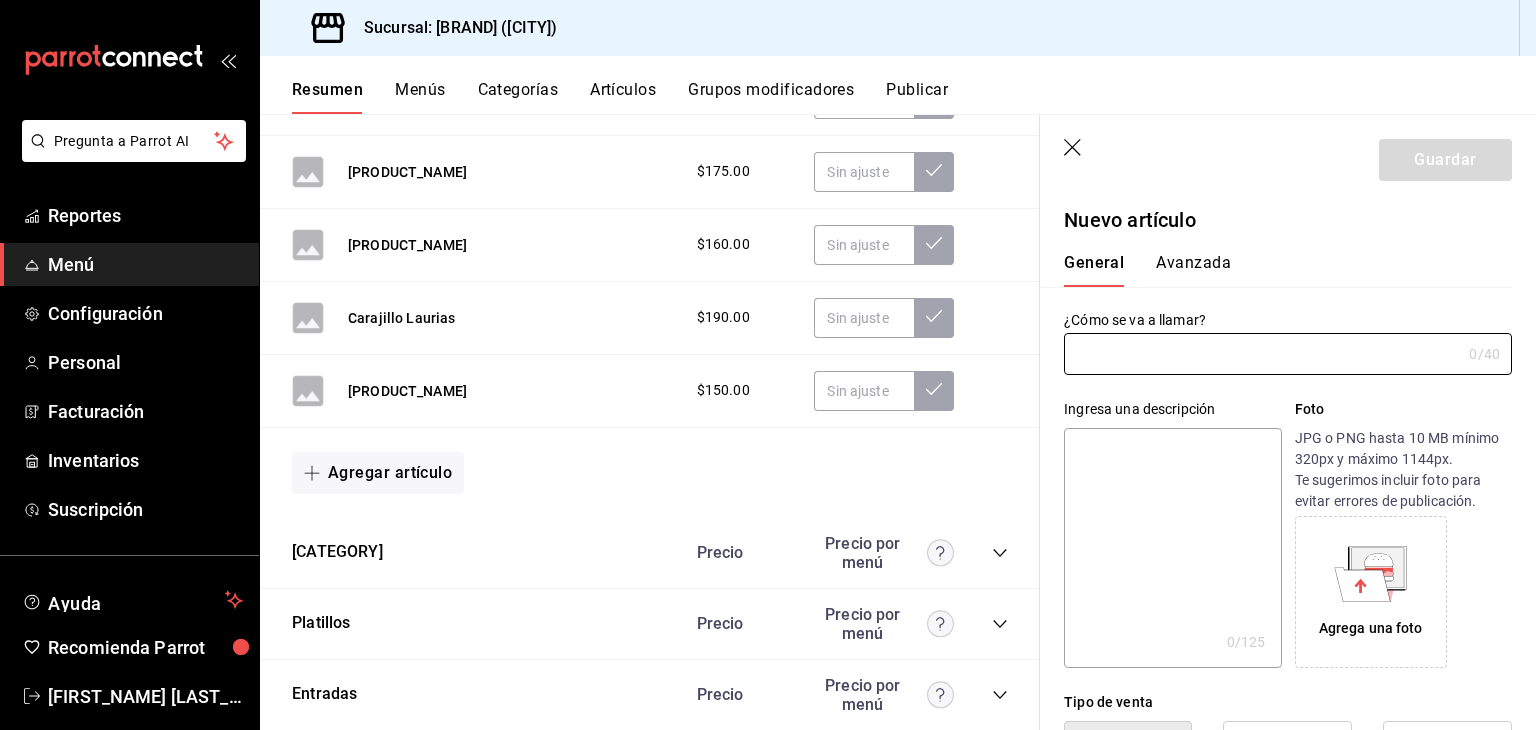 type on "AR-[NUMBER]" 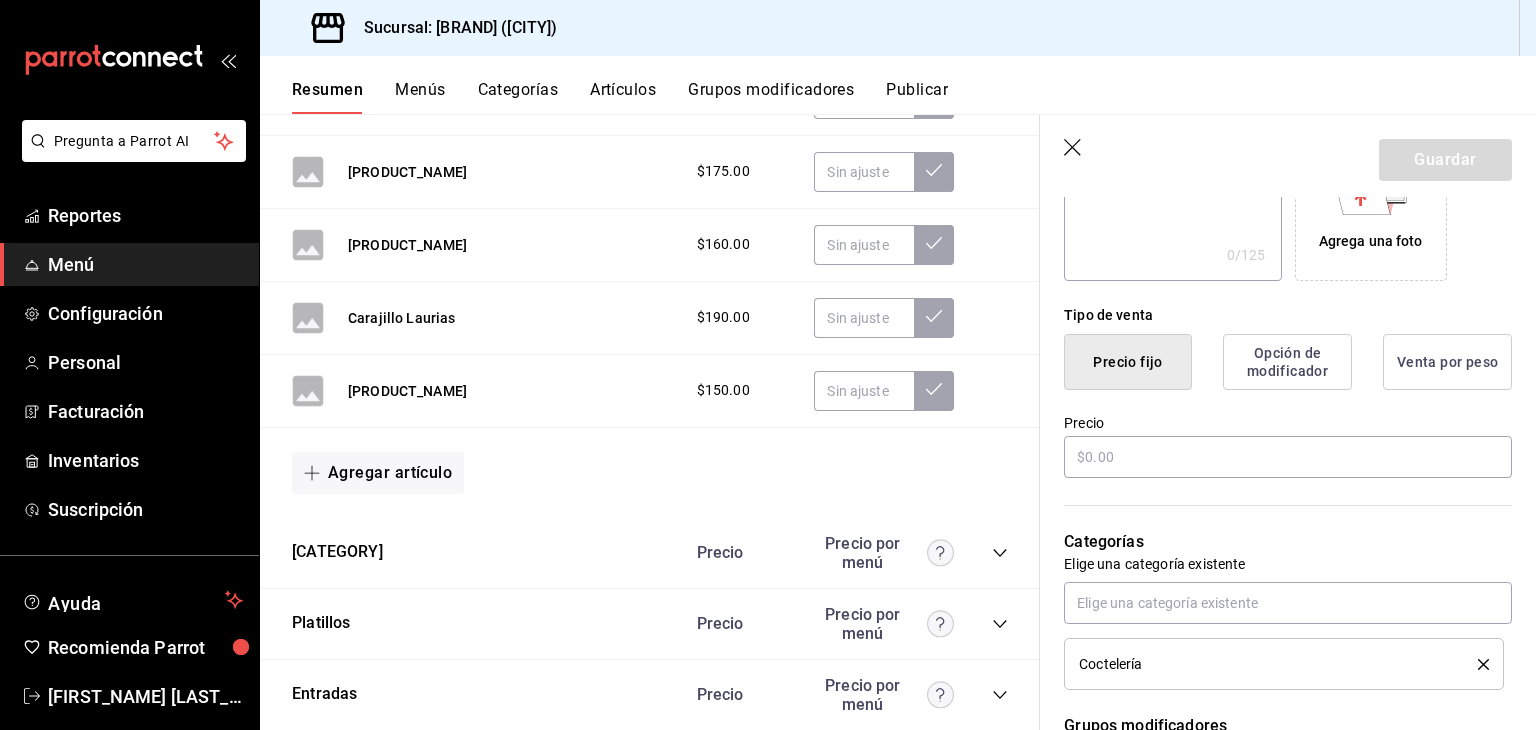 scroll, scrollTop: 400, scrollLeft: 0, axis: vertical 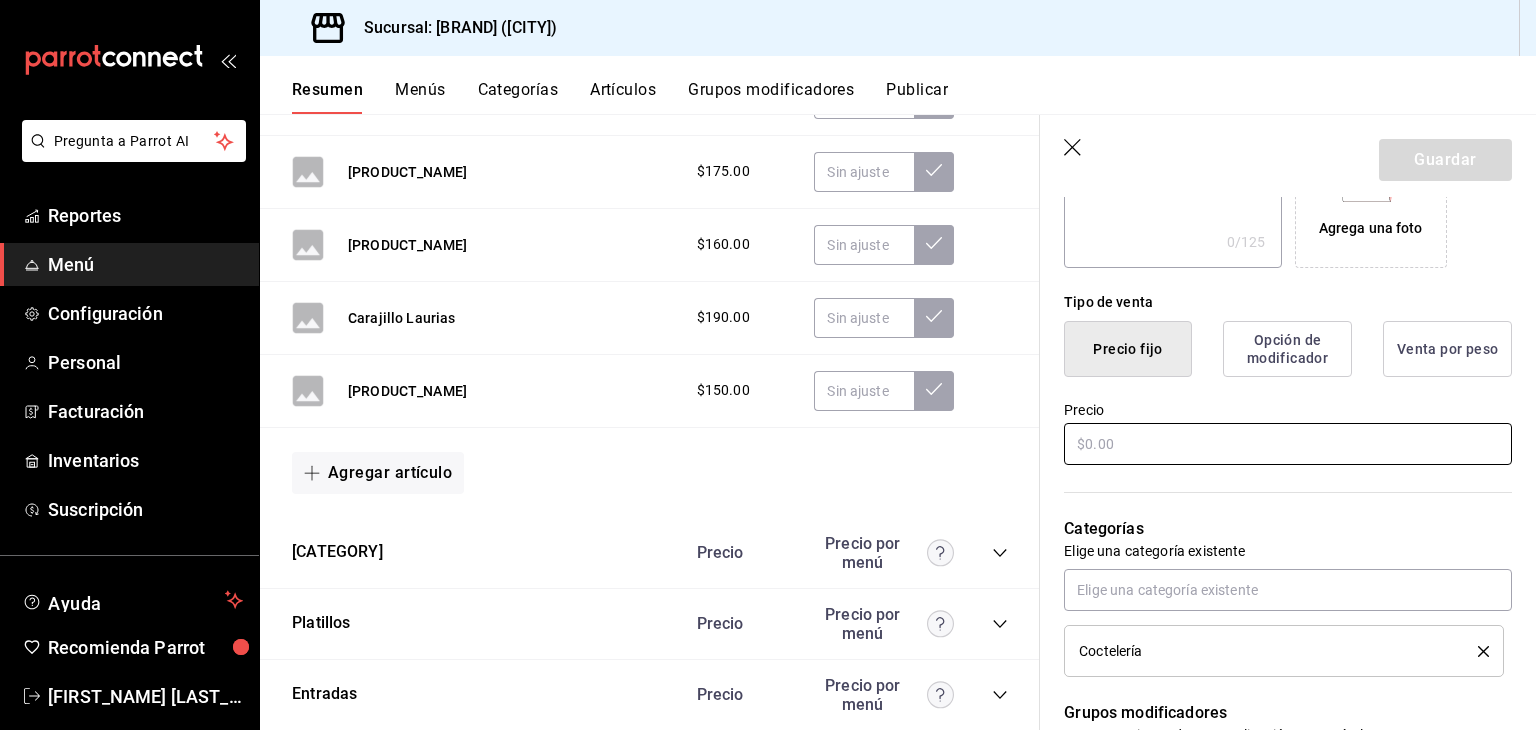 type on "Margarita de Tamarindo" 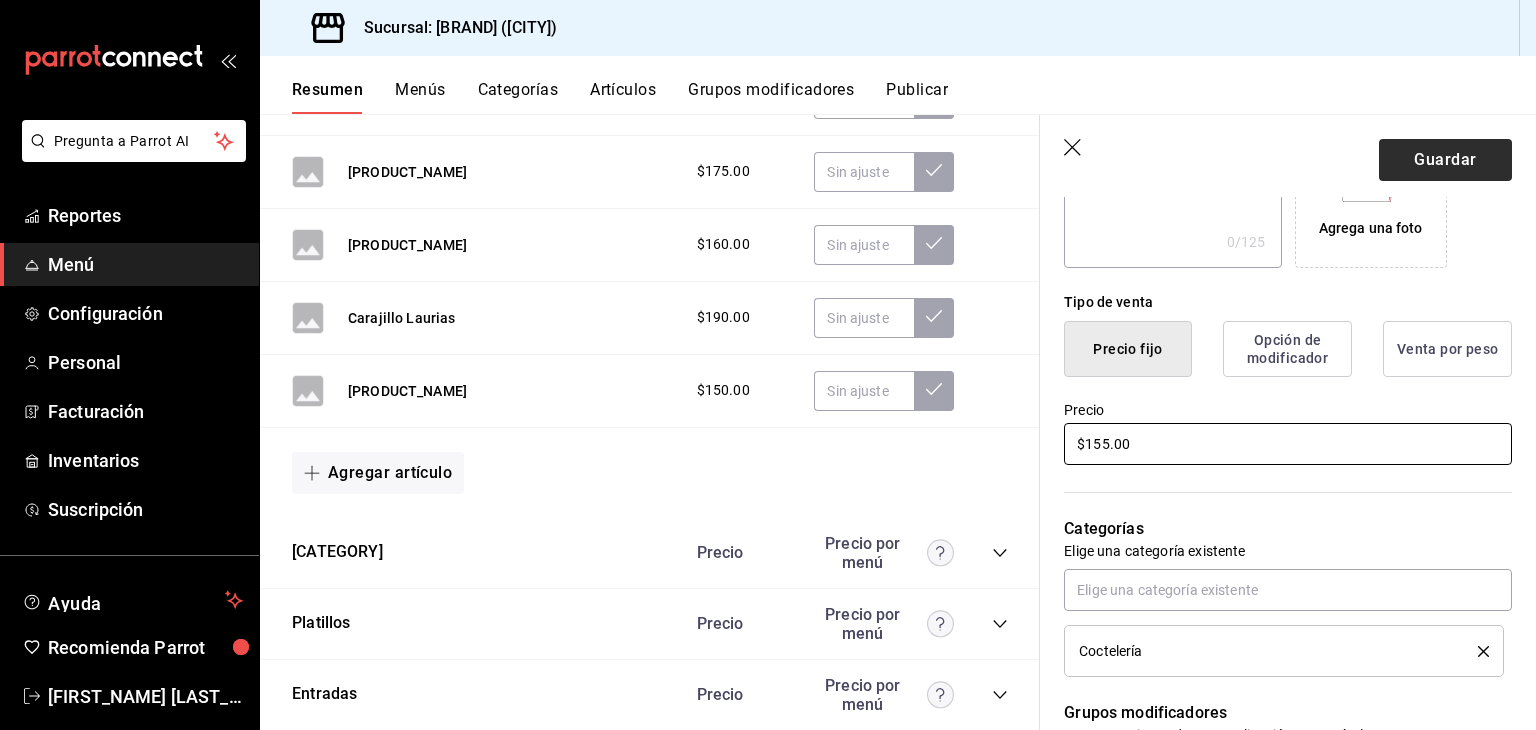 type on "$155.00" 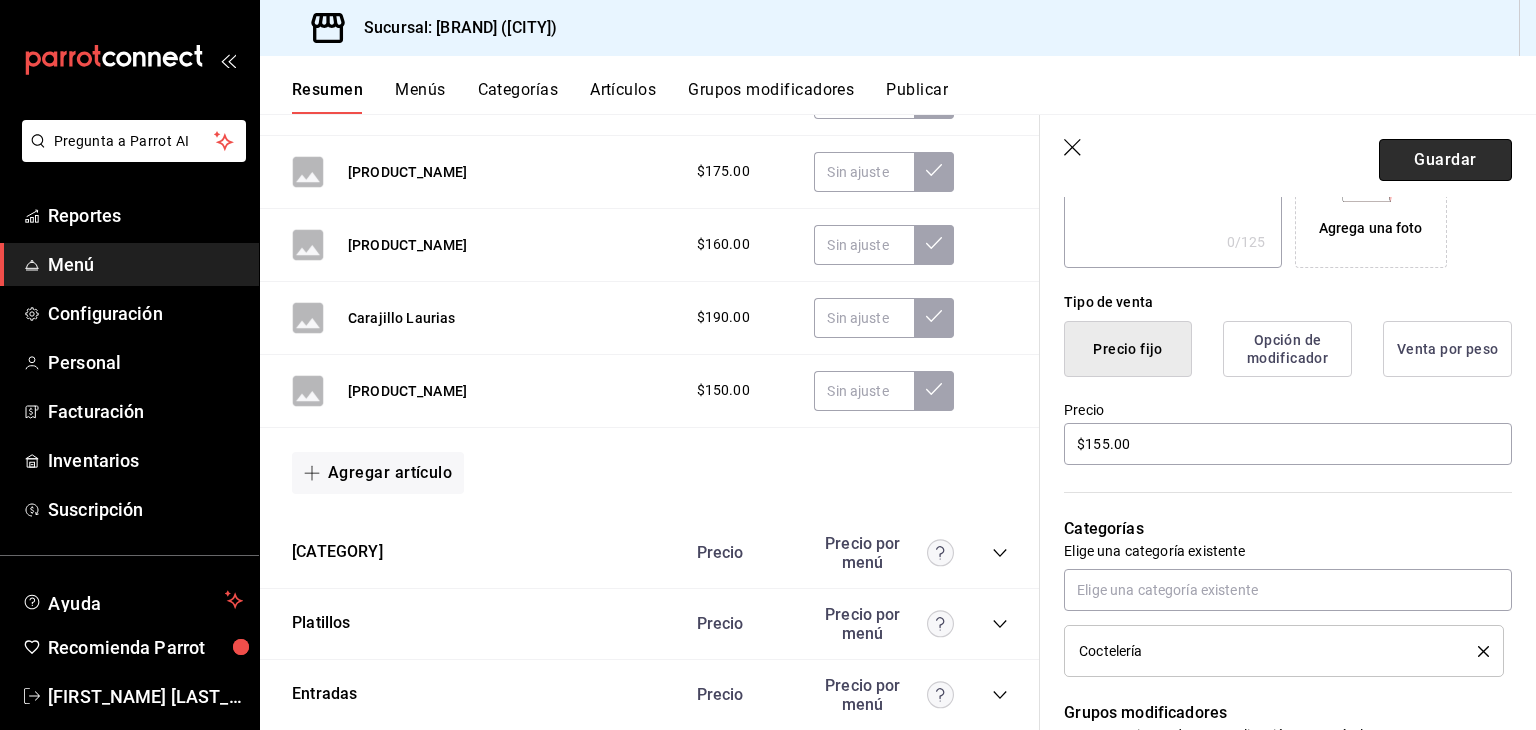 click on "Guardar" at bounding box center (1445, 160) 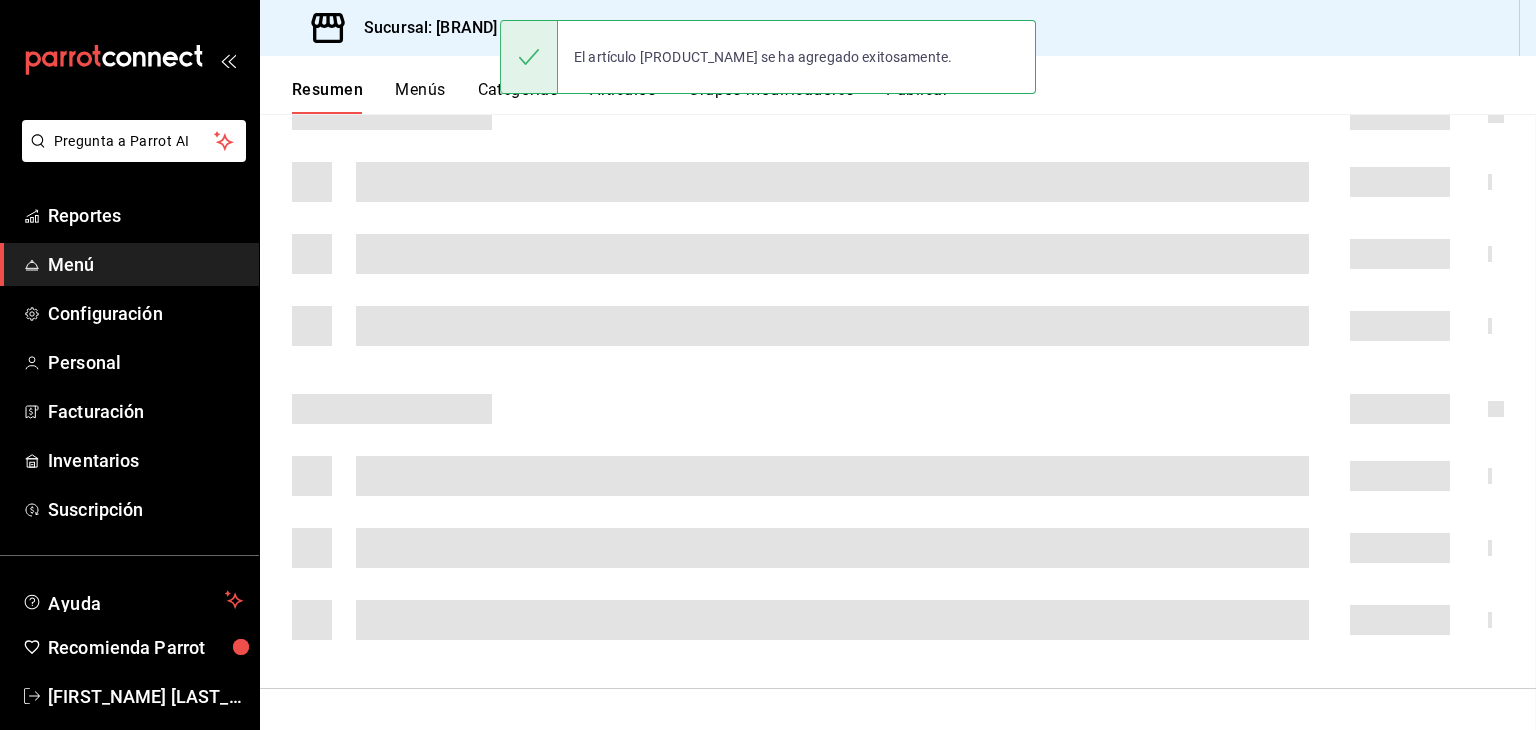 scroll, scrollTop: 0, scrollLeft: 0, axis: both 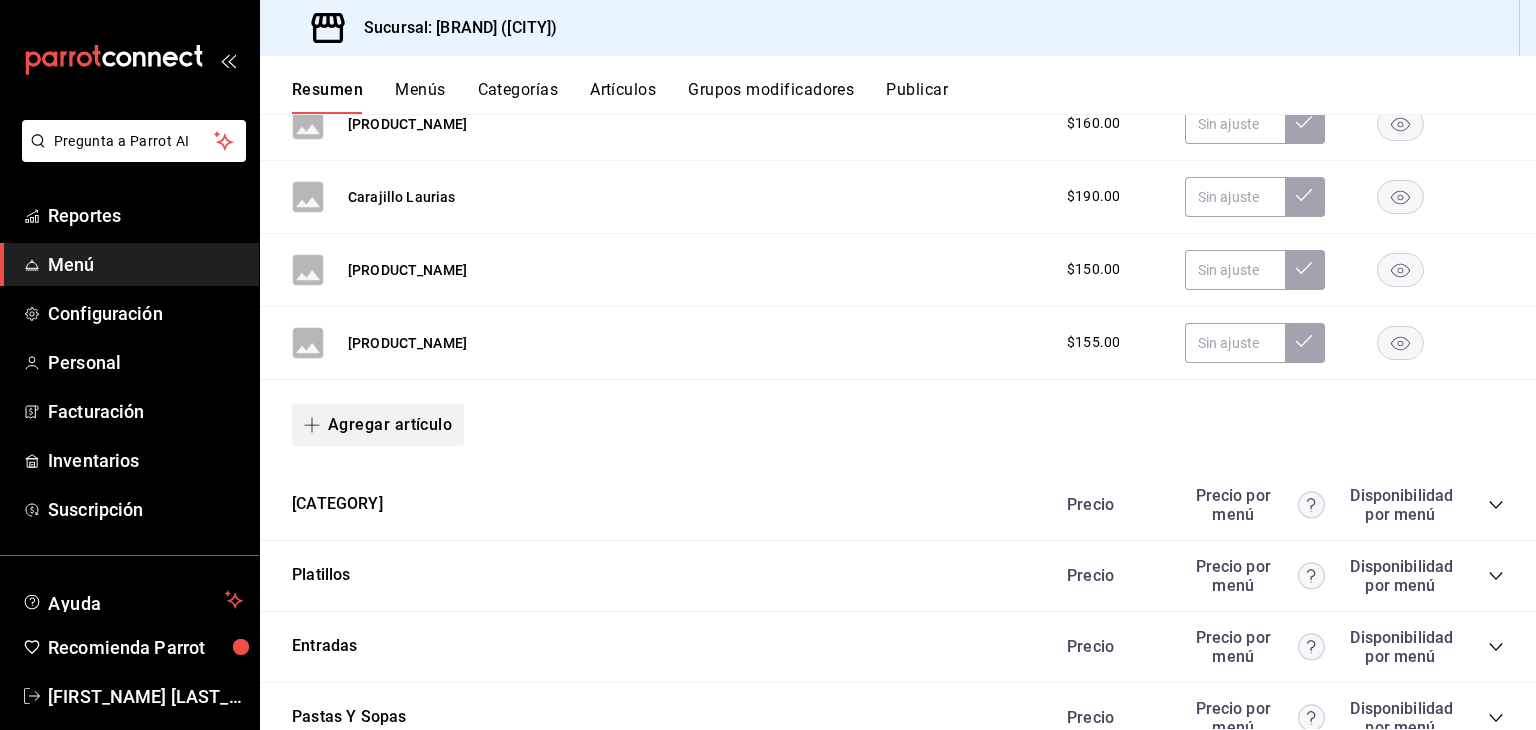 click on "Agregar artículo" at bounding box center (378, 425) 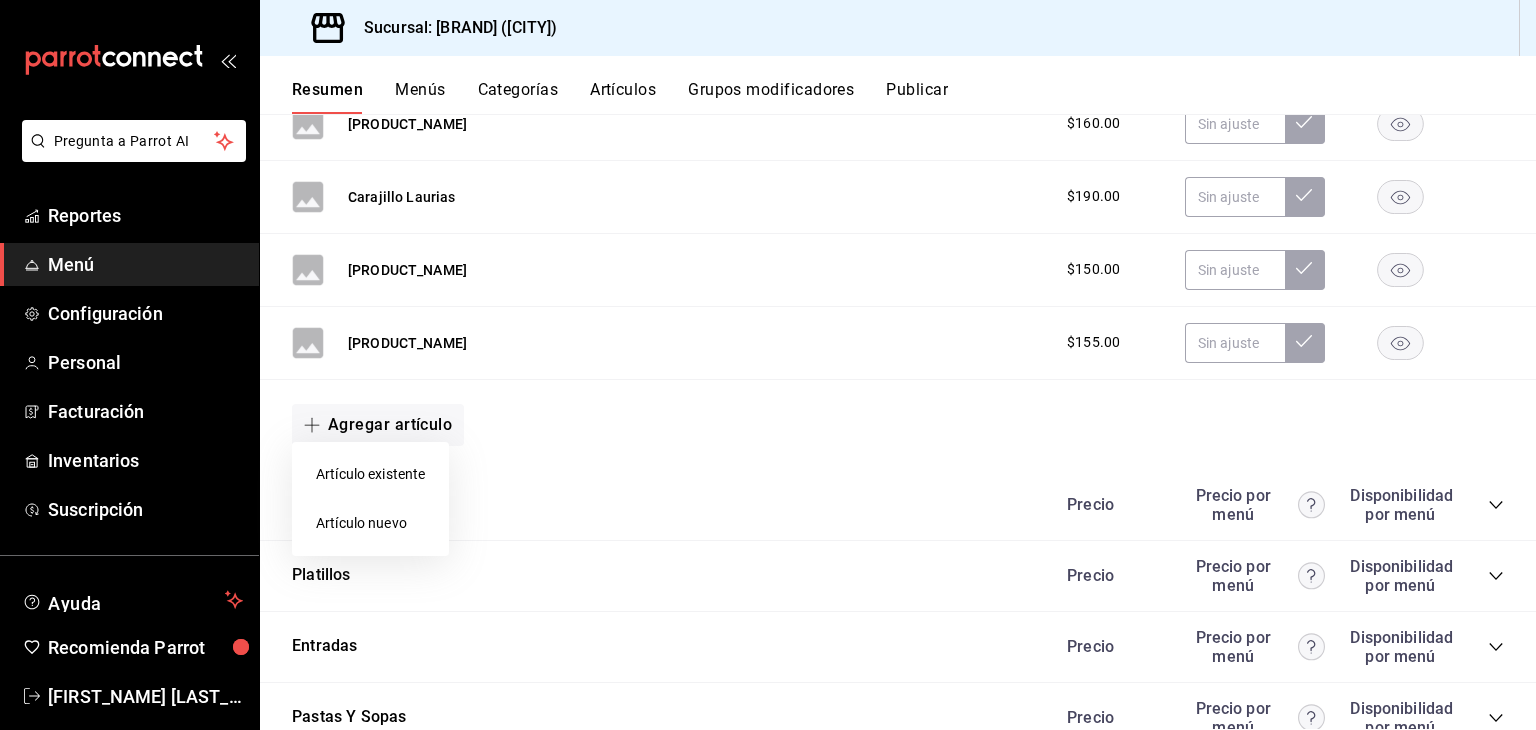 click on "Artículo nuevo" at bounding box center [370, 523] 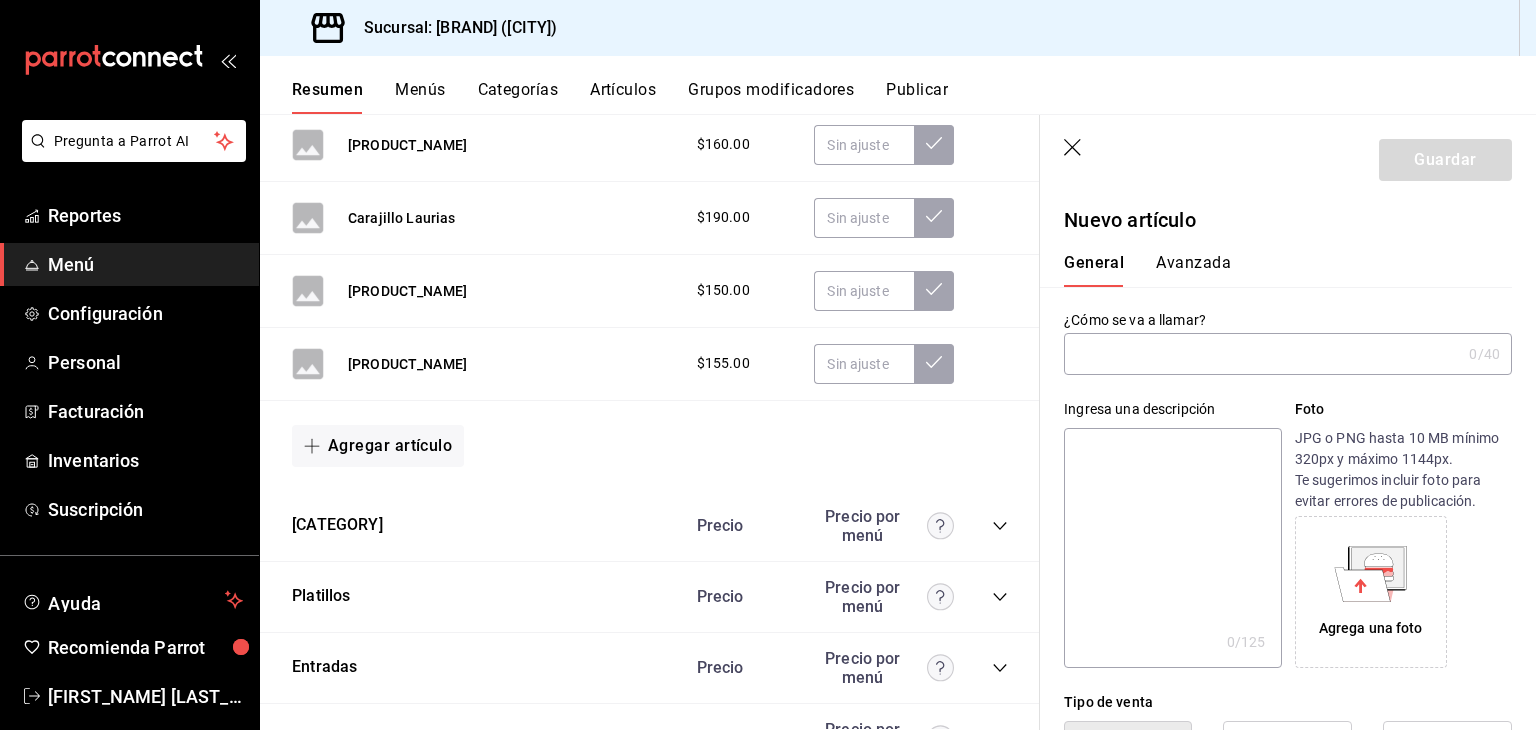 paste on "Mai Tai" 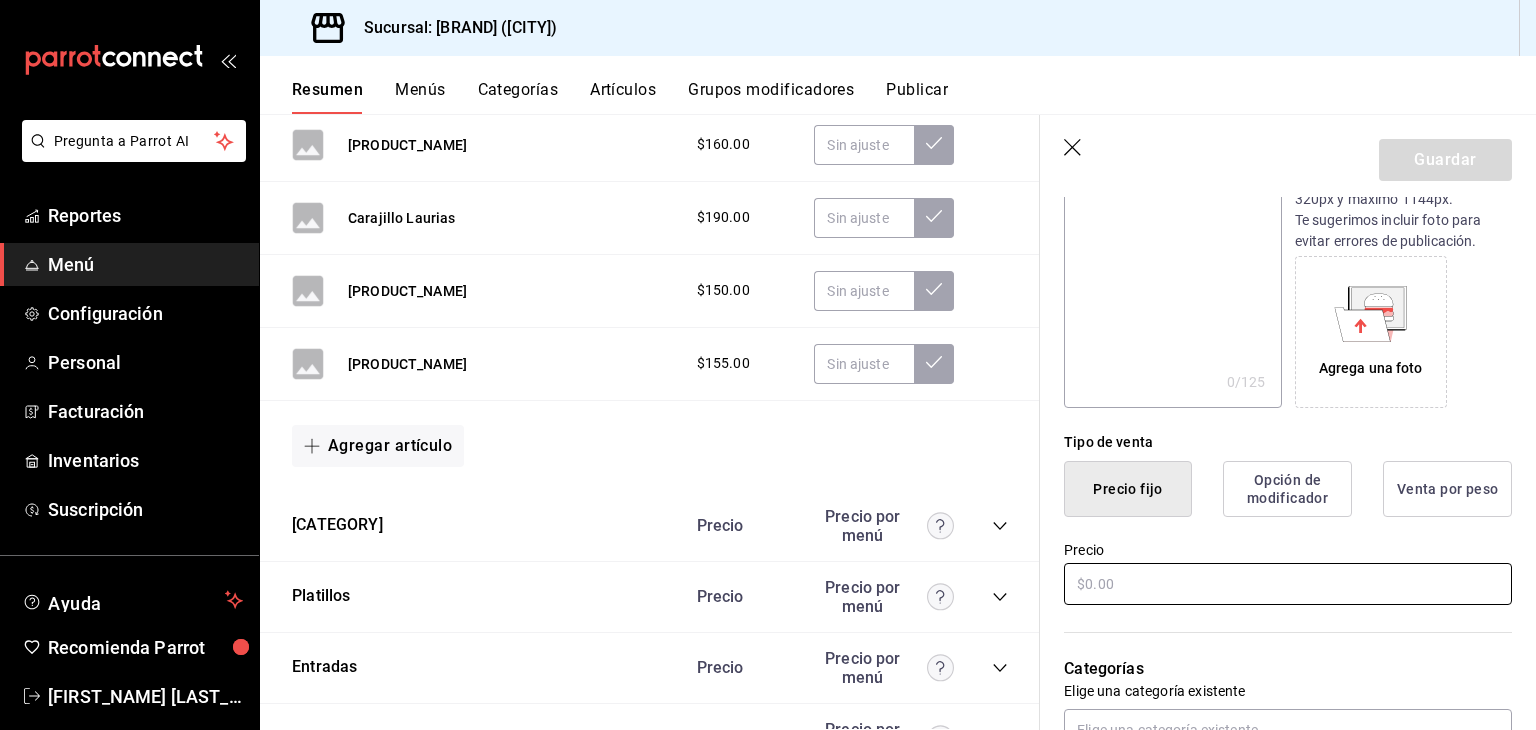 scroll, scrollTop: 400, scrollLeft: 0, axis: vertical 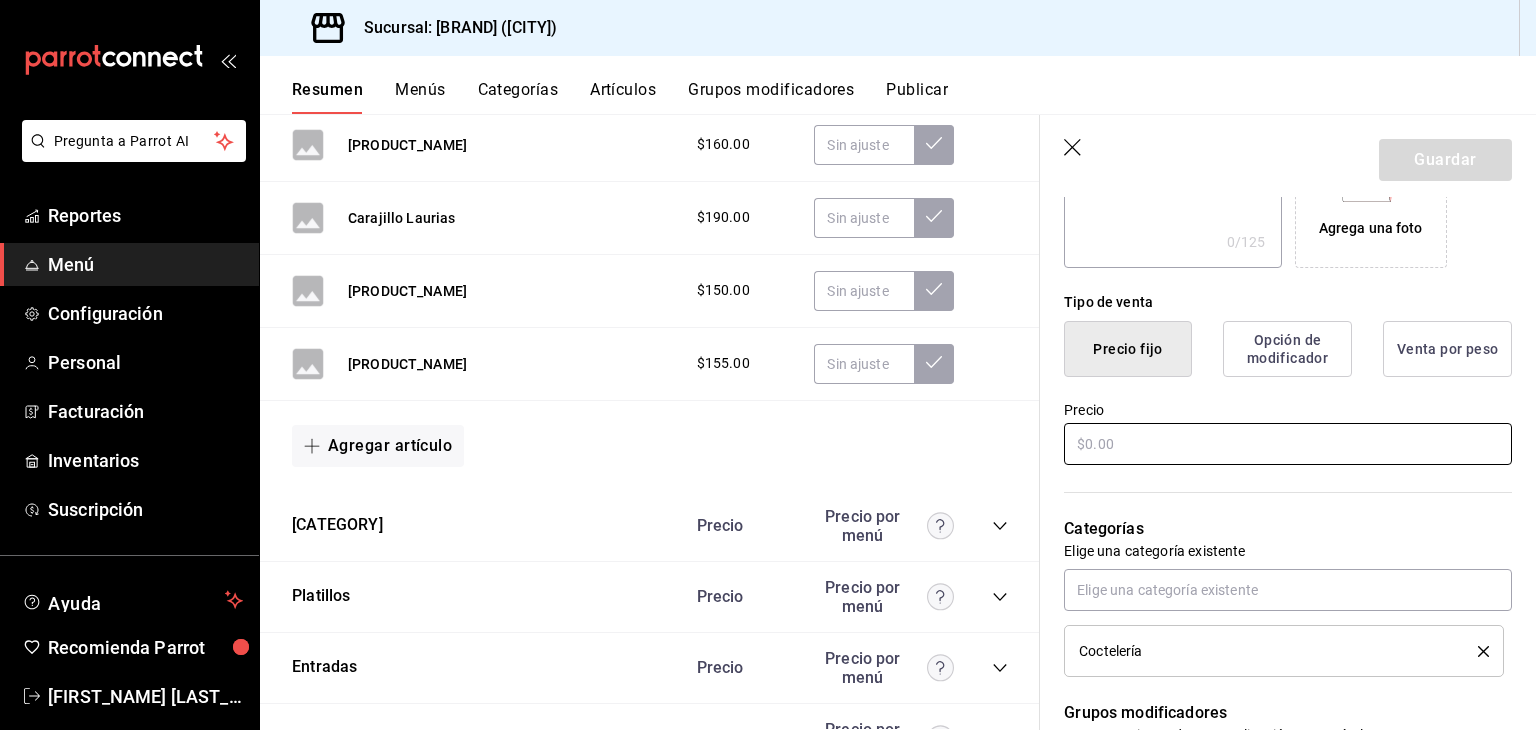 type on "Mai Tai" 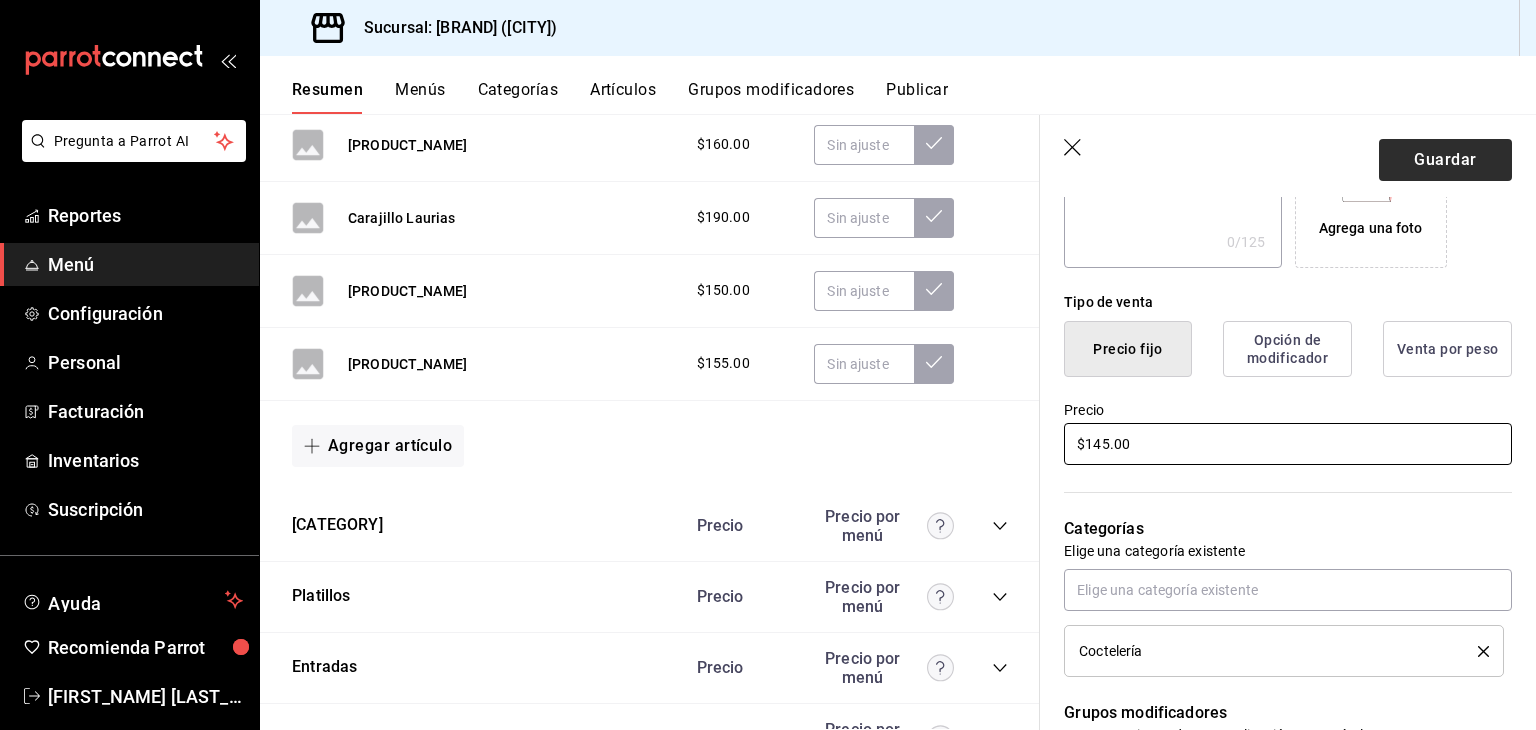type on "$145.00" 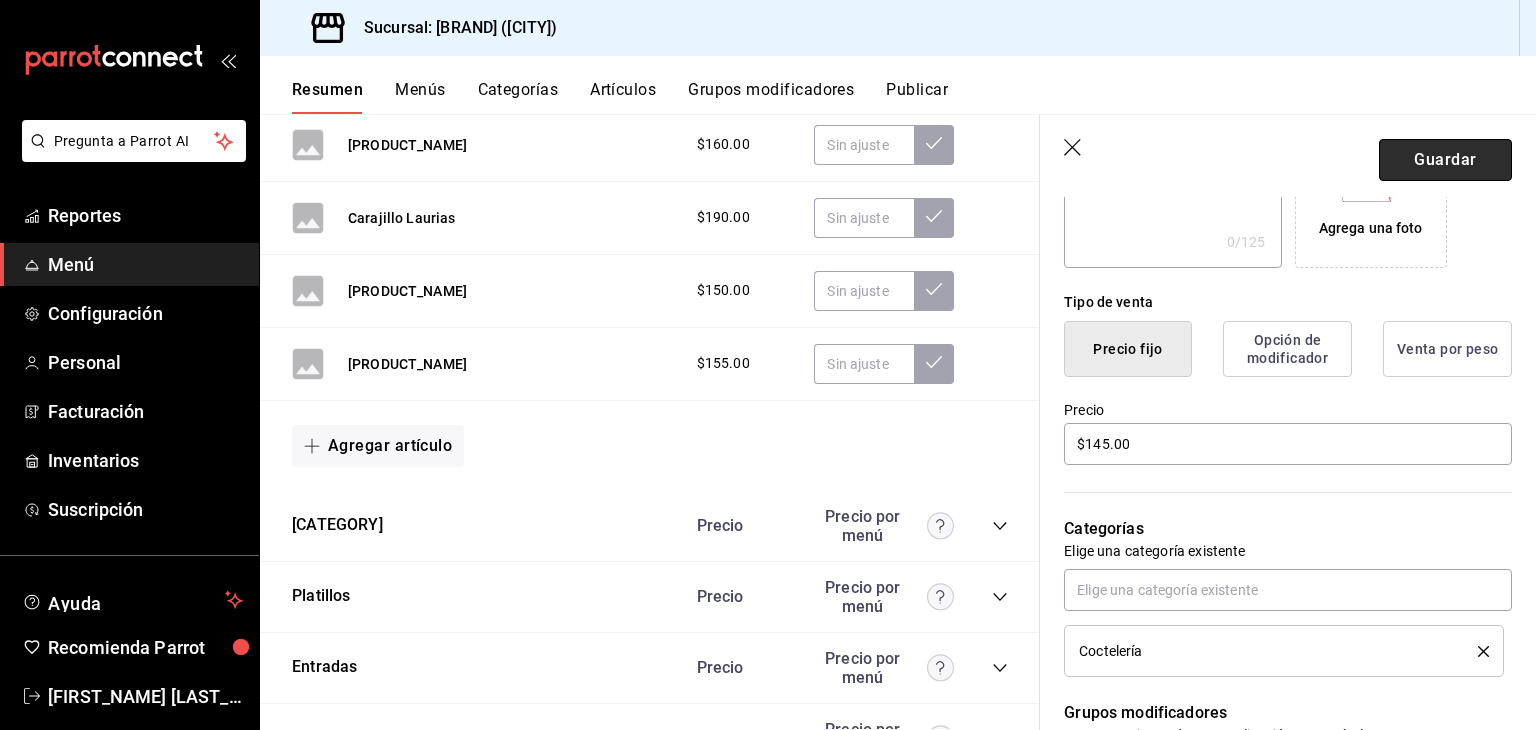click on "Guardar" at bounding box center [1445, 160] 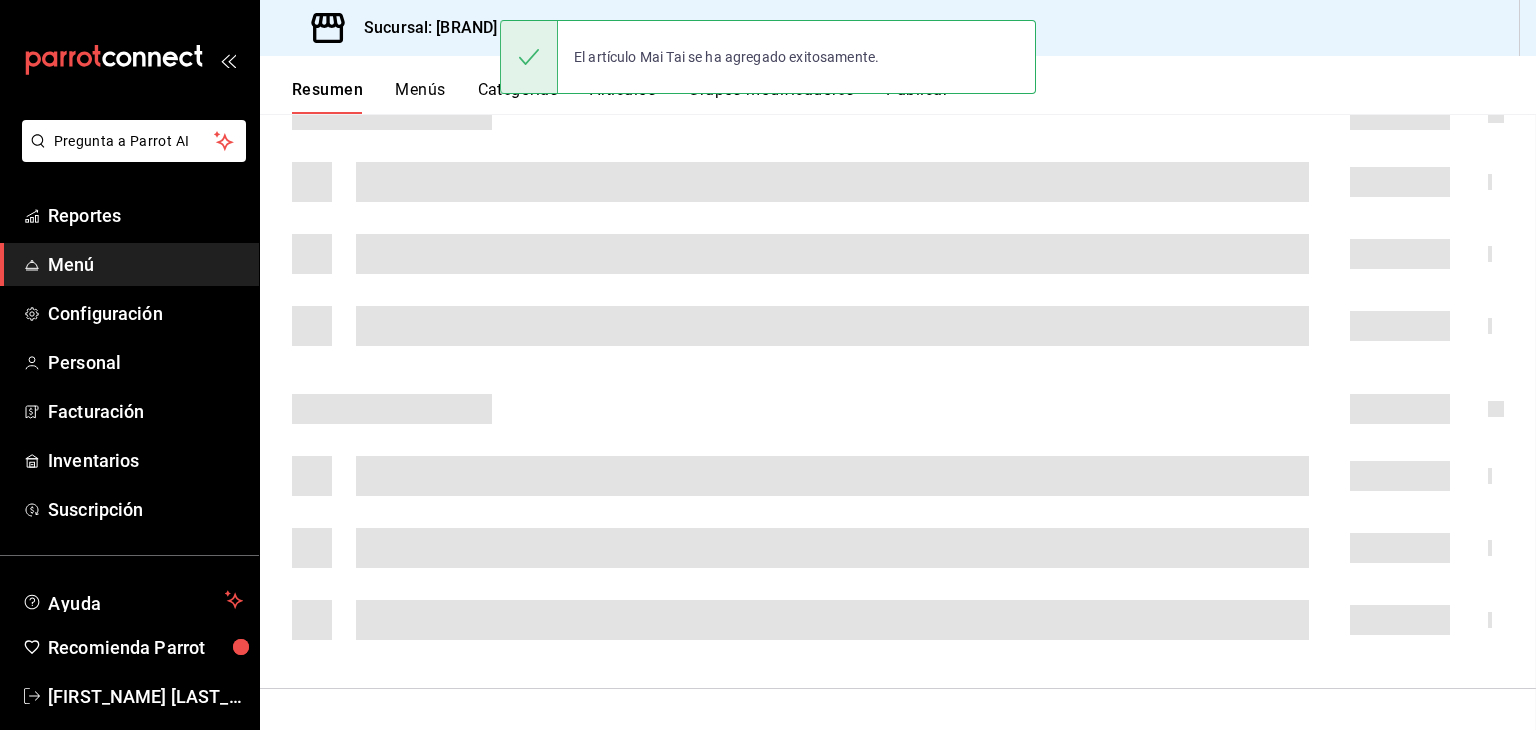 scroll, scrollTop: 0, scrollLeft: 0, axis: both 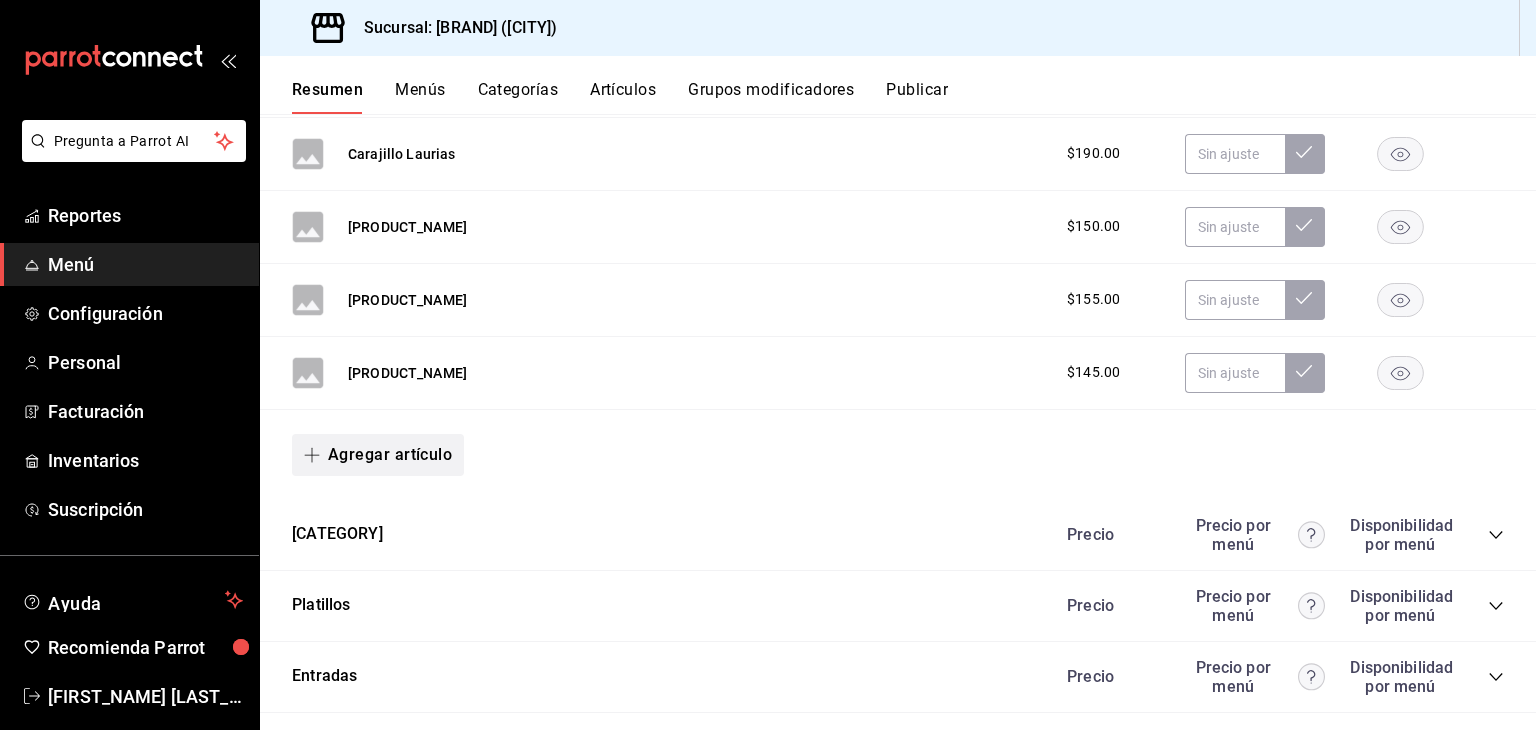 click on "Agregar artículo" at bounding box center (378, 455) 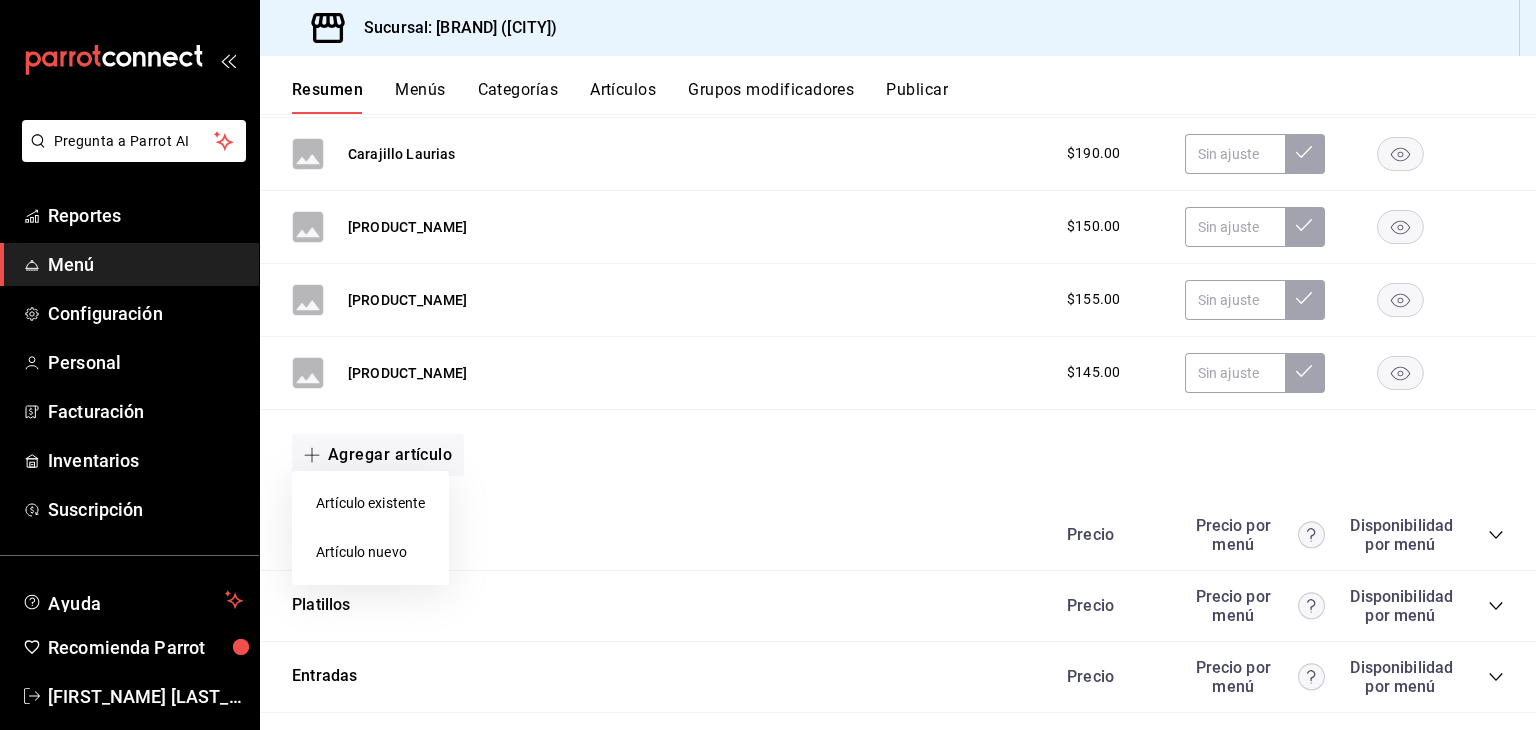 click on "Artículo nuevo" at bounding box center [370, 552] 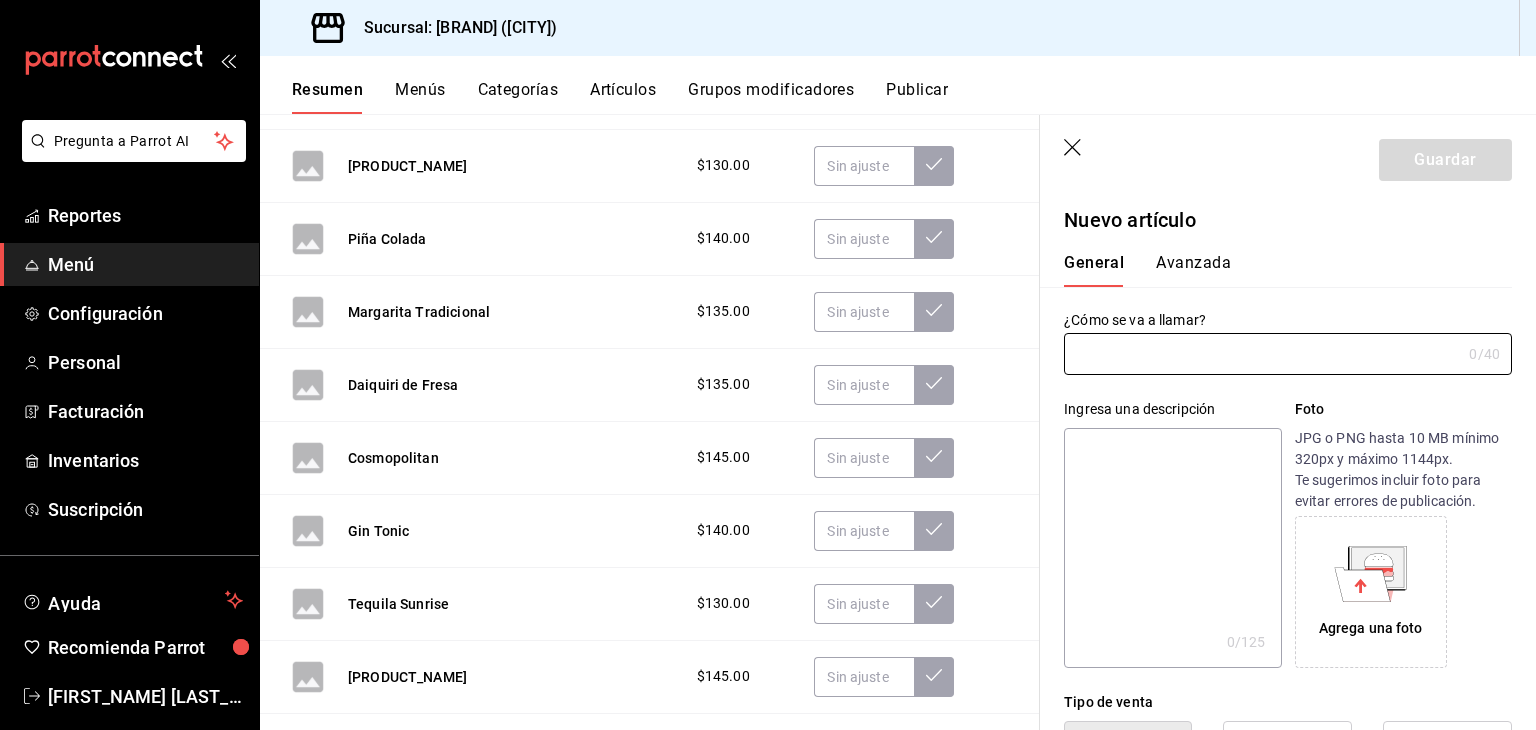 scroll, scrollTop: 855, scrollLeft: 0, axis: vertical 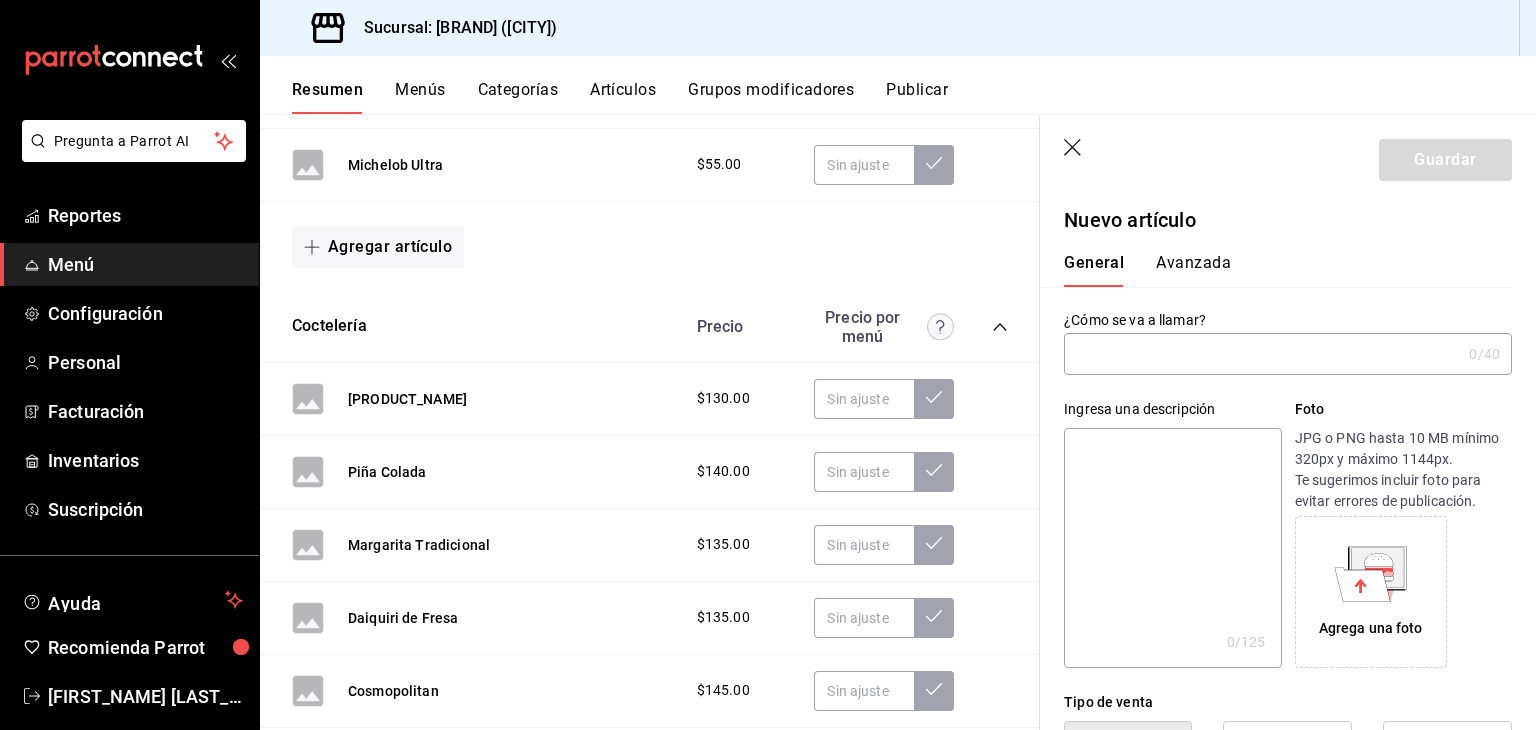 click at bounding box center (1262, 354) 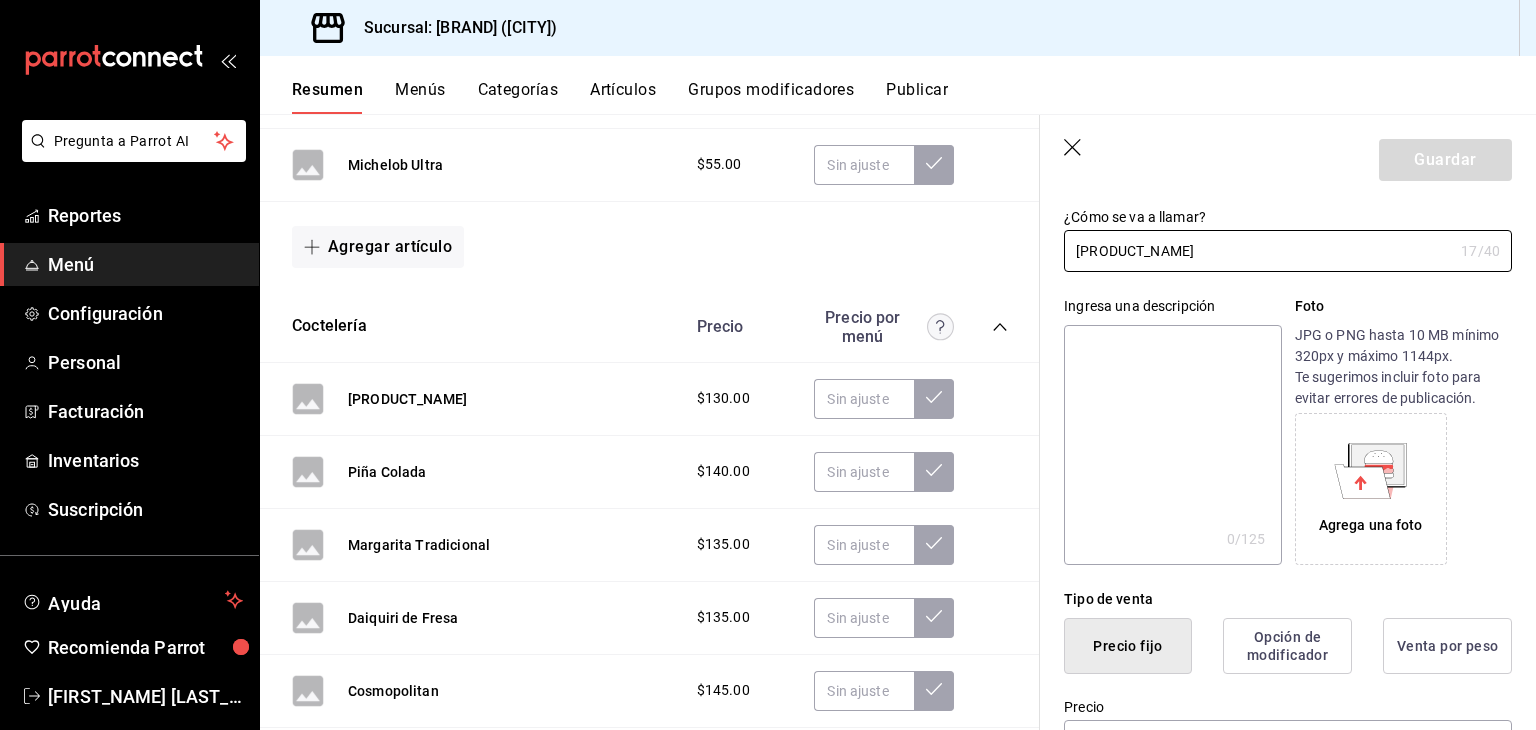 scroll, scrollTop: 400, scrollLeft: 0, axis: vertical 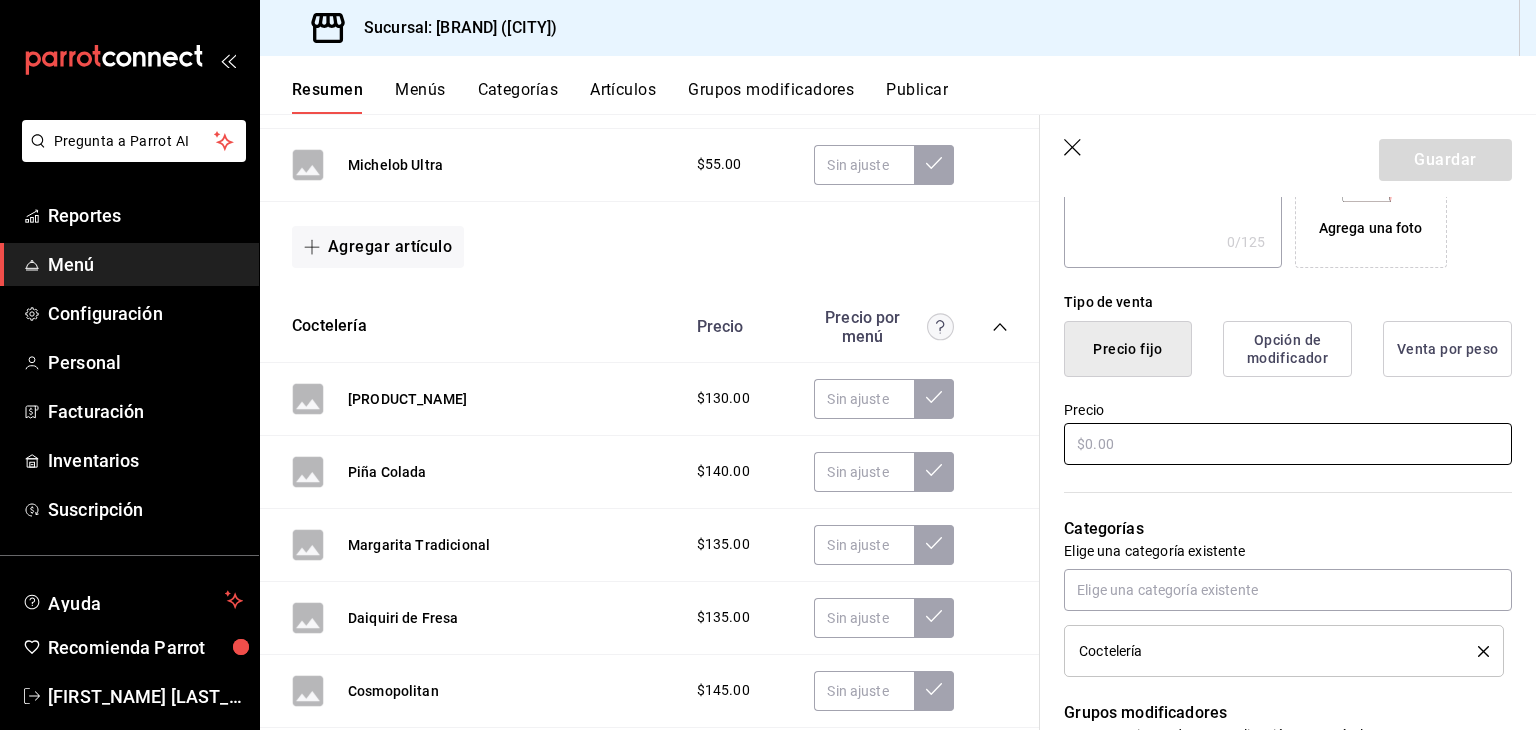 type on "Sex on the Beach" 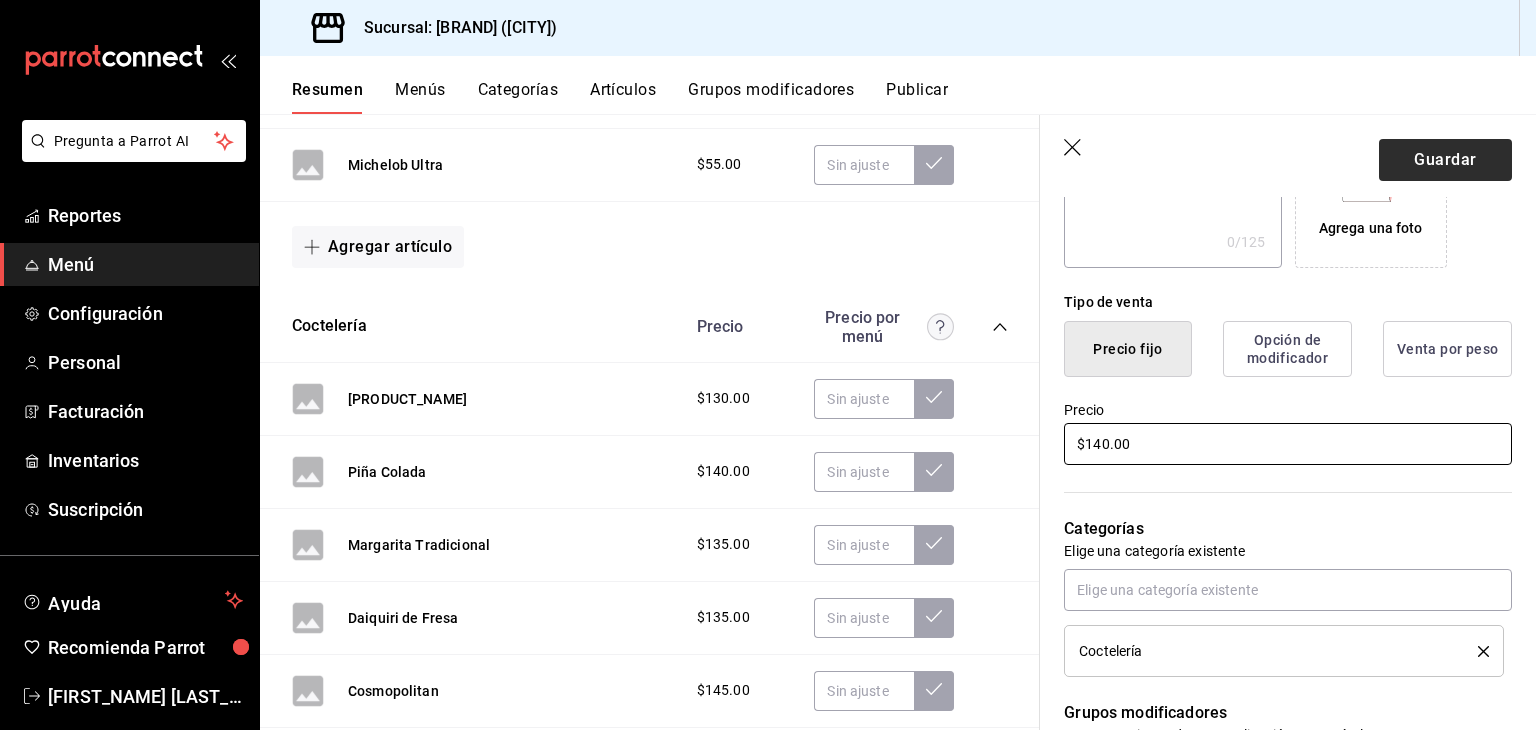 type on "$140.00" 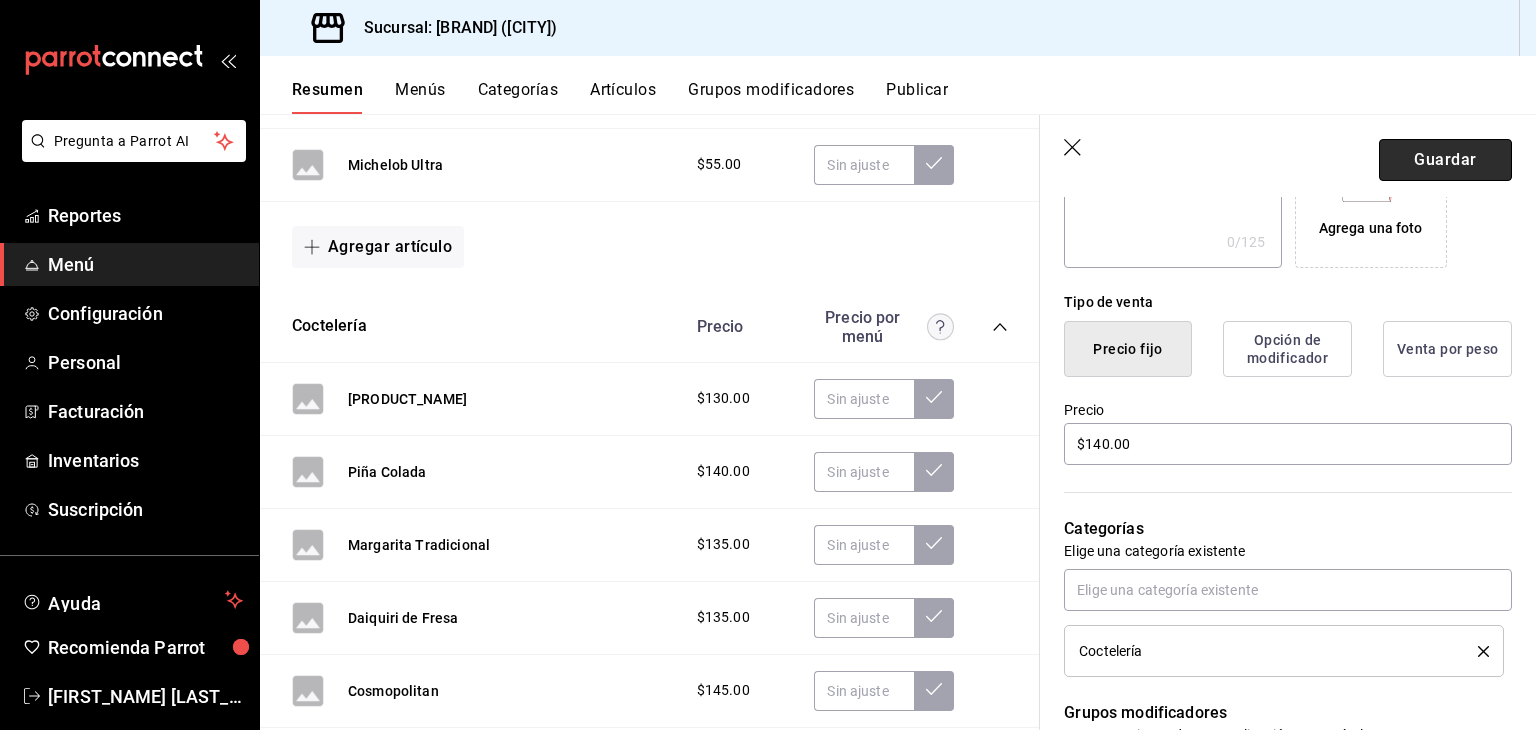 click on "Guardar" at bounding box center [1445, 160] 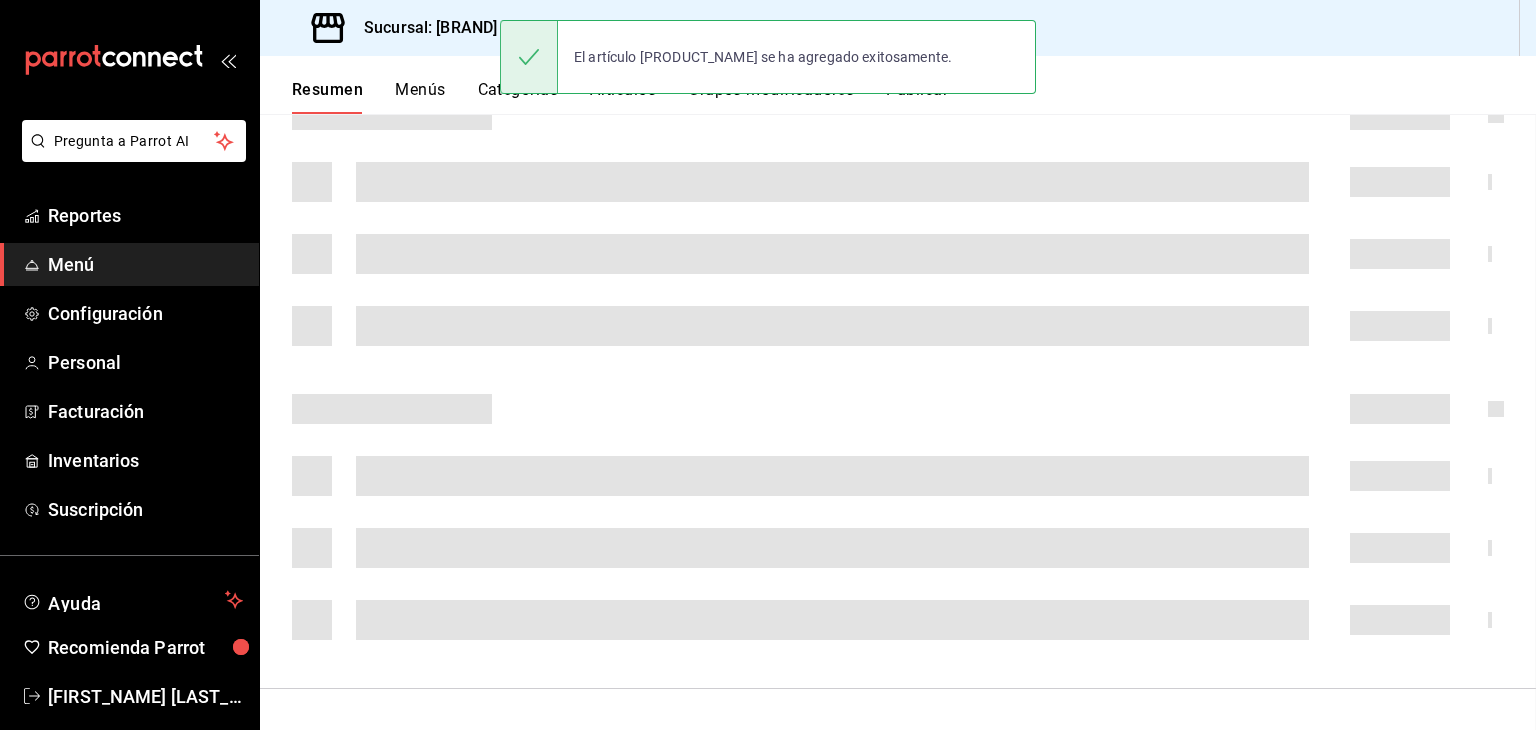 scroll, scrollTop: 0, scrollLeft: 0, axis: both 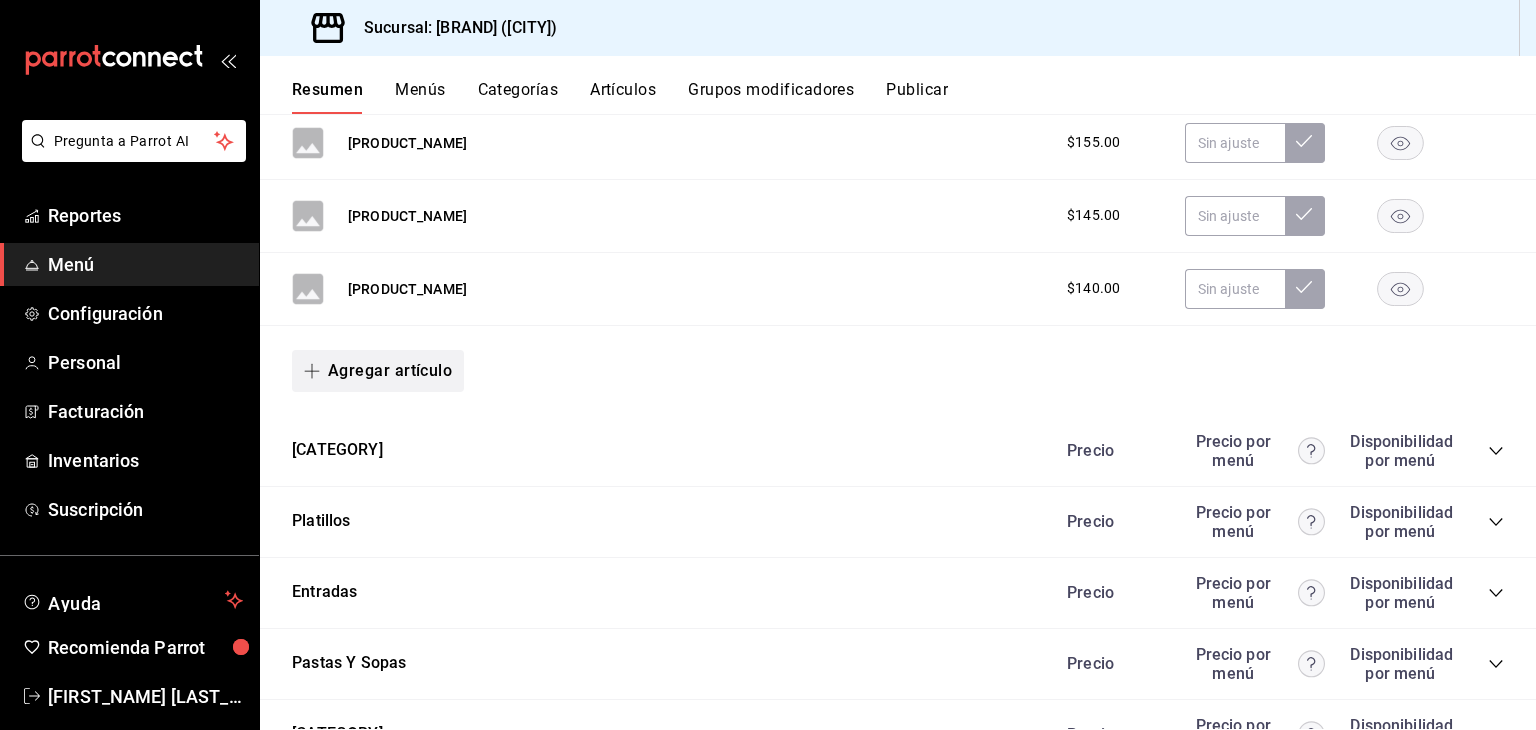 click on "Agregar artículo" at bounding box center (378, 371) 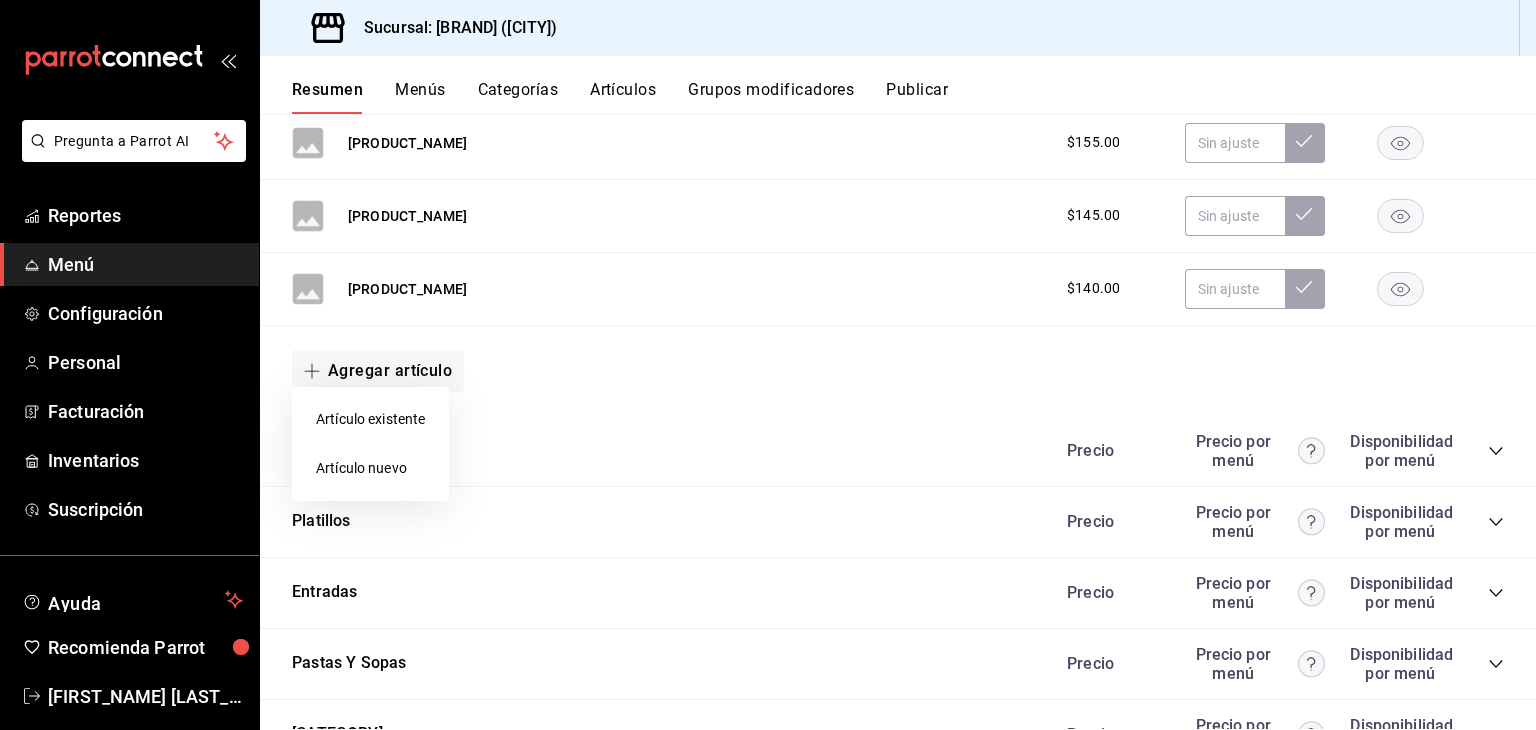 click on "Artículo nuevo" at bounding box center [370, 468] 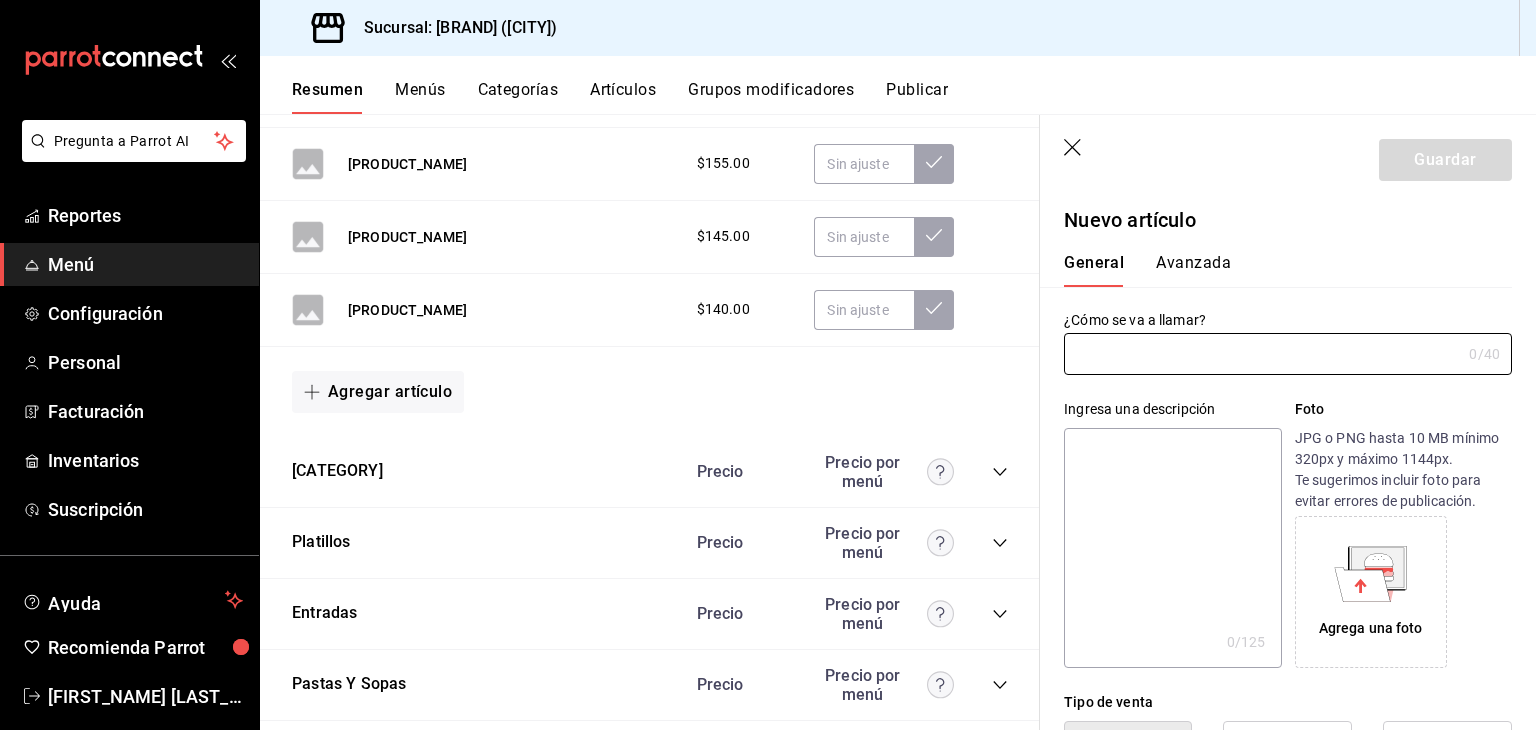 paste on "Bahama Mama" 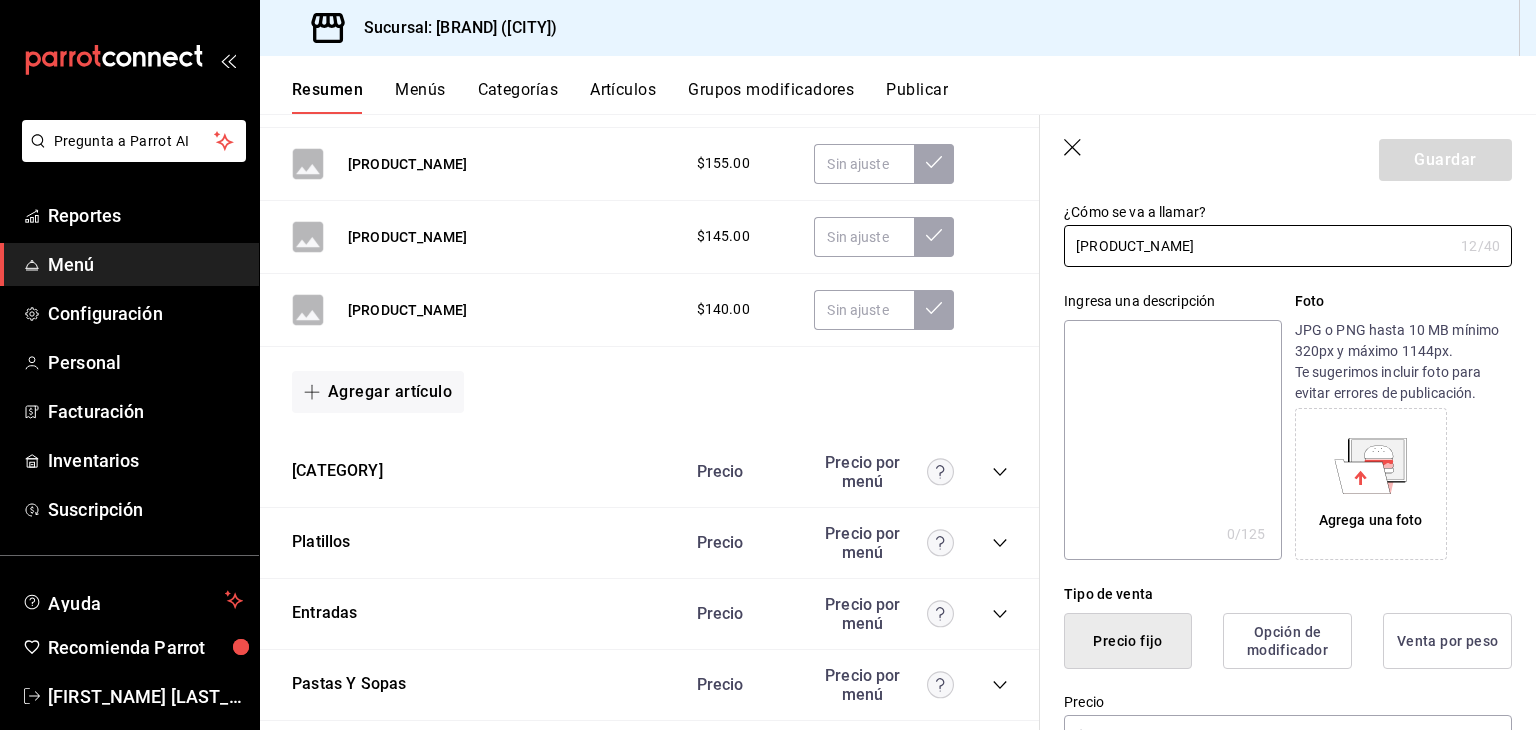 scroll, scrollTop: 400, scrollLeft: 0, axis: vertical 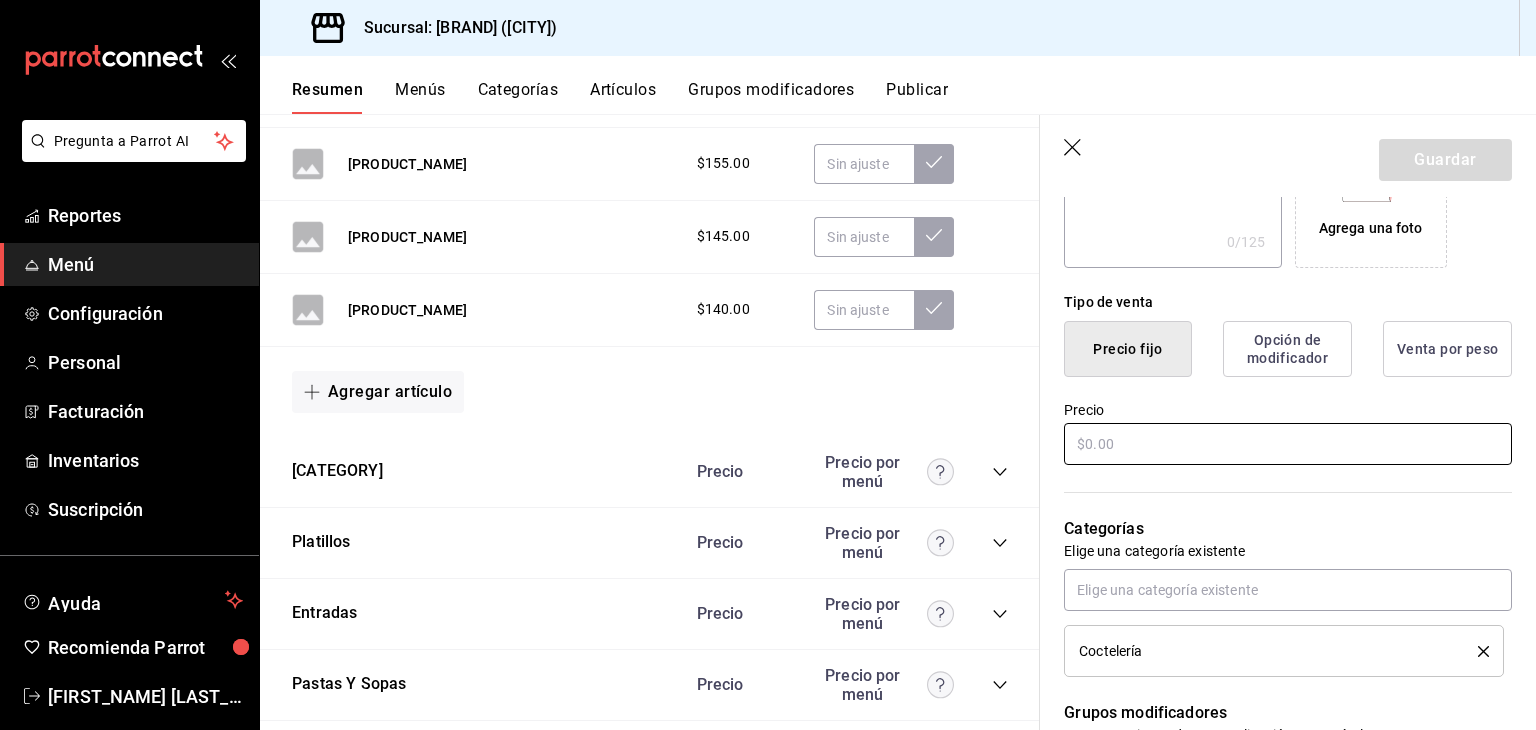 type on "Bahama Mama" 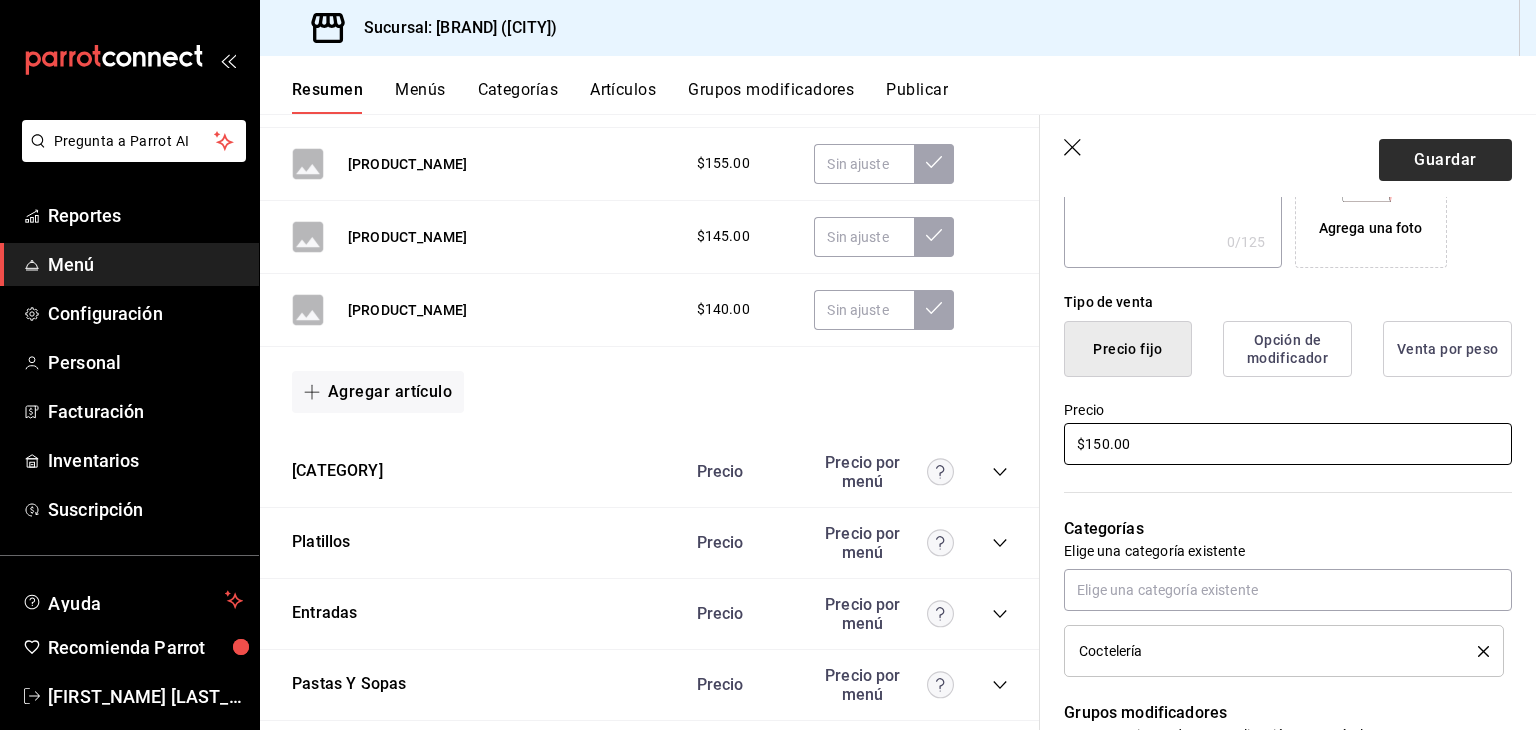 type on "$150.00" 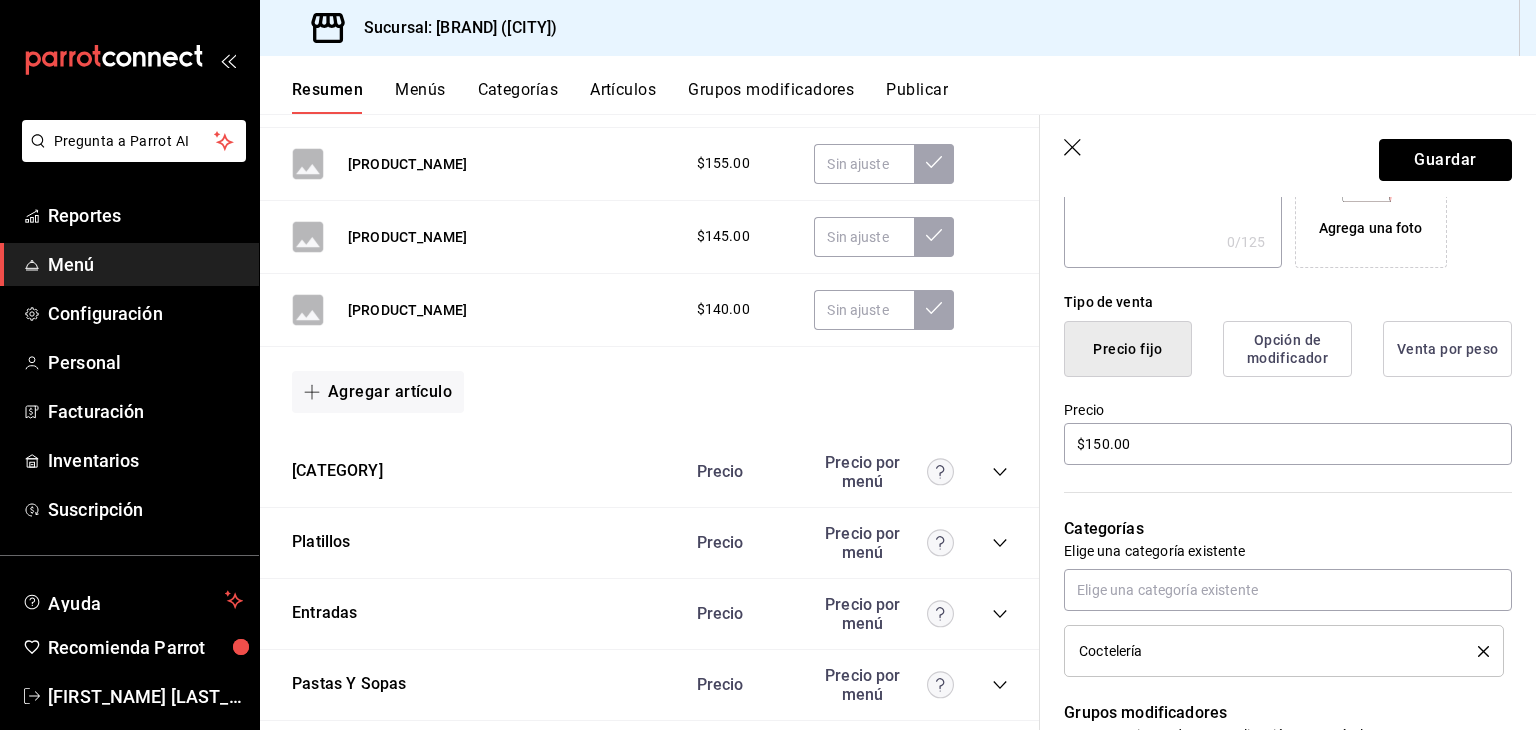 click on "Guardar" at bounding box center [1445, 160] 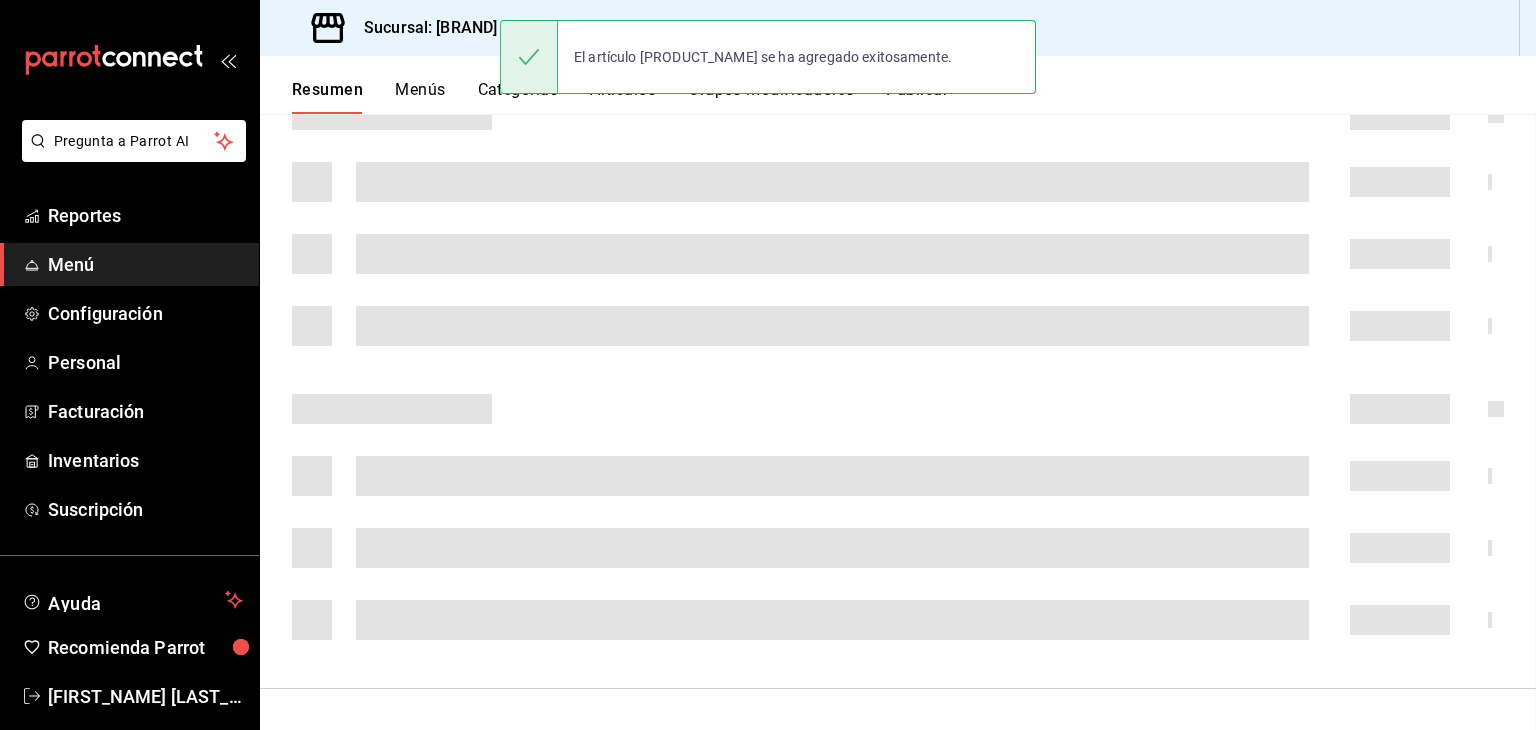 scroll, scrollTop: 0, scrollLeft: 0, axis: both 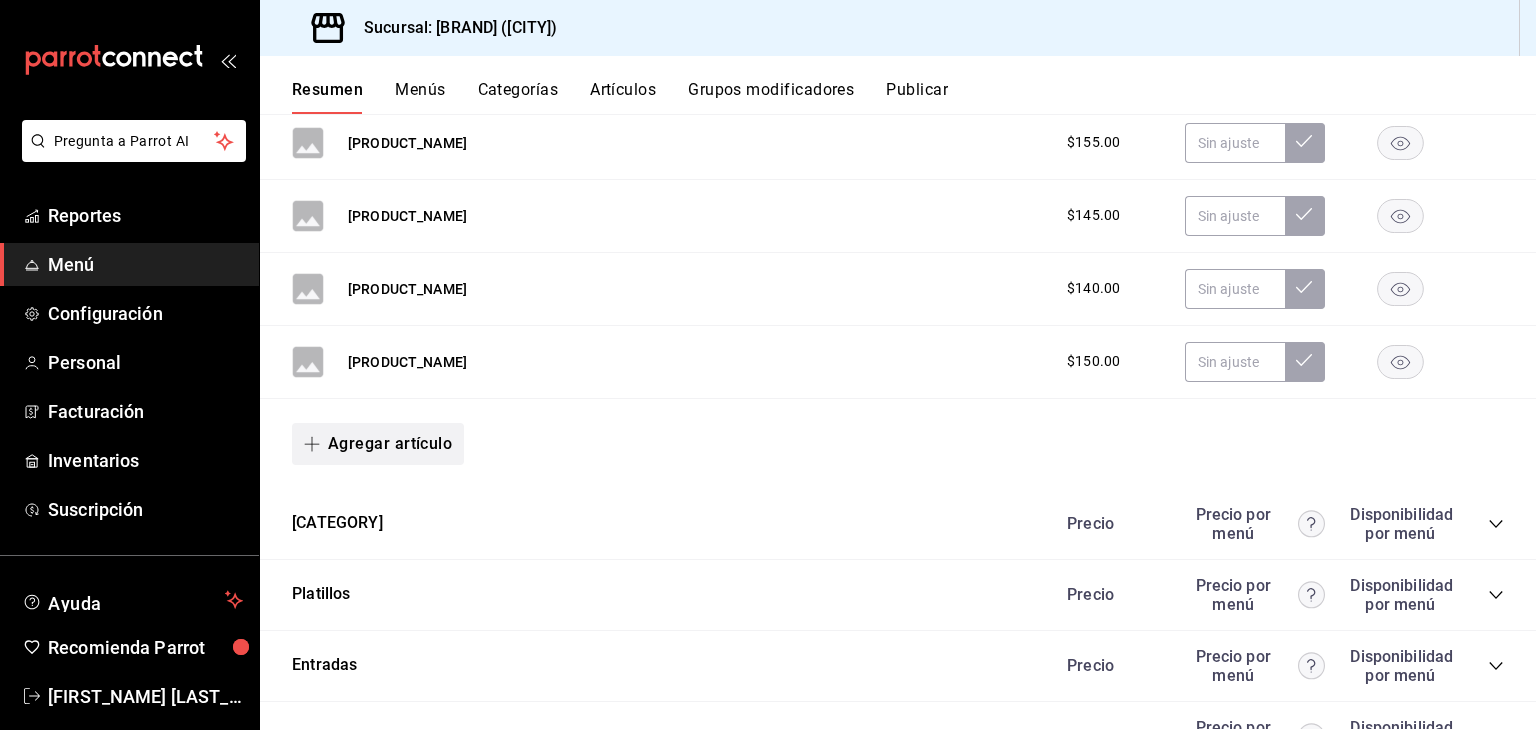 click on "Agregar artículo" at bounding box center [378, 444] 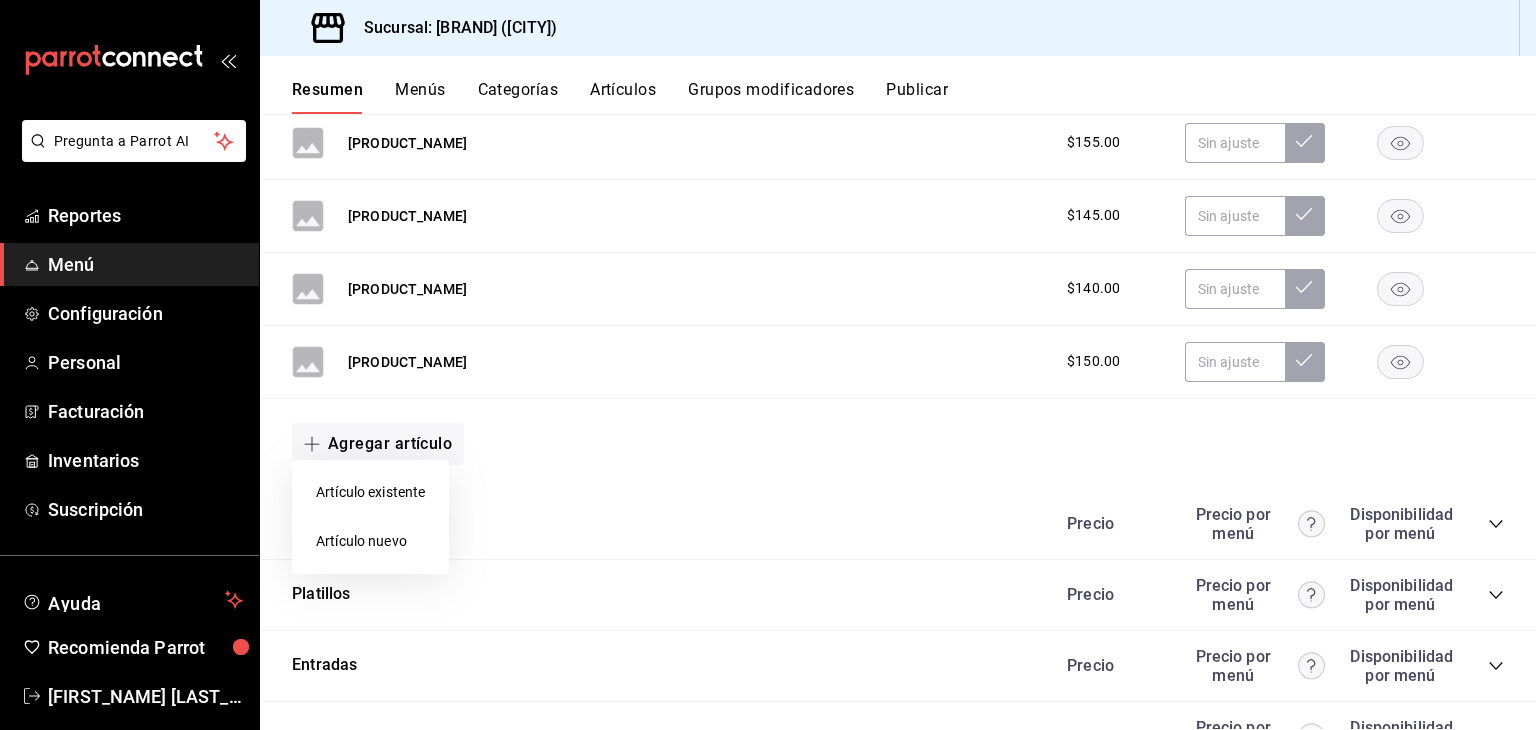 click on "Artículo nuevo" at bounding box center (370, 541) 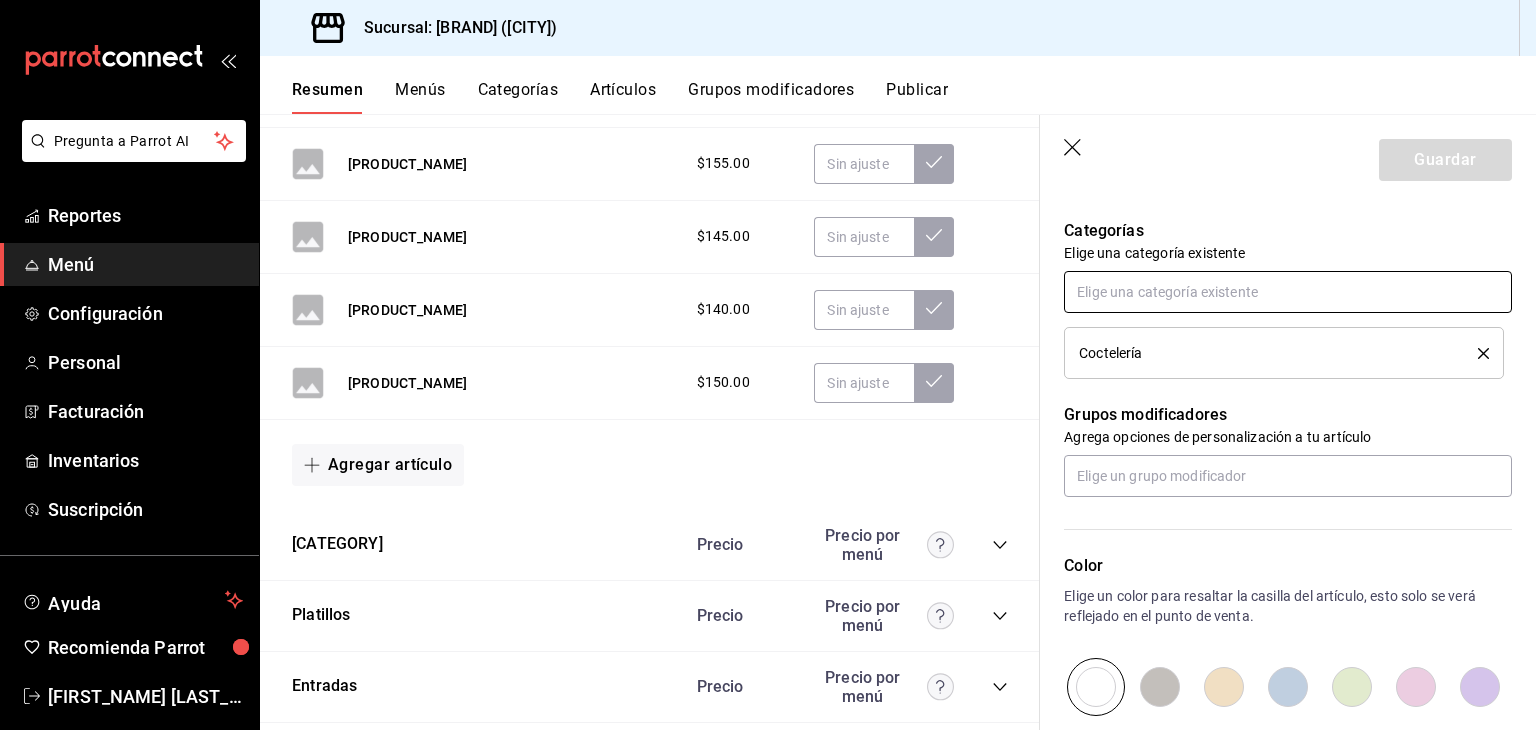 scroll, scrollTop: 700, scrollLeft: 0, axis: vertical 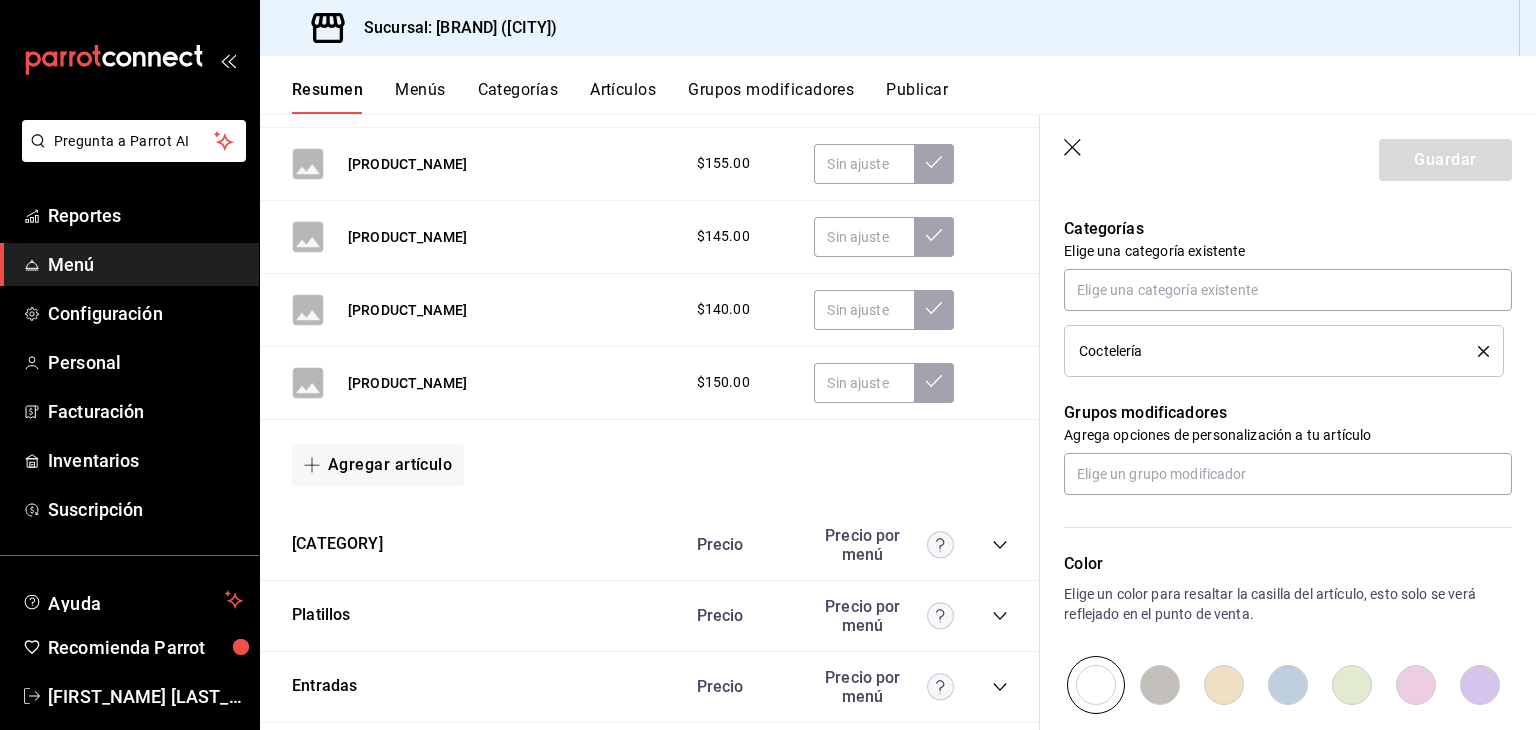 type on "El Presidente" 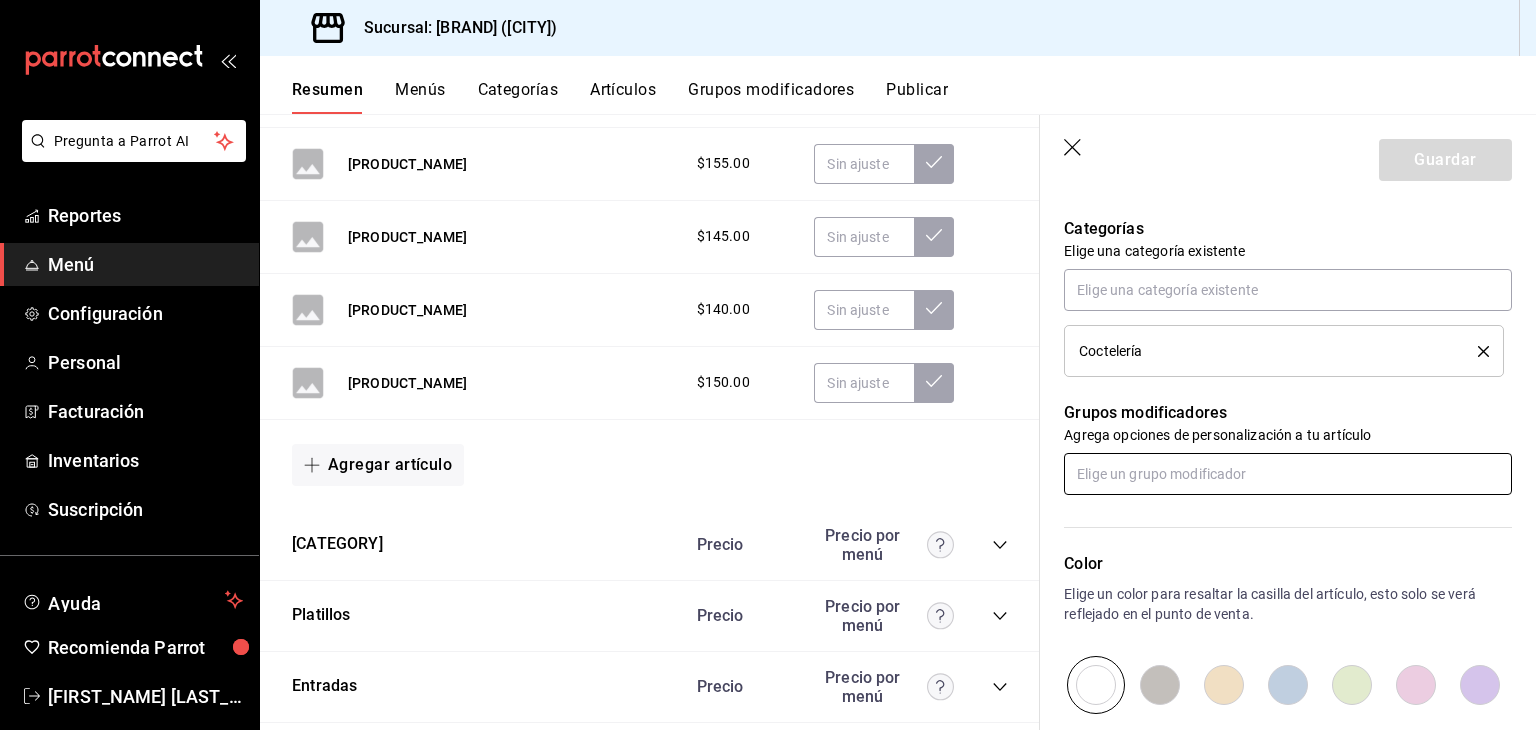 click at bounding box center [1288, 474] 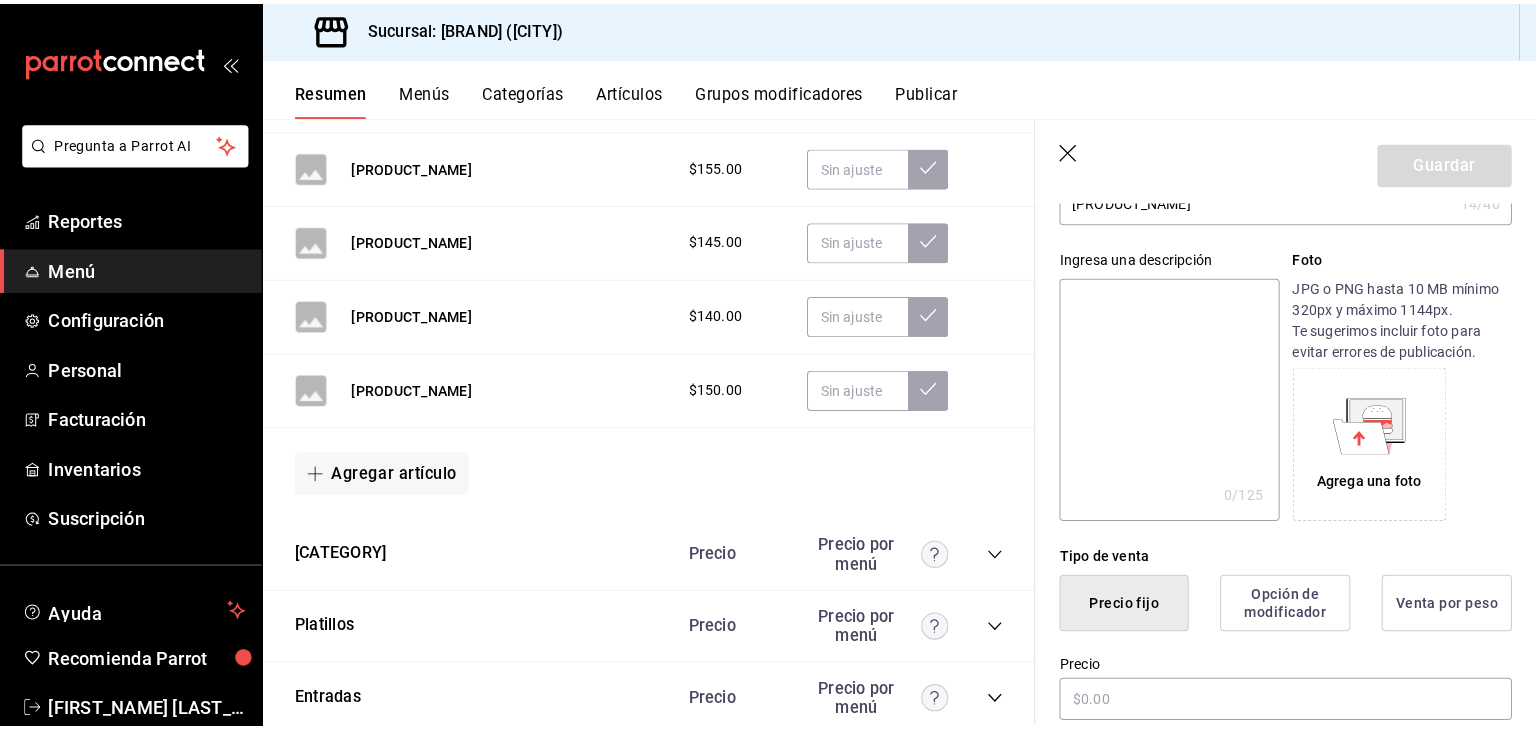 scroll, scrollTop: 0, scrollLeft: 0, axis: both 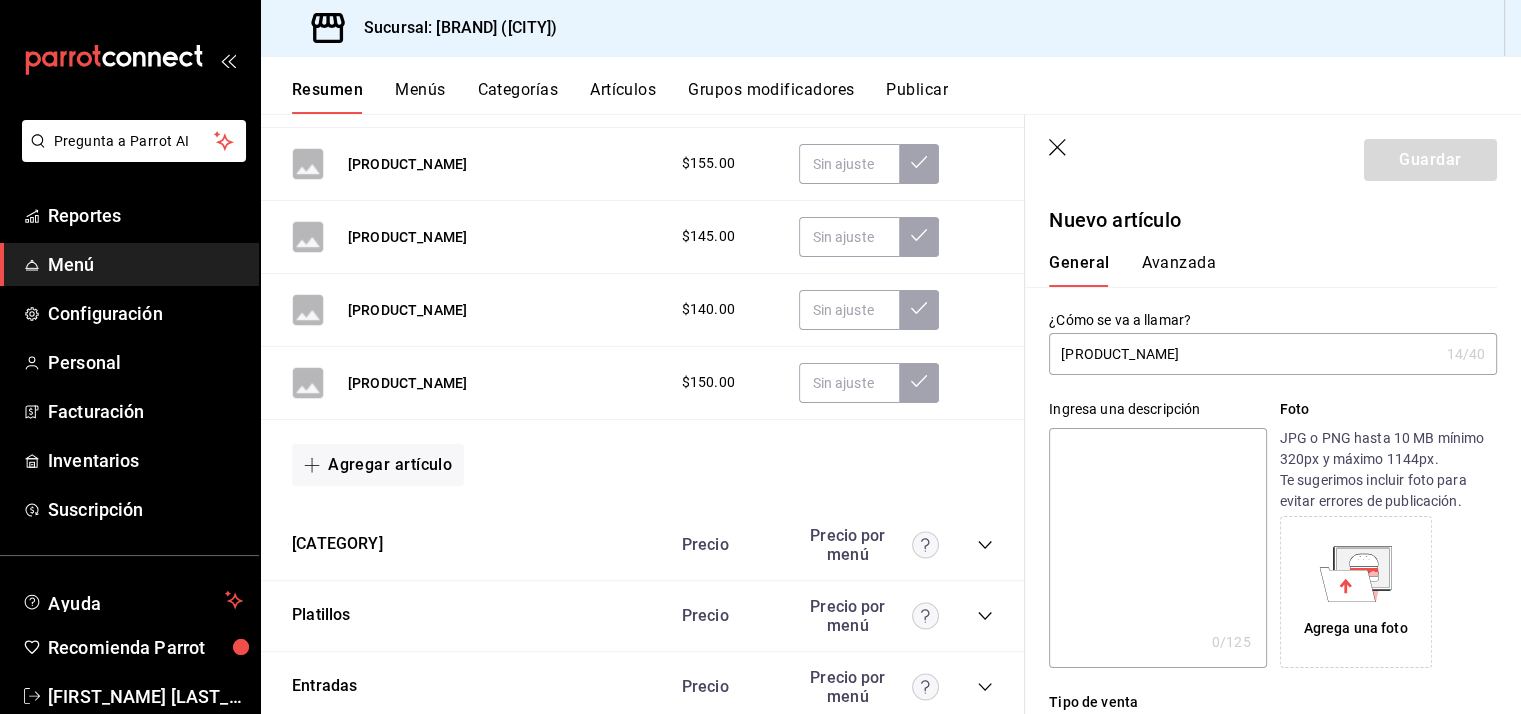 type on "135" 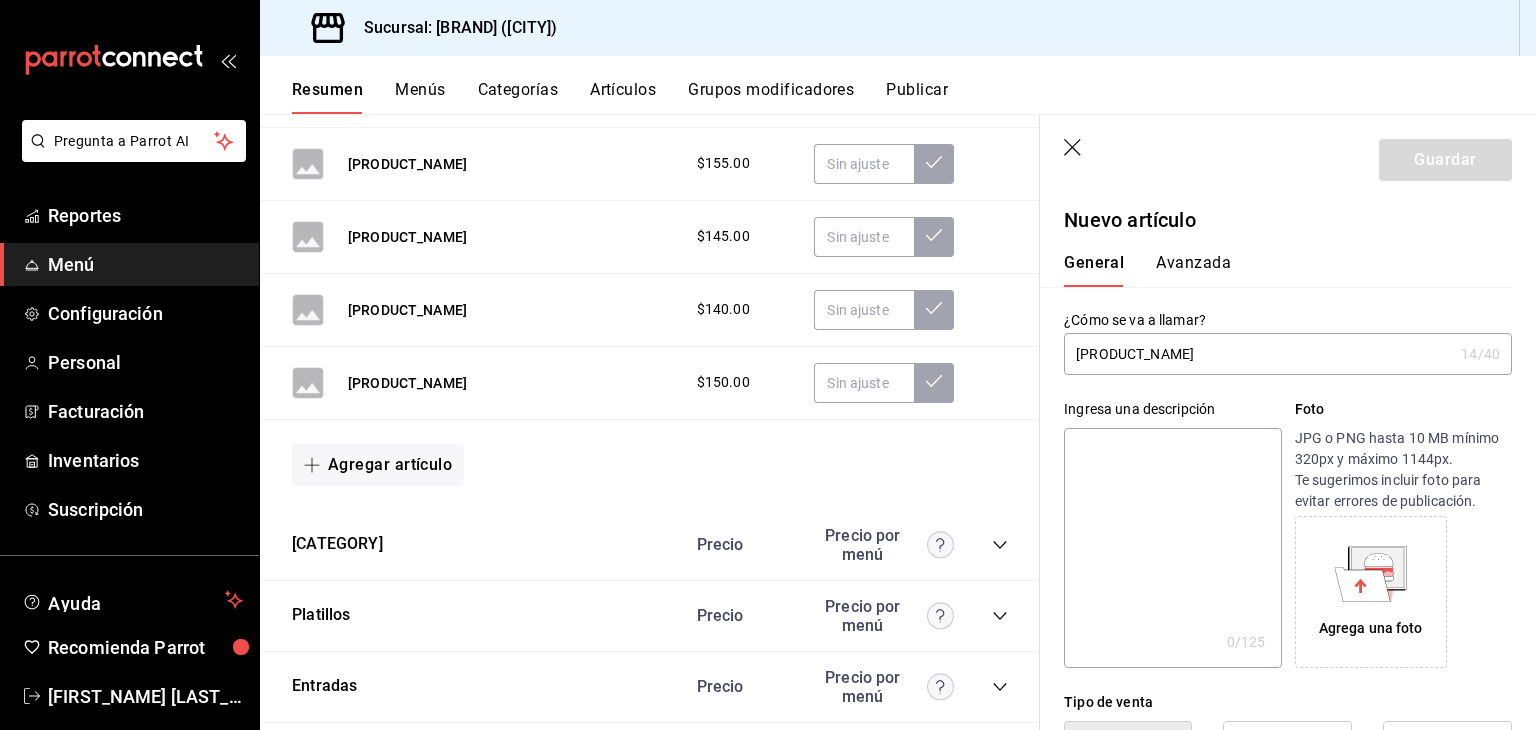 click on "El Presidente" at bounding box center [1258, 354] 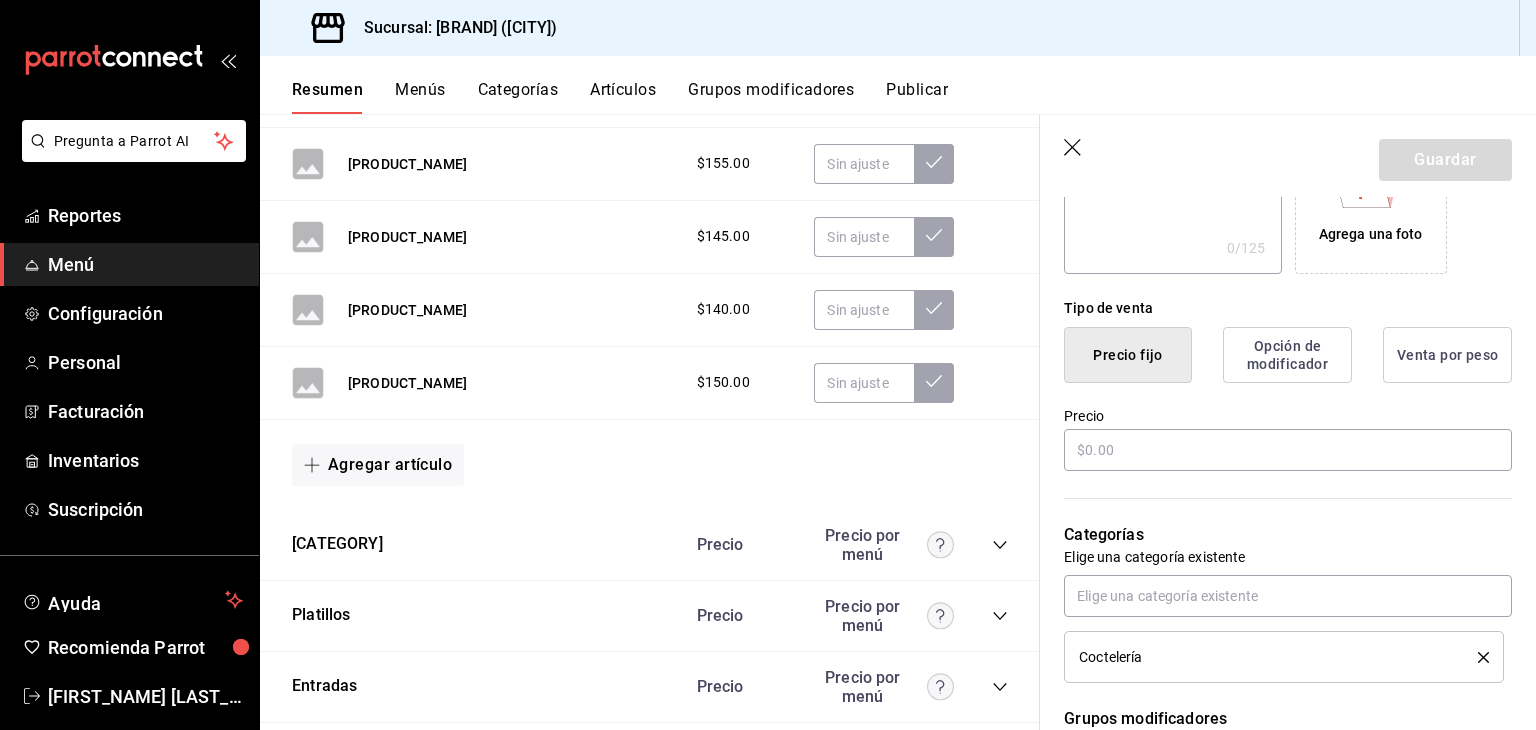 scroll, scrollTop: 400, scrollLeft: 0, axis: vertical 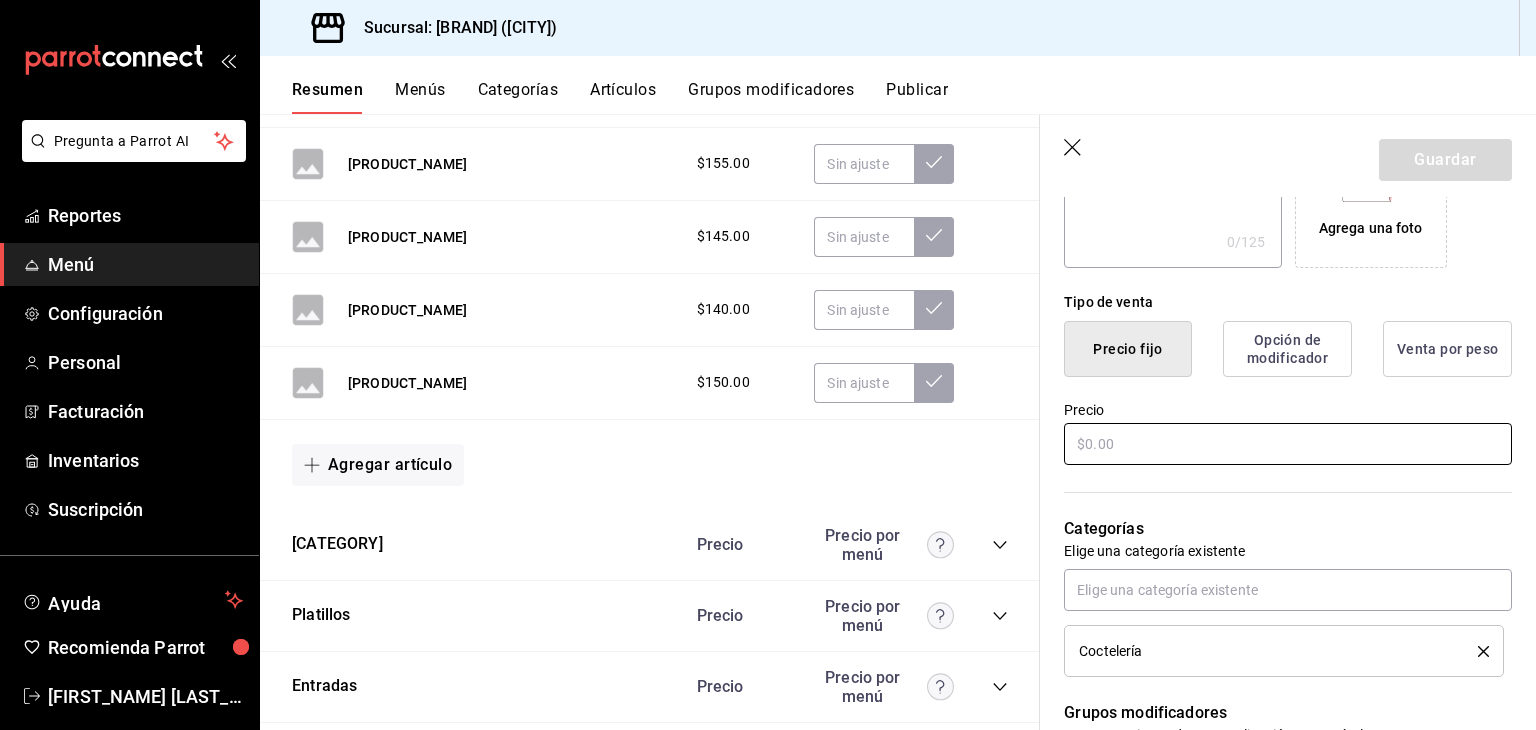click at bounding box center [1288, 444] 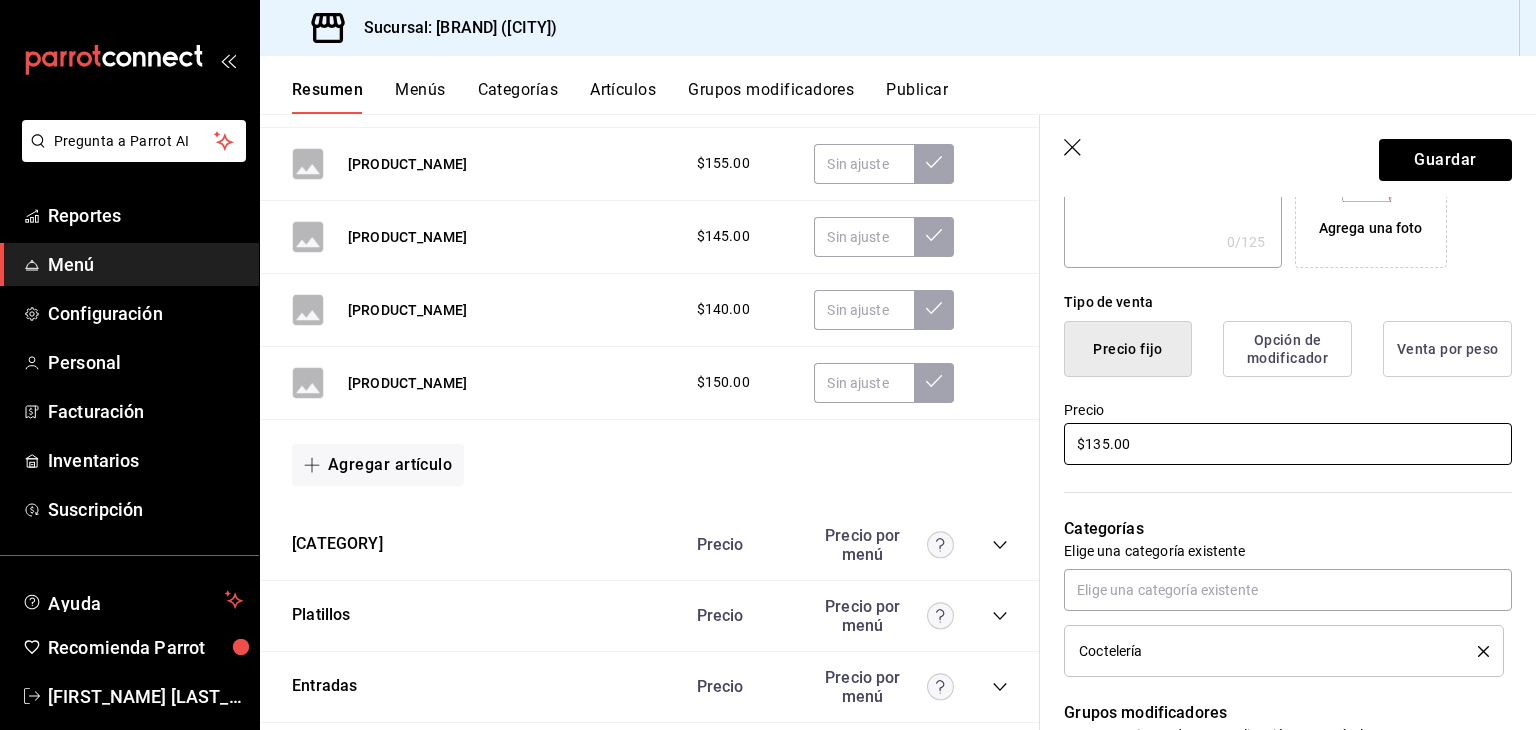 type on "$135.00" 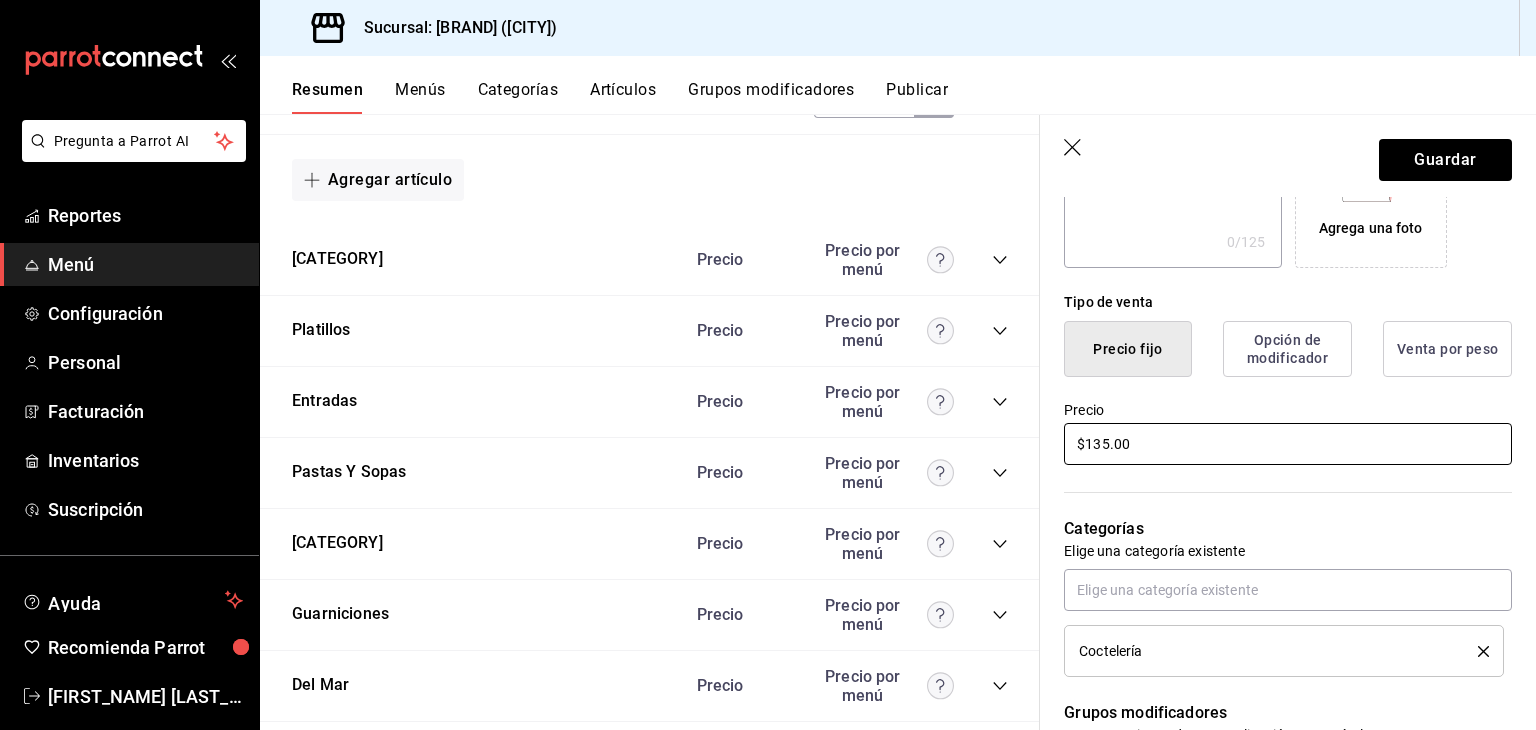 scroll, scrollTop: 2512, scrollLeft: 0, axis: vertical 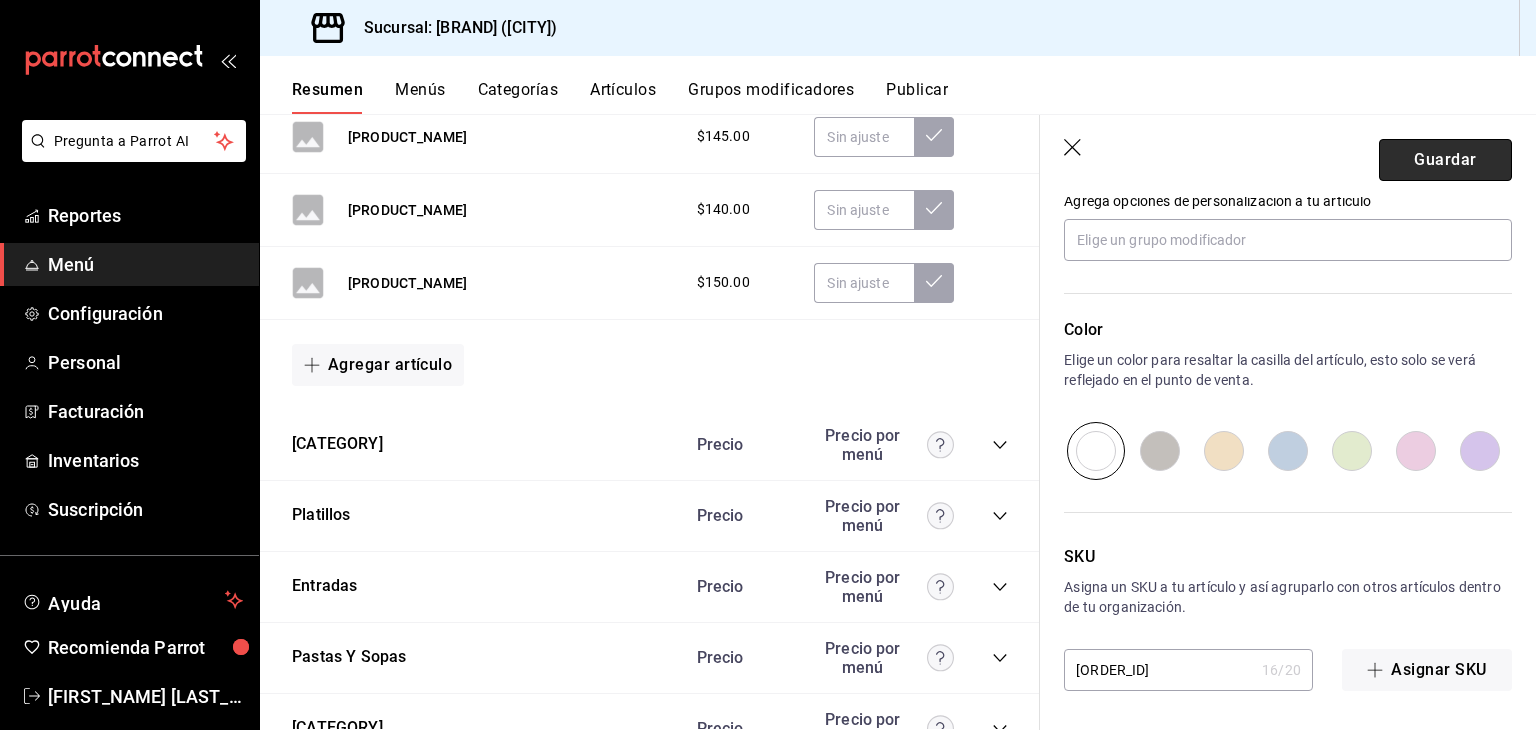 click on "Guardar" at bounding box center [1445, 160] 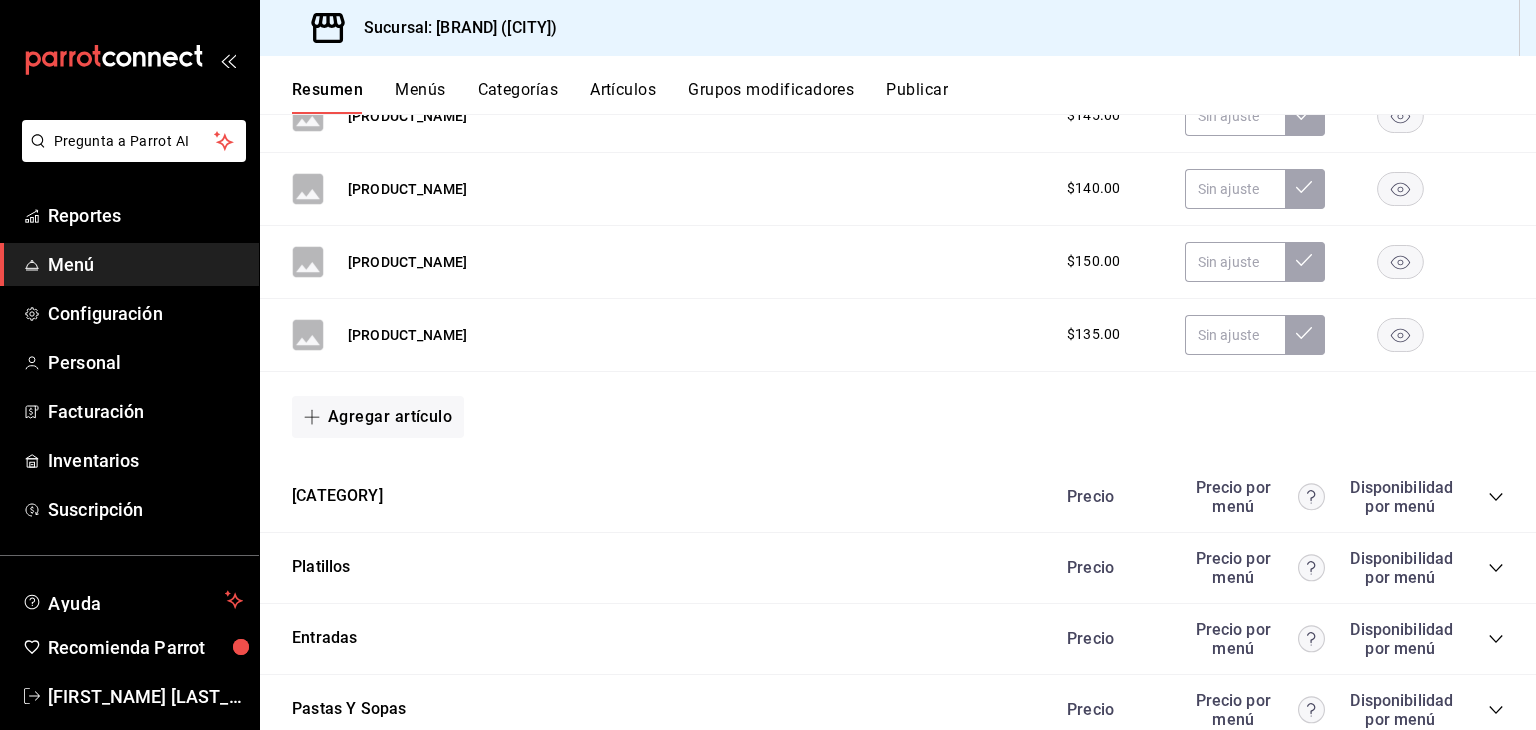 scroll, scrollTop: 0, scrollLeft: 0, axis: both 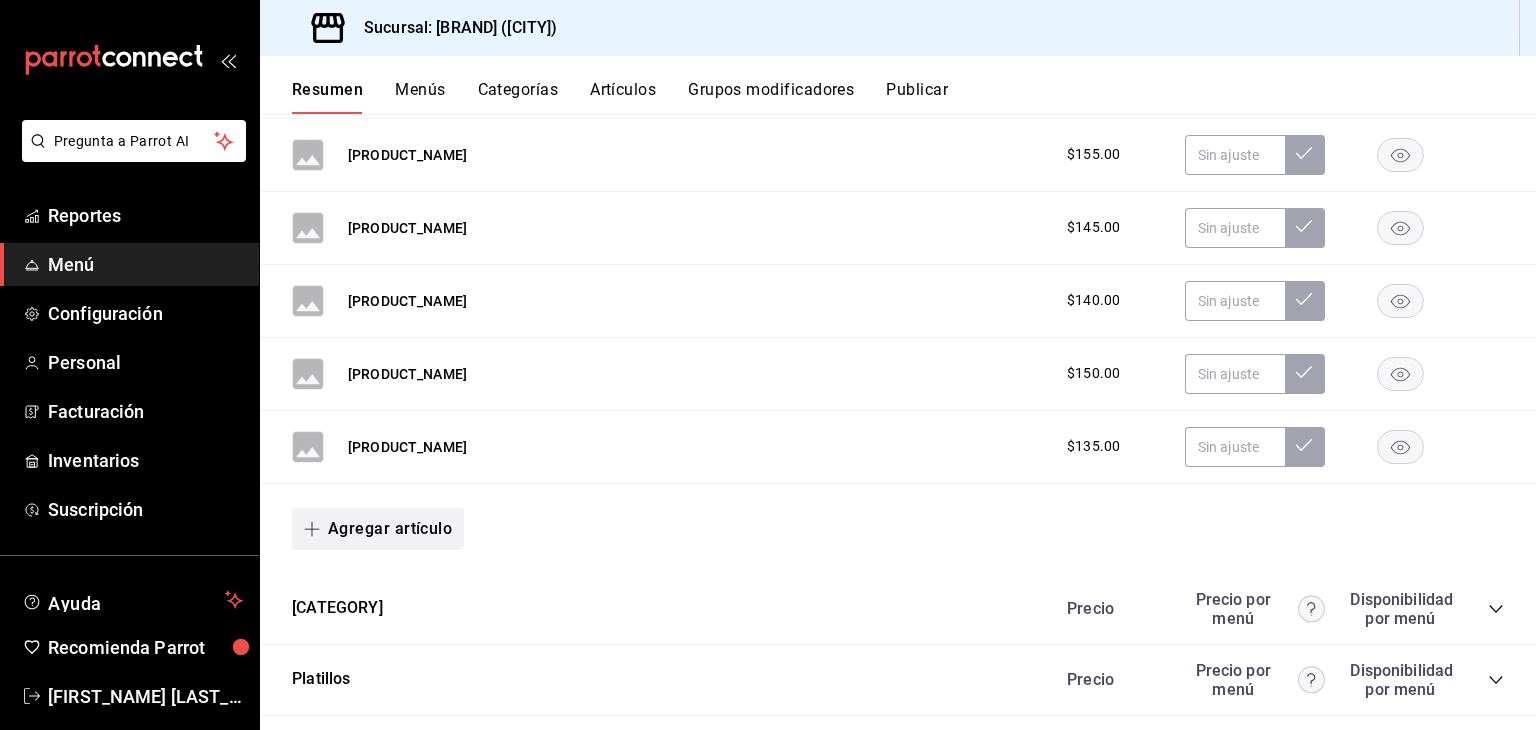 click on "Agregar artículo" at bounding box center [378, 529] 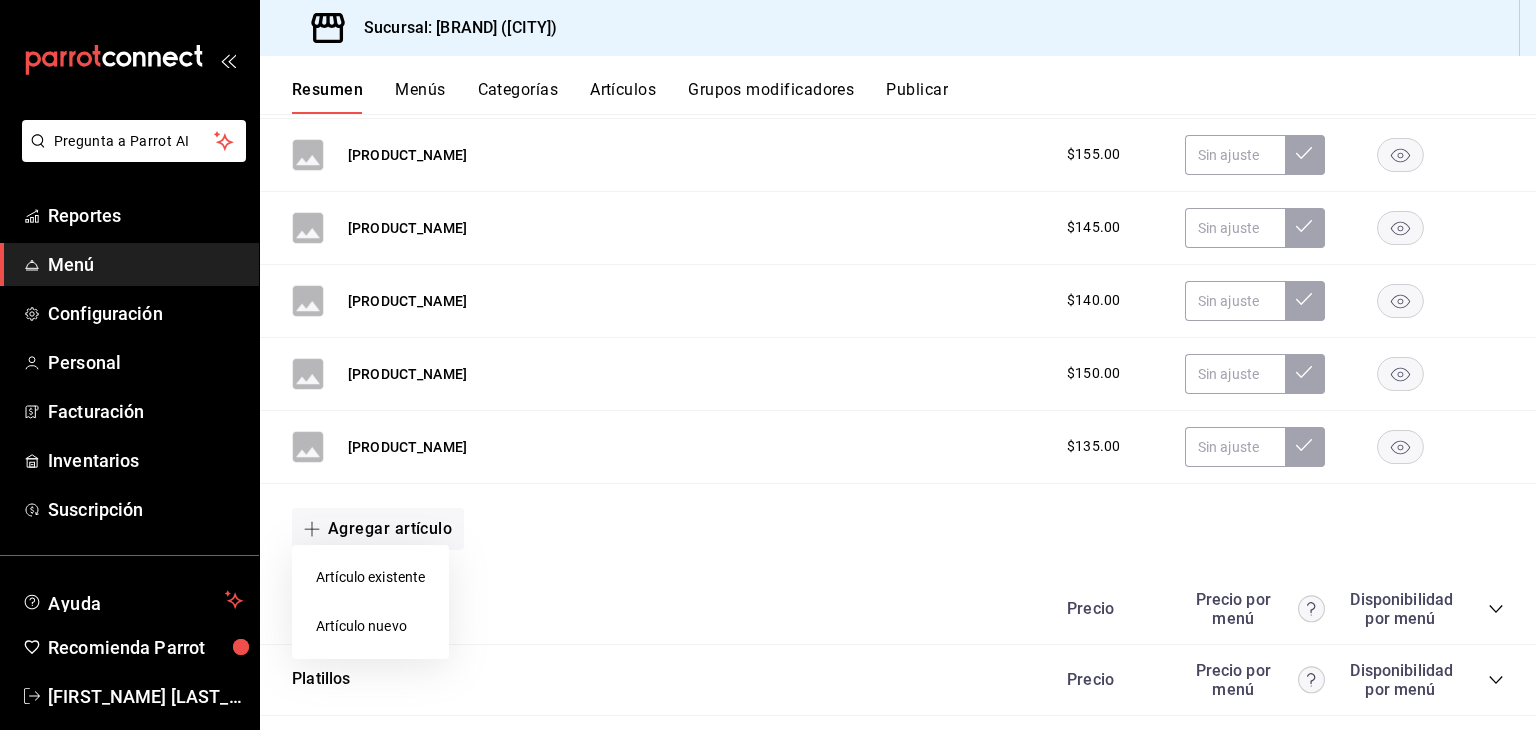 click on "Artículo nuevo" at bounding box center (370, 626) 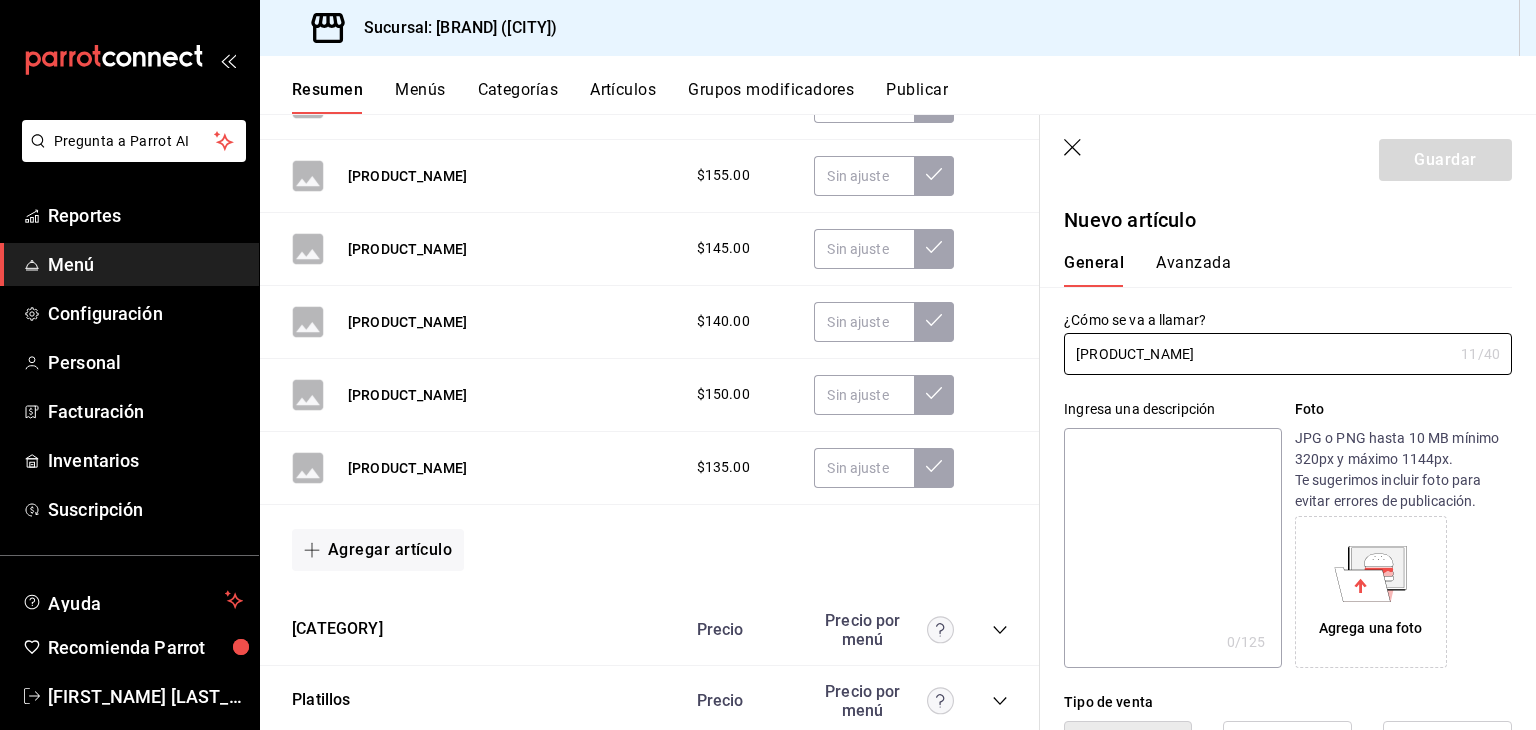 type on "Ruso Blanco" 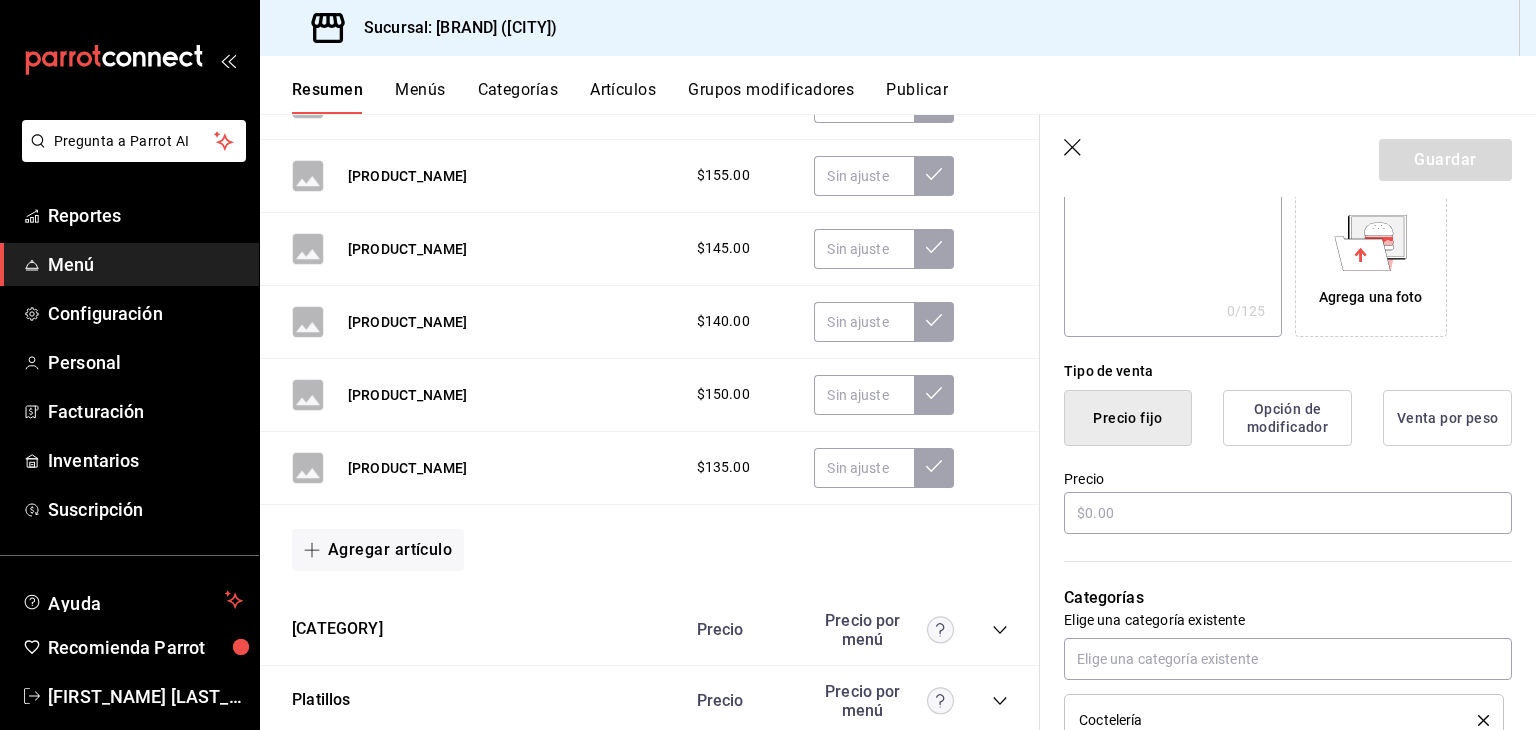 scroll, scrollTop: 400, scrollLeft: 0, axis: vertical 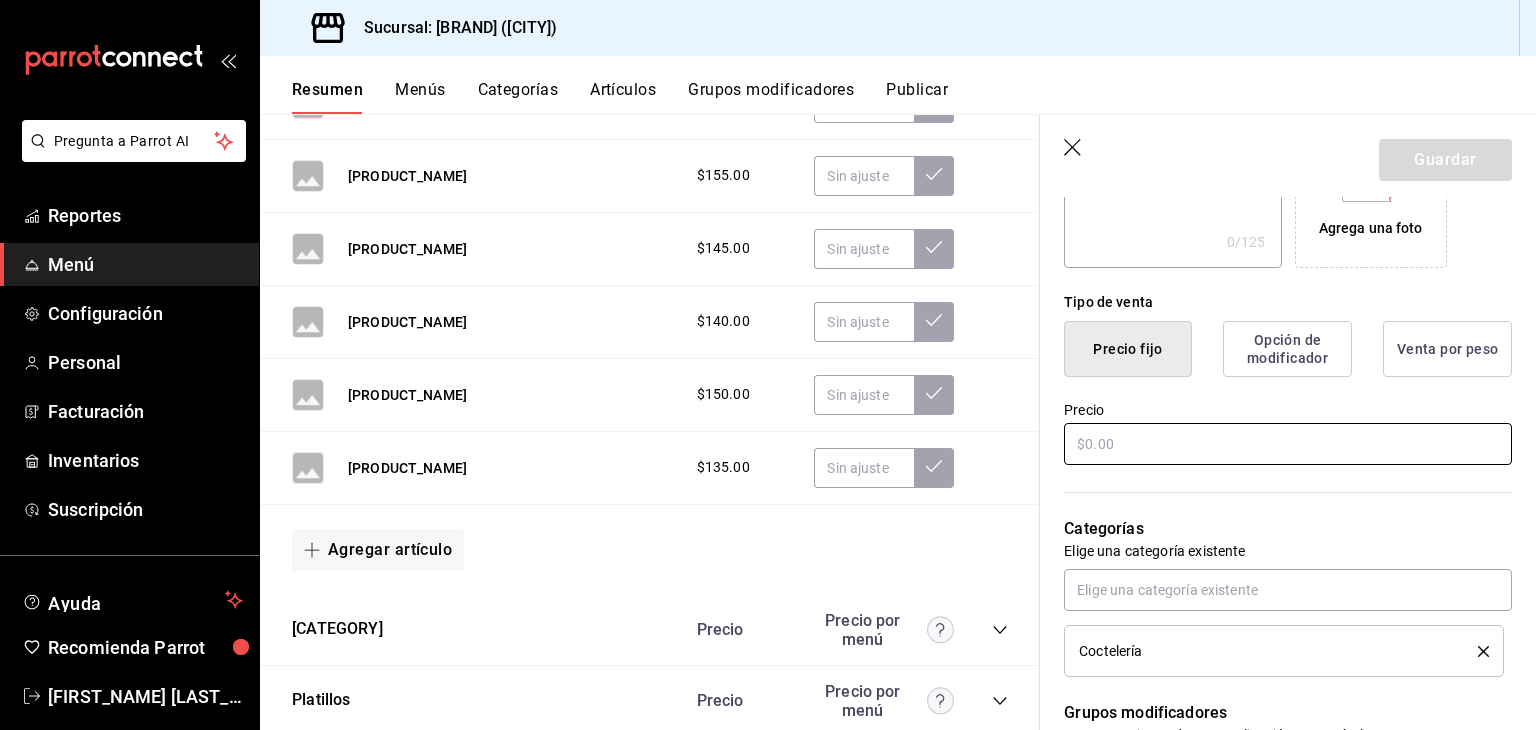 drag, startPoint x: 1145, startPoint y: 446, endPoint x: 1112, endPoint y: 453, distance: 33.734257 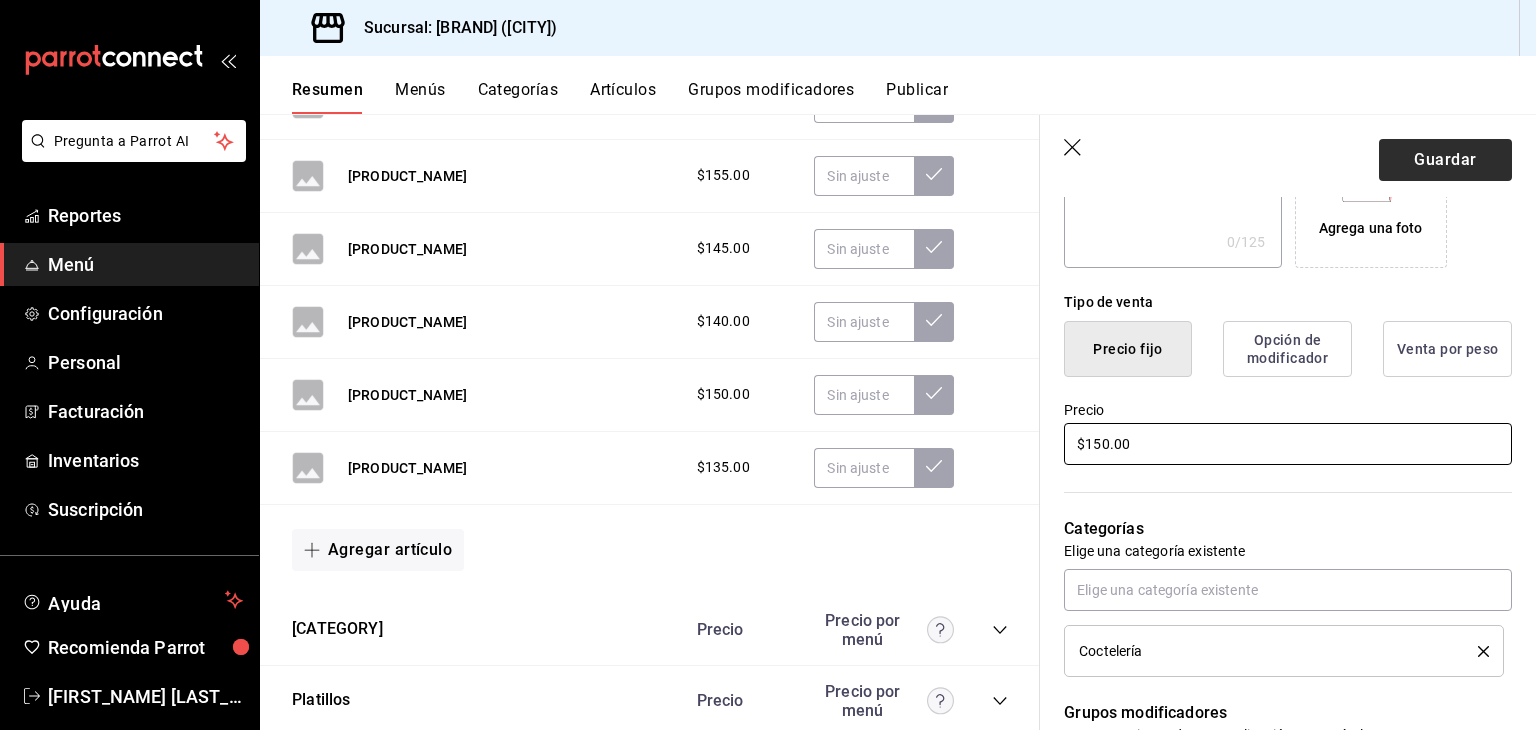 type on "$150.00" 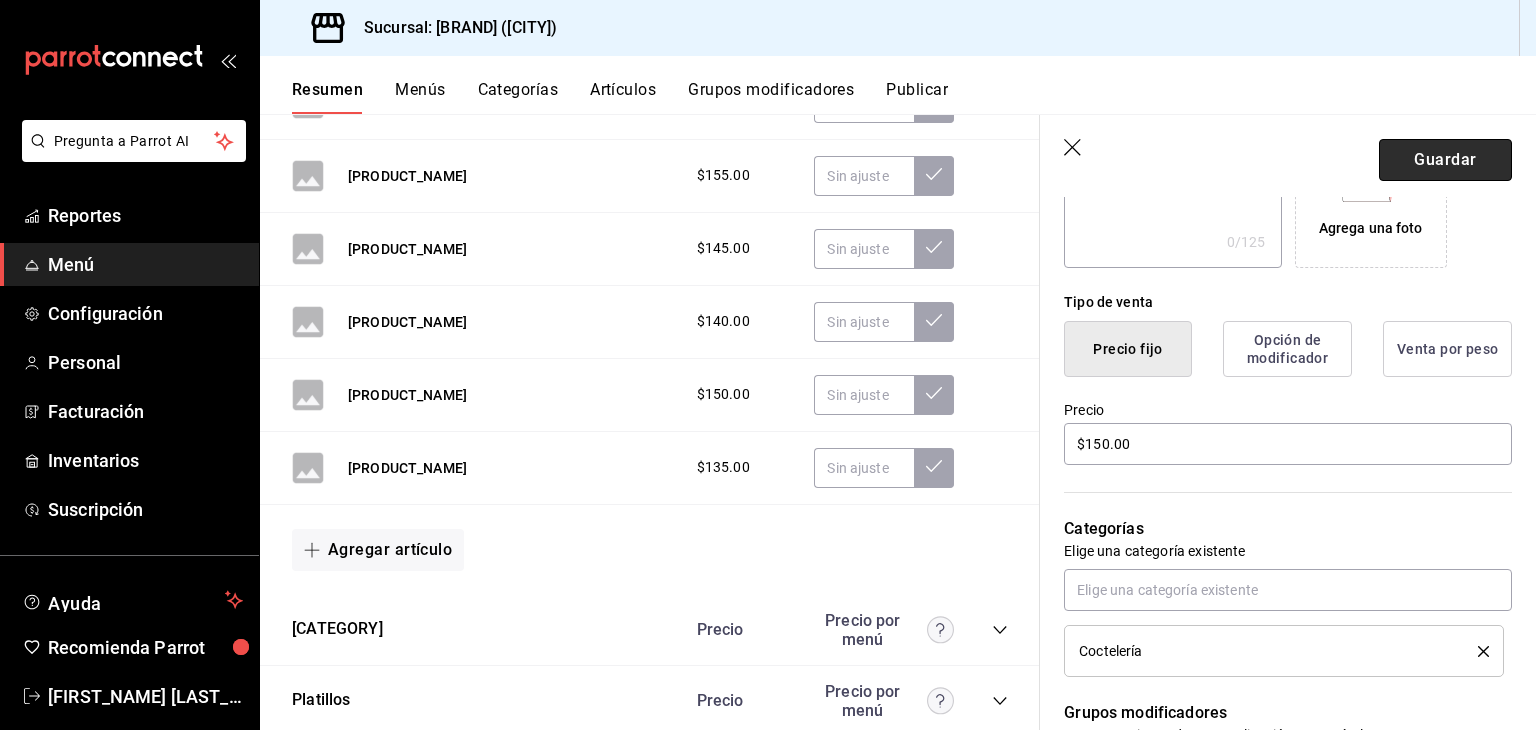 click on "Guardar" at bounding box center [1445, 160] 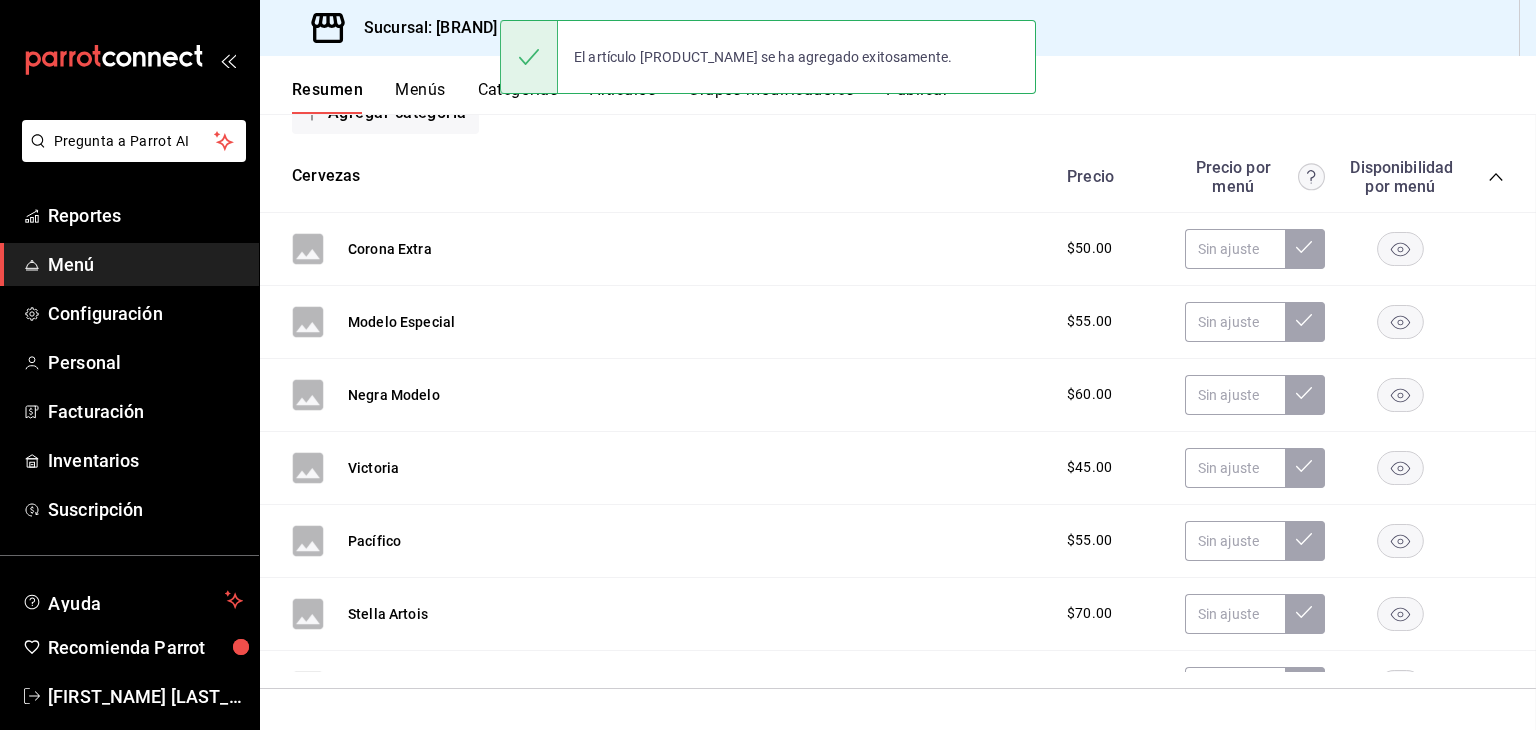 scroll, scrollTop: 0, scrollLeft: 0, axis: both 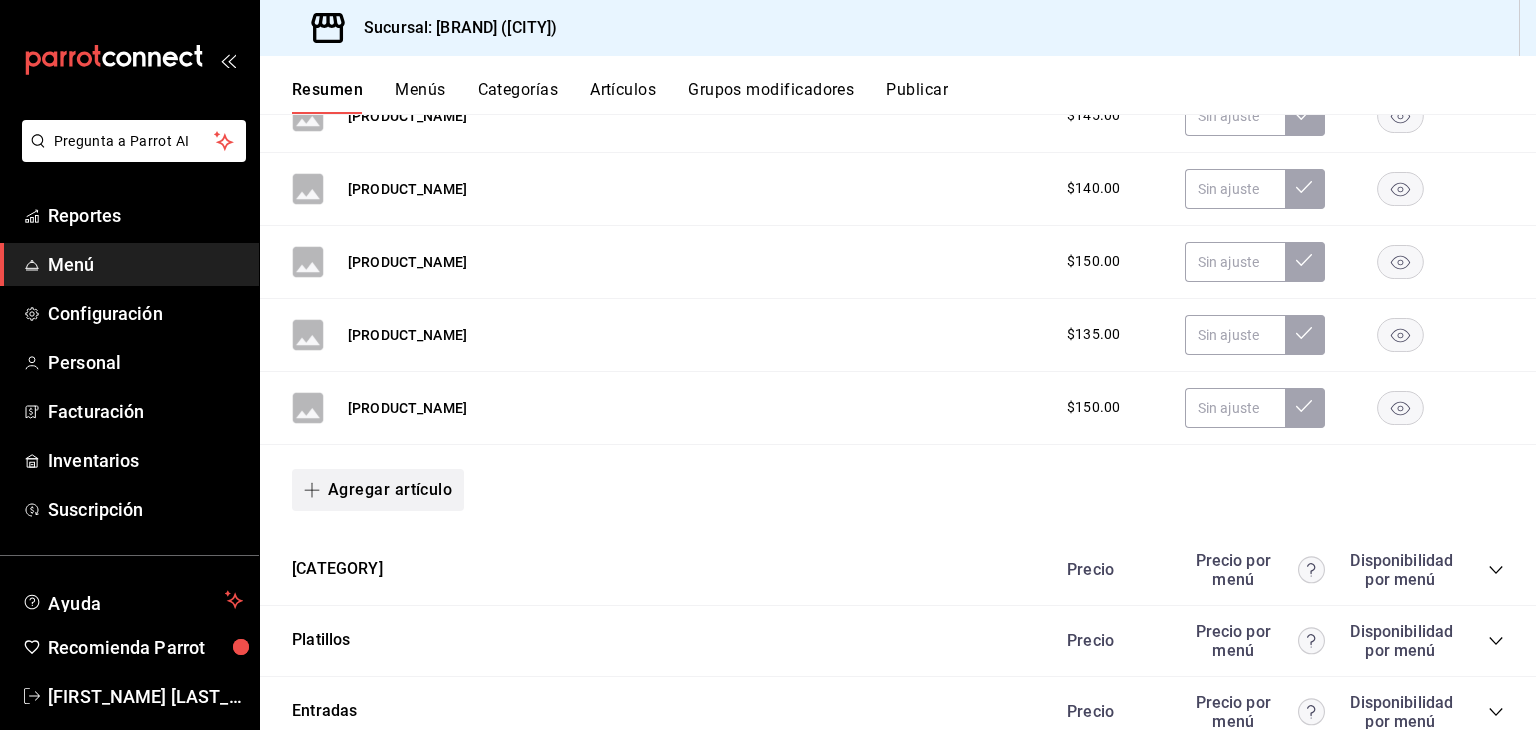 click on "Agregar artículo" at bounding box center [378, 490] 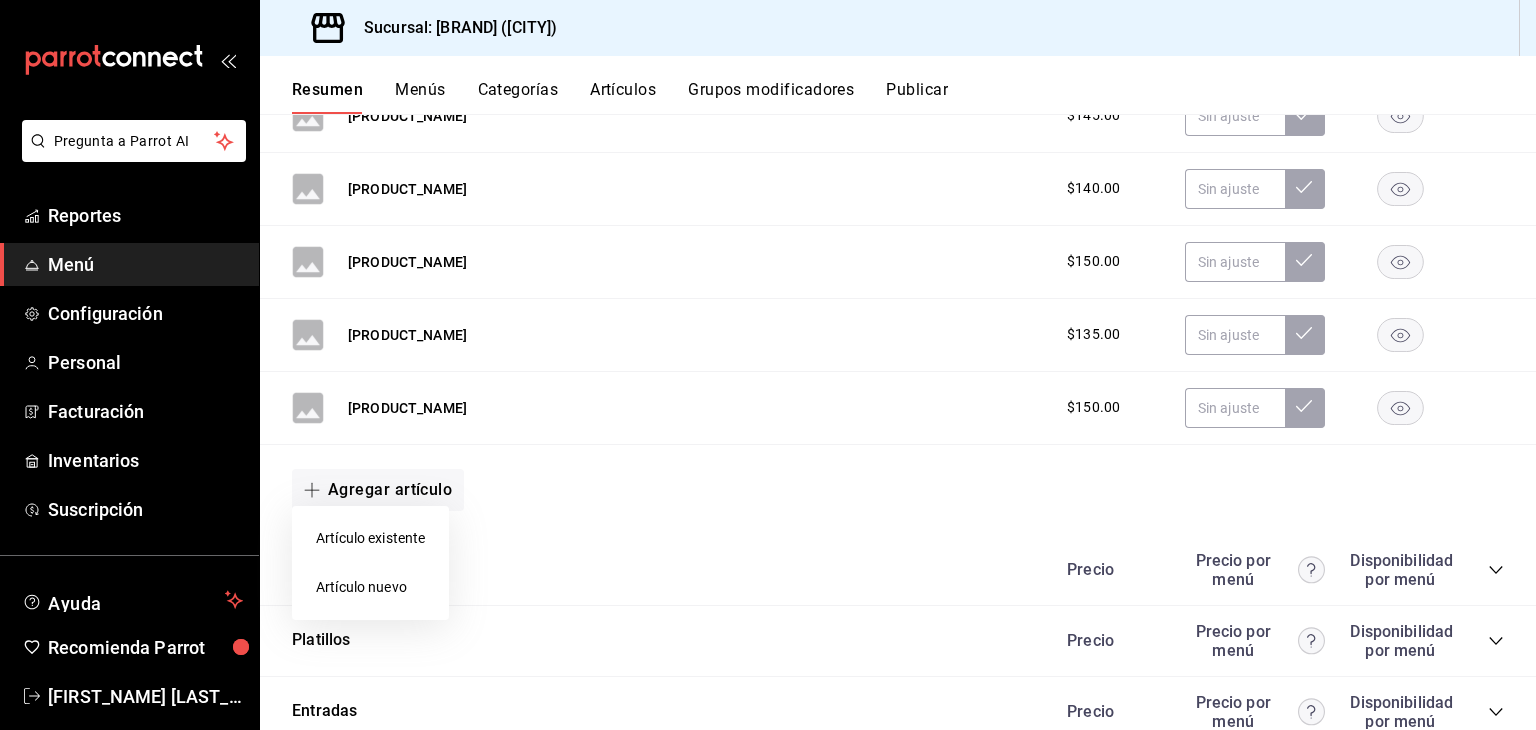 click on "Artículo nuevo" at bounding box center [370, 587] 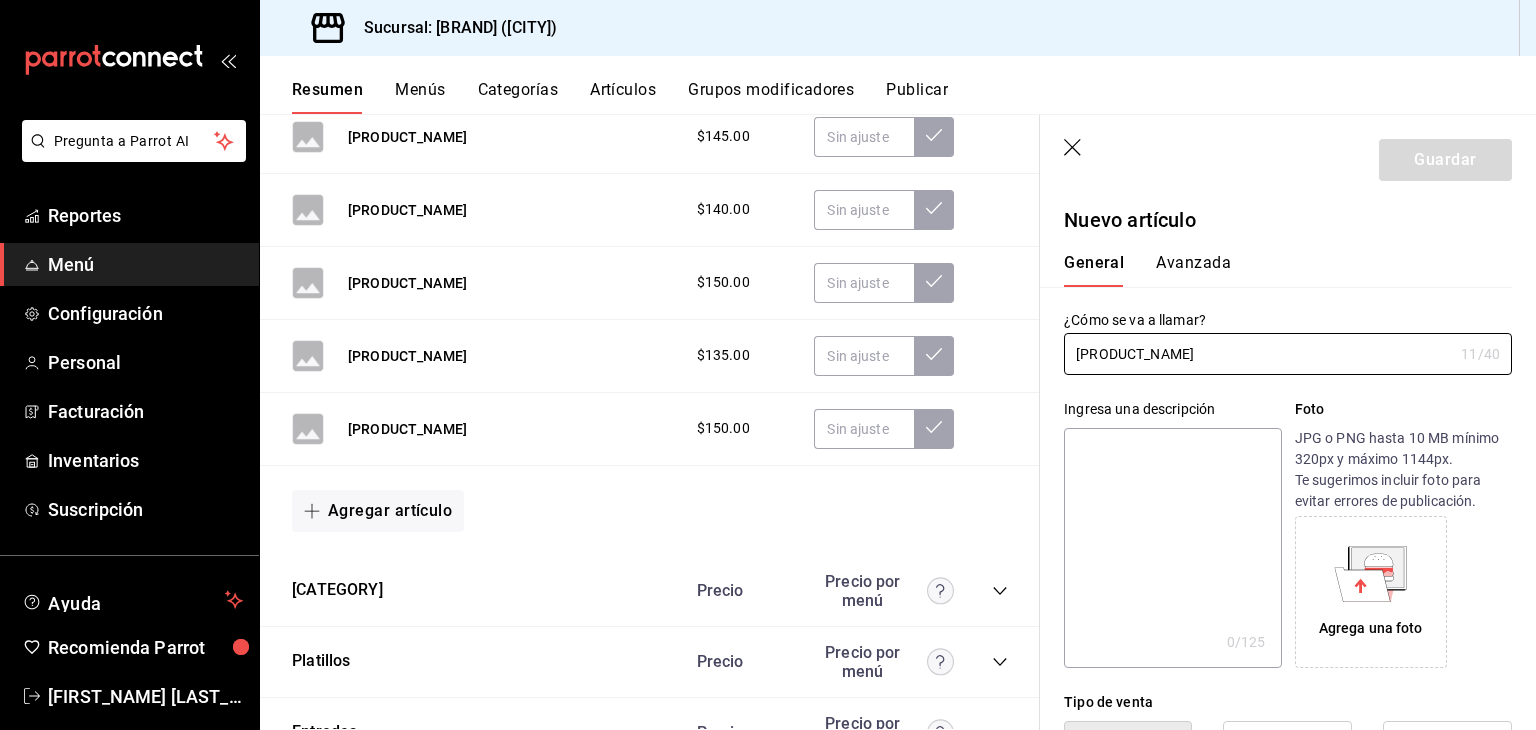 type on "Ruso Negro" 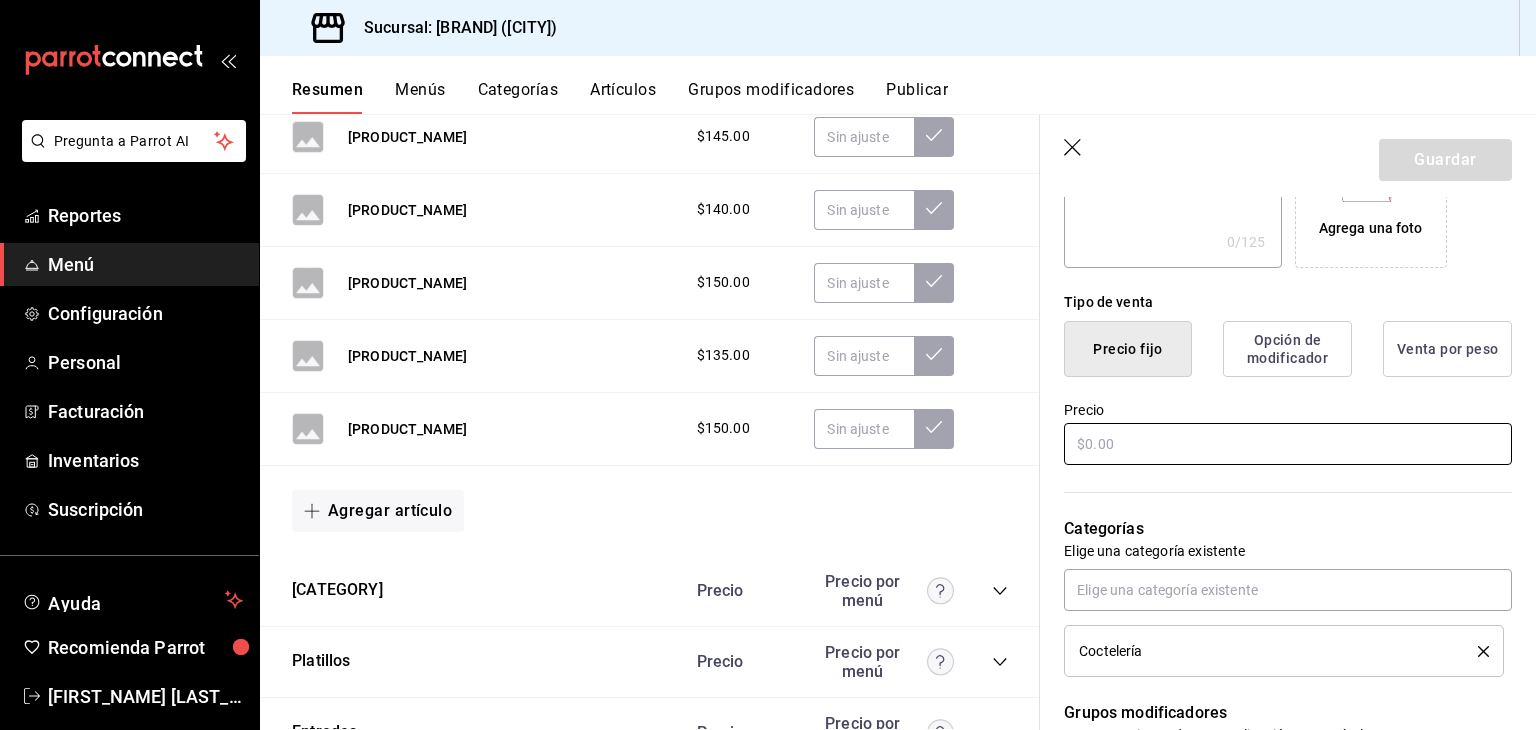 click at bounding box center (1288, 444) 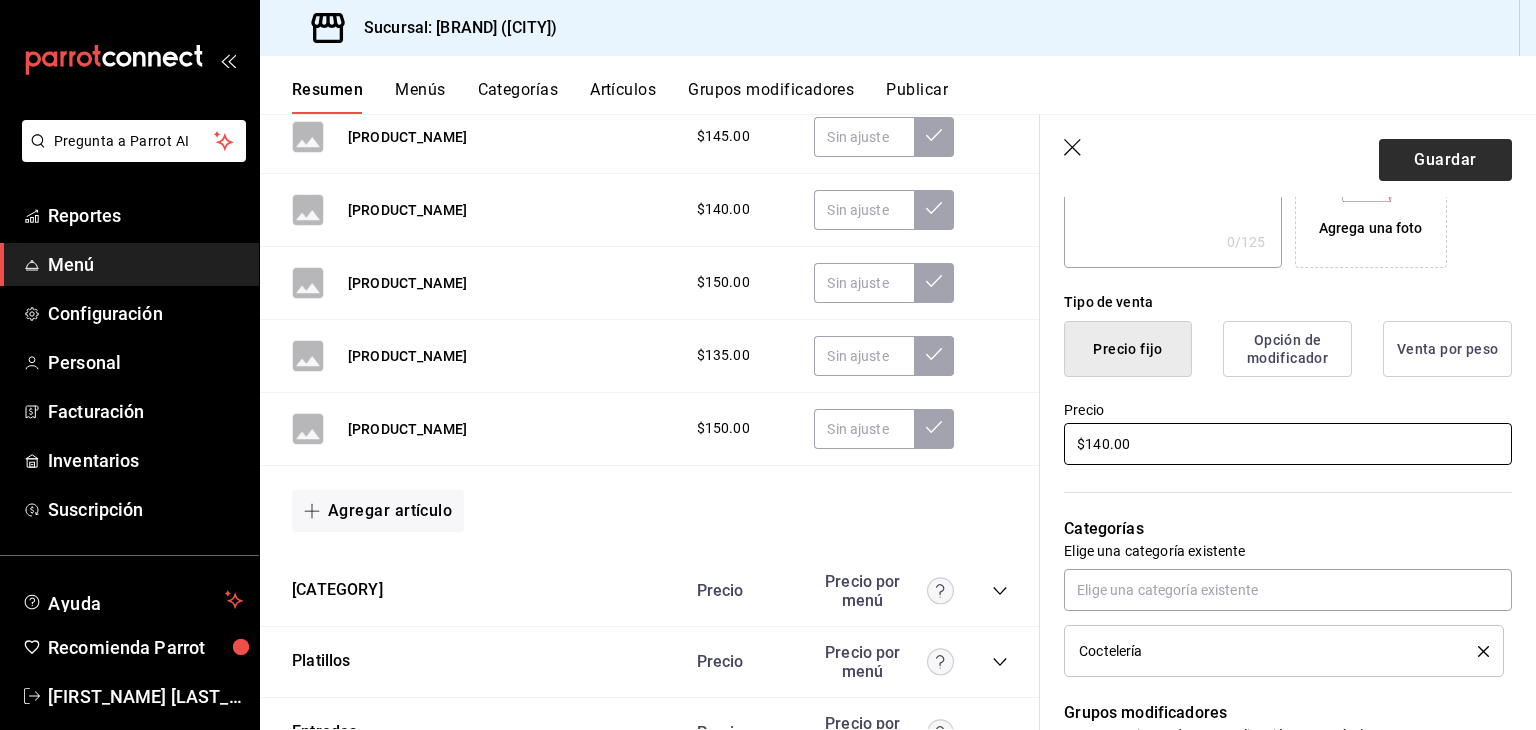 type on "$140.00" 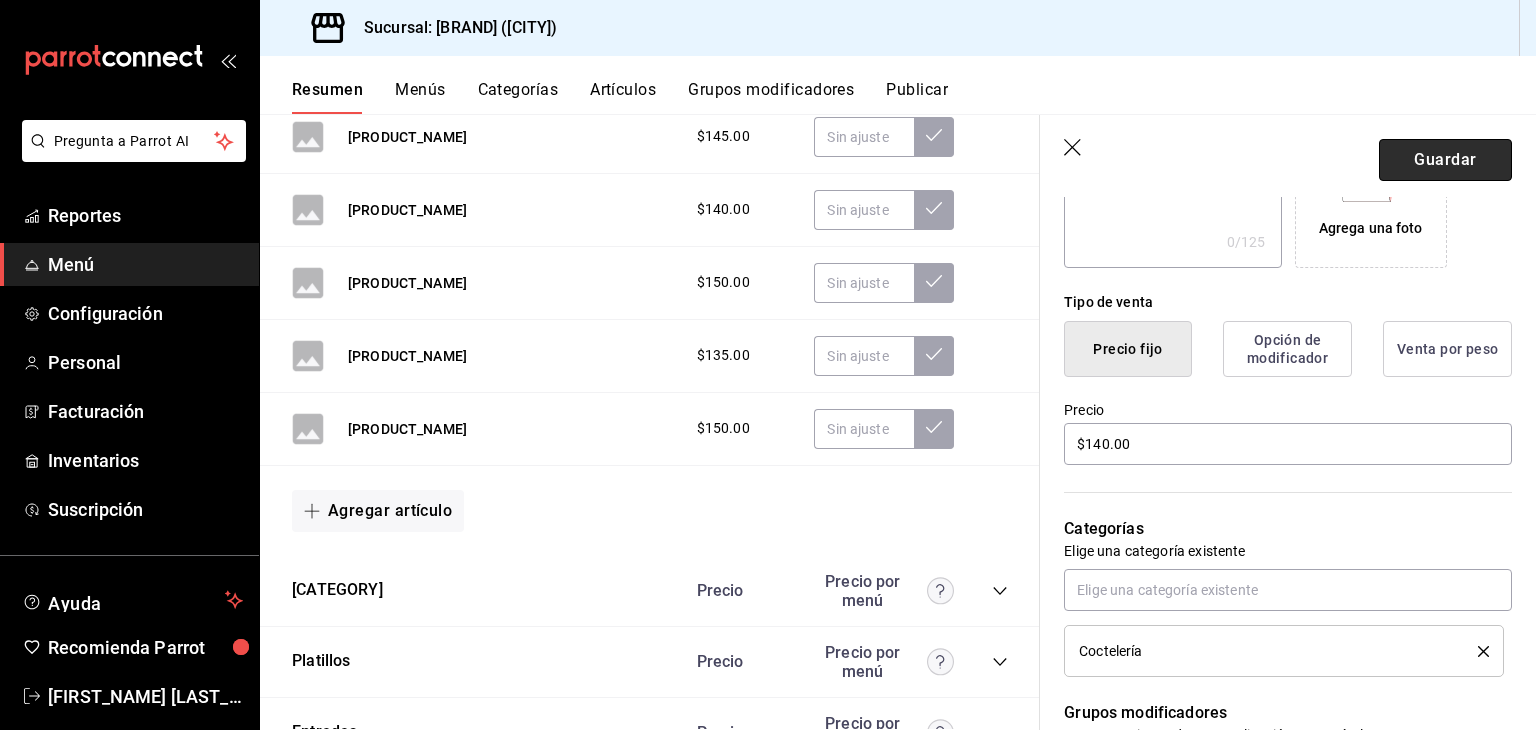 click on "Guardar" at bounding box center (1445, 160) 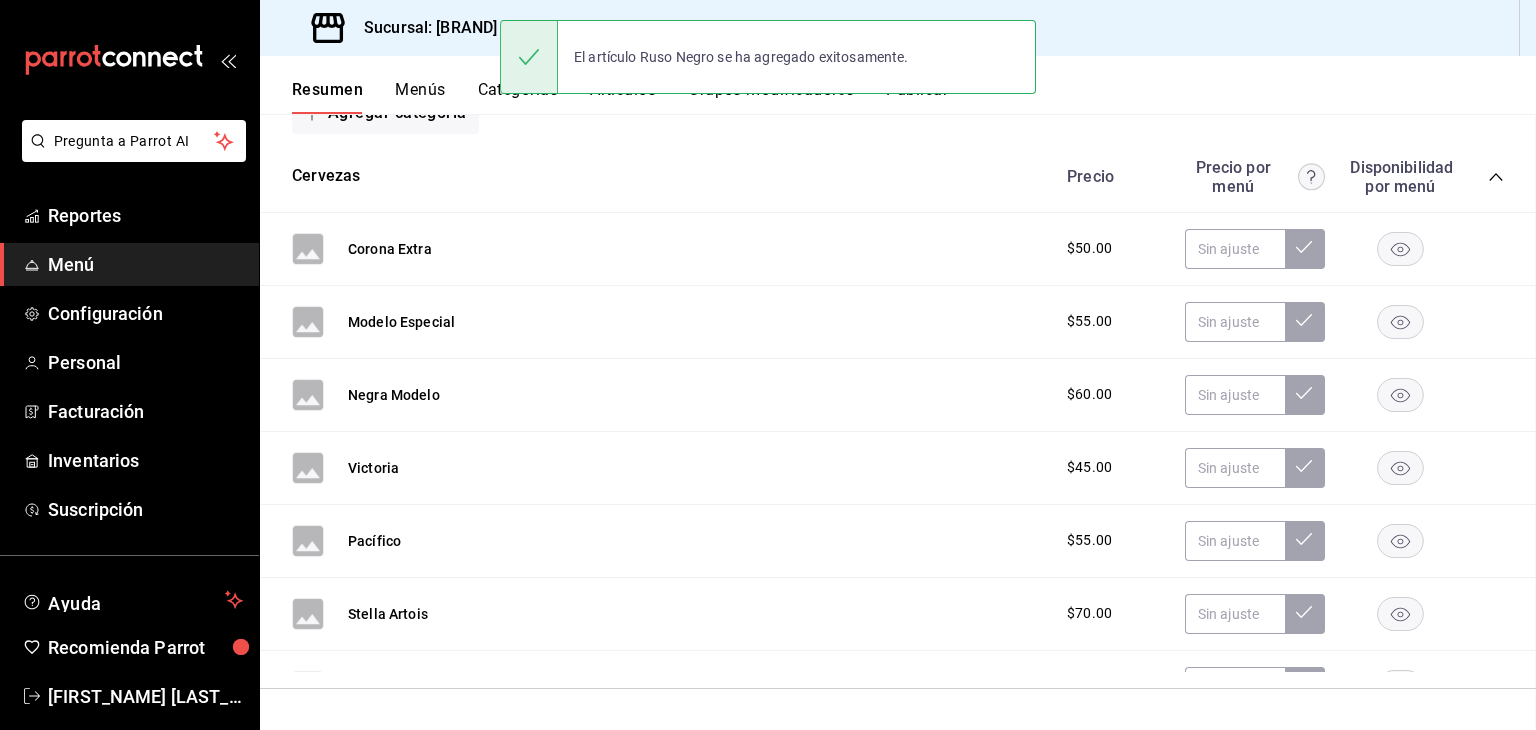 scroll, scrollTop: 0, scrollLeft: 0, axis: both 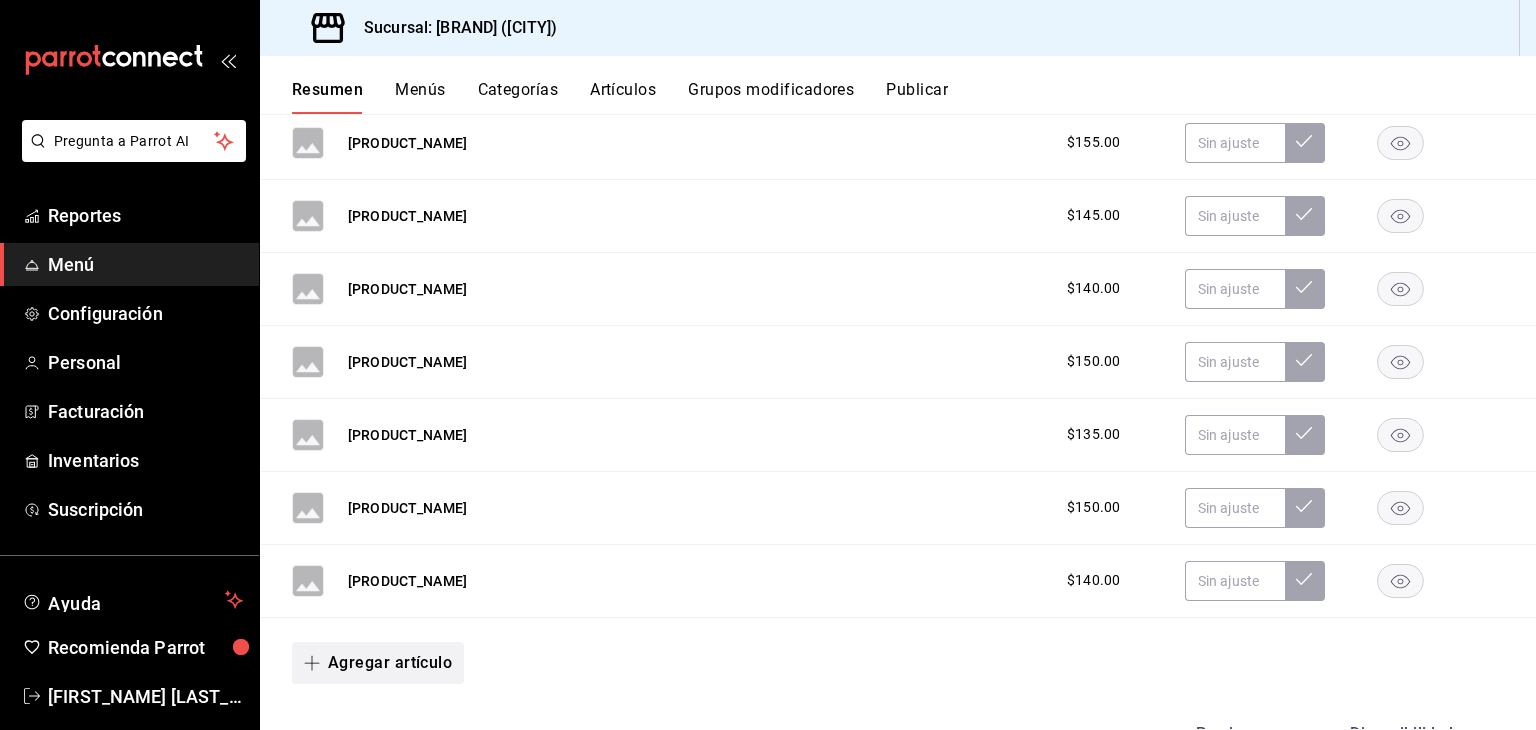 click on "Agregar artículo" at bounding box center [378, 663] 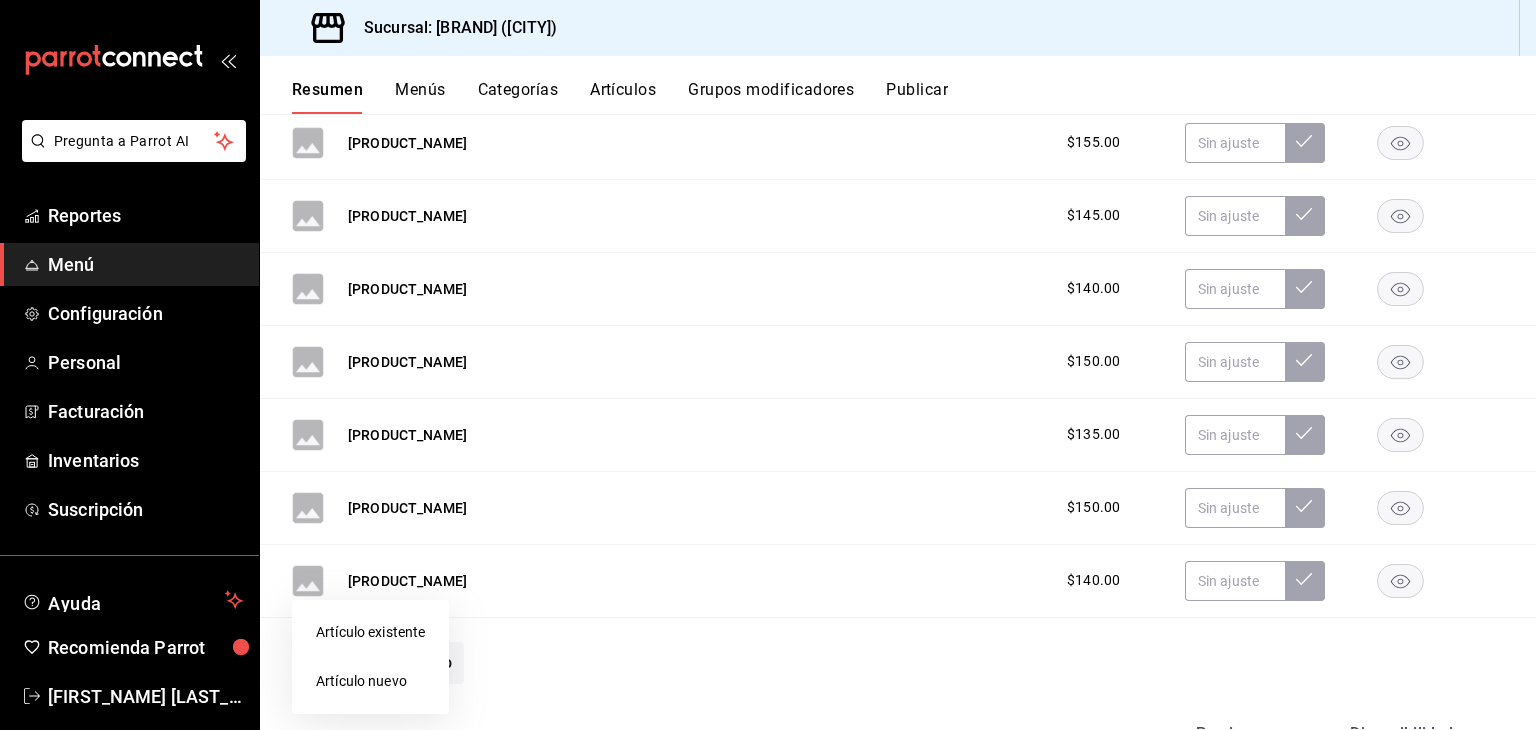 click on "Artículo nuevo" at bounding box center (370, 681) 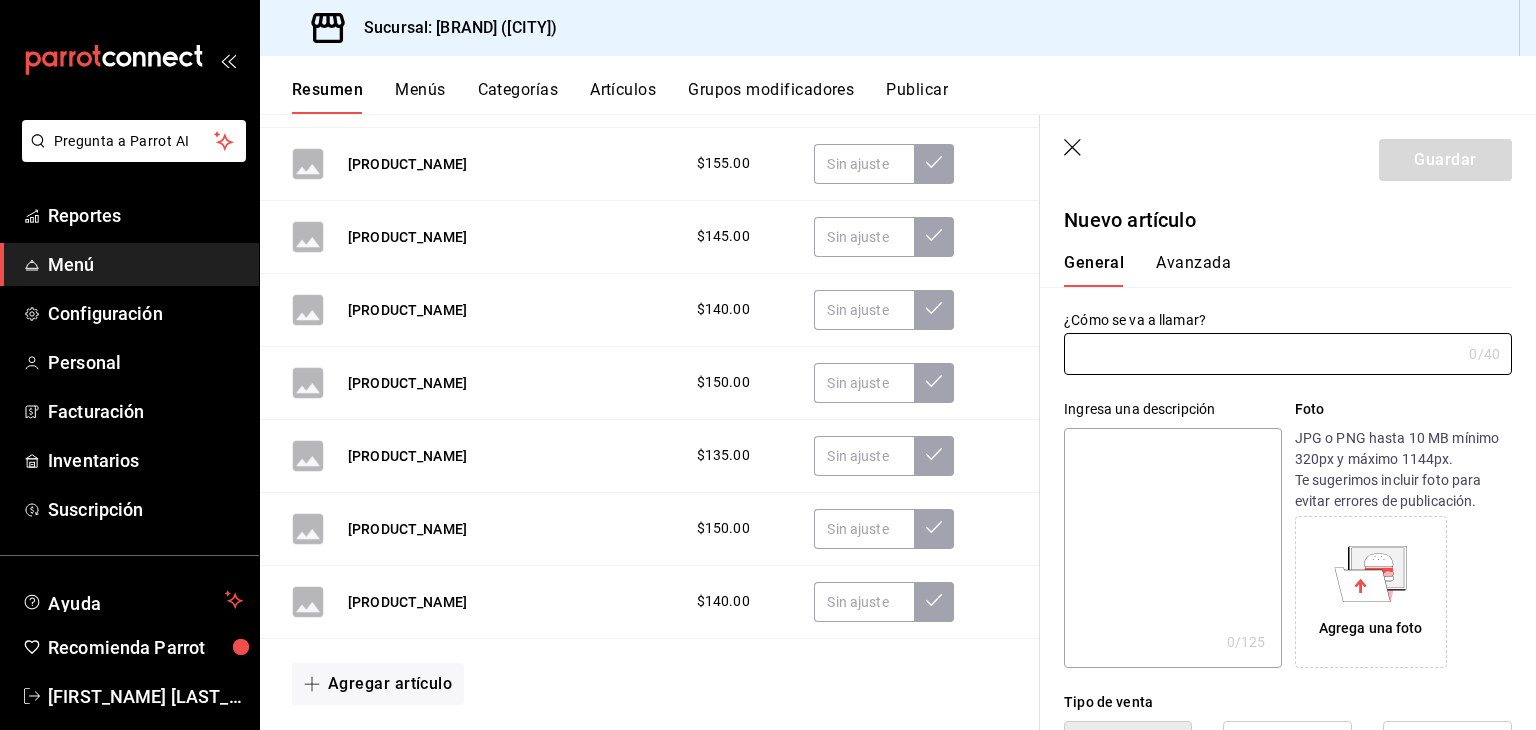 type on "AR-[NUMBER]" 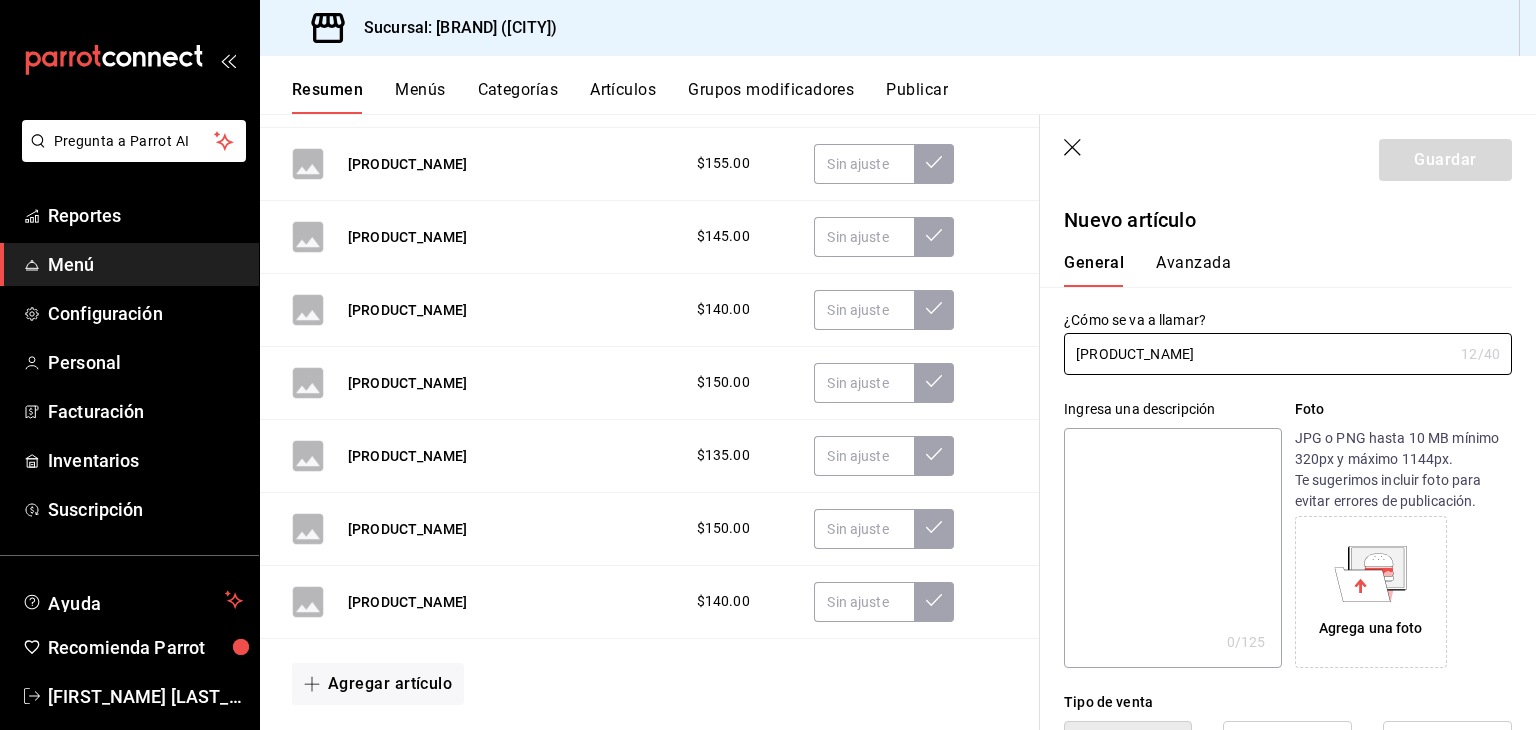 scroll, scrollTop: 2312, scrollLeft: 0, axis: vertical 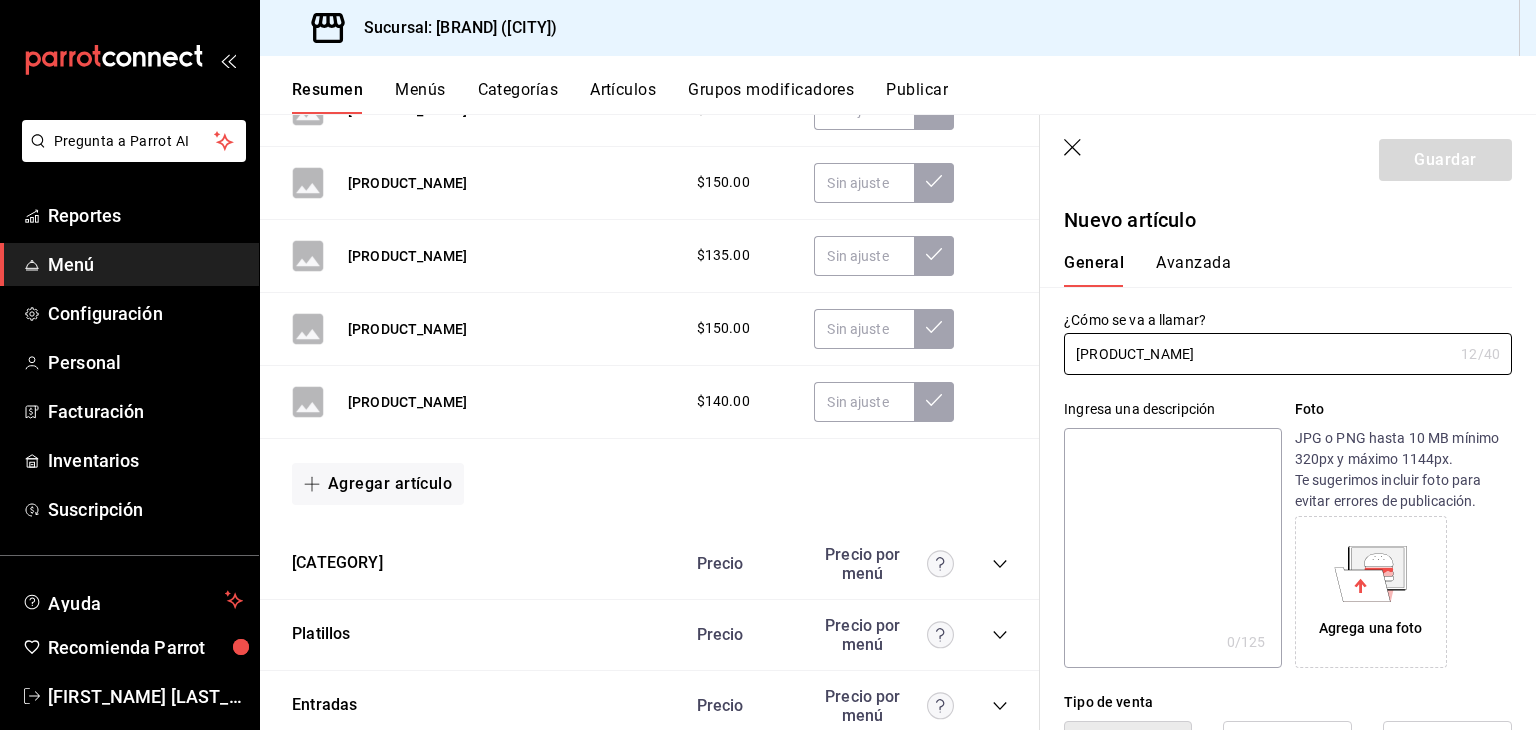 type on "Alfonso XIII" 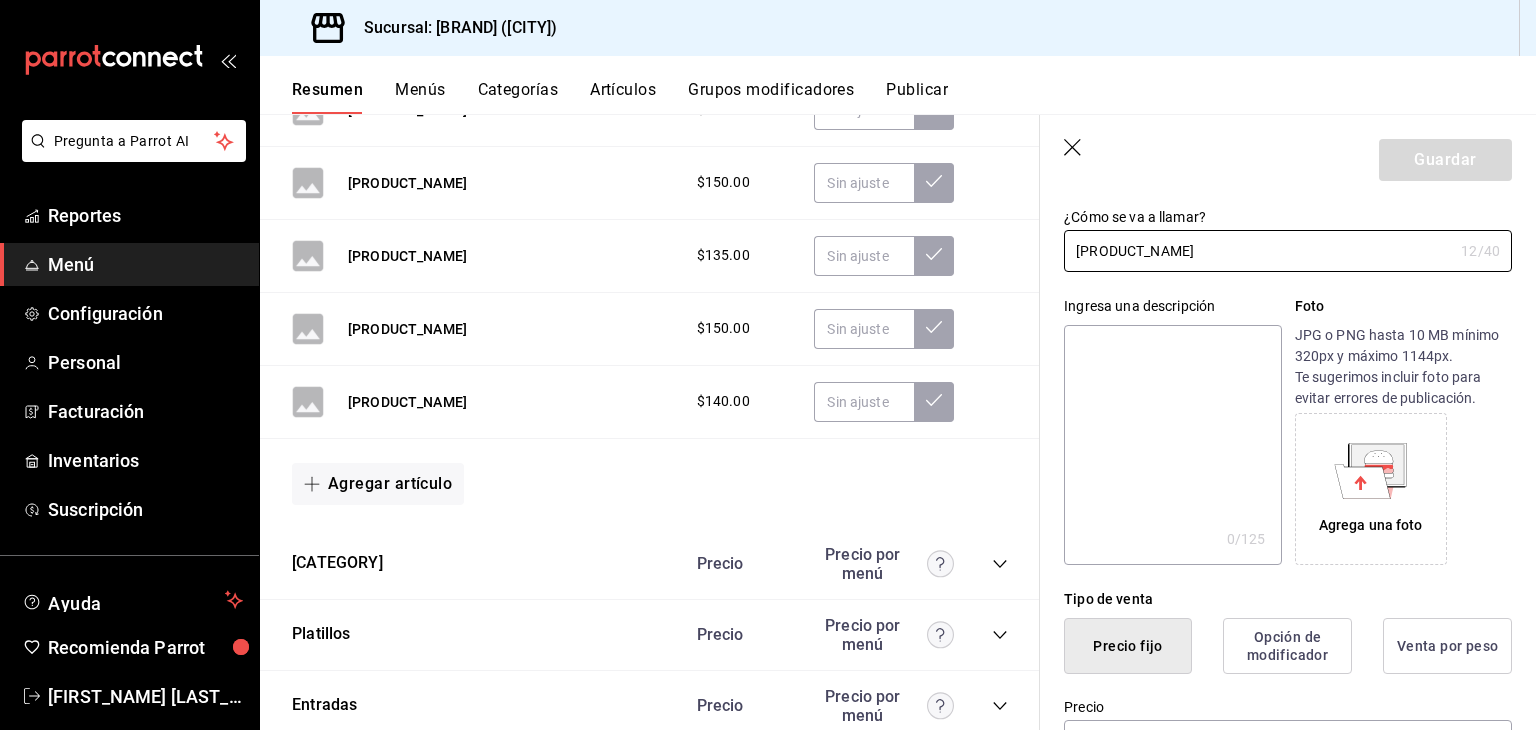 scroll, scrollTop: 300, scrollLeft: 0, axis: vertical 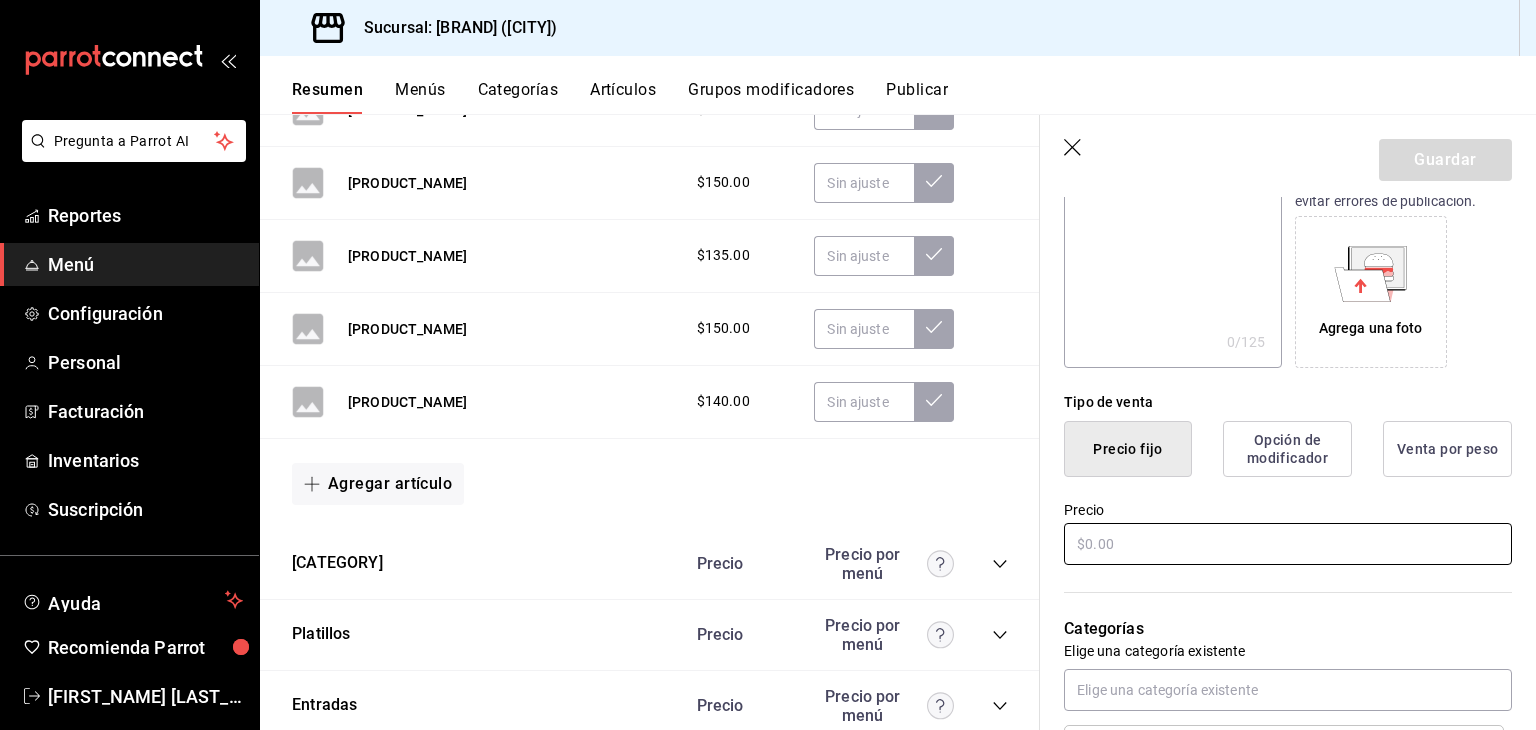 click at bounding box center (1288, 544) 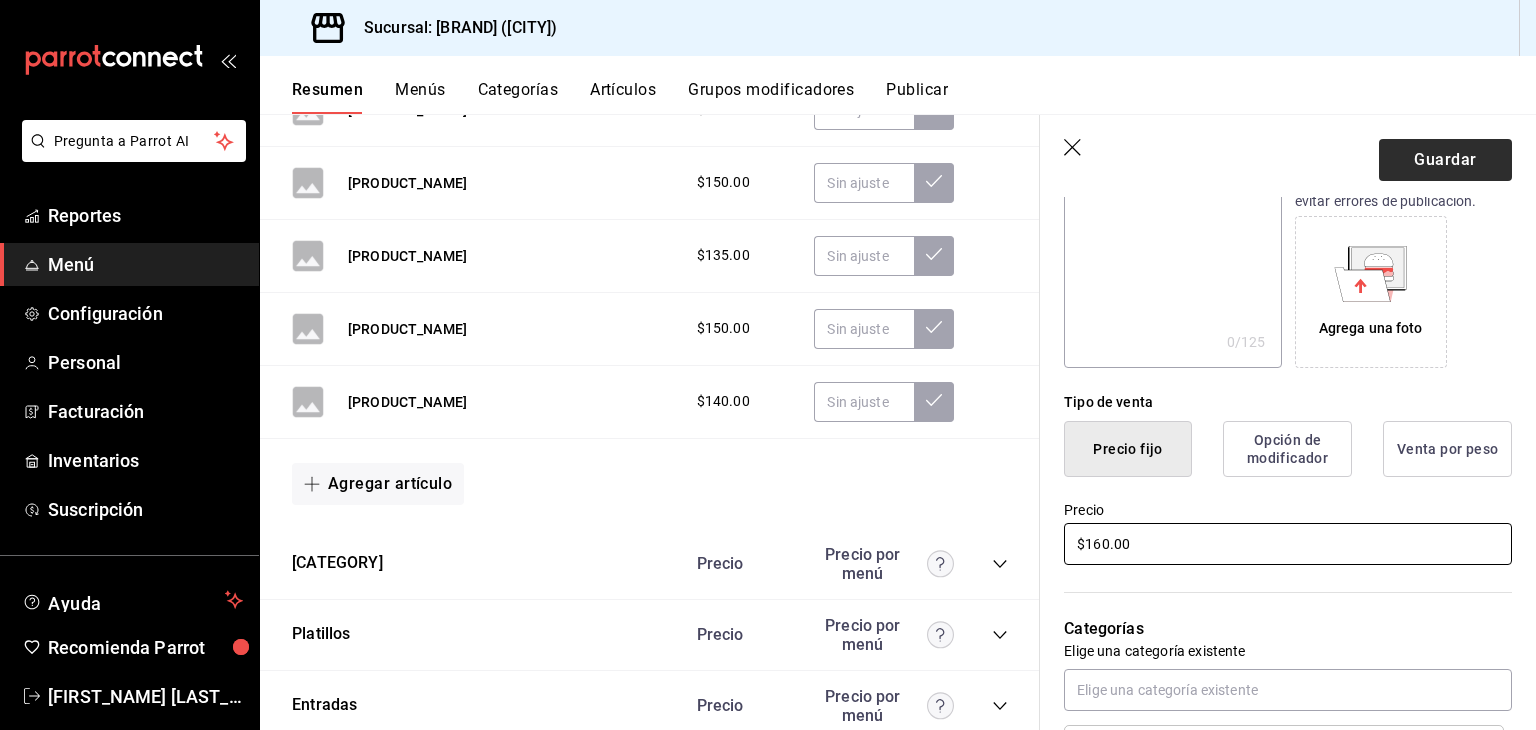 type on "$160.00" 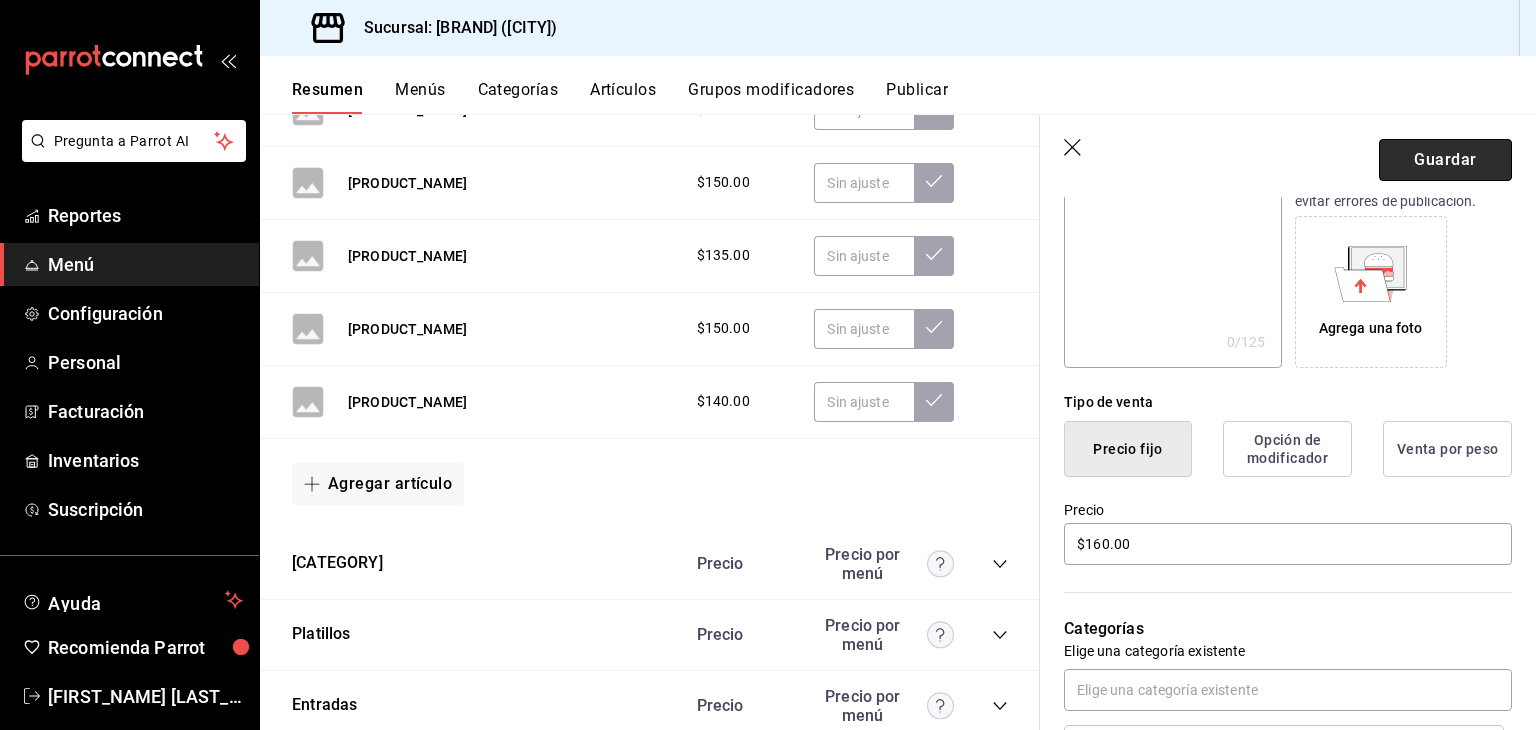 click on "Guardar" at bounding box center (1445, 160) 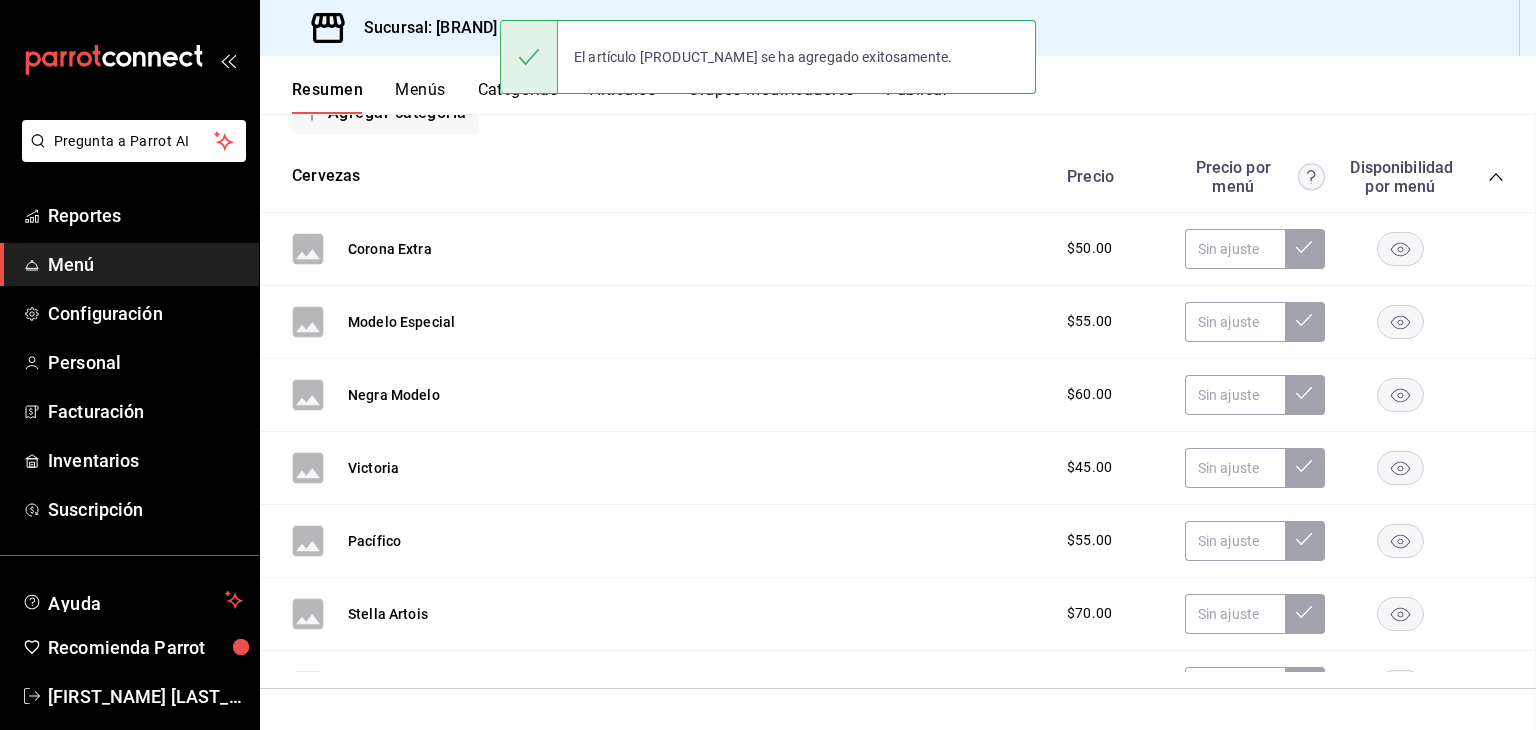 scroll, scrollTop: 0, scrollLeft: 0, axis: both 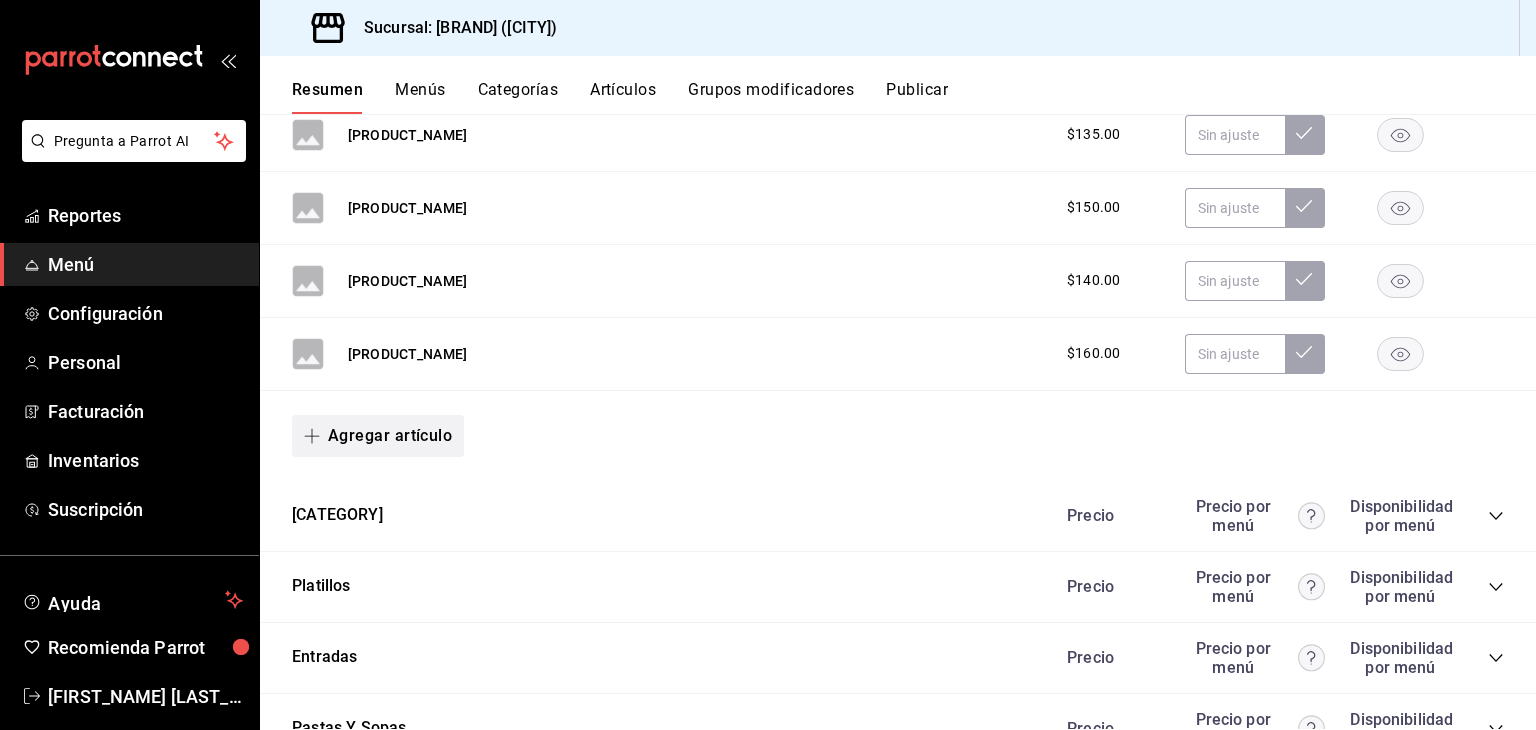 click on "Agregar artículo" at bounding box center [378, 436] 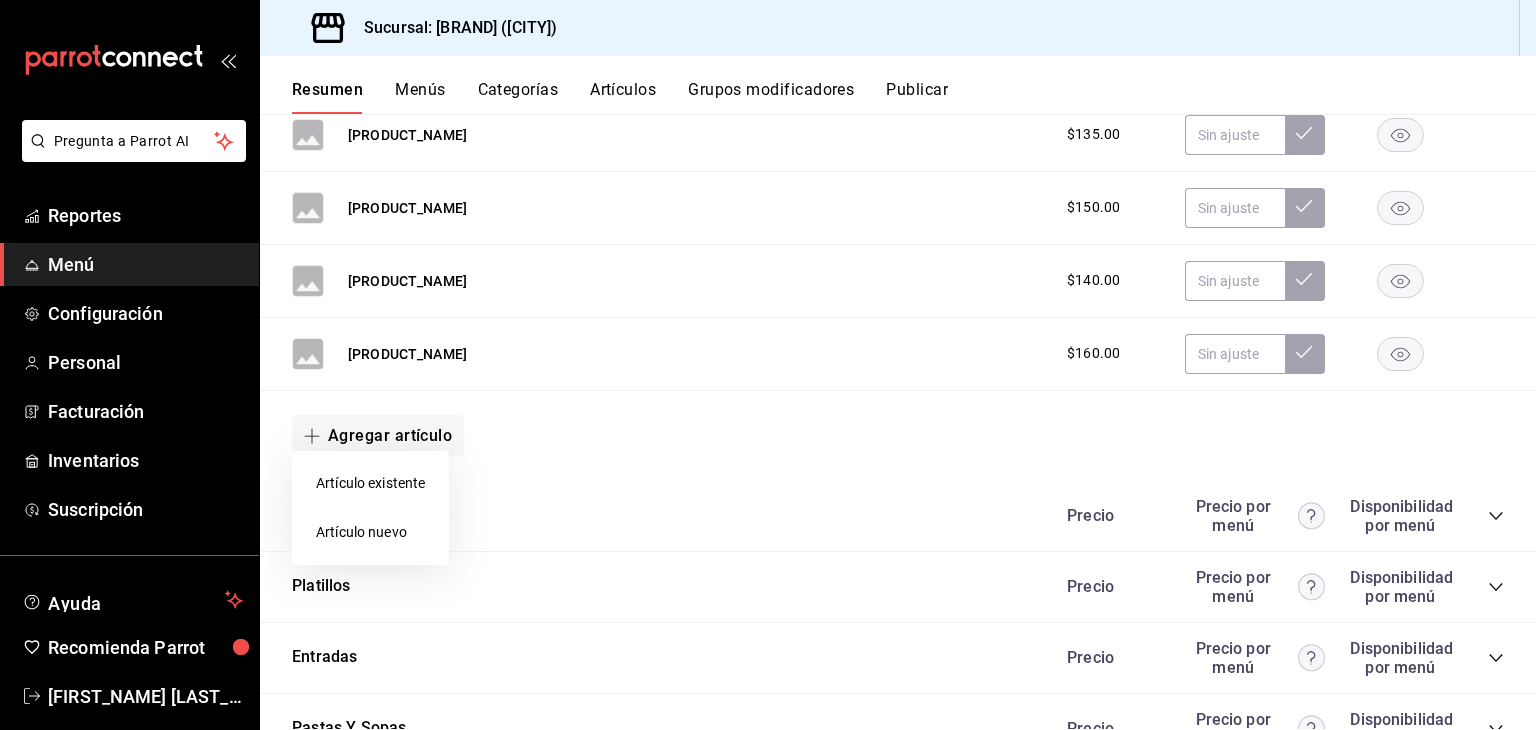 click on "Artículo nuevo" at bounding box center (370, 532) 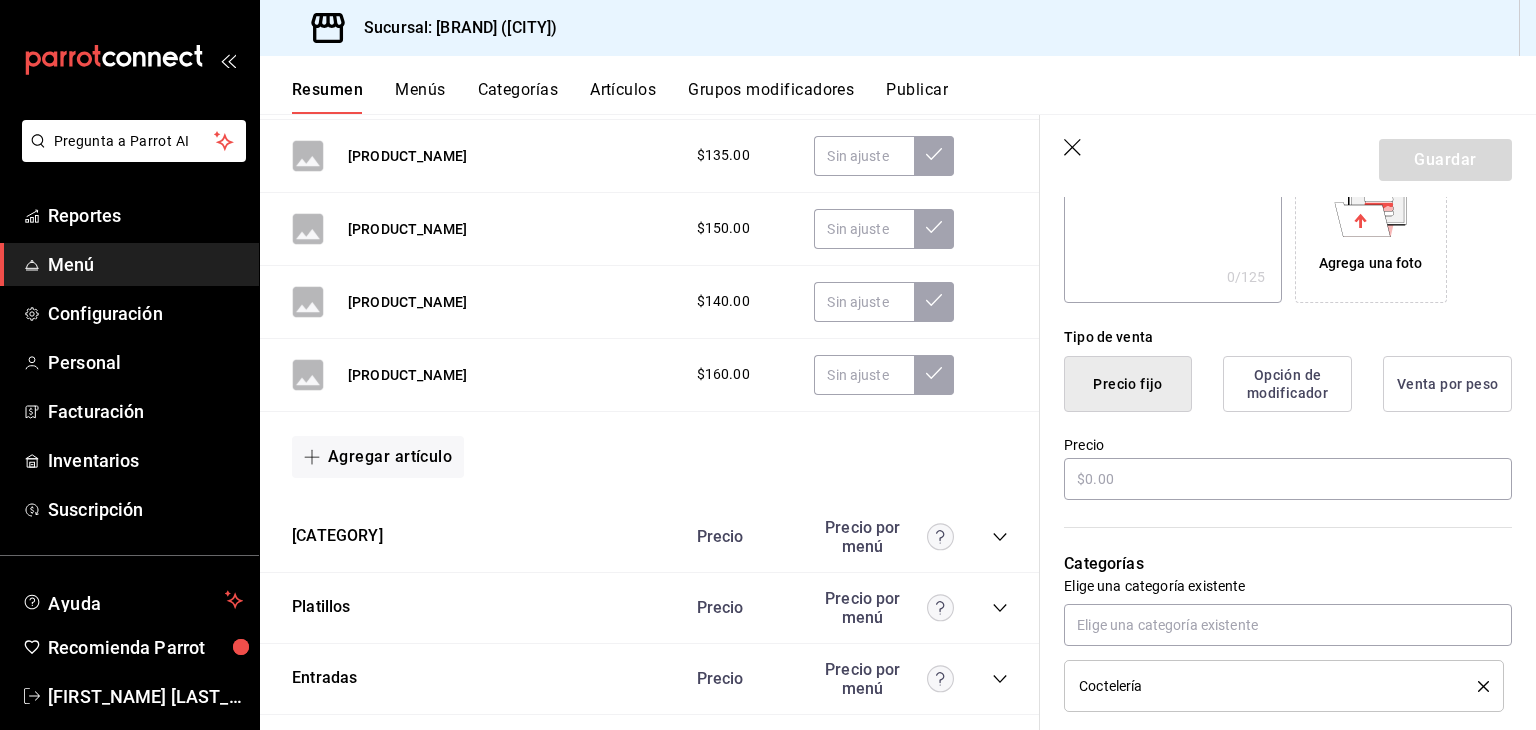 scroll, scrollTop: 400, scrollLeft: 0, axis: vertical 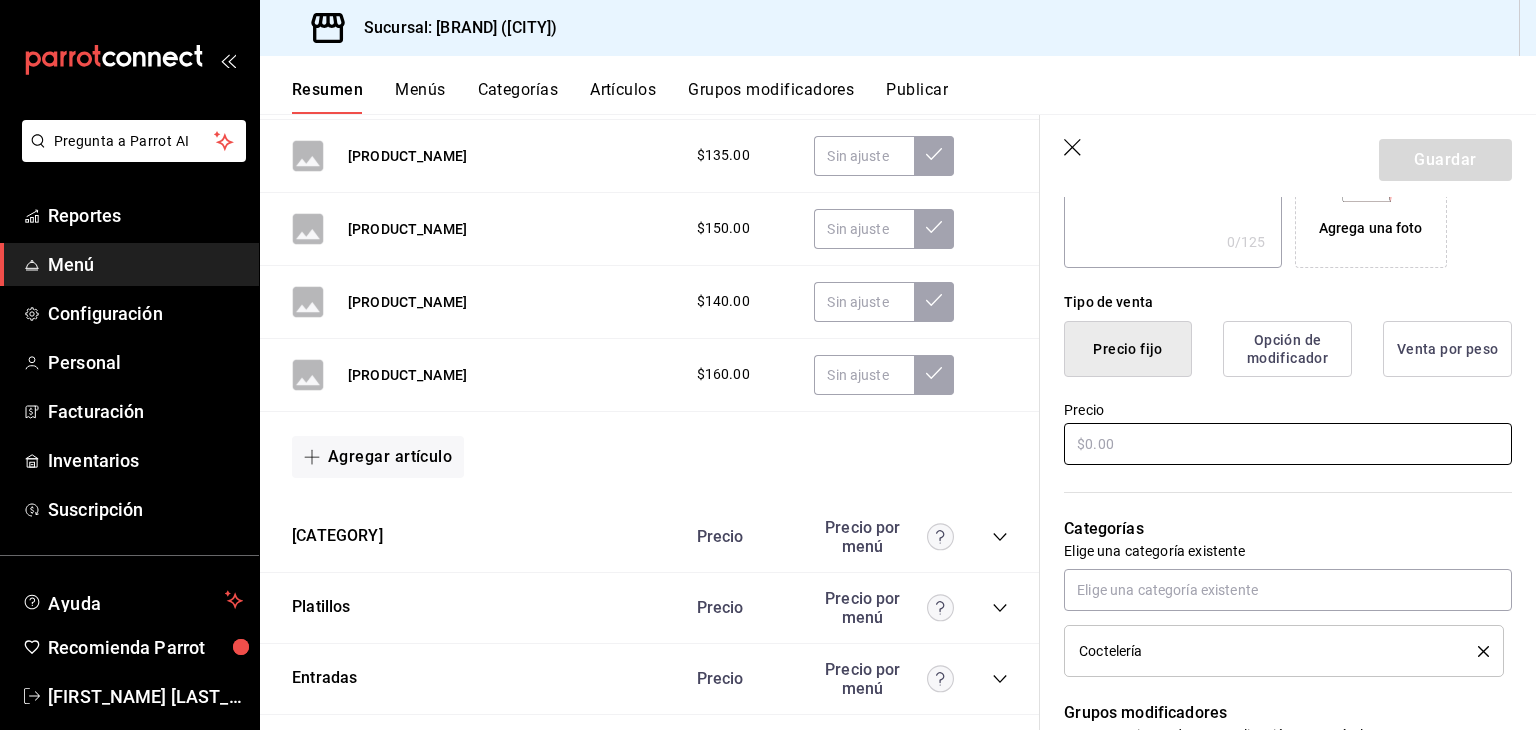 type on "Old Fashioned" 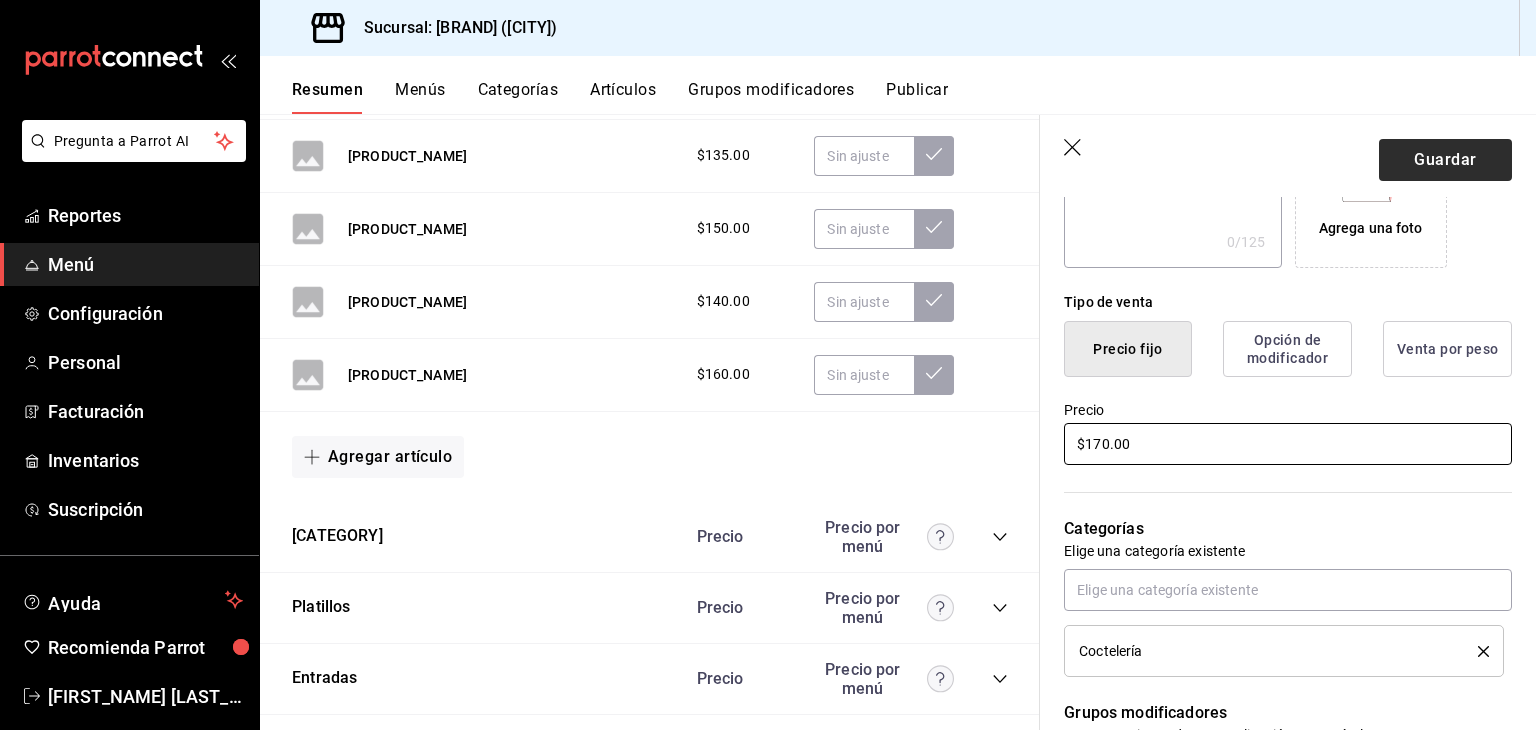 type on "$170.00" 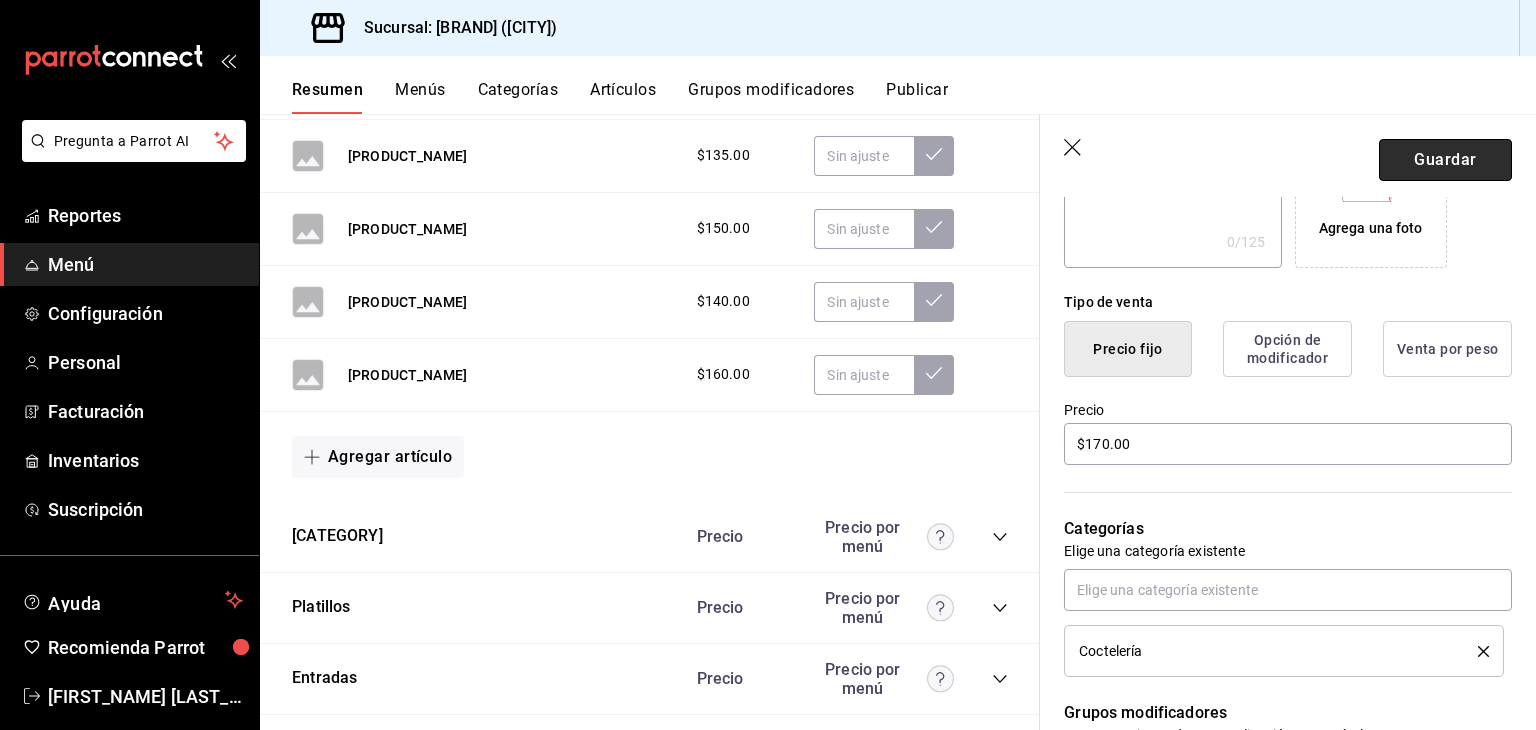 click on "Guardar" at bounding box center [1445, 160] 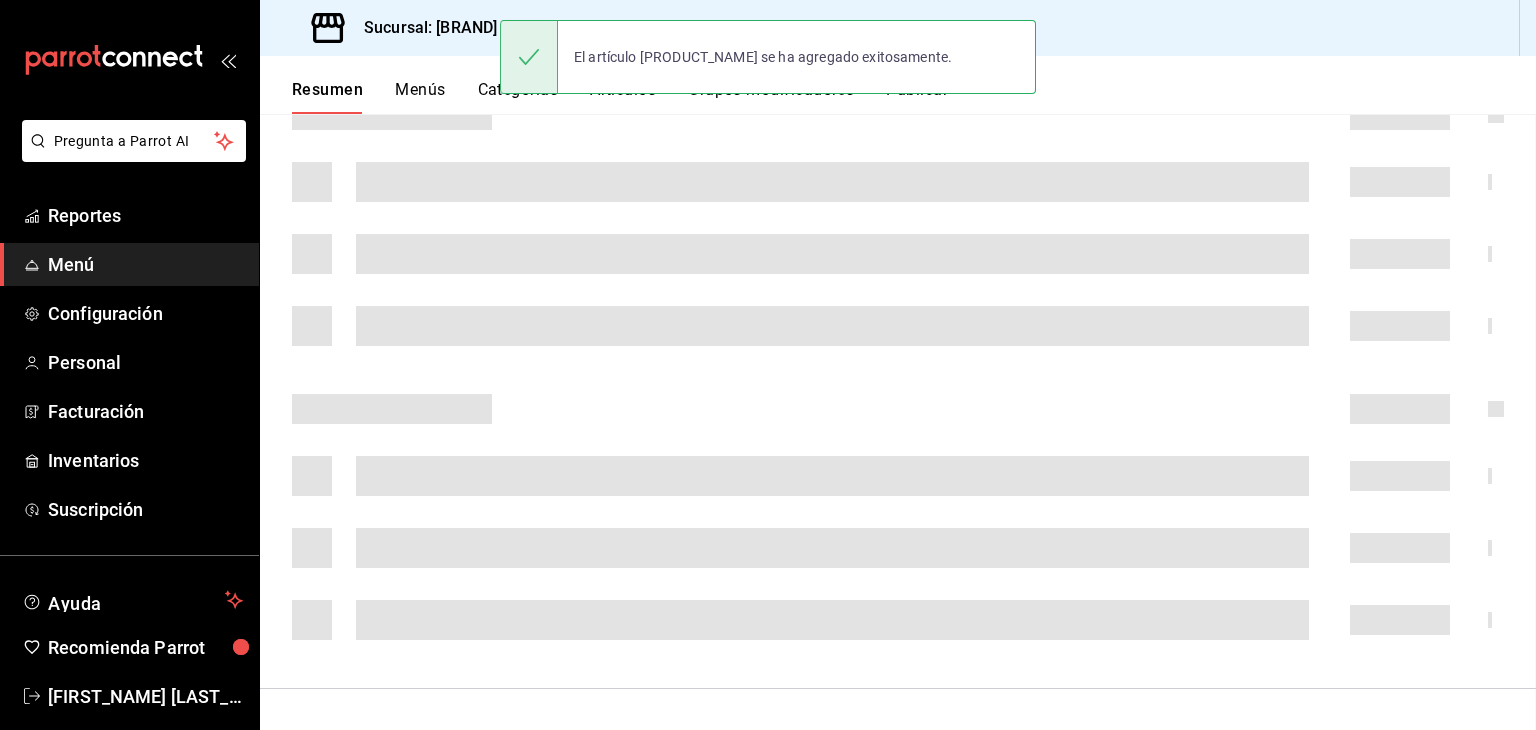 scroll, scrollTop: 0, scrollLeft: 0, axis: both 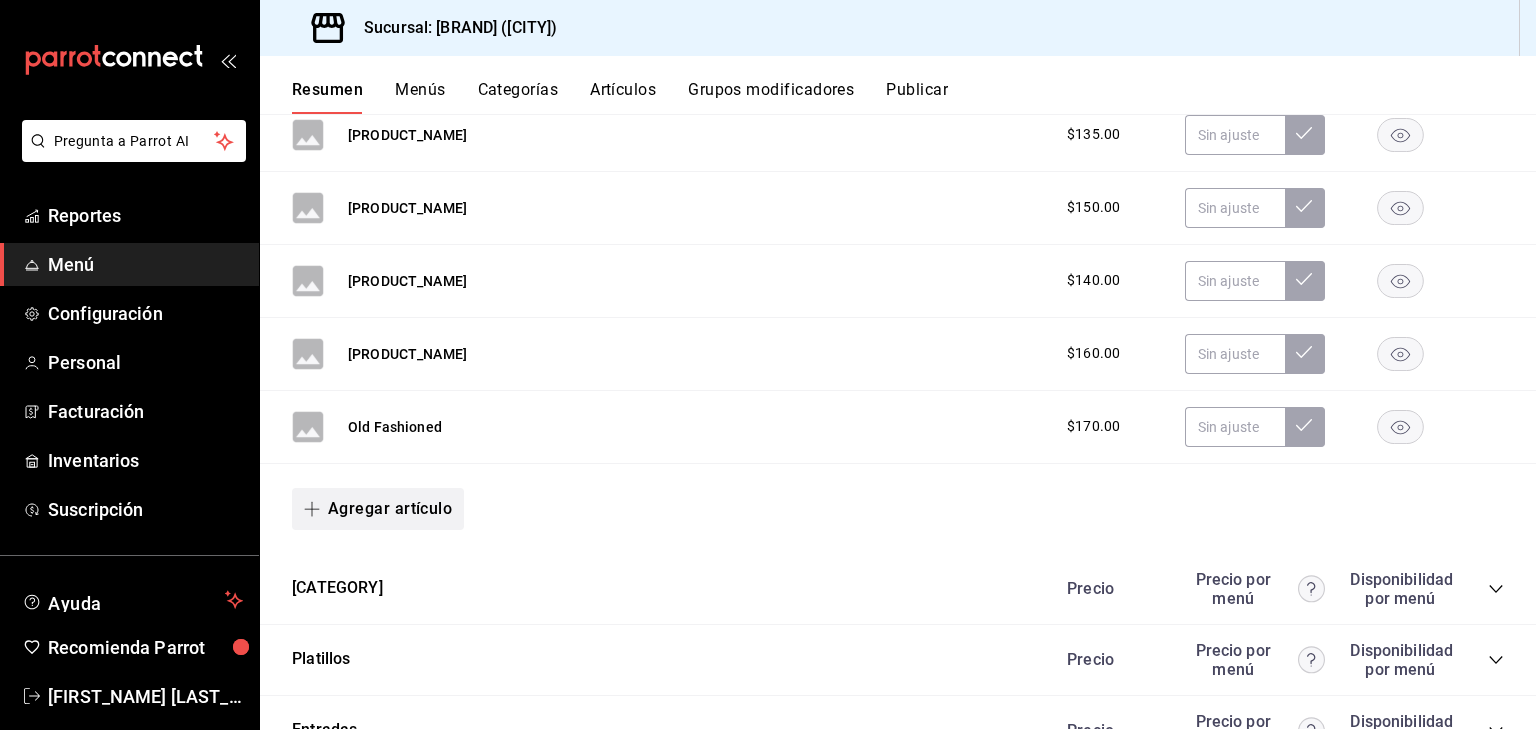 click on "Agregar artículo" at bounding box center [378, 509] 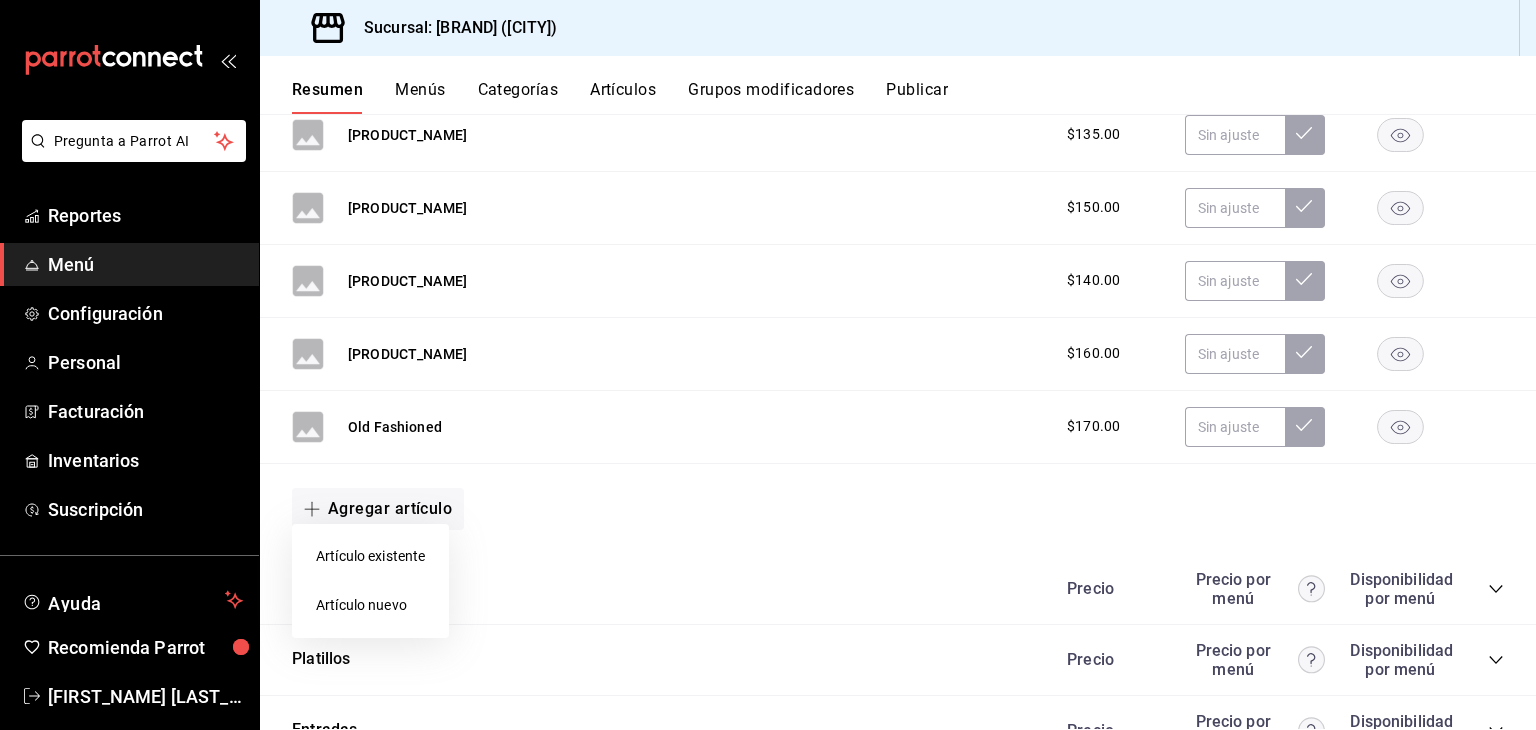 click on "Artículo nuevo" at bounding box center [370, 605] 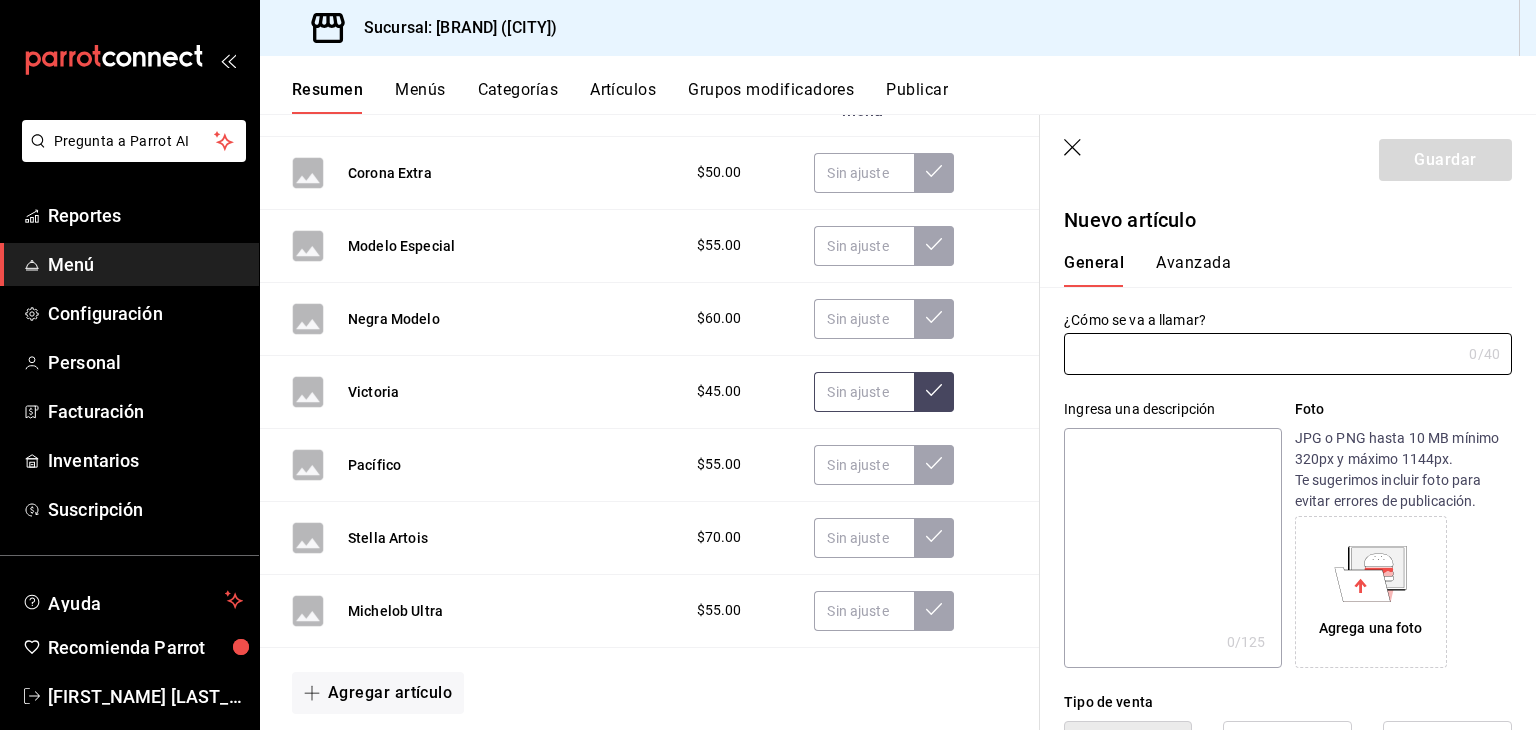 scroll, scrollTop: 412, scrollLeft: 0, axis: vertical 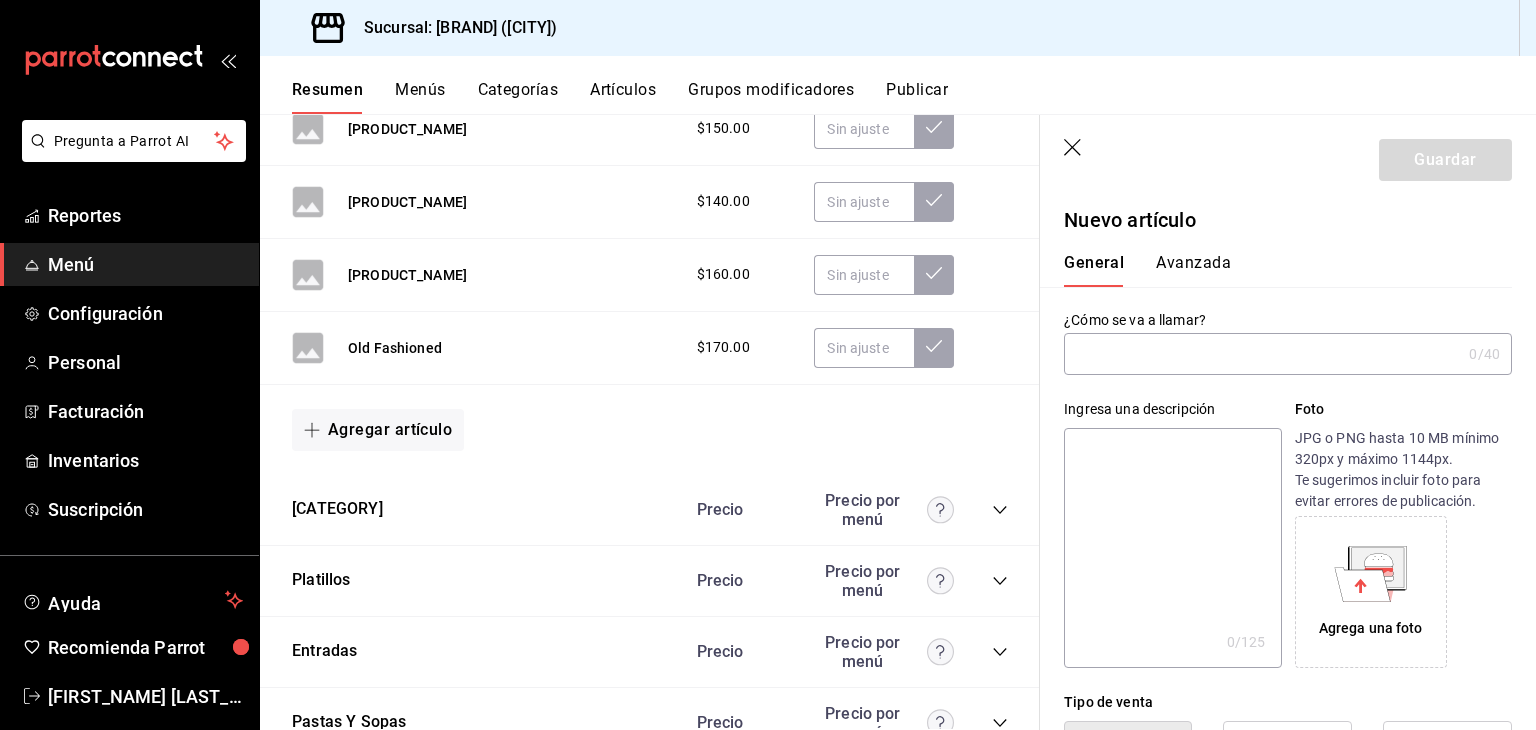 paste on "Chelada" 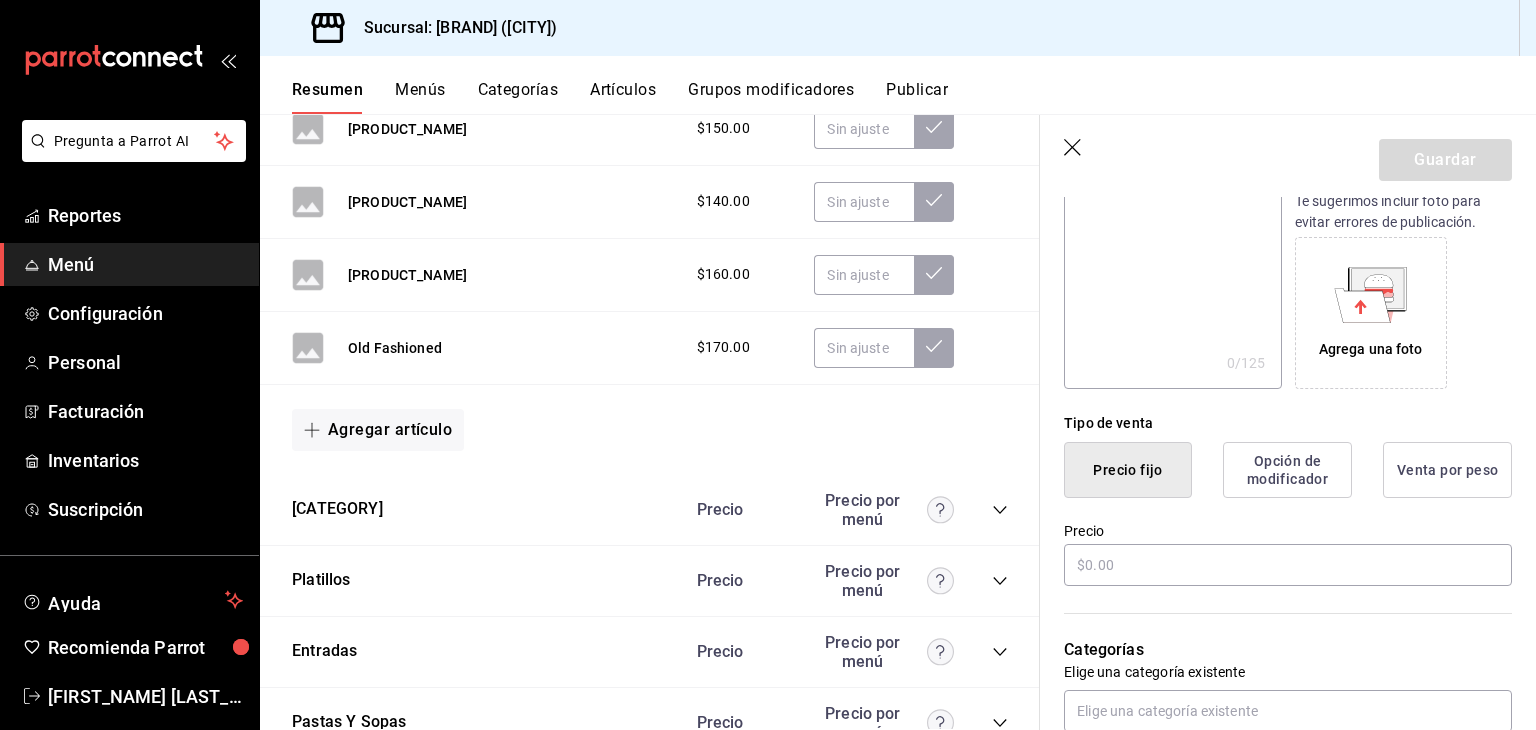 scroll, scrollTop: 400, scrollLeft: 0, axis: vertical 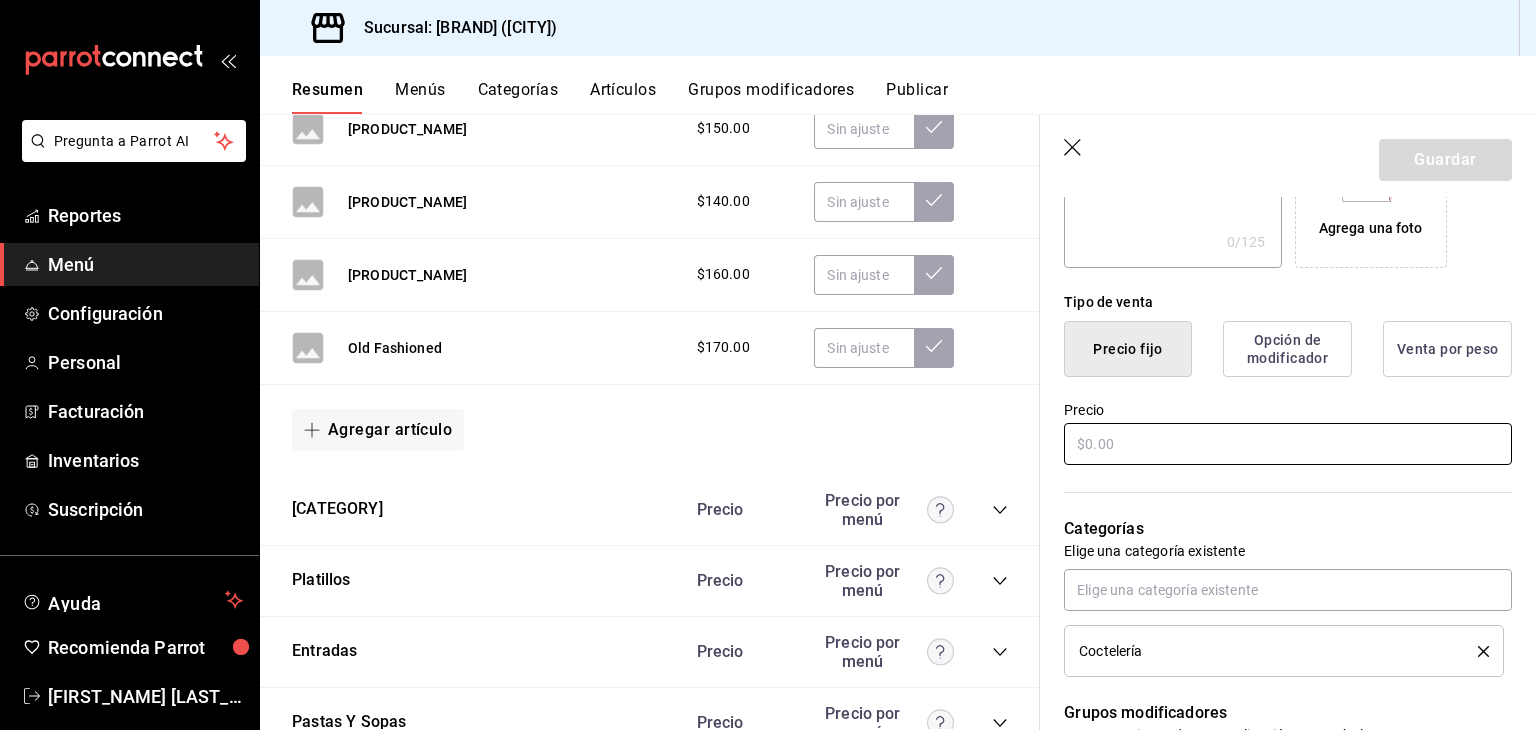 type on "Chelada" 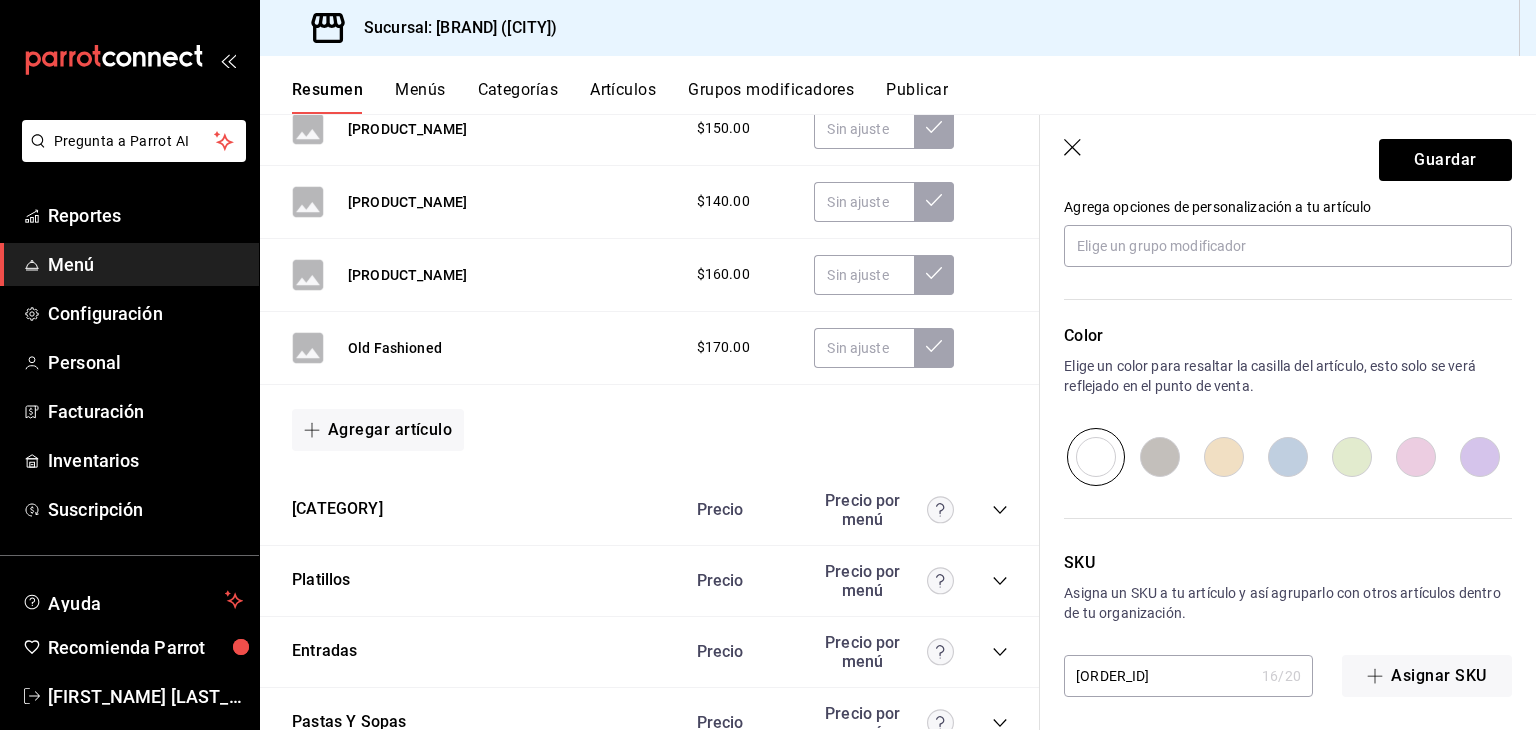 scroll, scrollTop: 934, scrollLeft: 0, axis: vertical 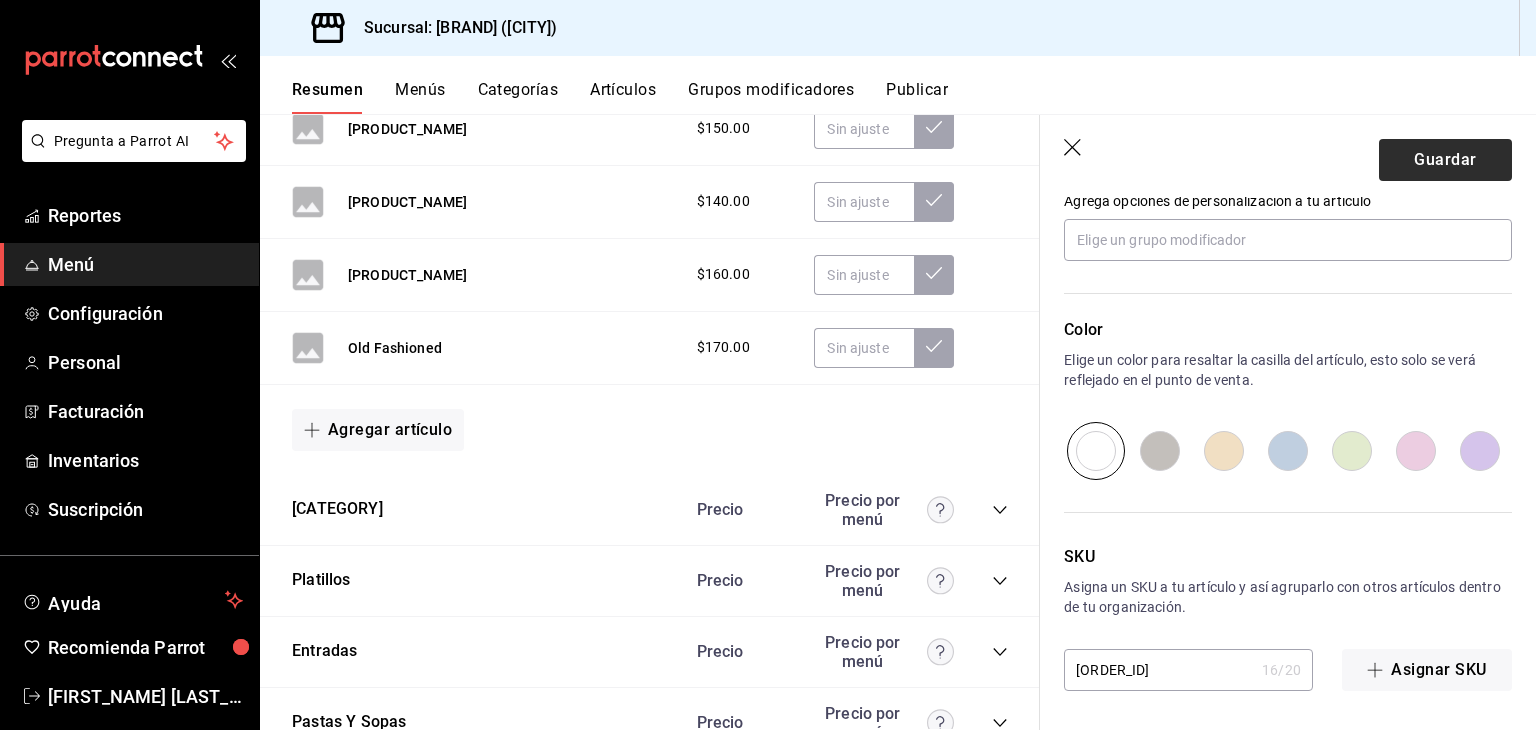 type on "$90.00" 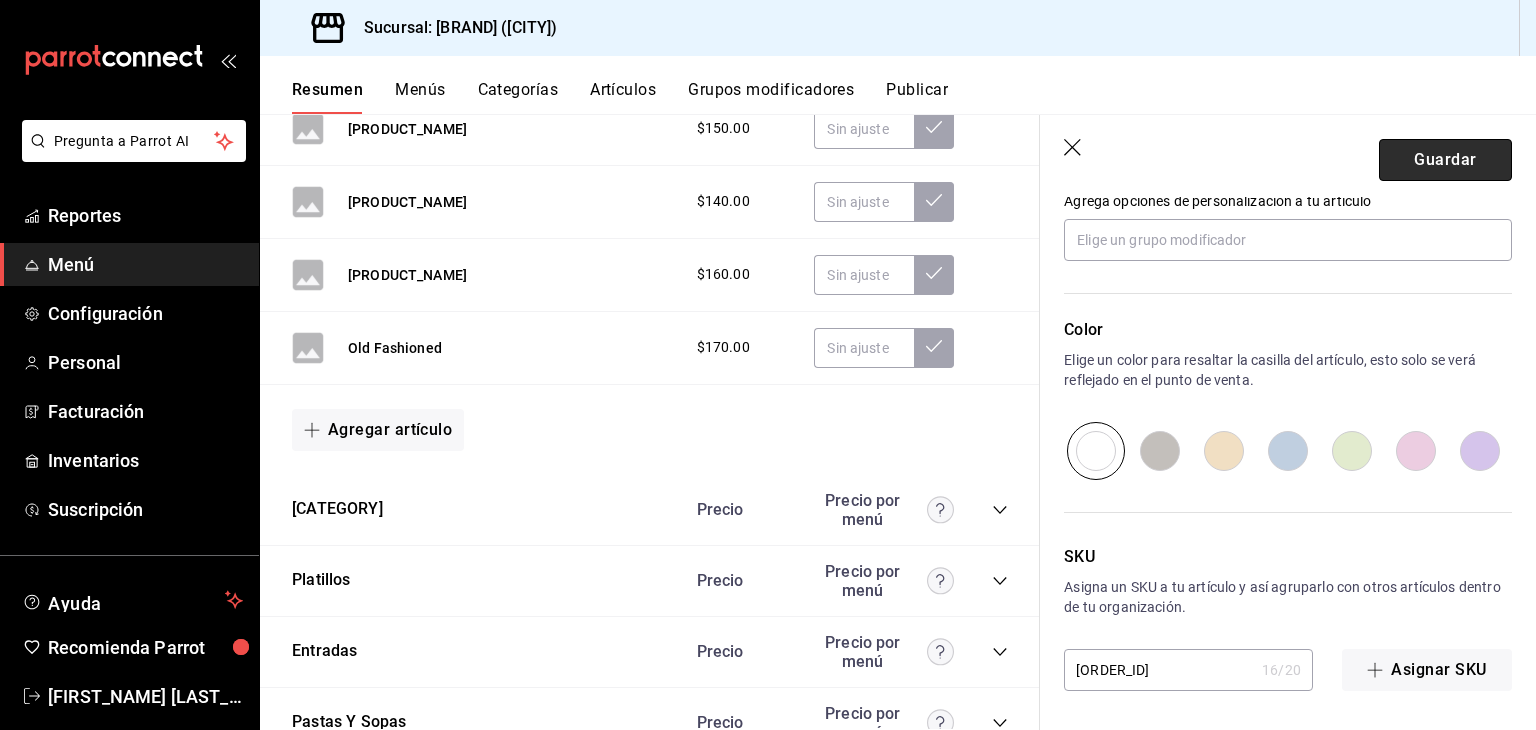 click on "Guardar" at bounding box center [1445, 160] 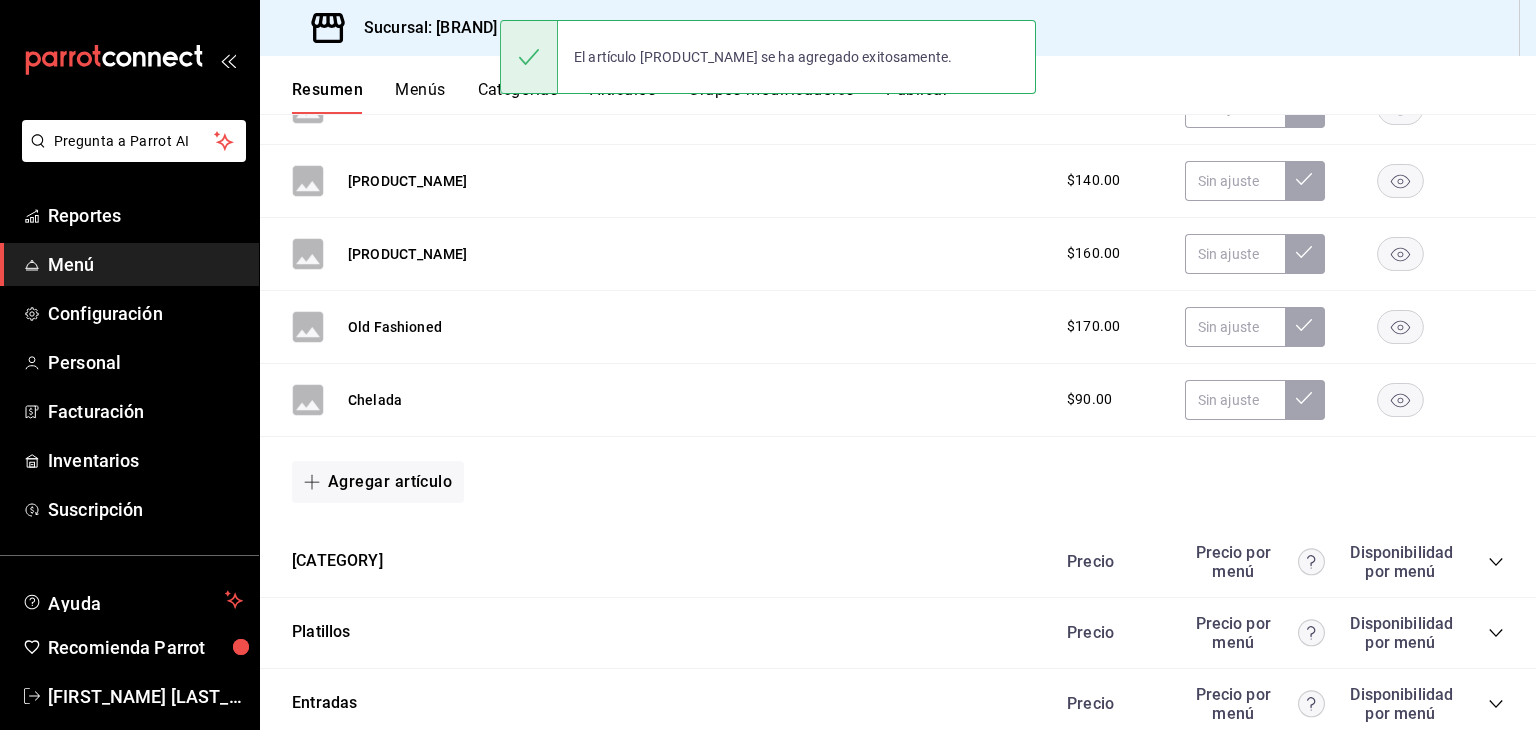 scroll, scrollTop: 0, scrollLeft: 0, axis: both 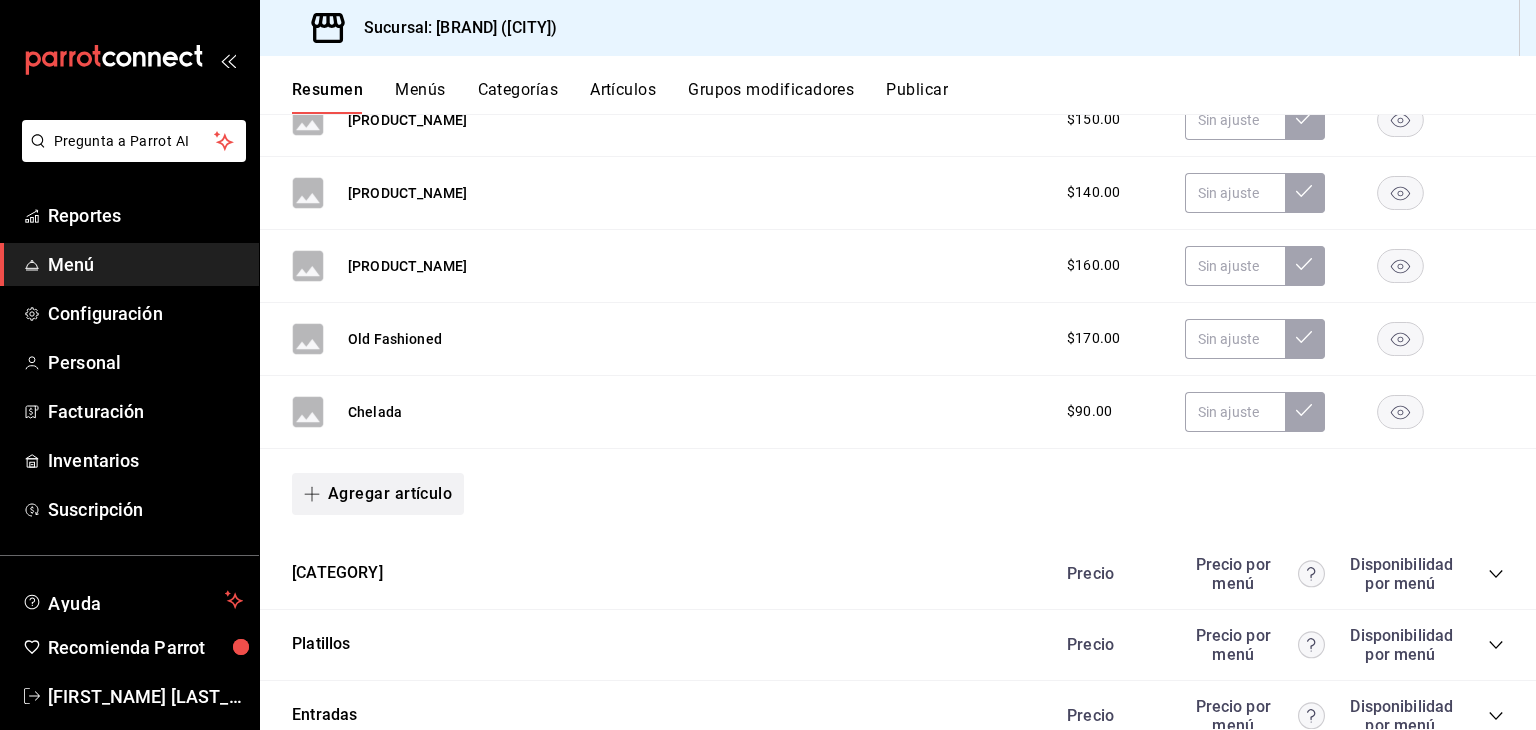 click on "Agregar artículo" at bounding box center (378, 494) 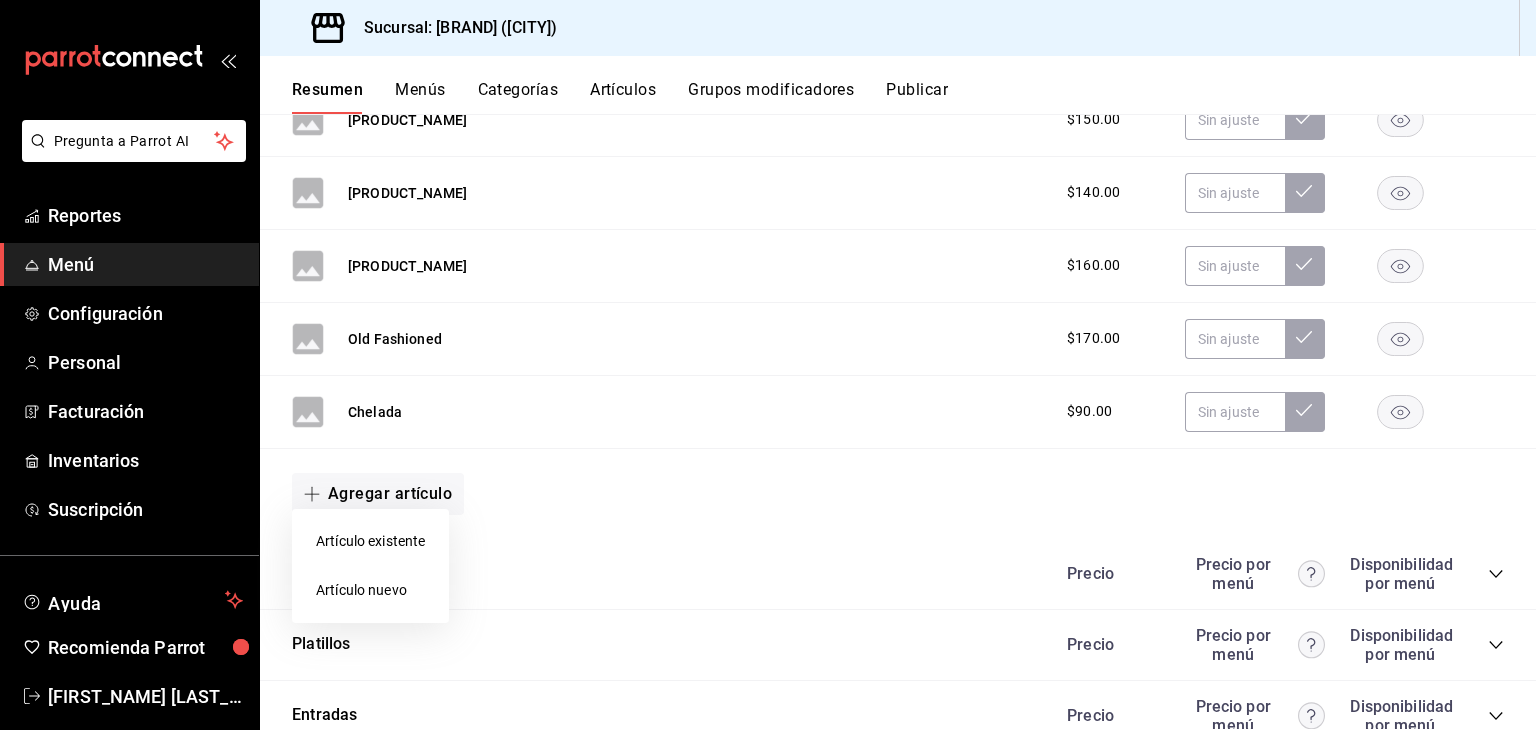 click on "Artículo nuevo" at bounding box center [370, 590] 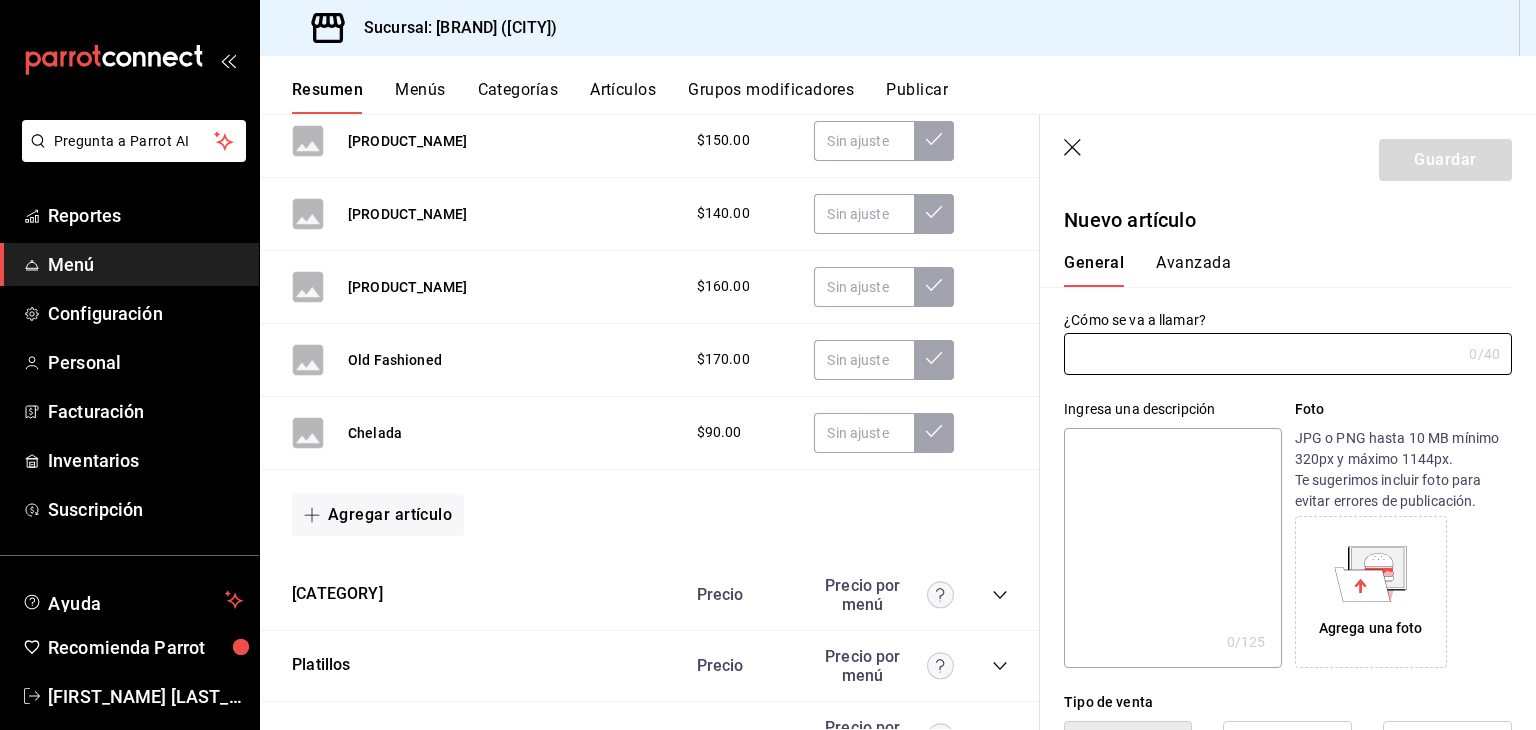 type on "AR-[NUMBER]" 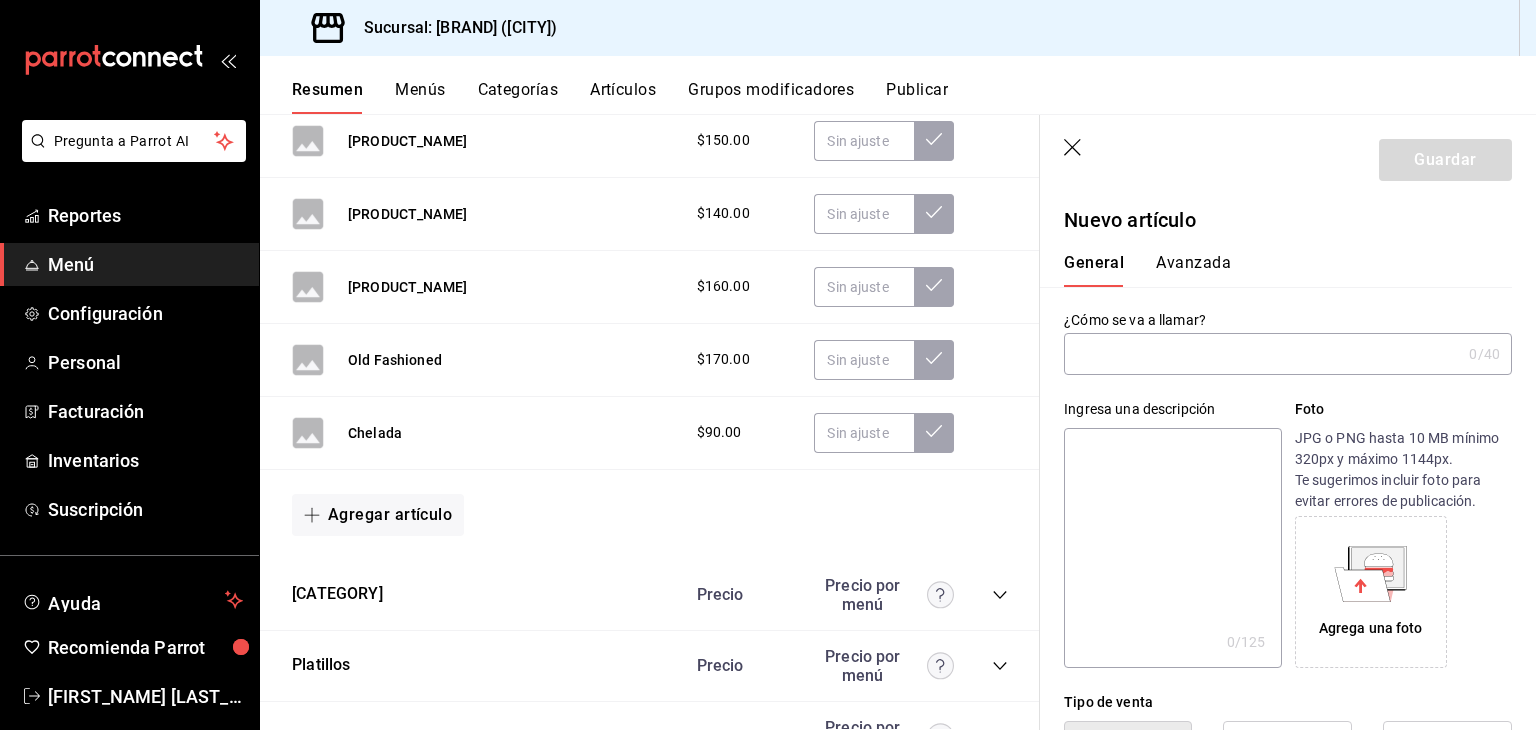 click at bounding box center [1262, 354] 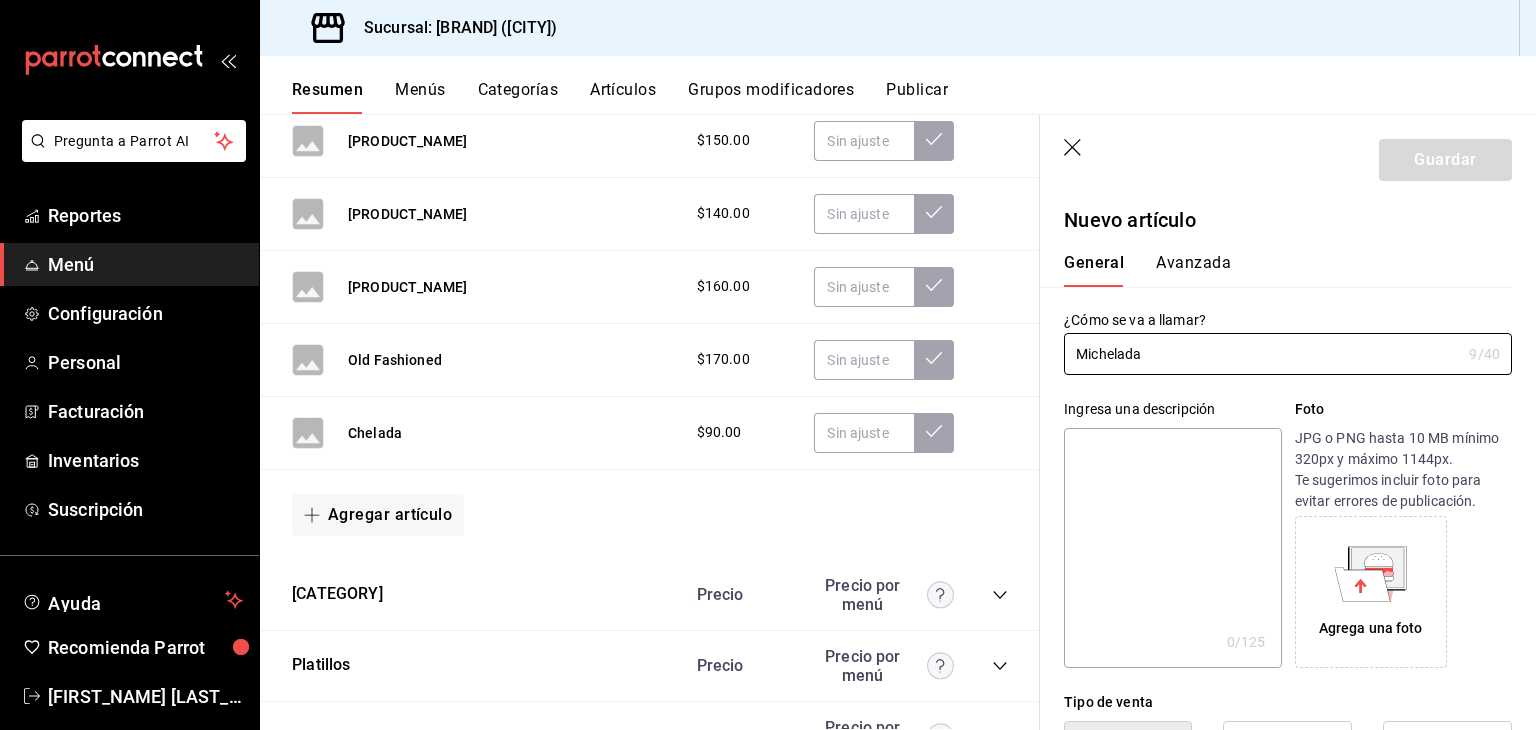 type on "Michelada" 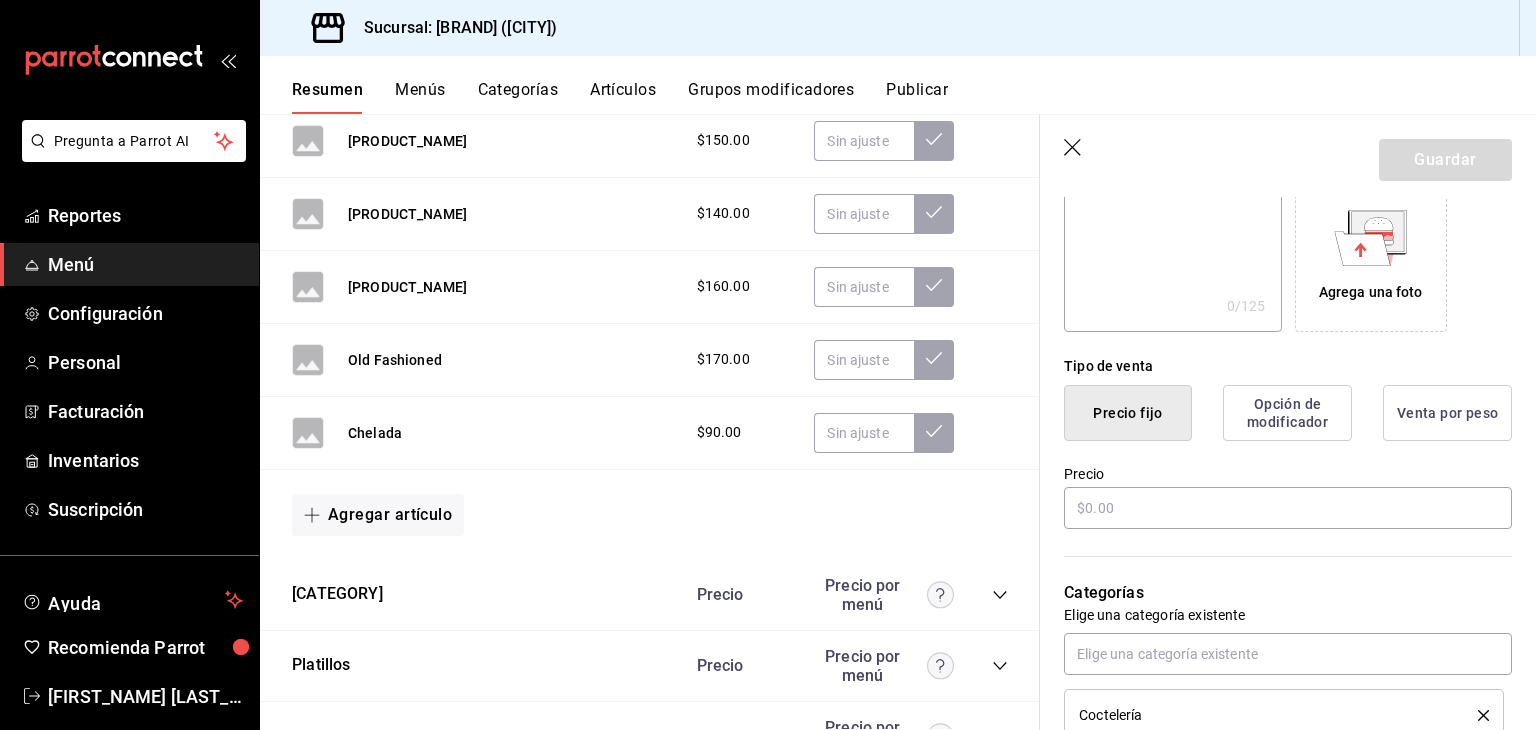 scroll, scrollTop: 500, scrollLeft: 0, axis: vertical 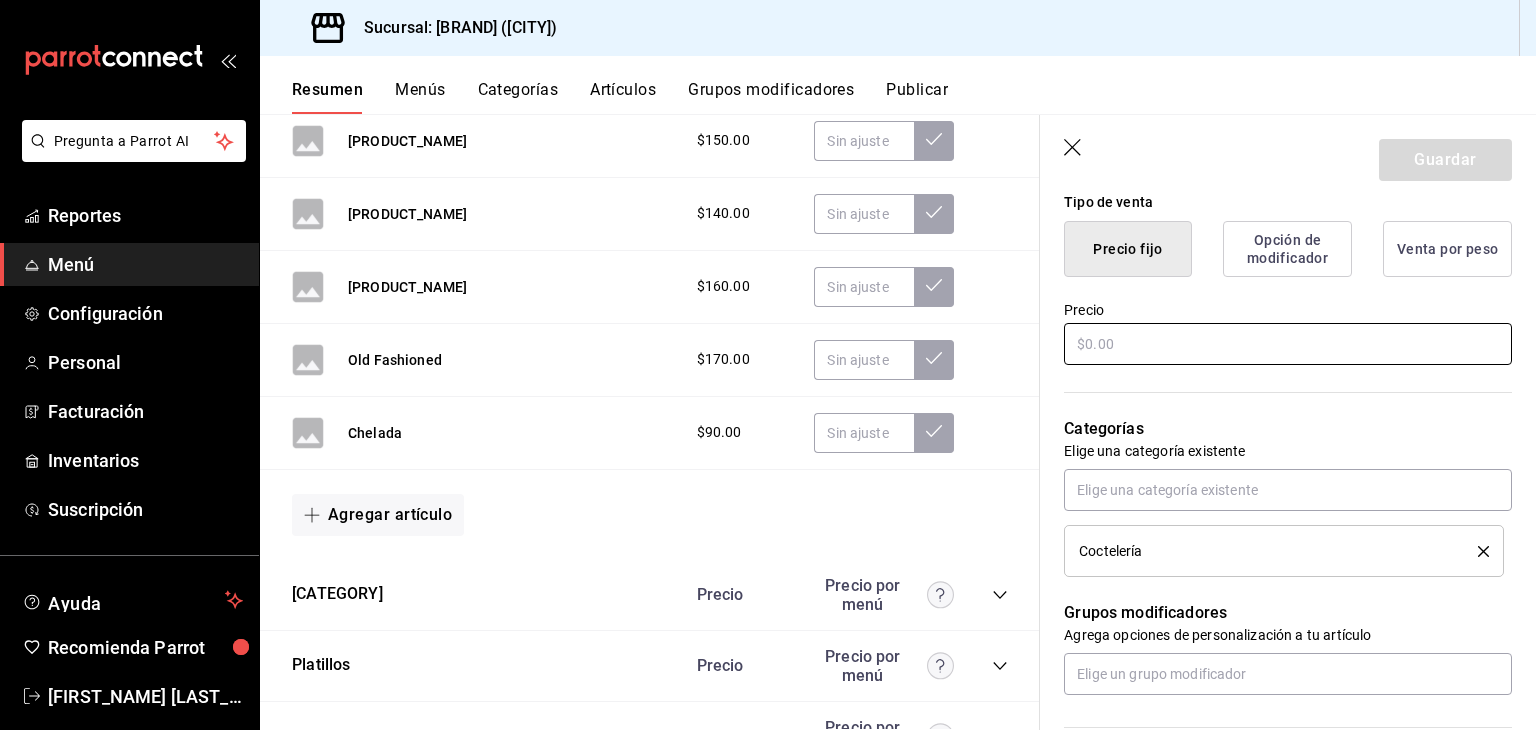 click at bounding box center (1288, 344) 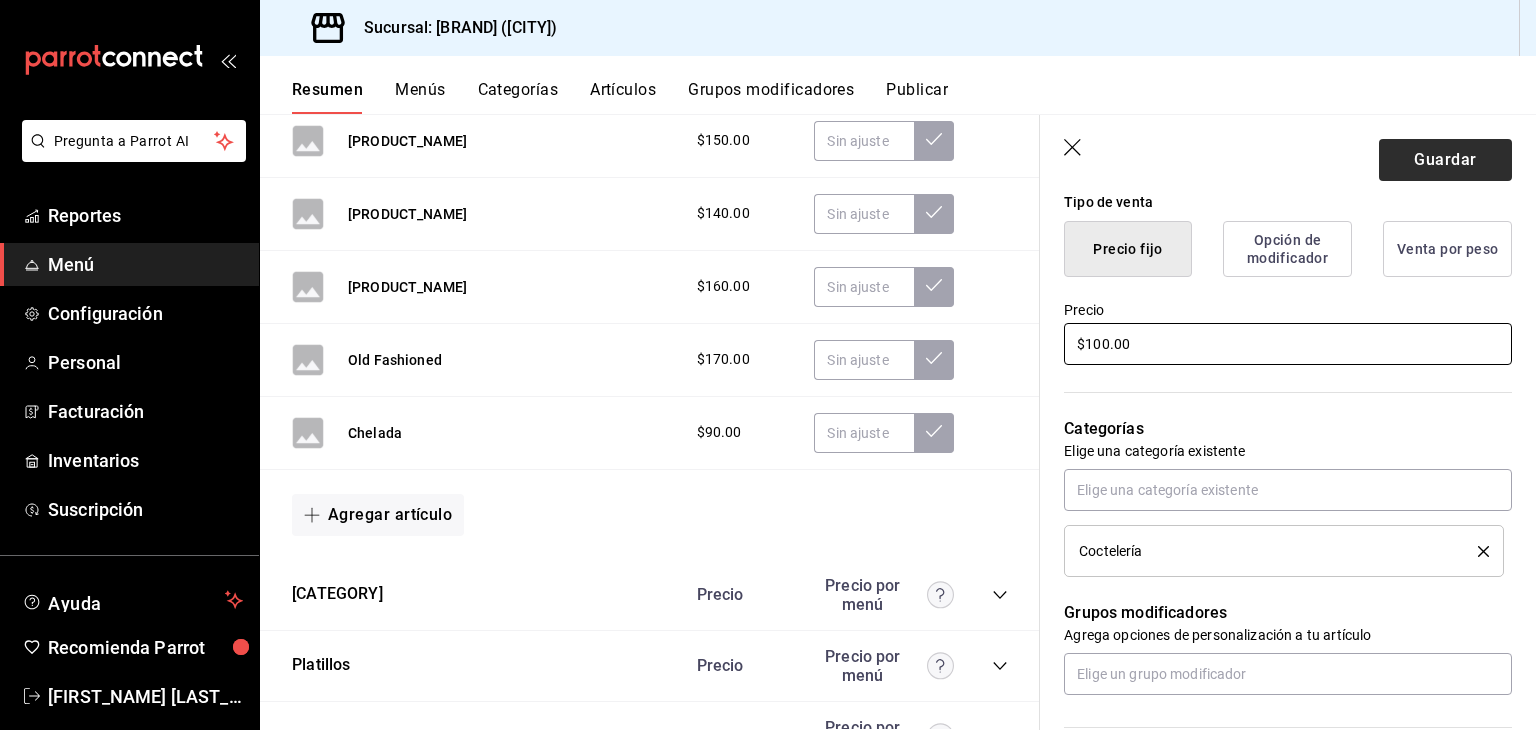 type on "$100.00" 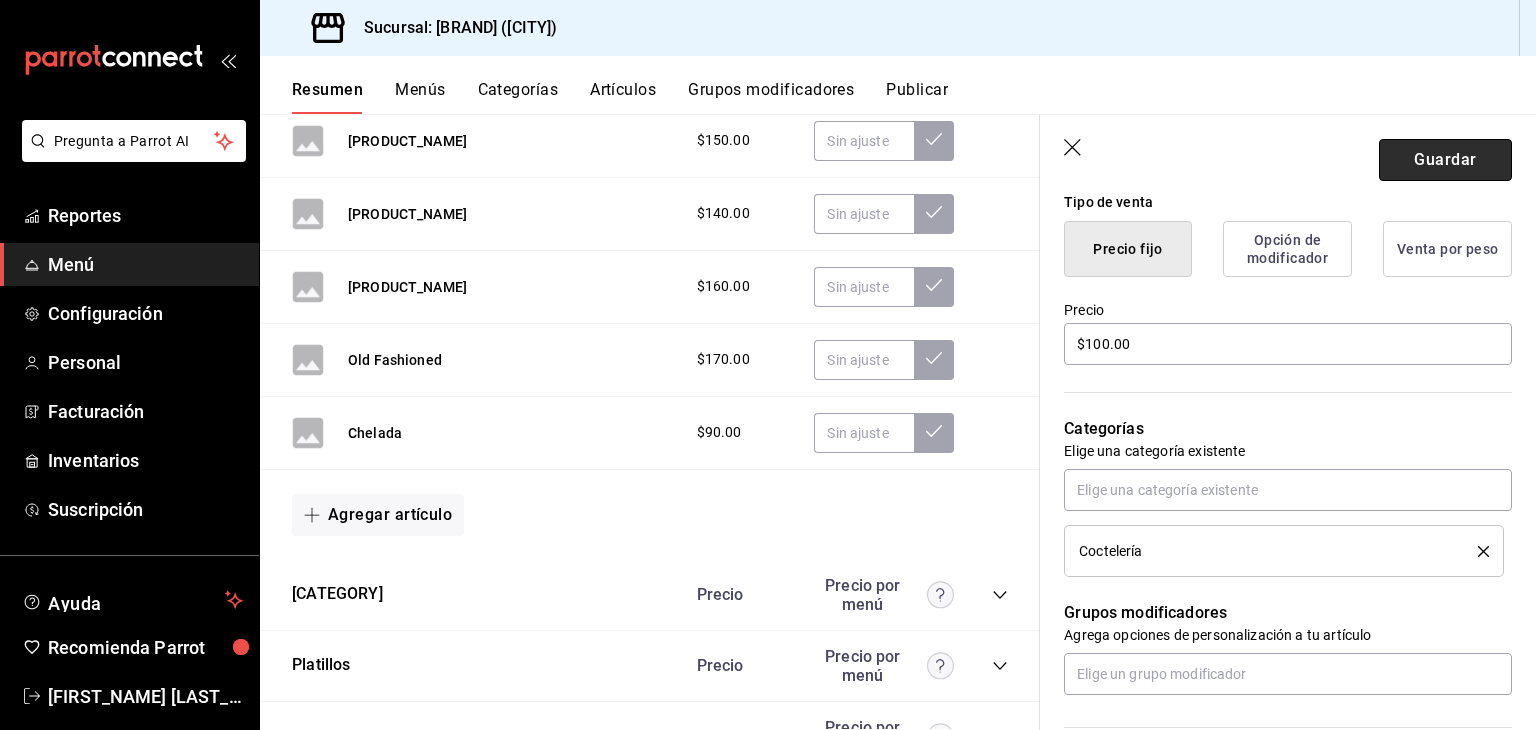 click on "Guardar" at bounding box center [1445, 160] 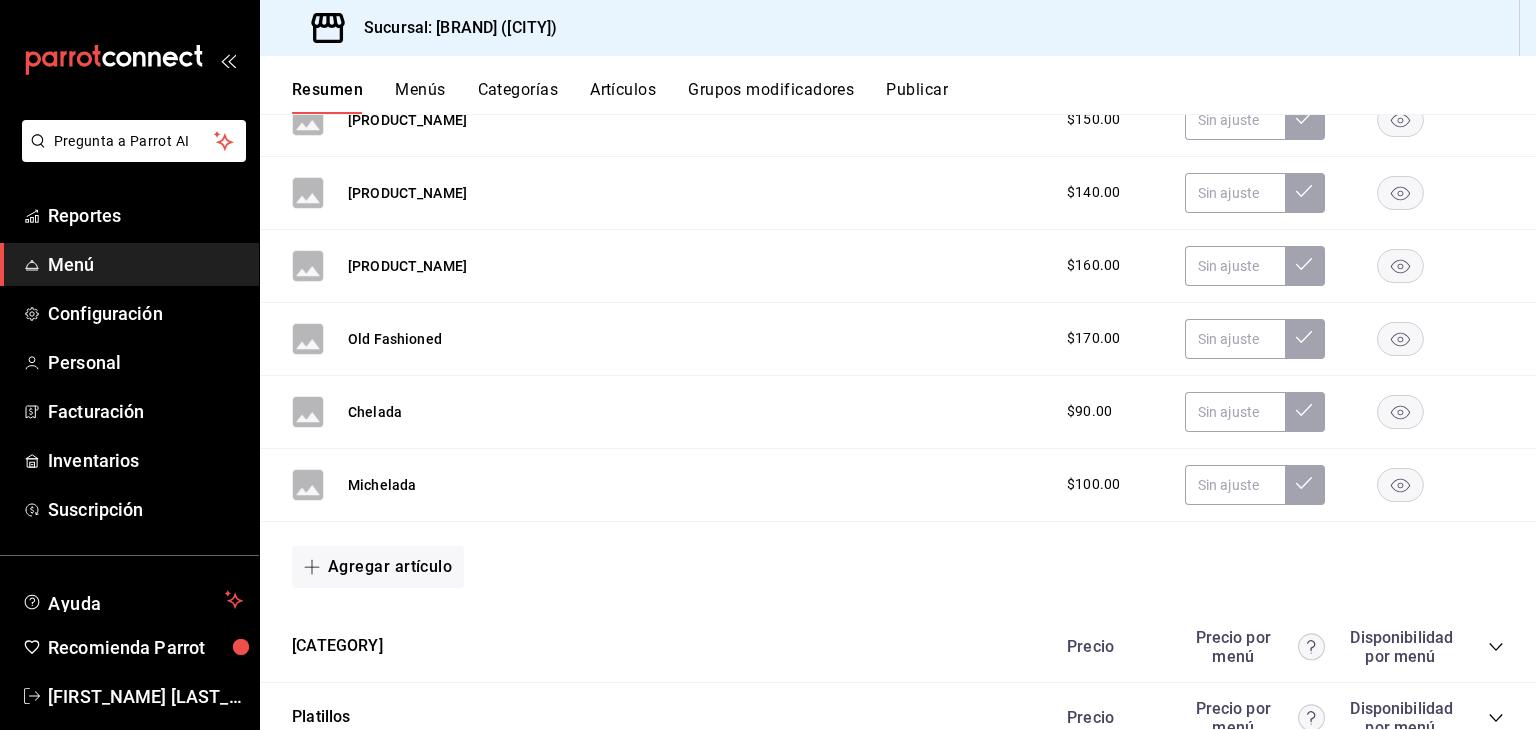 scroll, scrollTop: 0, scrollLeft: 0, axis: both 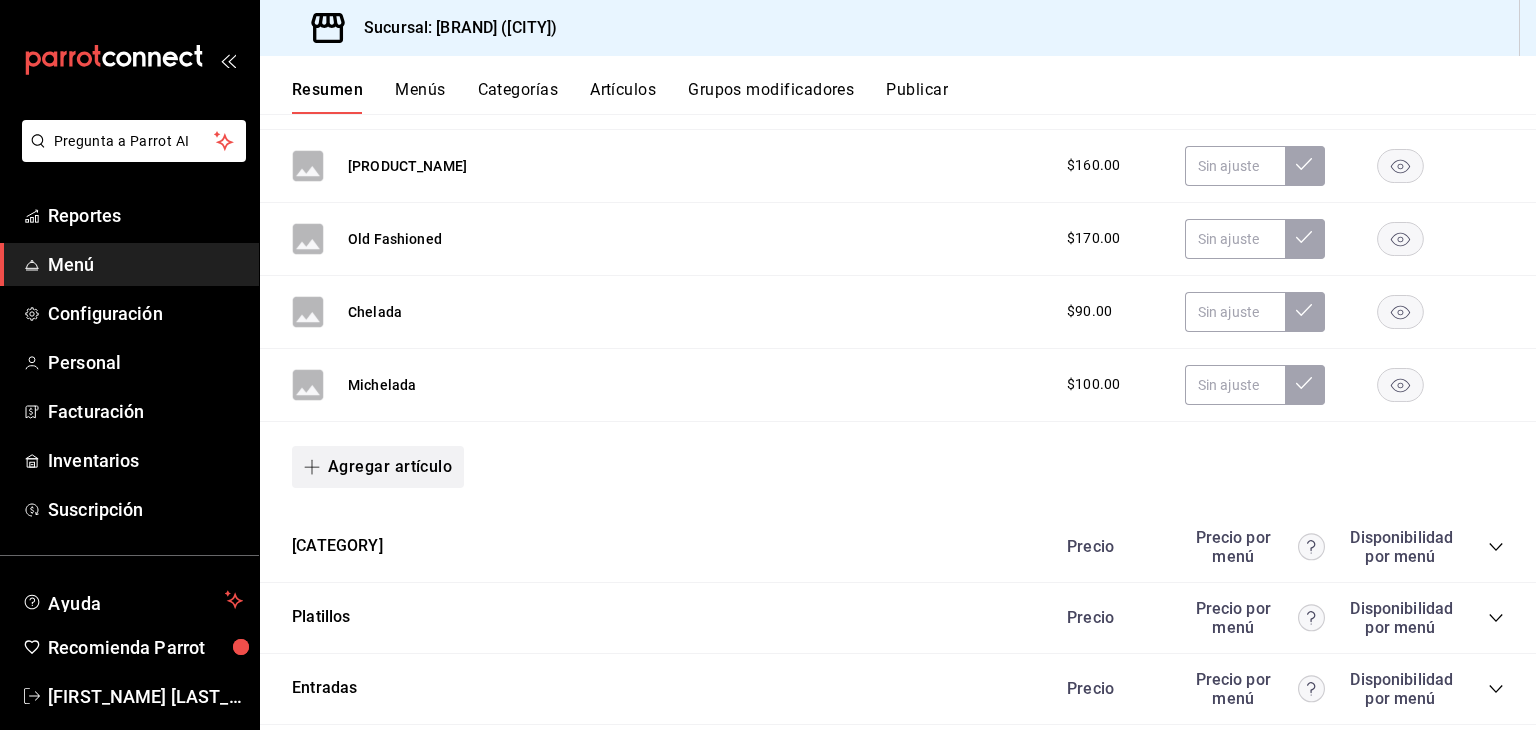 click on "Agregar artículo" at bounding box center [378, 467] 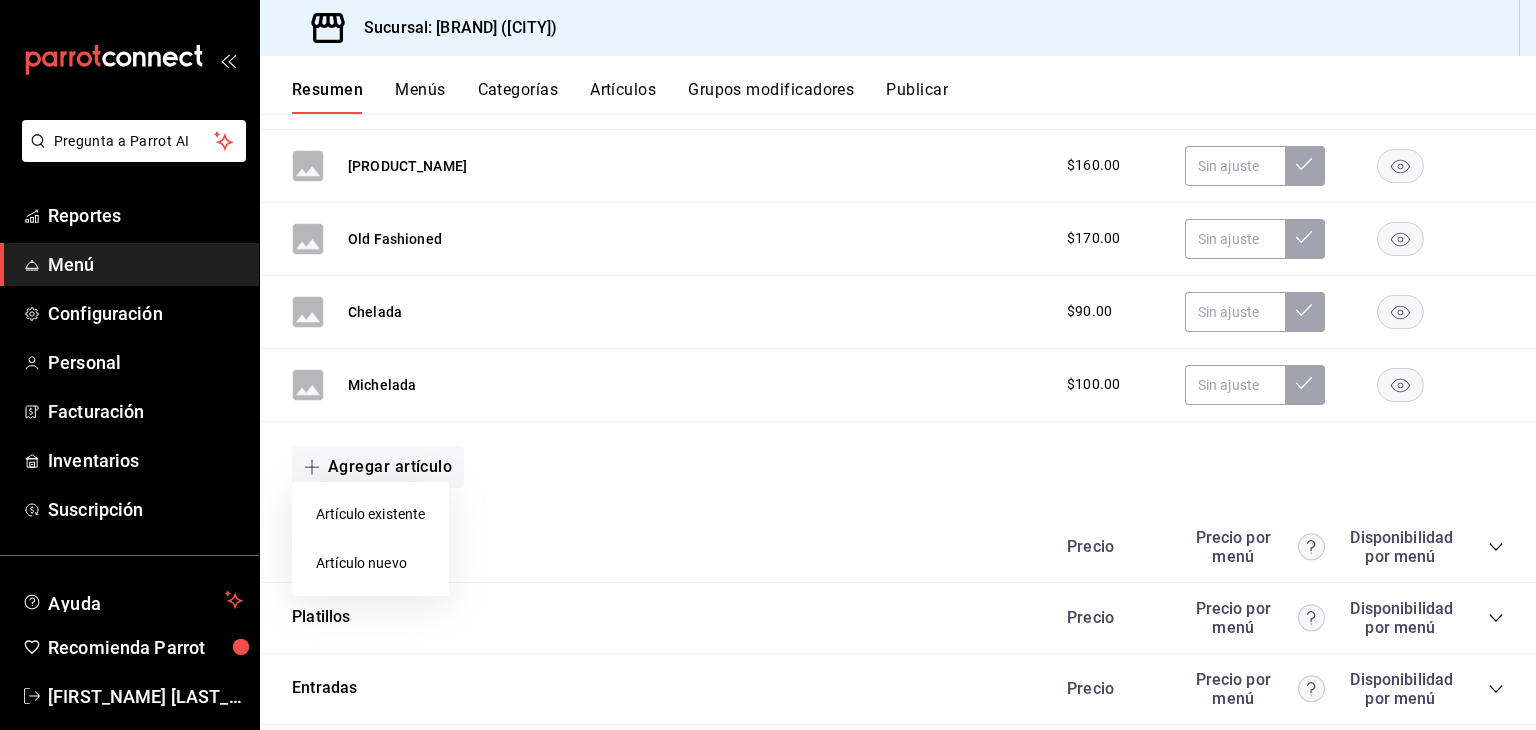 click on "Artículo nuevo" at bounding box center [370, 563] 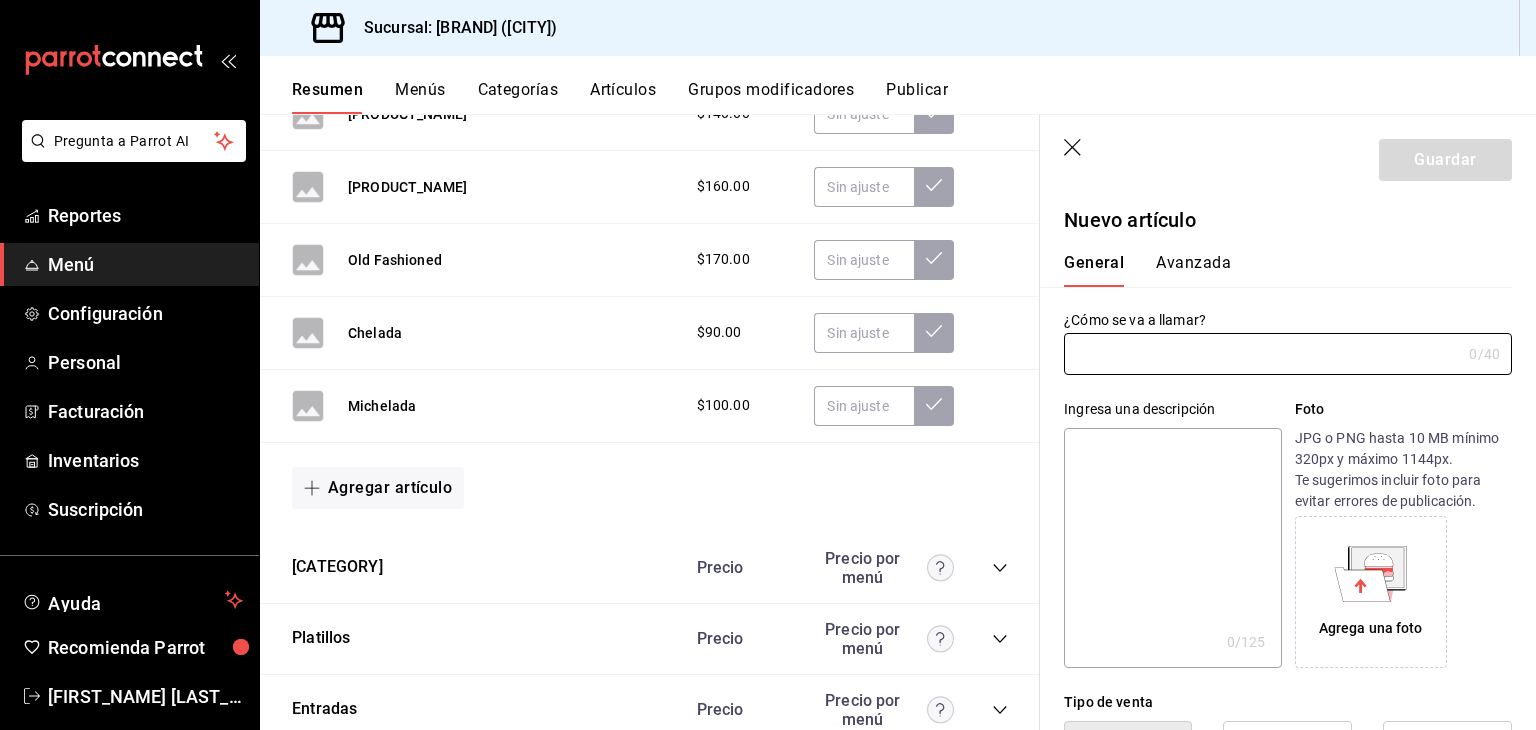 type on "AR-[NUMBER]" 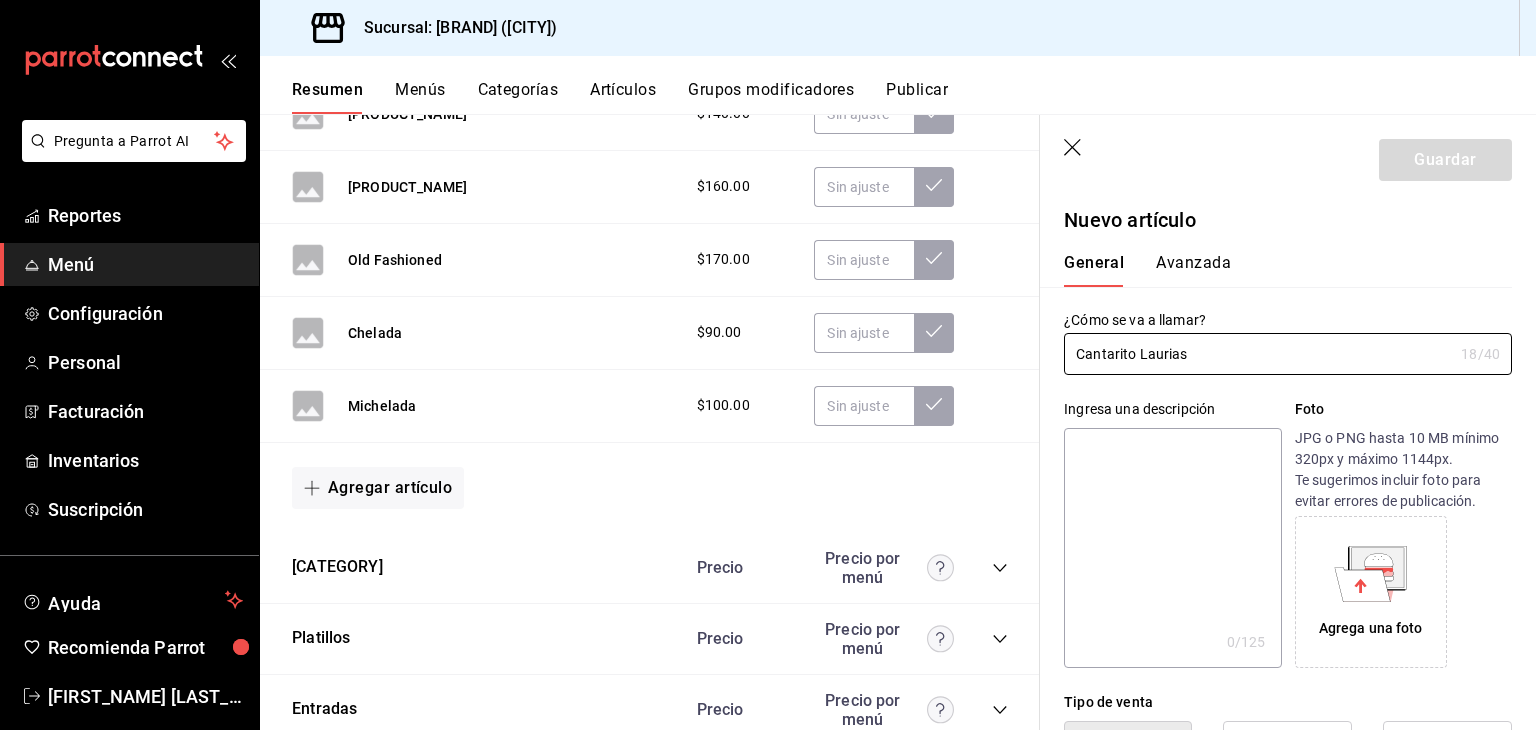 type on "Cantarito Laurias" 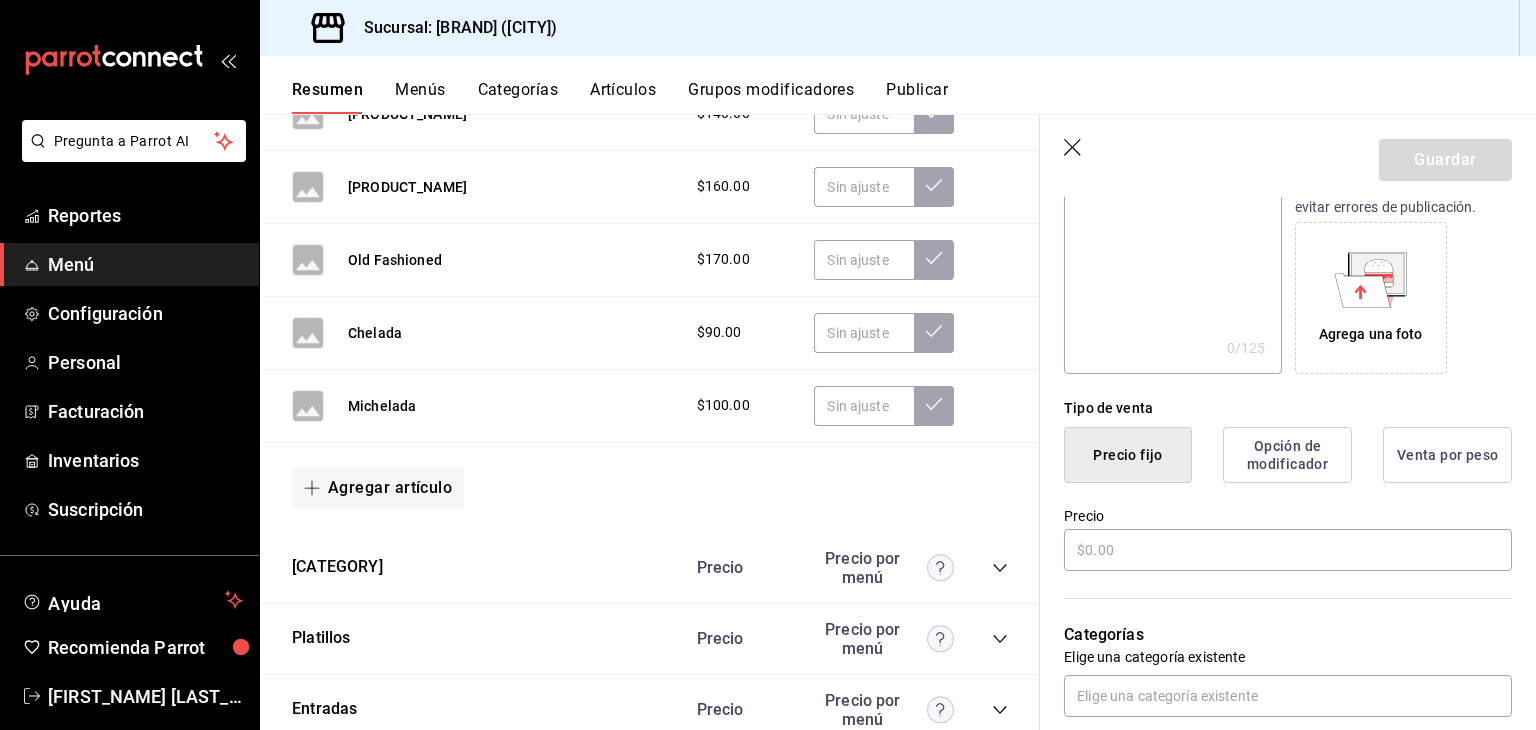 scroll, scrollTop: 400, scrollLeft: 0, axis: vertical 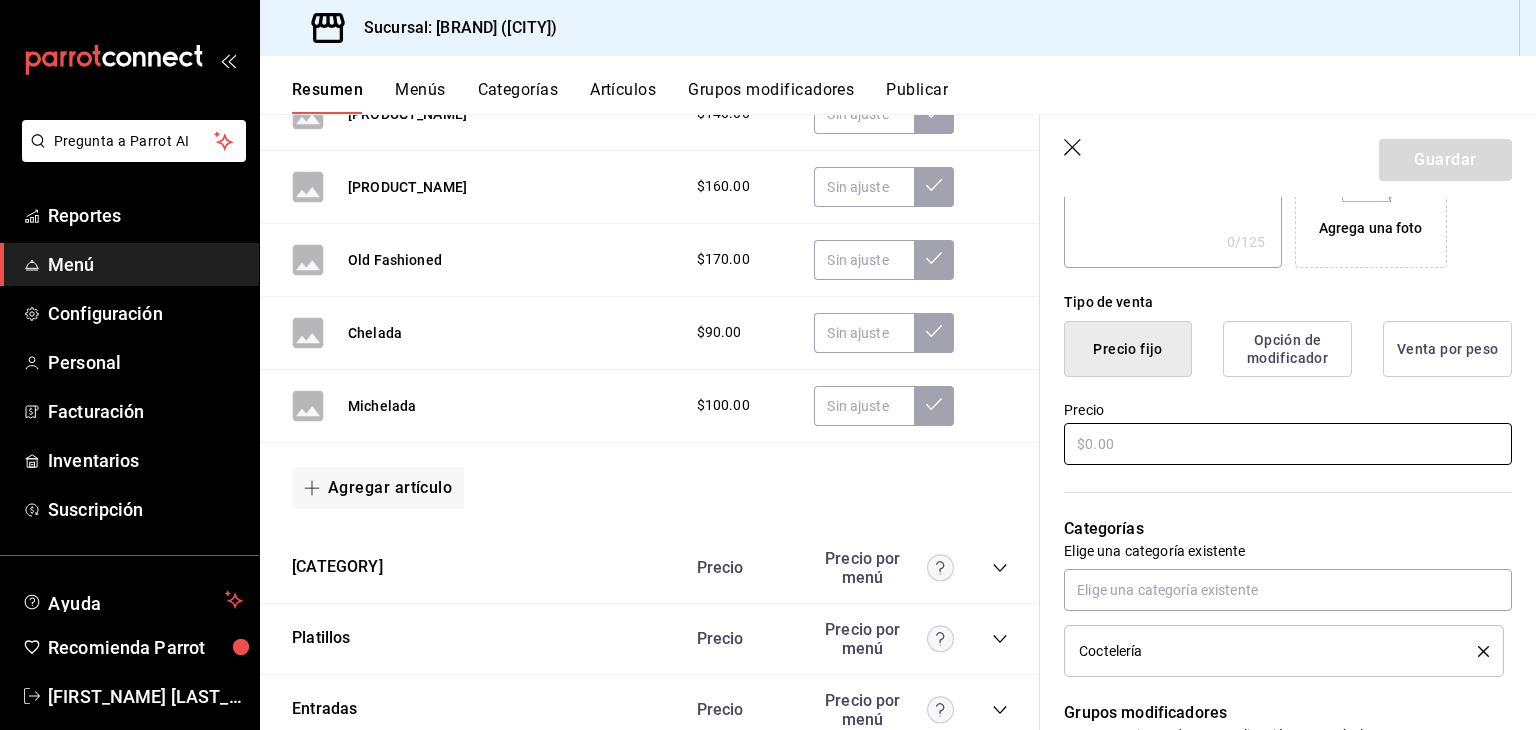 click at bounding box center [1288, 444] 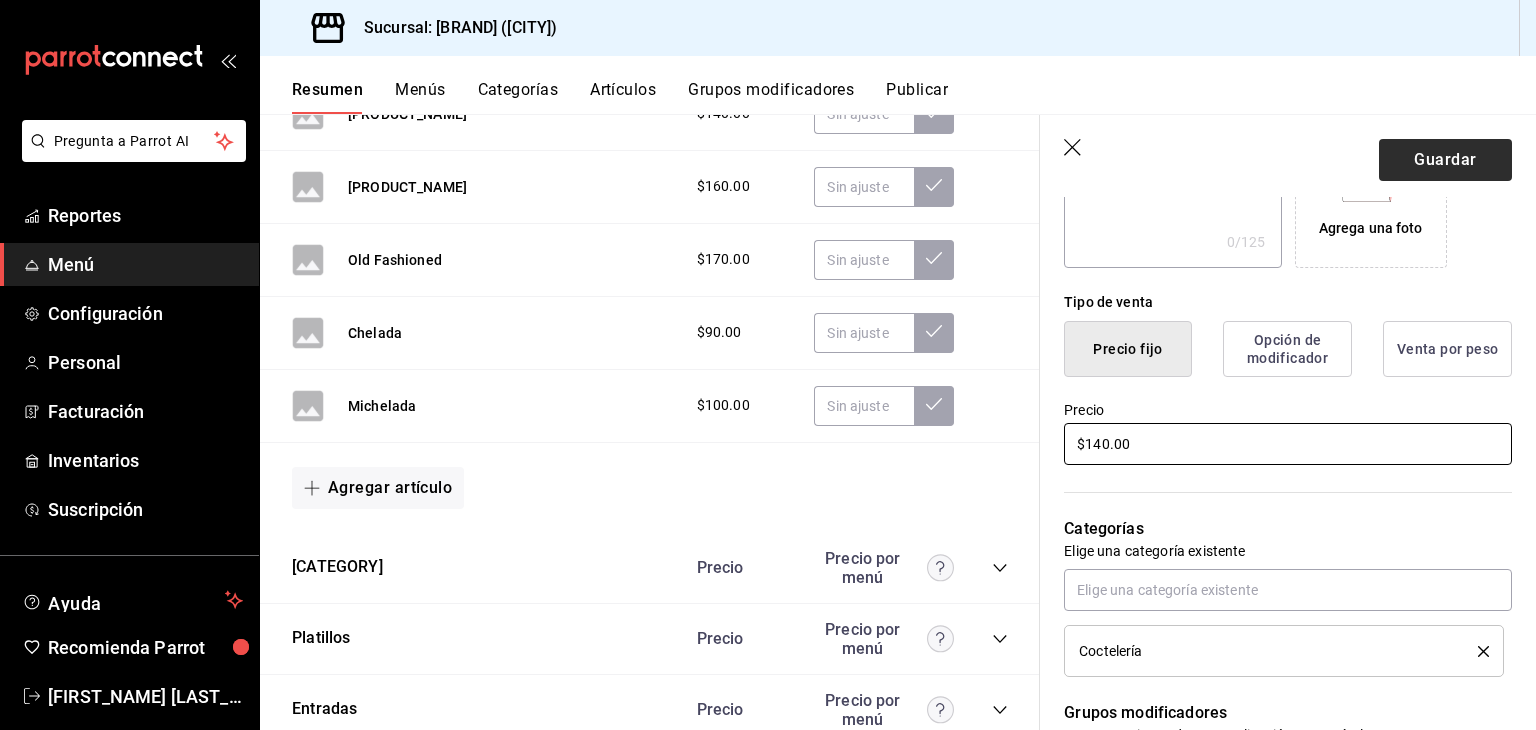 type on "$140.00" 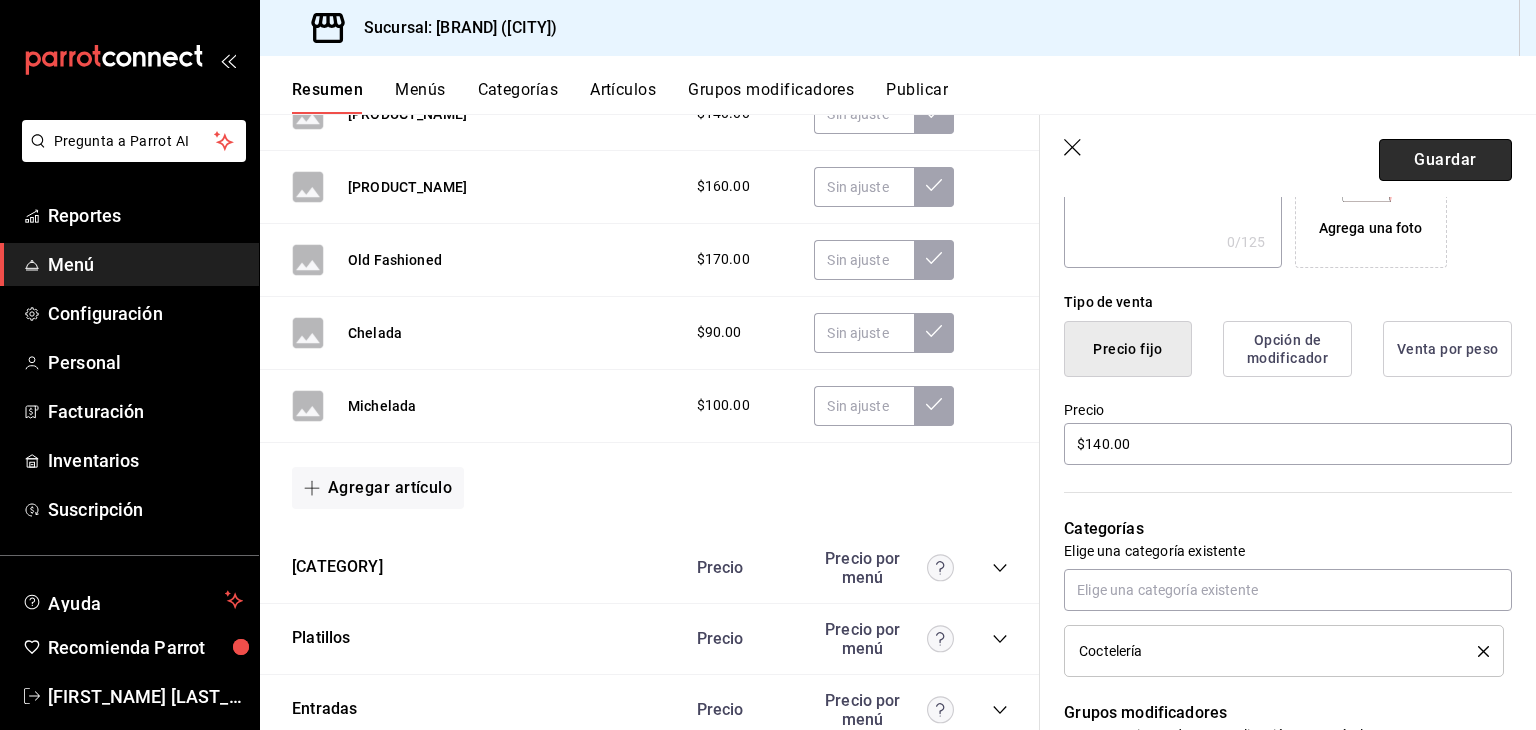 click on "Guardar" at bounding box center [1445, 160] 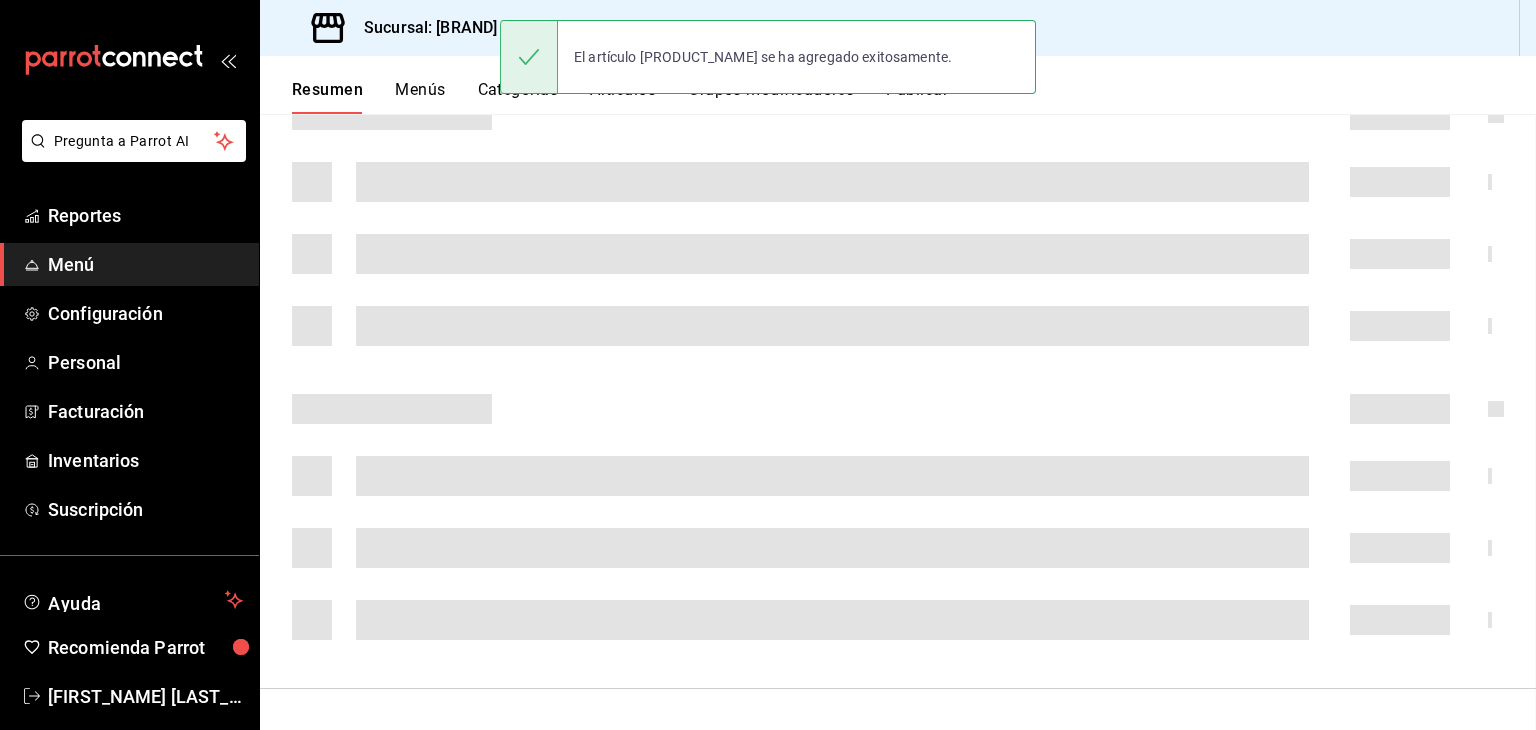 scroll, scrollTop: 0, scrollLeft: 0, axis: both 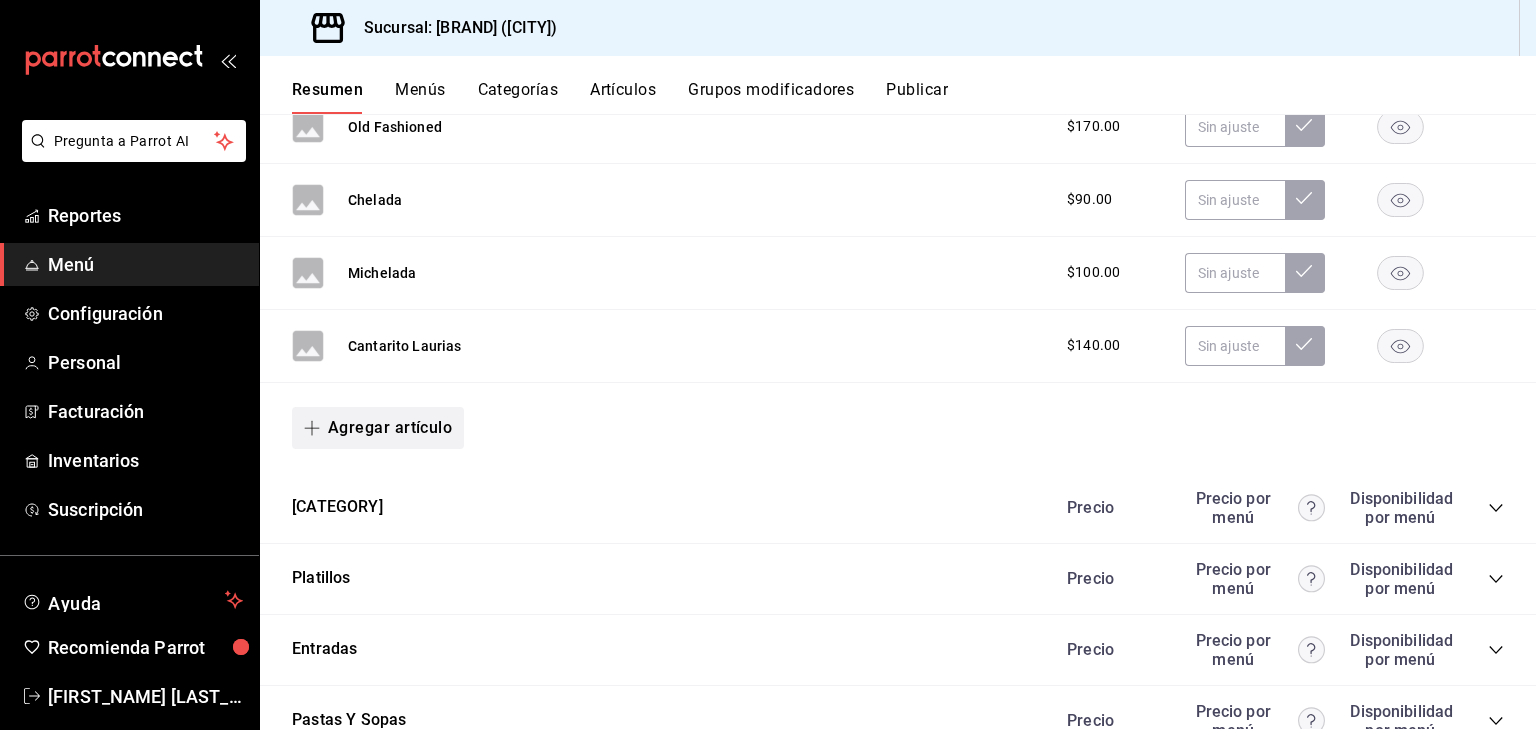 click on "Agregar artículo" at bounding box center (378, 428) 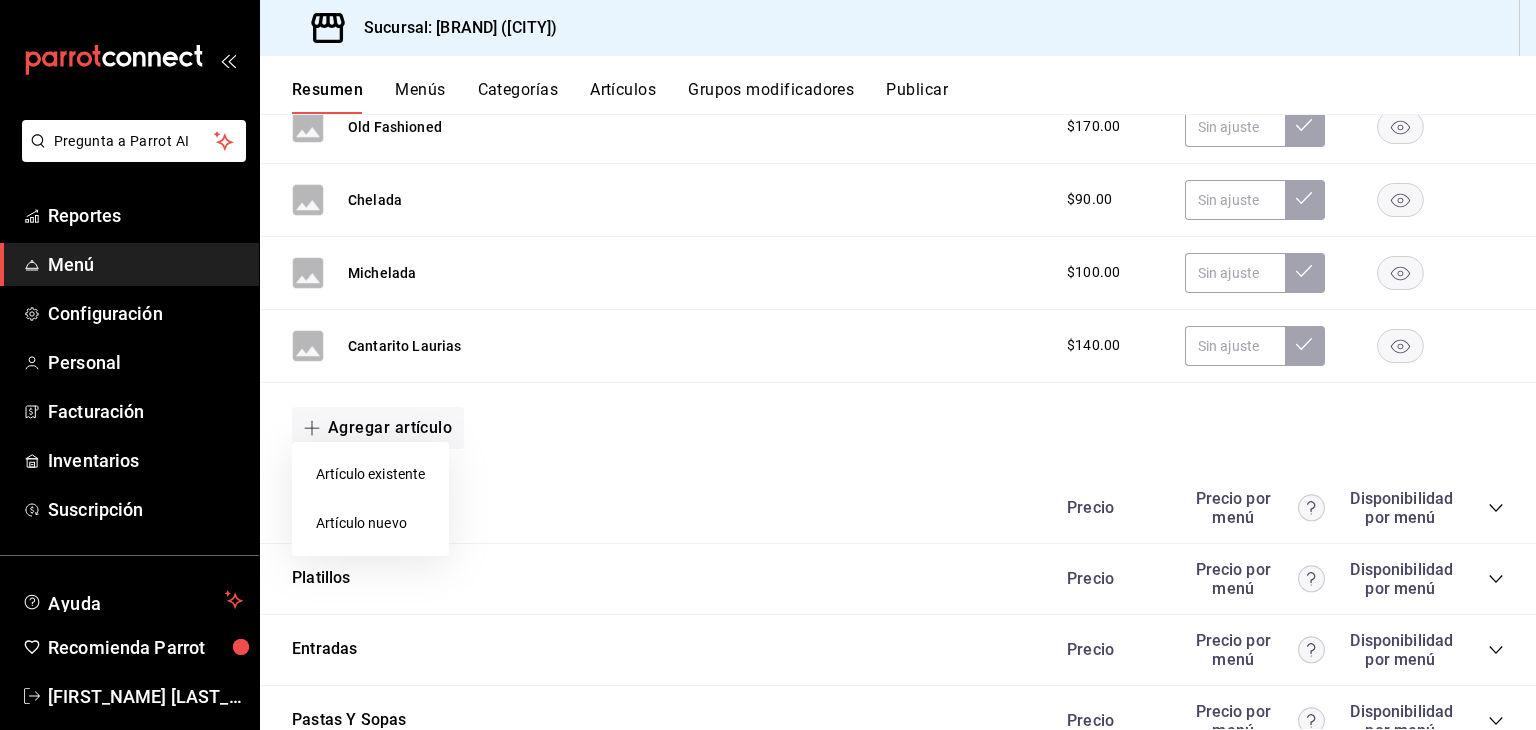 click on "Artículo nuevo" at bounding box center [370, 523] 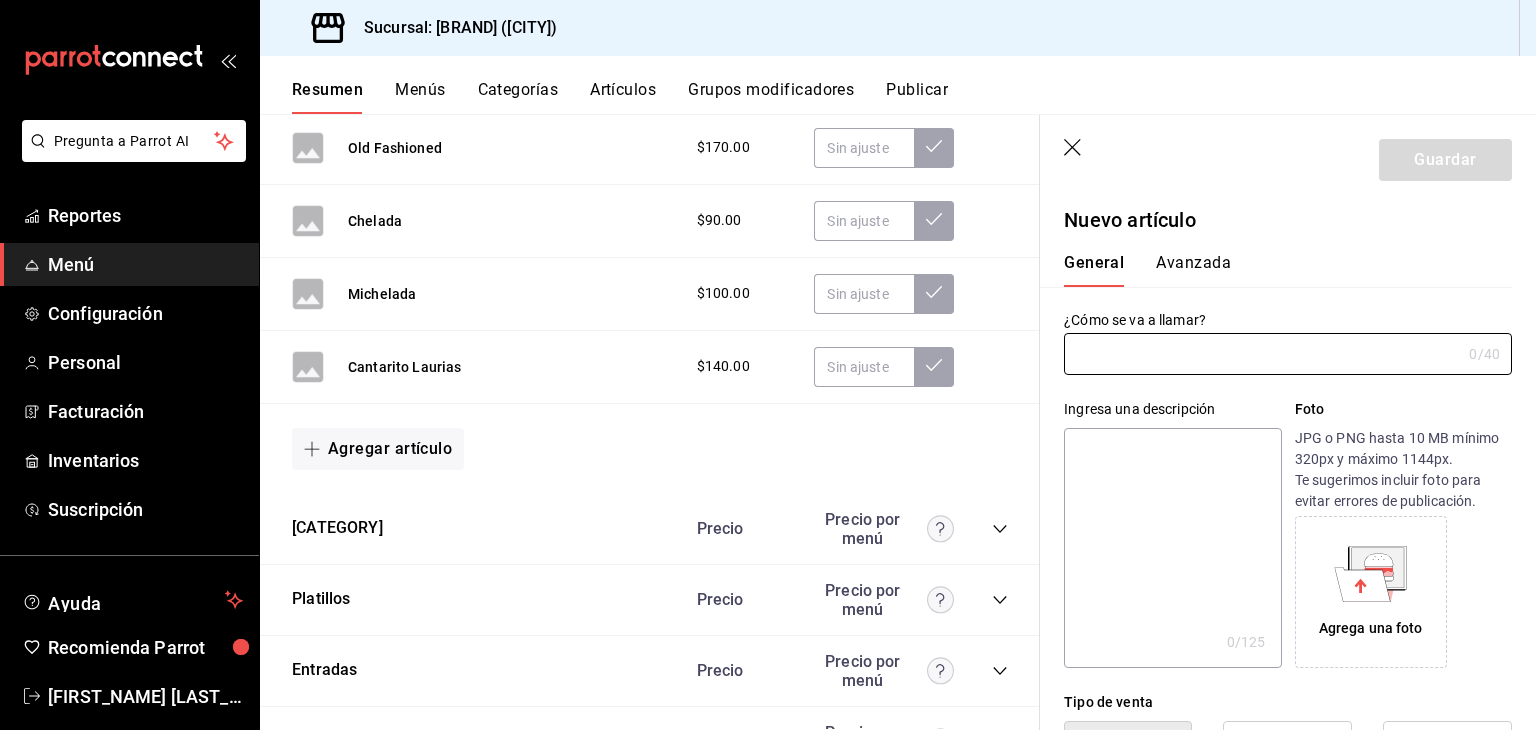 type on "AR-[NUMBER]" 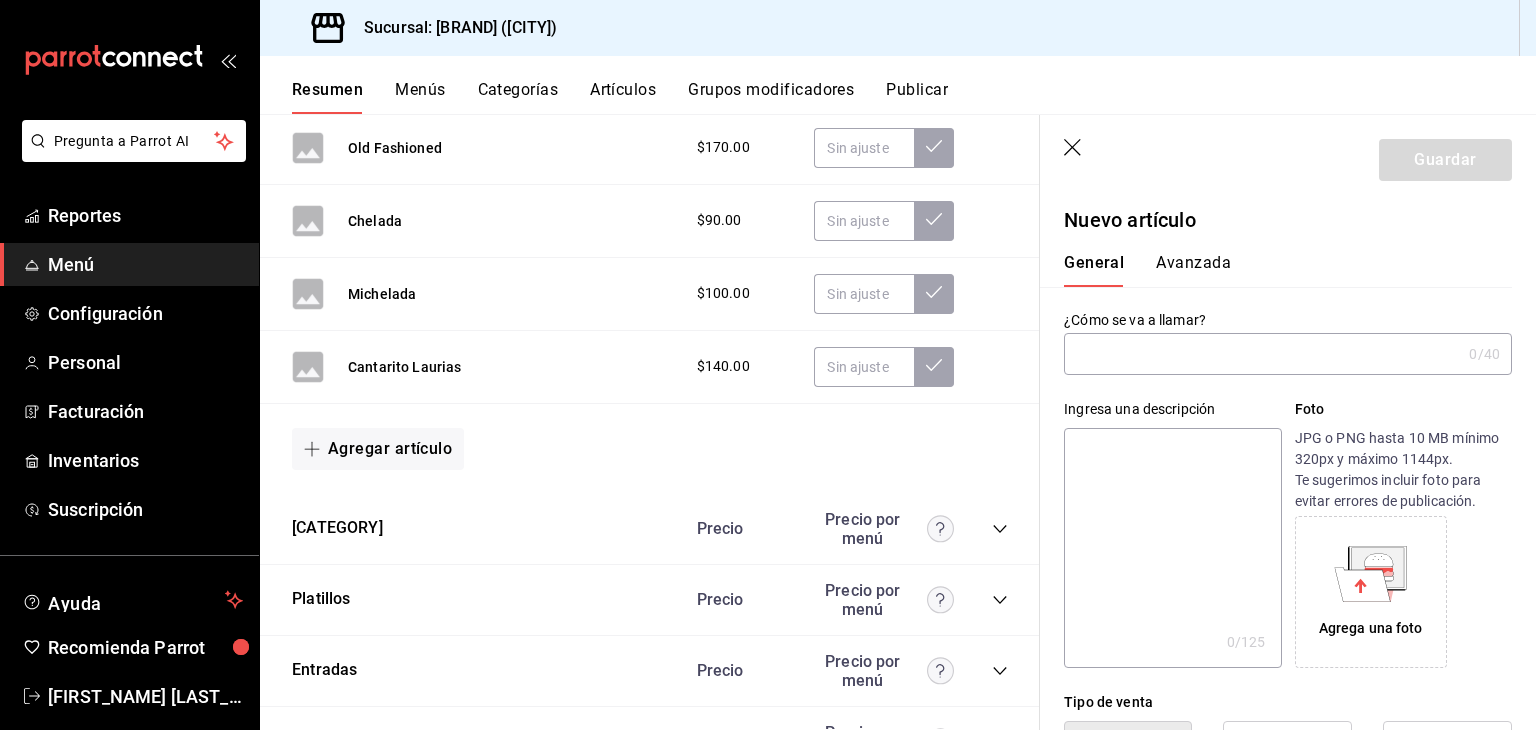 click at bounding box center (1262, 354) 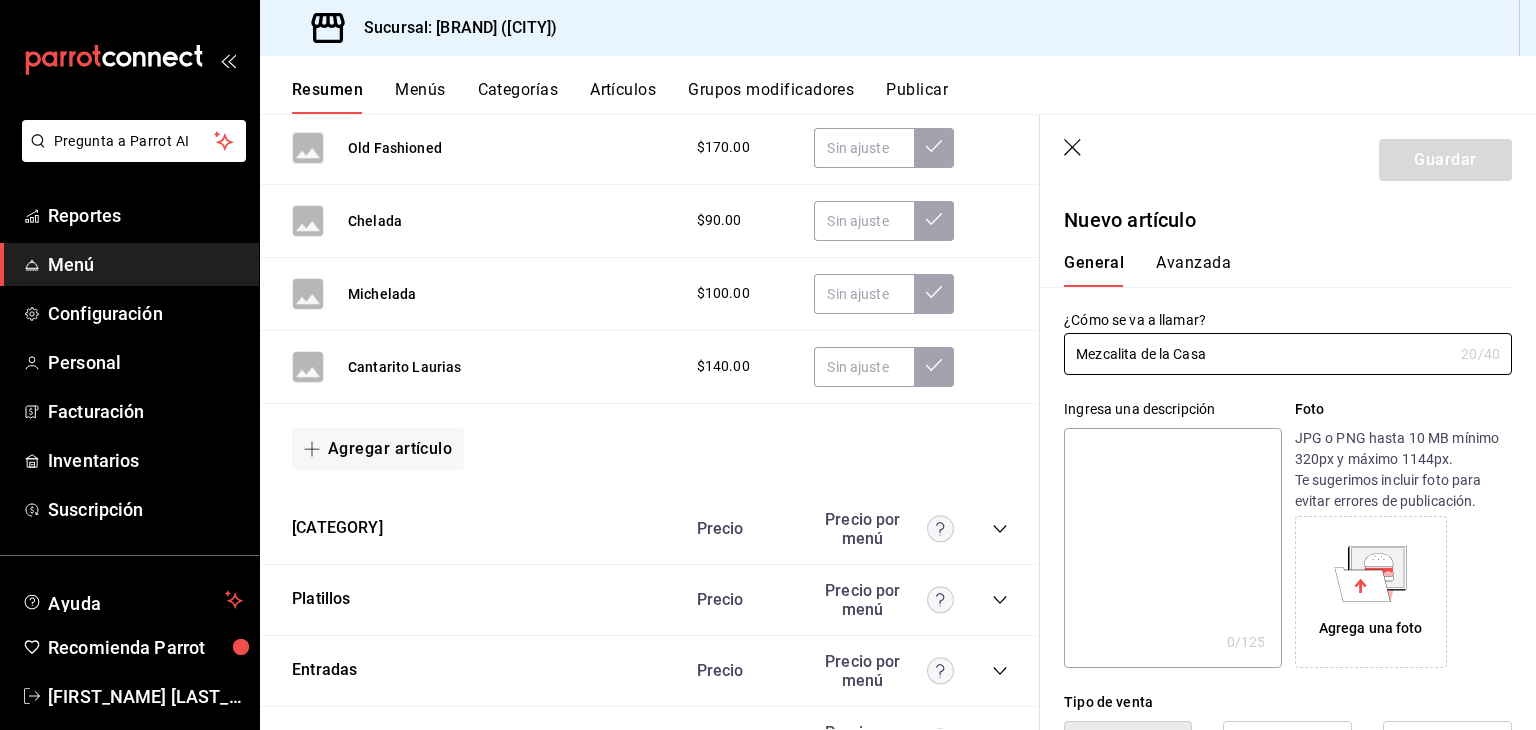 type on "Mezcalita de la Casa" 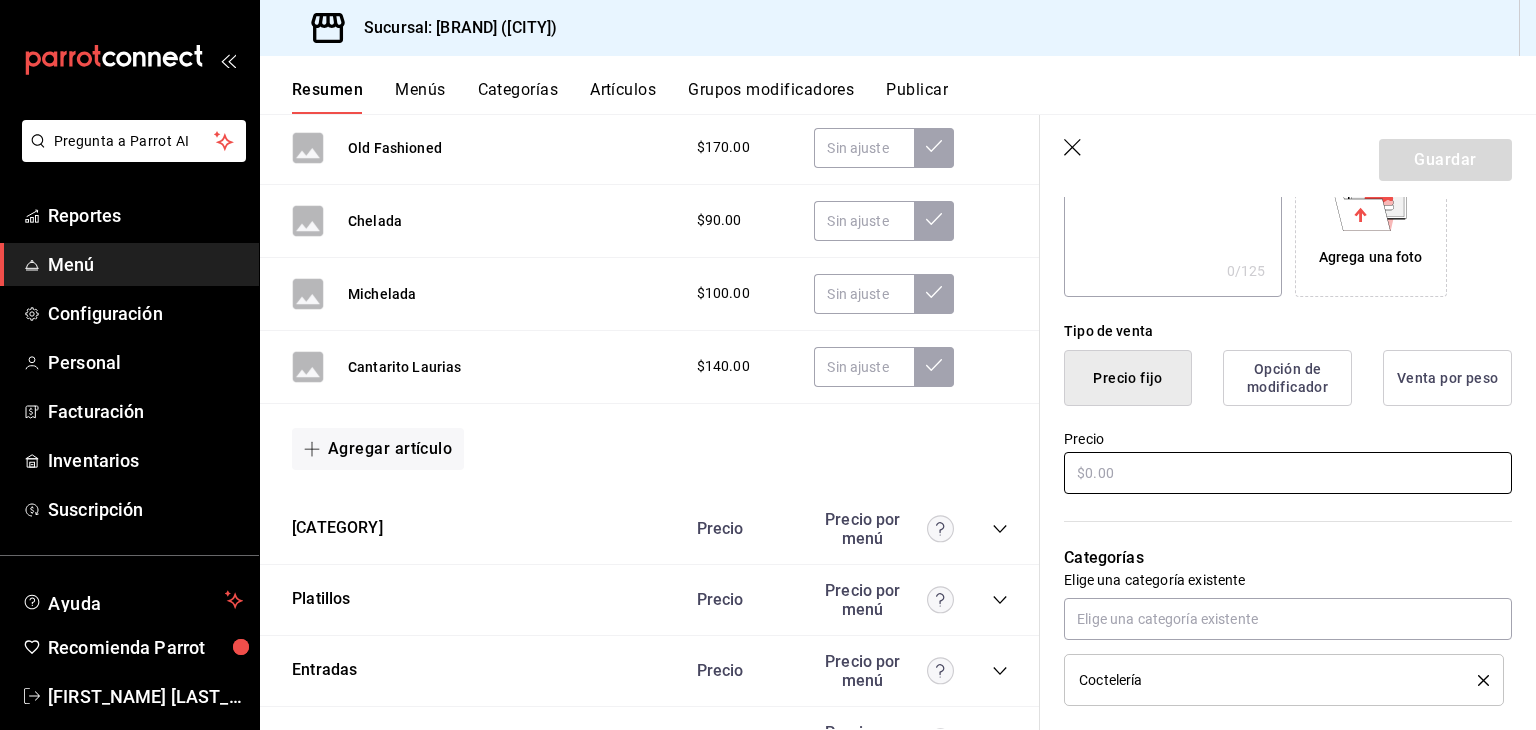 scroll, scrollTop: 400, scrollLeft: 0, axis: vertical 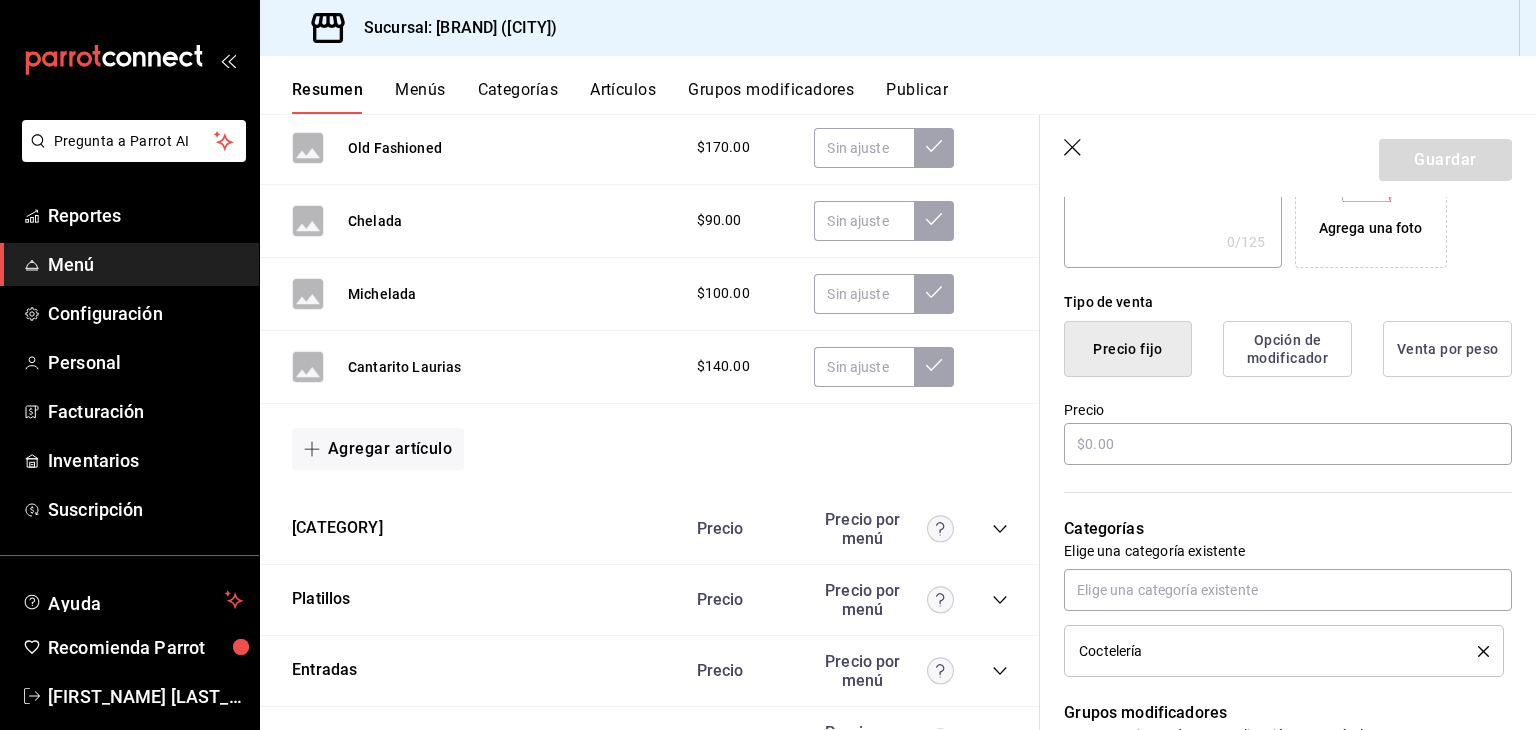 click on "Precio" at bounding box center [1288, 434] 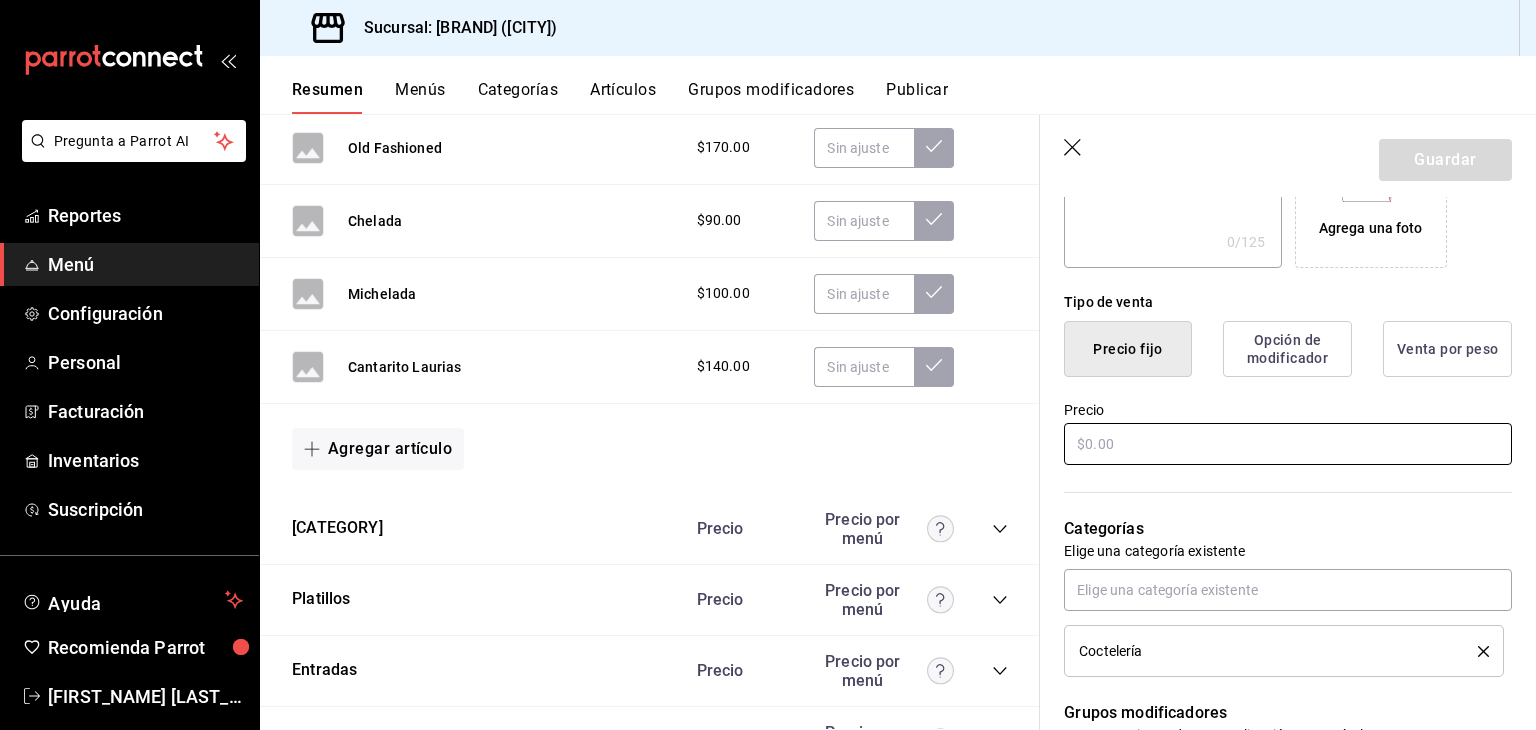 click at bounding box center (1288, 444) 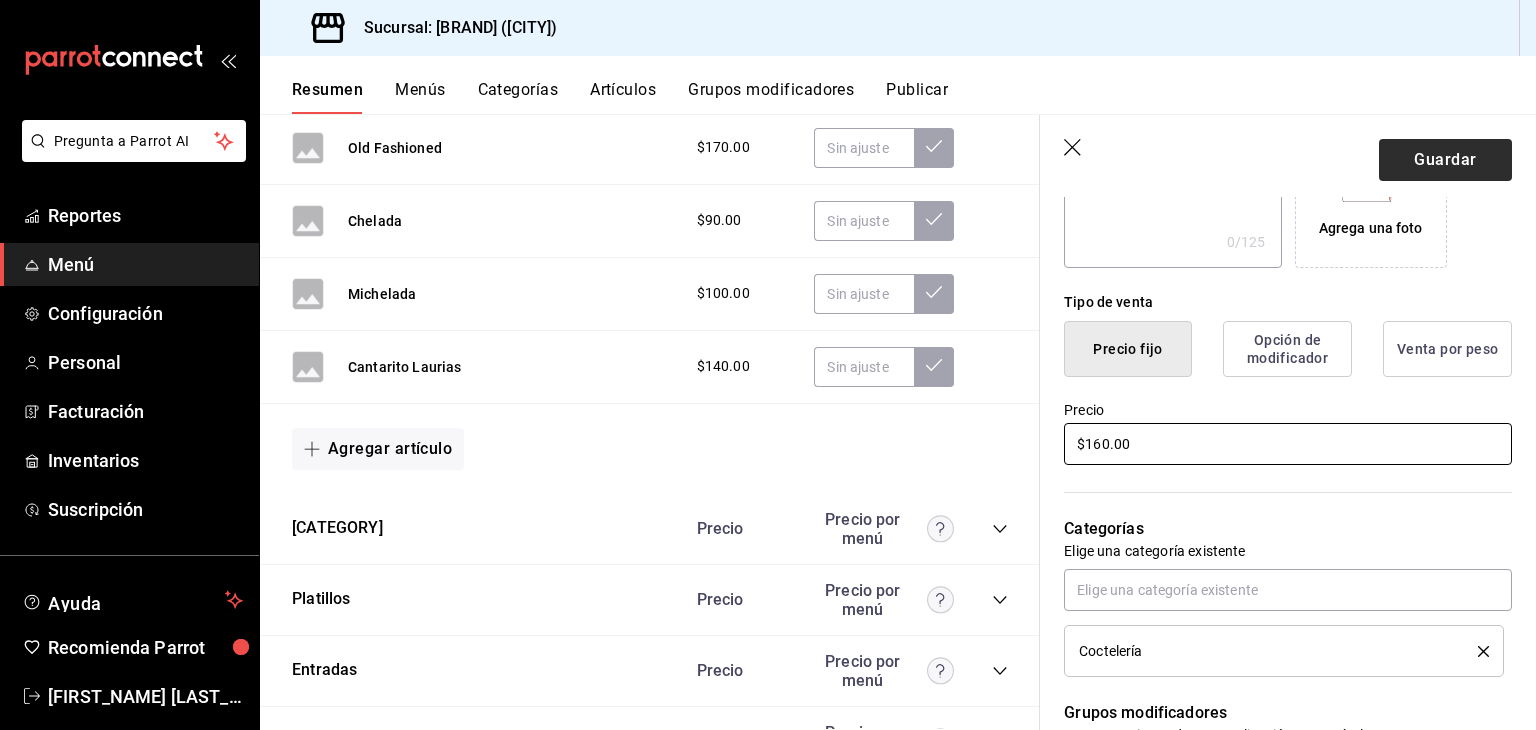 type on "$160.00" 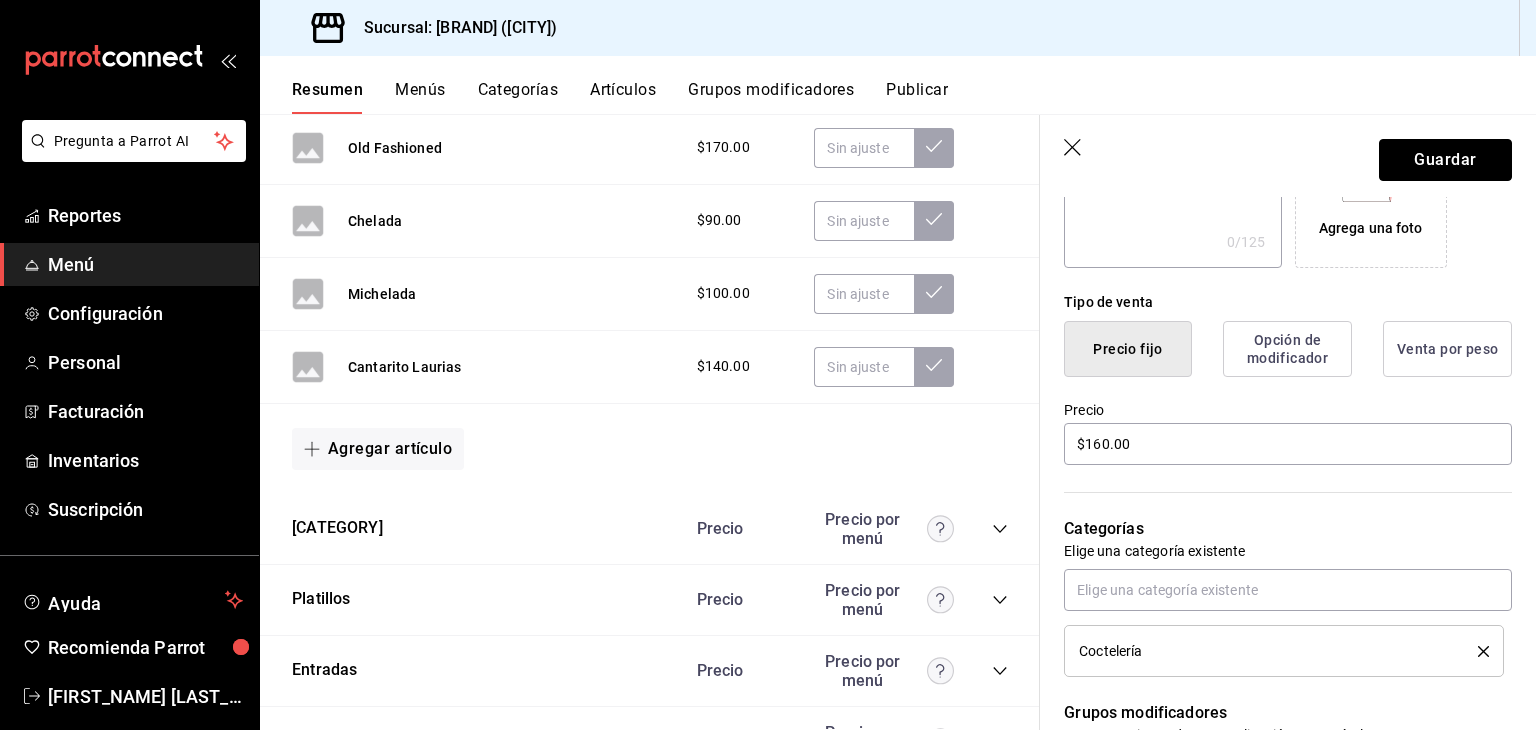 drag, startPoint x: 1412, startPoint y: 165, endPoint x: 1272, endPoint y: 190, distance: 142.21463 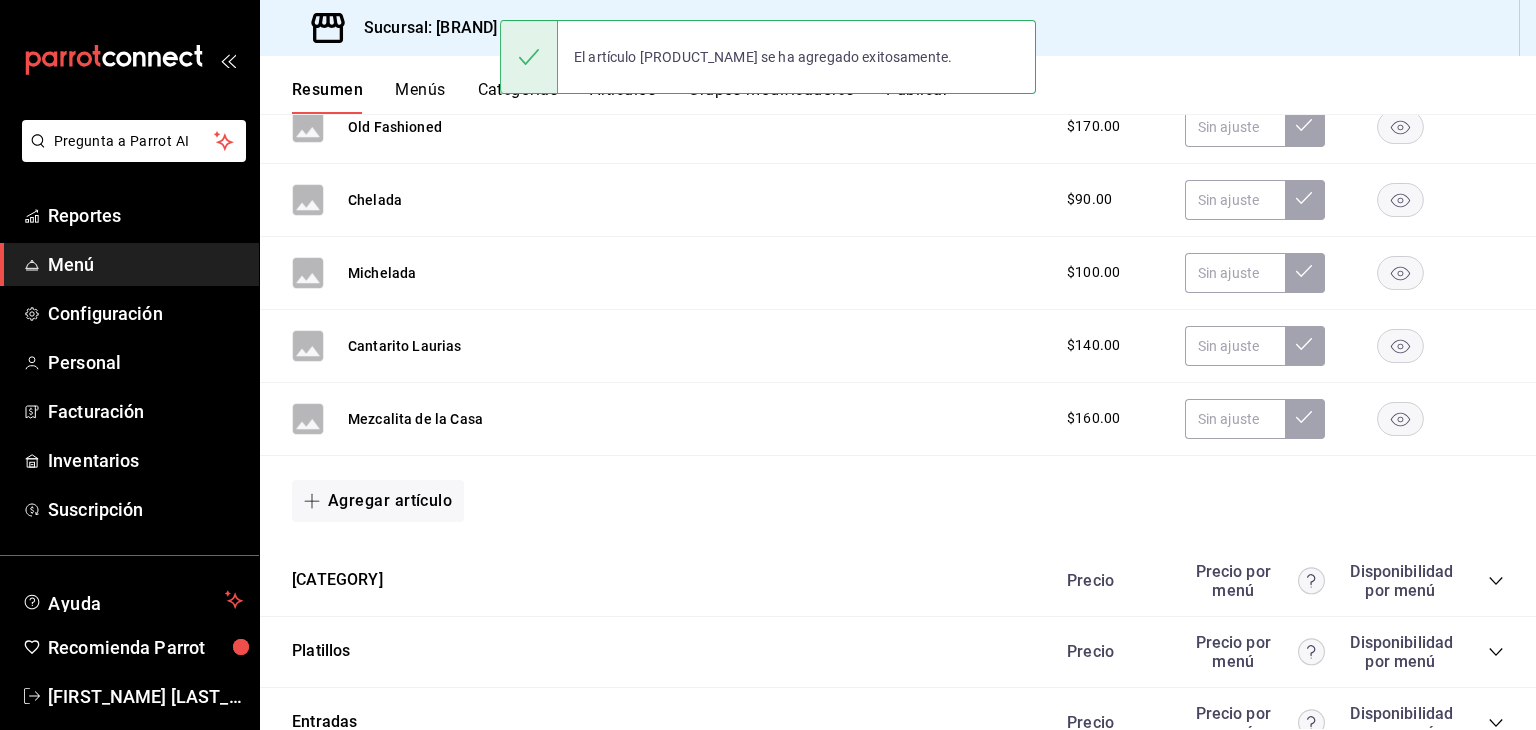 scroll, scrollTop: 0, scrollLeft: 0, axis: both 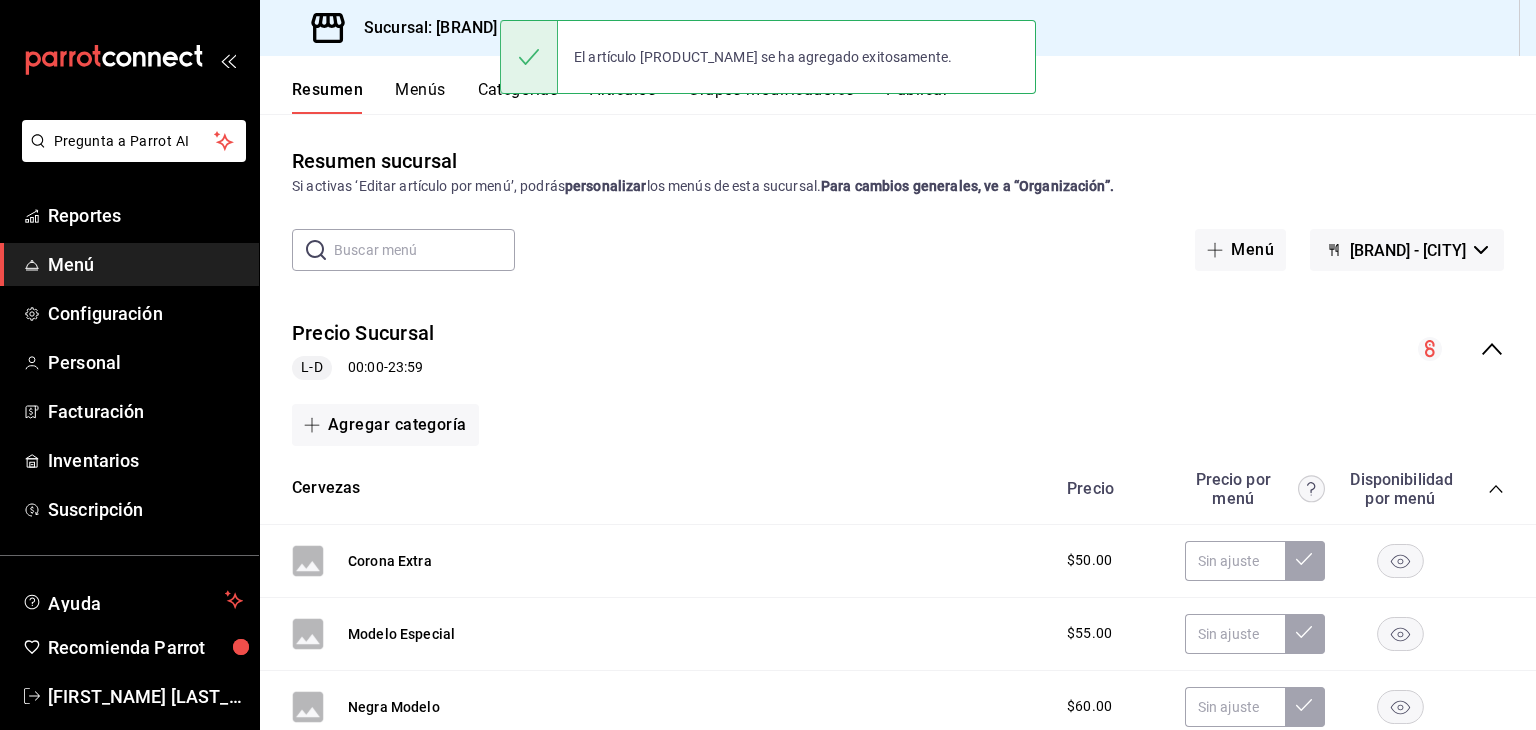 click on "​ ​ Menú Laurea's - Puebla" at bounding box center [898, 250] 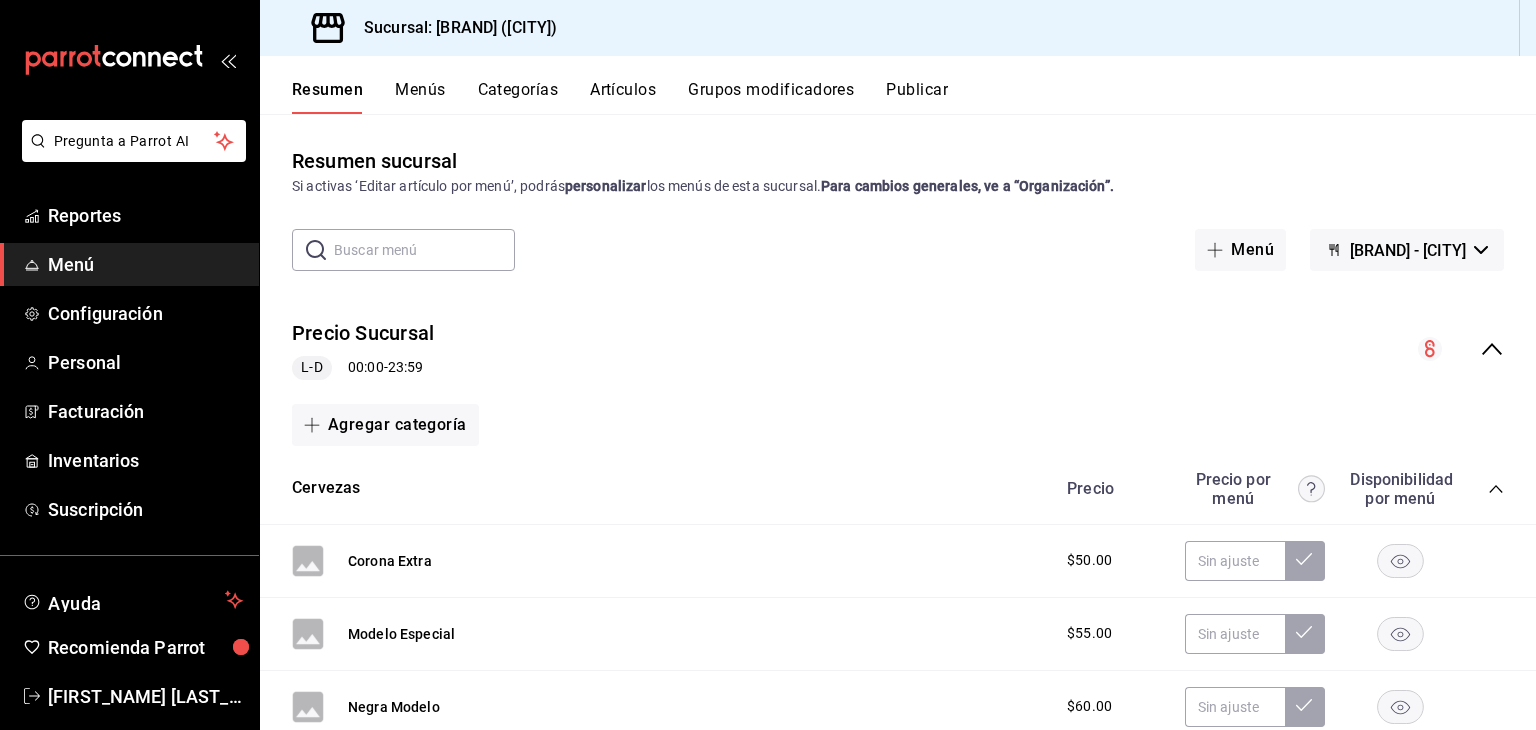 click on "Grupos modificadores" at bounding box center [771, 97] 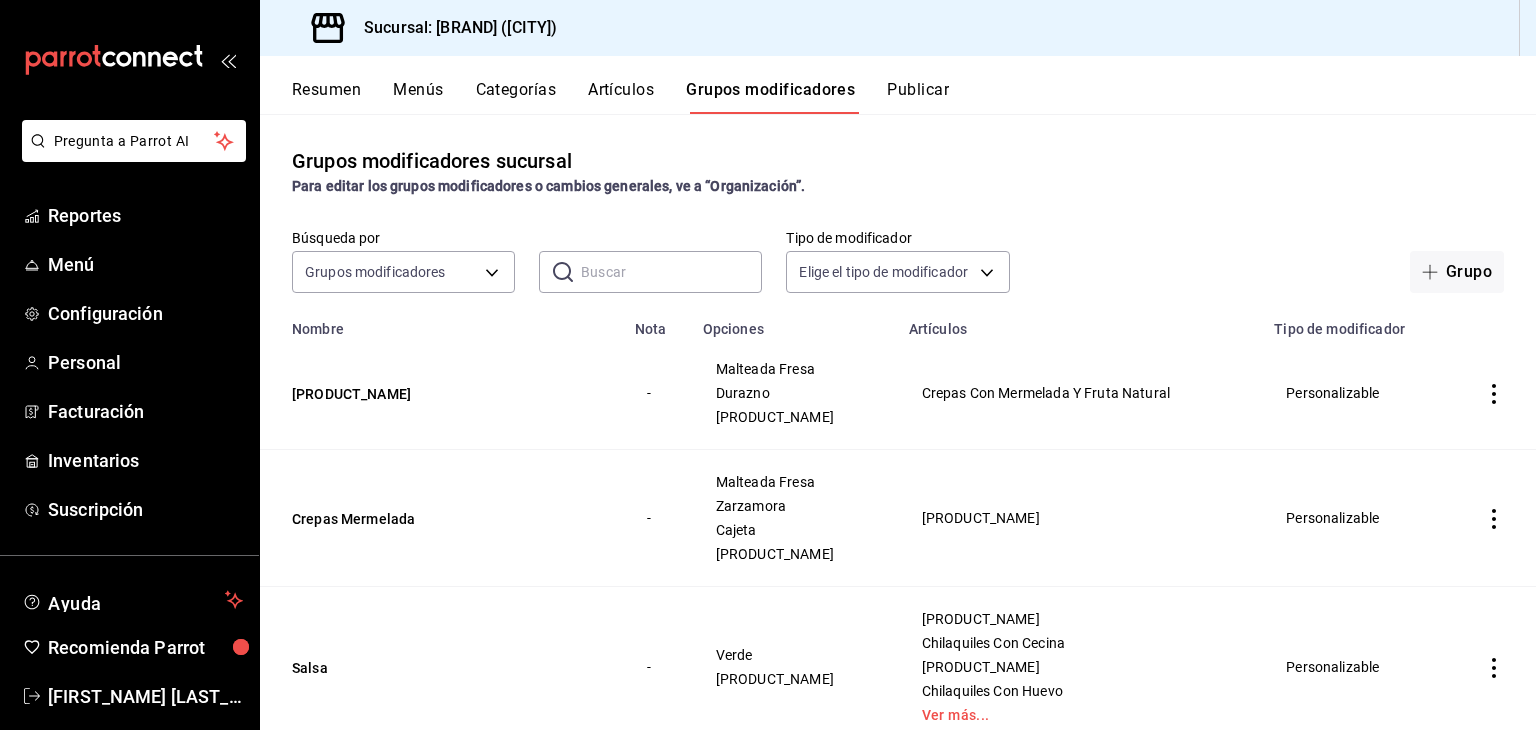 click on "Resumen" at bounding box center (326, 97) 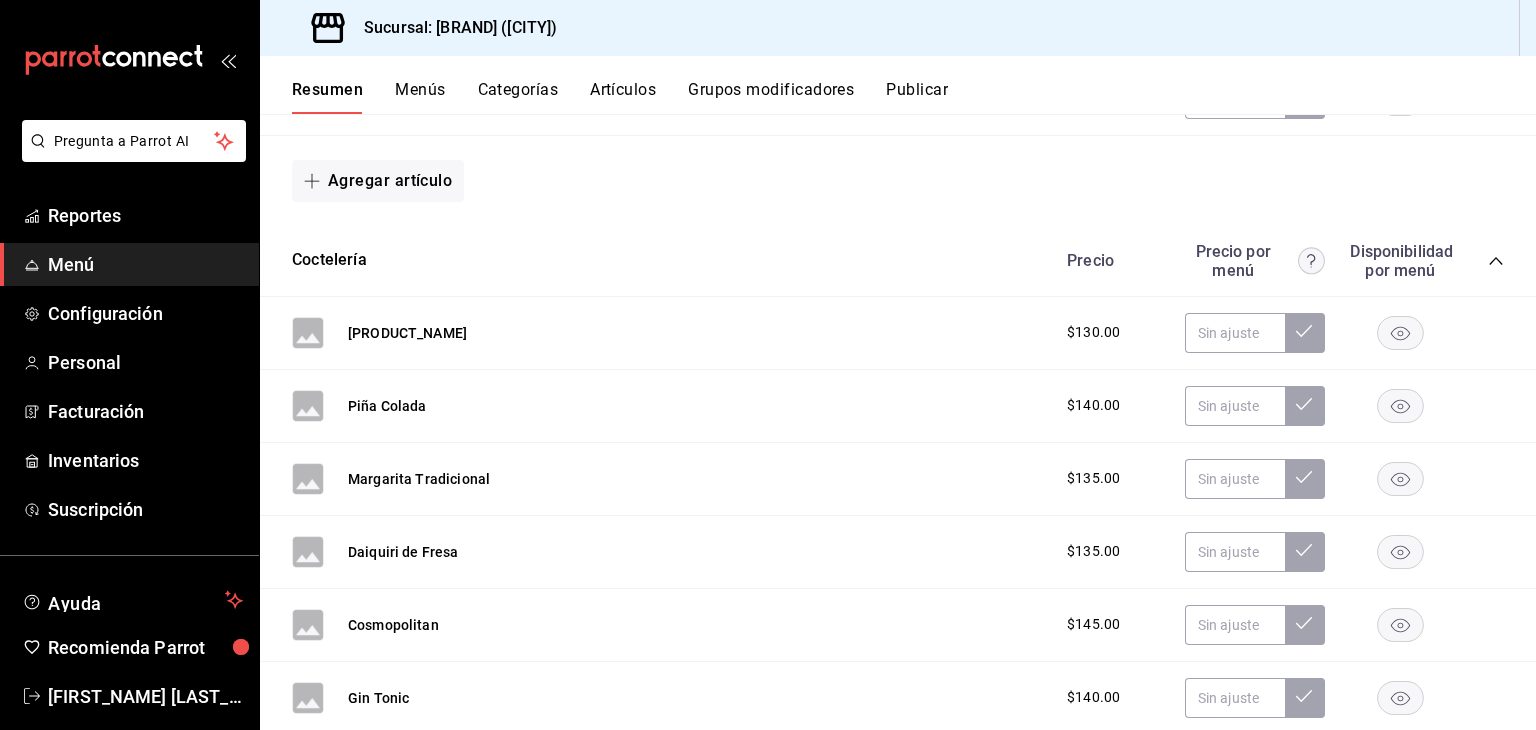 scroll, scrollTop: 1300, scrollLeft: 0, axis: vertical 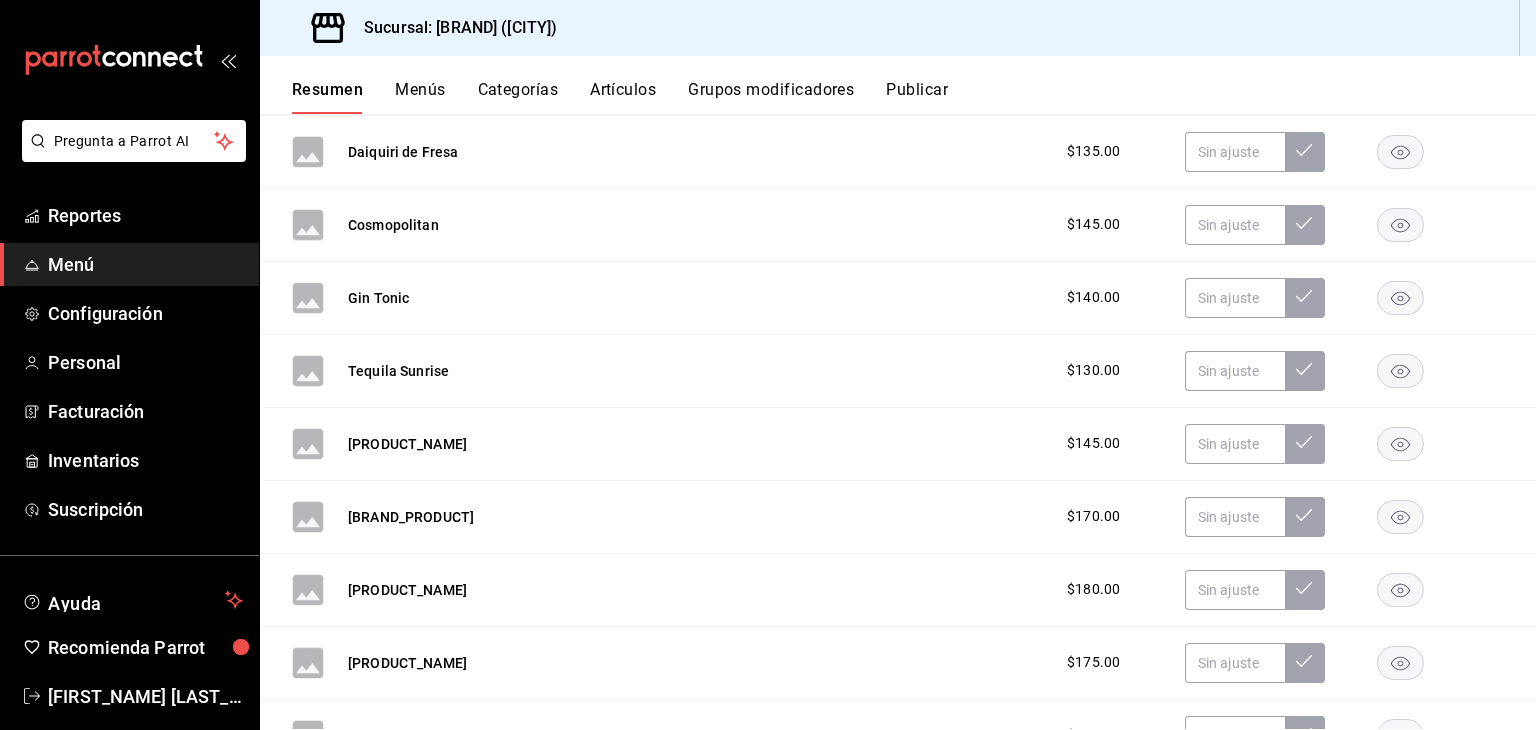 click on "Publicar" at bounding box center (917, 97) 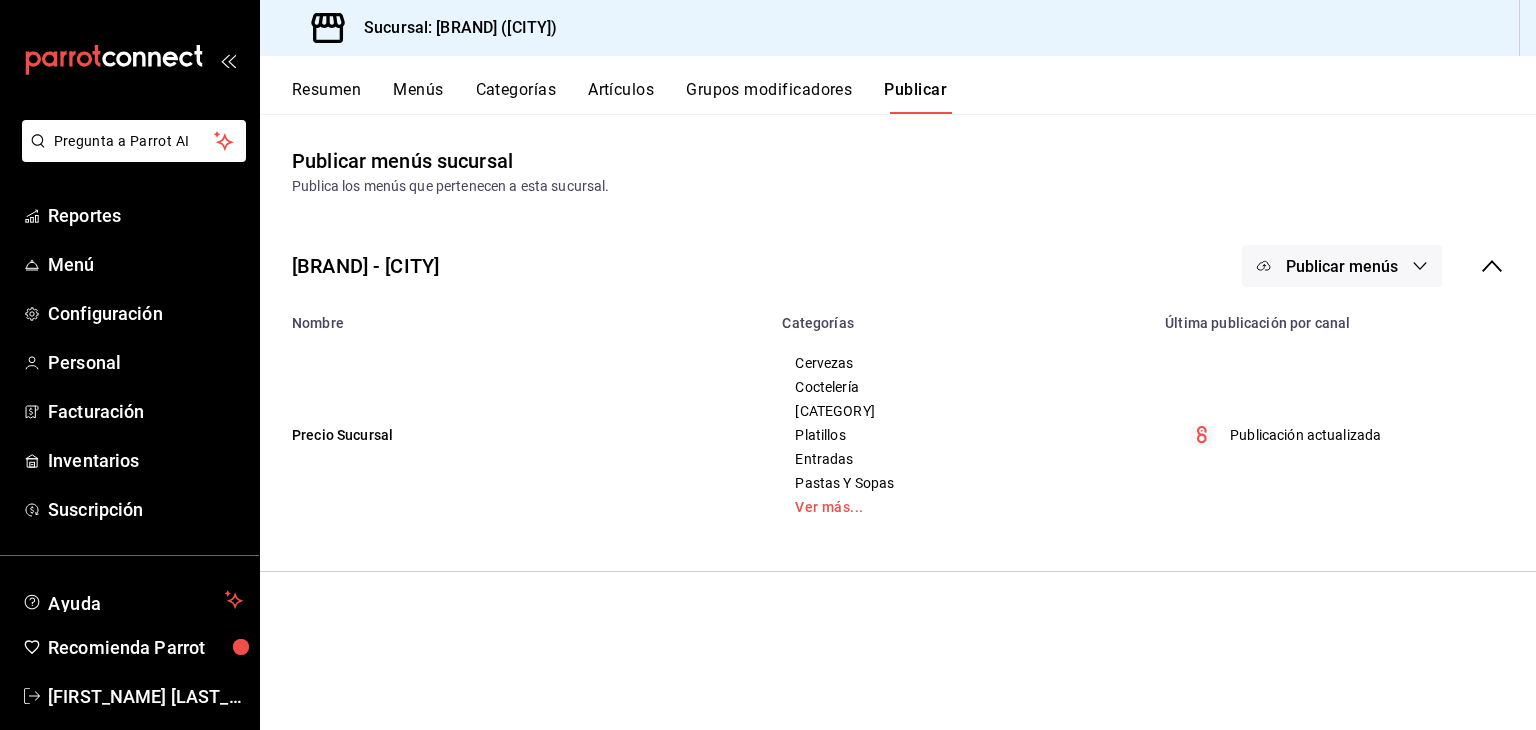 click on "Categorías" at bounding box center [516, 97] 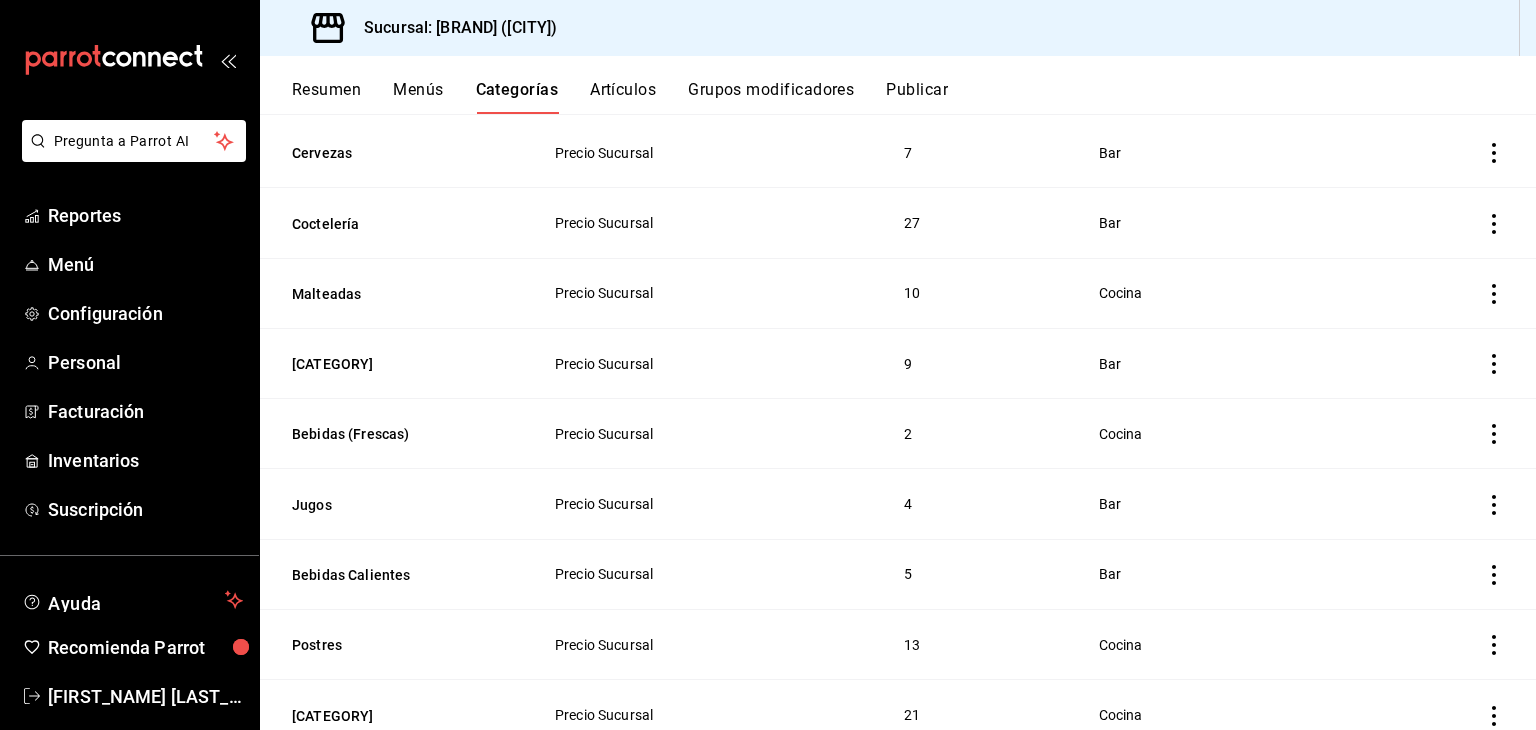 scroll, scrollTop: 200, scrollLeft: 0, axis: vertical 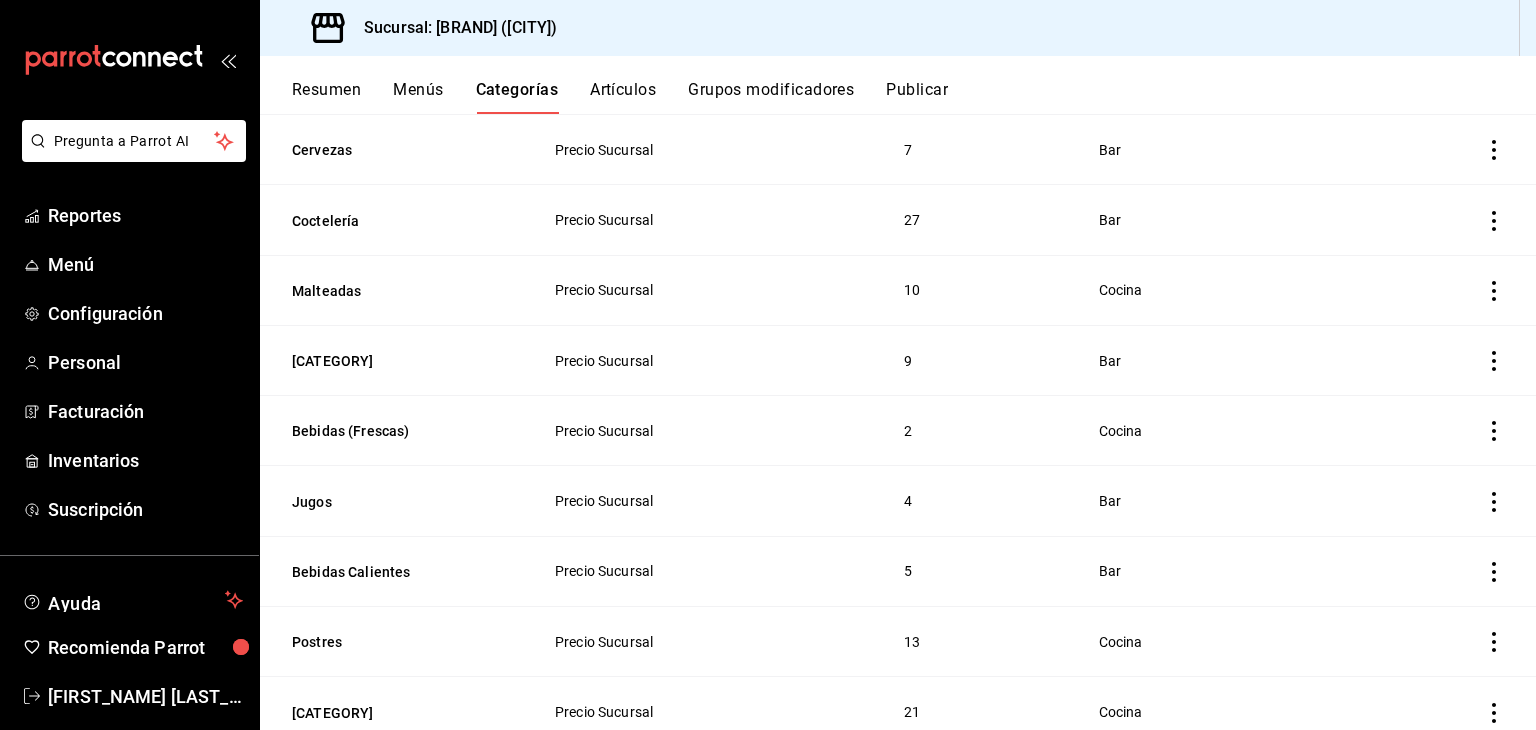 click on "Artículos" at bounding box center (623, 97) 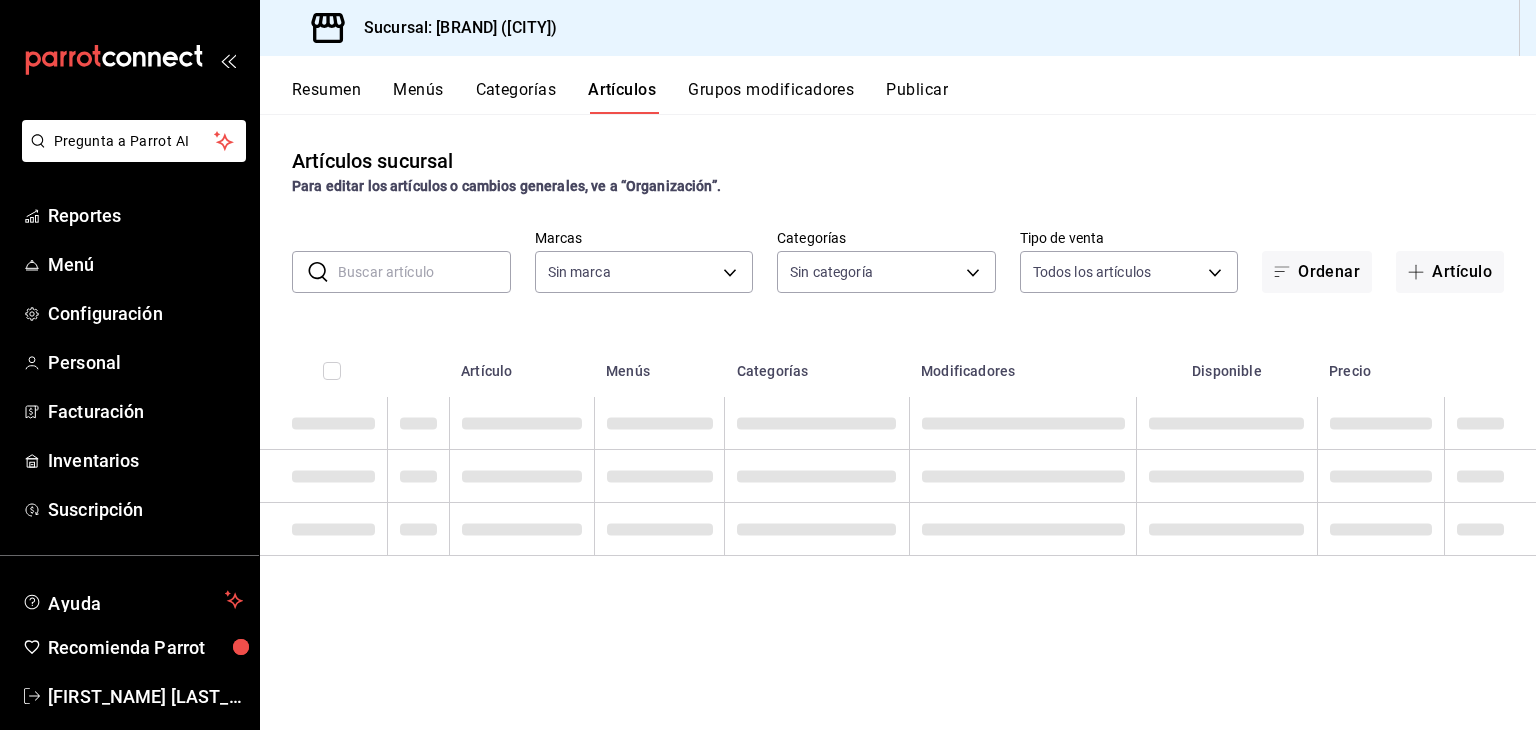 click on "Grupos modificadores" at bounding box center (771, 97) 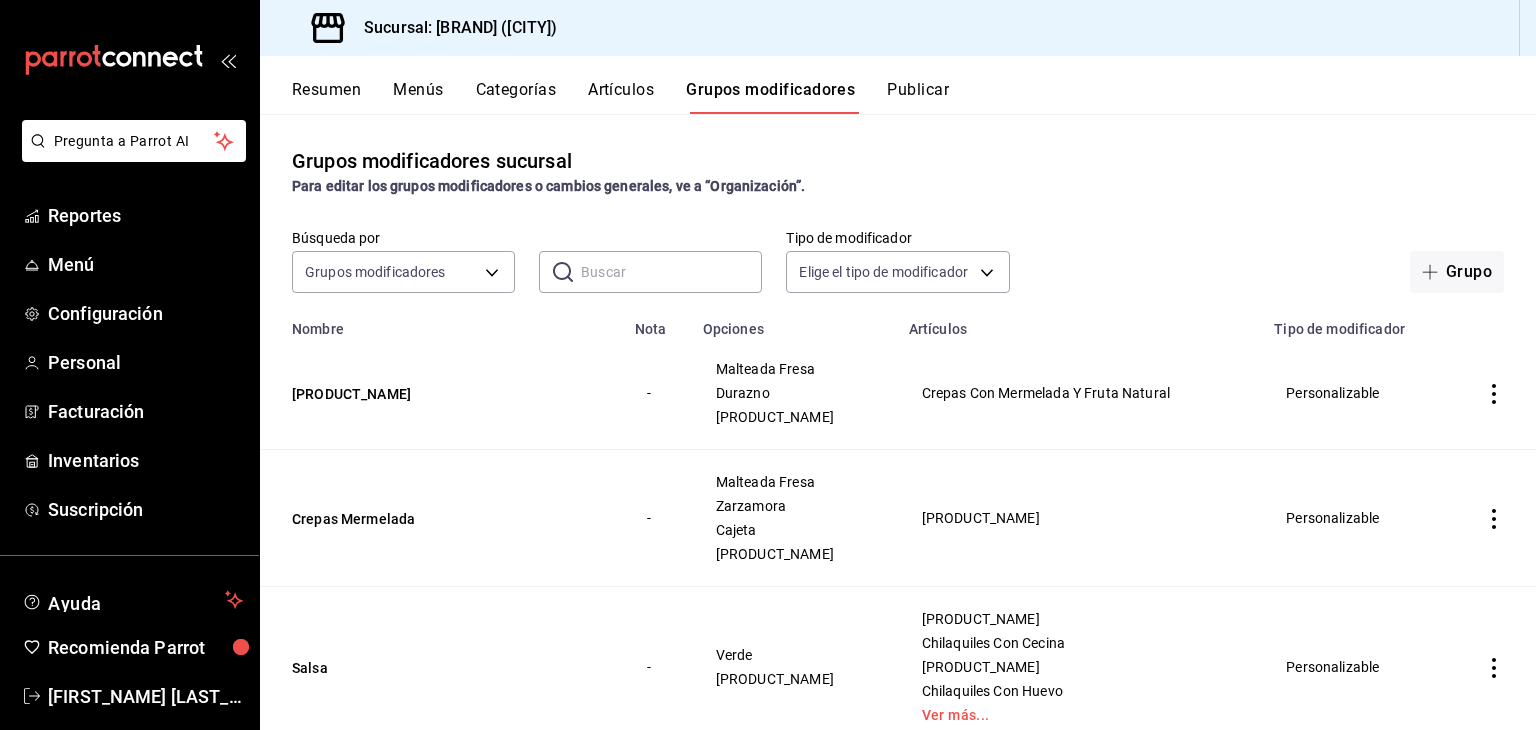 click on "Resumen Menús Categorías Artículos Grupos modificadores Publicar" at bounding box center [898, 85] 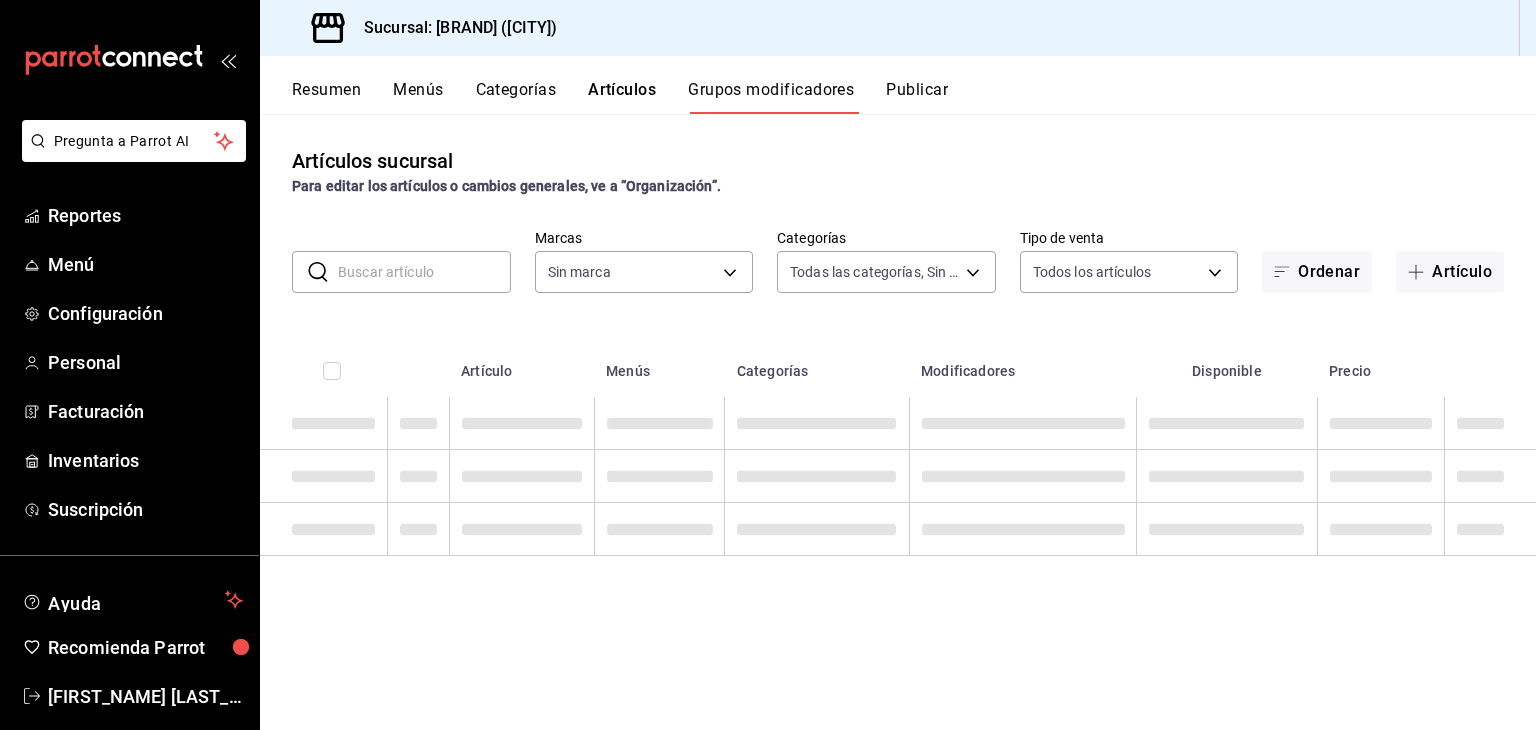 type on "[UUID]" 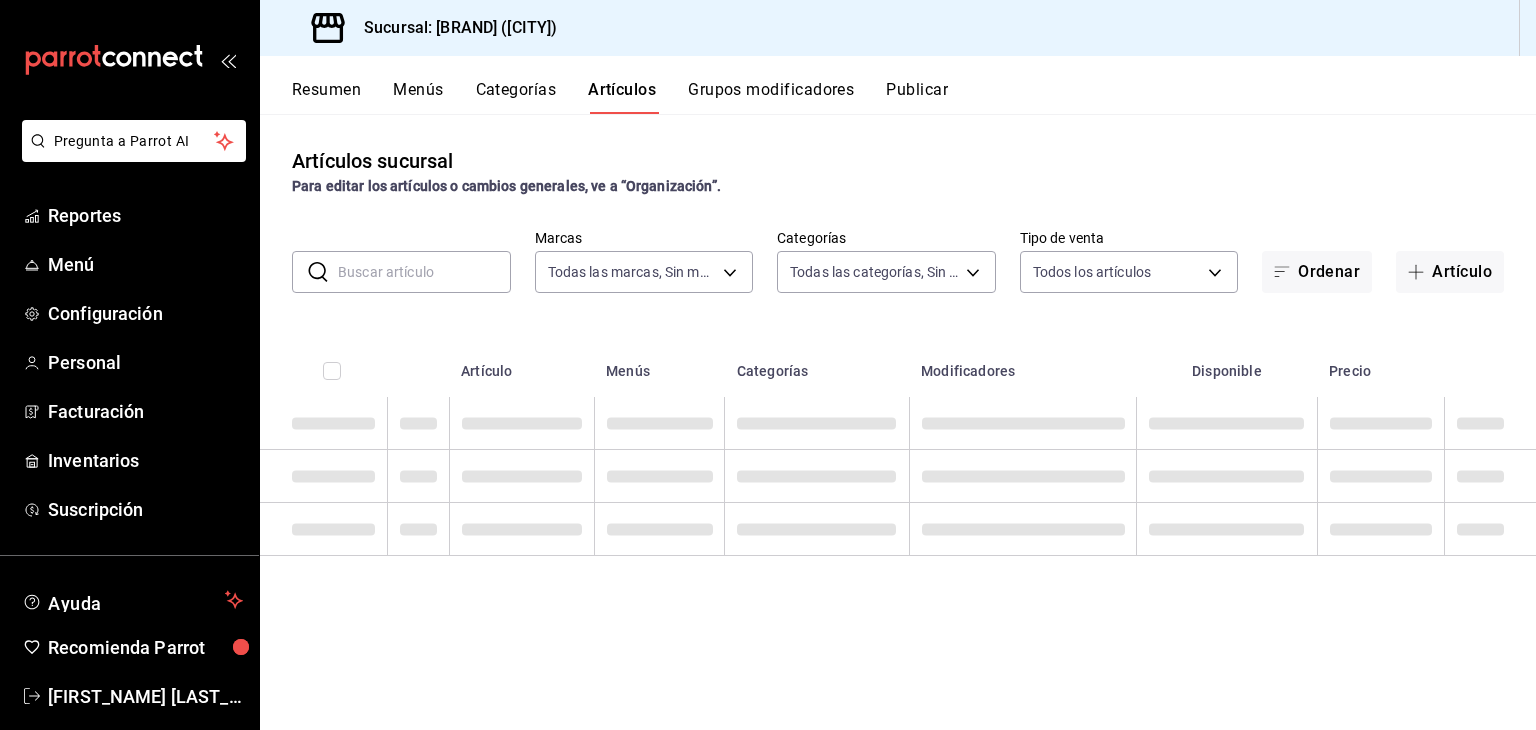 type on "[UUID]" 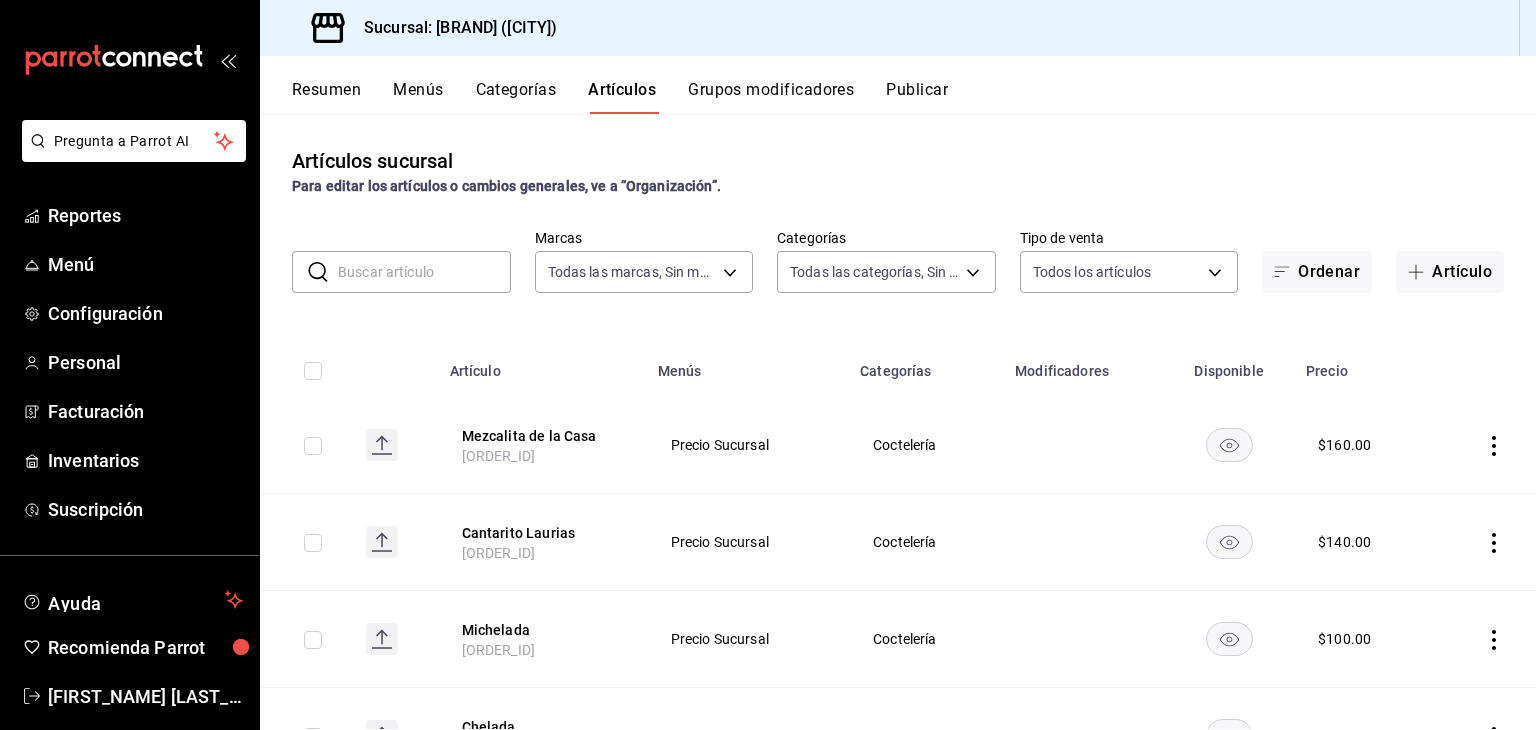 click on "​ ​ Marcas Todas las marcas, Sin marca 7c749ec0-a870-4e3d-81e1-acde17211e35 Categorías Todas las categorías, Sin categoría edc6107f-2152-455a-a074-3301ce1945c0,5e38650b-1e6a-4397-8905-7dbd945ff1ff,d6be5238-c06b-48a0-a4a3-6e86547f25b3,dfaf750f-6111-4ef9-ada3-2b96a16cfb4c,20e1731f-0511-4676-a1a1-415e88f11c83,7a71bbca-e9ba-4a38-9191-9271796c83fa,7a8185f7-70df-4f4d-b102-c5d27ed5989c,ebfec1b6-b89d-4afc-82b5-6ab0eb71fa4e,110f46db-fcdd-491e-8a44-032418a3c4f1,11498f1f-8c2e-4fe1-817f-77f28ac16638,e871adfd-c7ec-4128-9ccb-a634e50dd84d,b043866e-0539-4408-acb0-4155bcadba23,b1d8b97f-e4a8-4527-8e06-626ba09eac35,5d13dfb4-c469-4286-a3b9-a674506255ff,e5757026-d557-4a05-bdb6-56891a8c39f8,a76b8205-e2b5-414e-b375-c55e55c88b4d,a6e73c9f-93c0-4103-97b5-96e0d298c67e,a35c5aa2-9e0a-4786-bd99-10e6153d6c13,426c1481-424b-4444-8df6-493494e90c82 Tipo de venta Todos los artículos ALL Ordenar Artículo" at bounding box center [898, 261] 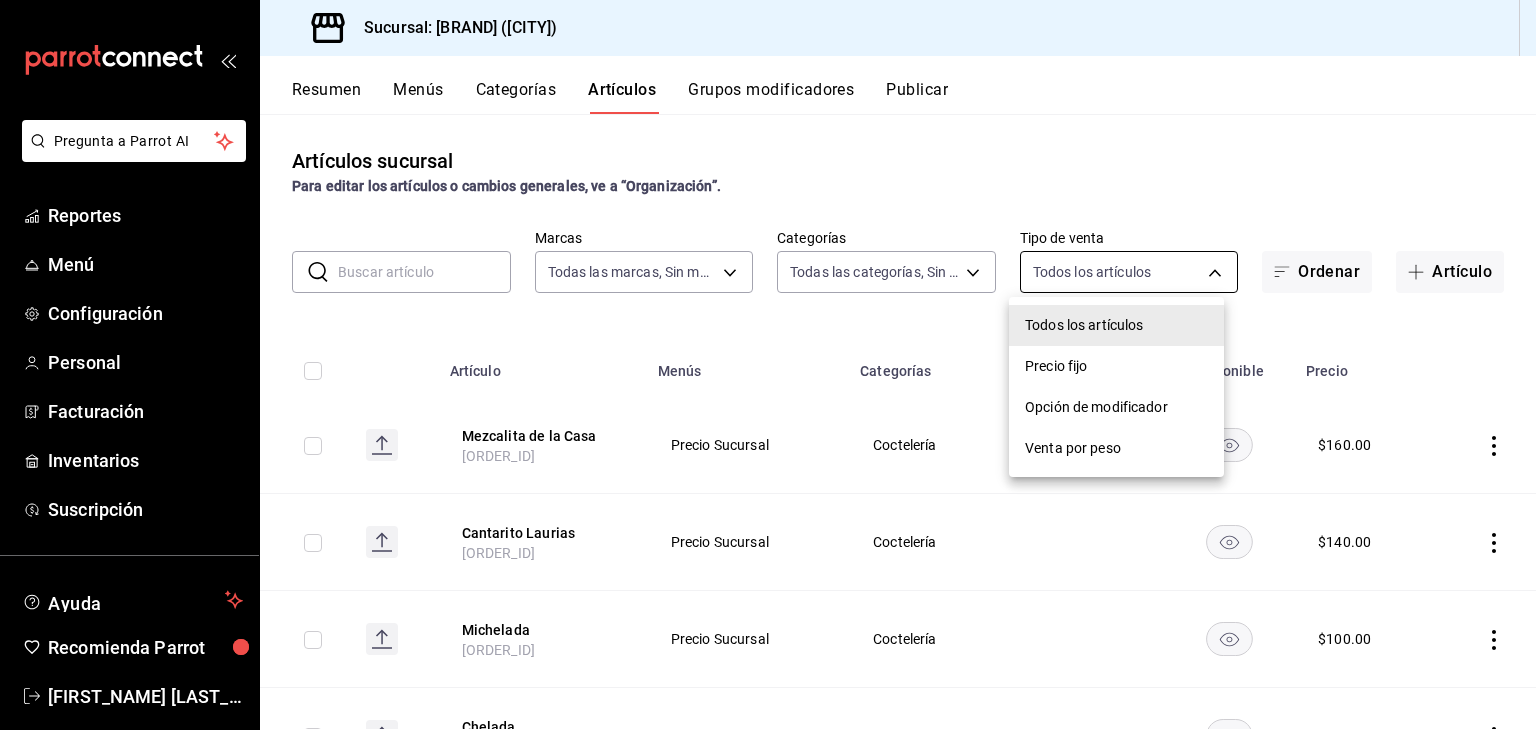 click on "Pregunta a Parrot AI Reportes   Menú   Configuración   Personal   Facturación   Inventarios   Suscripción   Ayuda Recomienda Parrot   Carlos Garcia   Sugerir nueva función   Sucursal: Laurea's (Puebla) Resumen Menús Categorías Artículos Grupos modificadores Publicar Artículos sucursal Para editar los artículos o cambios generales, ve a “Organización”. ​ ​ Marcas Todas las marcas, Sin marca 7c749ec0-a870-4e3d-81e1-acde17211e35 Categorías Todas las categorías, Sin categoría Tipo de venta Todos los artículos ALL Ordenar Artículo Artículo Menús Categorías Modificadores Disponible Precio Mezcalita de la Casa AR-1754148710191 Precio Sucursal Coctelería $ 160.00 Cantarito Laurias AR-1754148688200 Precio Sucursal Coctelería $ 140.00 Michelada AR-1754148668174 Precio Sucursal Coctelería $ 100.00 Chelada AR-1754148528128 Precio Sucursal Coctelería $ 90.00 Old Fashioned AR-1754148509844 Precio Sucursal Coctelería $ 170.00 Alfonso XIII AR-1754148487923 Precio Sucursal Coctelería $ 160.00" at bounding box center [768, 365] 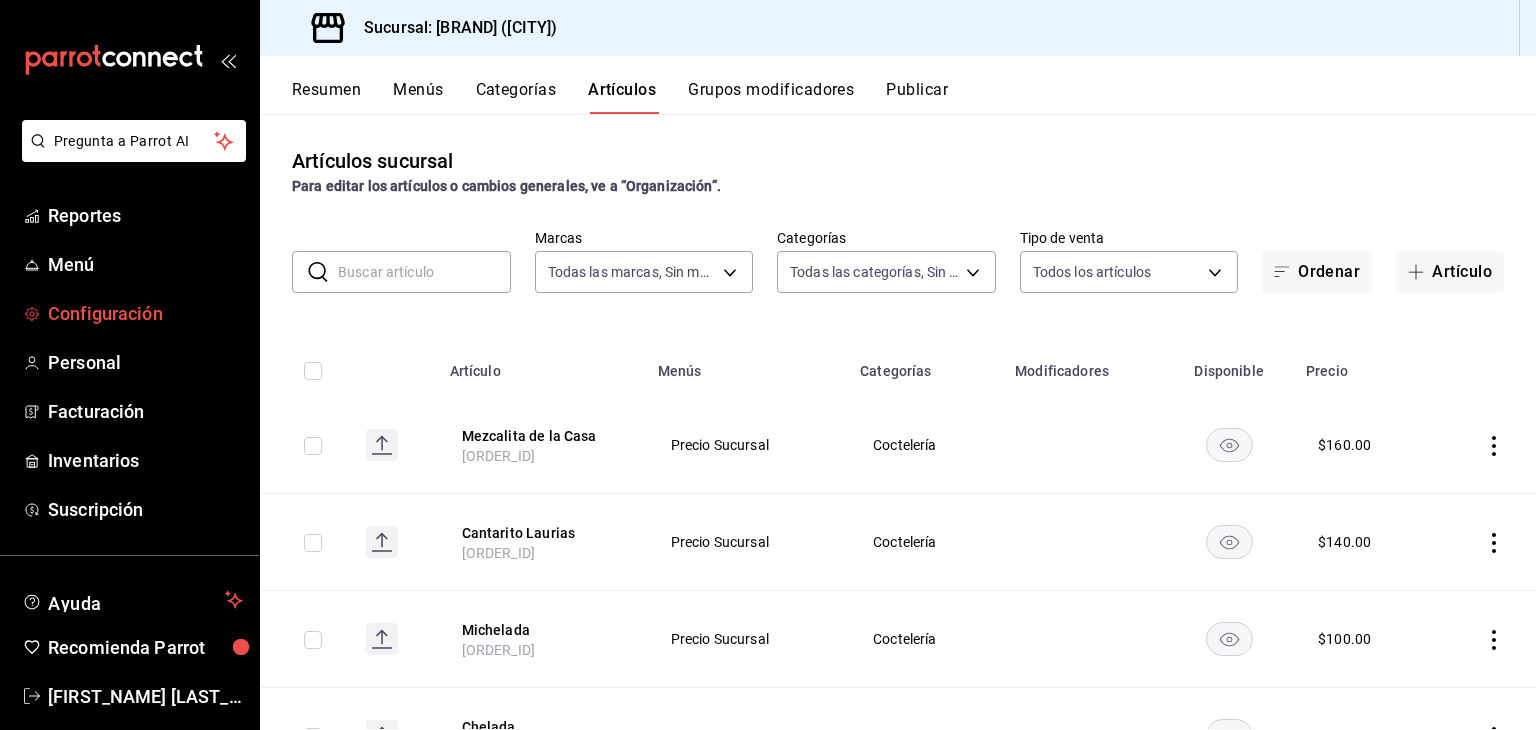 click on "Configuración" at bounding box center (145, 313) 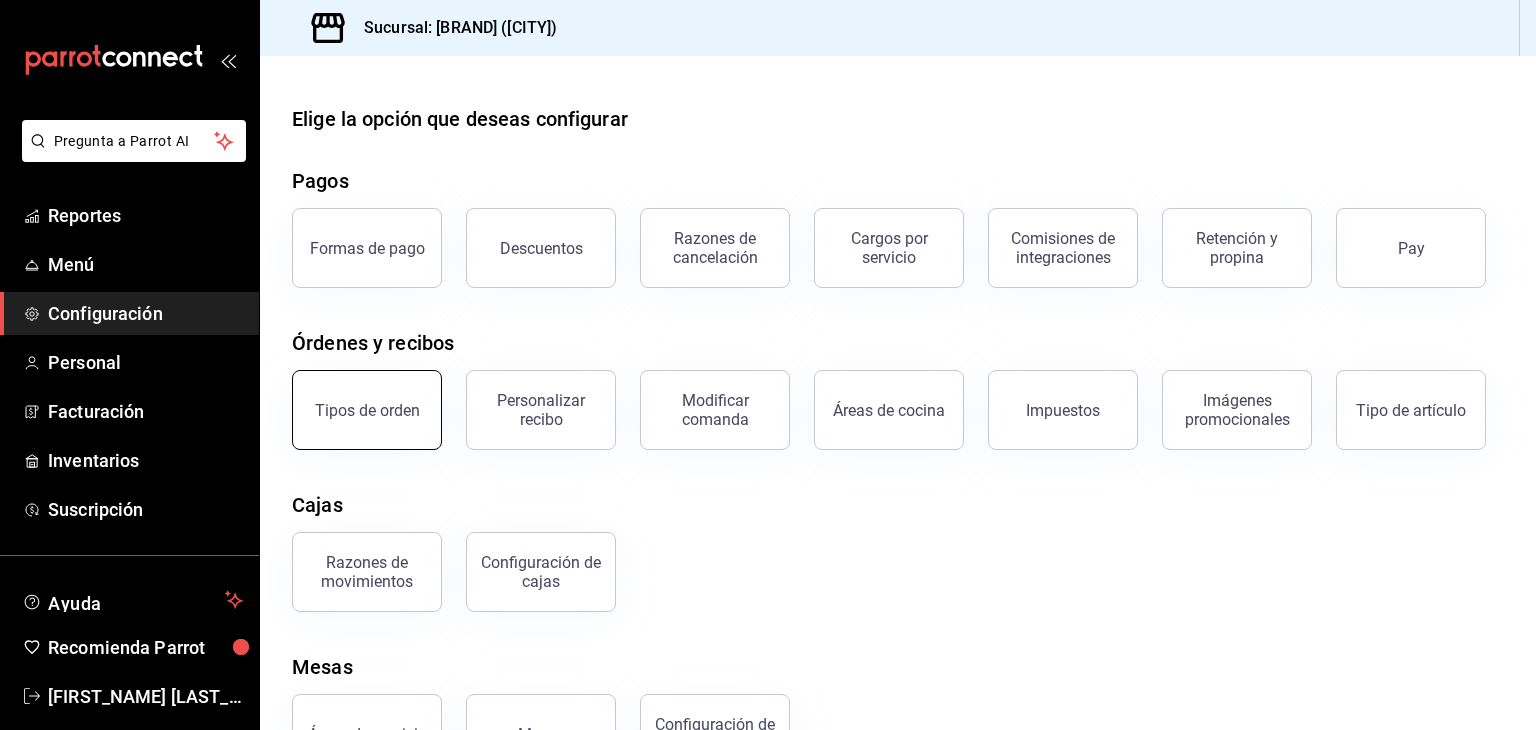 scroll, scrollTop: 76, scrollLeft: 0, axis: vertical 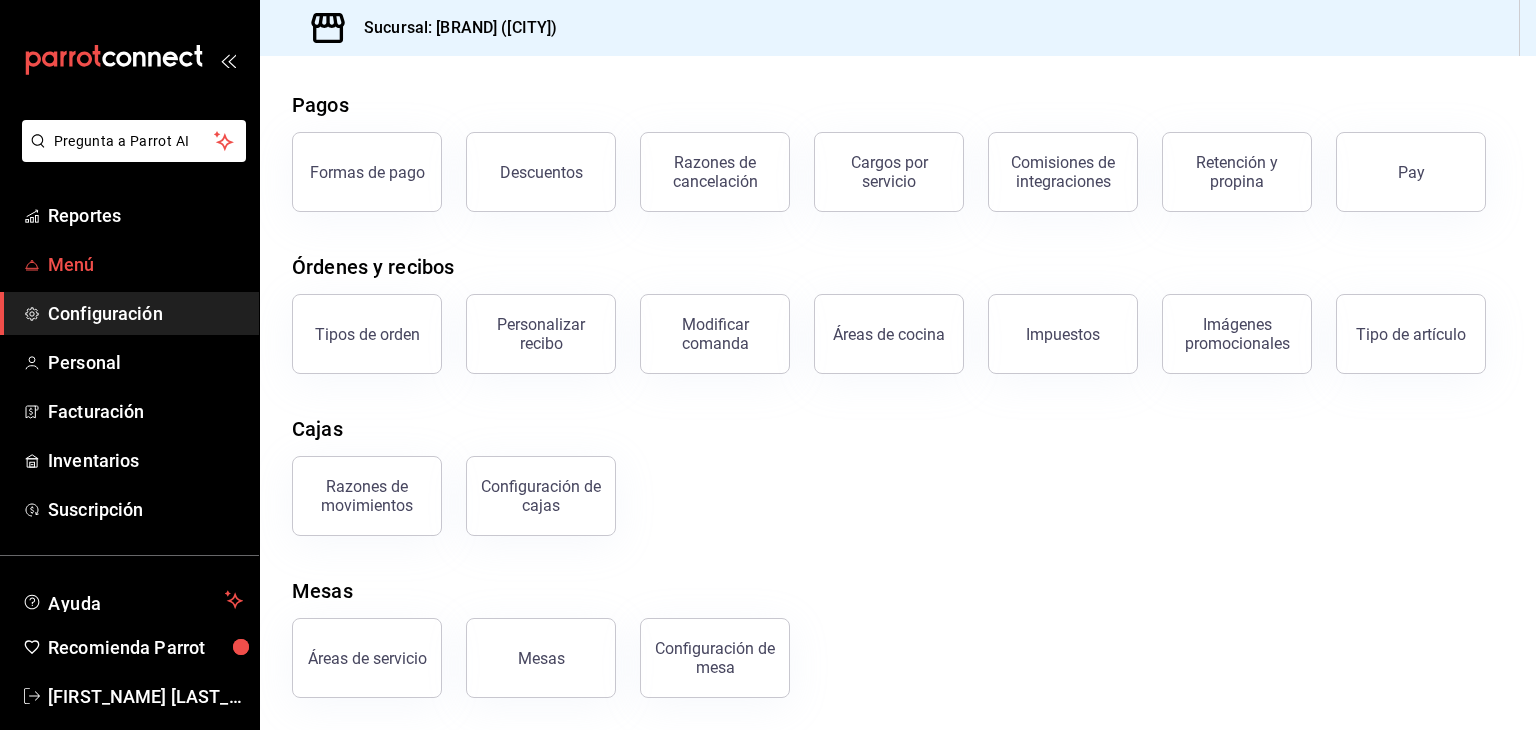 click on "Menú" at bounding box center [145, 264] 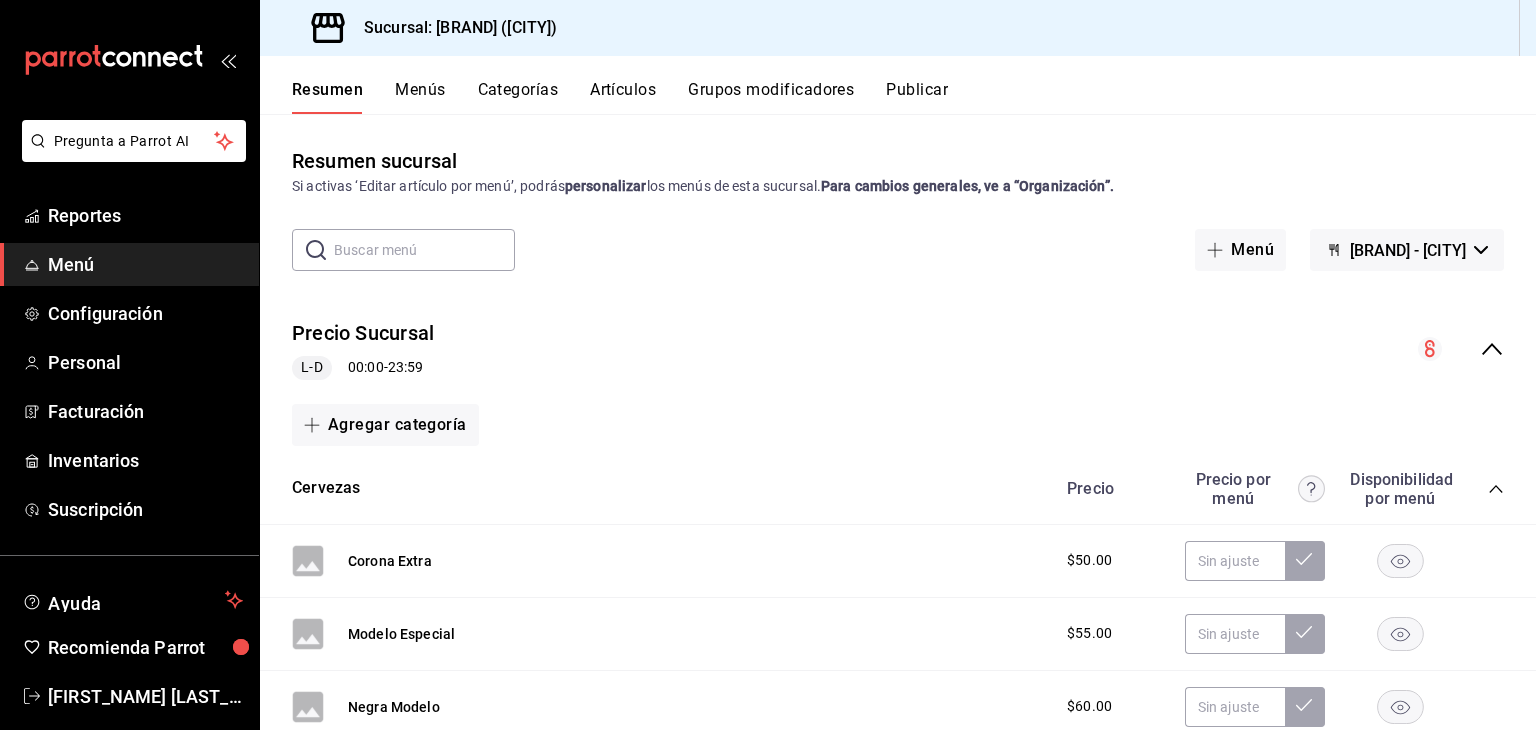 click on "Grupos modificadores" at bounding box center (771, 97) 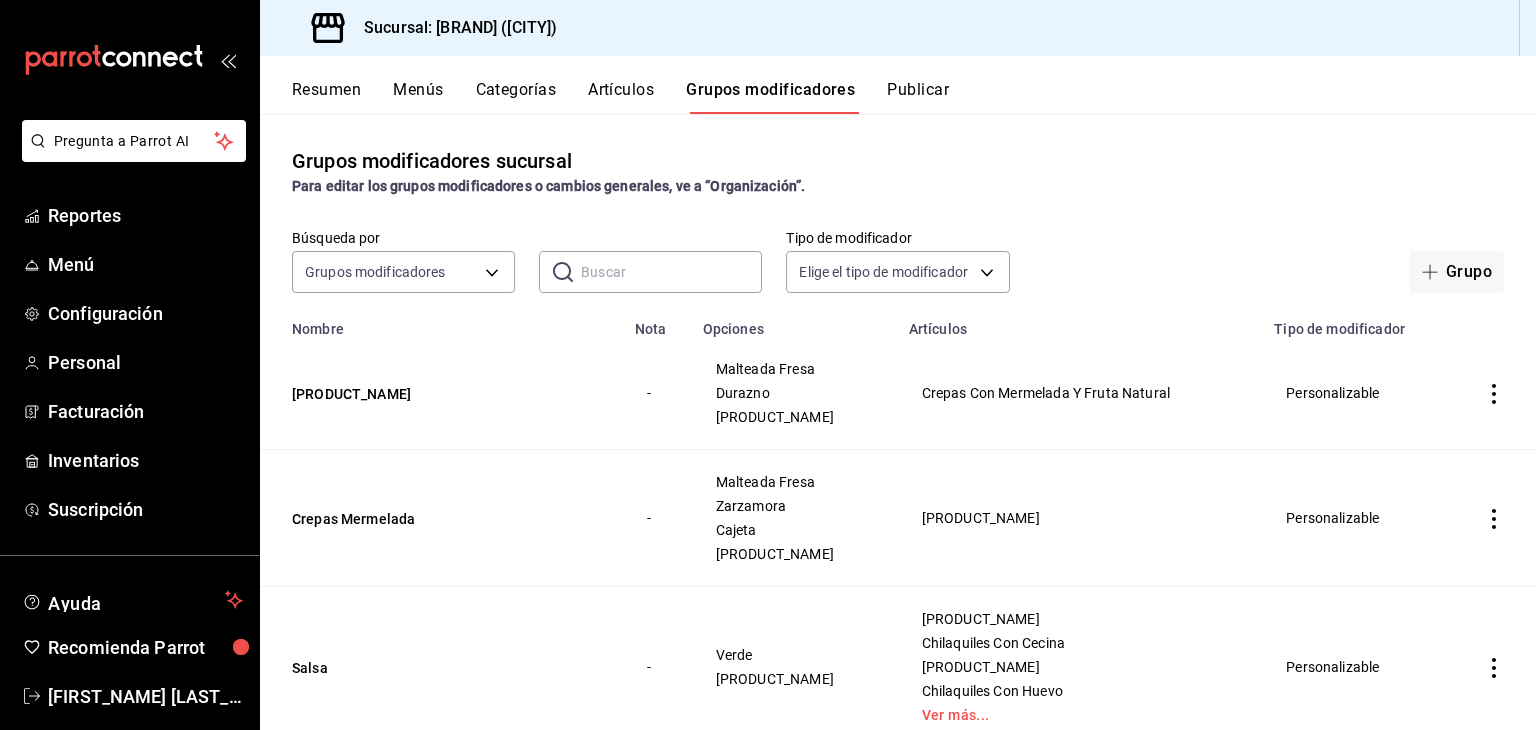 scroll, scrollTop: 66, scrollLeft: 0, axis: vertical 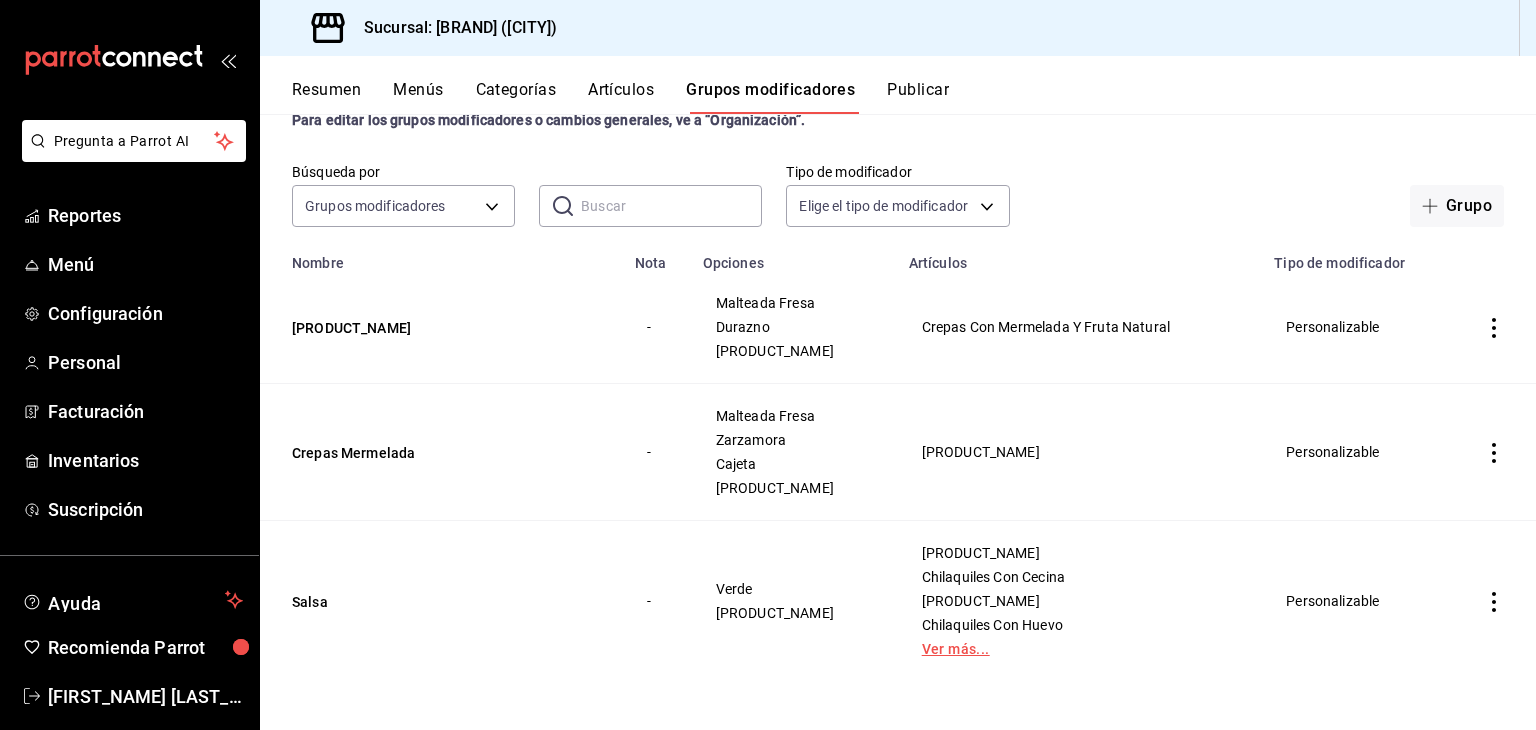 click on "Ver más..." at bounding box center (1080, 649) 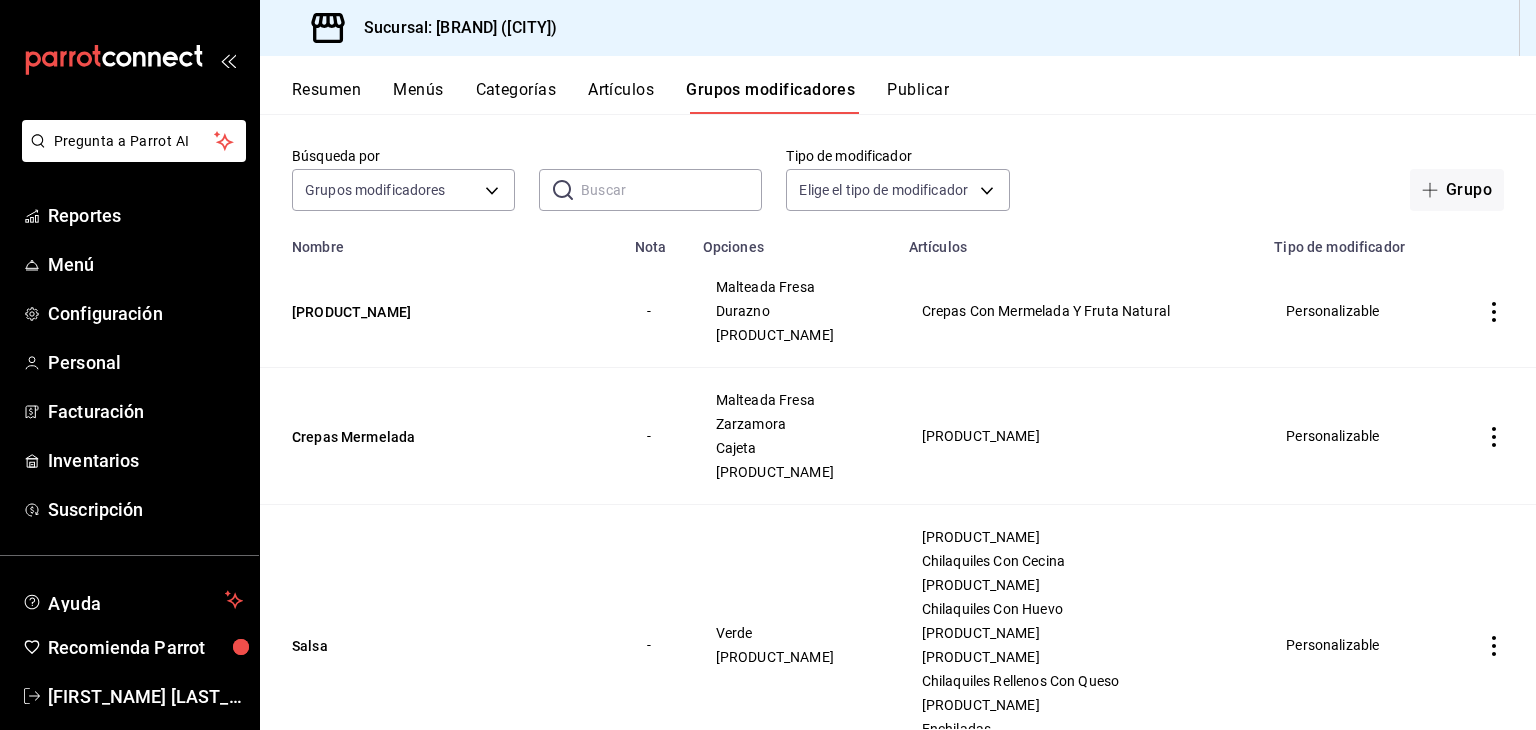 scroll, scrollTop: 84, scrollLeft: 0, axis: vertical 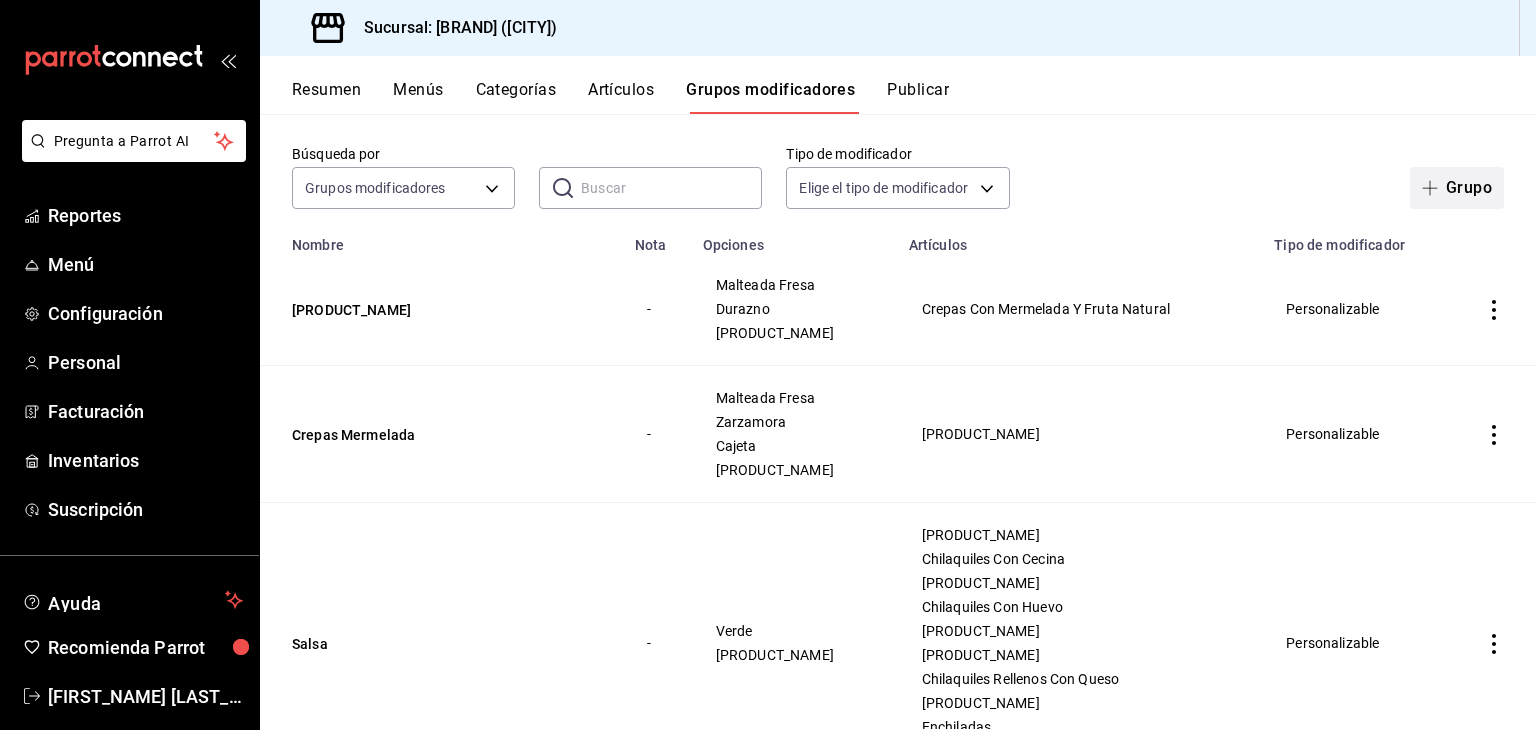 click 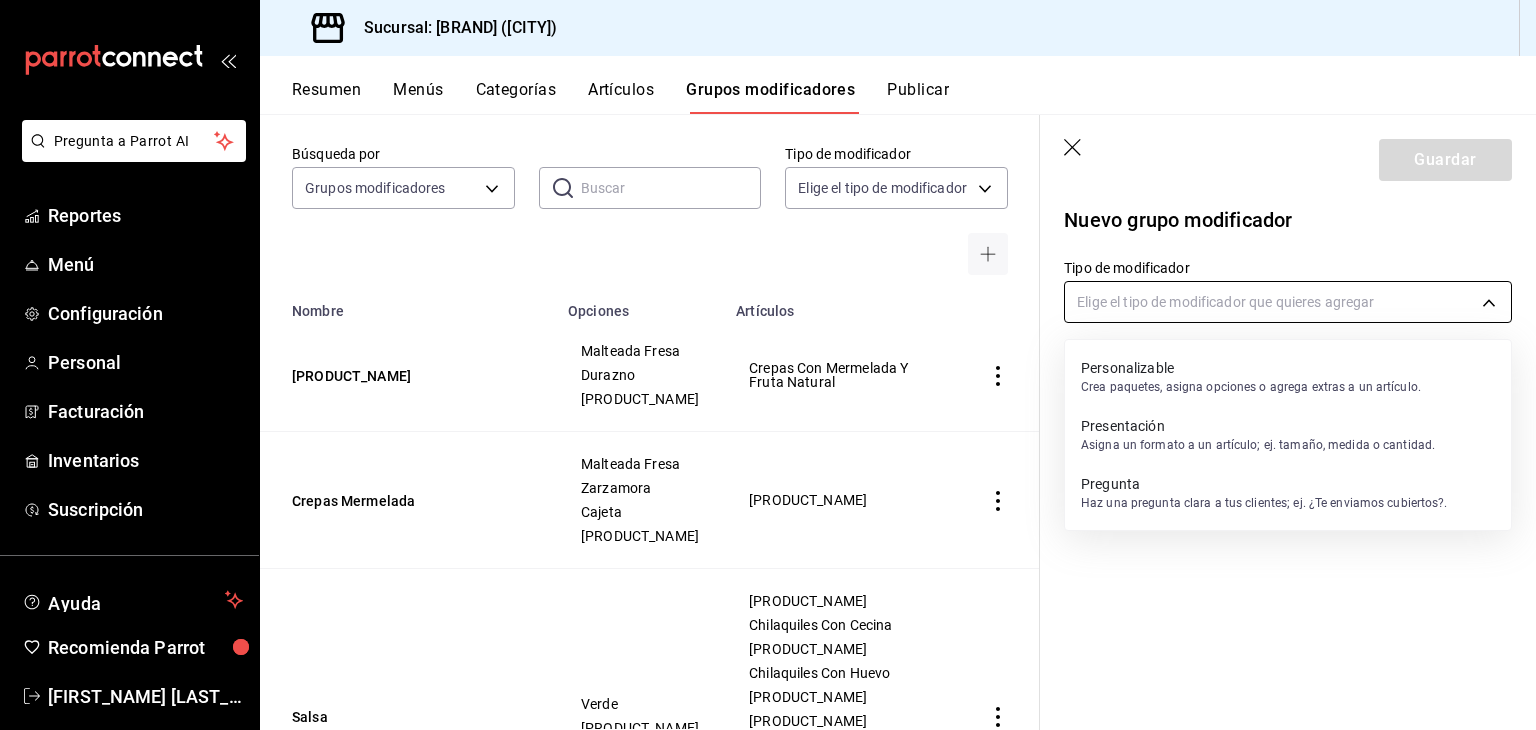 click on "Pregunta a Parrot AI Reportes   Menú   Configuración   Personal   Facturación   Inventarios   Suscripción   Ayuda Recomienda Parrot   Carlos Garcia   Sugerir nueva función   Sucursal: Laurea's (Puebla) Resumen Menús Categorías Artículos Grupos modificadores Publicar Grupos modificadores sucursal Para editar los grupos modificadores o cambios generales, ve a “Organización”. Búsqueda por Grupos modificadores GROUP ​ ​ Tipo de modificador Elige el tipo de modificador Nombre Opciones Artículos Crepas Fruta Malteada Fresa Durazno Malteada Platano Crepas Con Mermelada Y Fruta Natural Crepas Mermelada Malteada Fresa Zarzamora Cajeta Lechera Crepas Con Mermelada Salsa Verde Roja Chilaquiles Con Arrachera Chilaquiles Con Cecina Chilaquiles Con Chorizo Chilaquiles Con Huevo Chilaquiles Con Pollo Chilaquiles De Birria Chilaquiles Rellenos Con Queso Chilaquiles Rojos O Verdes Enchiladas Enchiladas Suizas Guardar Nuevo grupo modificador Tipo de modificador GANA 1 MES GRATIS EN TU SUSCRIPCIÓN AQUÍ" at bounding box center [768, 365] 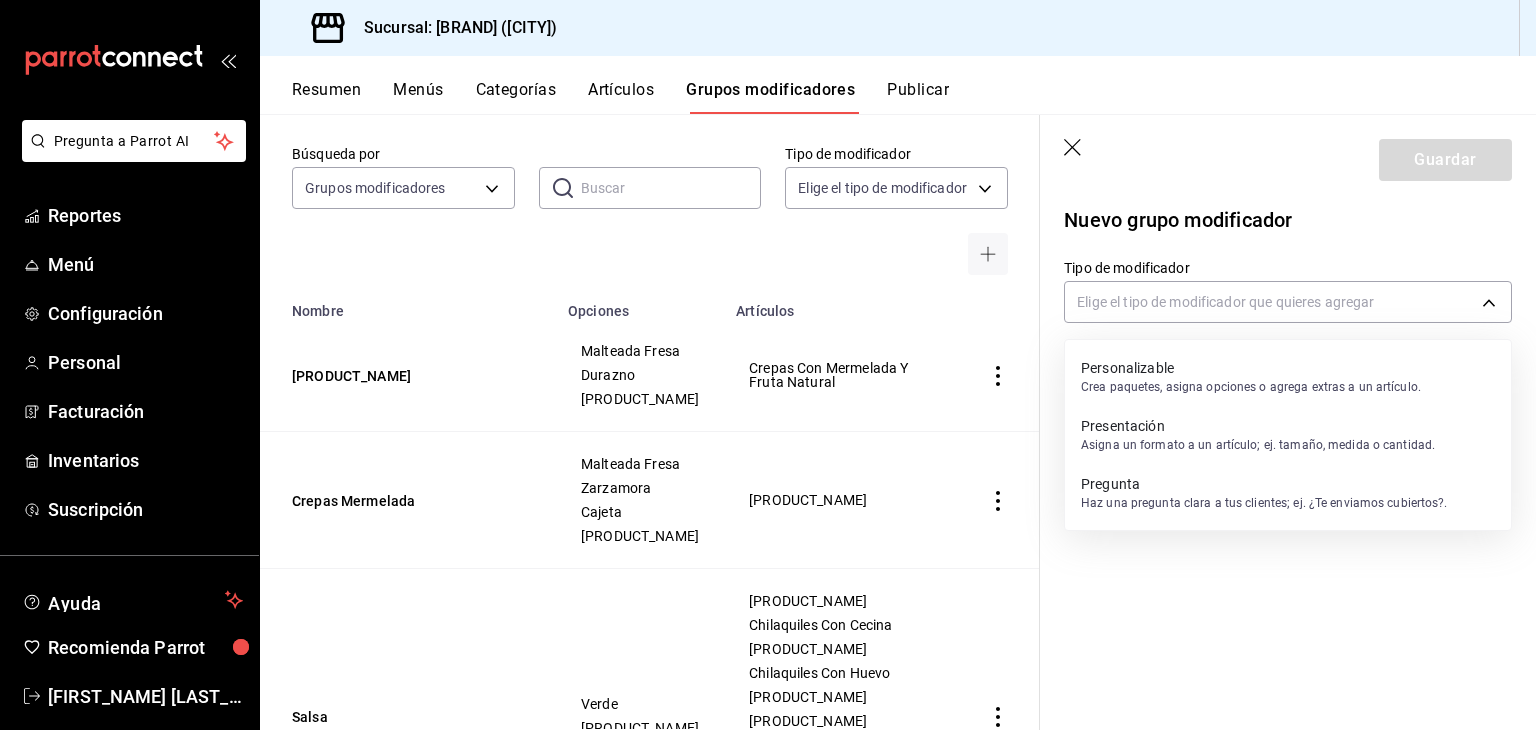 click on "Crea paquetes, asigna opciones o agrega extras a un artículo." at bounding box center [1251, 387] 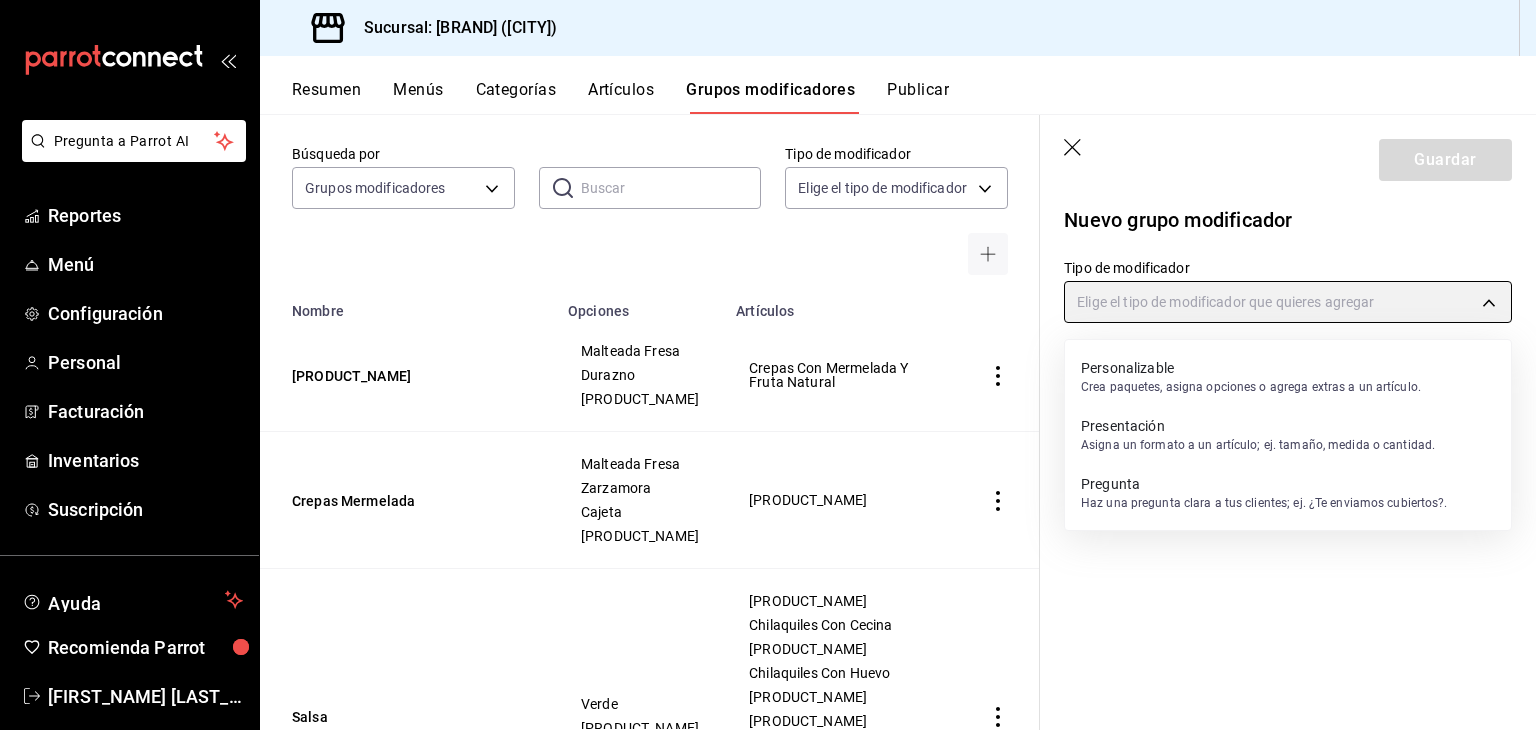 type on "CUSTOMIZABLE" 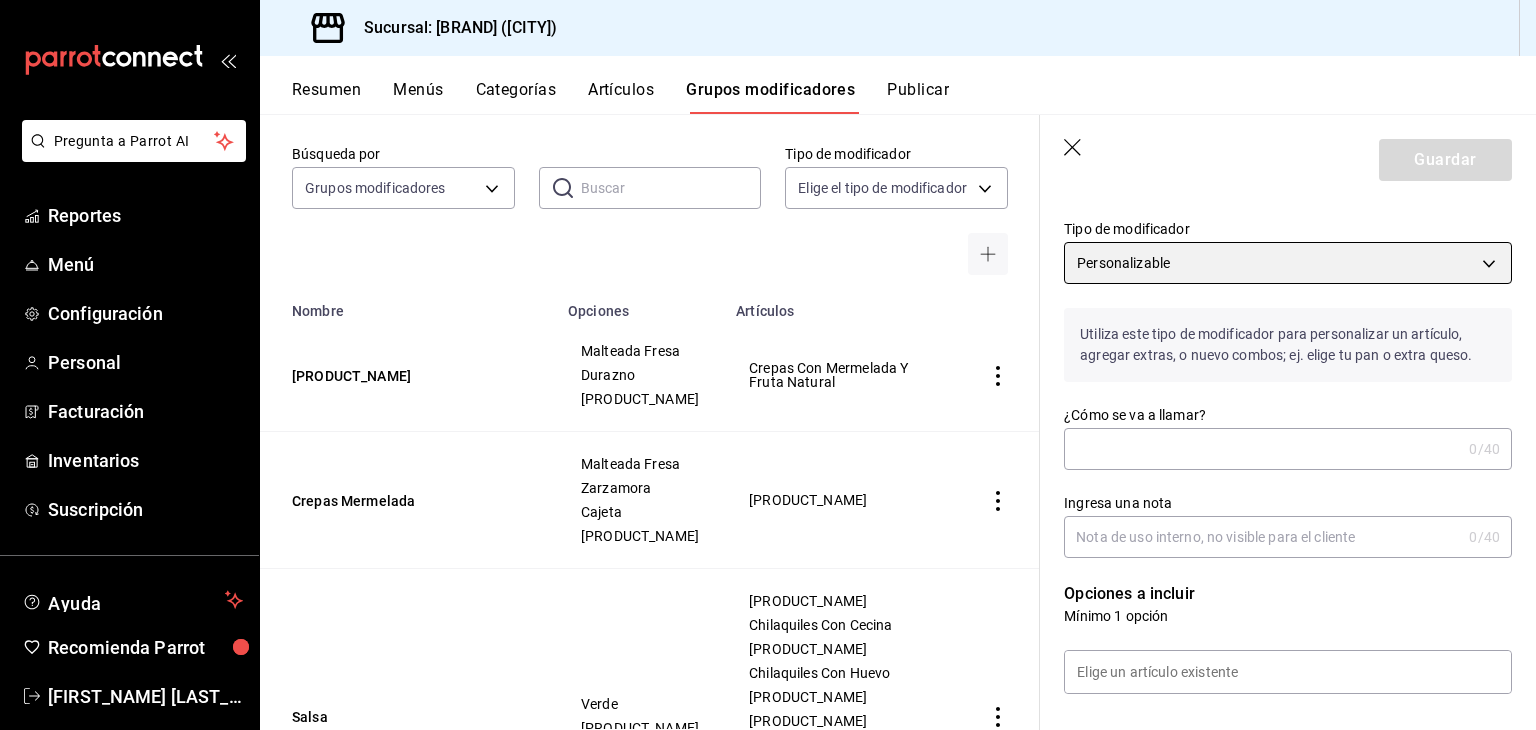 scroll, scrollTop: 40, scrollLeft: 0, axis: vertical 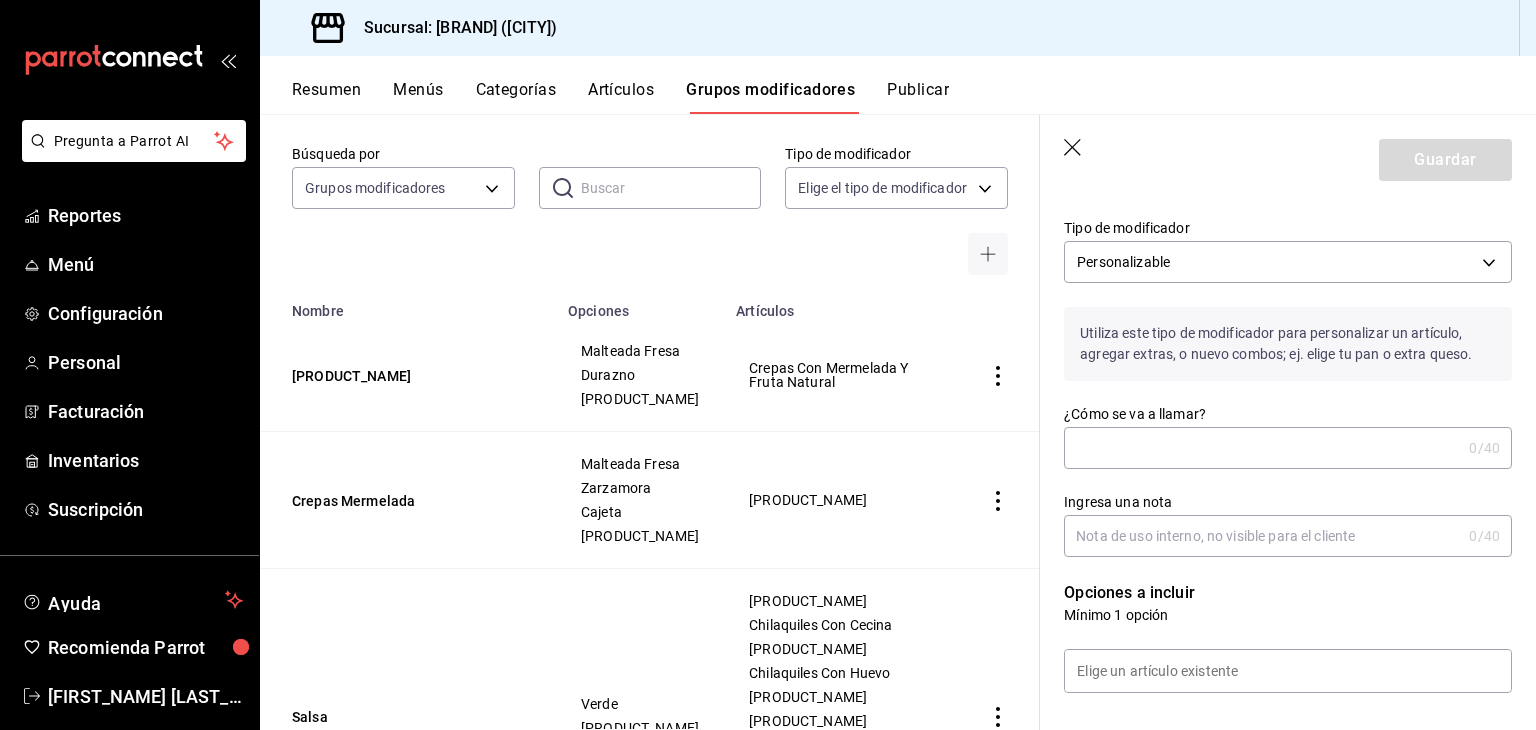click on "¿Cómo se va a llamar?" at bounding box center (1262, 448) 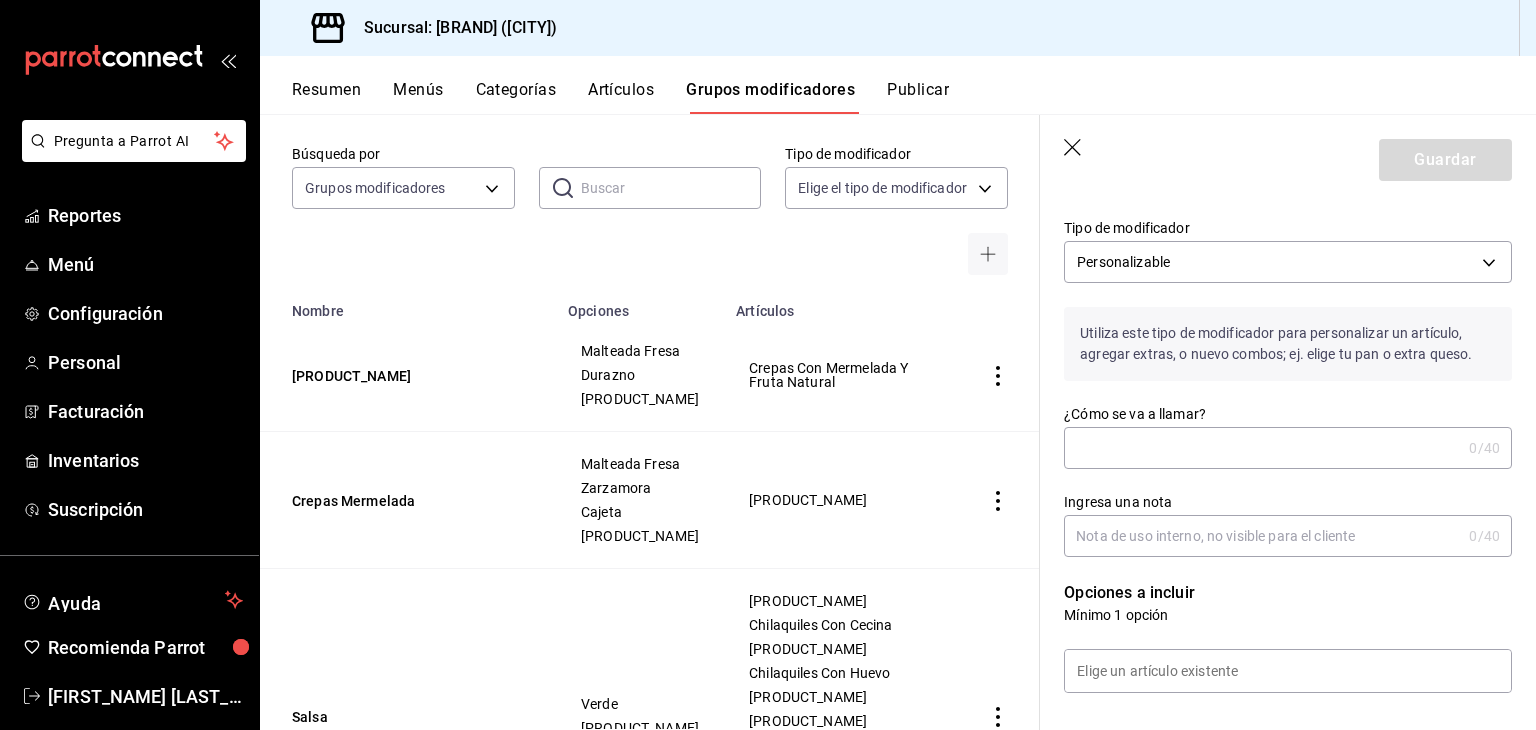 paste on "Cubetazo – Grupo Modelo Nacional" 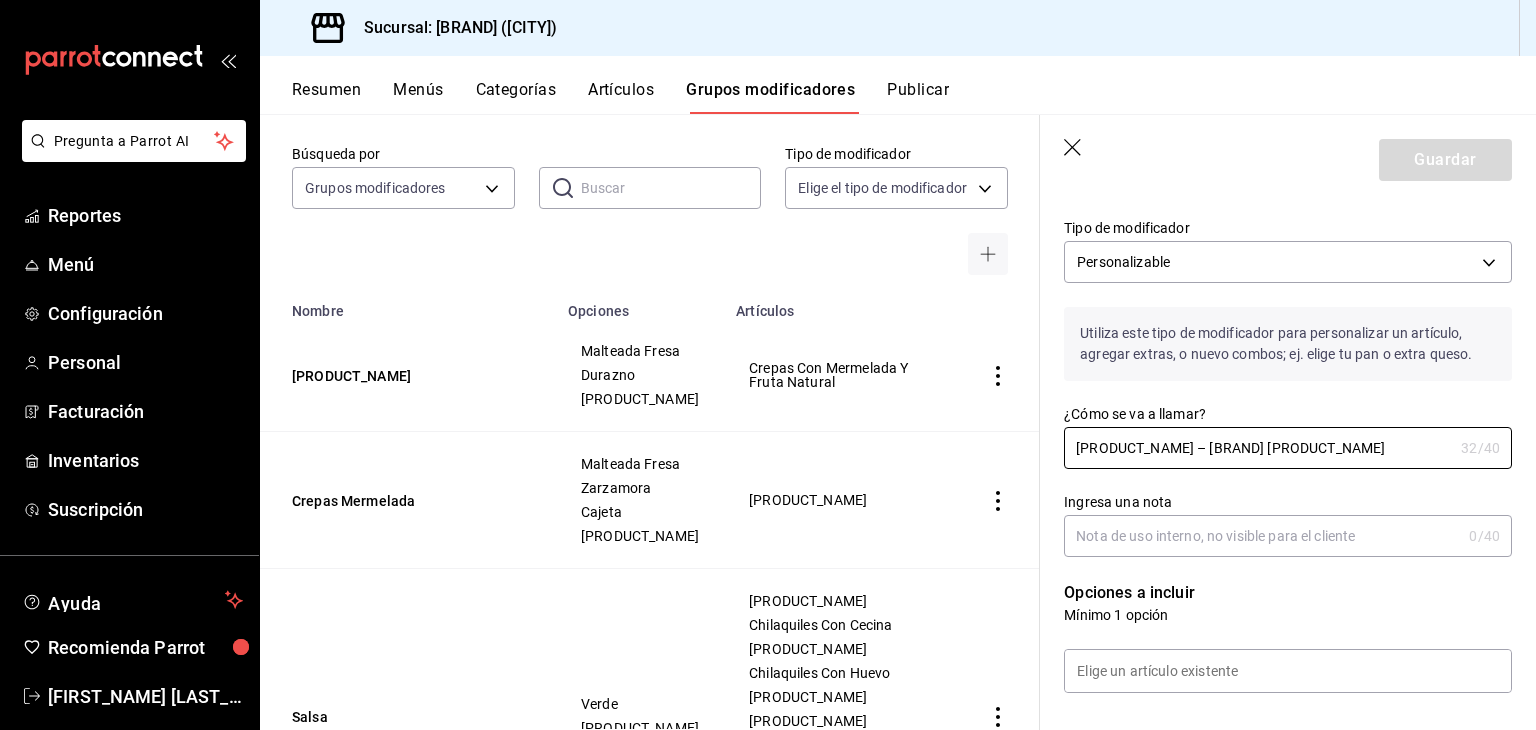 drag, startPoint x: 1137, startPoint y: 441, endPoint x: 1370, endPoint y: 473, distance: 235.18716 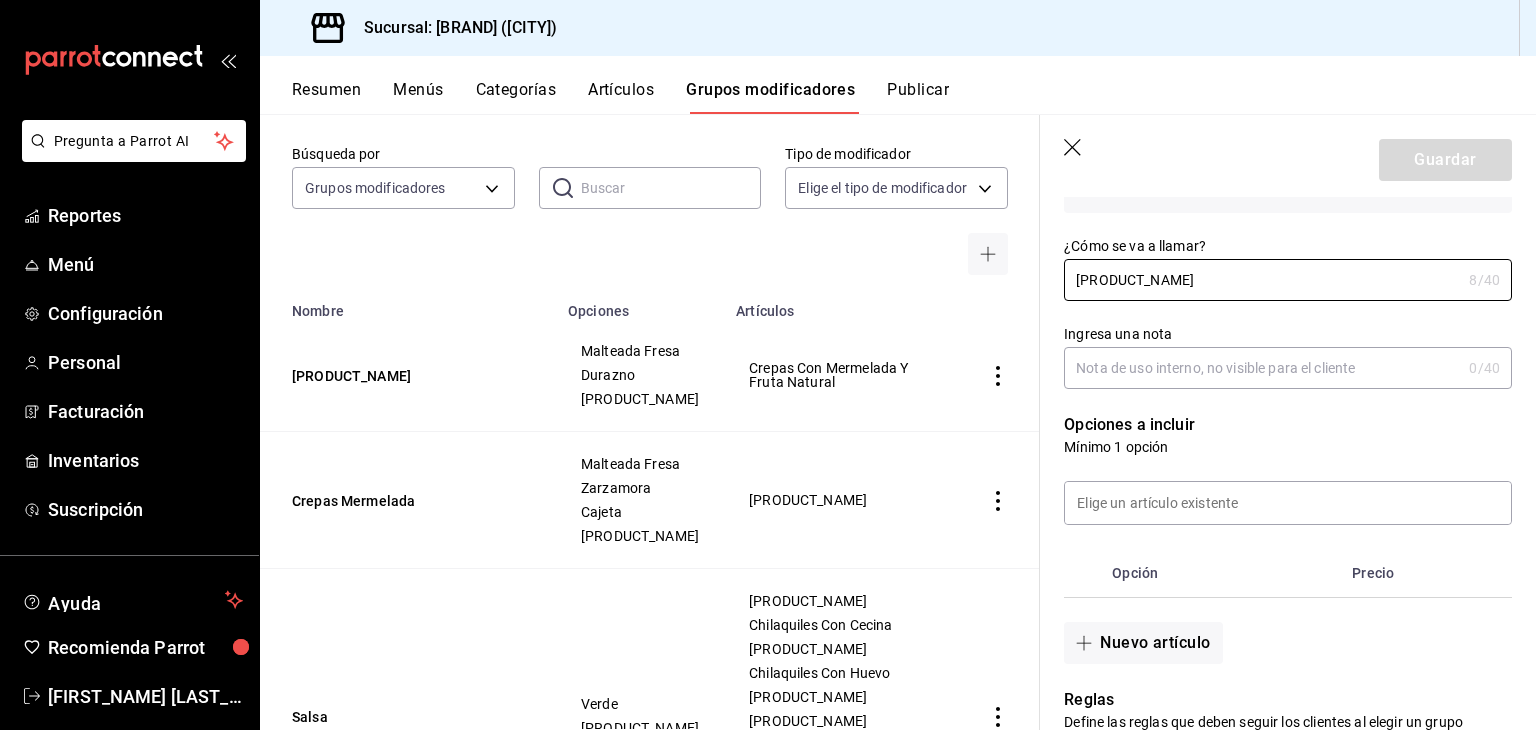 scroll, scrollTop: 210, scrollLeft: 0, axis: vertical 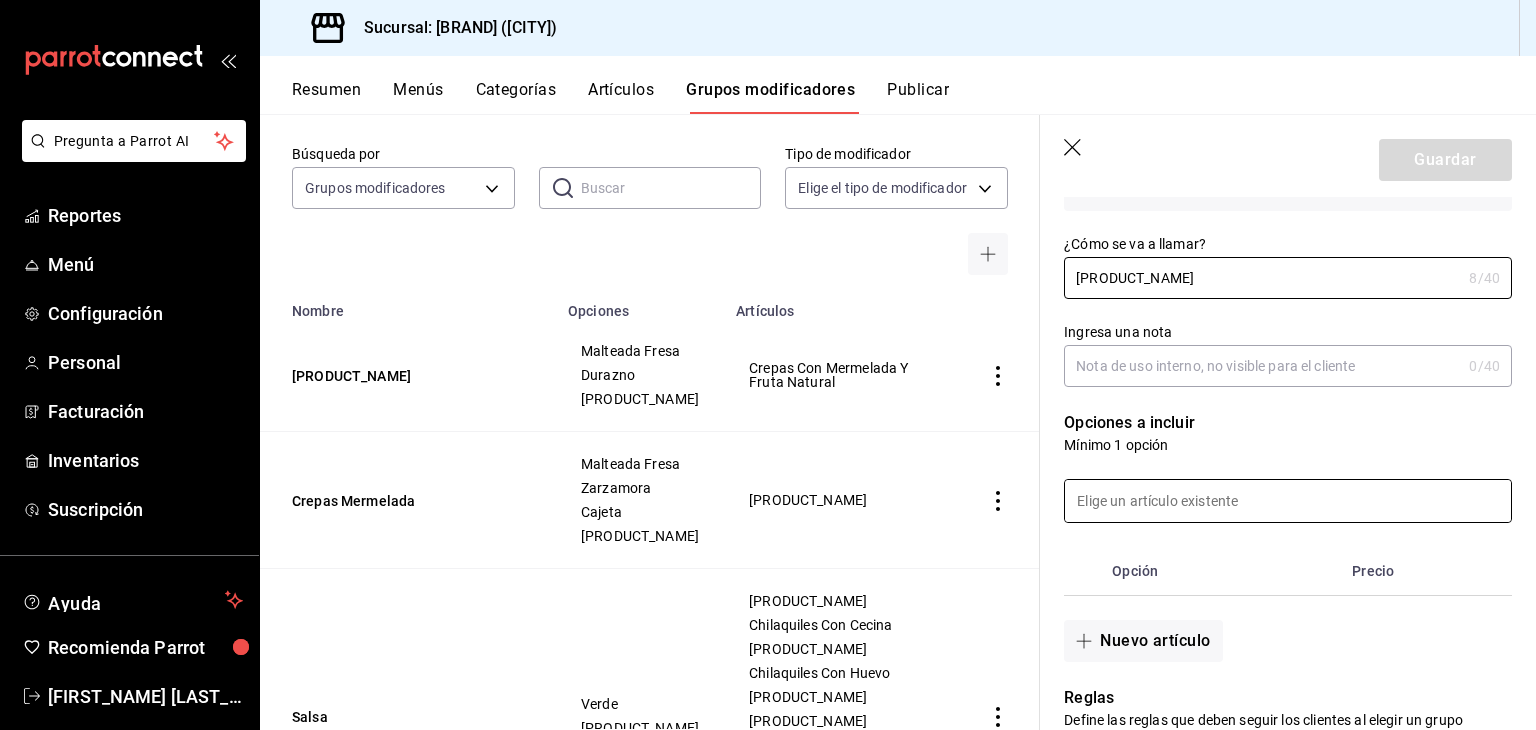 type on "Cubetazo" 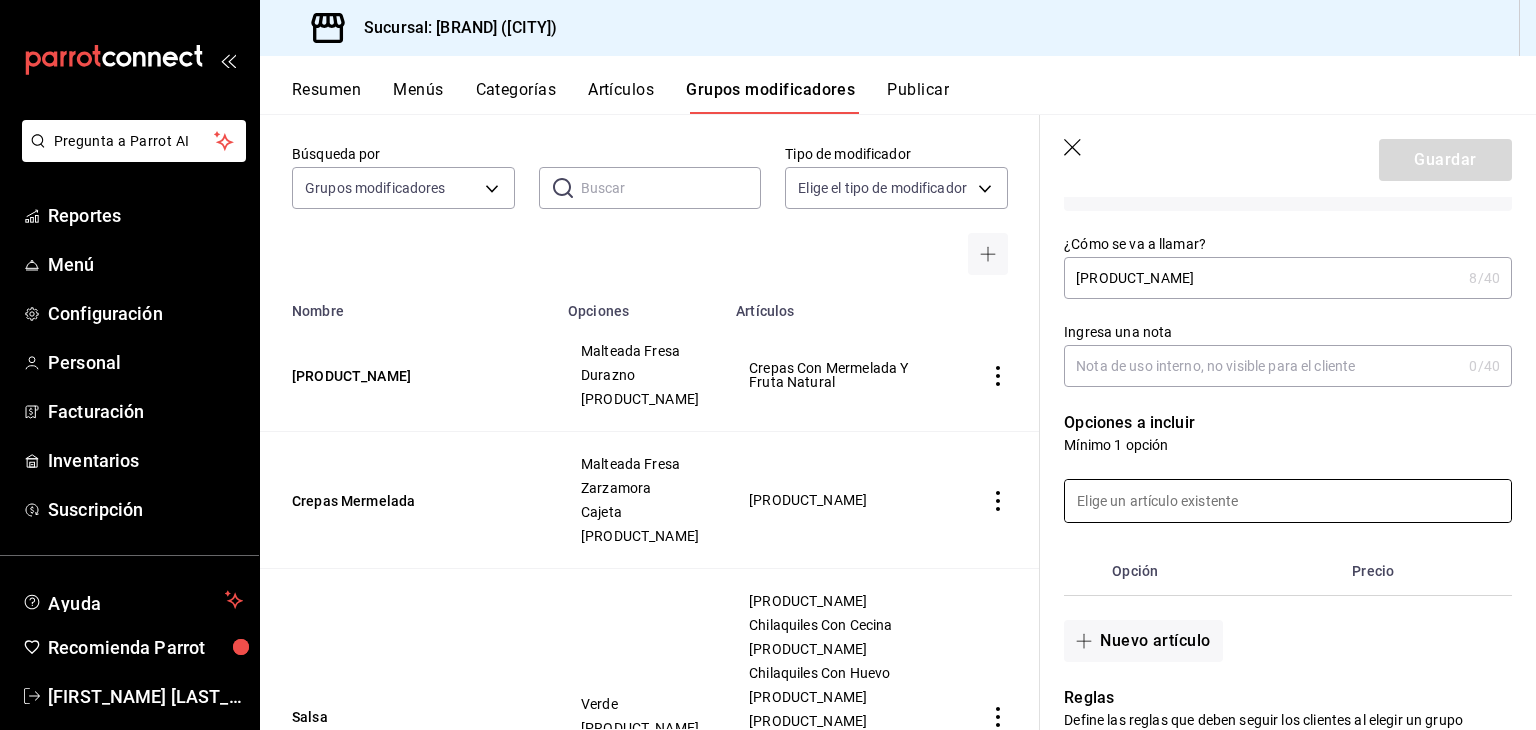 click at bounding box center [1288, 501] 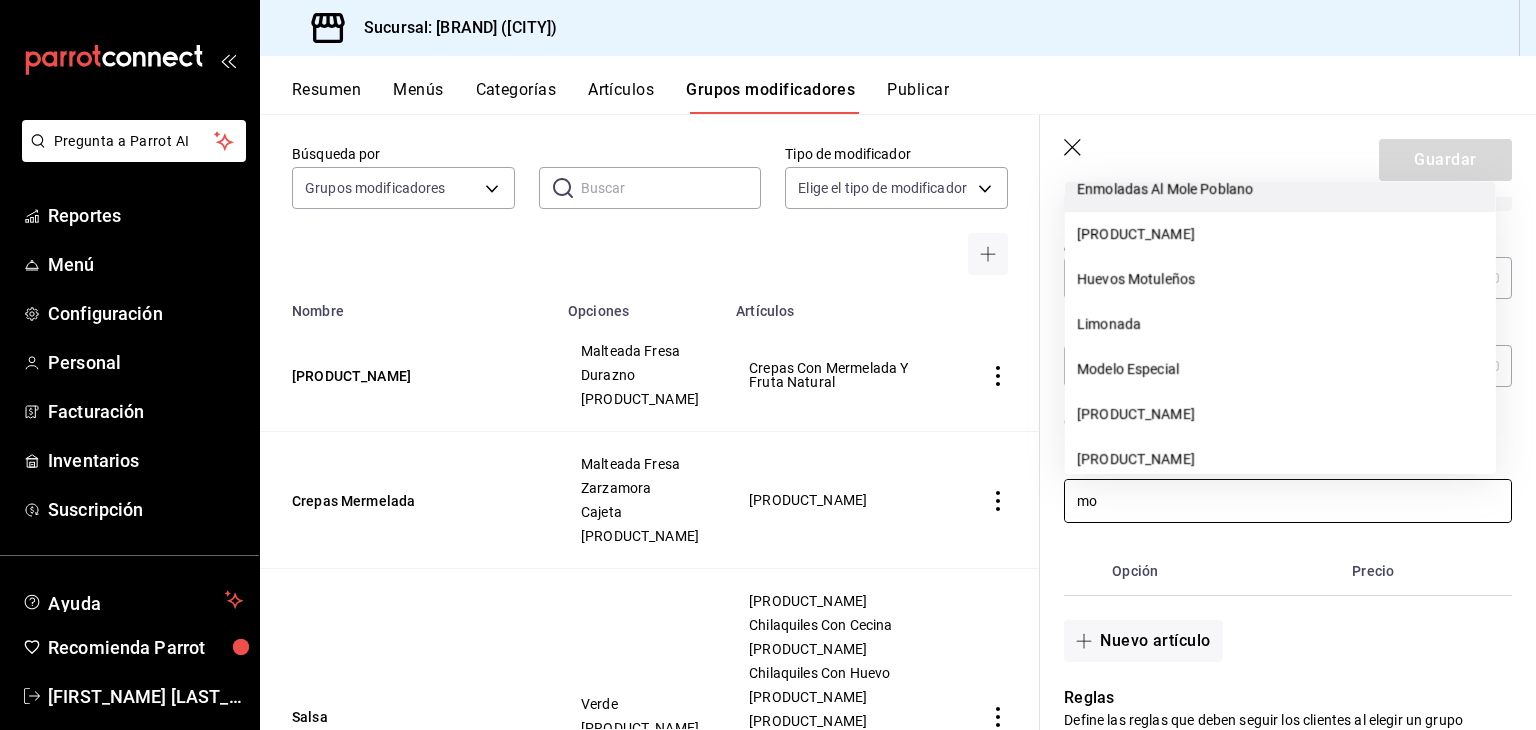 scroll, scrollTop: 204, scrollLeft: 0, axis: vertical 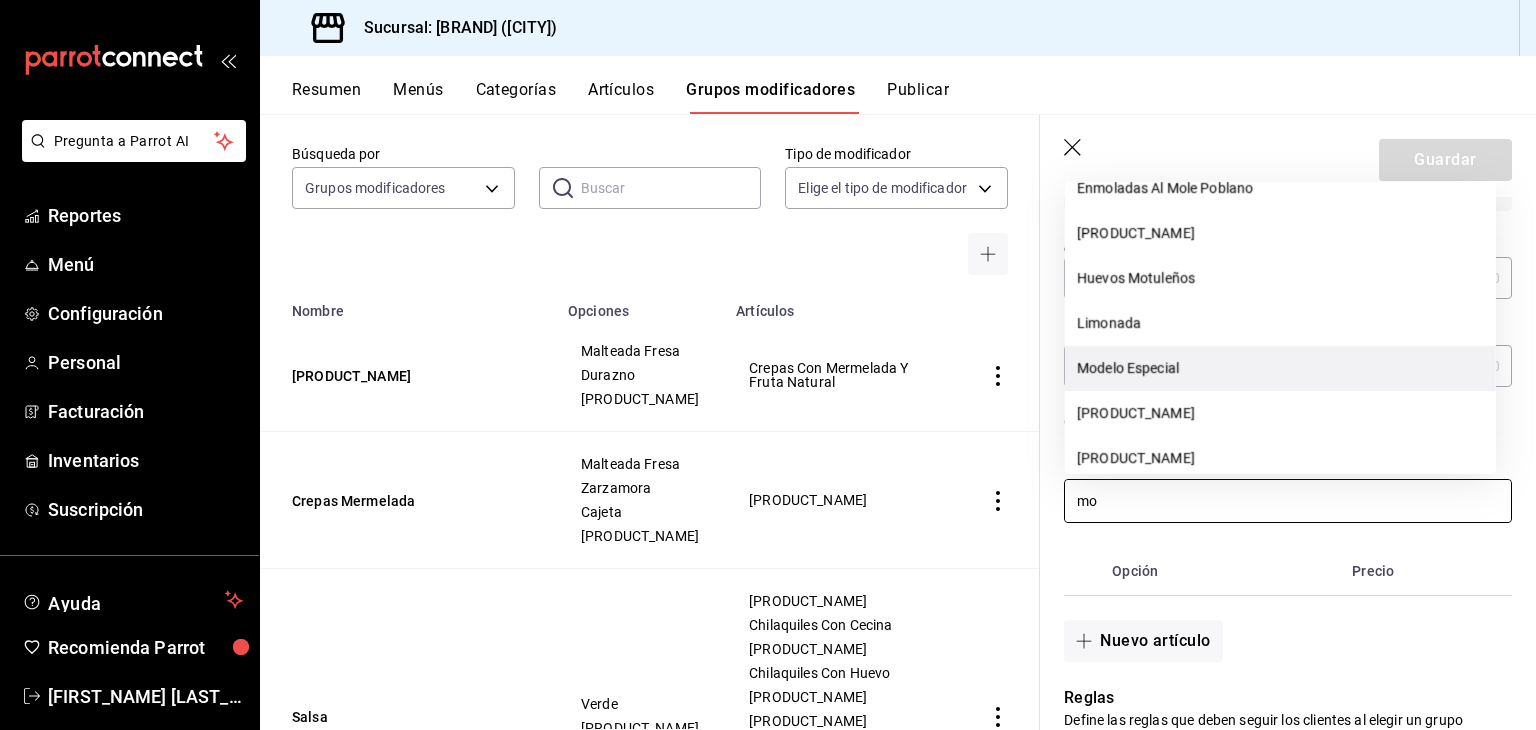 click on "Modelo Especial" at bounding box center [1280, 368] 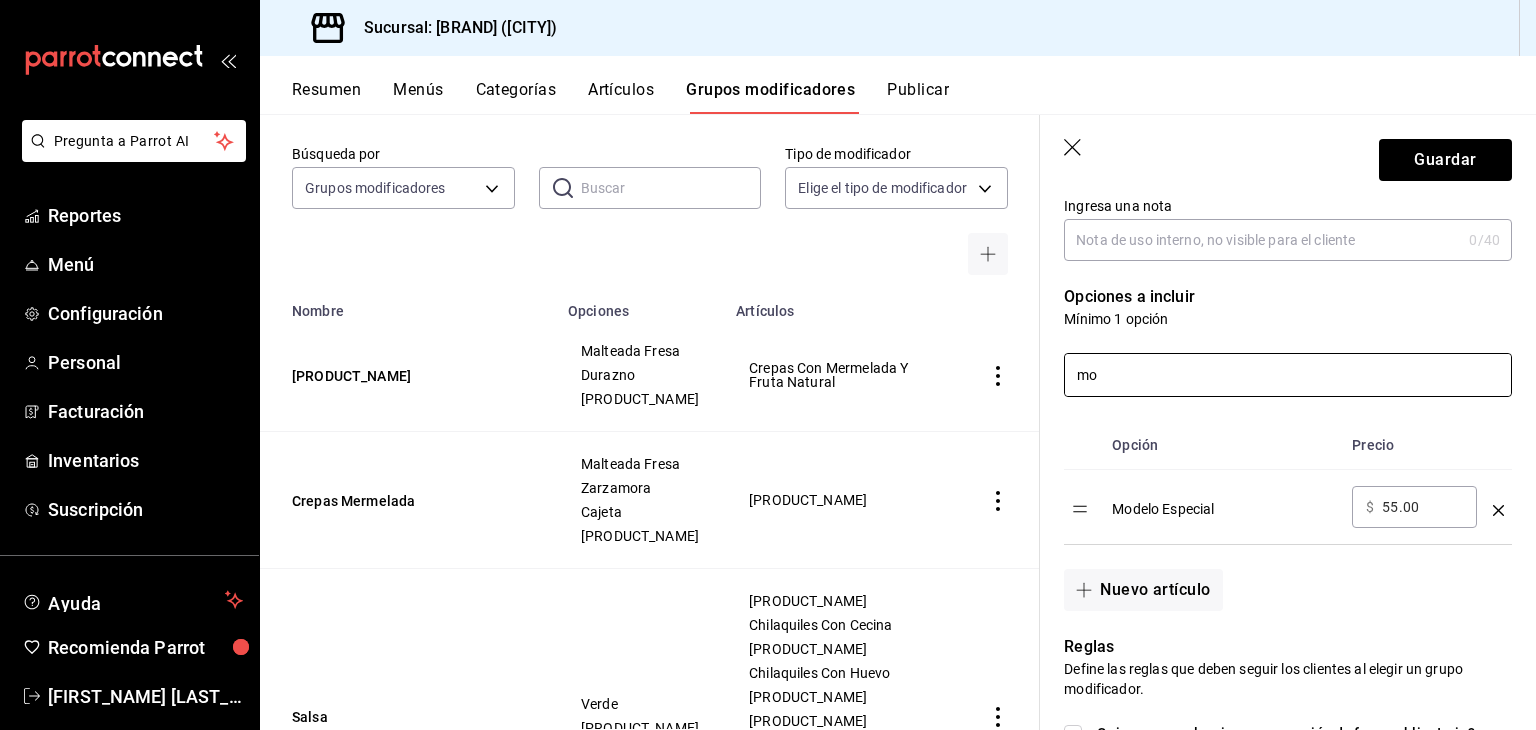 scroll, scrollTop: 454, scrollLeft: 0, axis: vertical 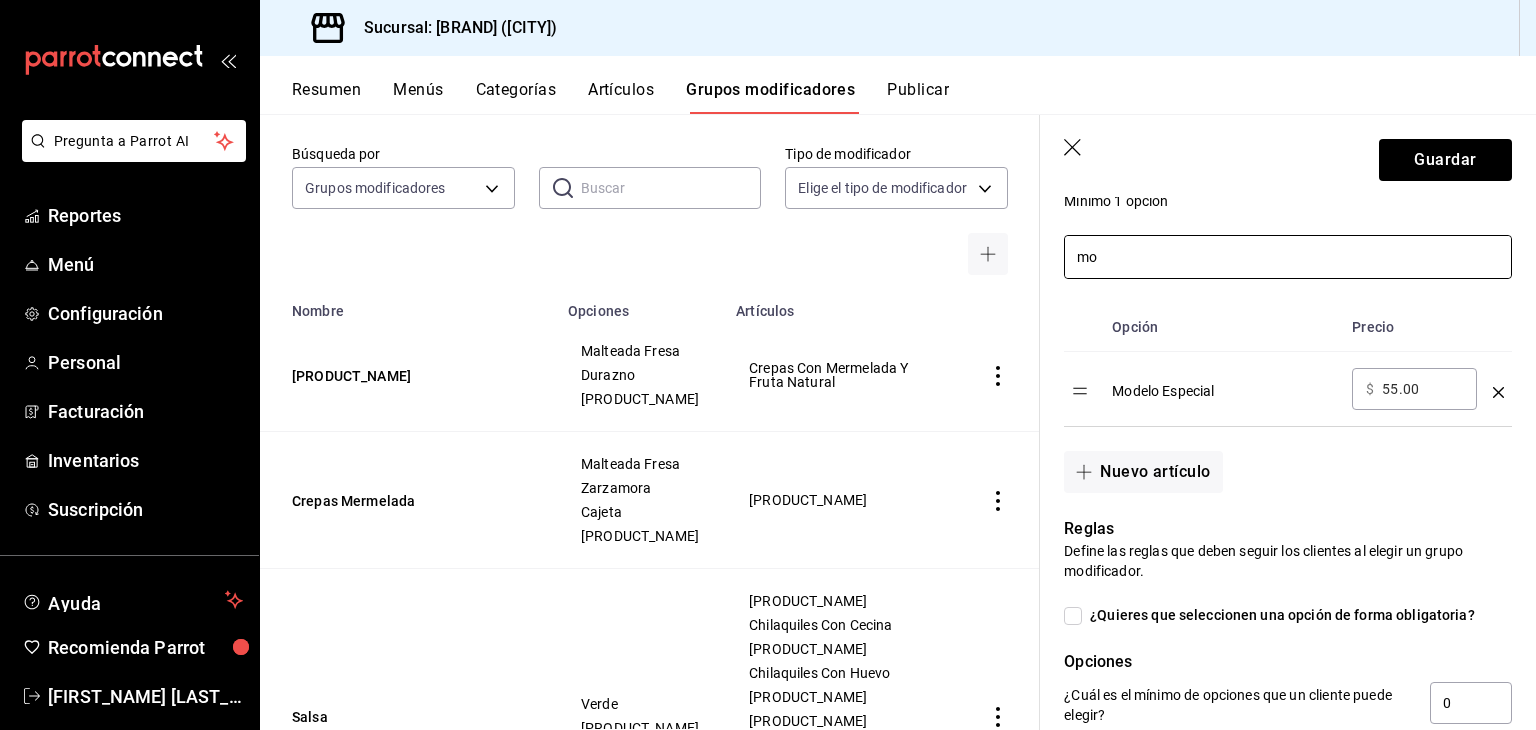 type on "mo" 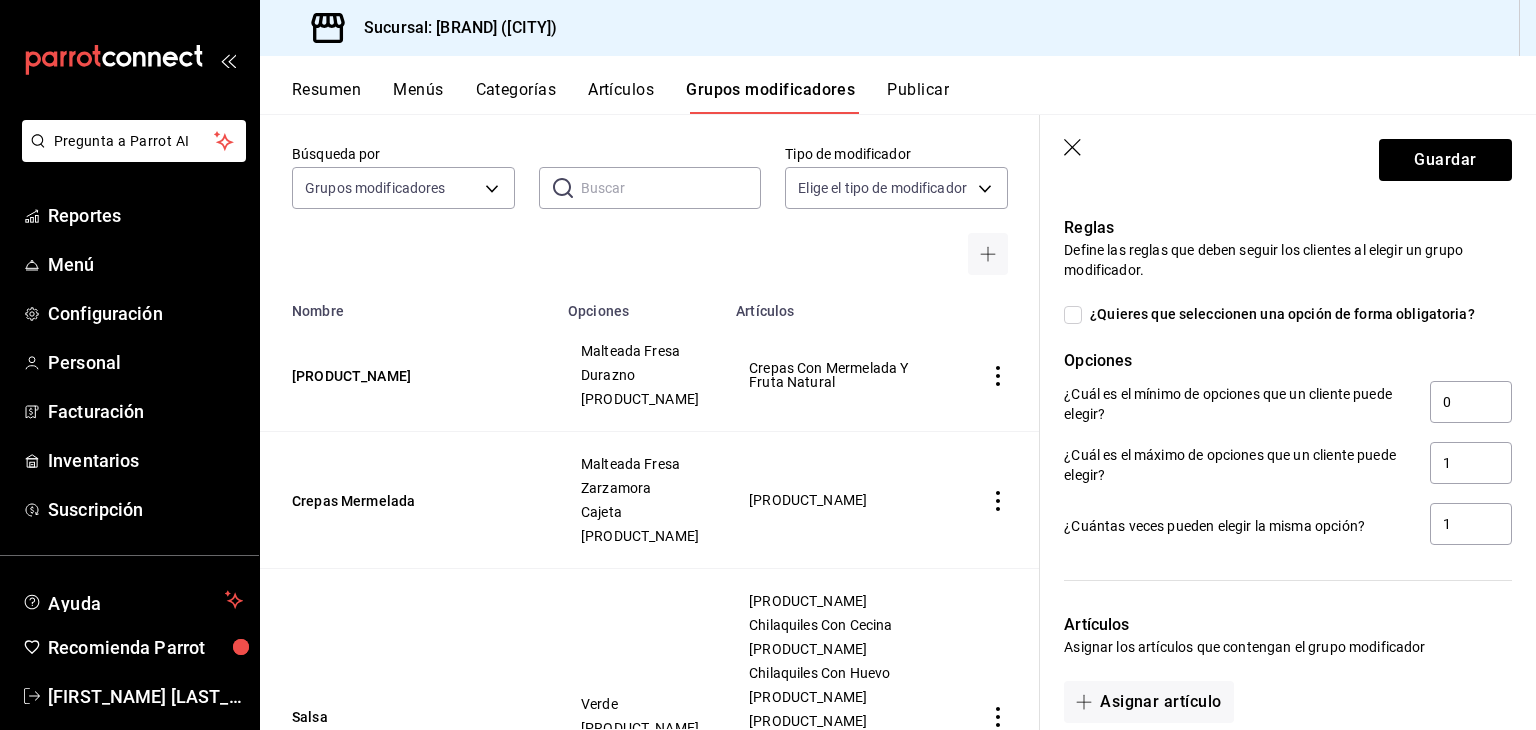 scroll, scrollTop: 754, scrollLeft: 0, axis: vertical 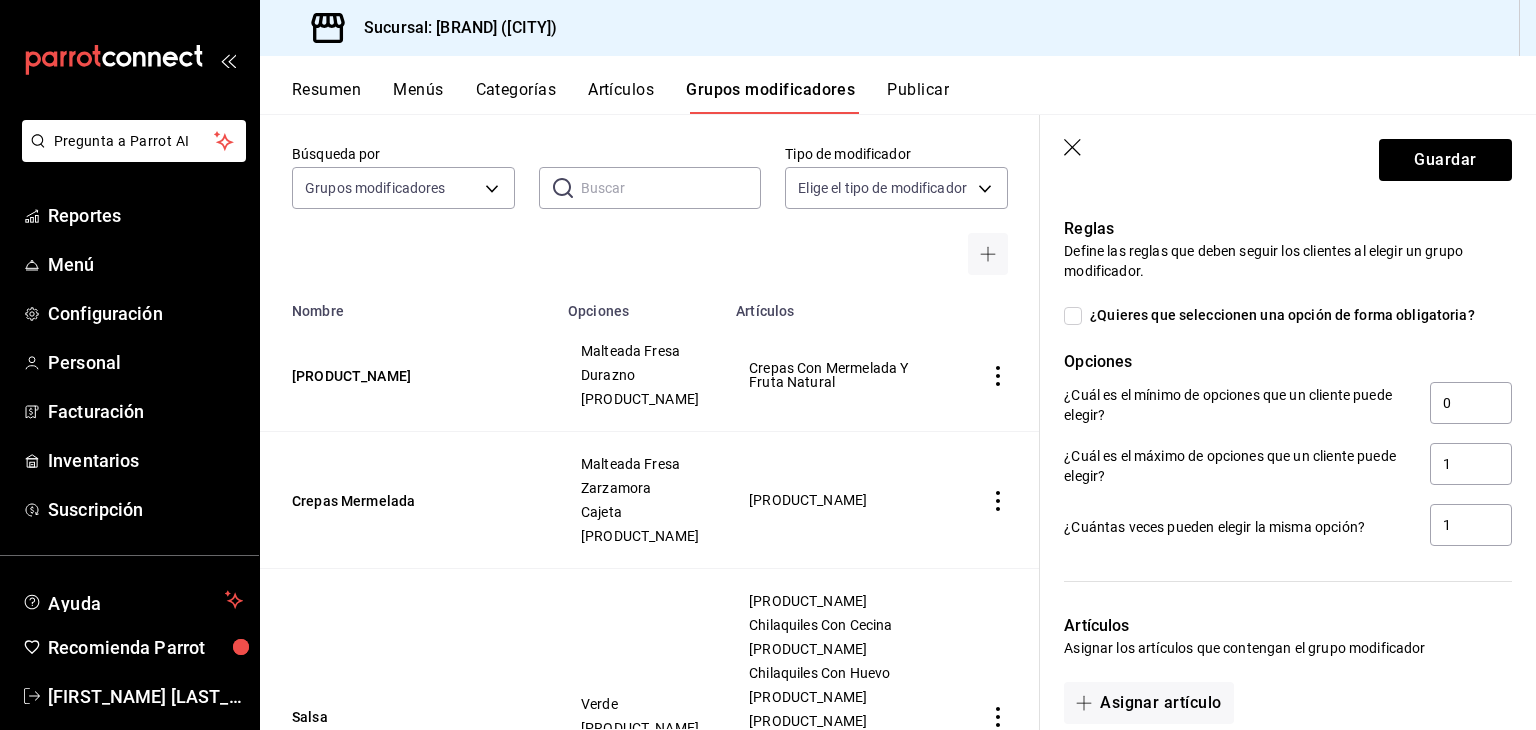 click on "¿Quieres que seleccionen una opción de forma obligatoria?" at bounding box center (1073, 316) 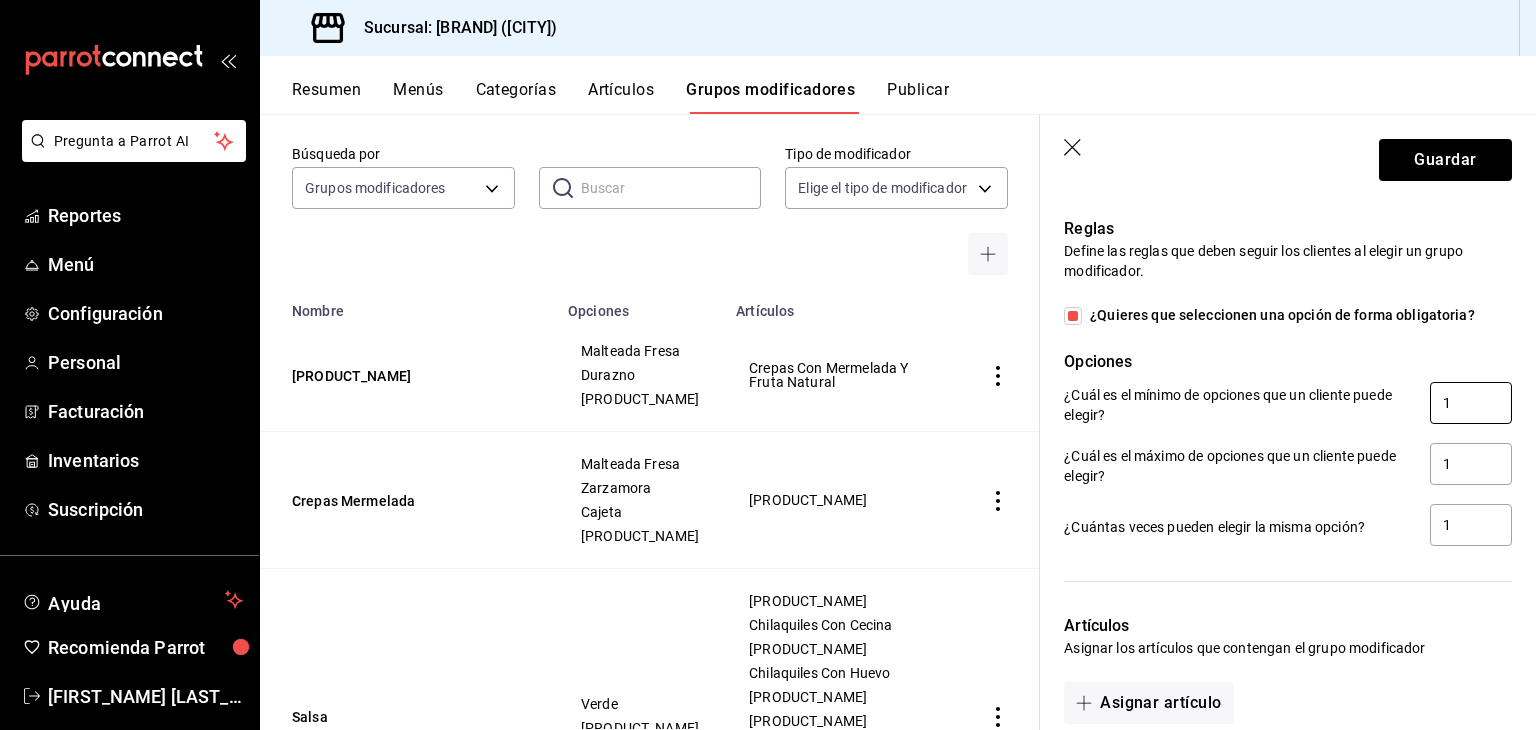 click on "1" at bounding box center [1471, 403] 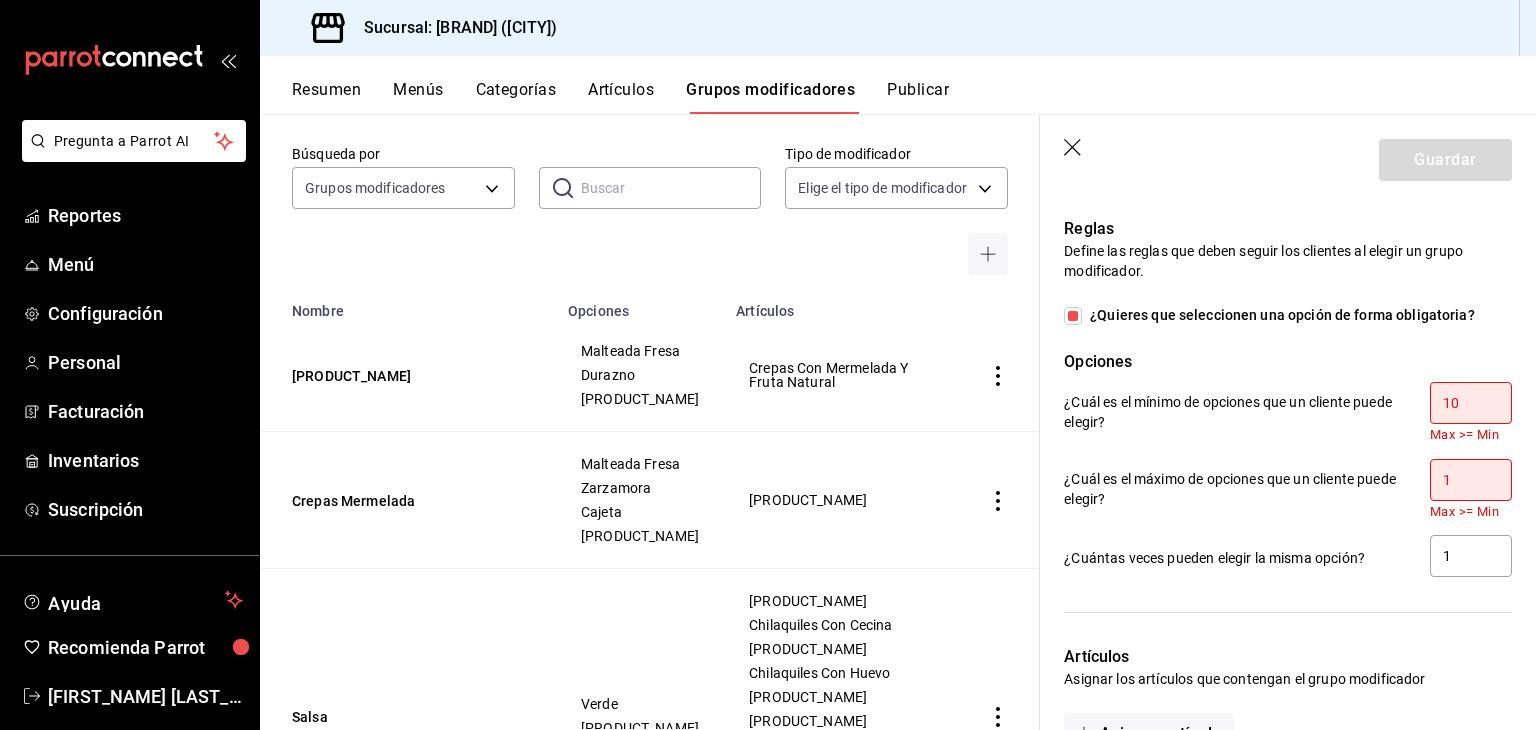 type on "10" 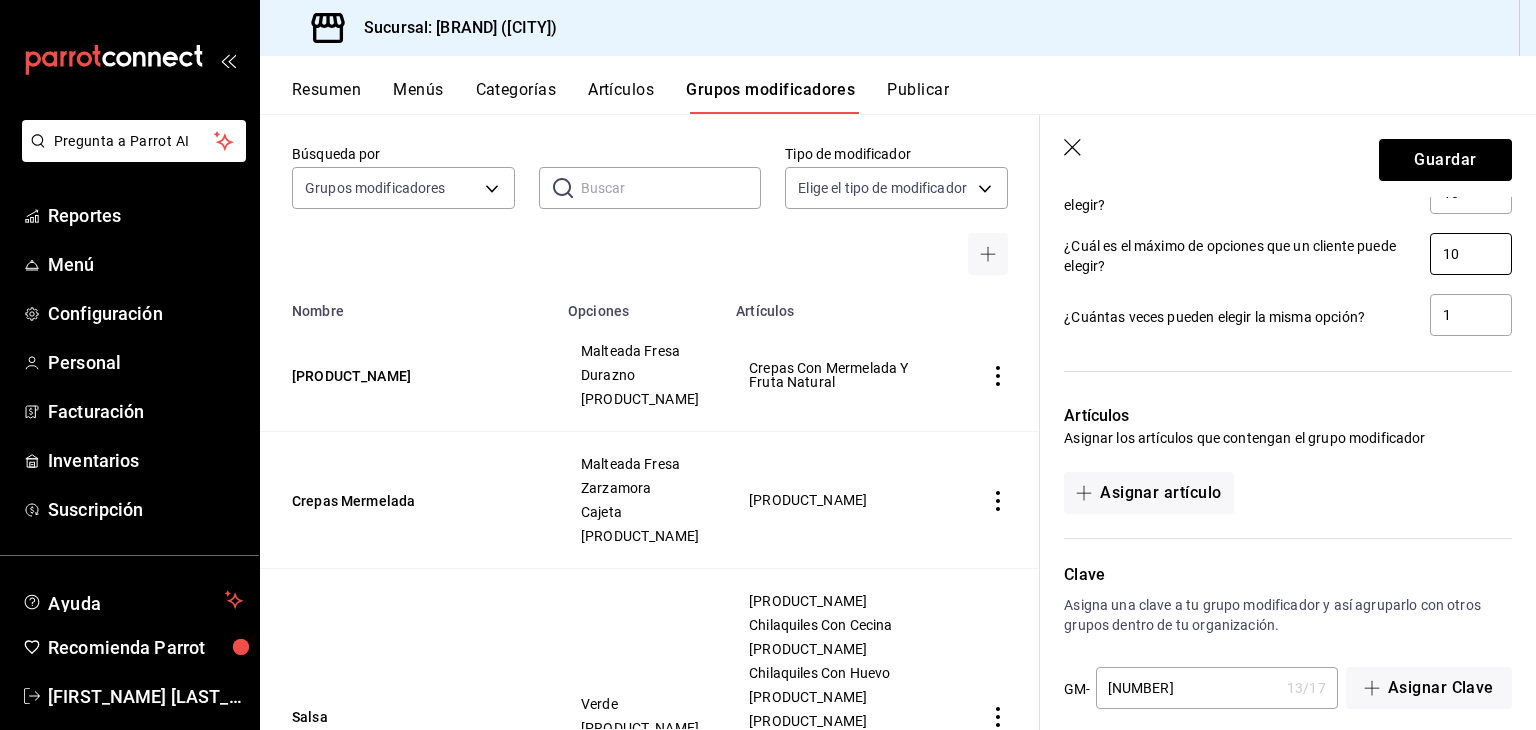 scroll, scrollTop: 968, scrollLeft: 0, axis: vertical 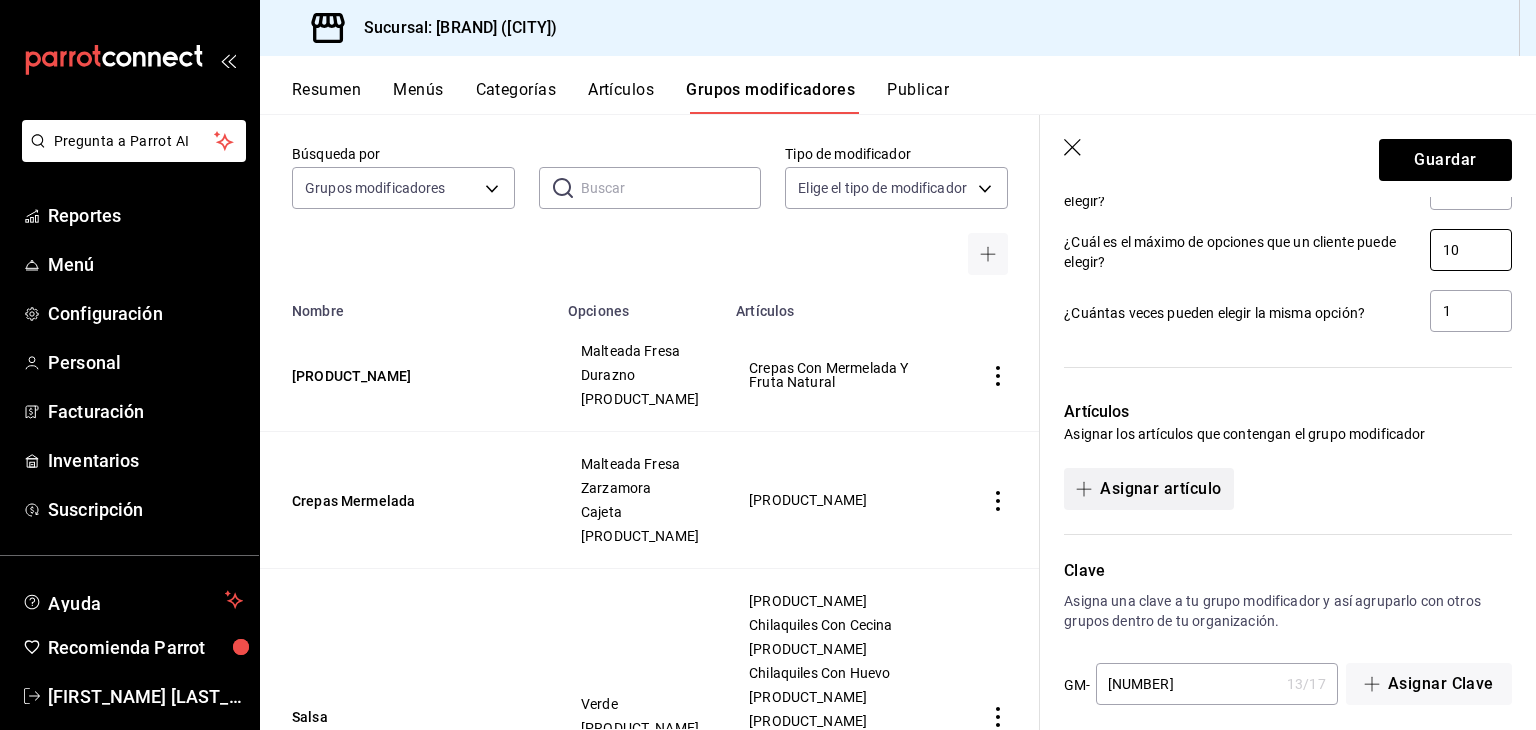 type on "10" 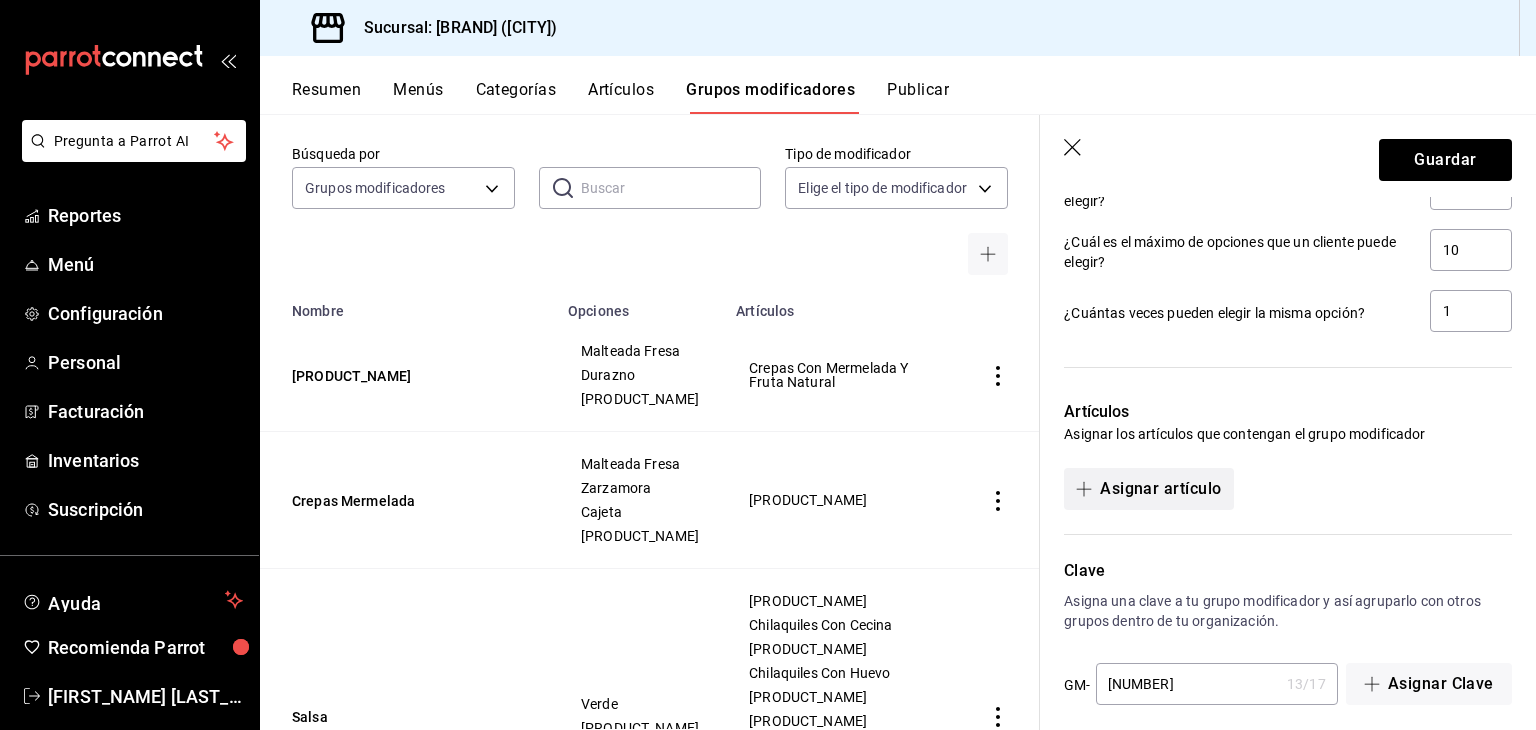 click on "Asignar artículo" at bounding box center (1148, 489) 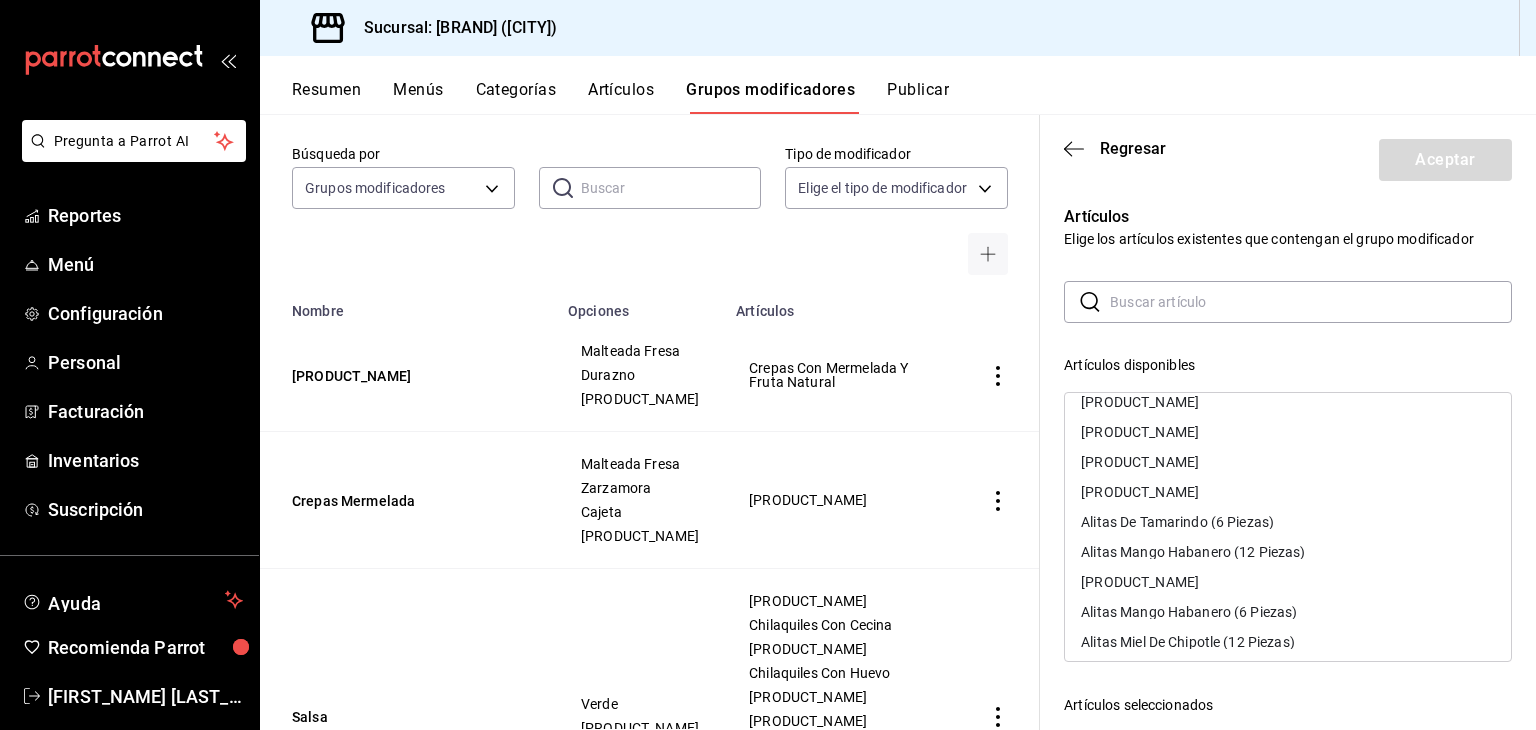 scroll, scrollTop: 346, scrollLeft: 0, axis: vertical 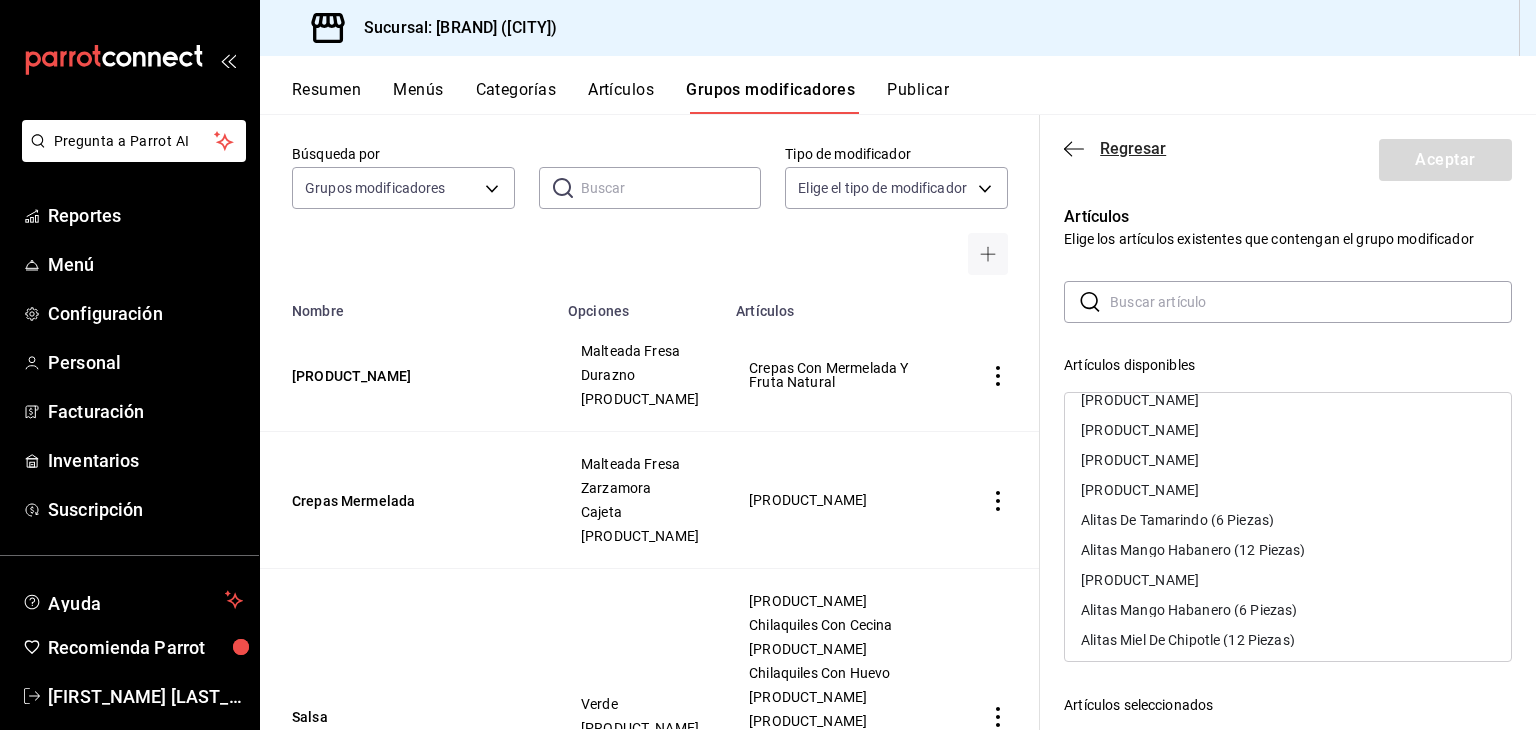 click on "Regresar" at bounding box center [1133, 148] 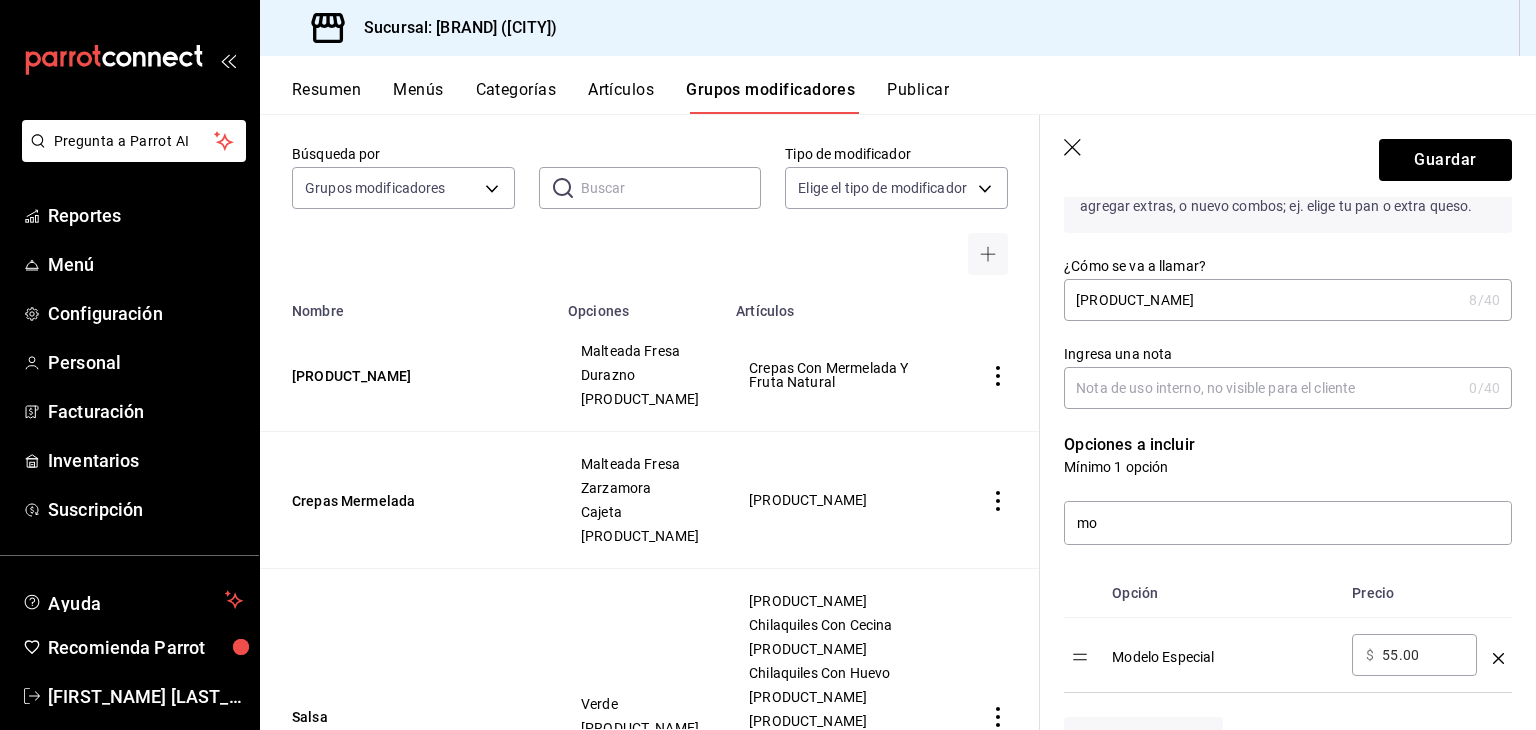 scroll, scrollTop: 0, scrollLeft: 0, axis: both 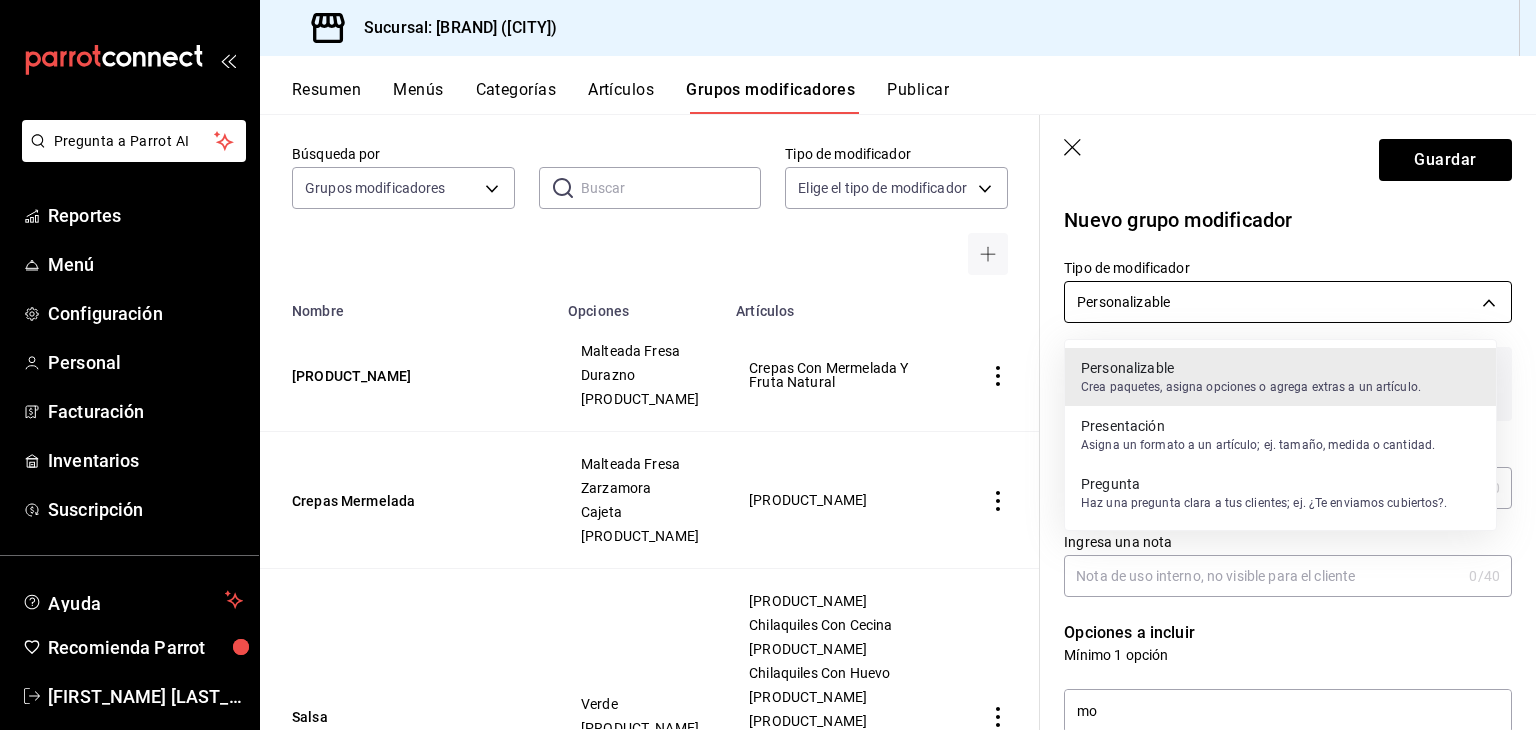 click on "Pregunta a Parrot AI Reportes   Menú   Configuración   Personal   Facturación   Inventarios   Suscripción   Ayuda Recomienda Parrot   Carlos Garcia   Sugerir nueva función   Sucursal: Laurea's (Puebla) Resumen Menús Categorías Artículos Grupos modificadores Publicar Grupos modificadores sucursal Para editar los grupos modificadores o cambios generales, ve a “Organización”. Búsqueda por Grupos modificadores GROUP ​ ​ Tipo de modificador Elige el tipo de modificador Nombre Opciones Artículos Crepas Fruta Malteada Fresa Durazno Malteada Platano Crepas Con Mermelada Y Fruta Natural Crepas Mermelada Malteada Fresa Zarzamora Cajeta Lechera Crepas Con Mermelada Salsa Verde Roja Chilaquiles Con Arrachera Chilaquiles Con Cecina Chilaquiles Con Chorizo Chilaquiles Con Huevo Chilaquiles Con Pollo Chilaquiles De Birria Chilaquiles Rellenos Con Queso Chilaquiles Rojos O Verdes Enchiladas Enchiladas Suizas Guardar Nuevo grupo modificador Tipo de modificador Personalizable CUSTOMIZABLE Cubetazo 8 /40 0 mo" at bounding box center [768, 365] 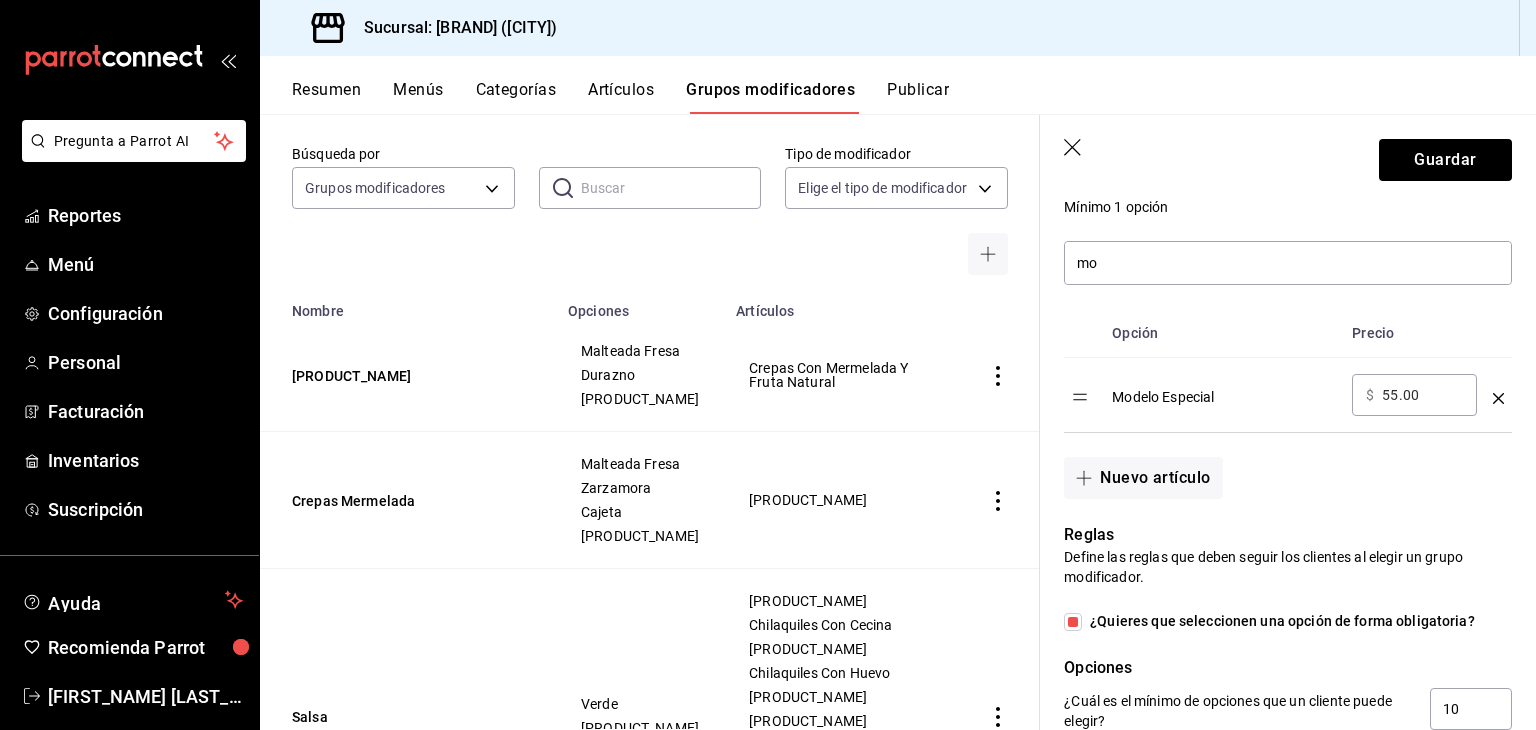 scroll, scrollTop: 452, scrollLeft: 0, axis: vertical 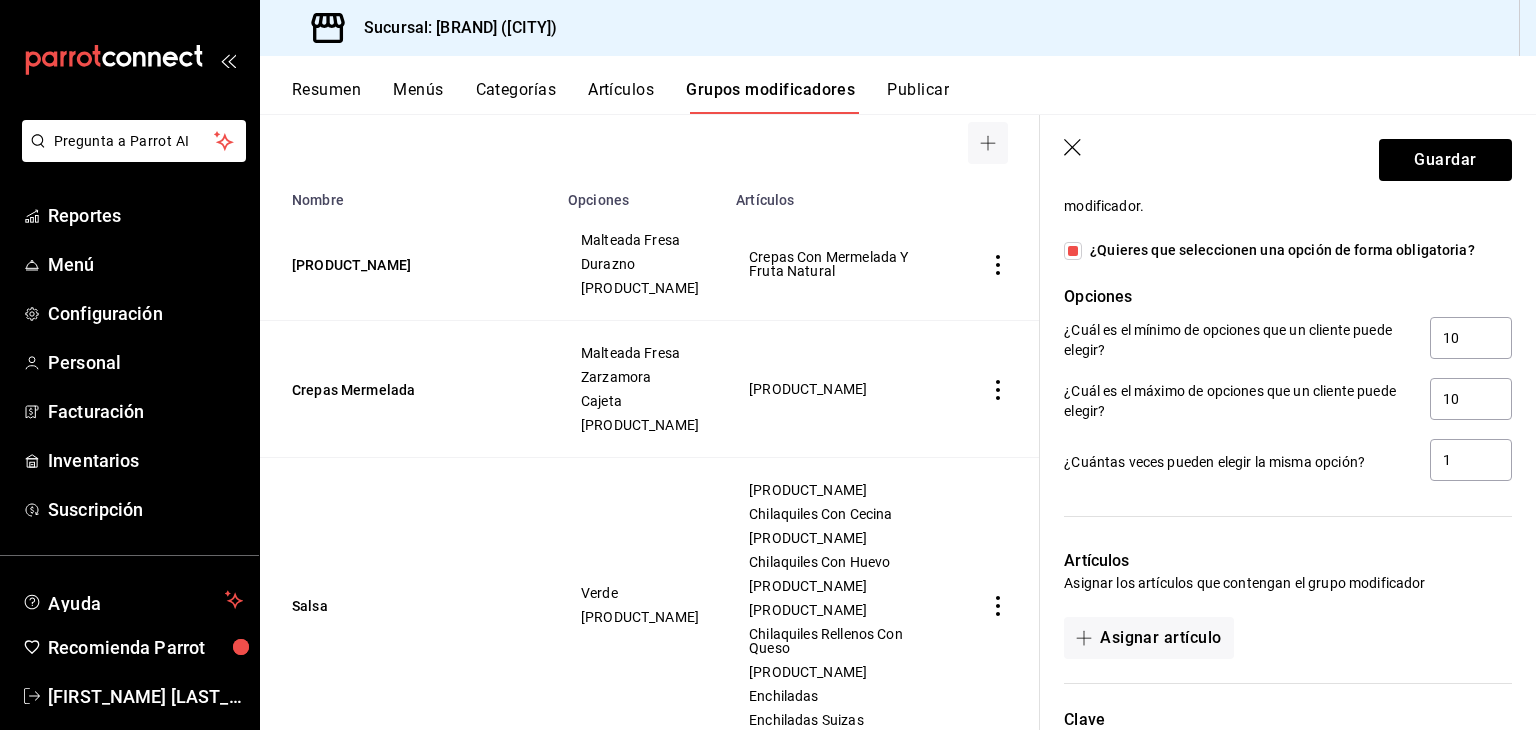 click 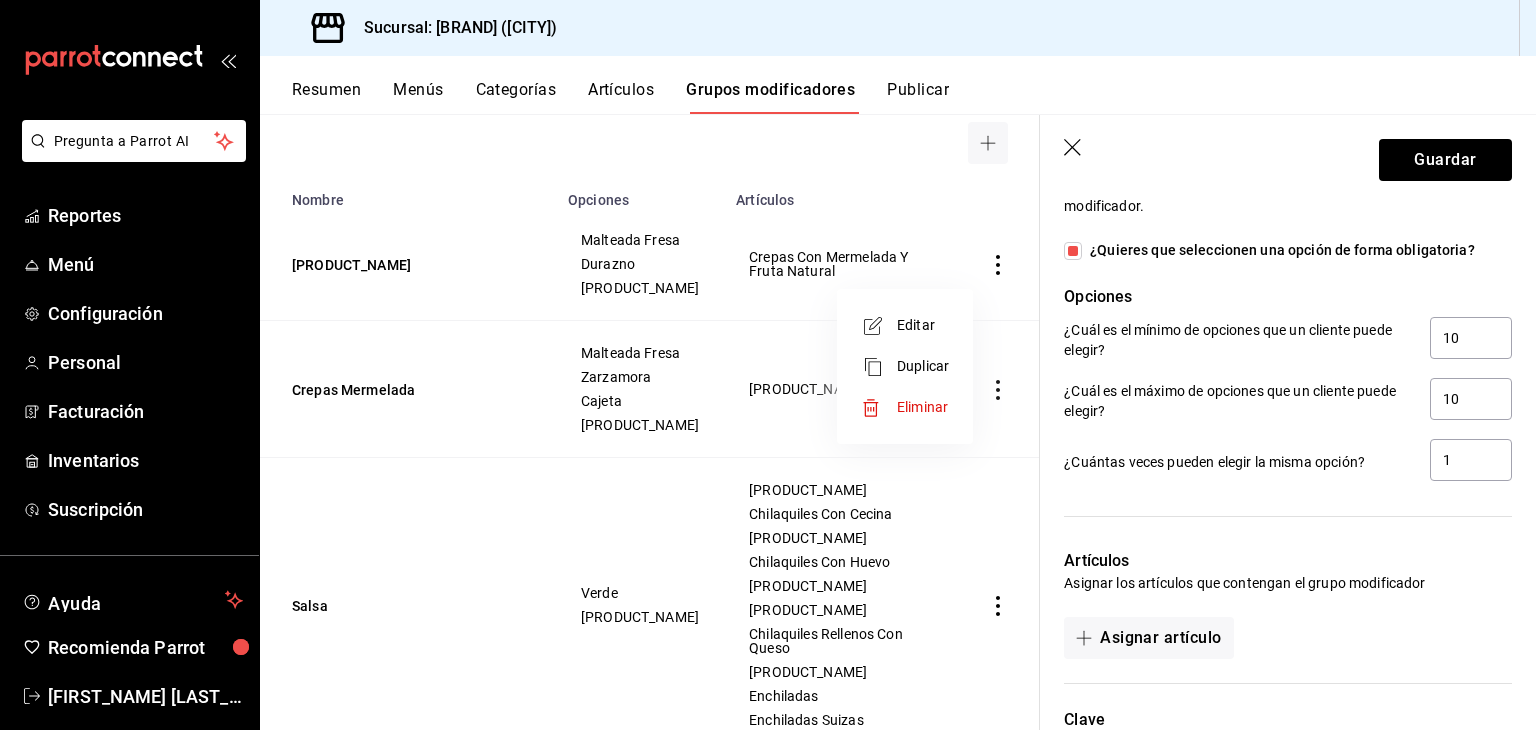 click at bounding box center [768, 365] 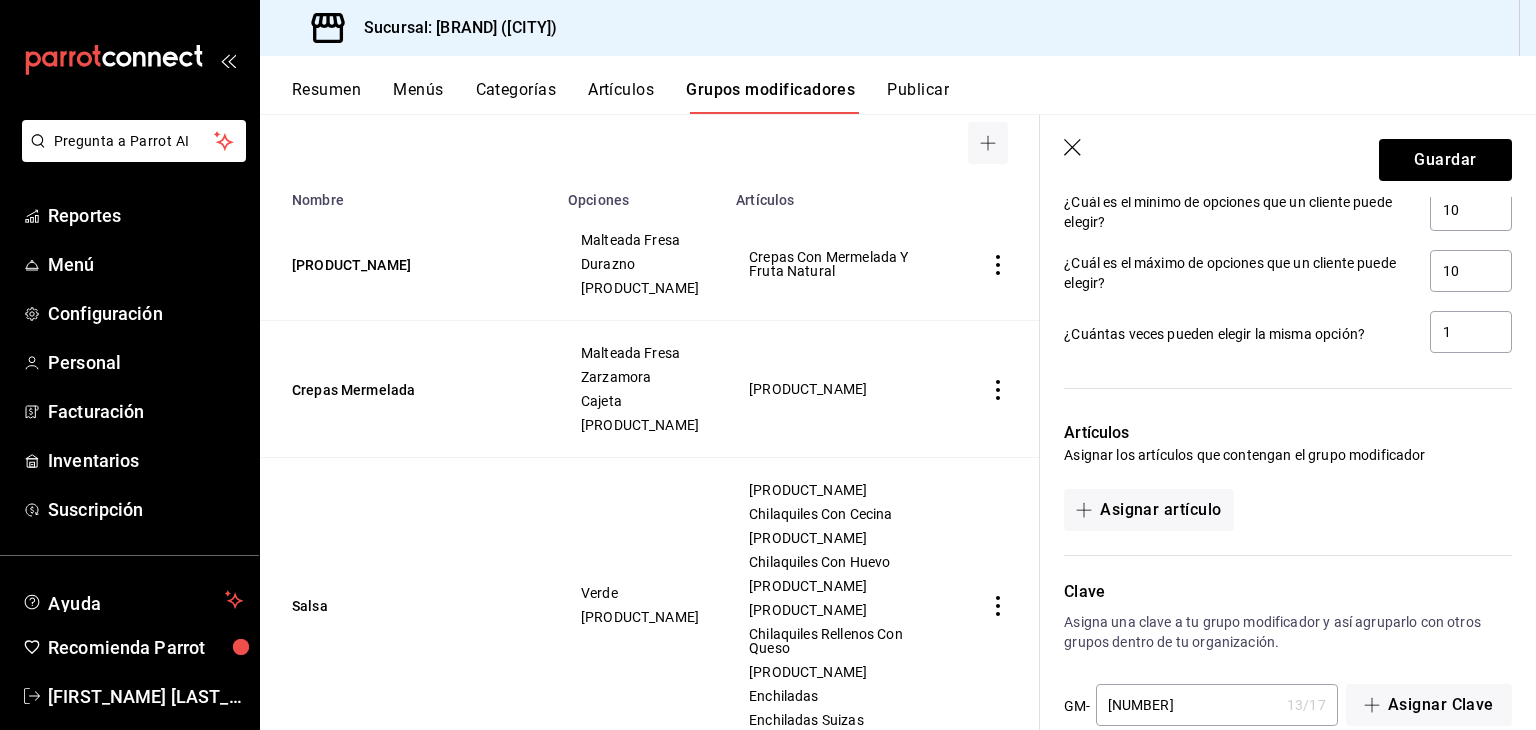 scroll, scrollTop: 984, scrollLeft: 0, axis: vertical 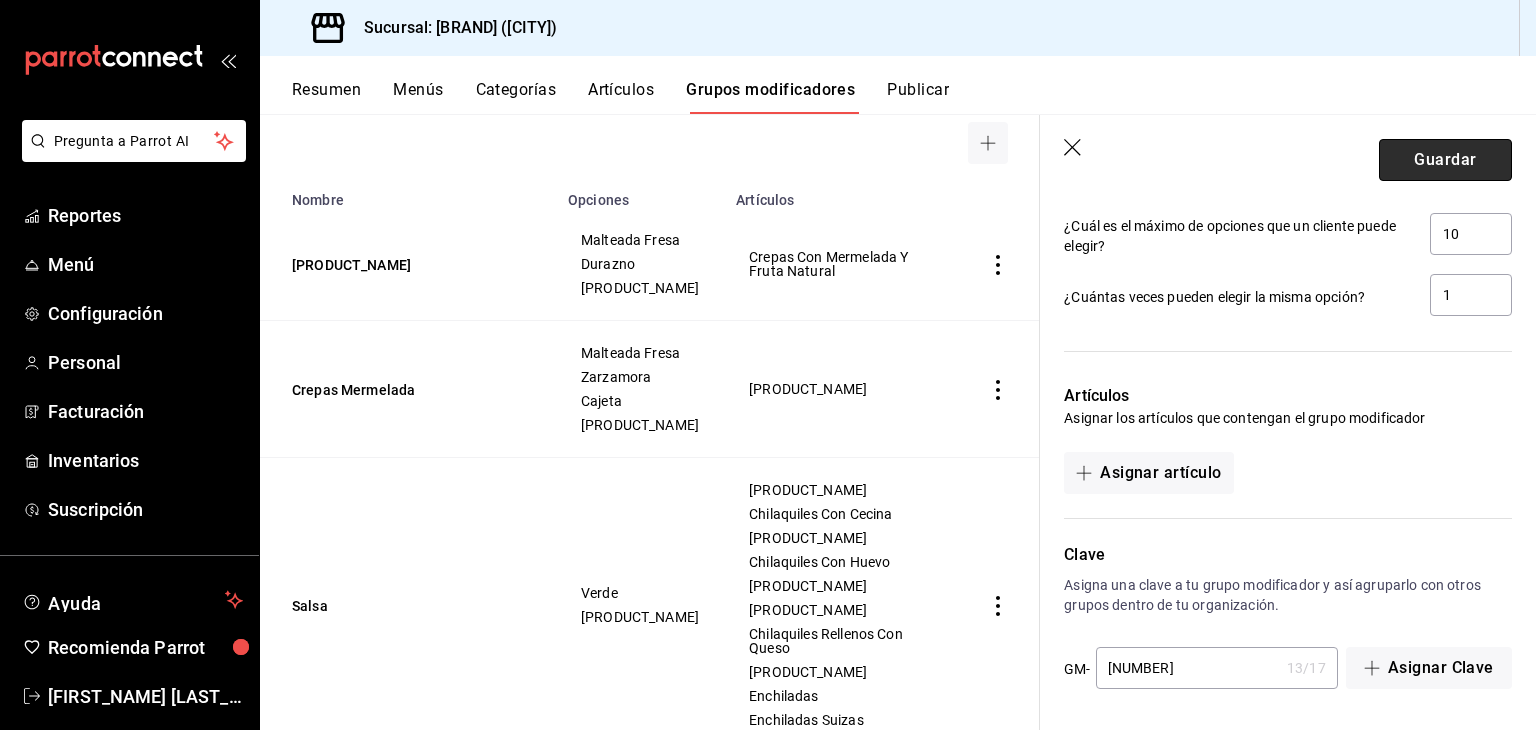 click on "Guardar" at bounding box center [1445, 160] 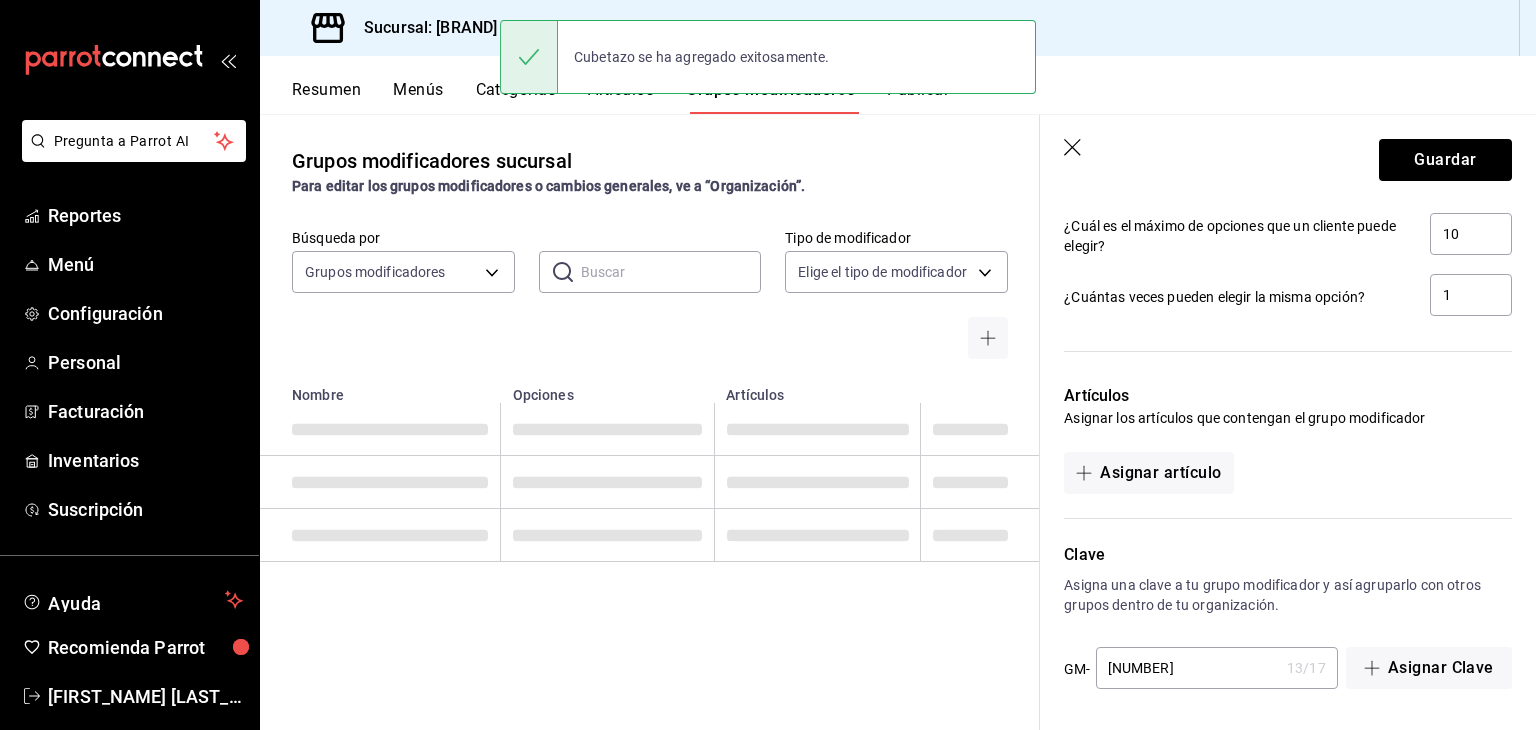 scroll, scrollTop: 0, scrollLeft: 0, axis: both 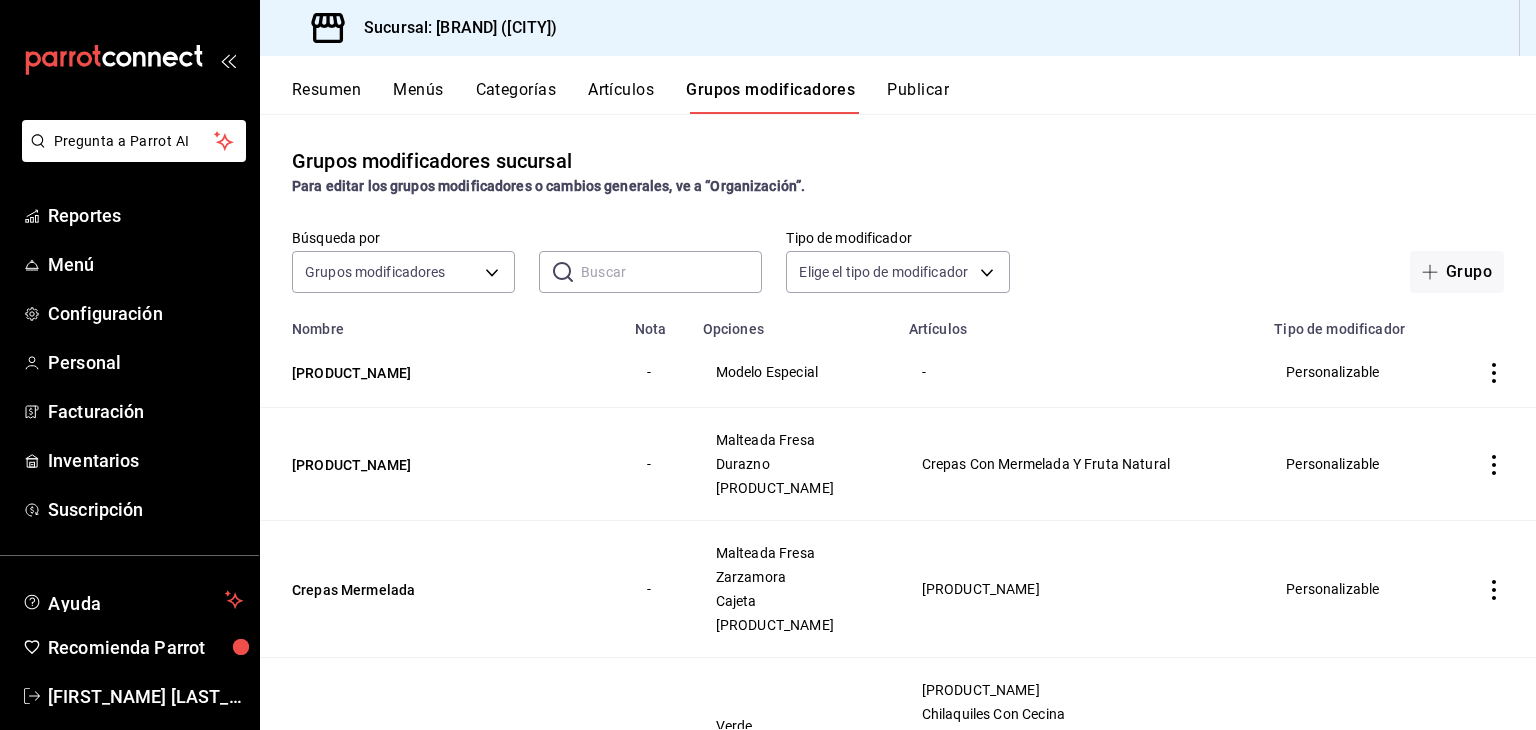 click on "Artículos" at bounding box center (621, 97) 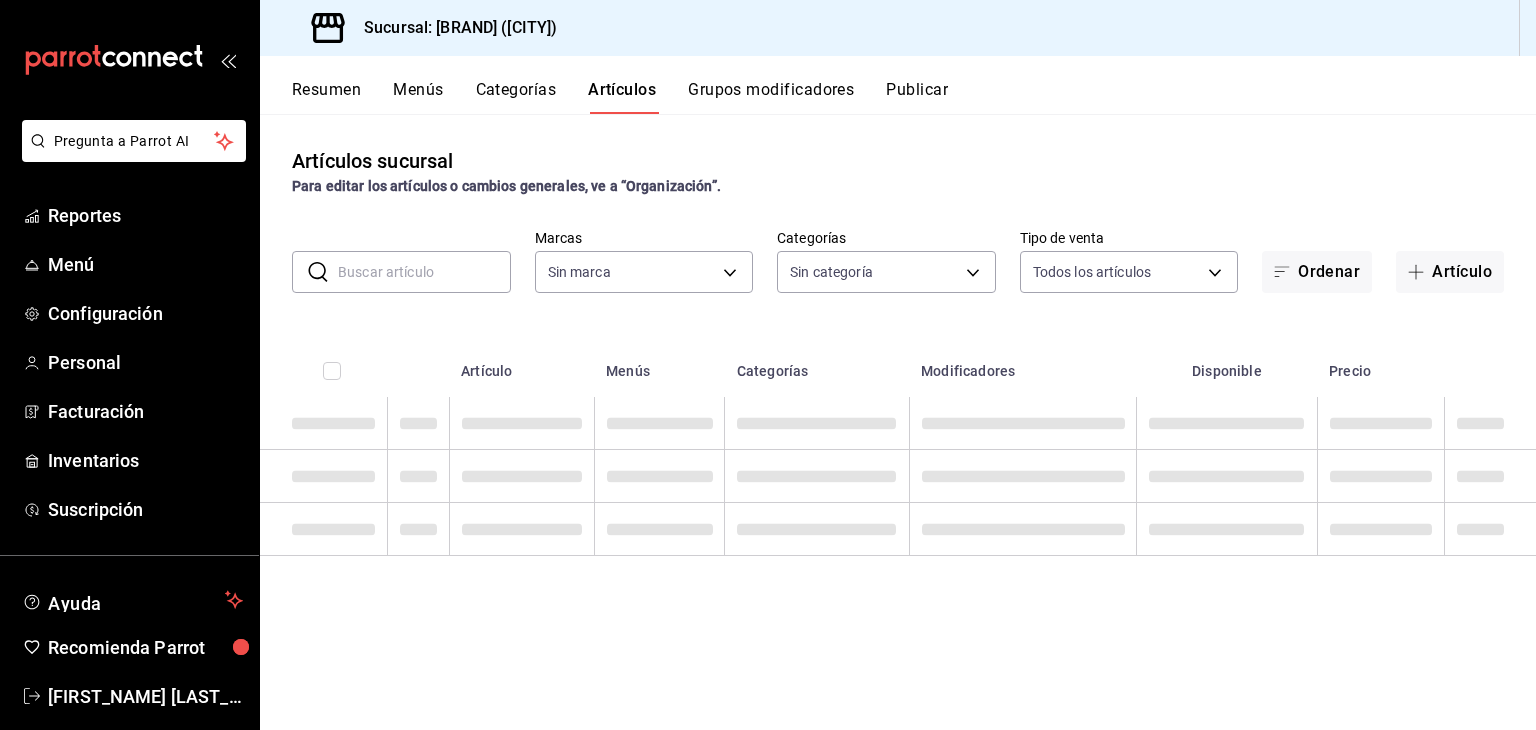 type on "[UUID]" 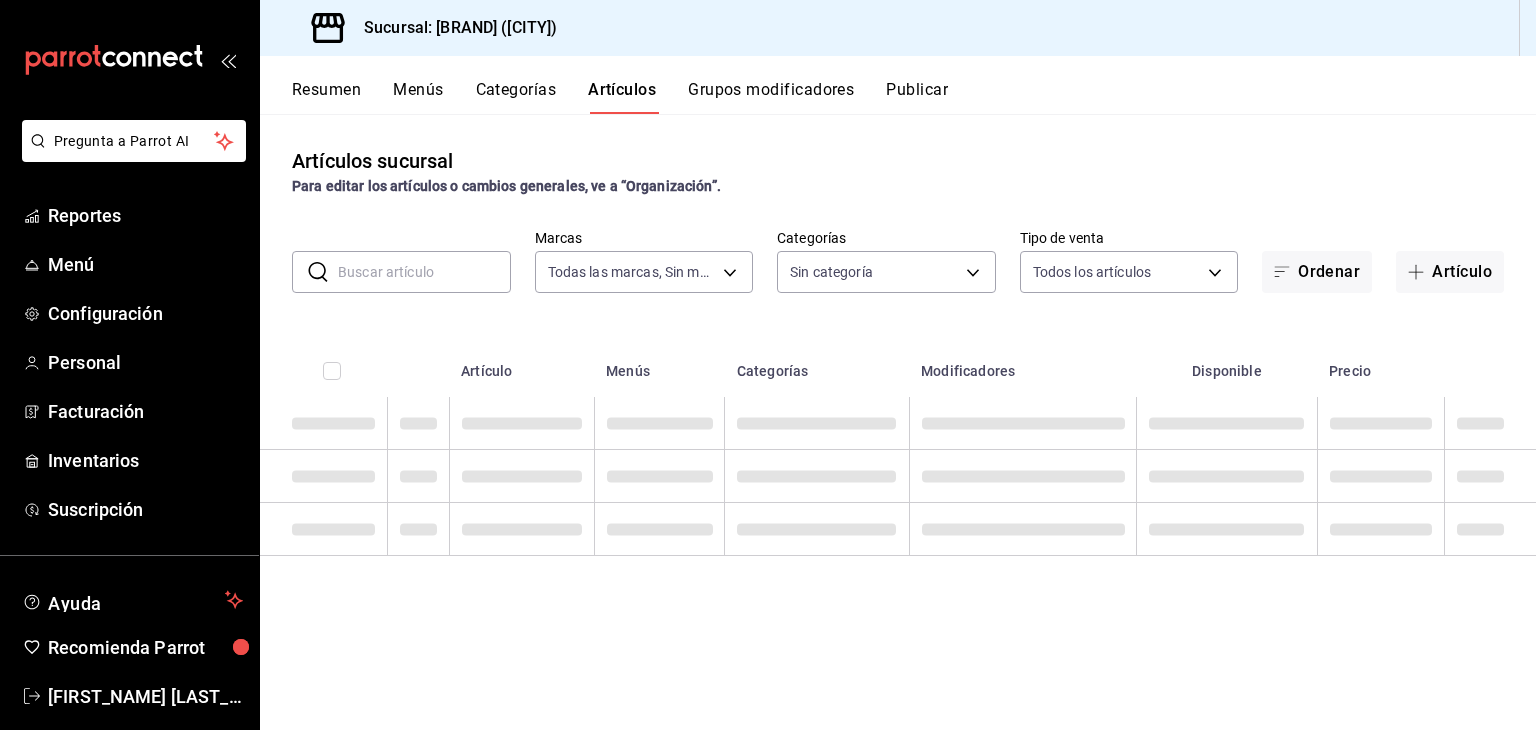 click at bounding box center [424, 272] 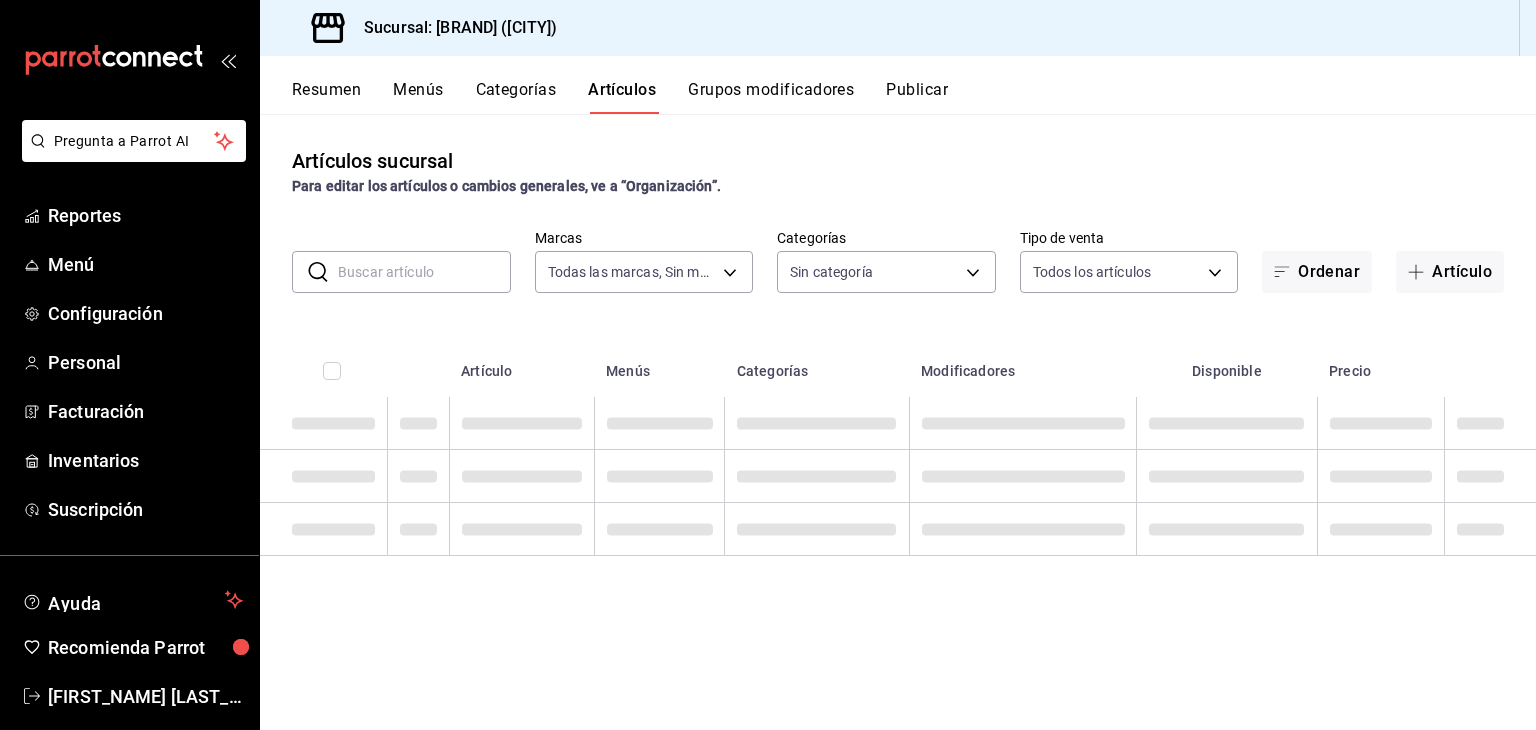 type on "[UUID]" 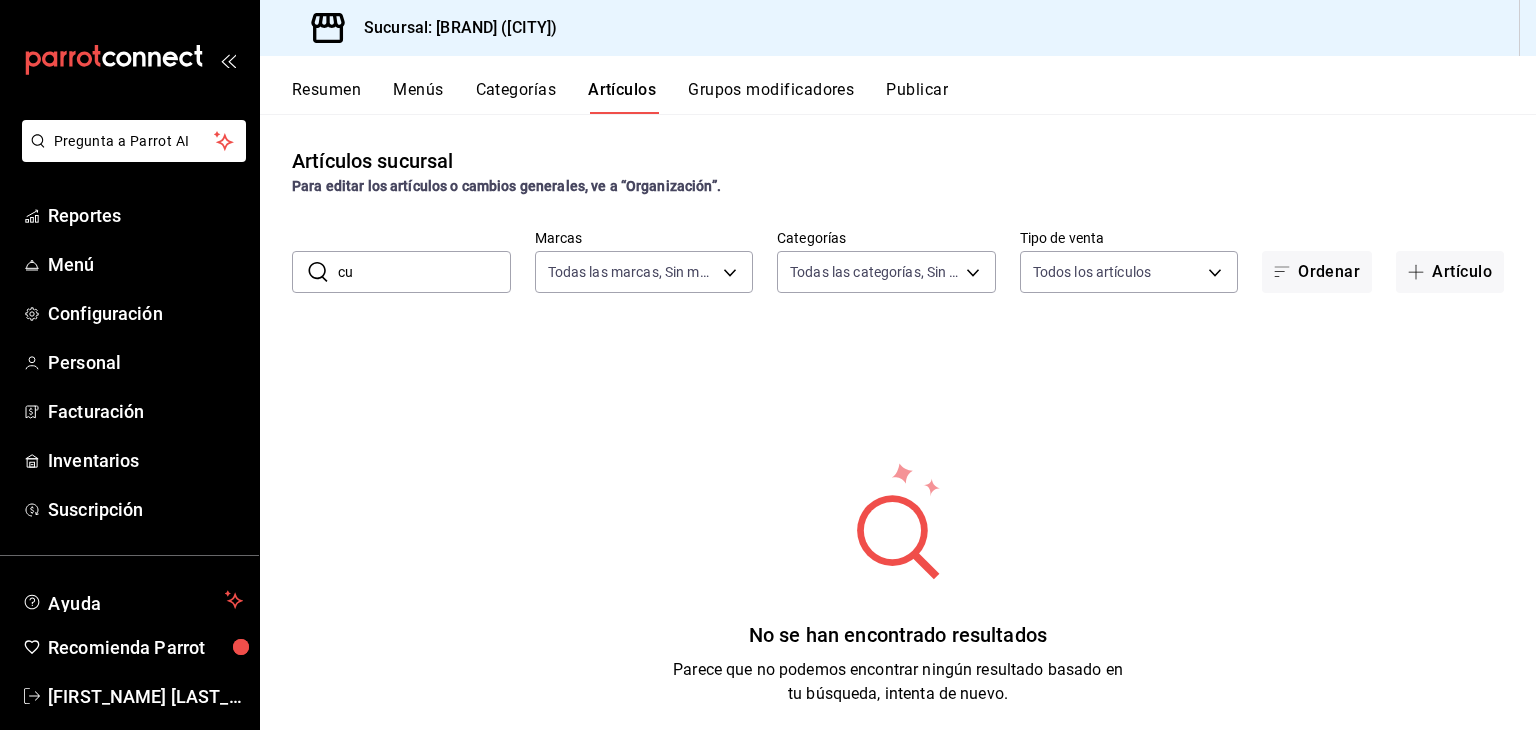 type on "c" 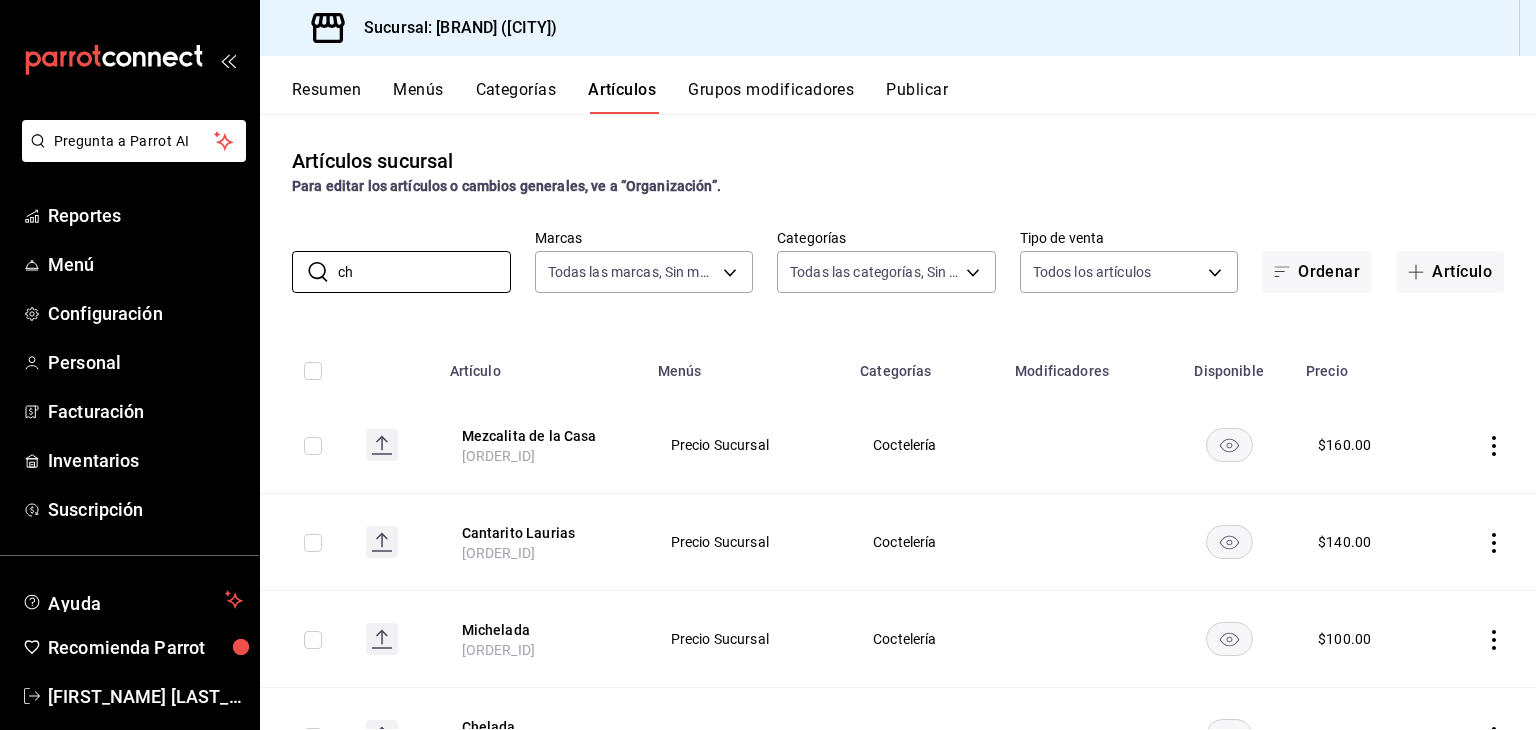 type on "chilaquiles" 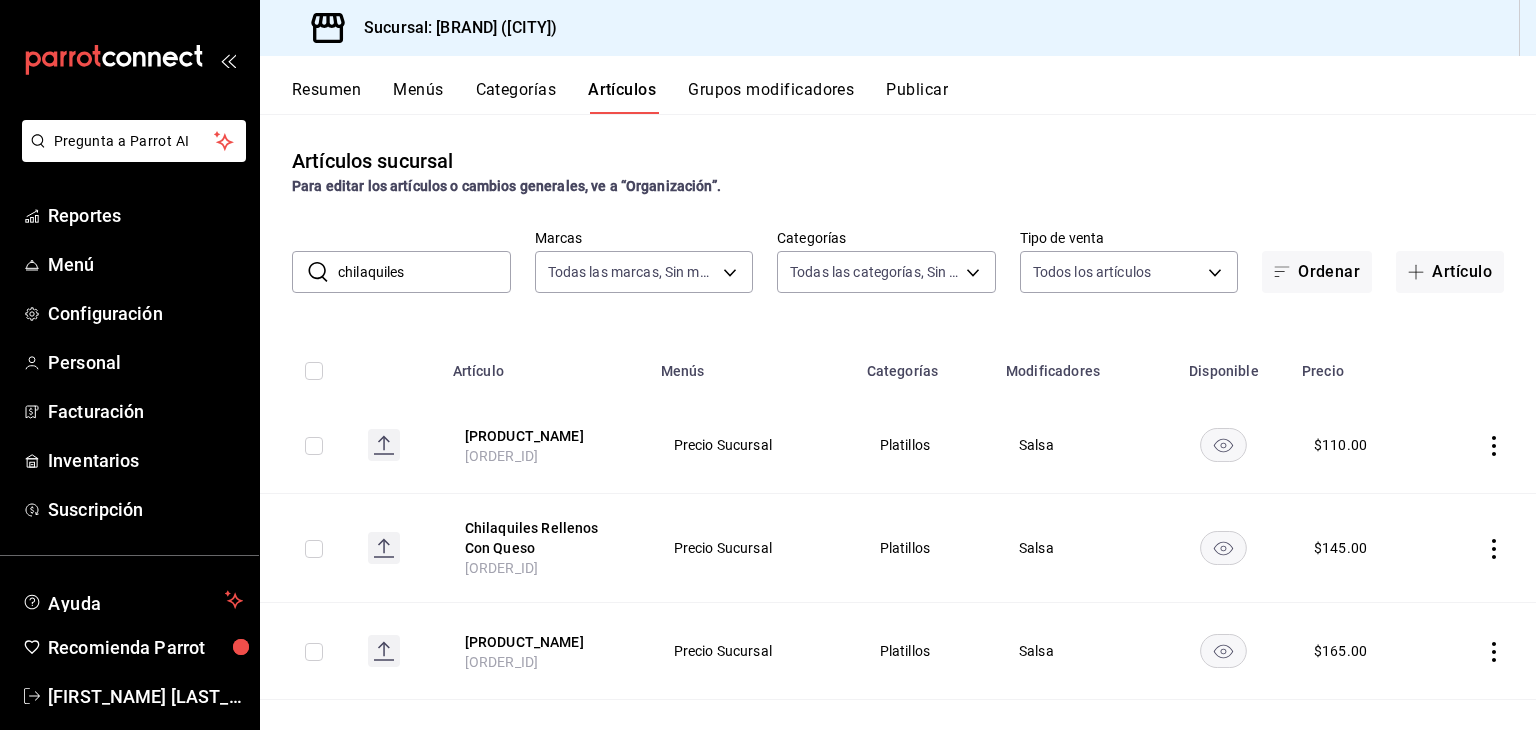 click on "Grupos modificadores" at bounding box center (771, 97) 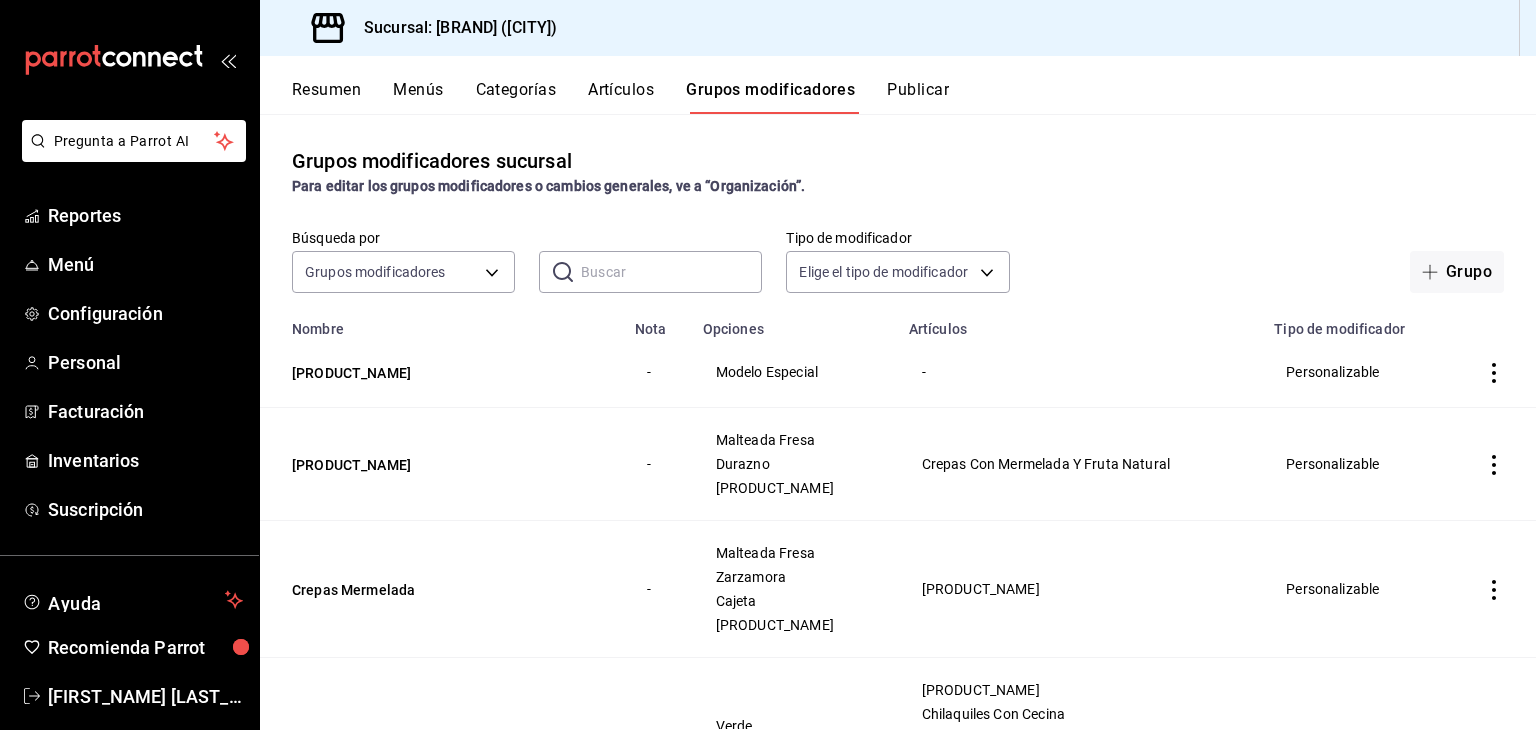 drag, startPoint x: 1469, startPoint y: 384, endPoint x: 1482, endPoint y: 371, distance: 18.384777 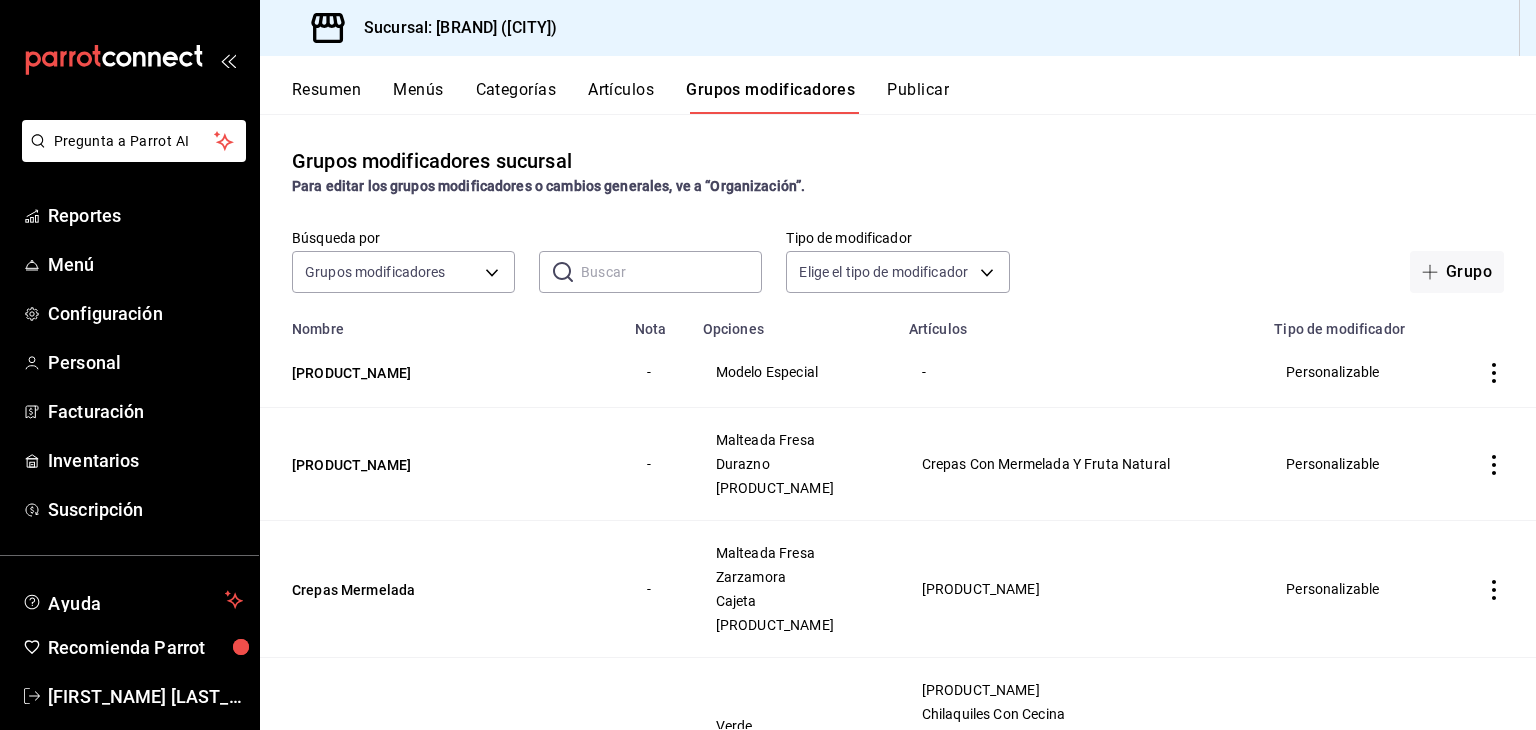 click at bounding box center [1494, 372] 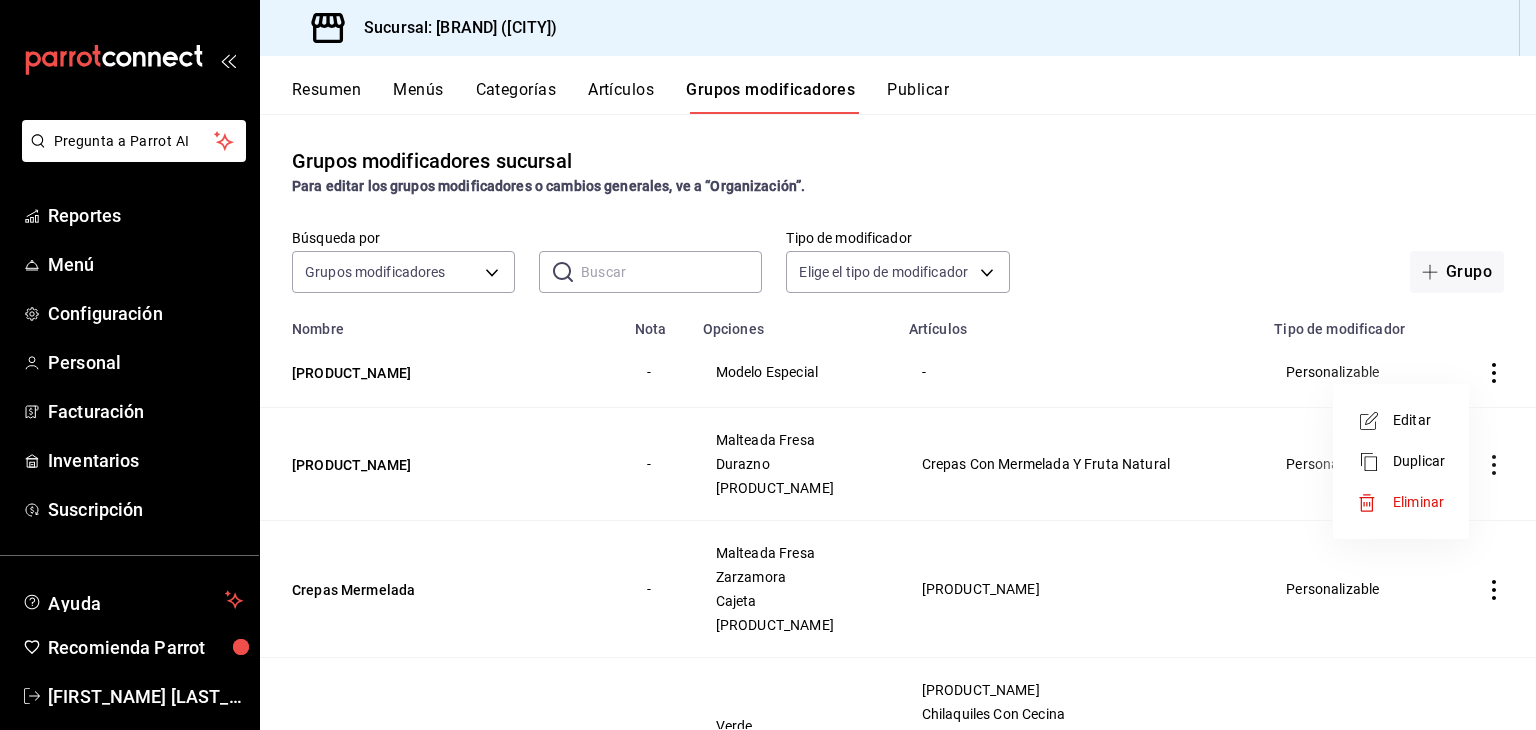 click on "Eliminar" at bounding box center (1401, 502) 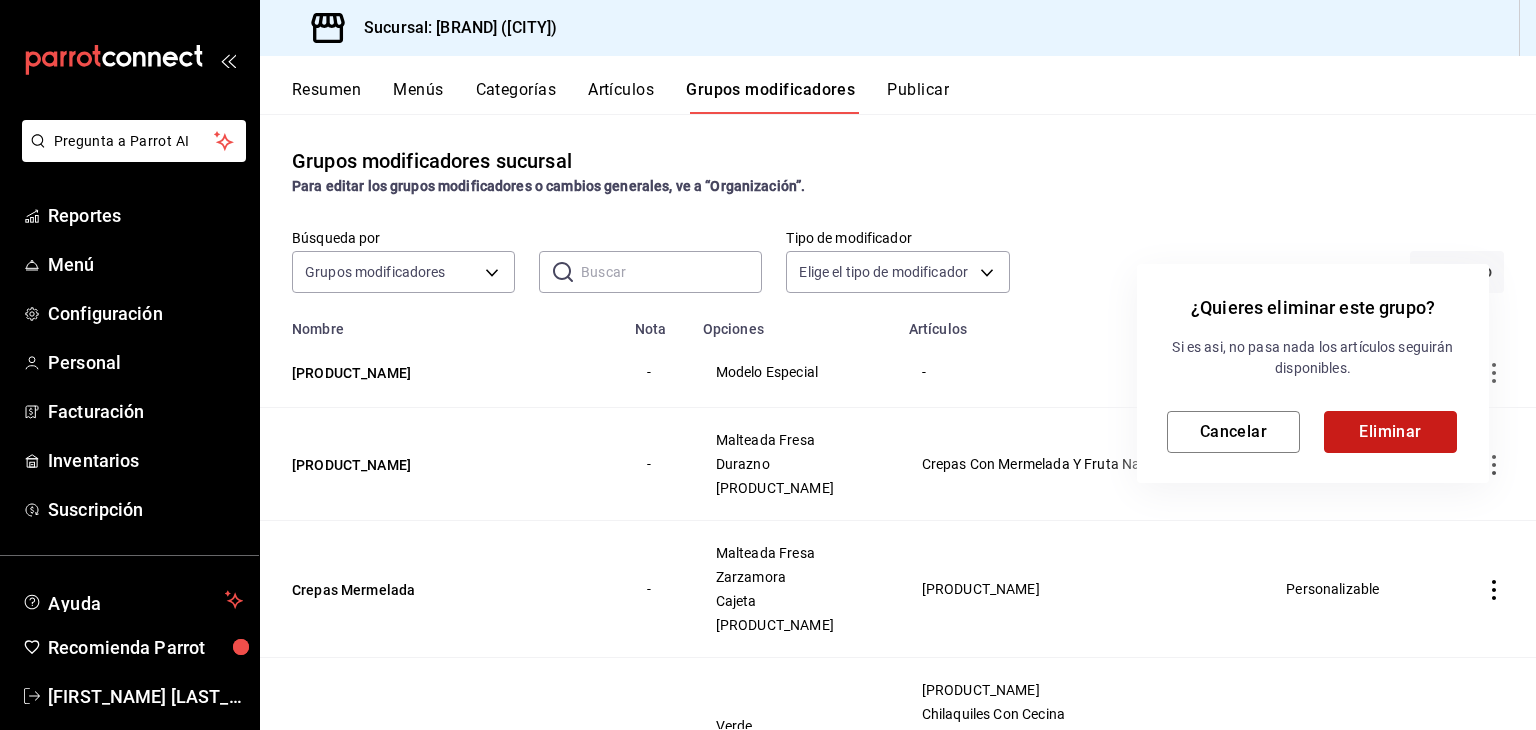 click on "Eliminar" at bounding box center [1390, 432] 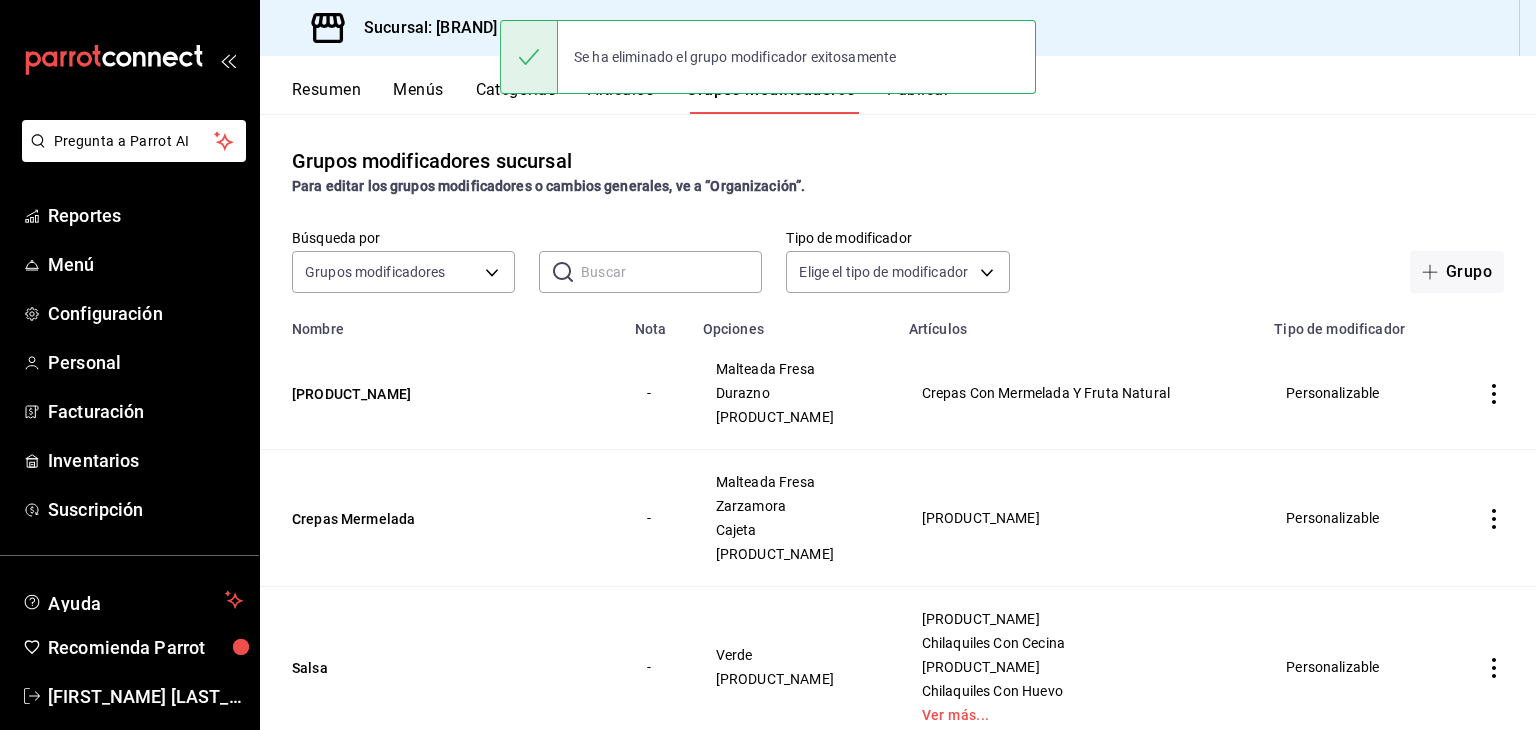 scroll, scrollTop: 0, scrollLeft: 0, axis: both 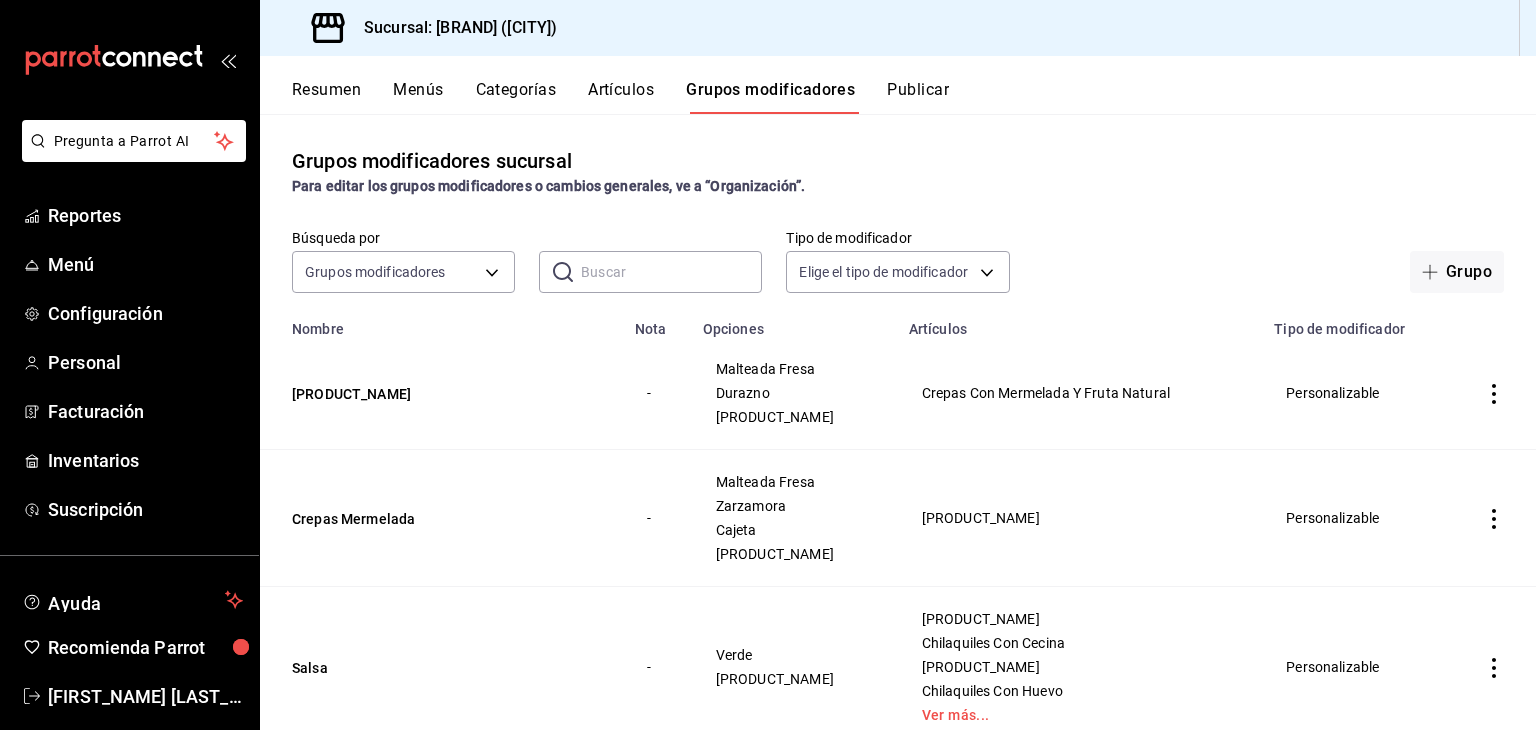 click on "Resumen" at bounding box center [326, 97] 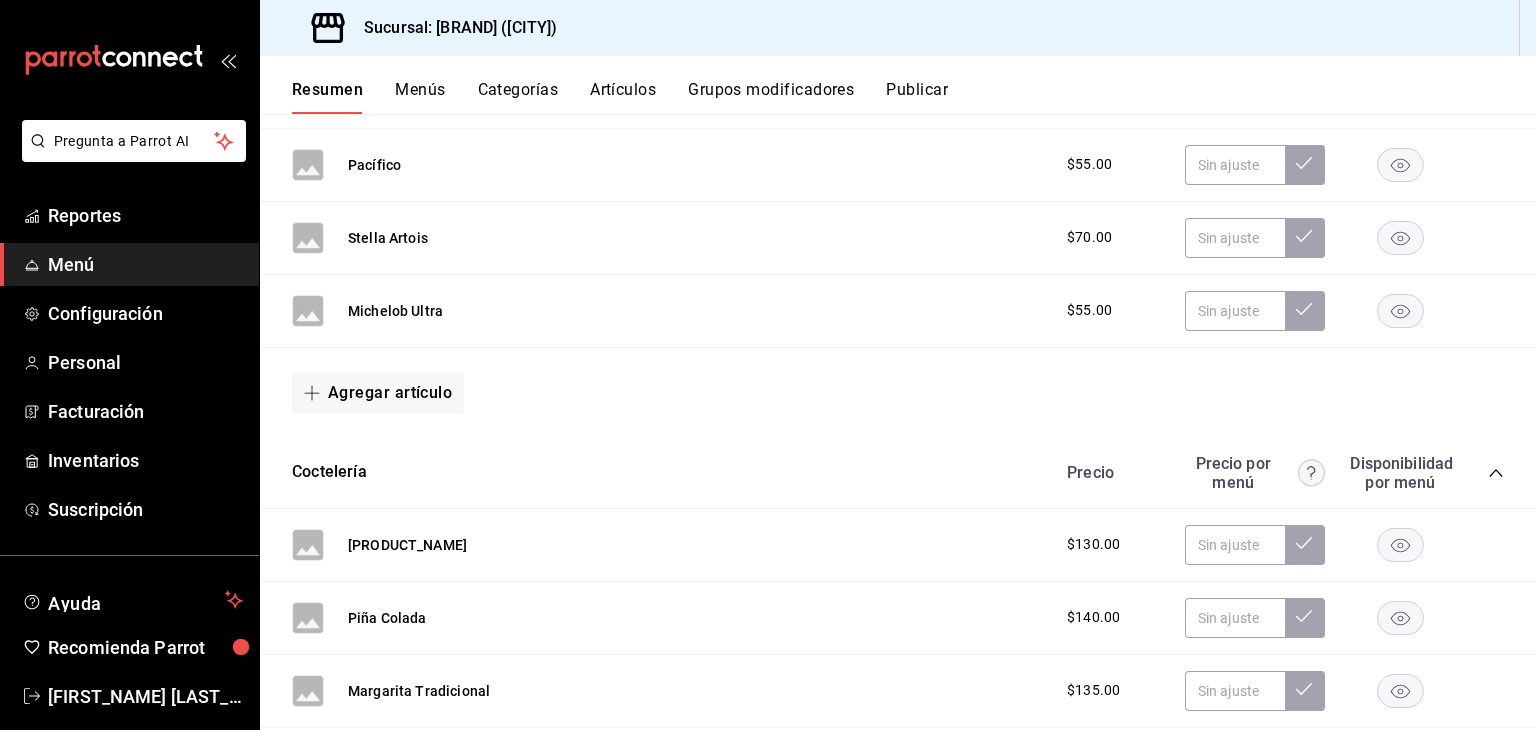 scroll, scrollTop: 0, scrollLeft: 0, axis: both 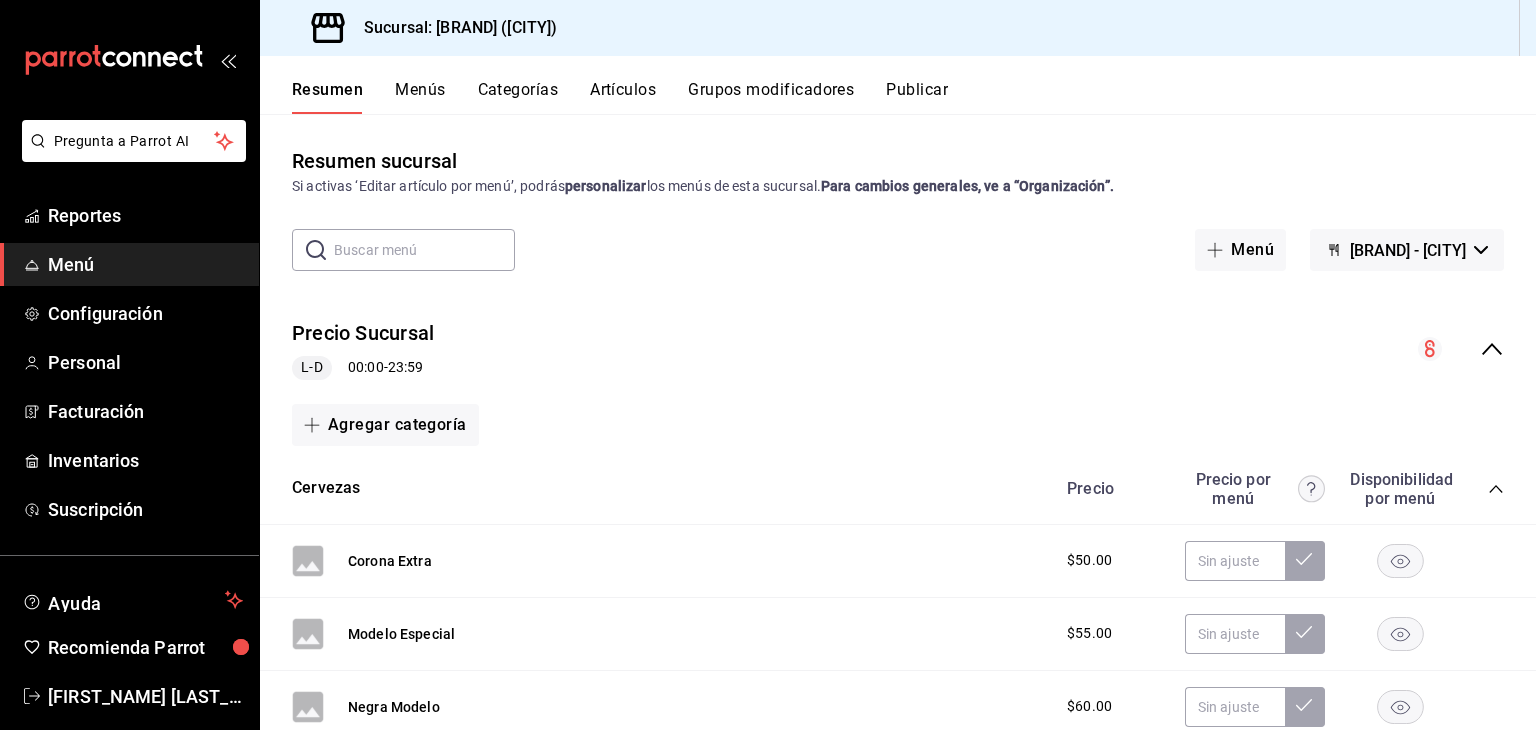 click on "Artículos" at bounding box center [623, 97] 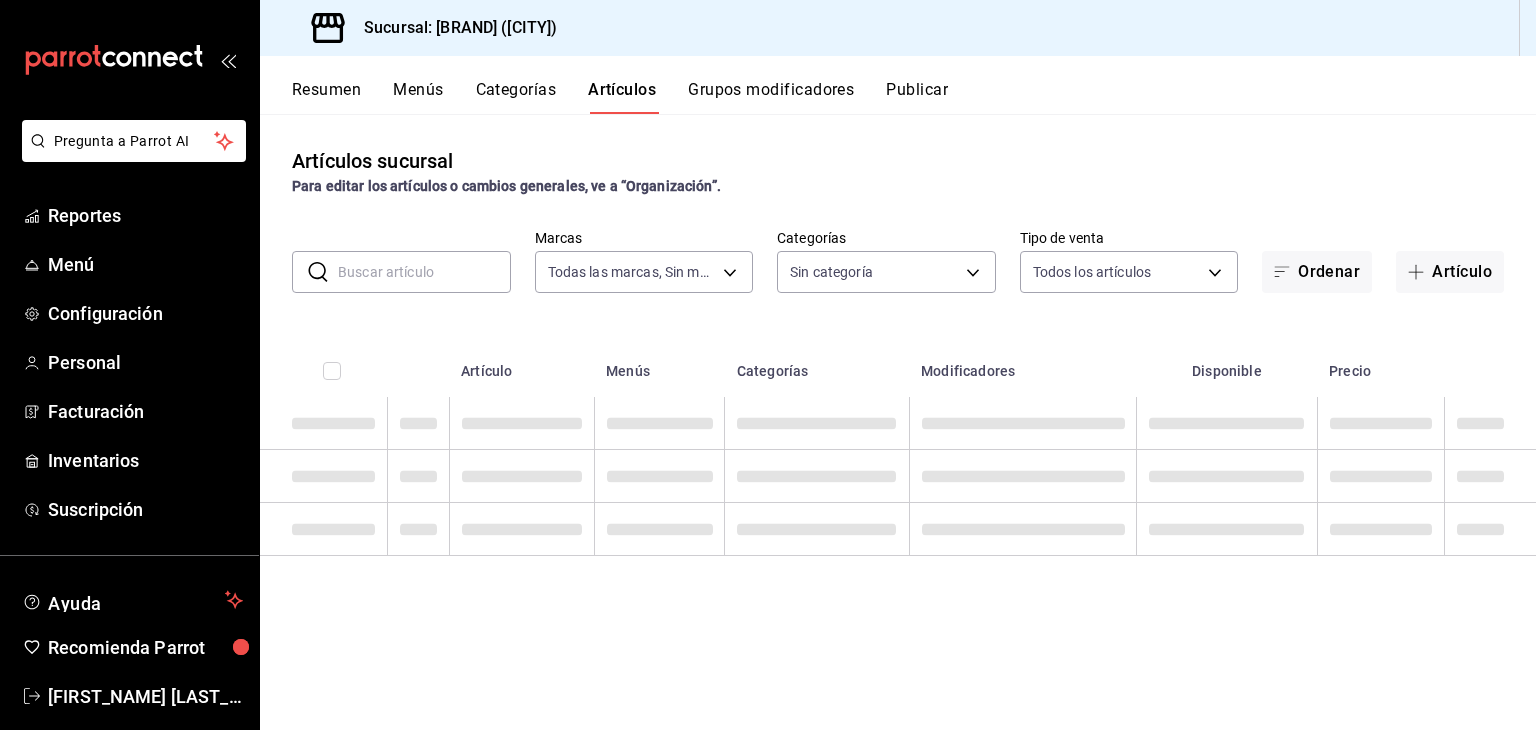 type on "[UUID]" 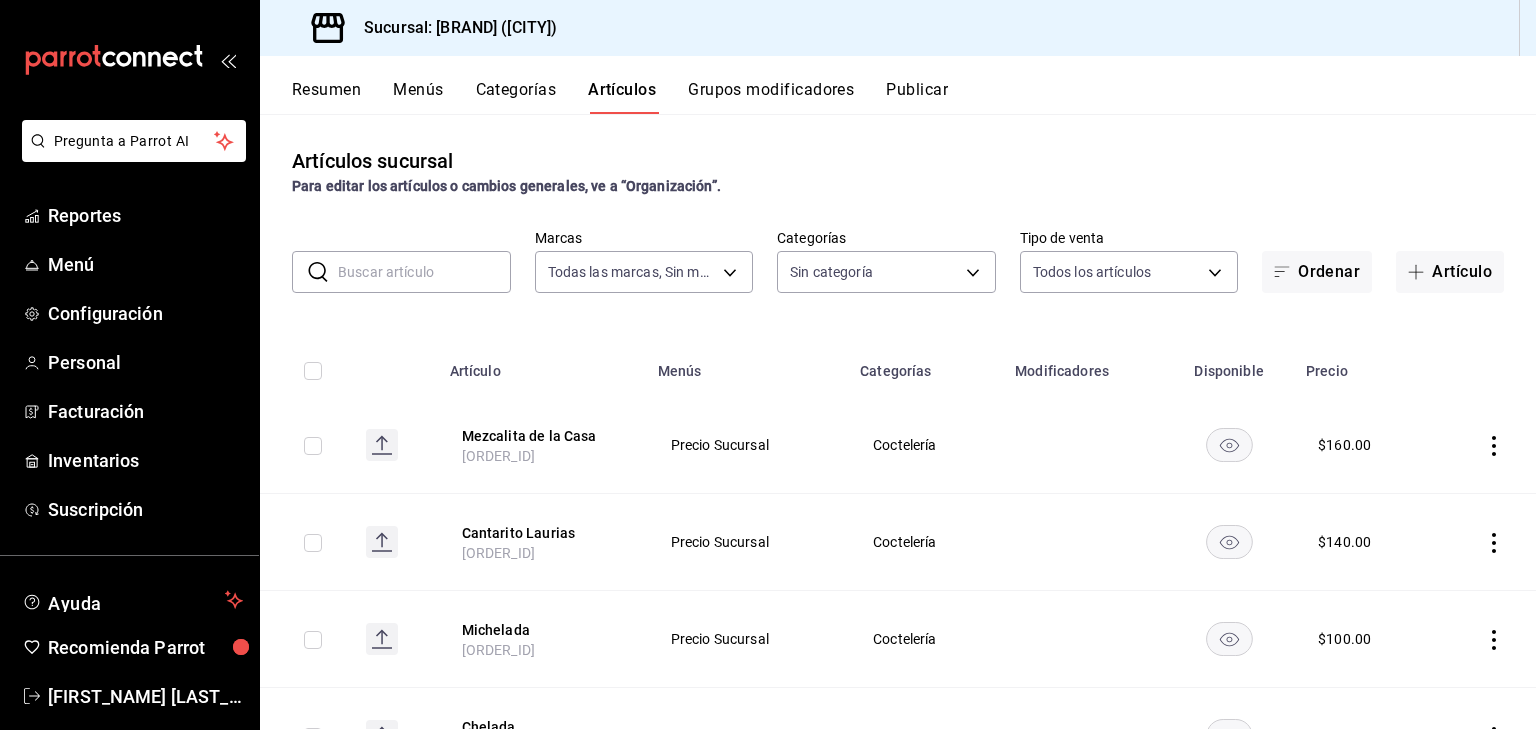 type on "[UUID]" 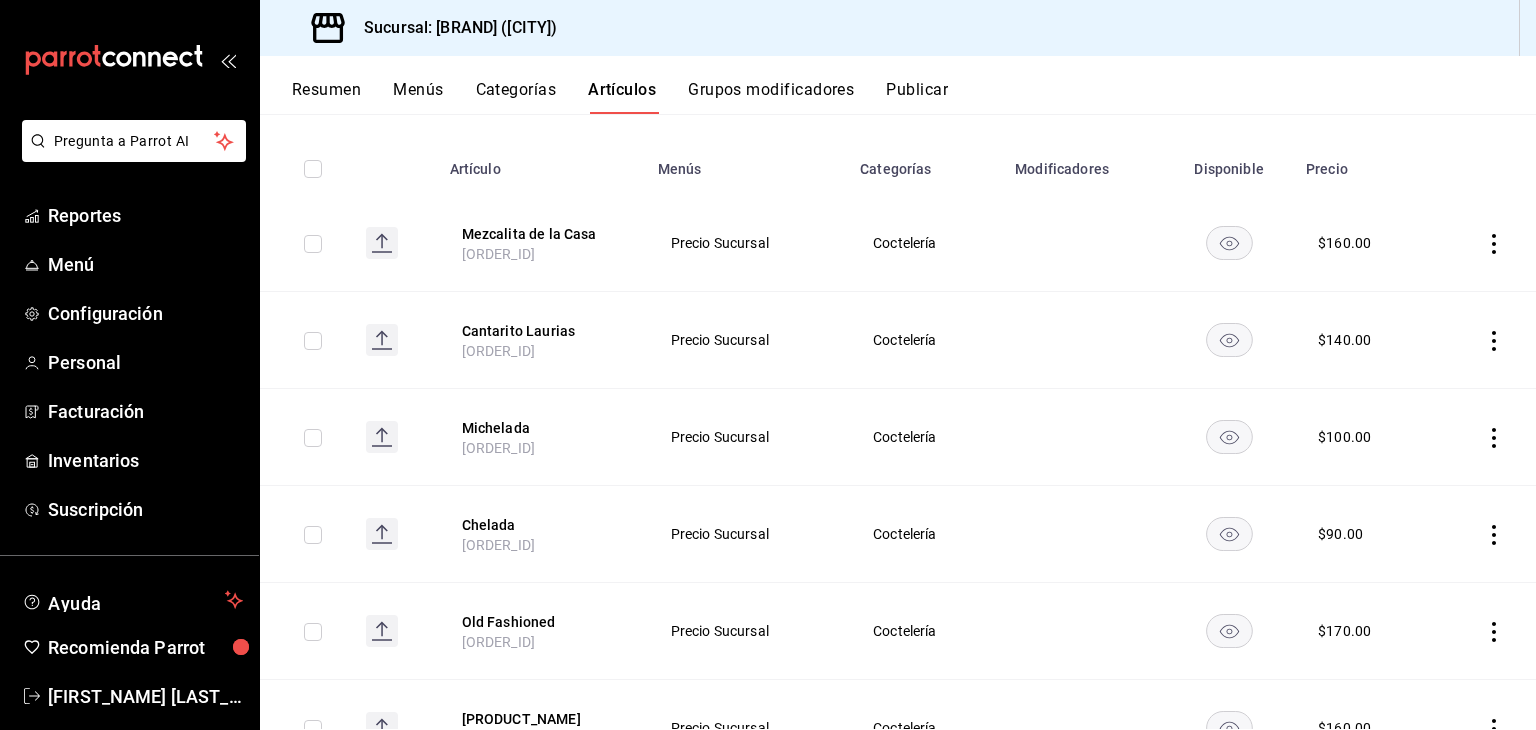 scroll, scrollTop: 0, scrollLeft: 0, axis: both 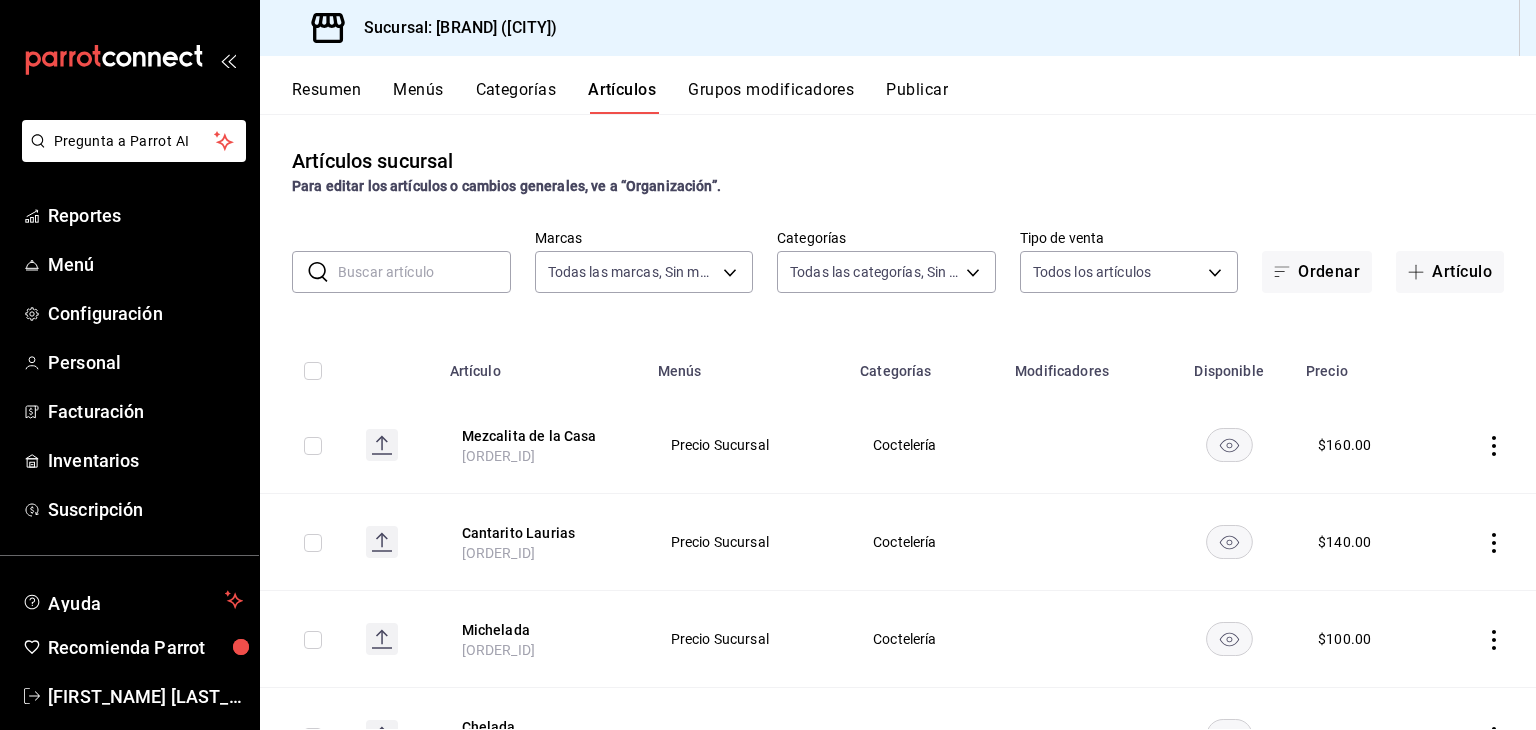 click at bounding box center [424, 272] 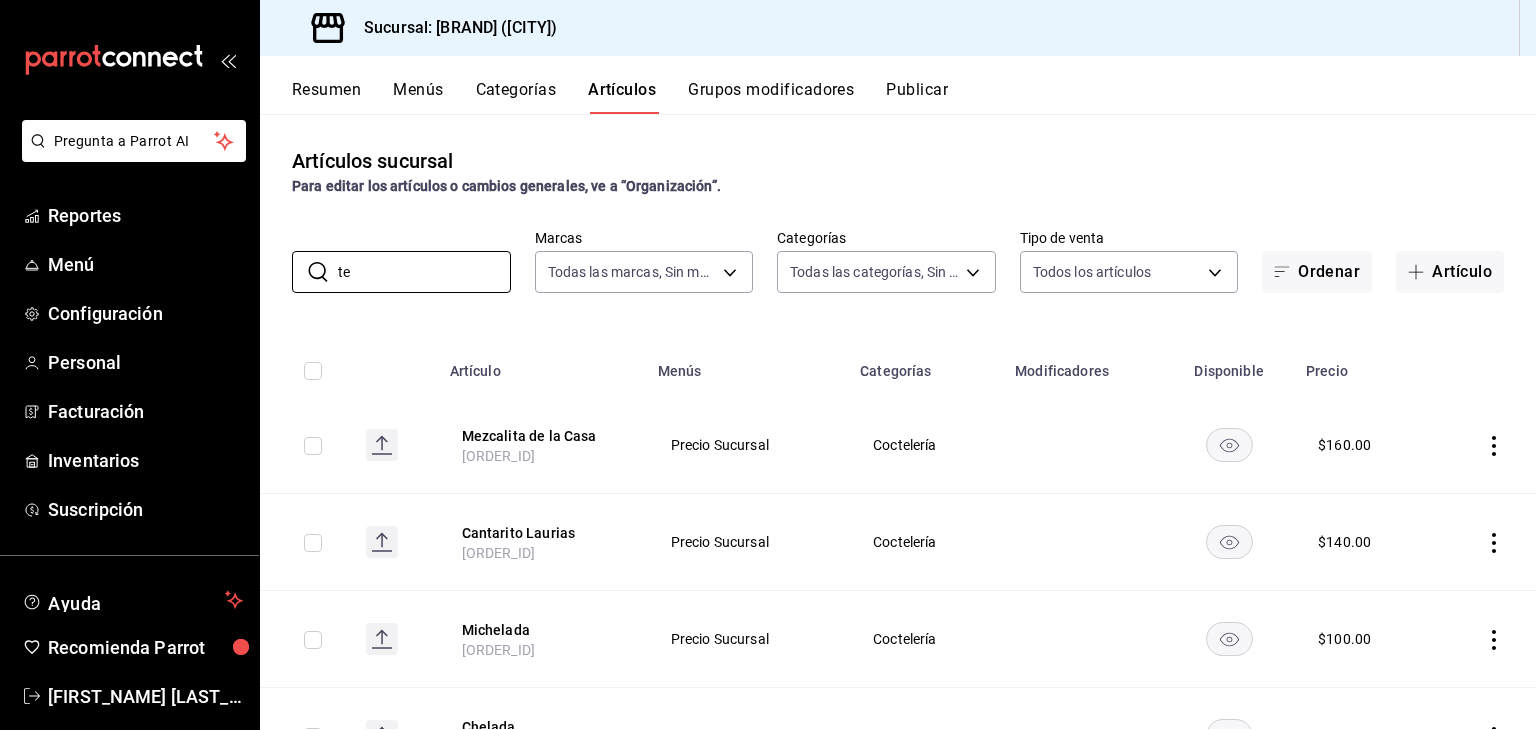 type on "te" 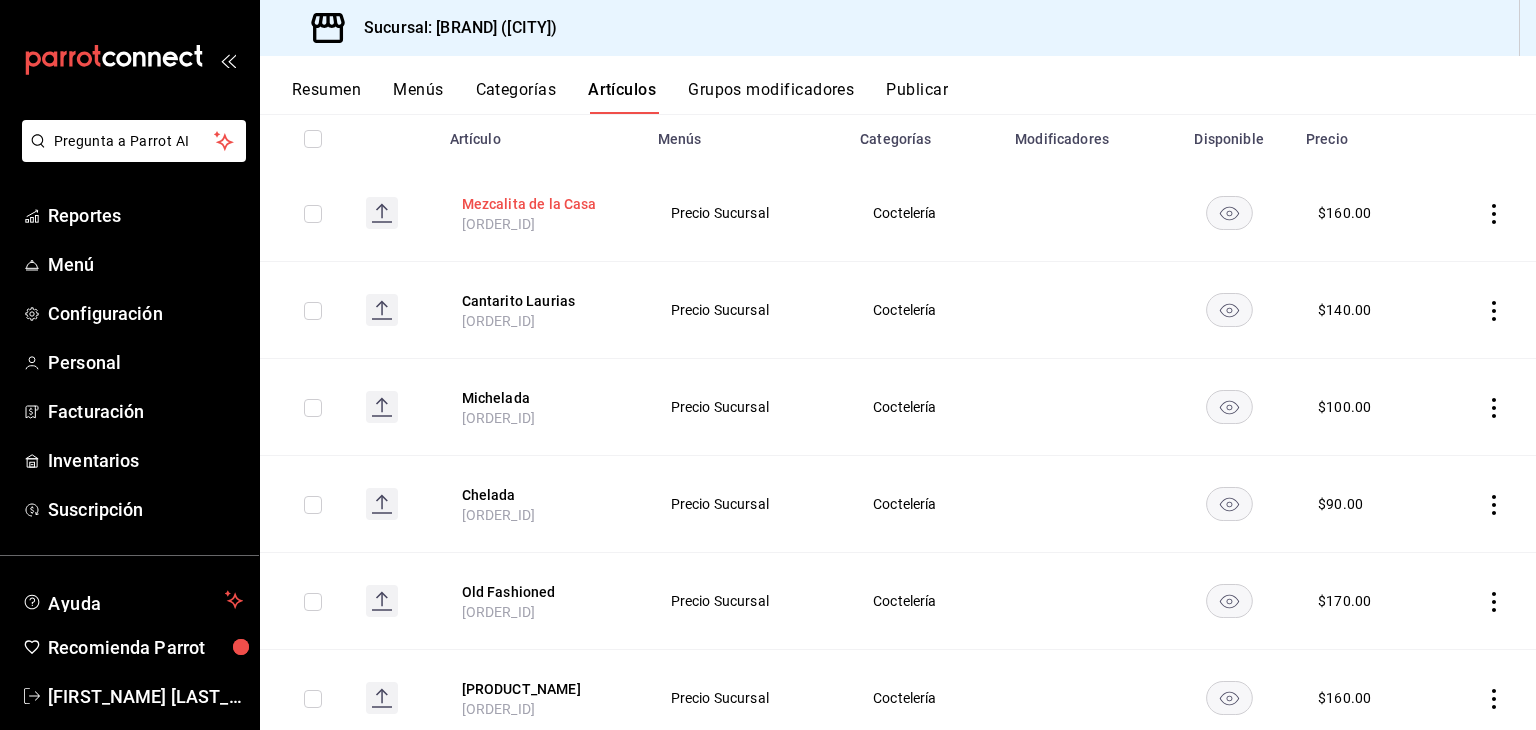 scroll, scrollTop: 0, scrollLeft: 0, axis: both 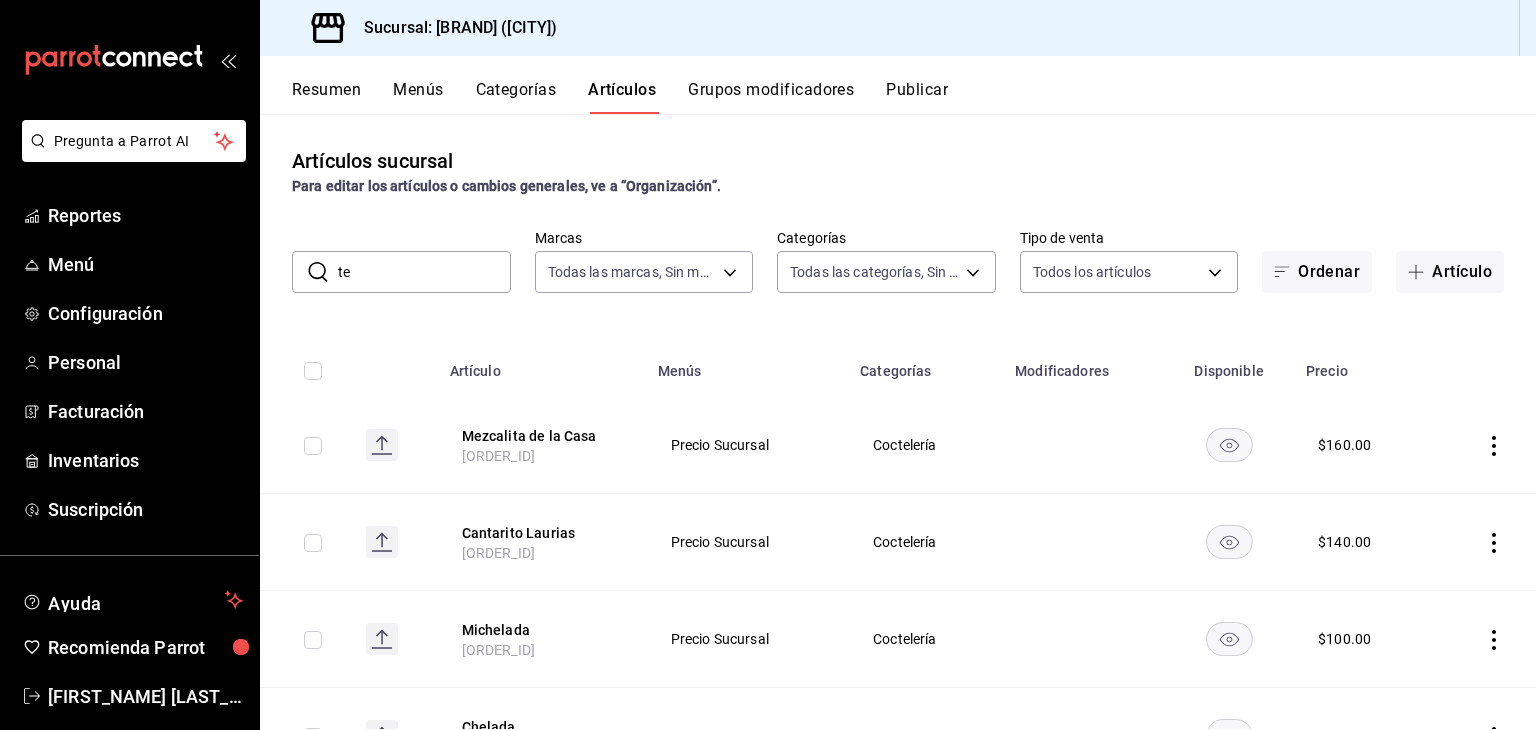 click on "Resumen" at bounding box center [326, 97] 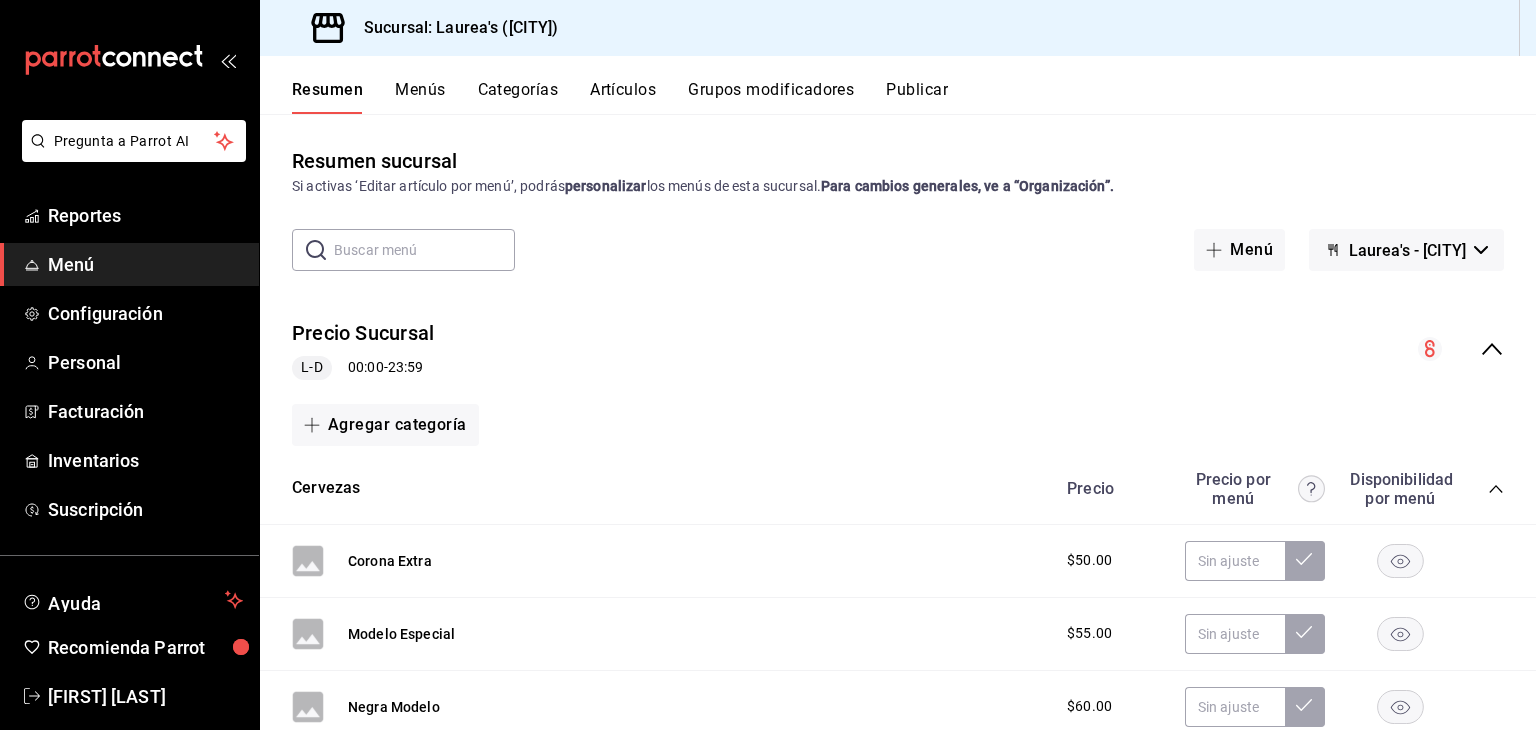 scroll, scrollTop: 0, scrollLeft: 0, axis: both 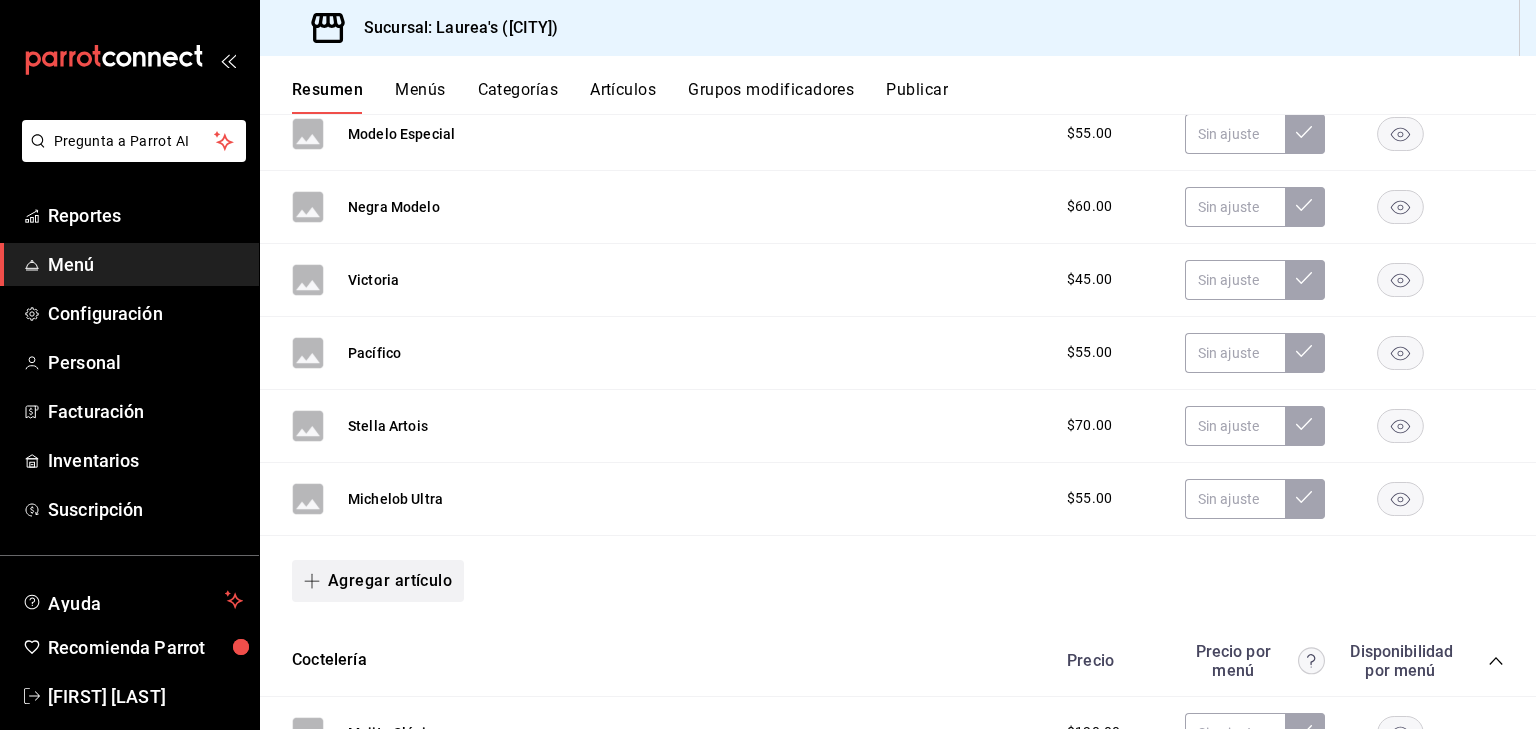 click on "Agregar artículo" at bounding box center [378, 581] 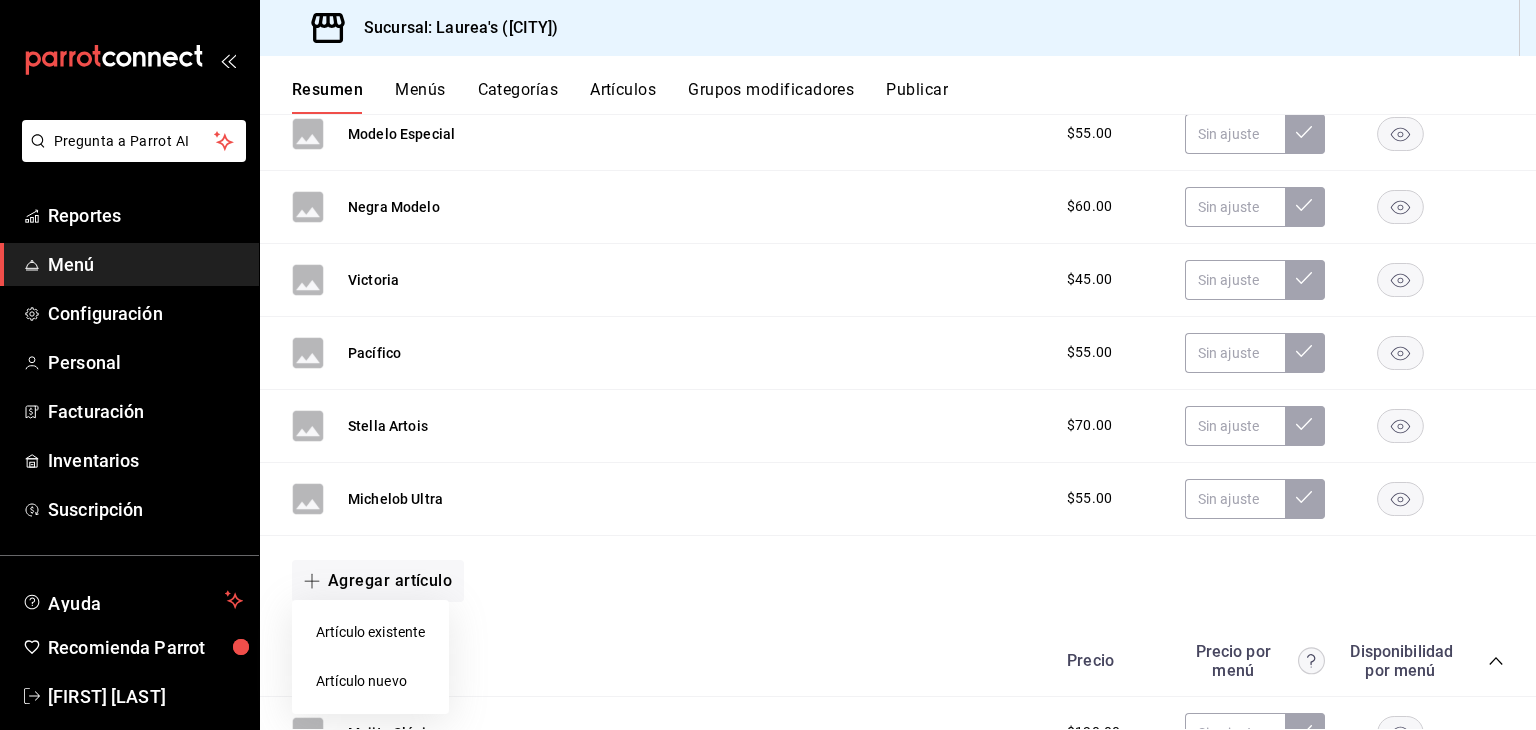 click on "Artículo nuevo" at bounding box center (370, 681) 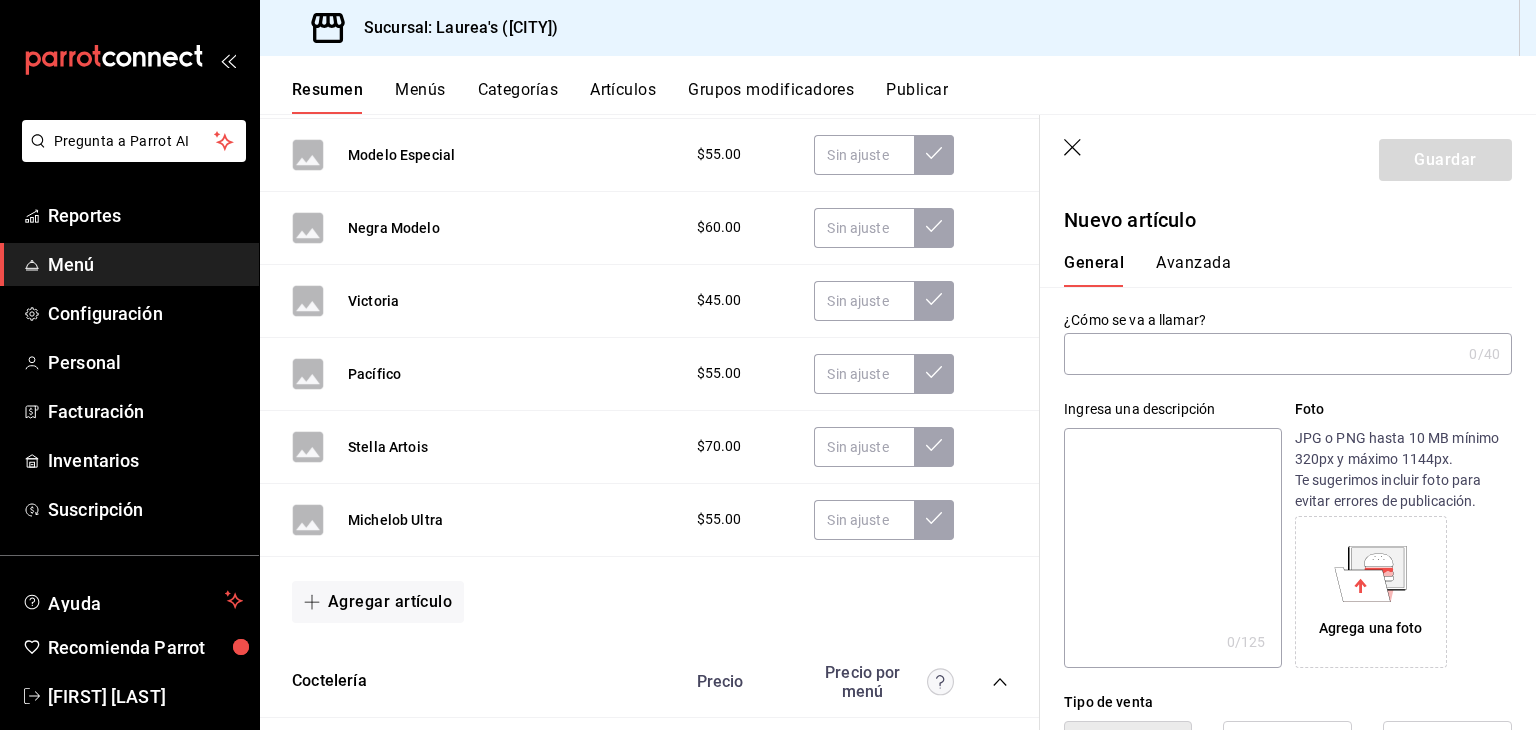 click at bounding box center (1262, 354) 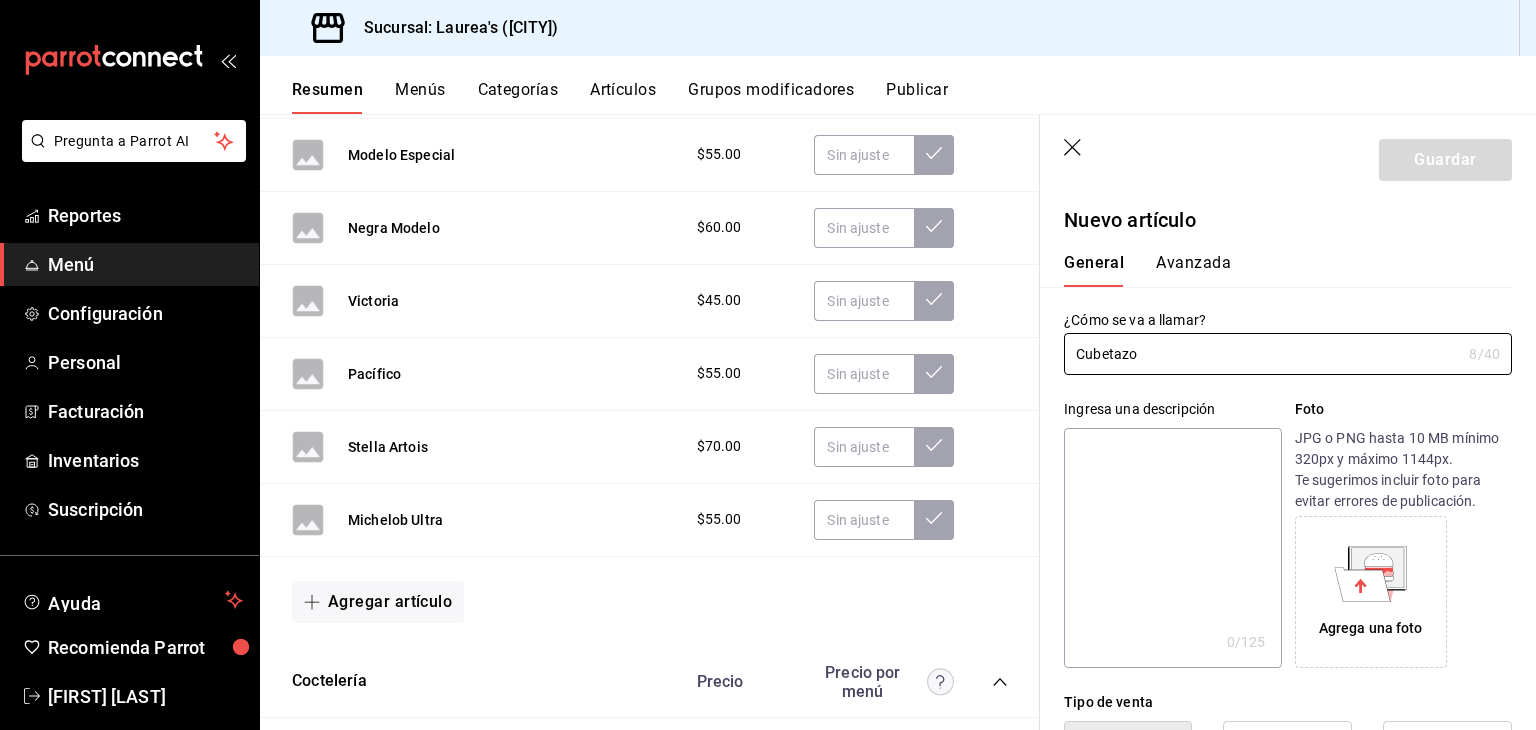 type on "Cubetazo" 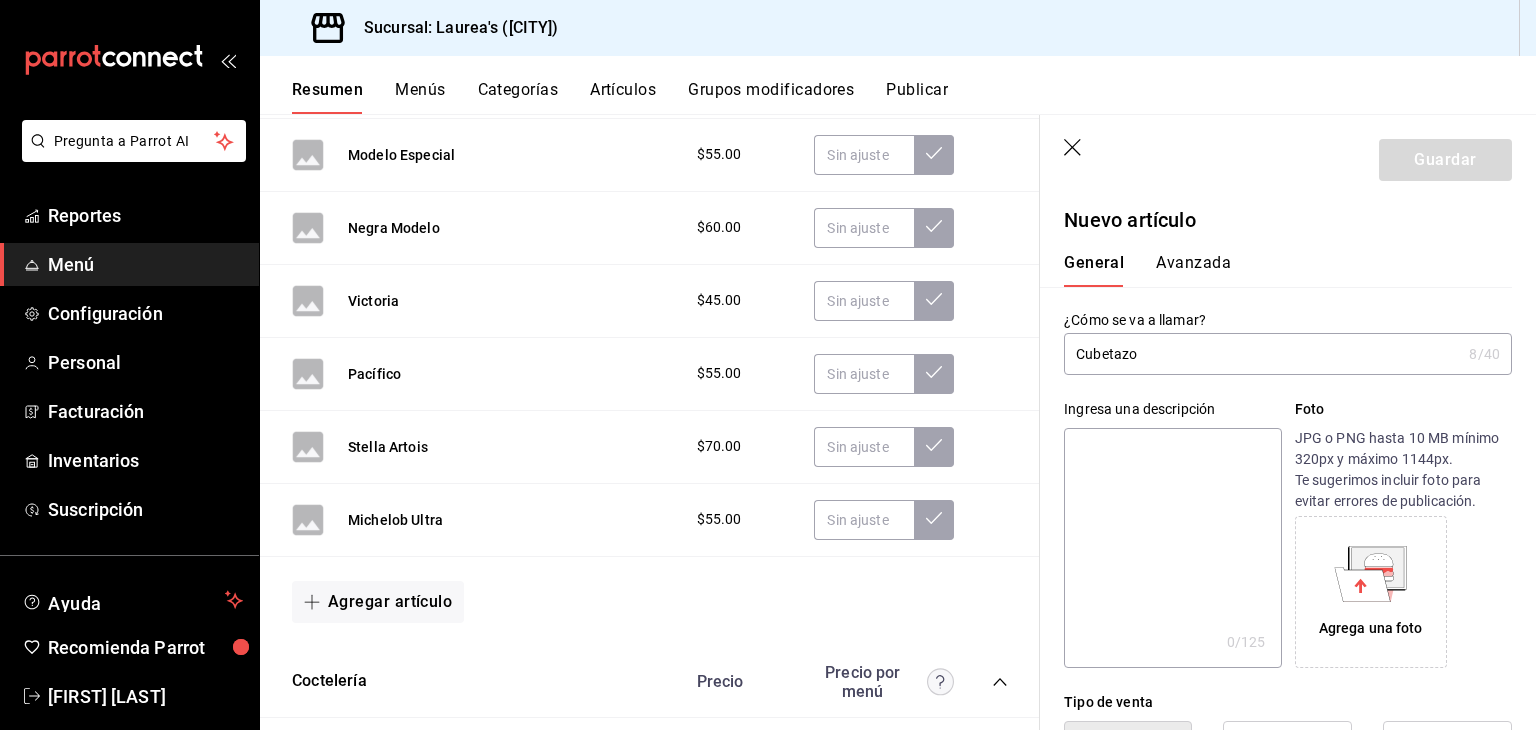 type on "1" 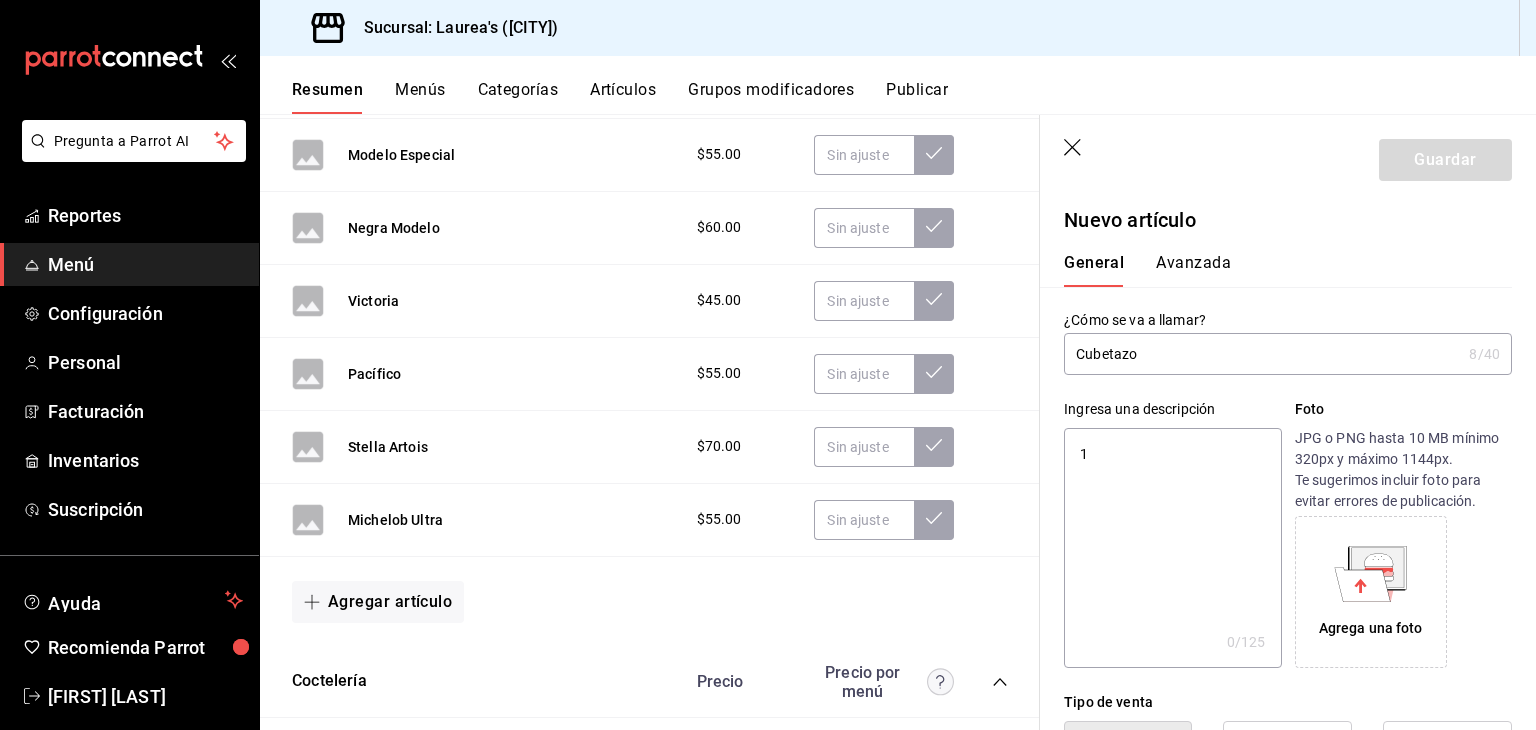 type on "x" 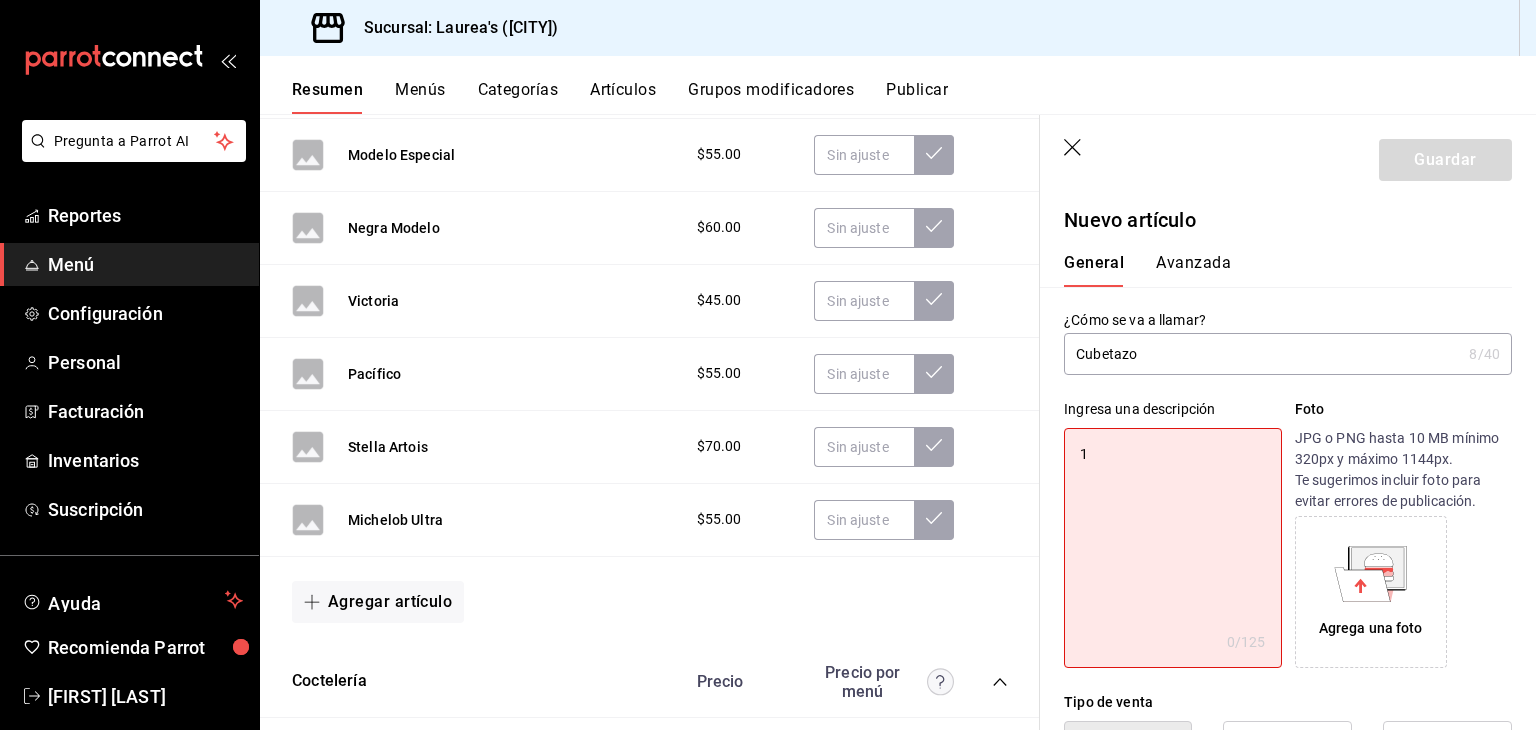 type on "10" 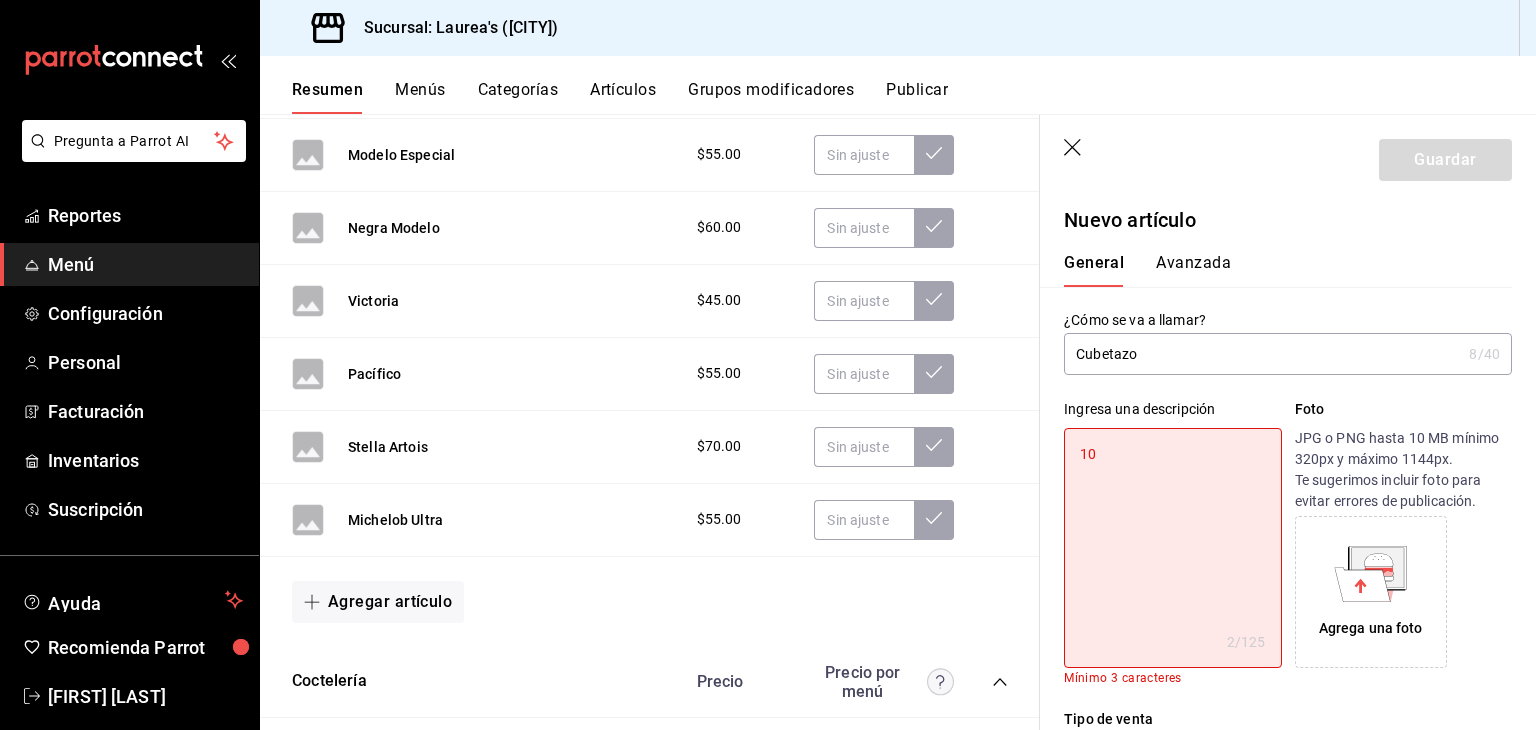type on "x" 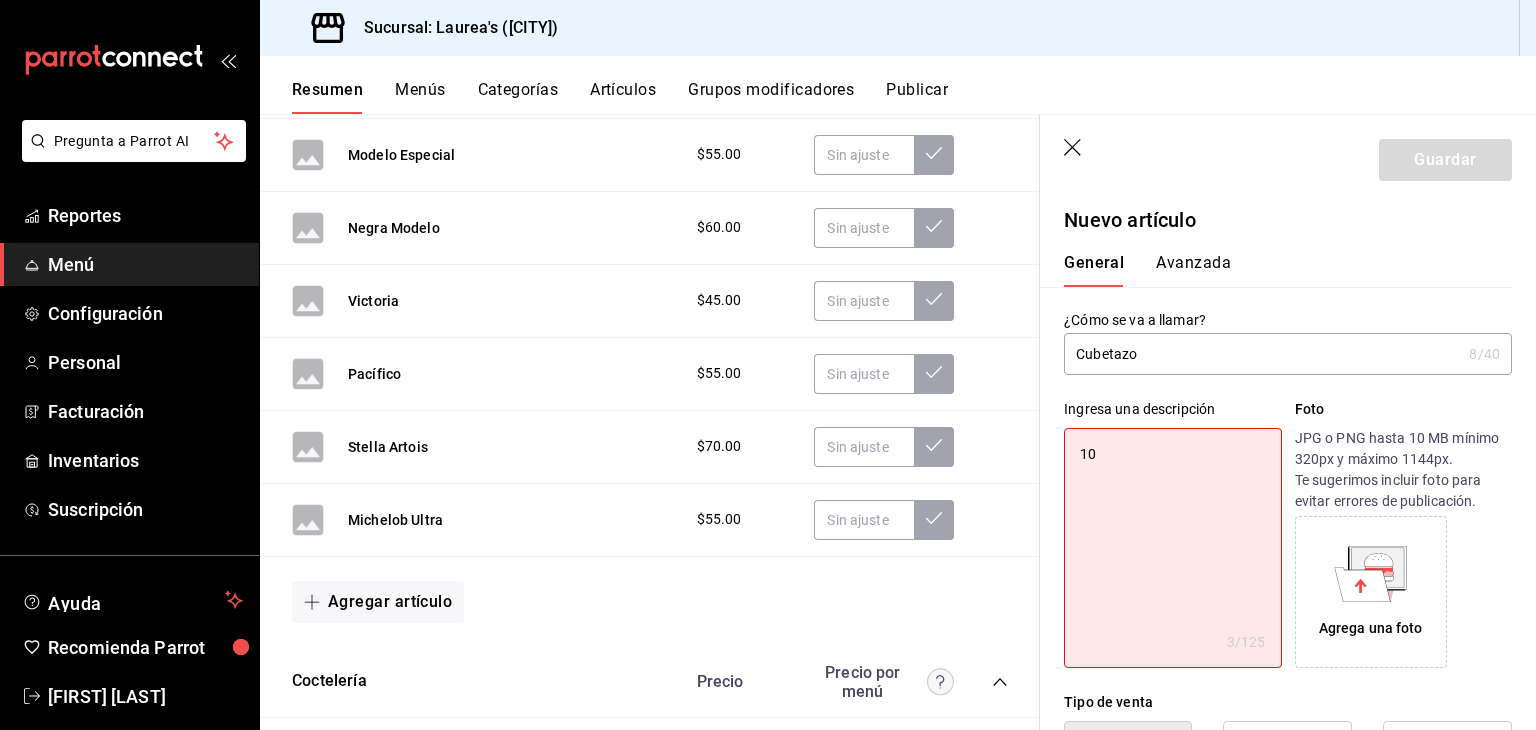 type on "x" 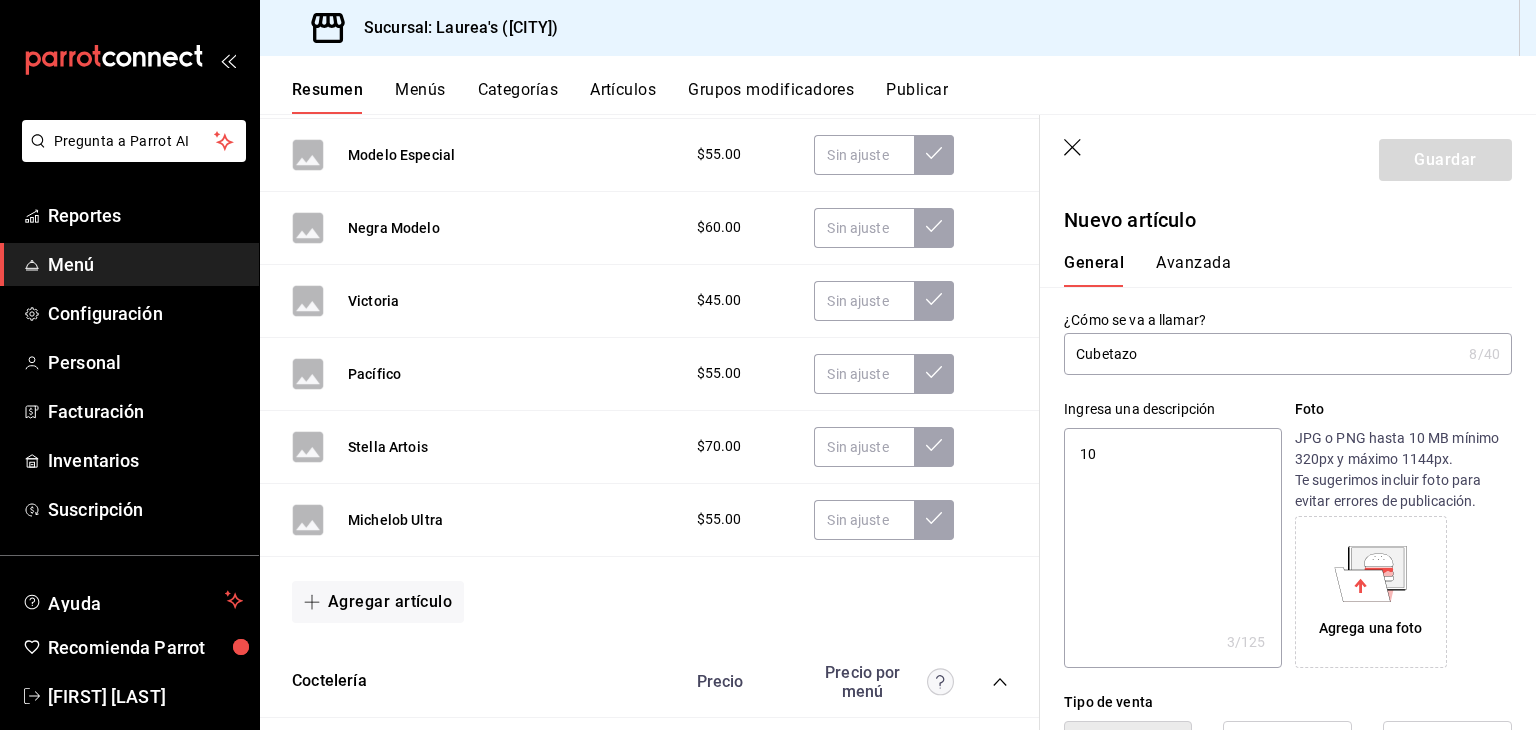 type on "10 C" 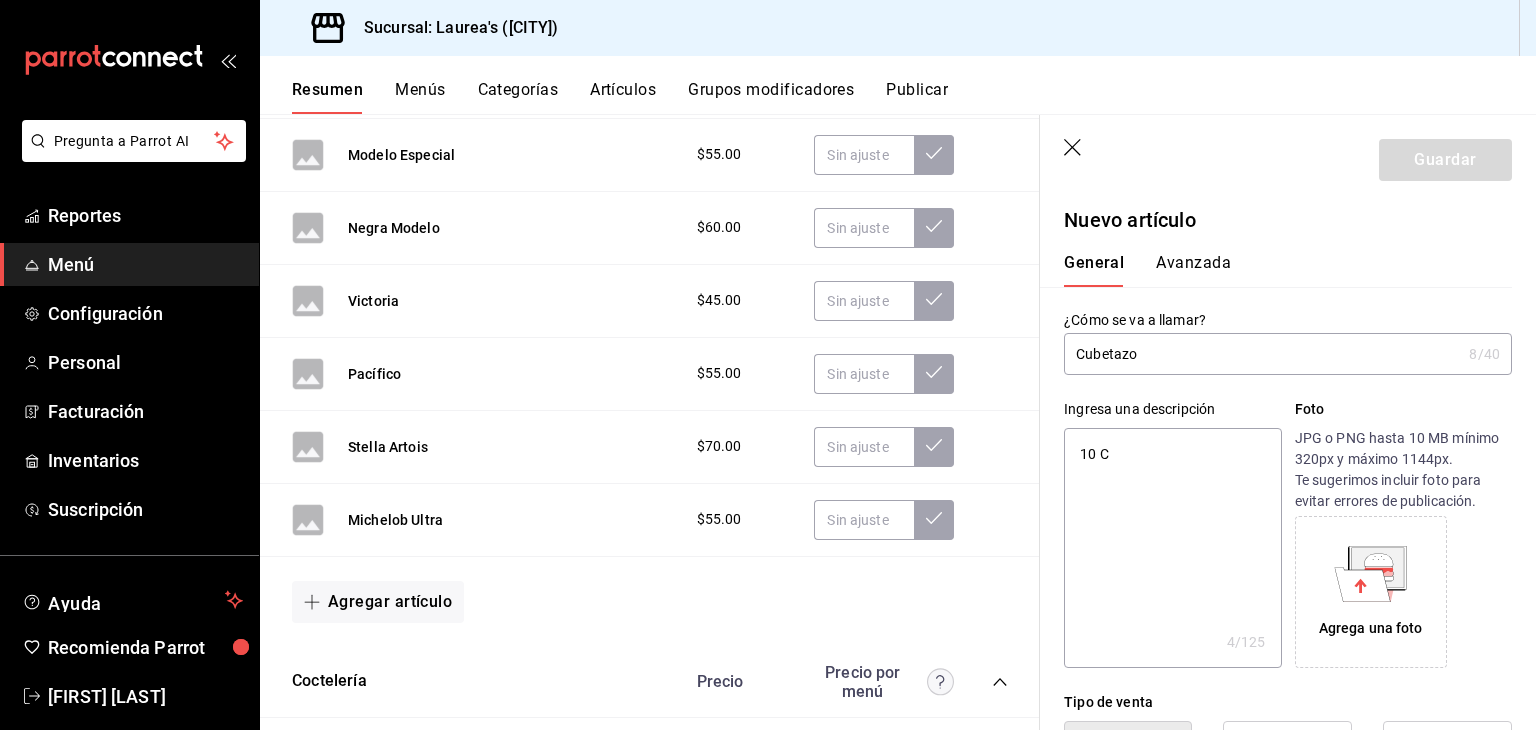 type on "10 Ce" 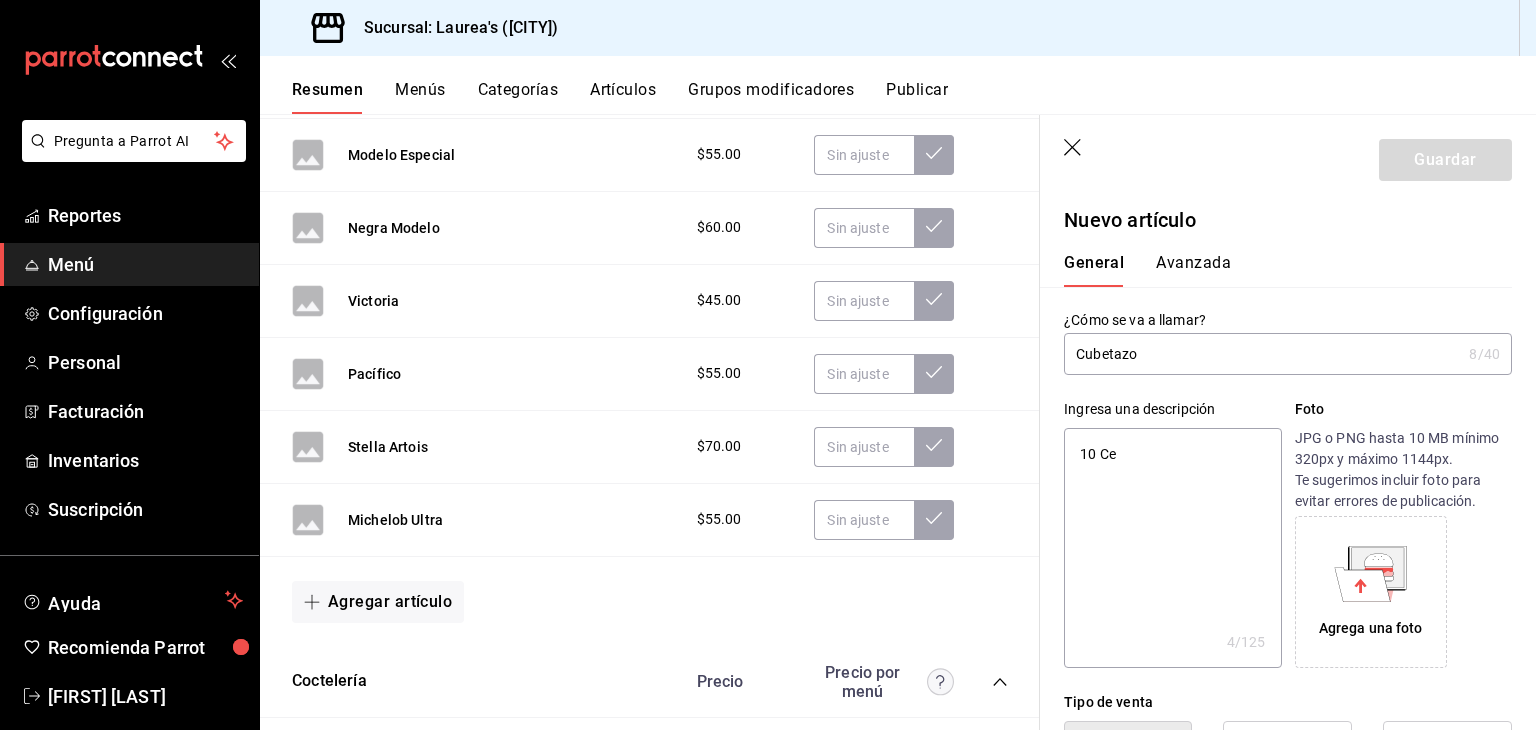 type on "10 Cer" 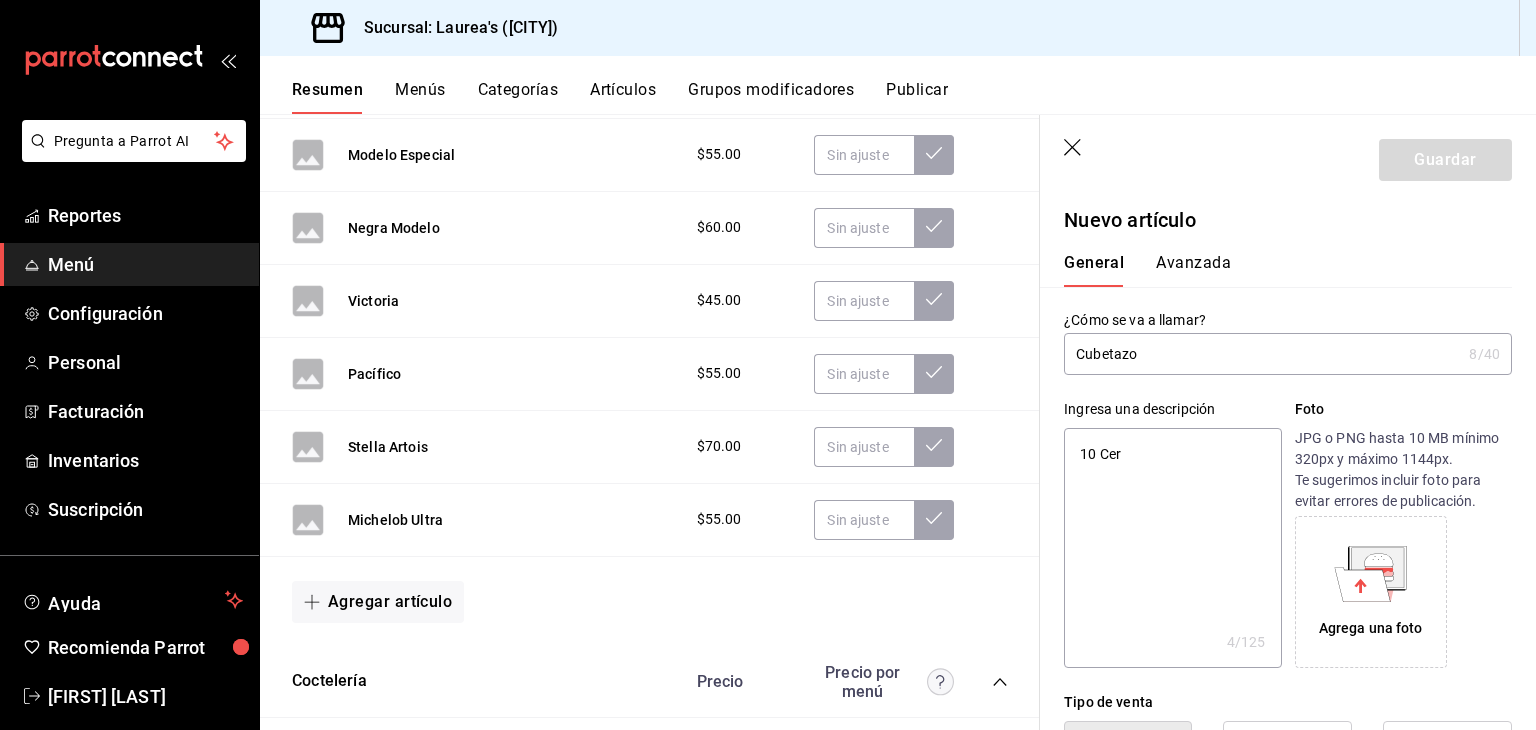 type on "x" 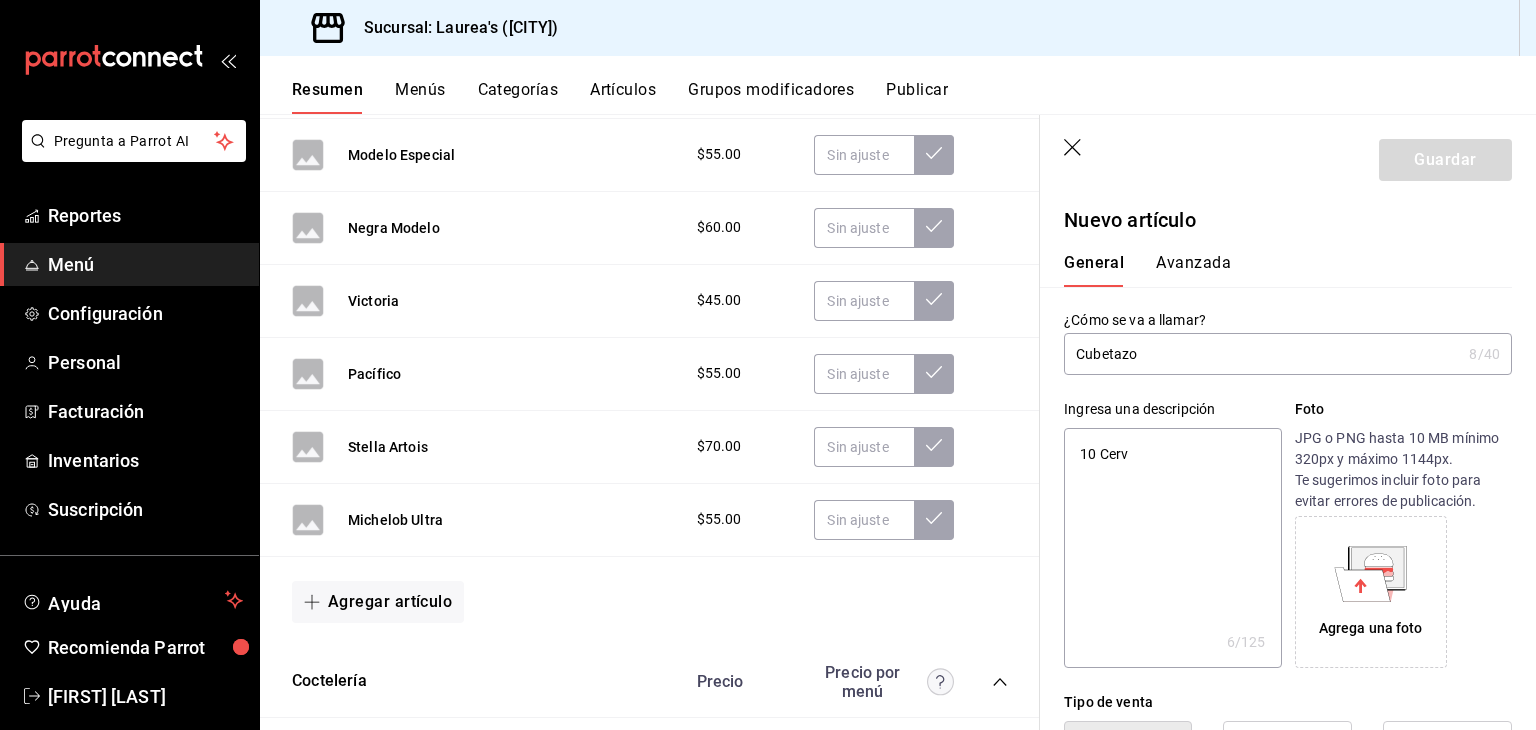 type on "10 Cerve" 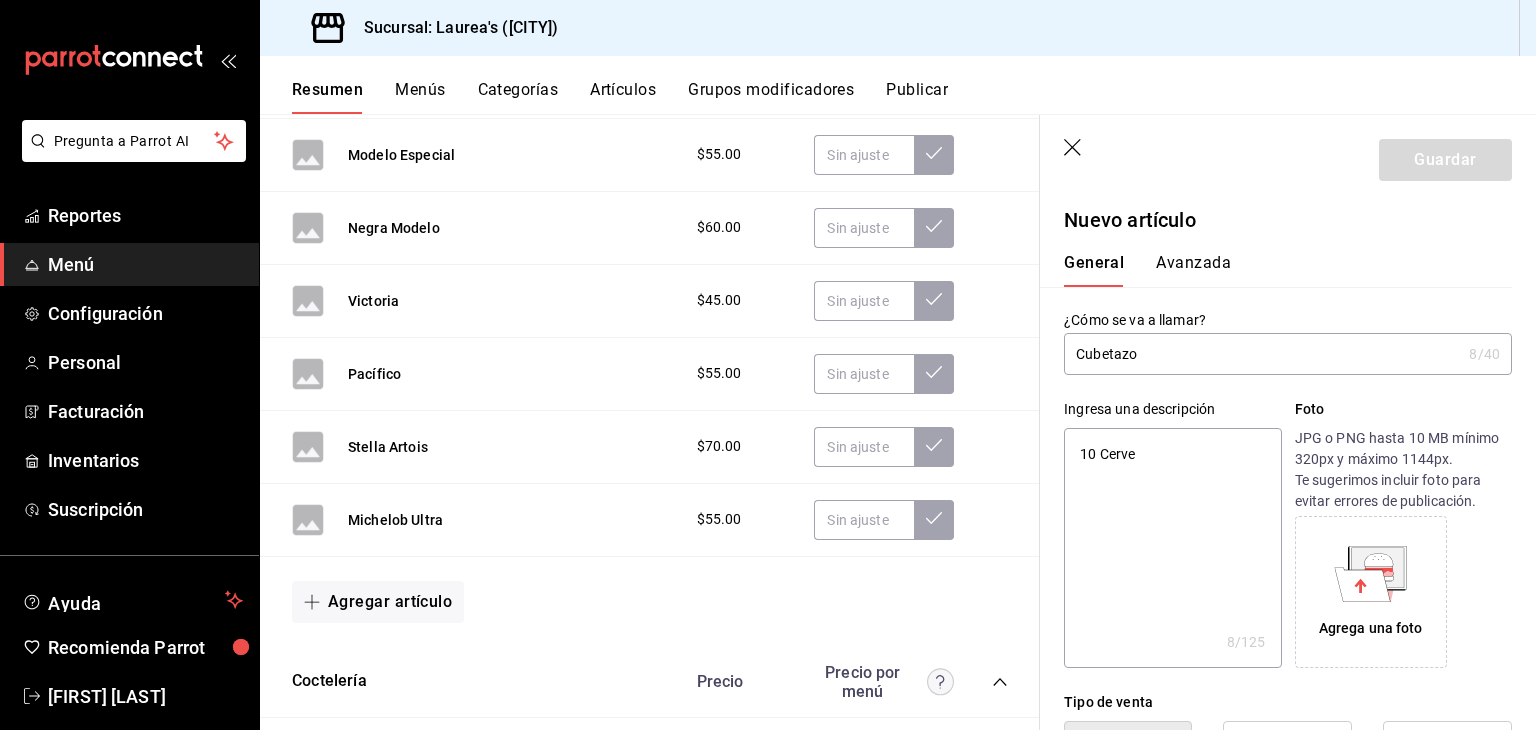 type on "x" 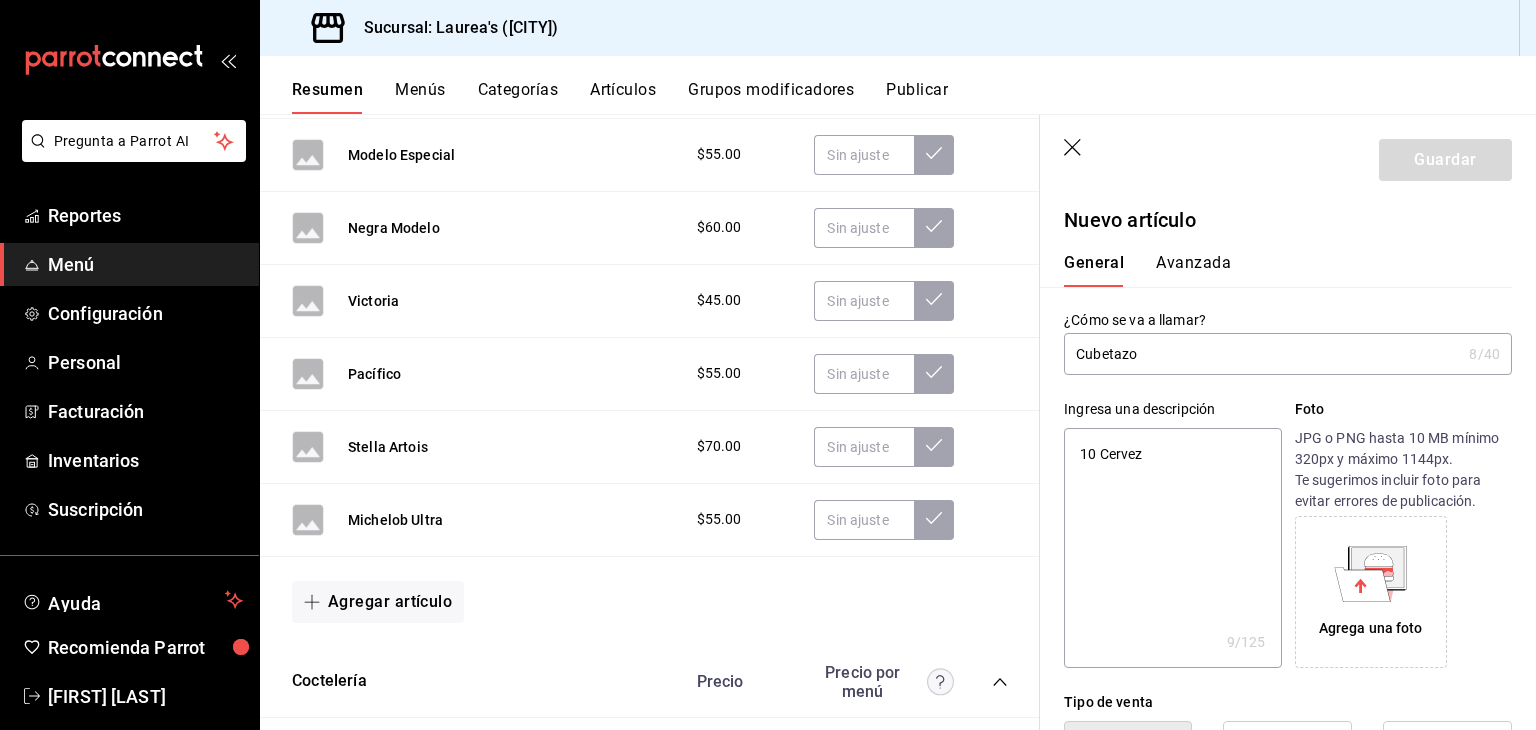 type on "10 Cerveza" 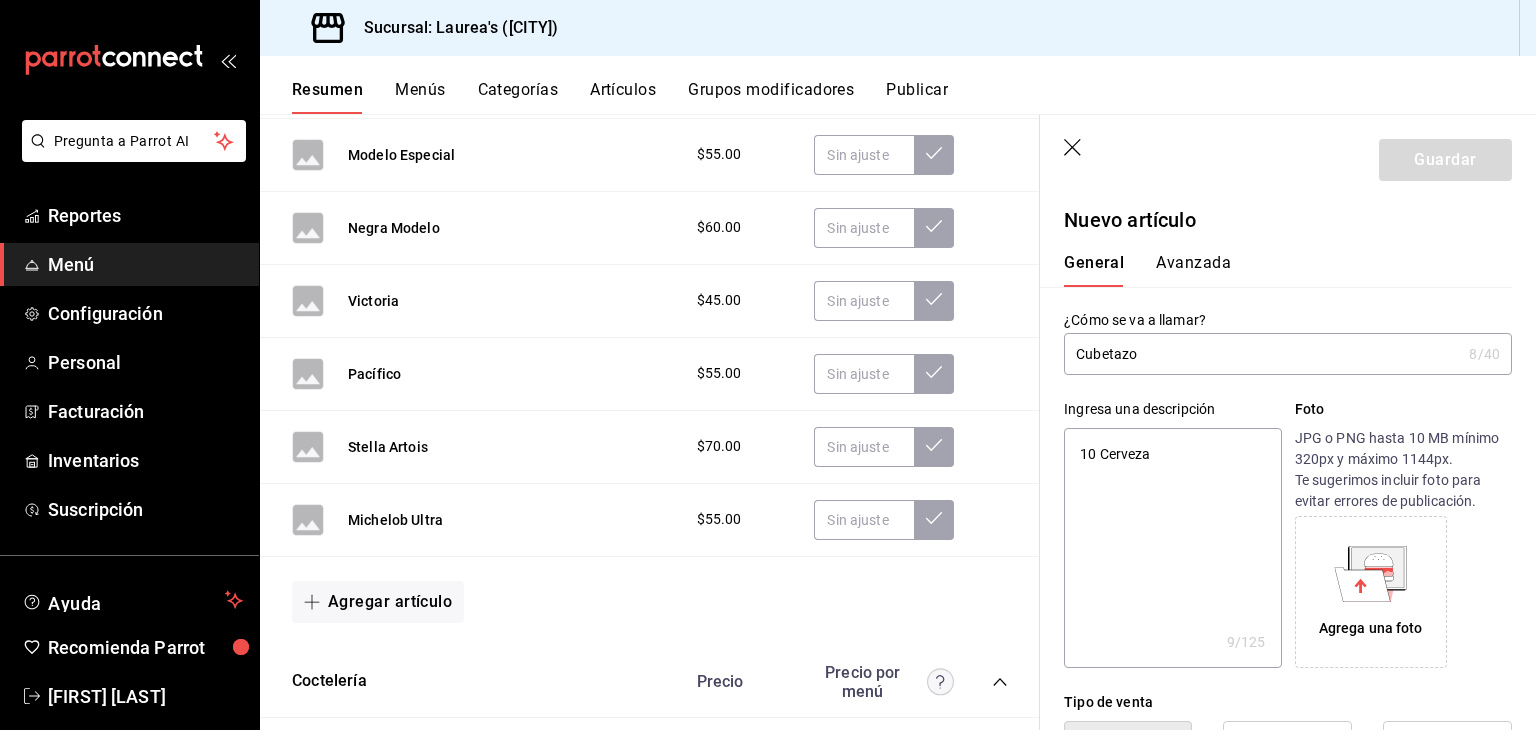 type on "x" 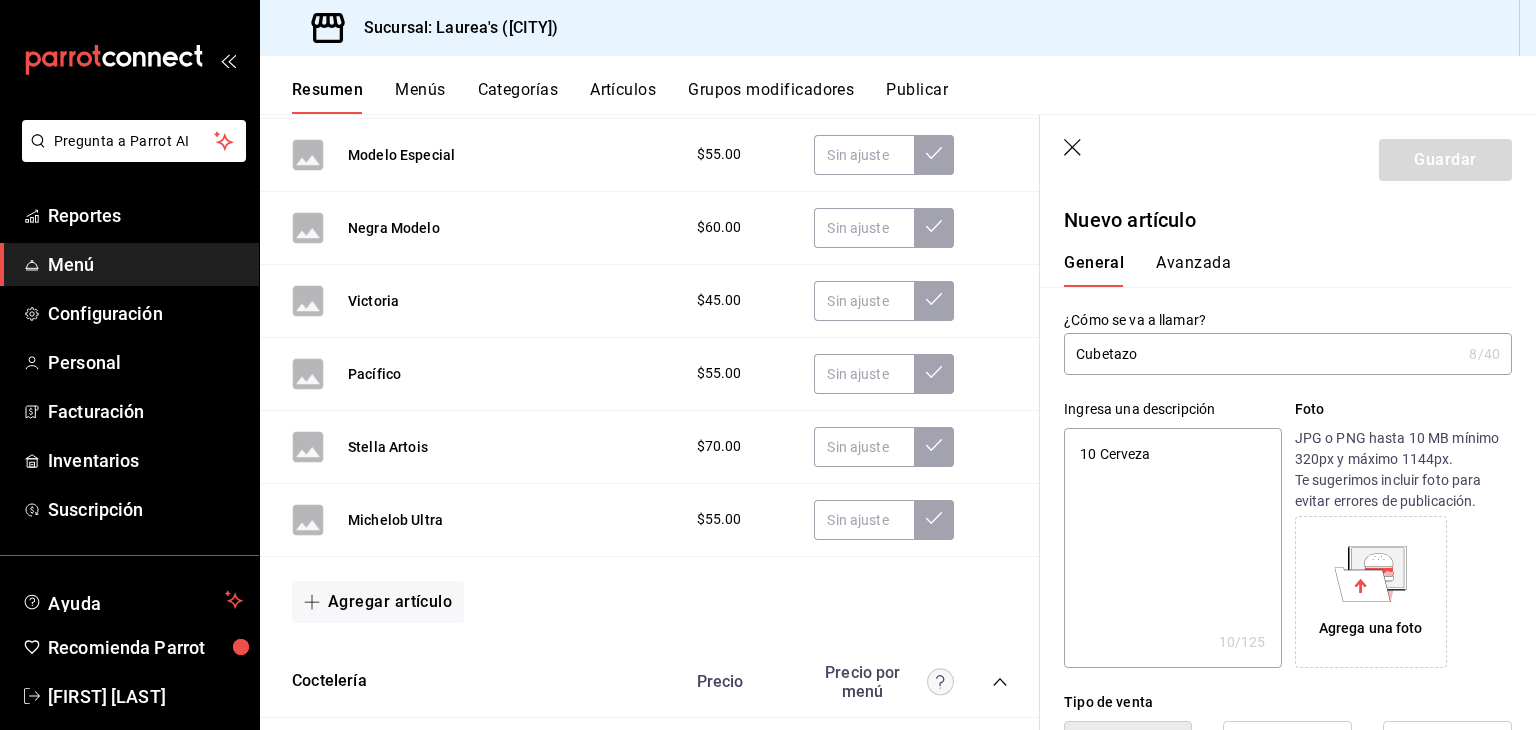 type on "[NUMBER] Cervezas" 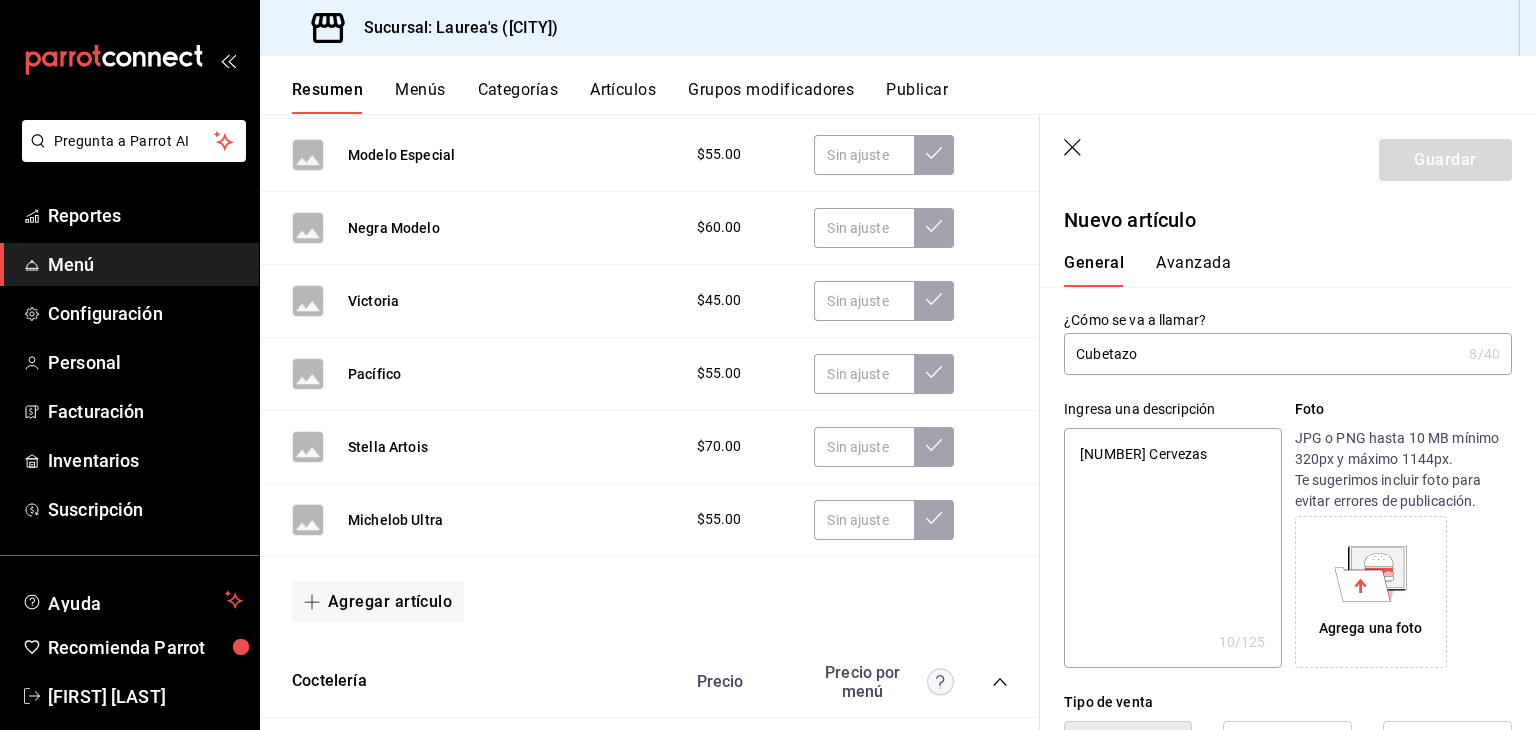 type on "[NUMBER] Cervezas" 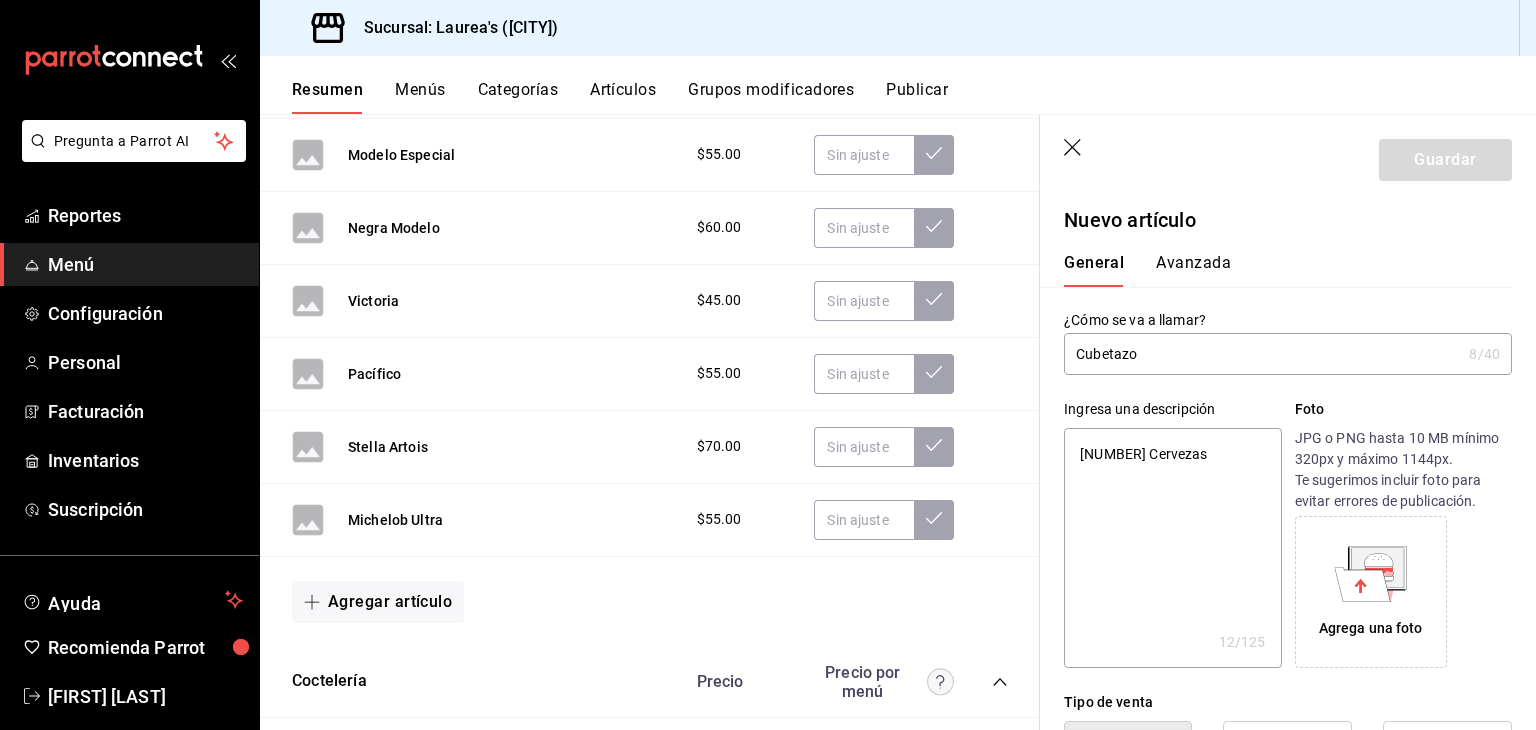 type on "[NUMBER] Cervezas d" 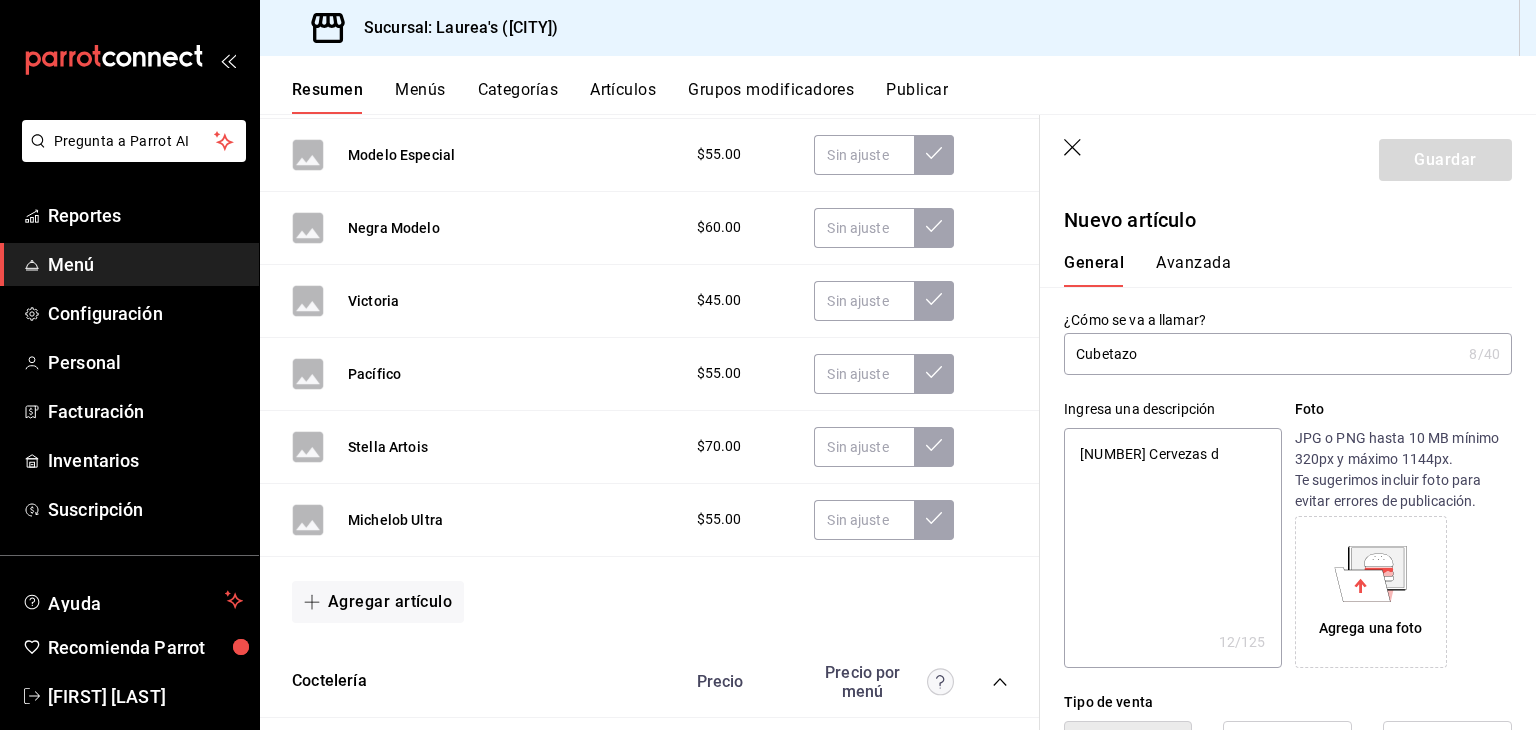 type on "x" 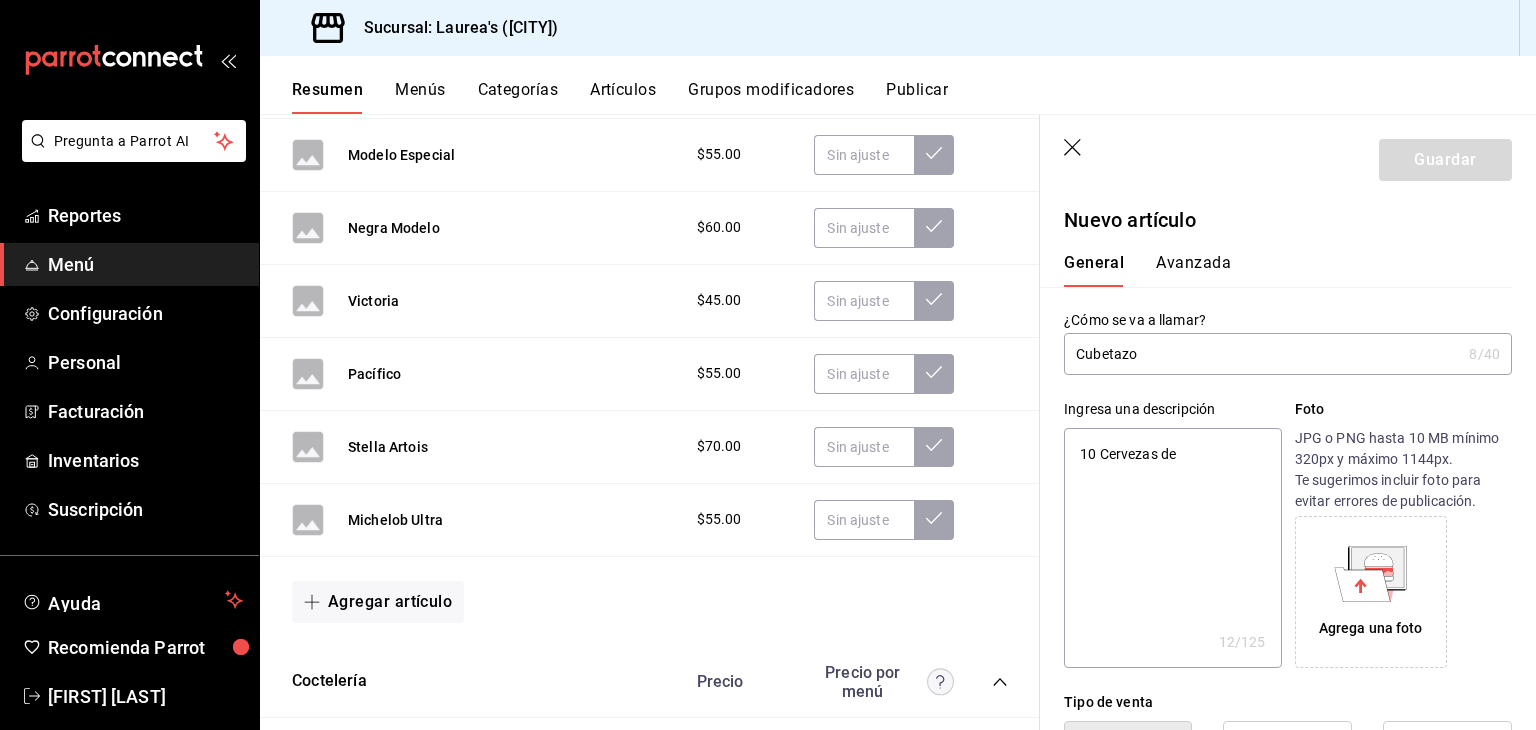 type on "10 Cervezas de" 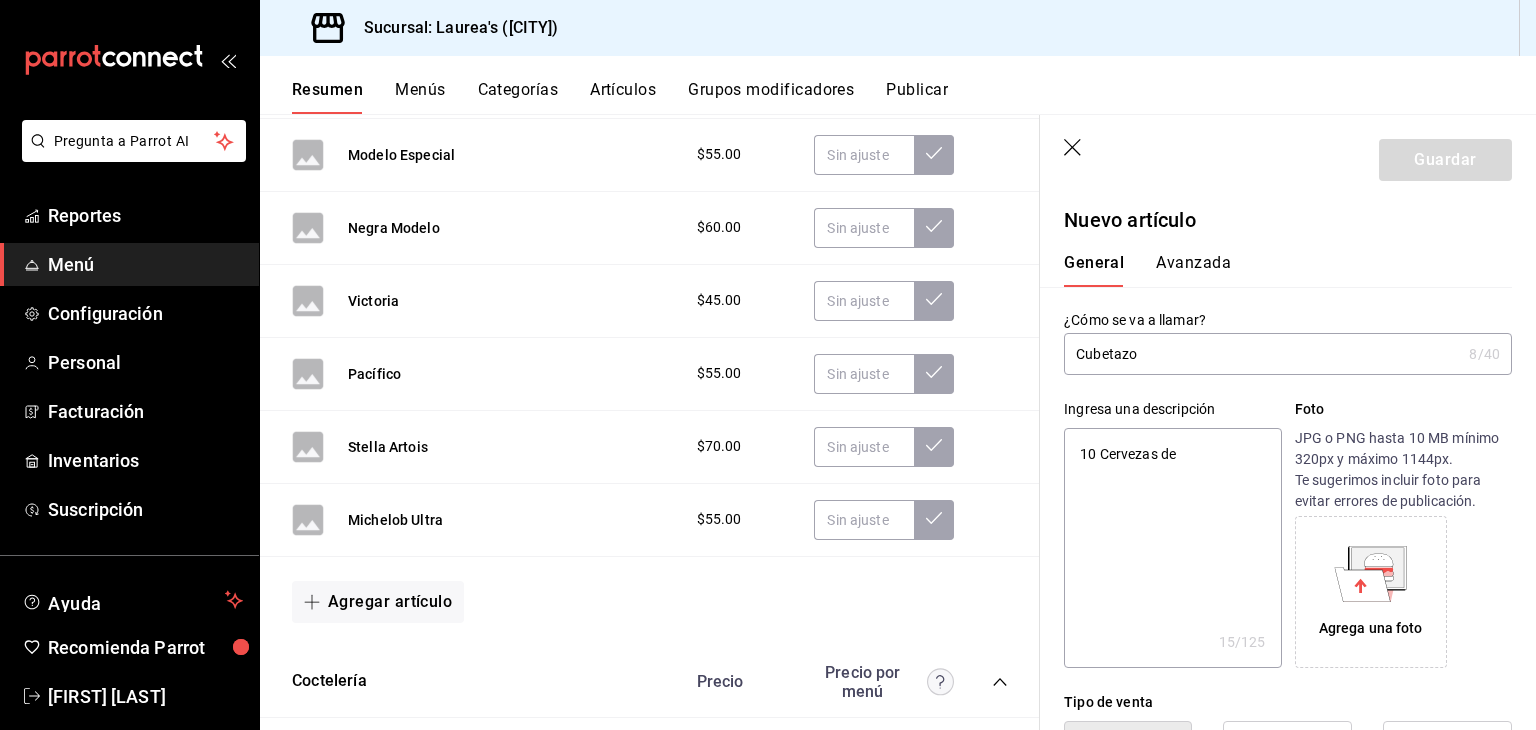 type on "10 Cervezas de G" 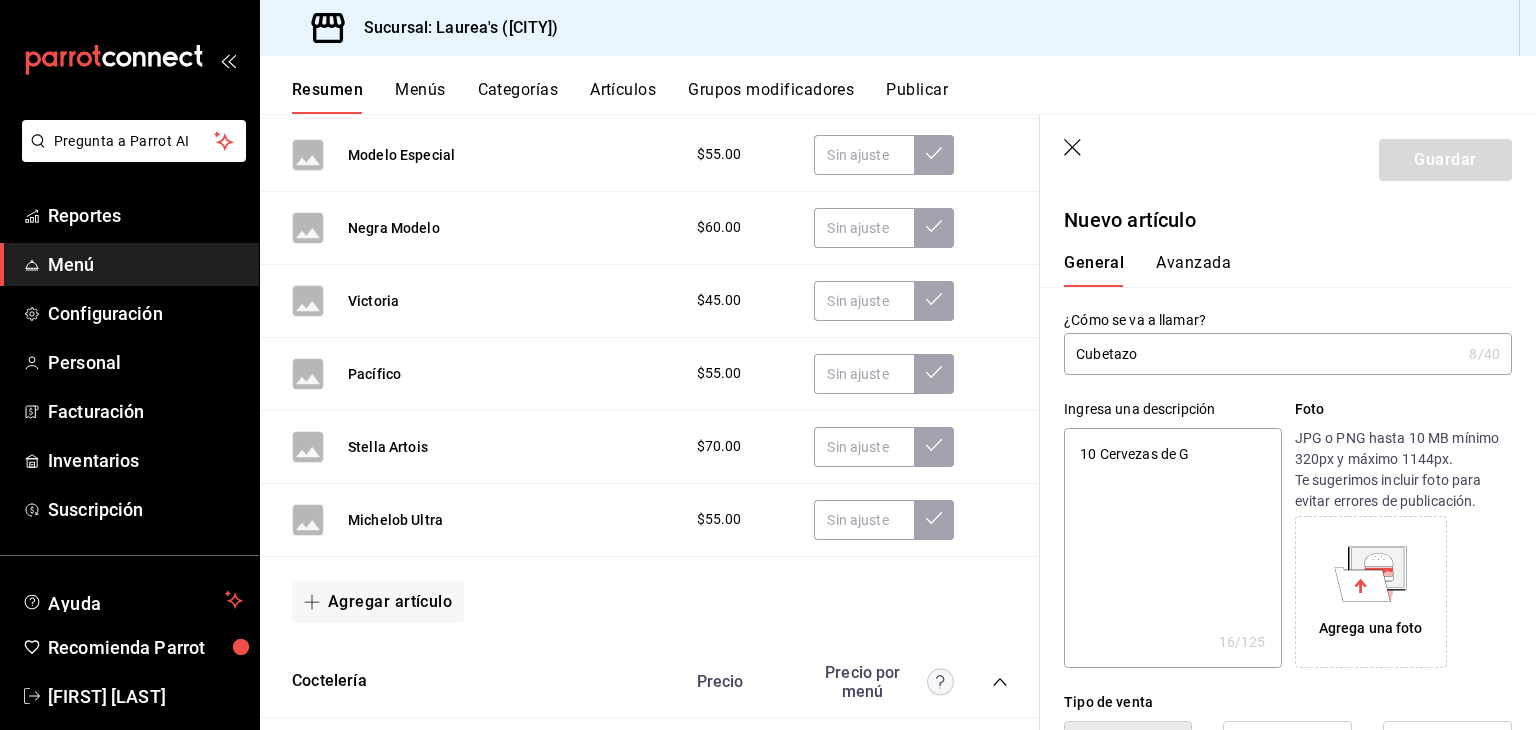 type on "x" 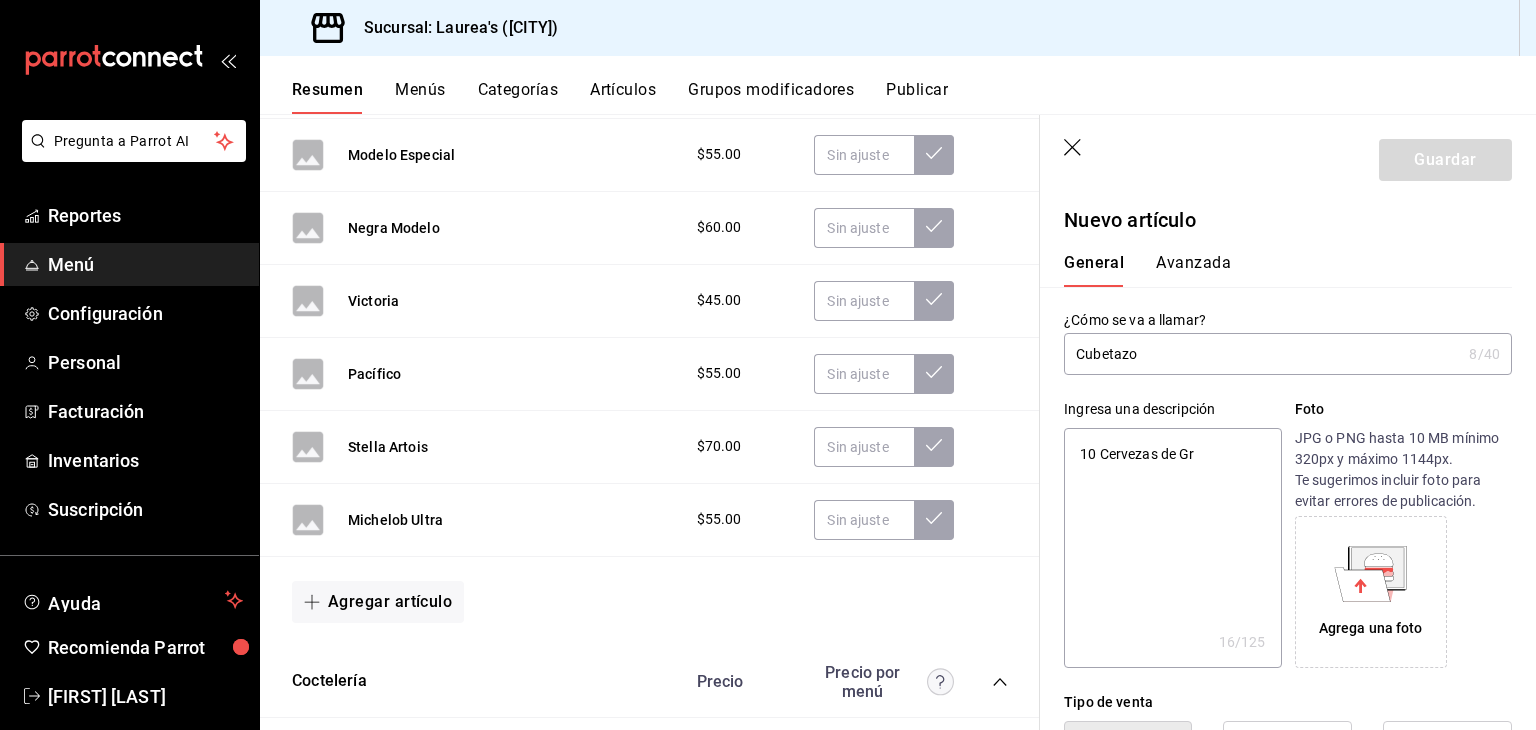 type on "10 Cervezas de Gru" 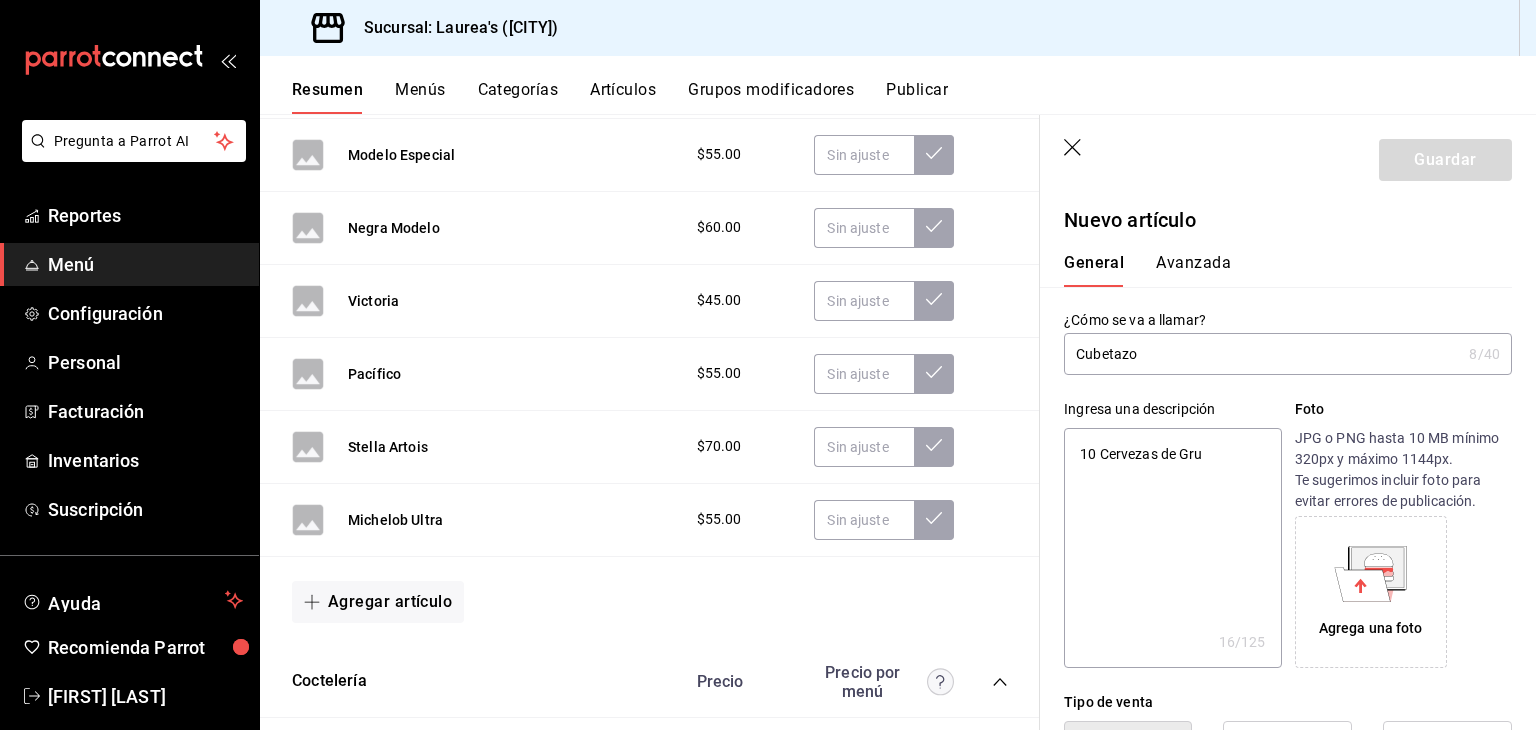 type on "x" 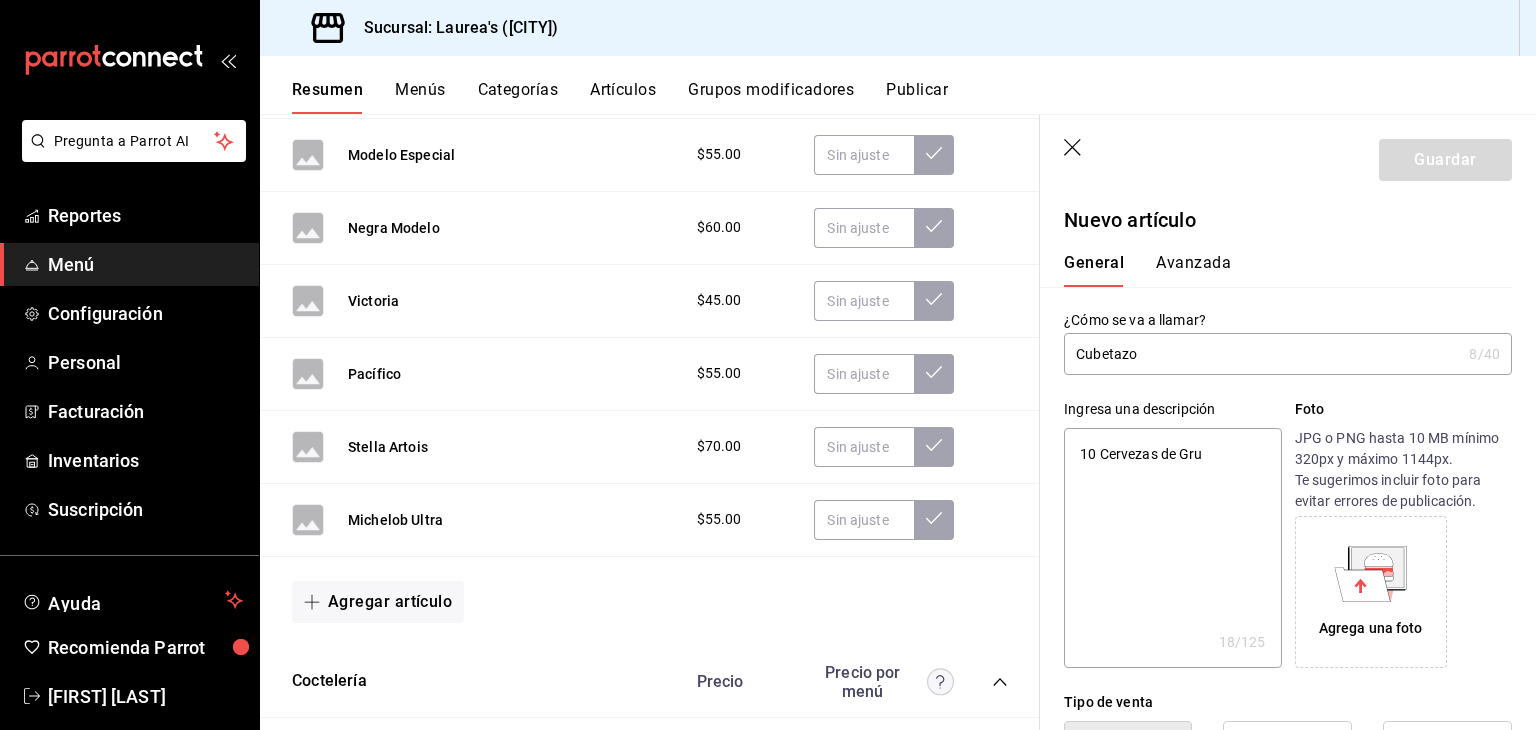 type on "[NUMBER] Cervezas de Grup" 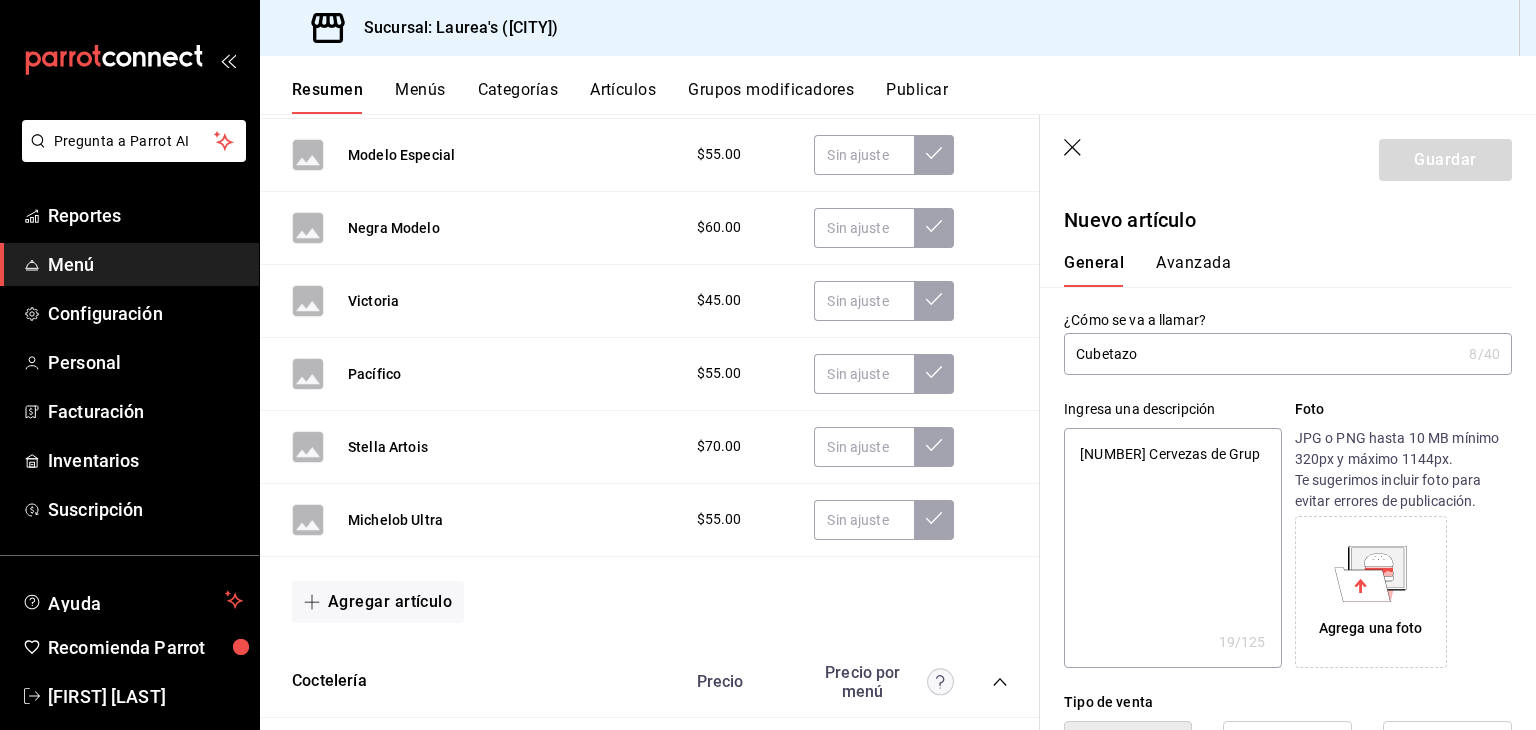 type on "10 Cervezas de Grupo" 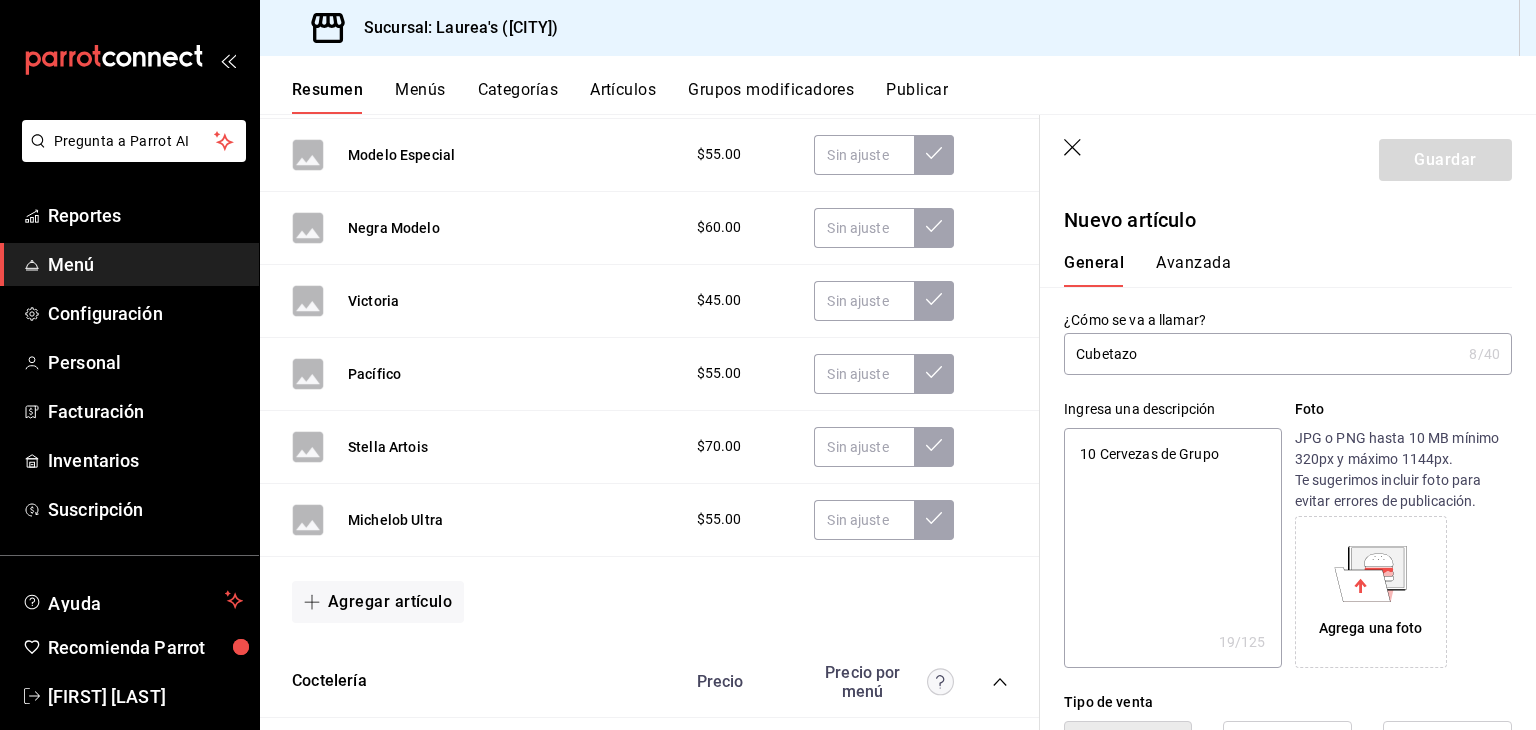 type on "x" 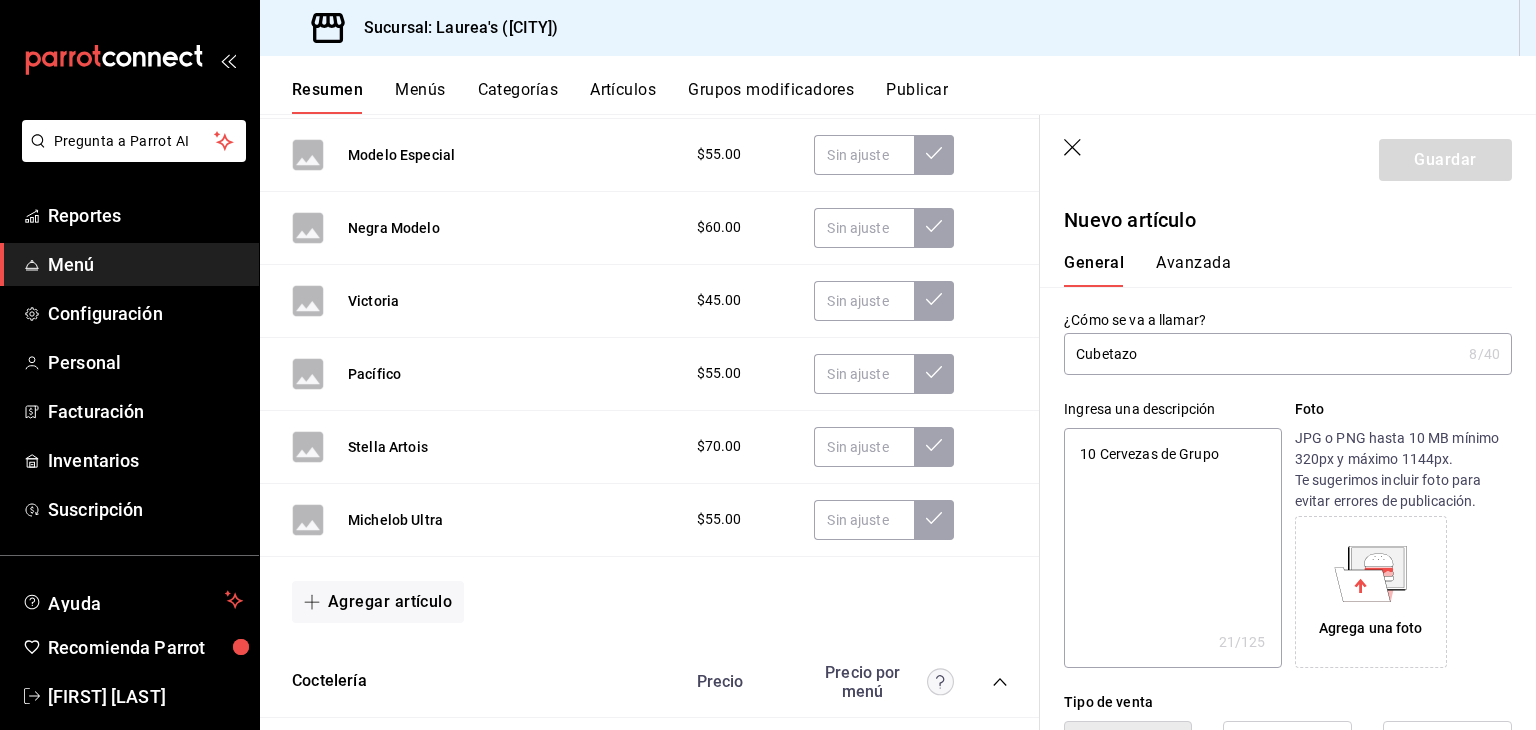 type on "x" 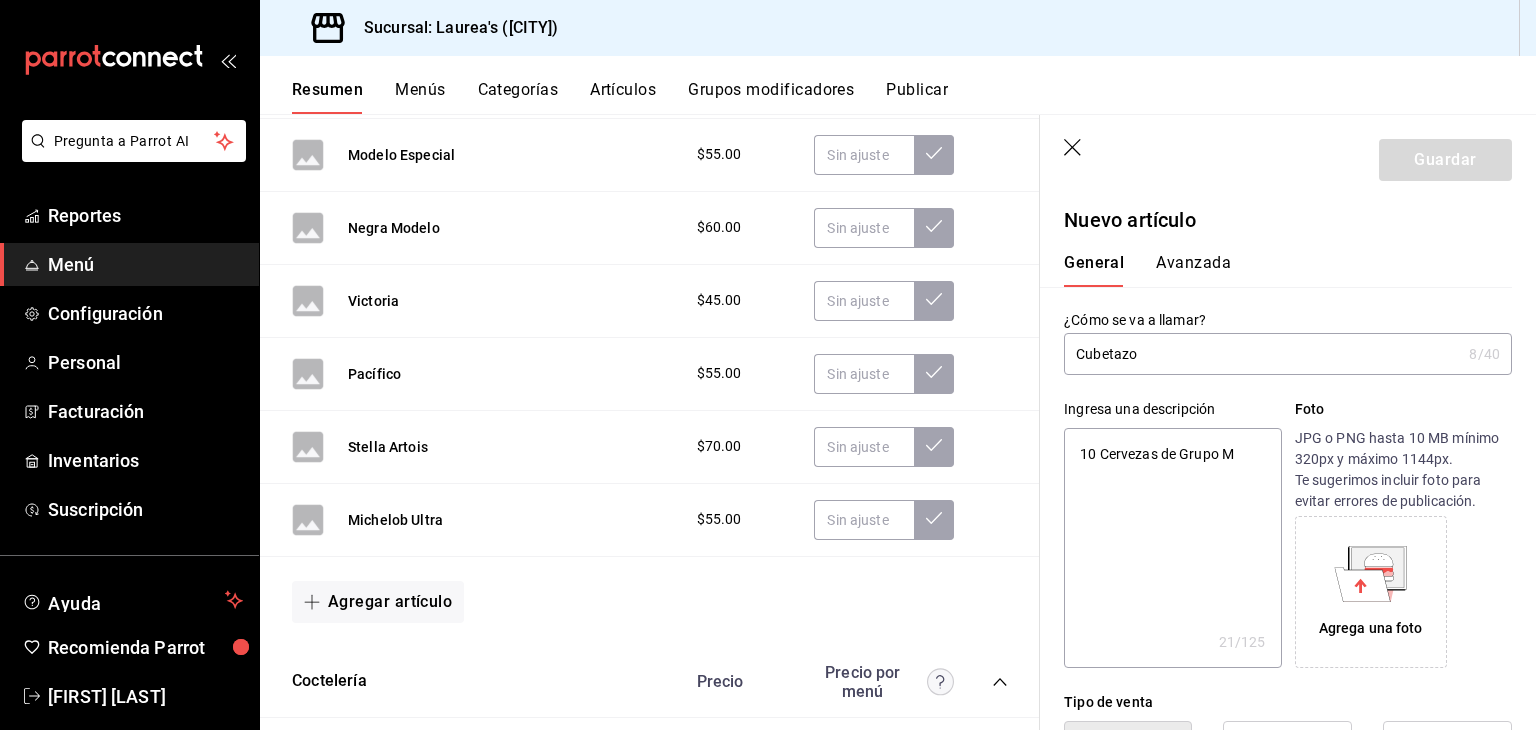 type on "x" 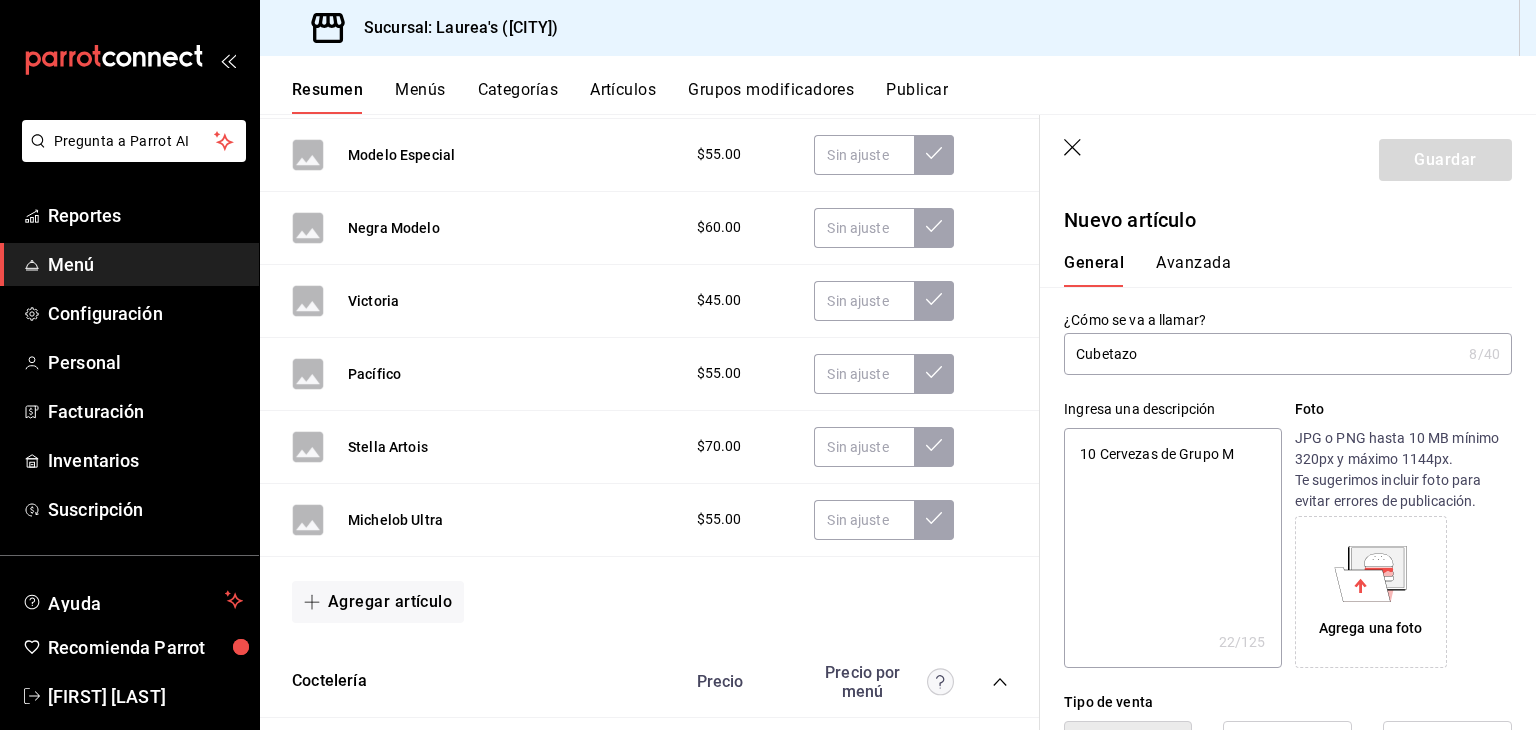 type on "10 Cervezas de Grupo Mo" 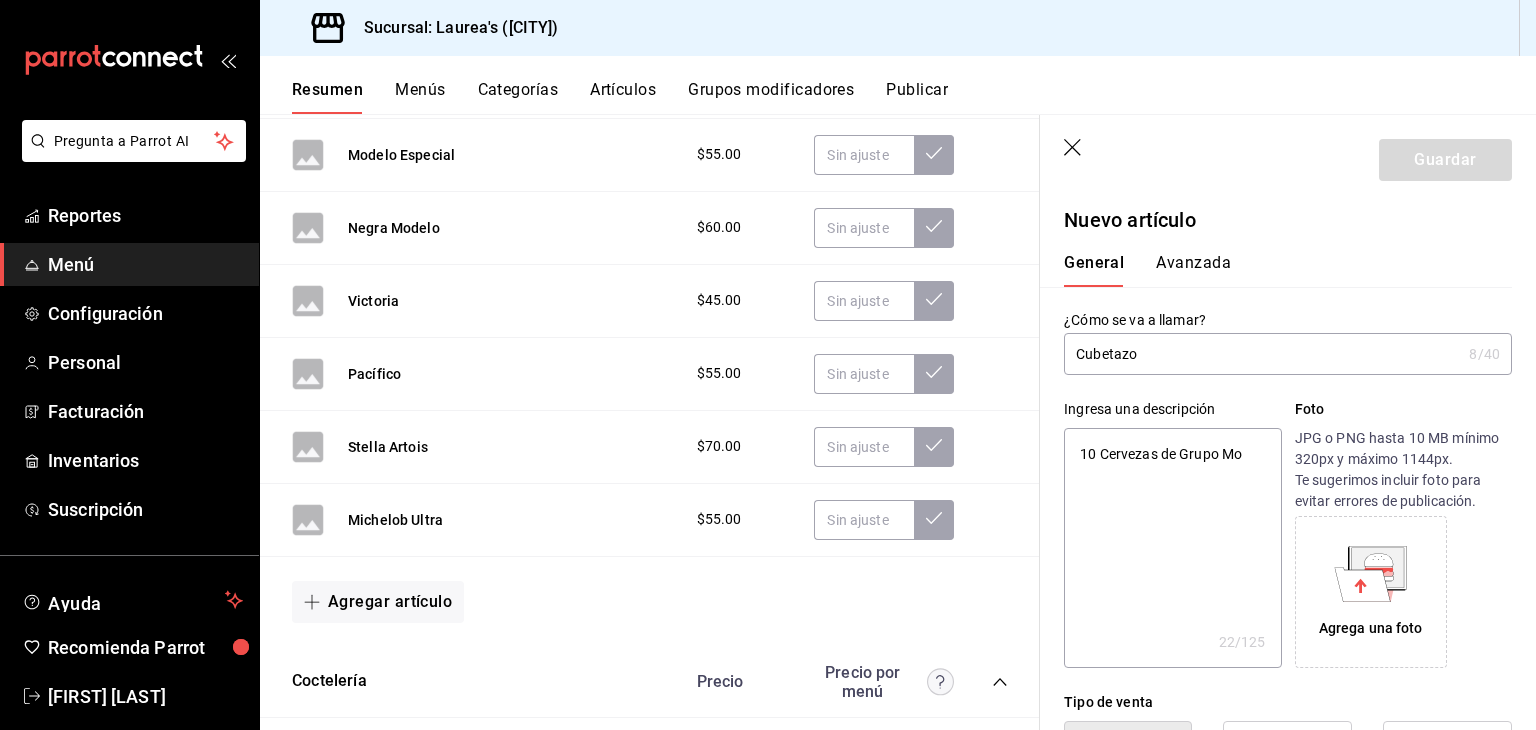 type on "x" 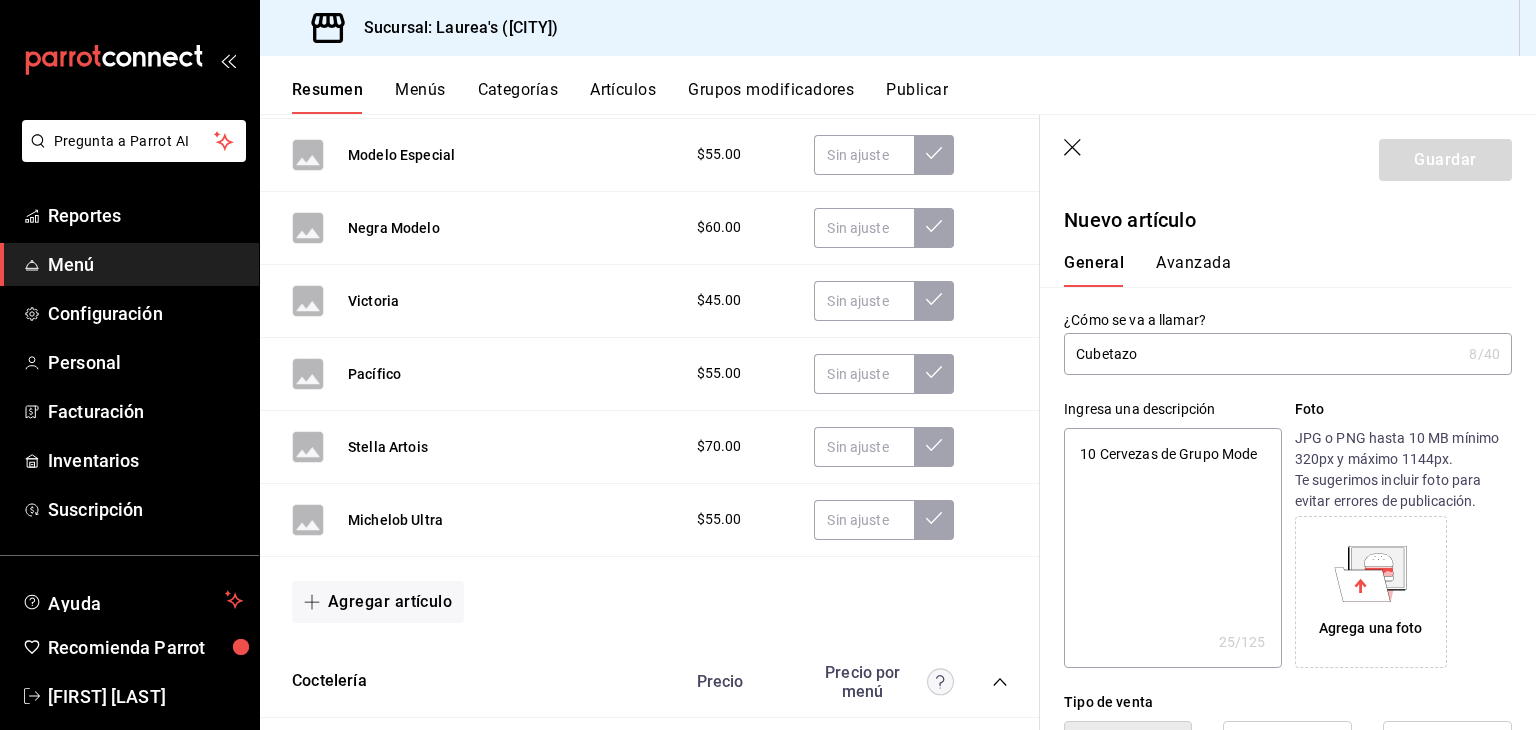 type on "10 Cervezas de Grupo Model" 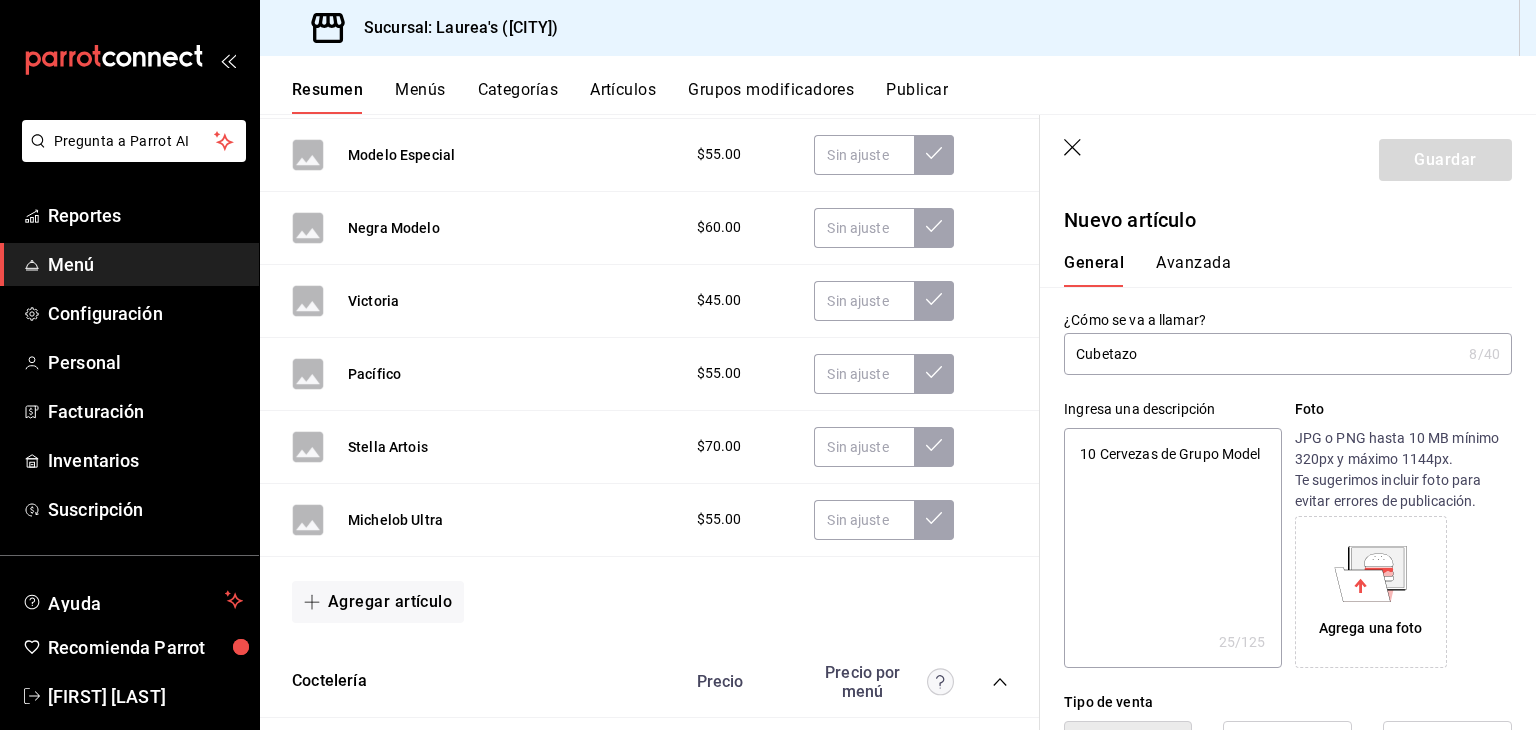 type on "10 Cervezas de Grupo Modelo" 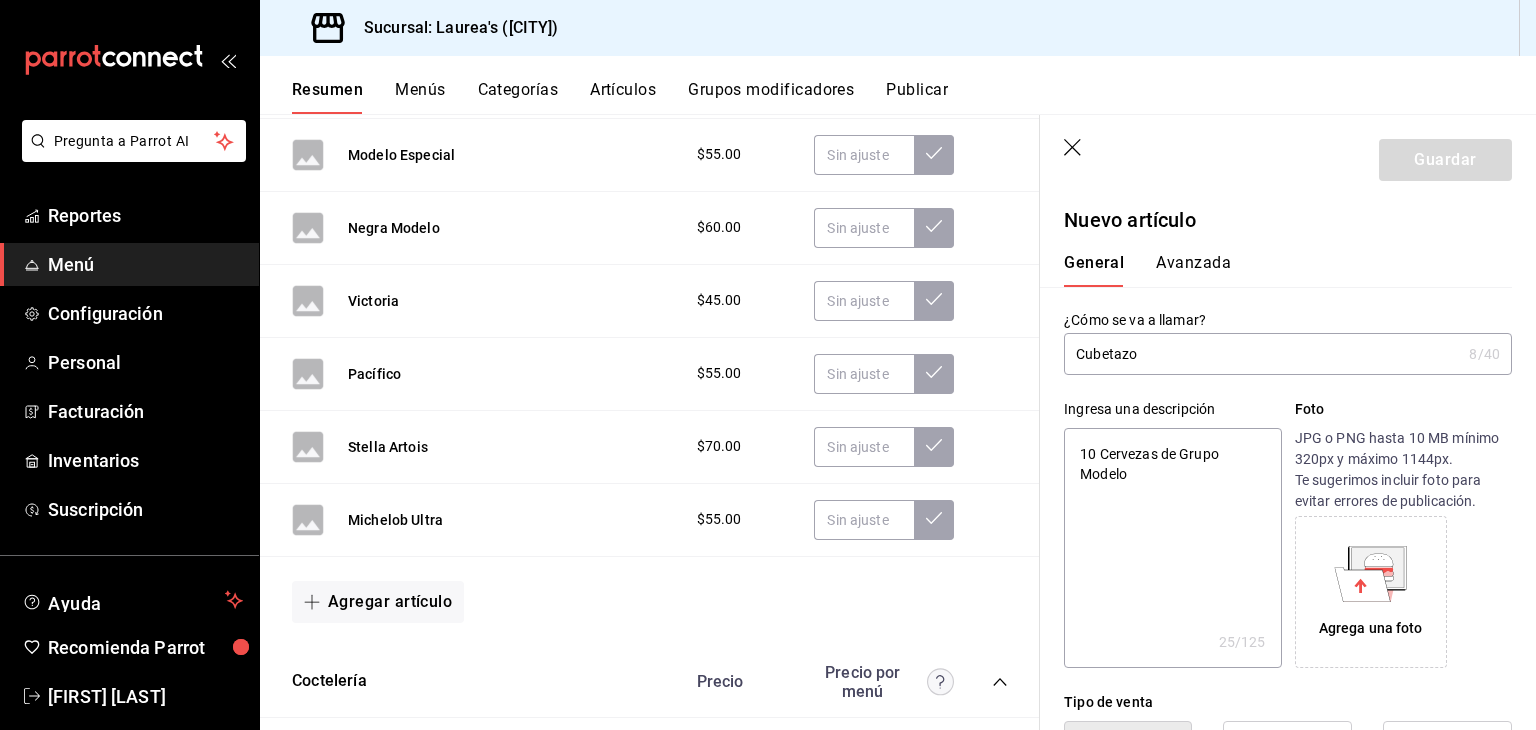 type on "x" 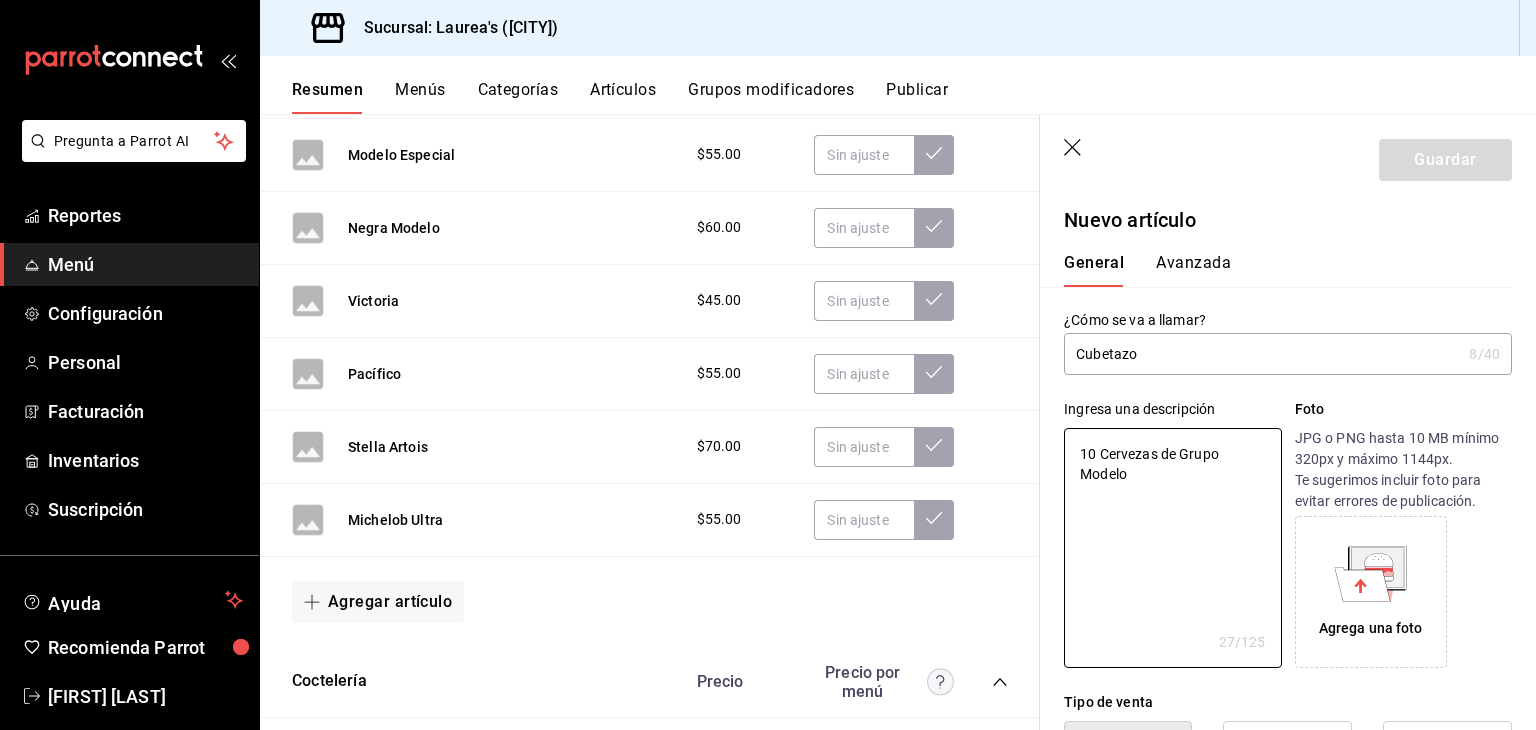 type on "10 Cervezas de Grupo Modelo" 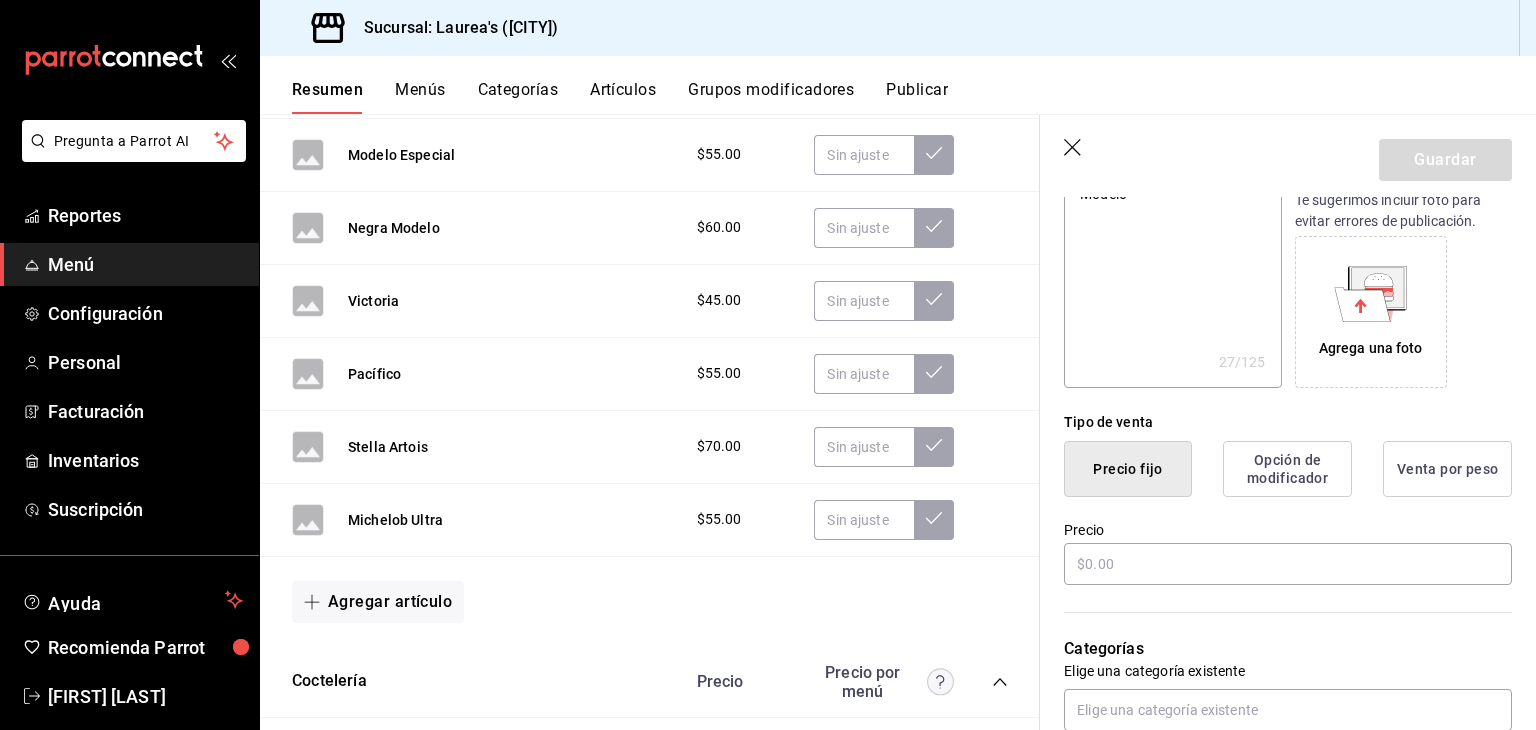 scroll, scrollTop: 300, scrollLeft: 0, axis: vertical 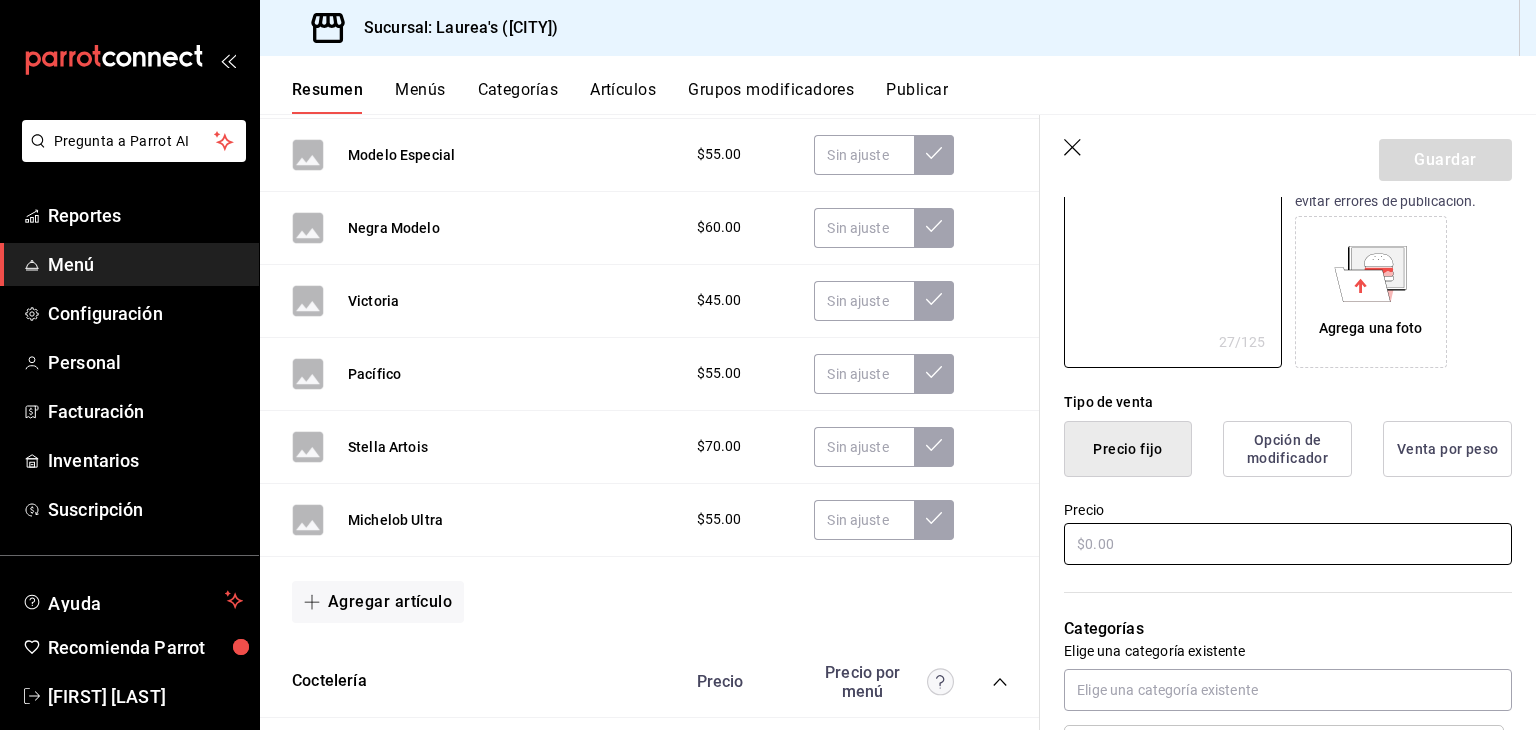 type on "x" 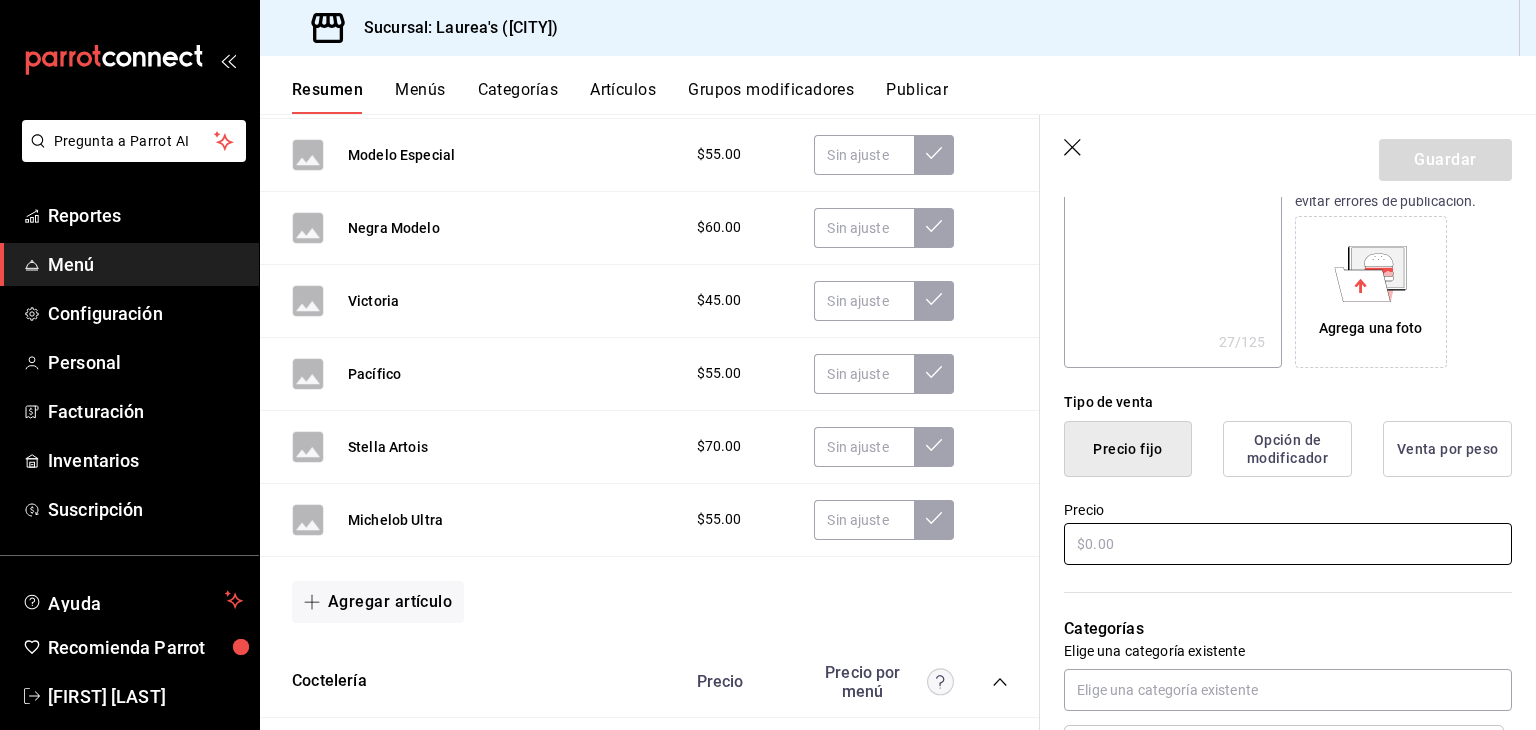 type on "$3.00" 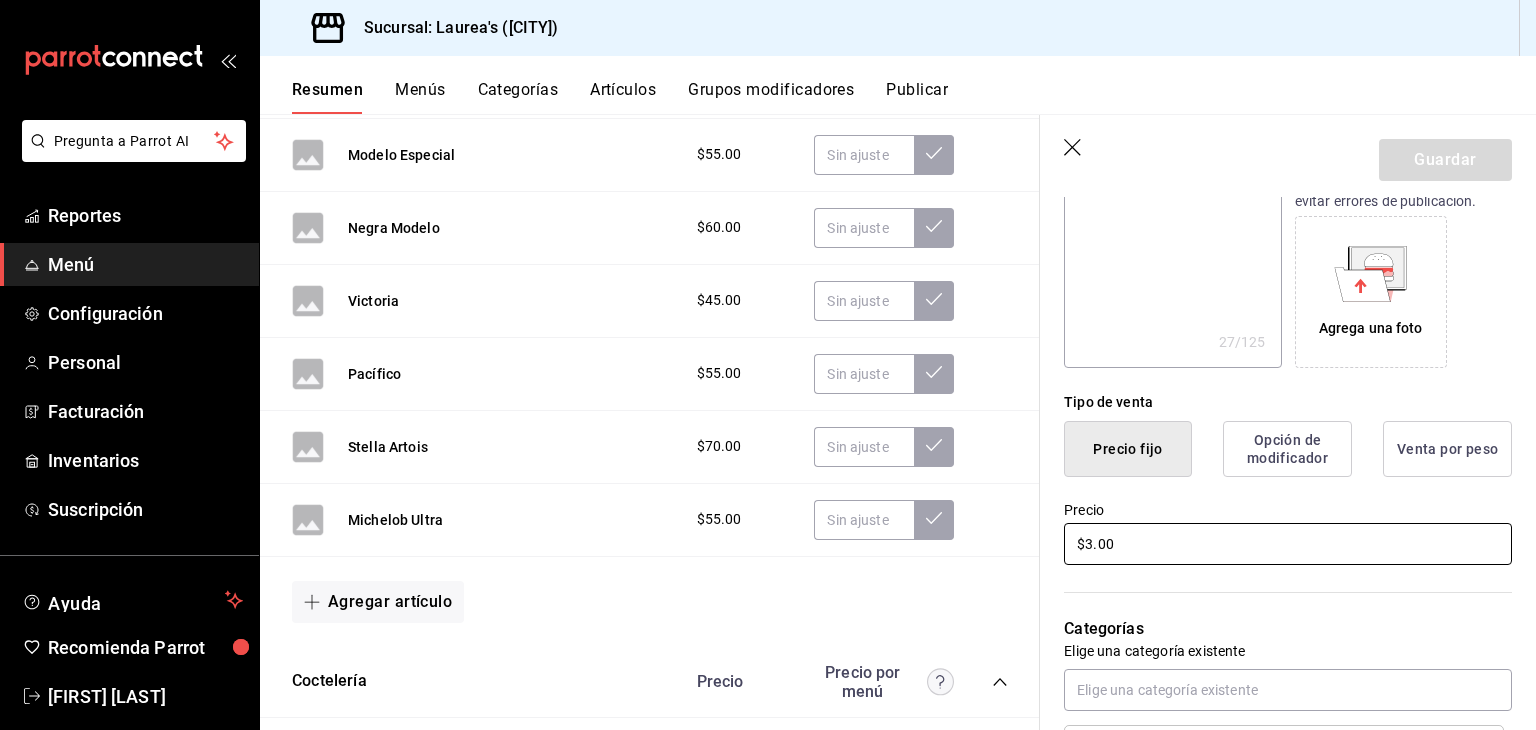 type on "x" 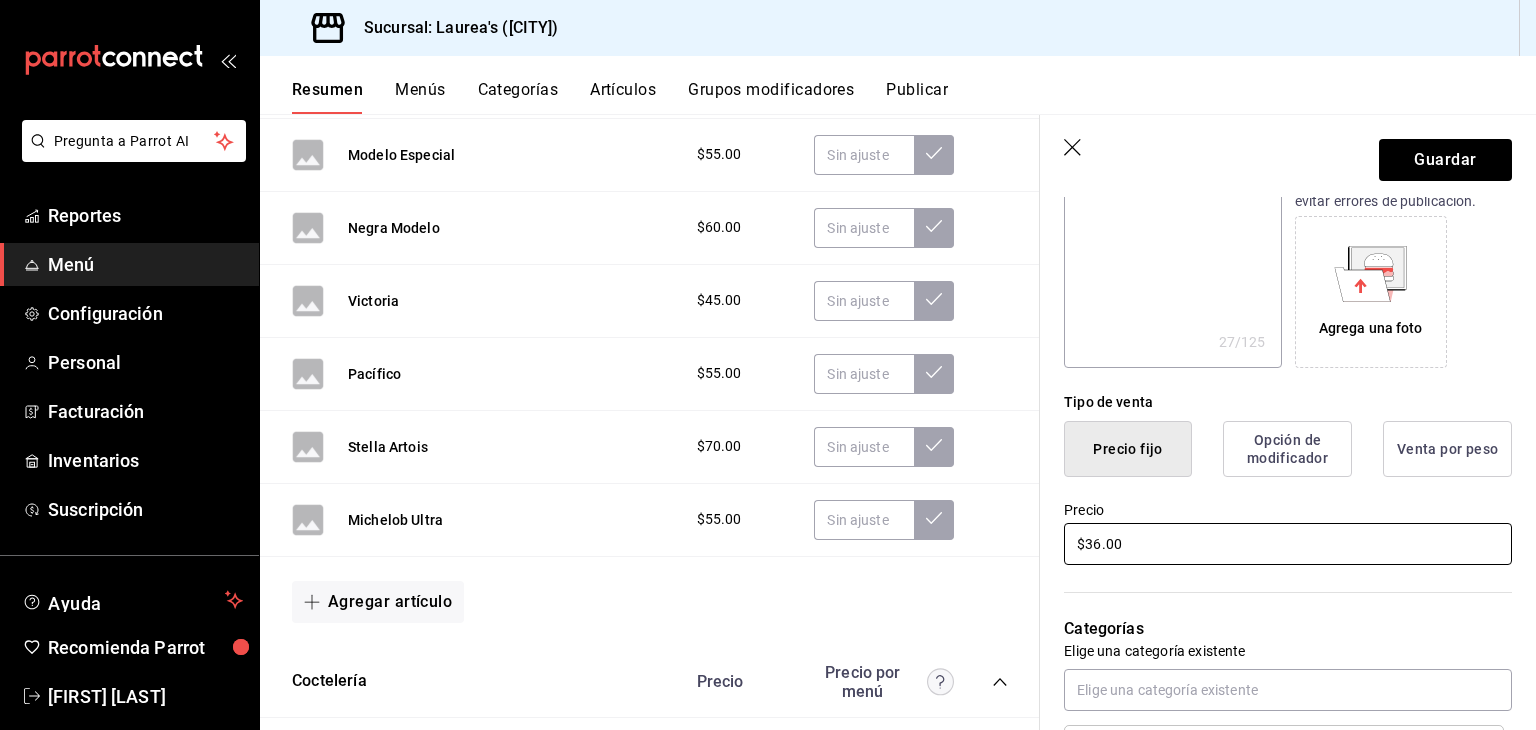 type on "x" 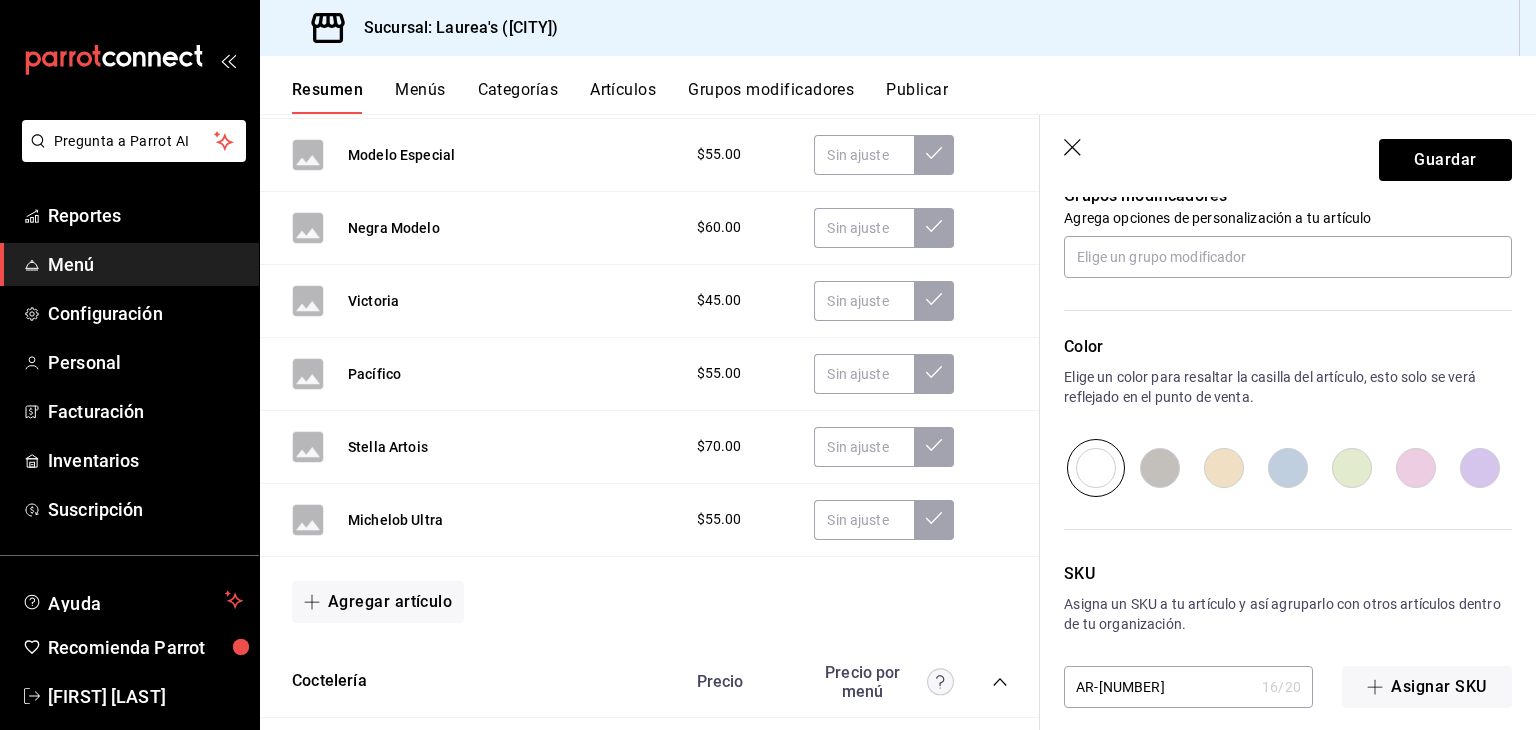 scroll, scrollTop: 934, scrollLeft: 0, axis: vertical 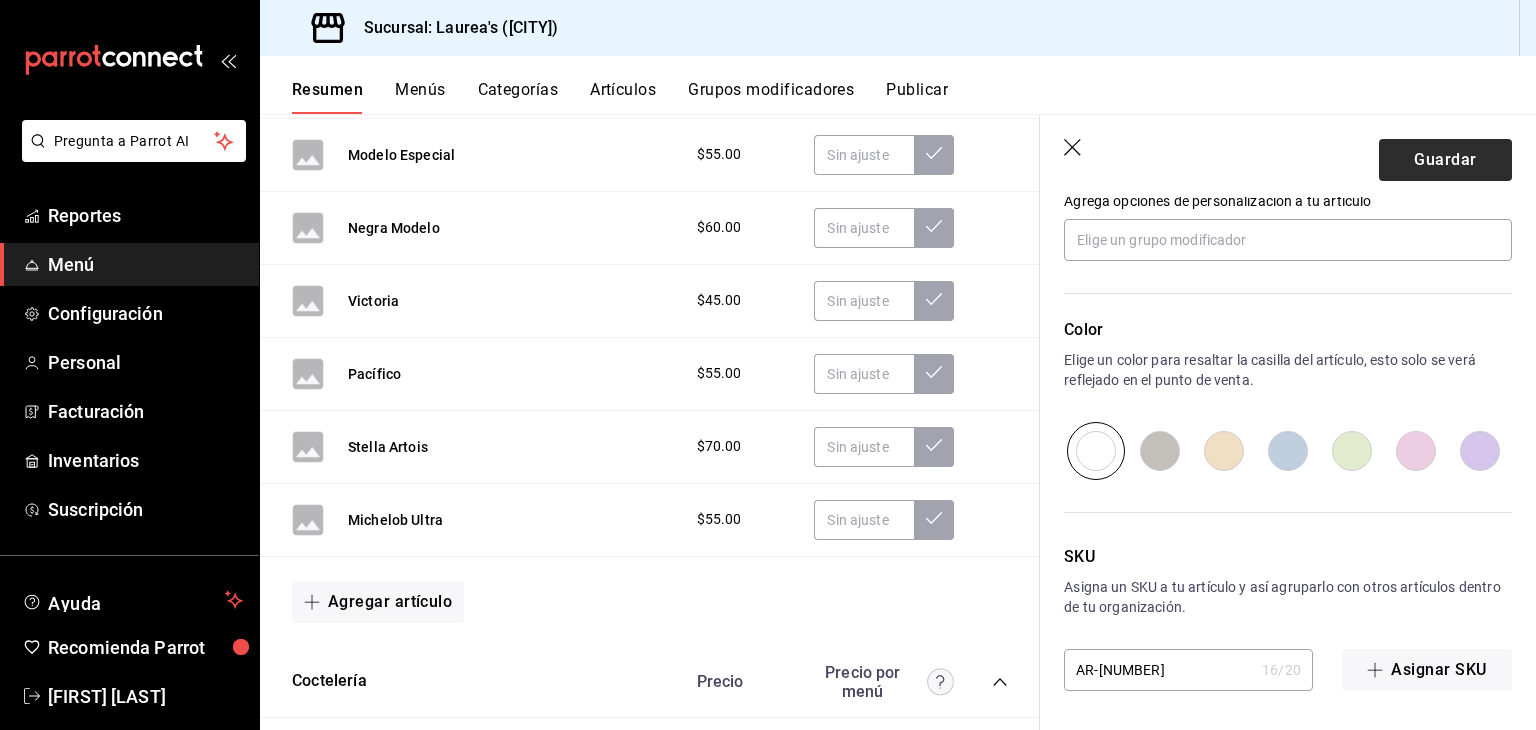 type on "$360.00" 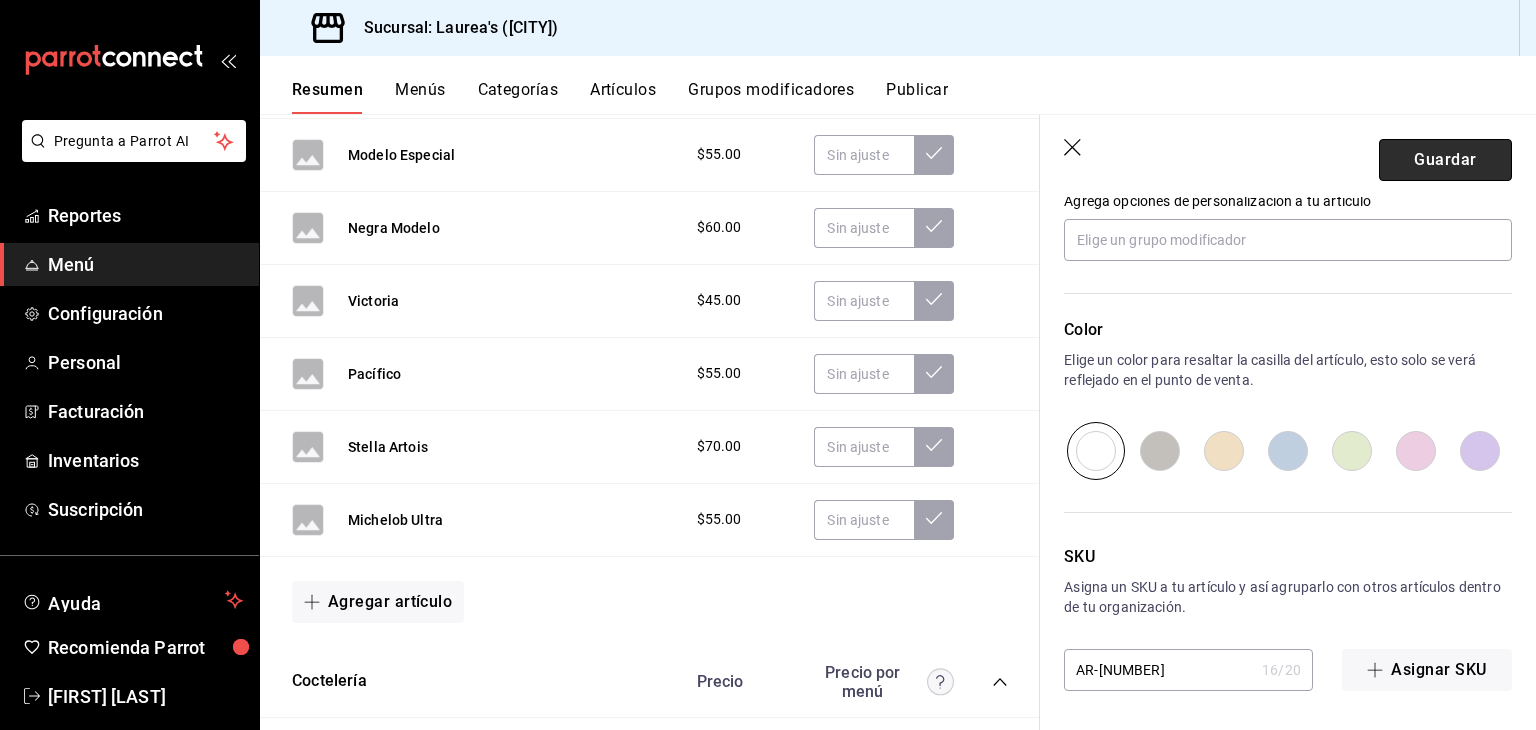 click on "Guardar" at bounding box center (1445, 160) 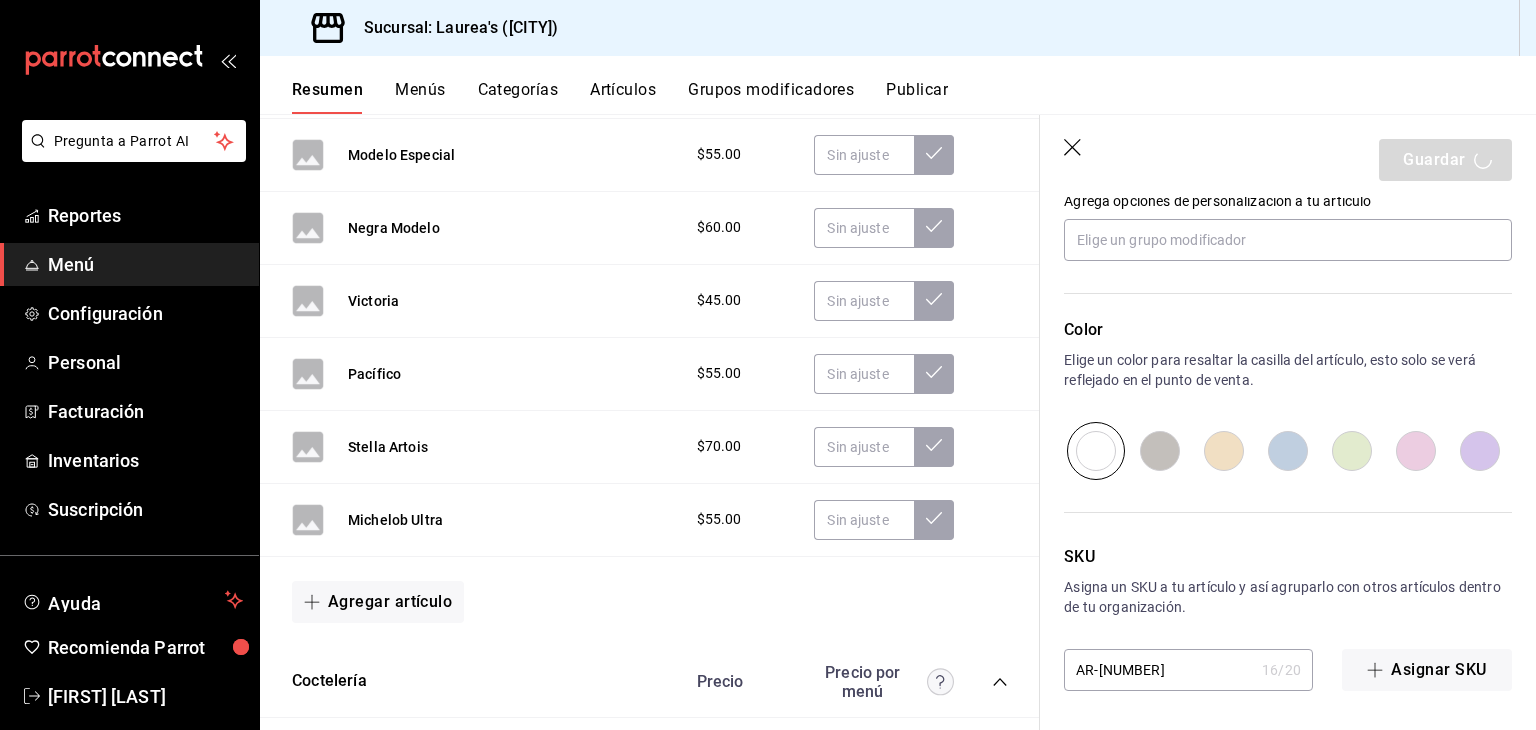 type on "x" 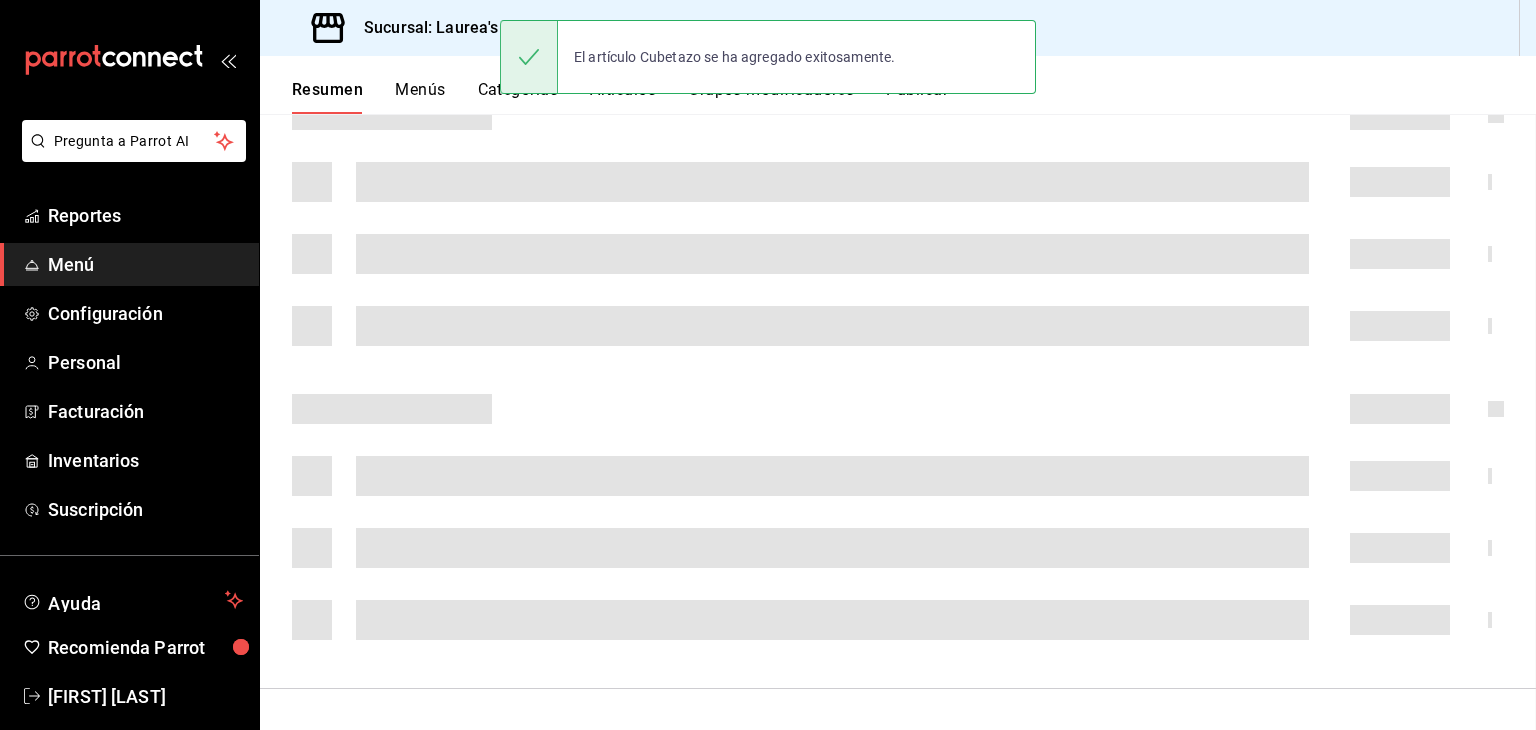 scroll, scrollTop: 0, scrollLeft: 0, axis: both 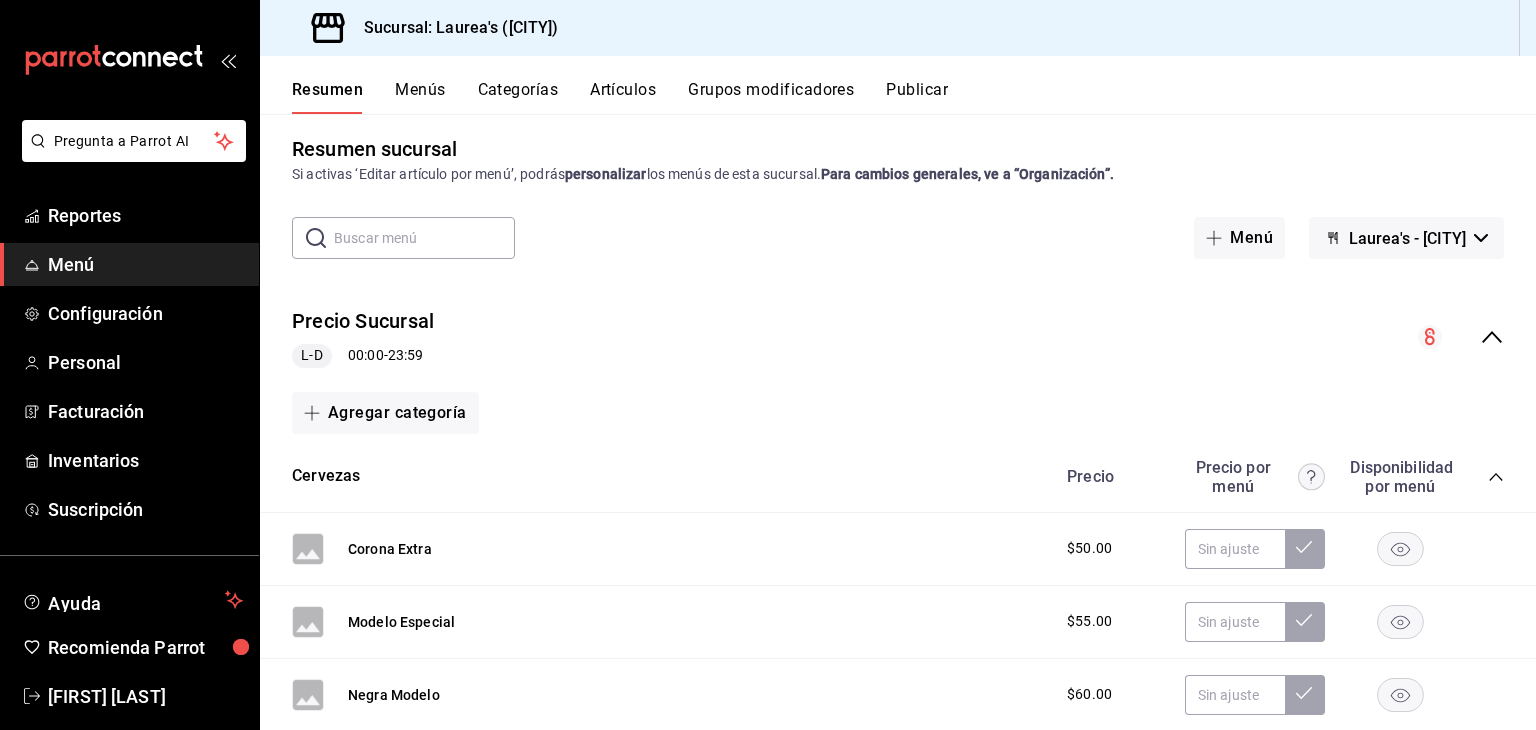 click on "Artículos" at bounding box center [623, 97] 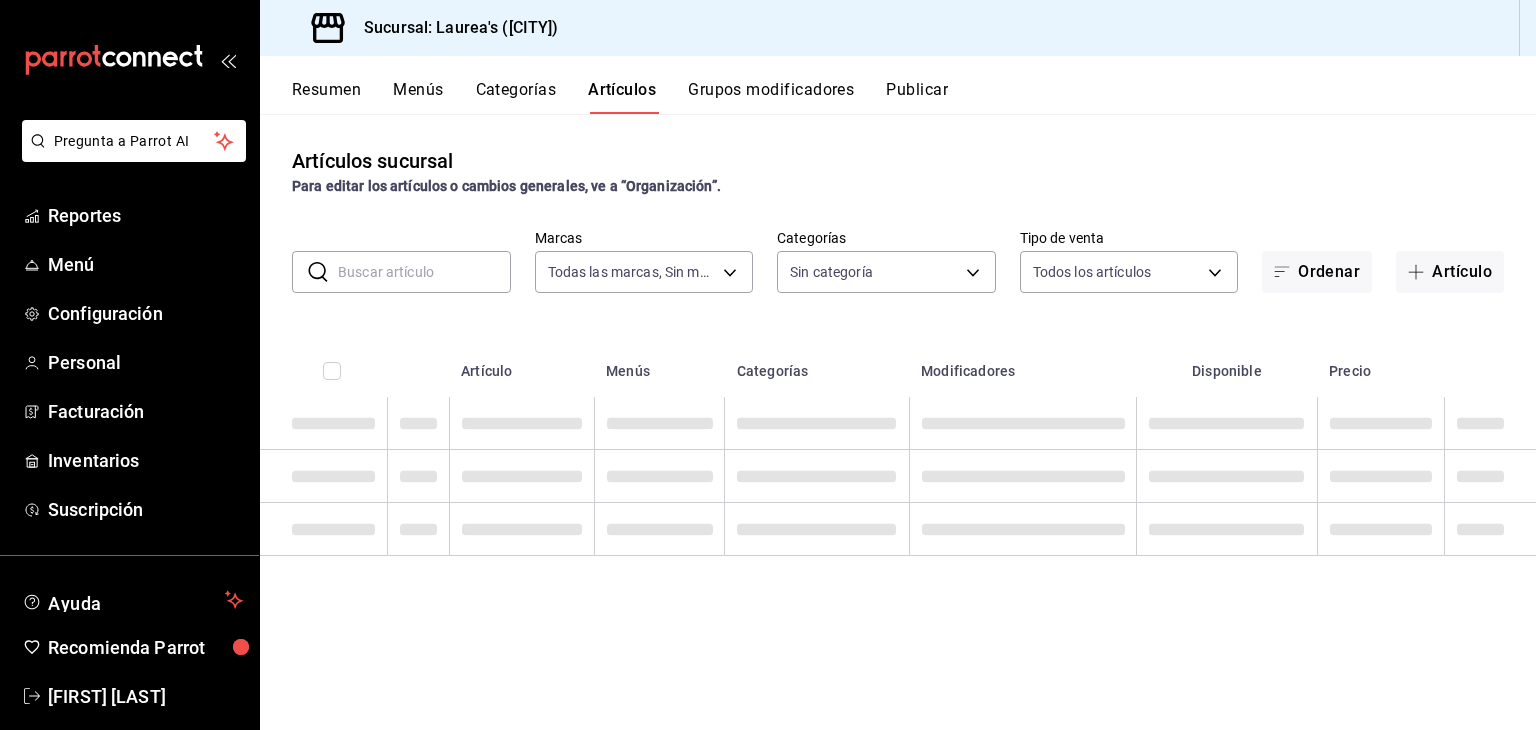 type on "[UUID]" 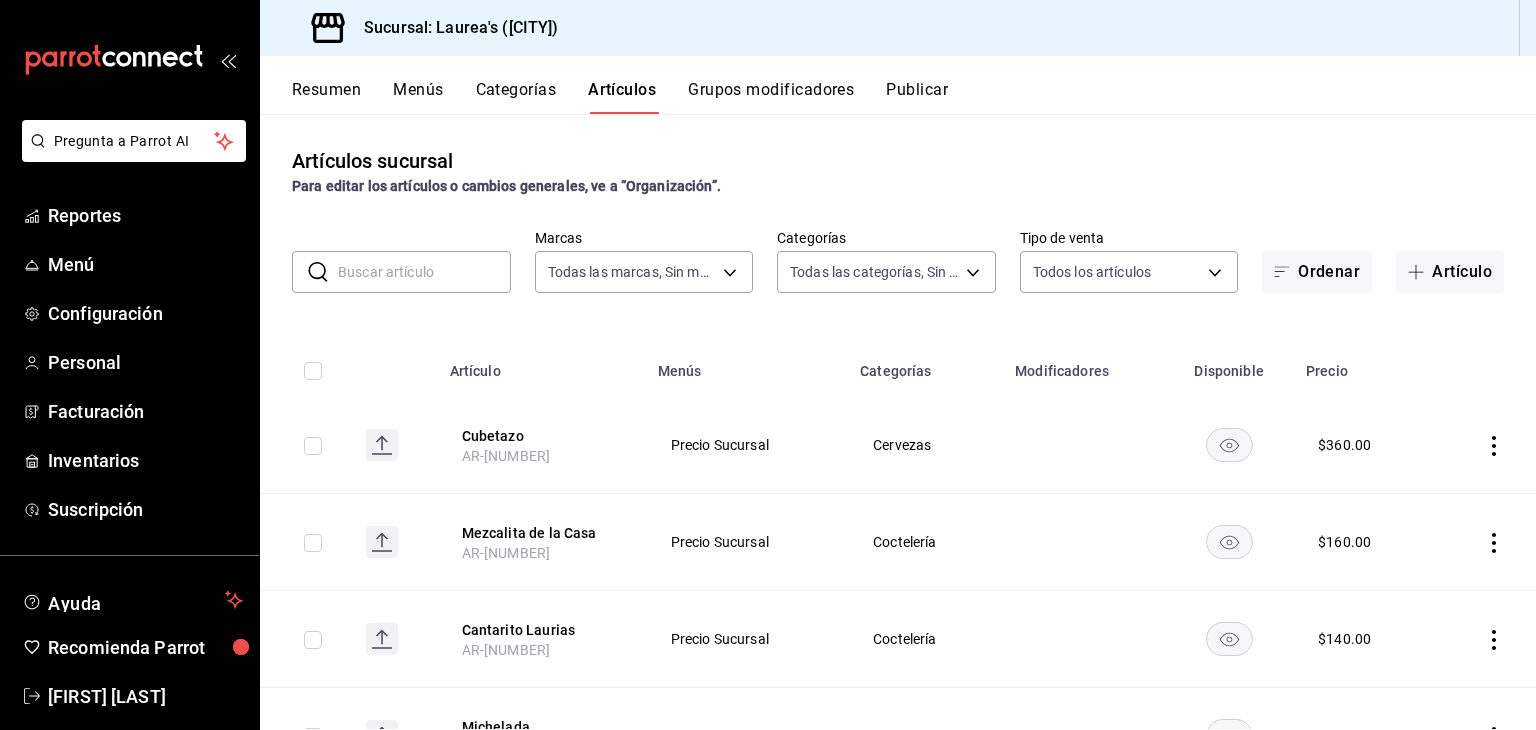 type on "[UUID]" 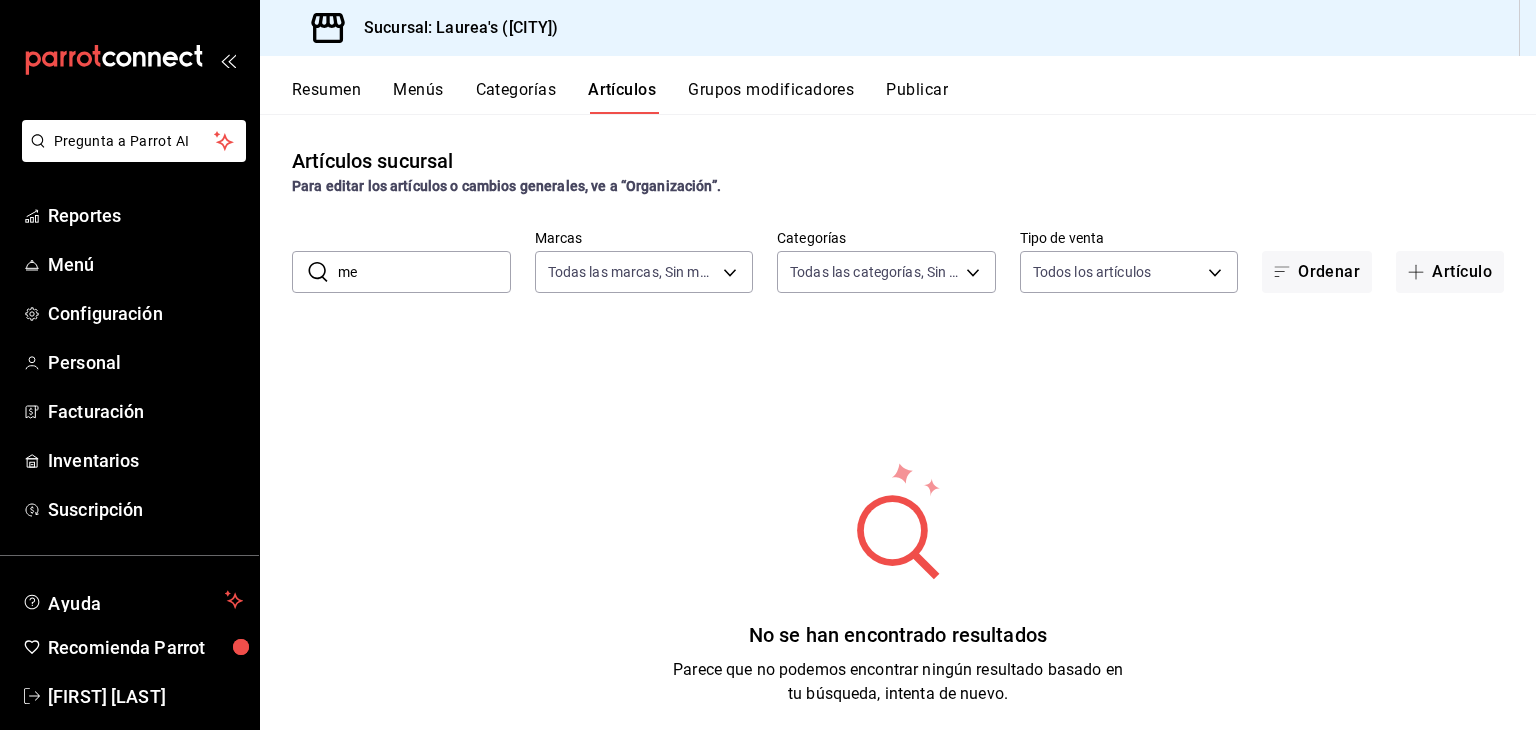 type on "m" 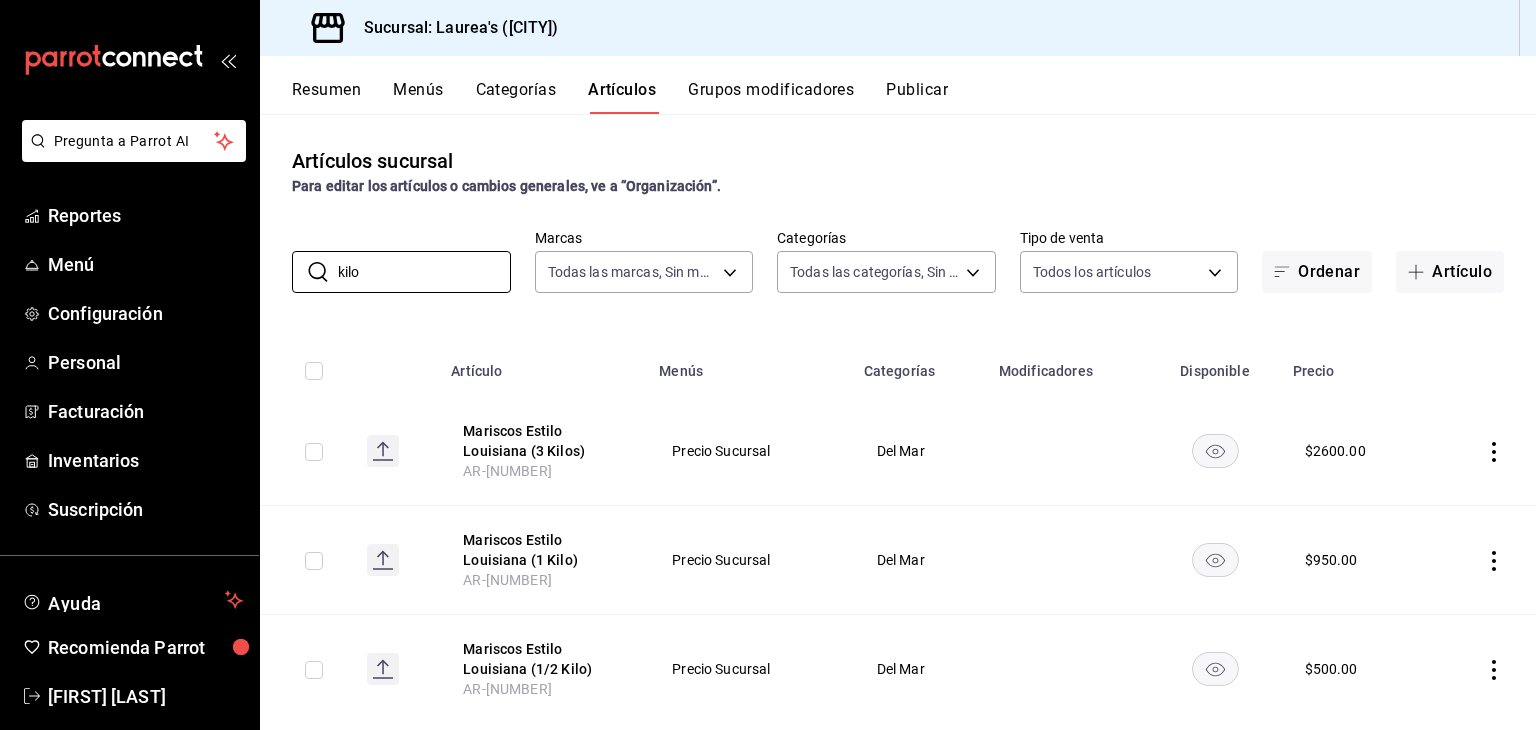 scroll, scrollTop: 41, scrollLeft: 0, axis: vertical 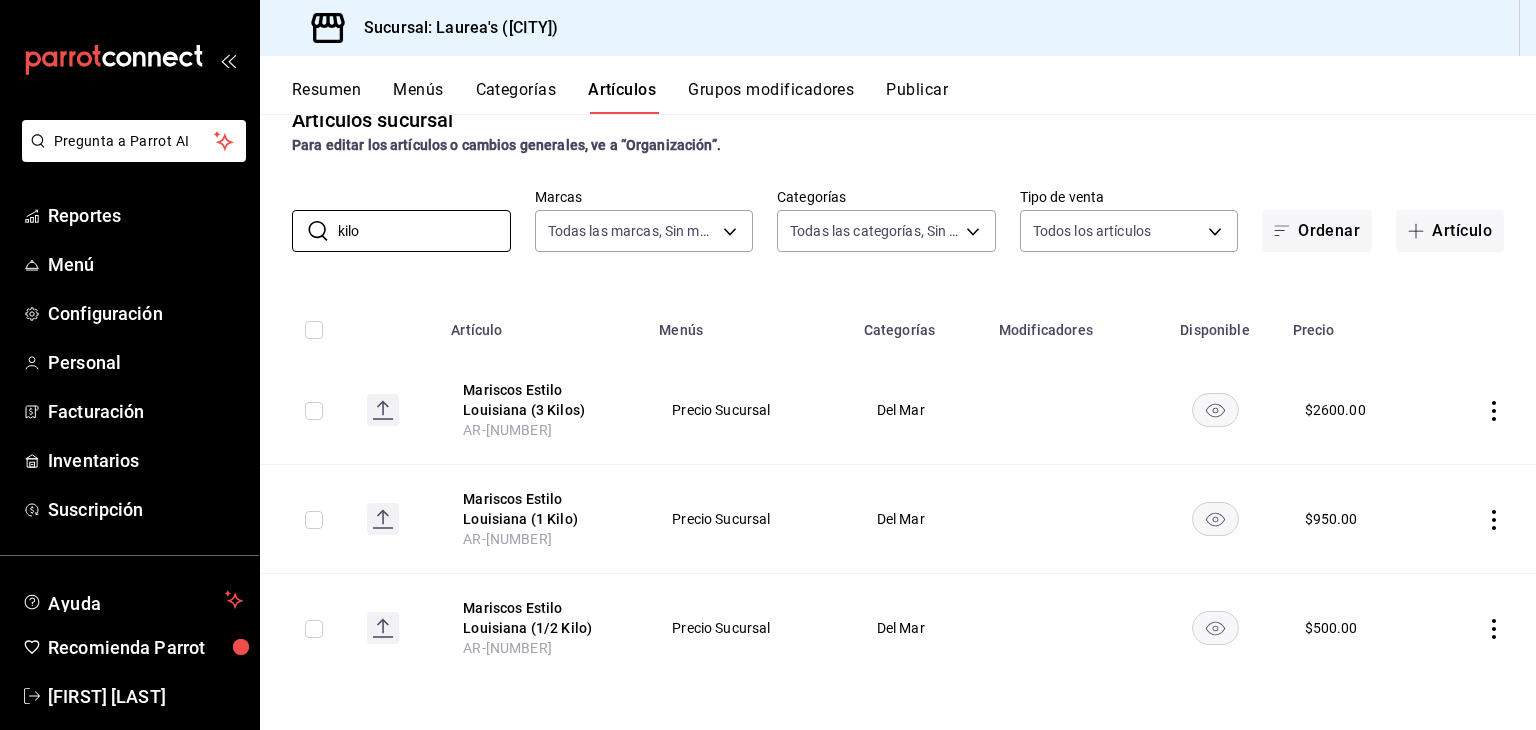 type on "kilo" 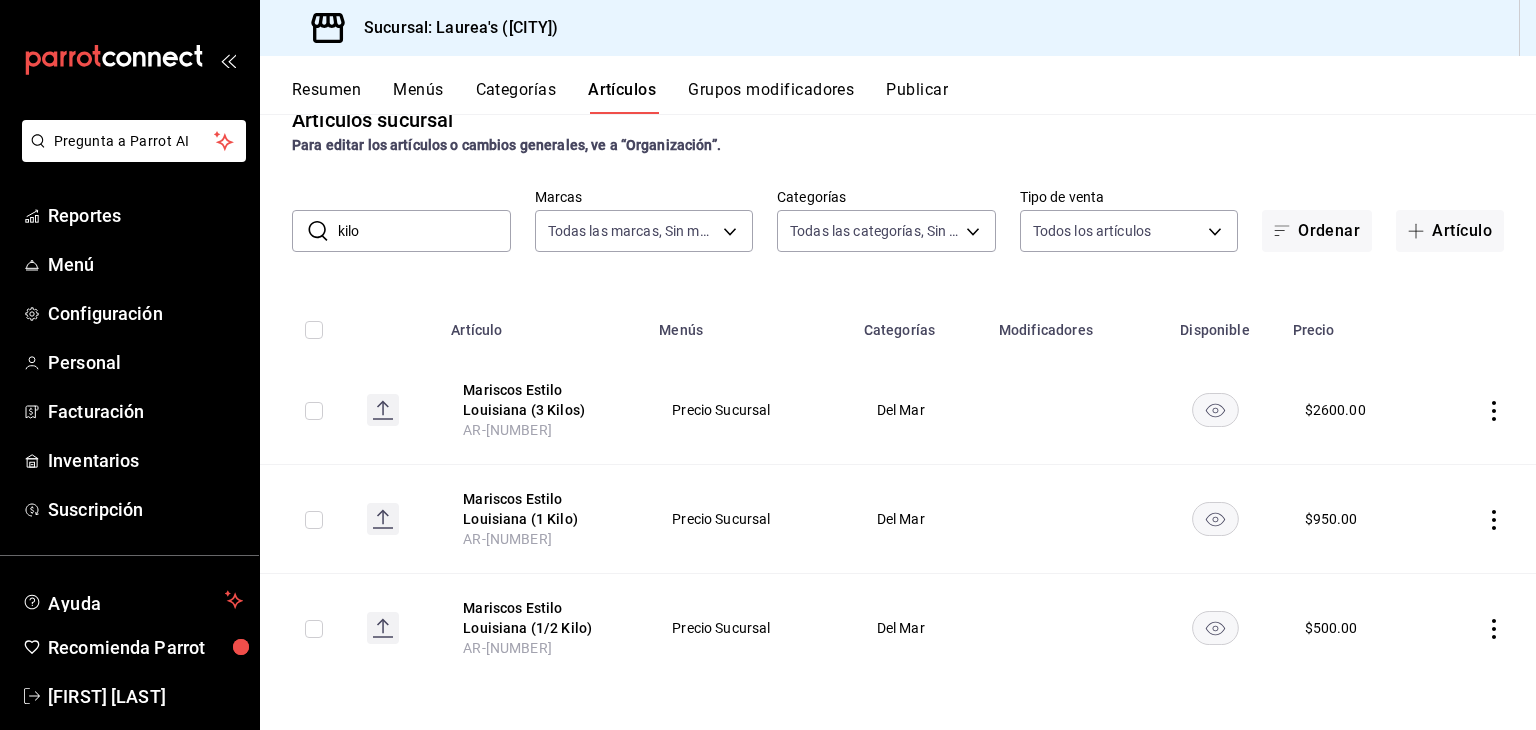 click on "Resumen" at bounding box center (326, 97) 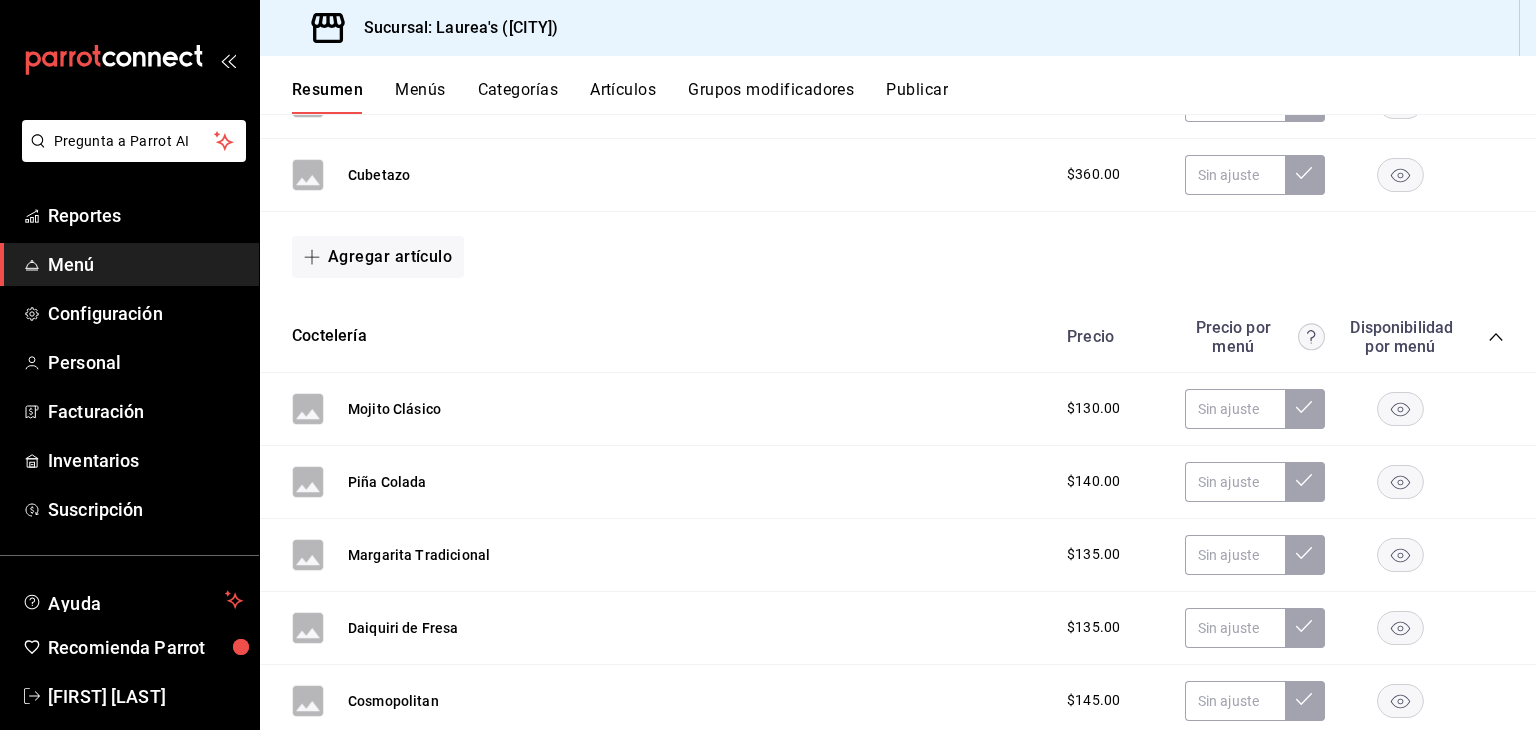 scroll, scrollTop: 900, scrollLeft: 0, axis: vertical 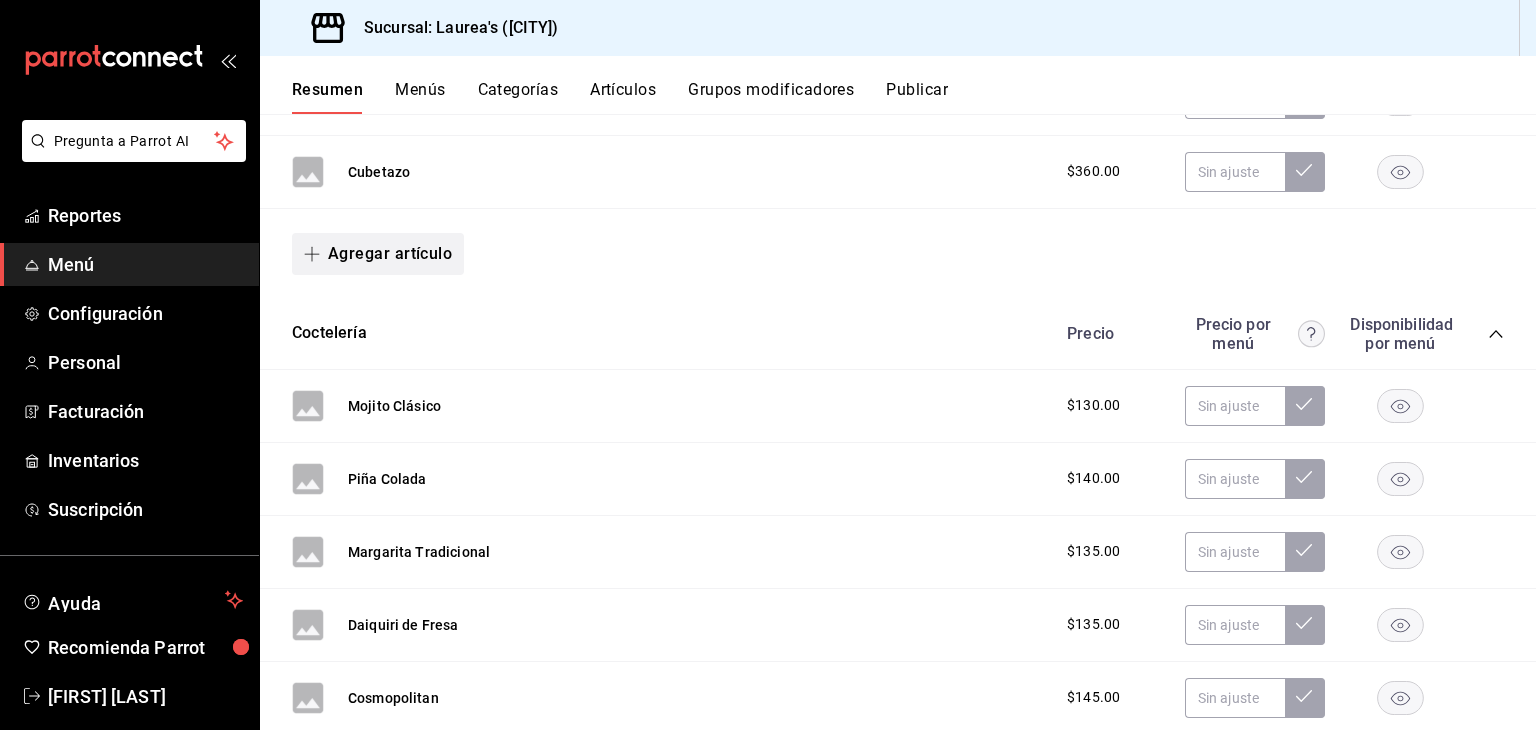 click on "Agregar artículo" at bounding box center [378, 254] 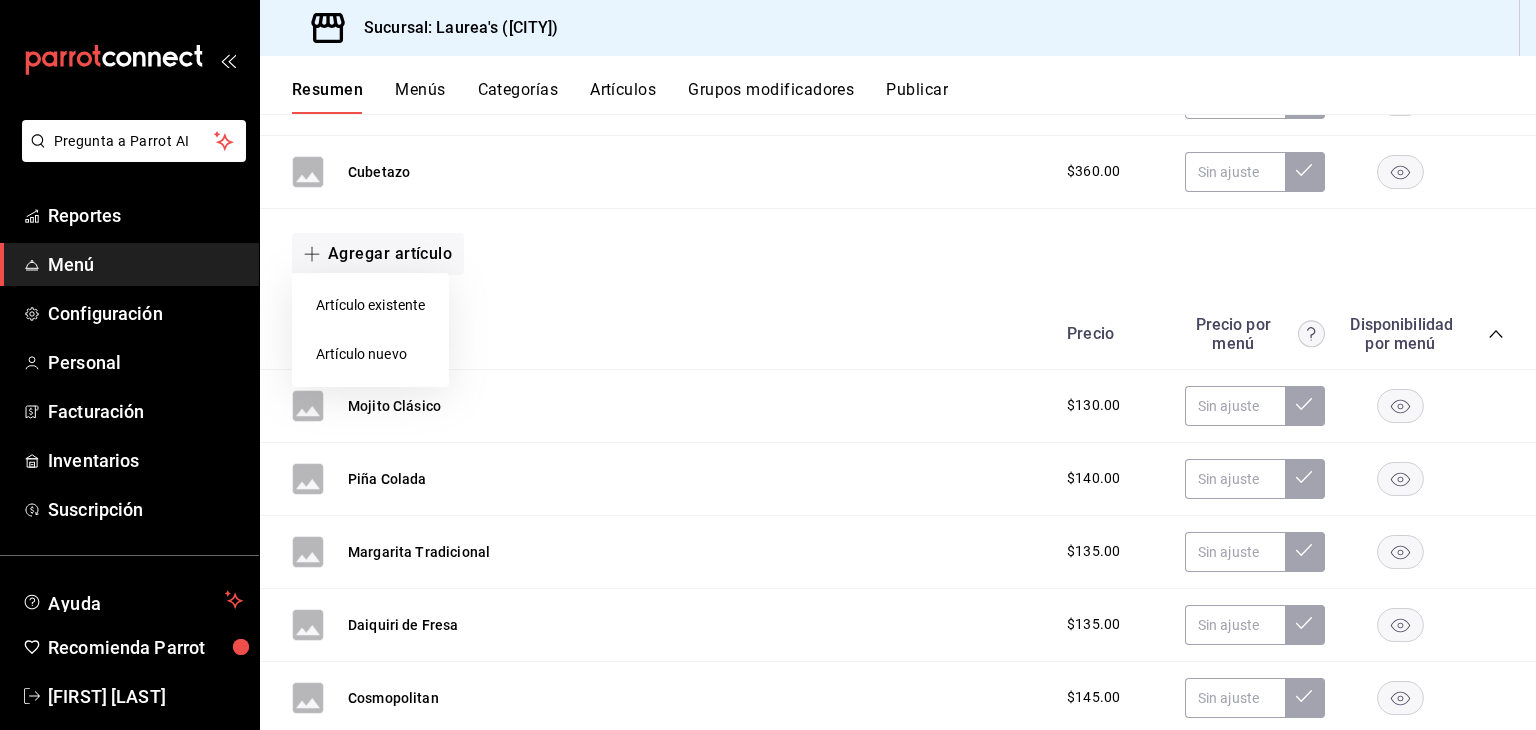 click on "Artículo nuevo" at bounding box center [370, 354] 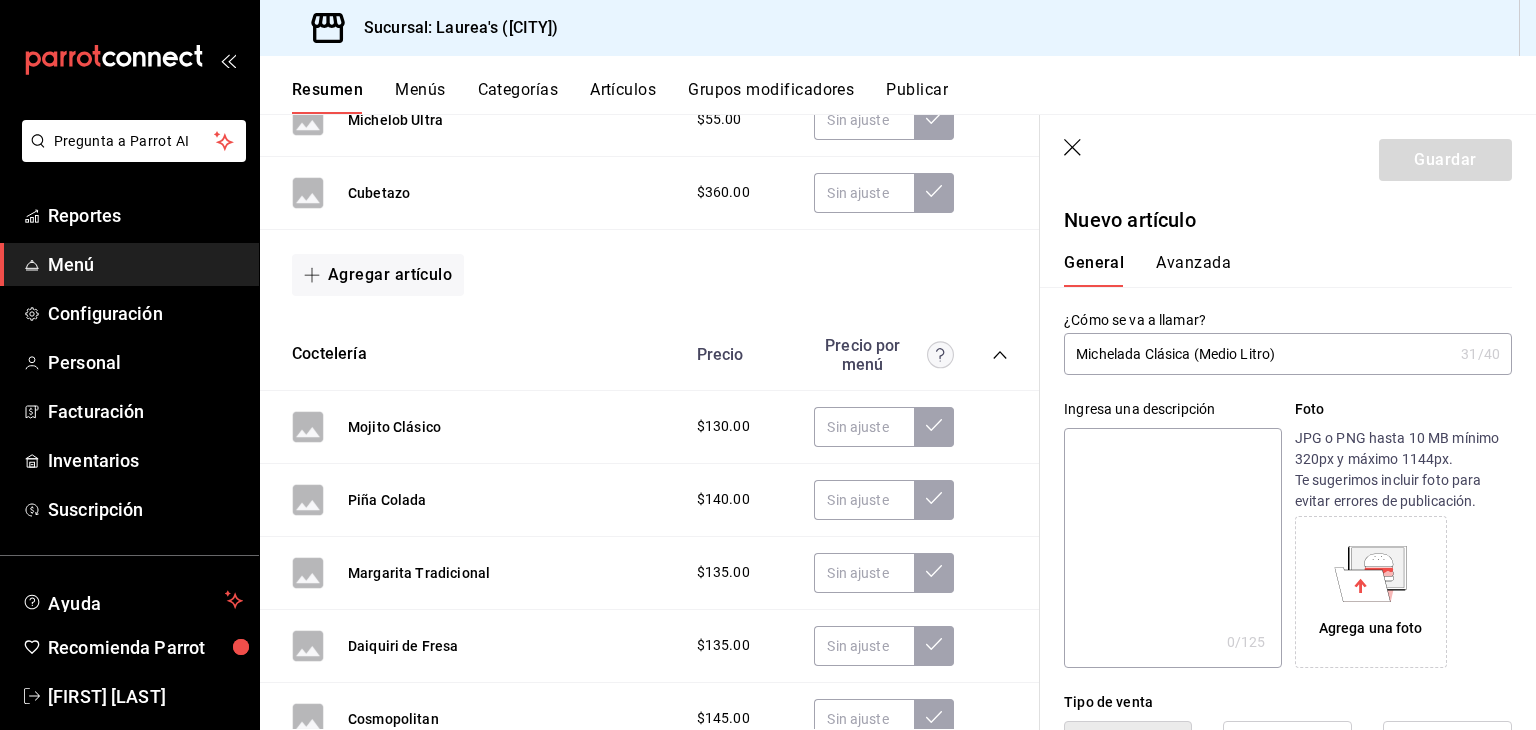 drag, startPoint x: 1239, startPoint y: 347, endPoint x: 1202, endPoint y: 347, distance: 37 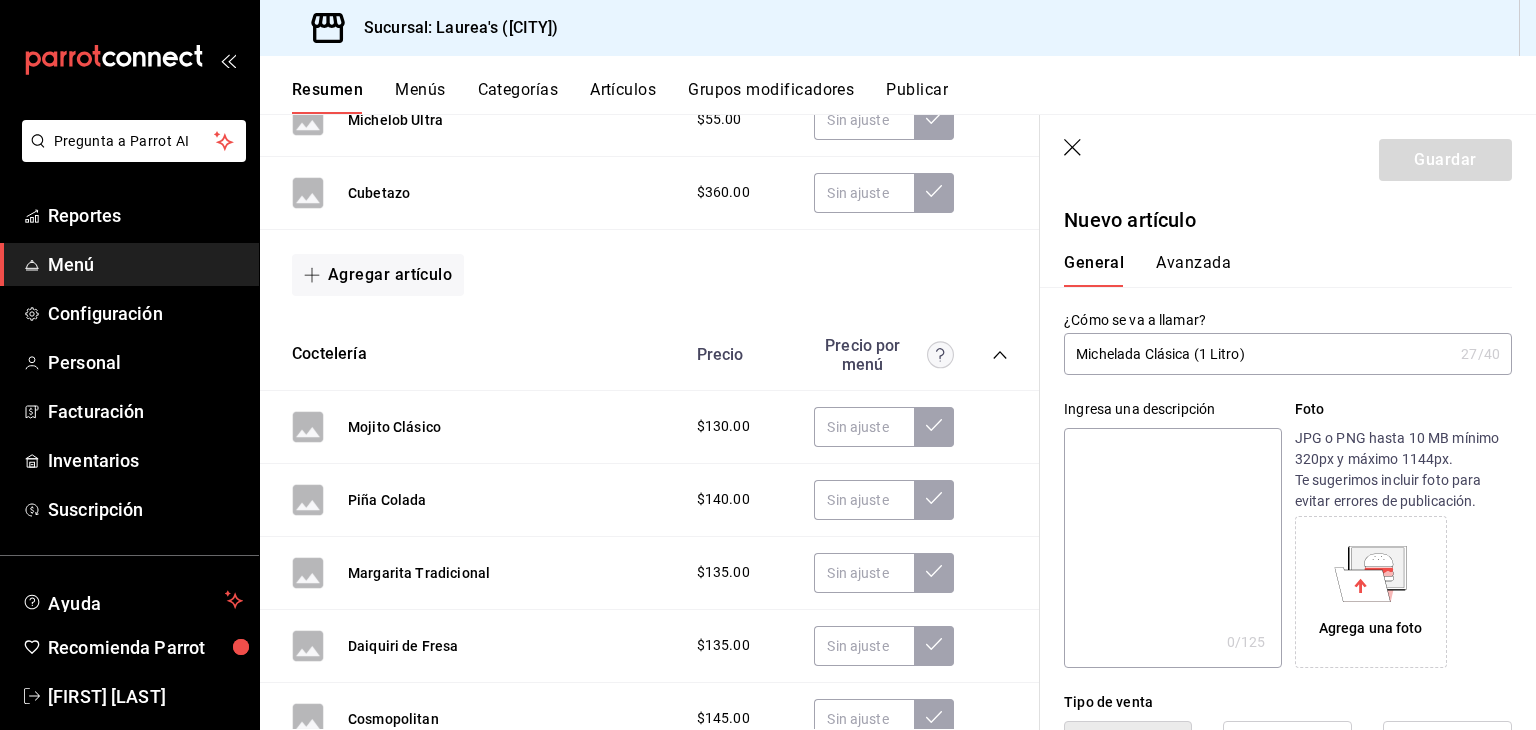 click on "Michelada Clásica (1 Litro)" at bounding box center [1258, 354] 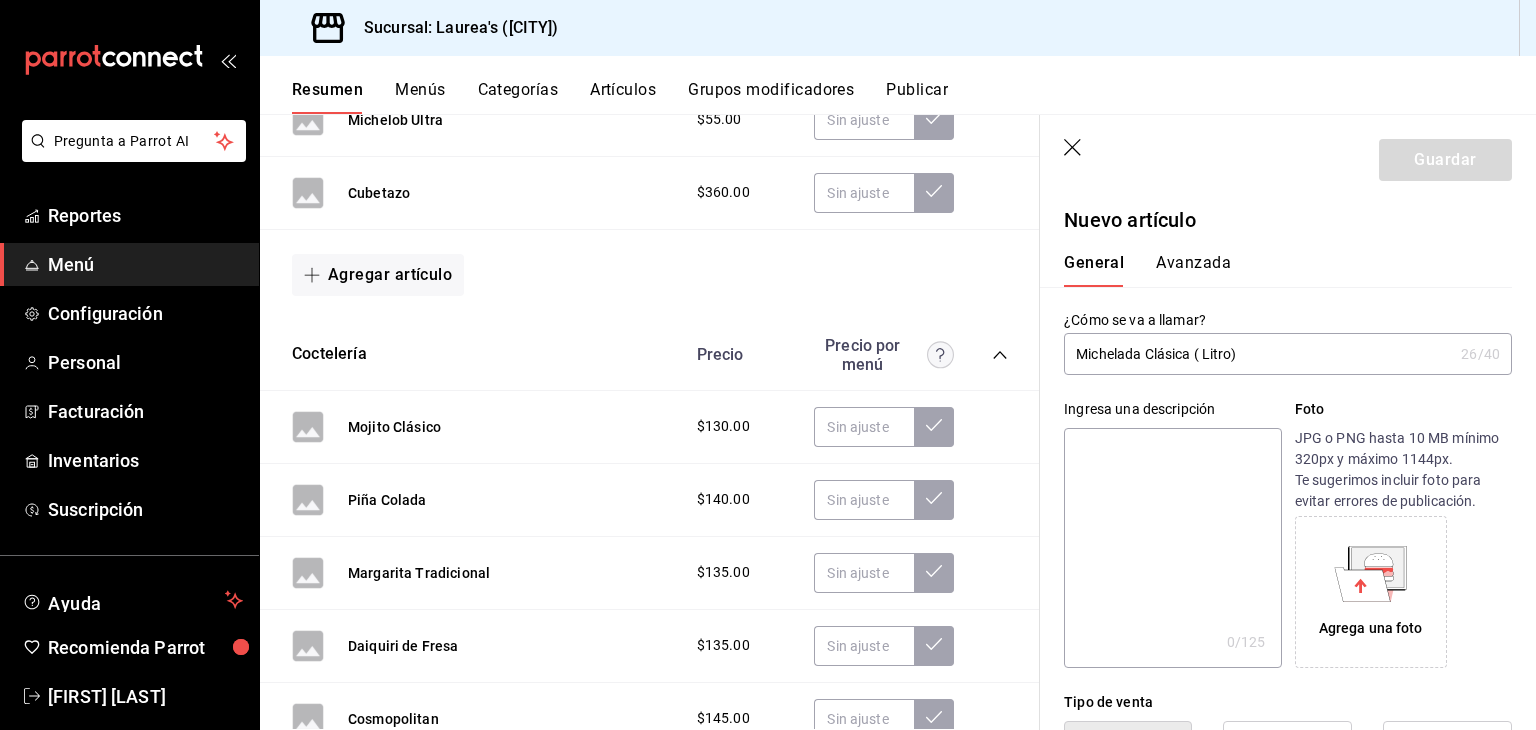 click on "Michelada Clásica ( Litro)" at bounding box center (1258, 354) 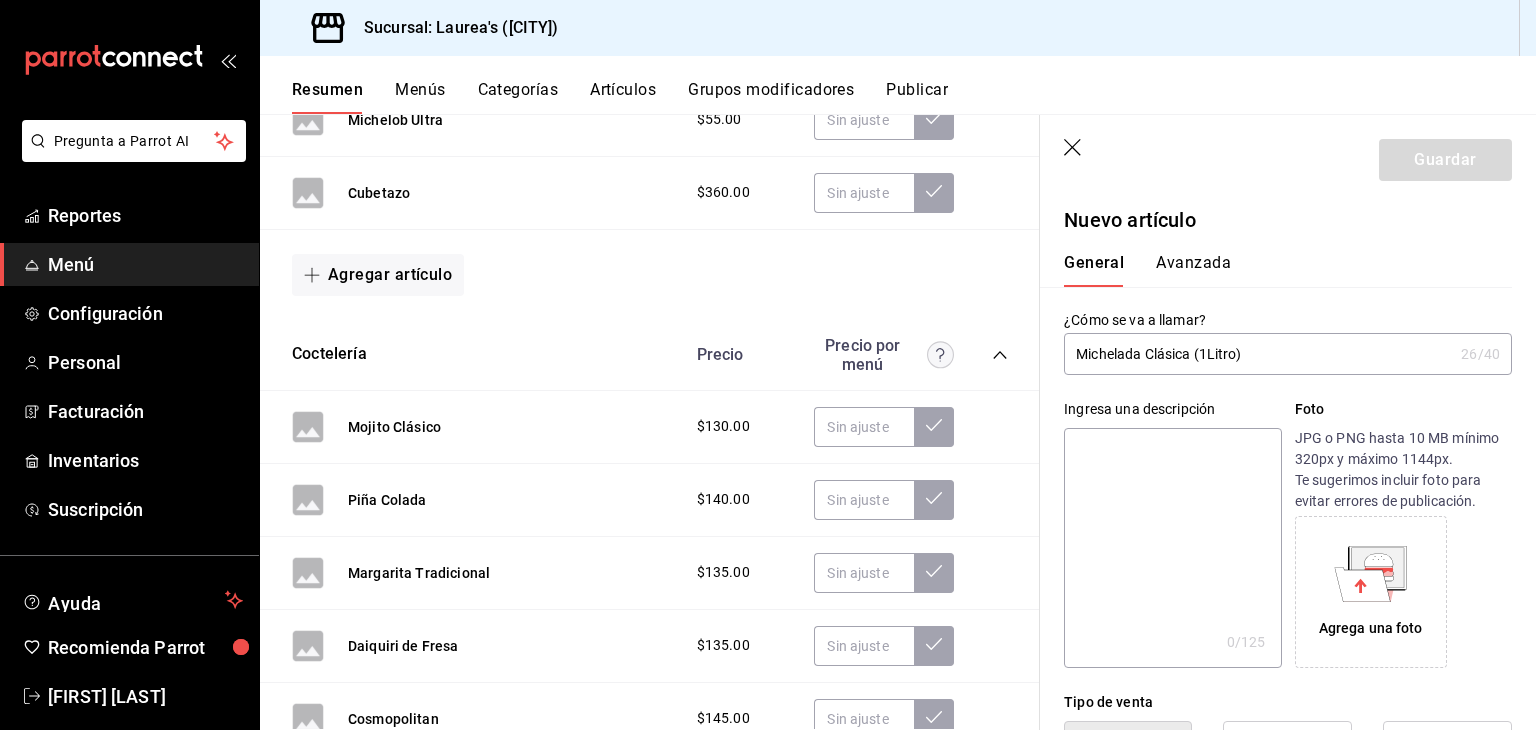 click on "Michelada Clásica (1Litro)" at bounding box center [1258, 354] 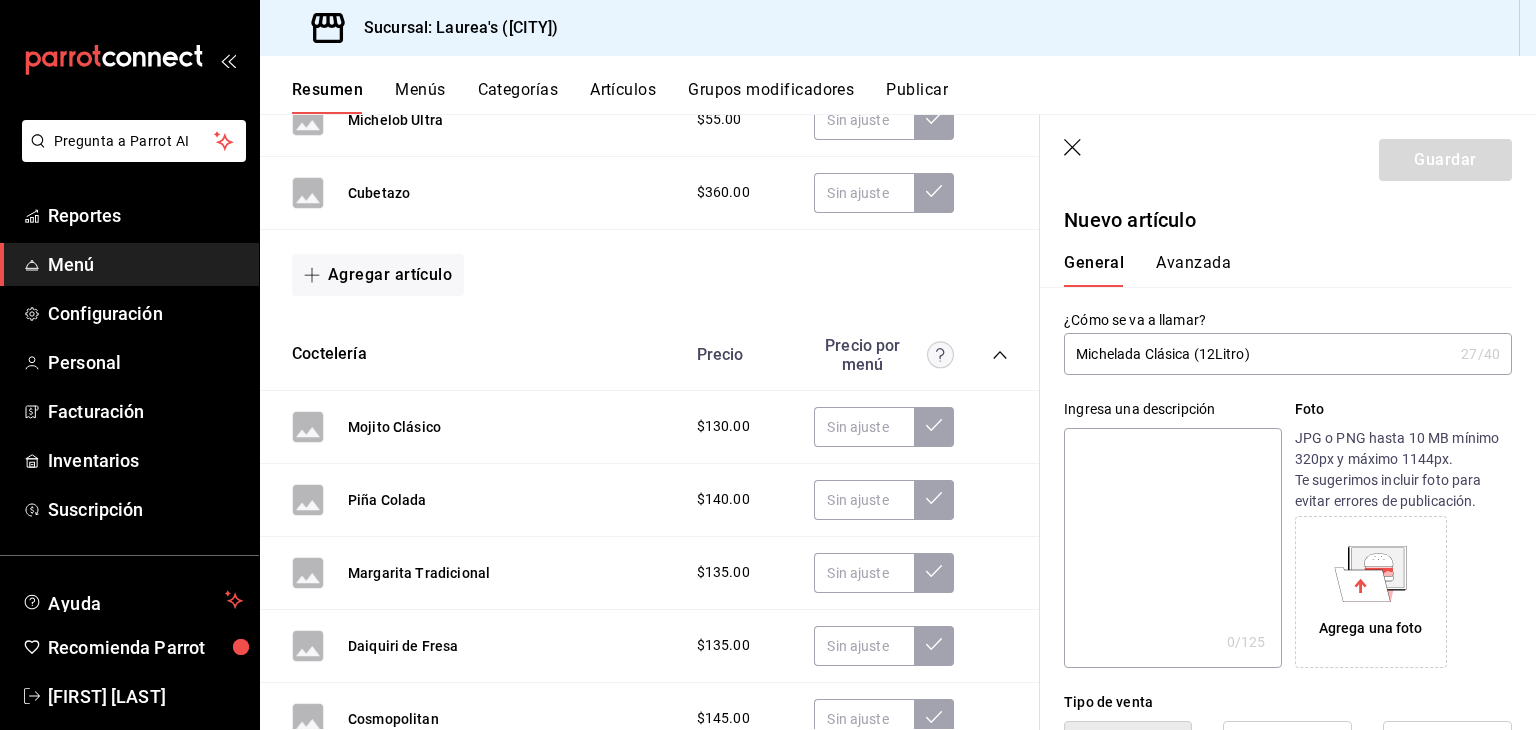 drag, startPoint x: 1202, startPoint y: 358, endPoint x: 1217, endPoint y: 353, distance: 15.811388 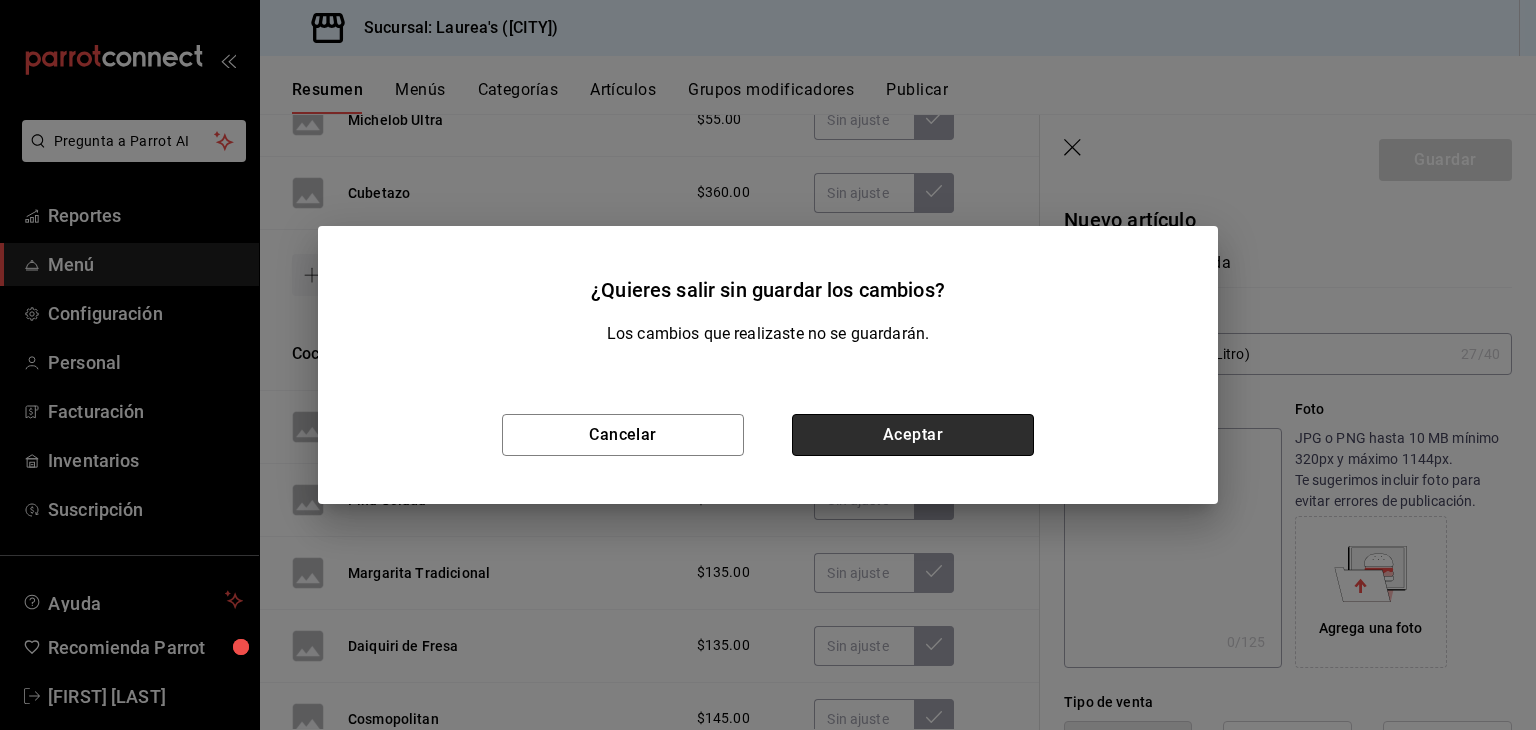click on "Aceptar" at bounding box center [913, 435] 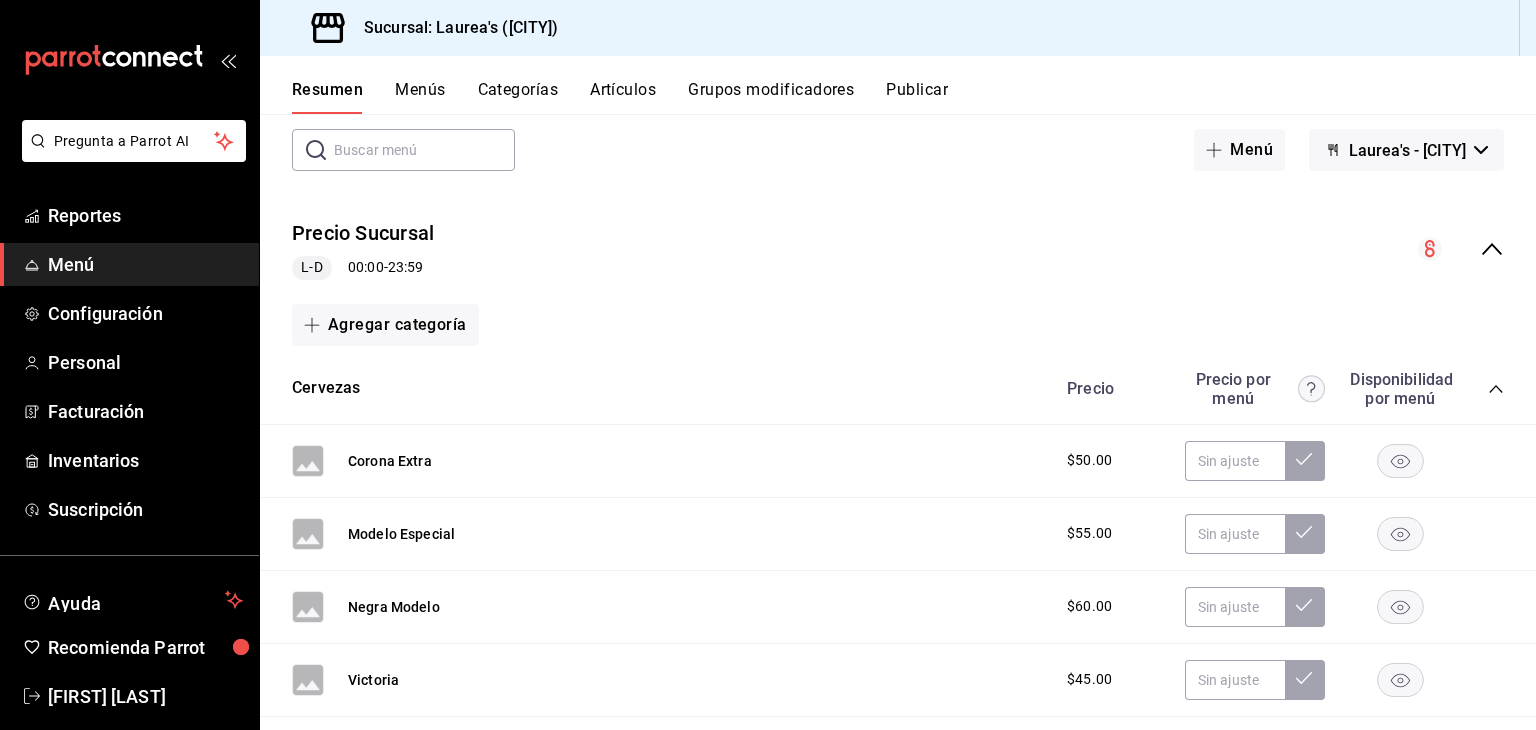 scroll, scrollTop: 0, scrollLeft: 0, axis: both 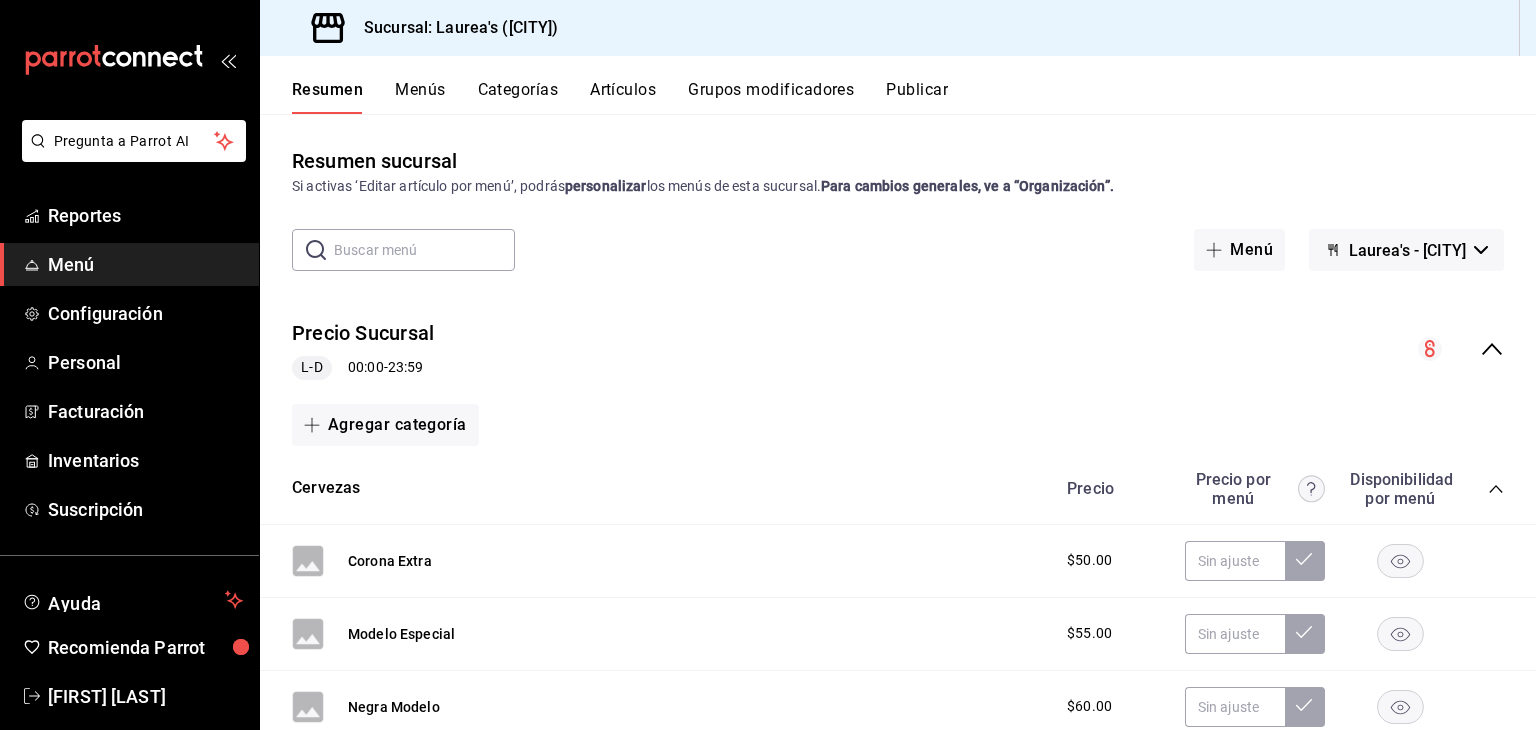 click on "Artículos" at bounding box center [623, 97] 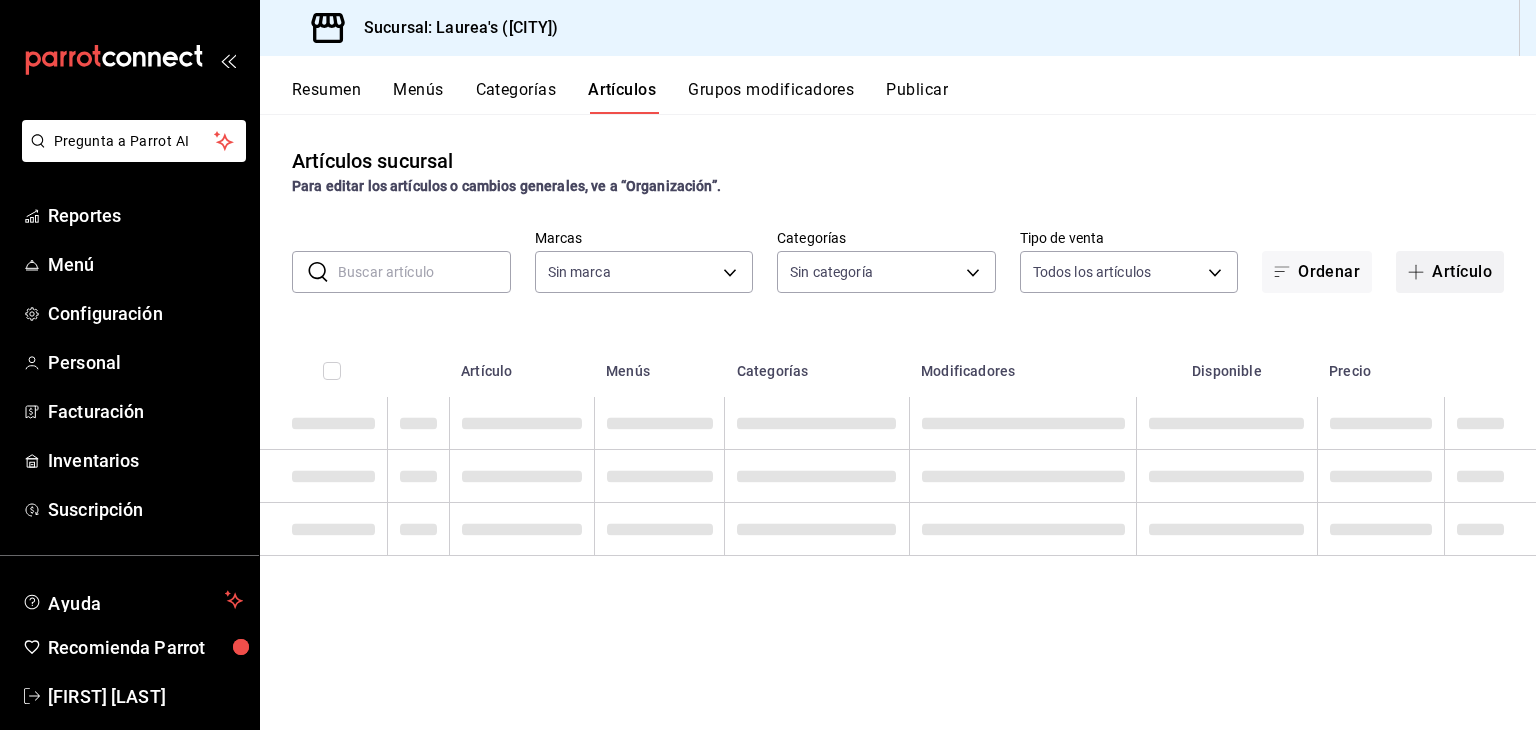 type on "[UUID]" 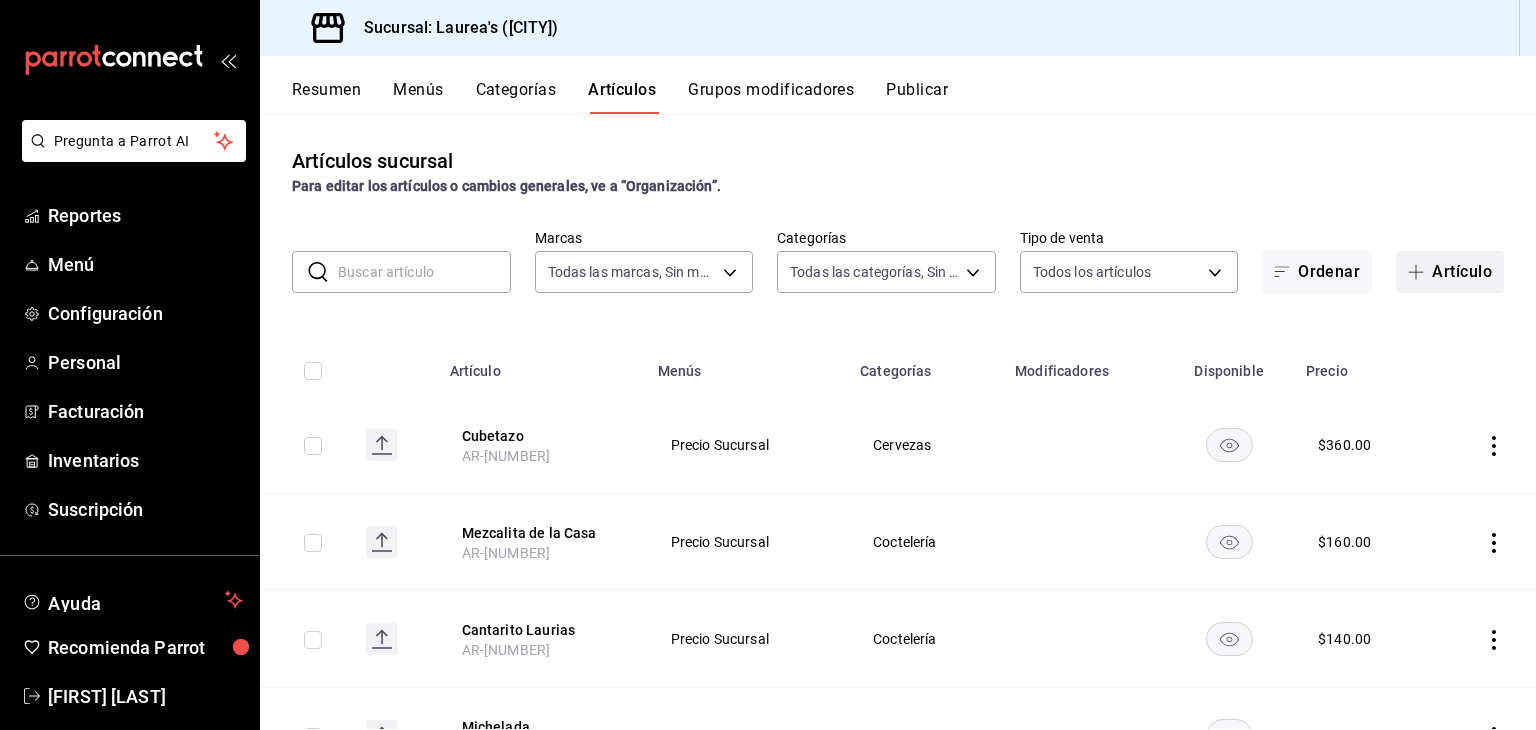 type on "[UUID]" 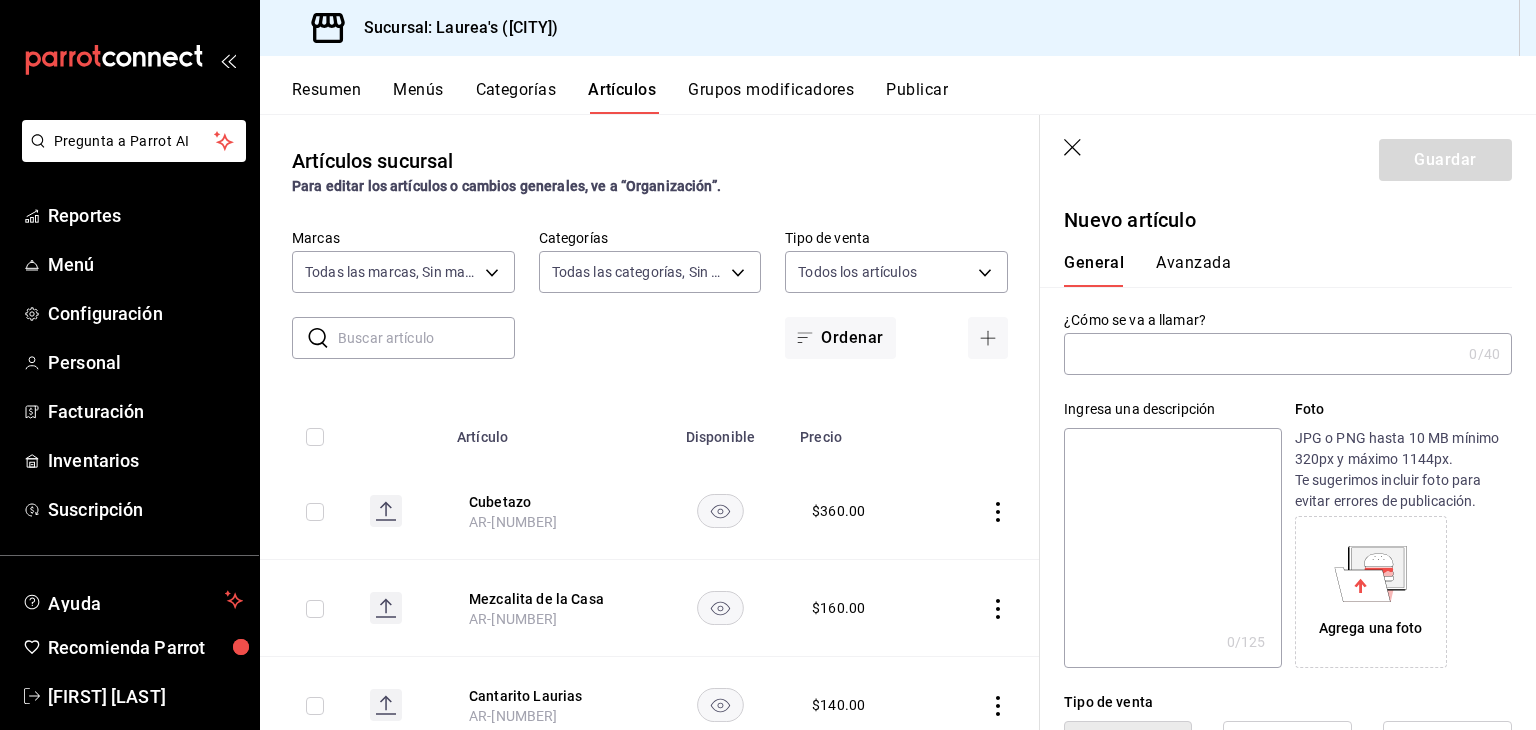 click at bounding box center [1262, 354] 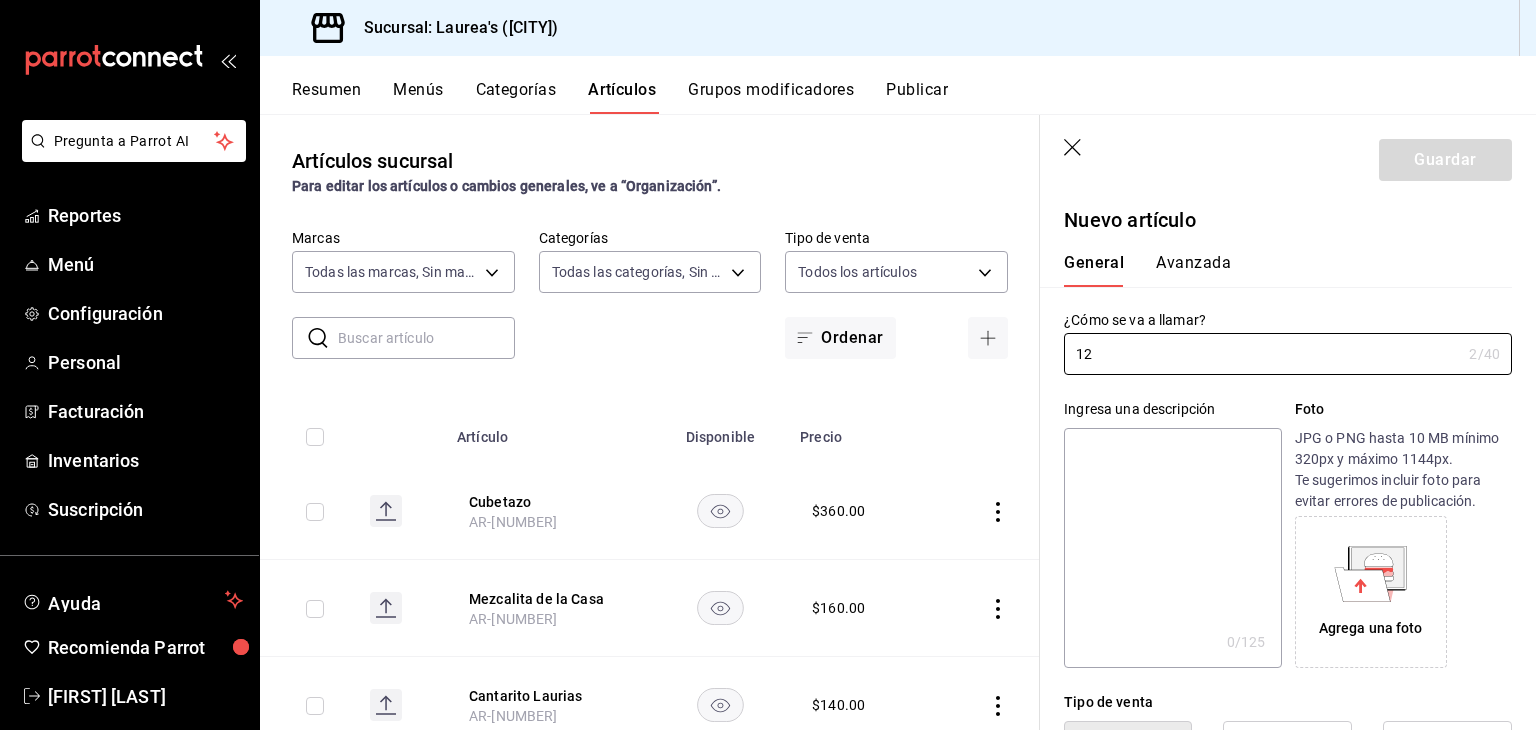 drag, startPoint x: 1104, startPoint y: 356, endPoint x: 1036, endPoint y: 357, distance: 68.007355 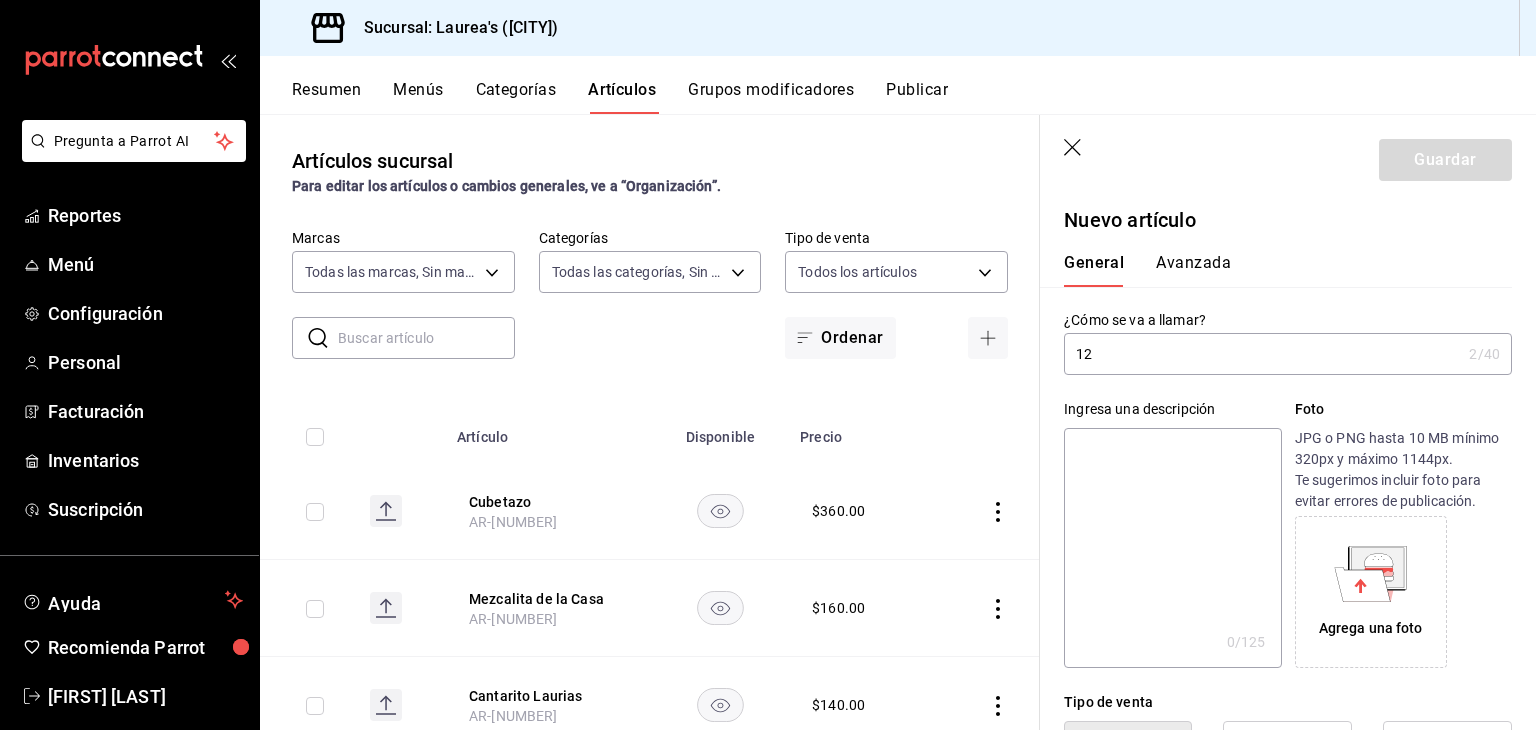 click on "12" at bounding box center [1262, 354] 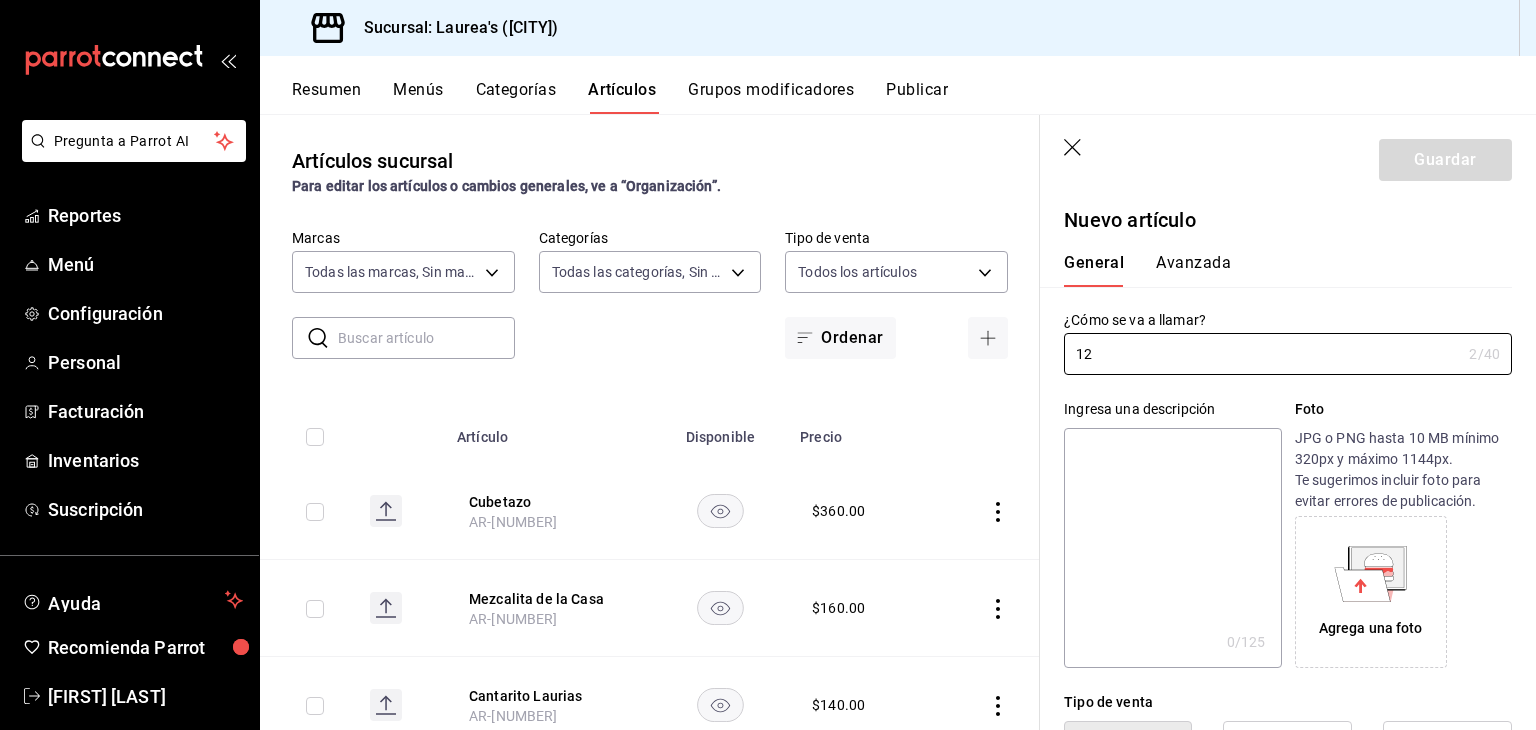 type on "12" 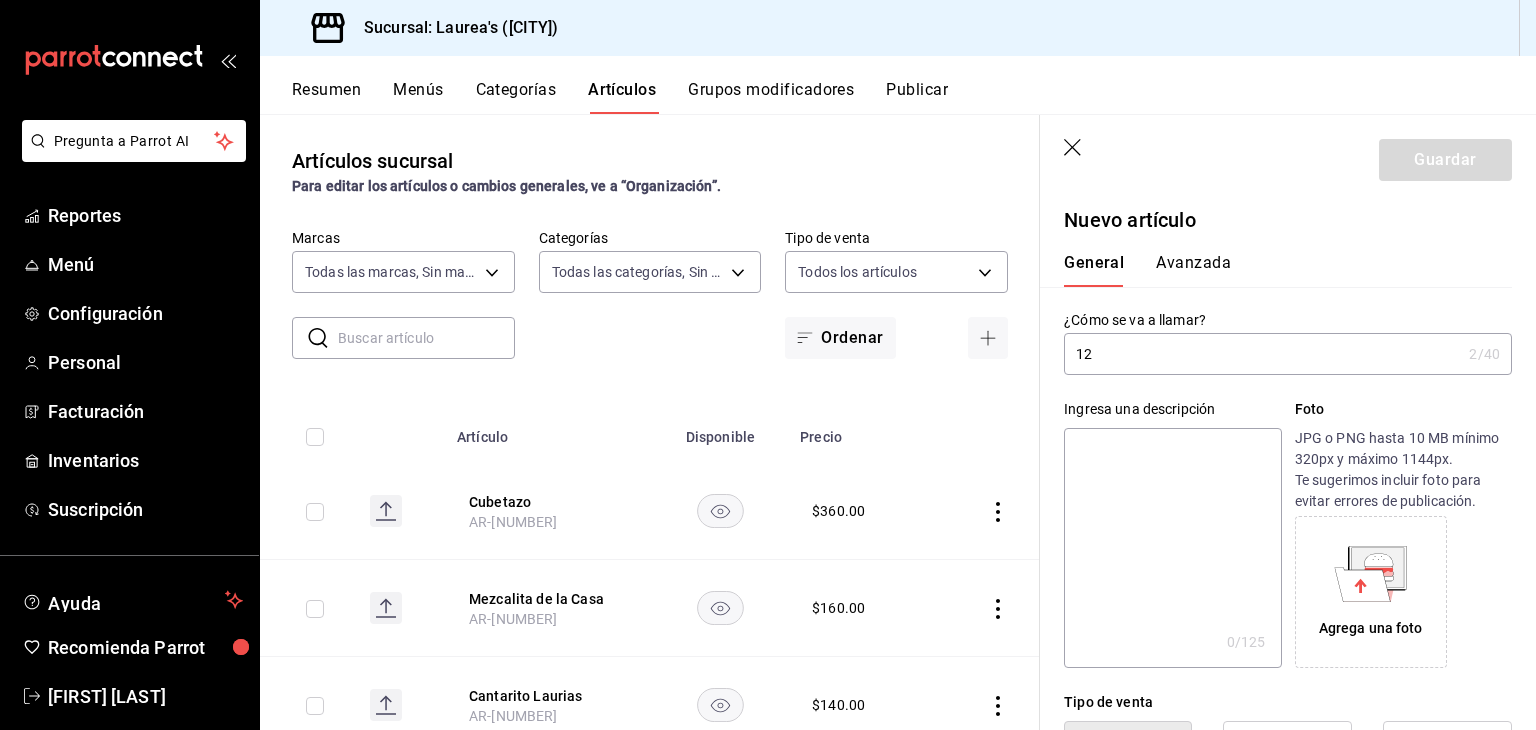 click on "Guardar" at bounding box center [1288, 156] 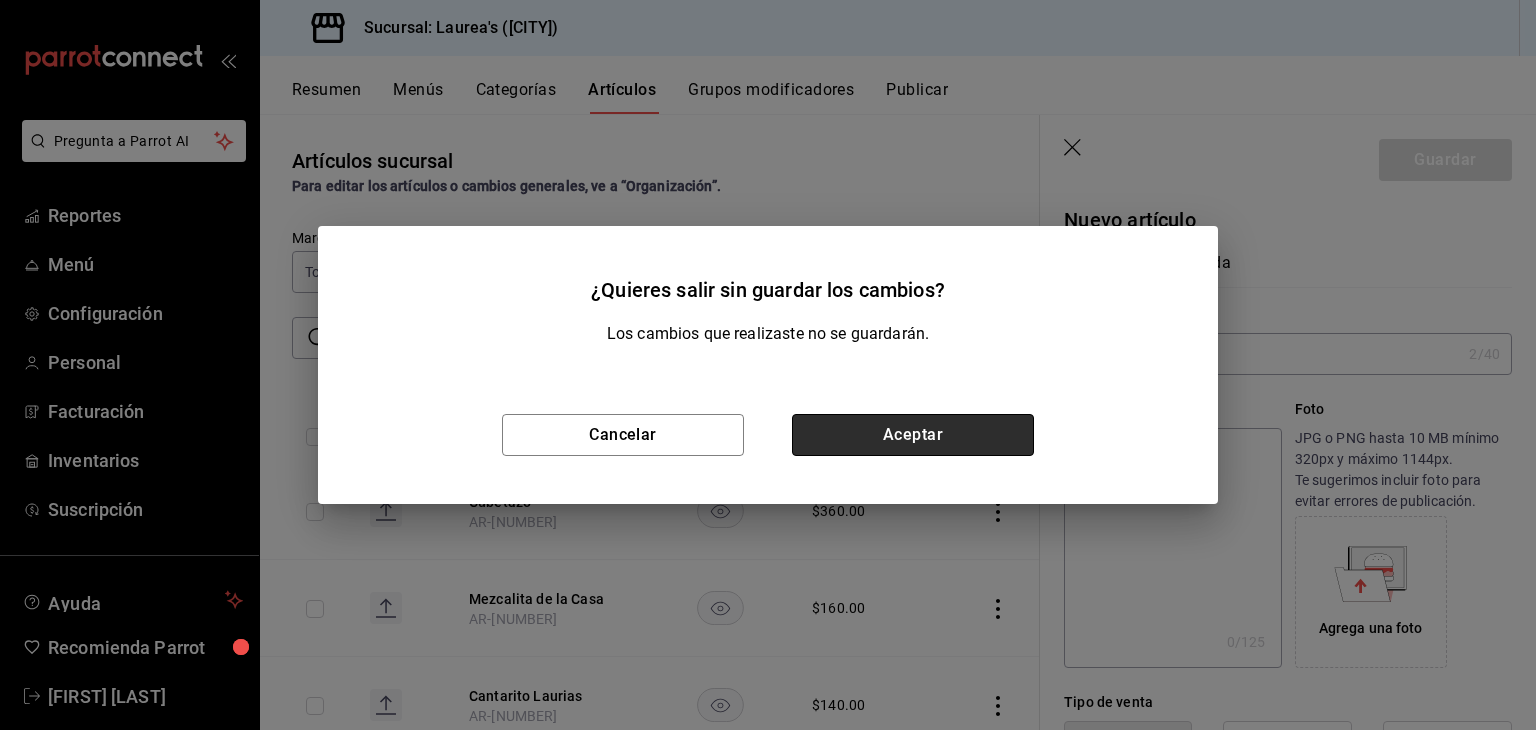click on "Aceptar" at bounding box center (913, 435) 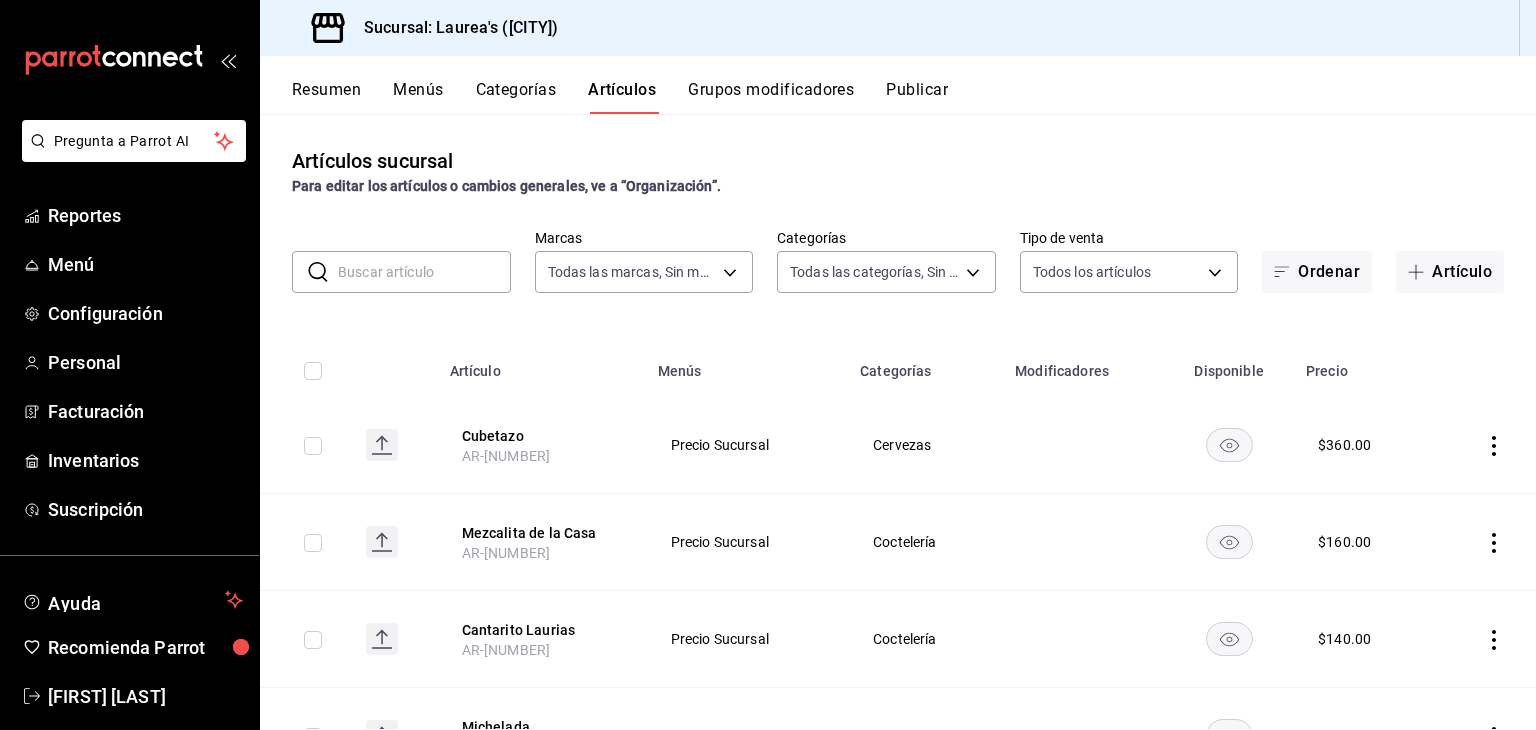 click on "Resumen" at bounding box center [326, 97] 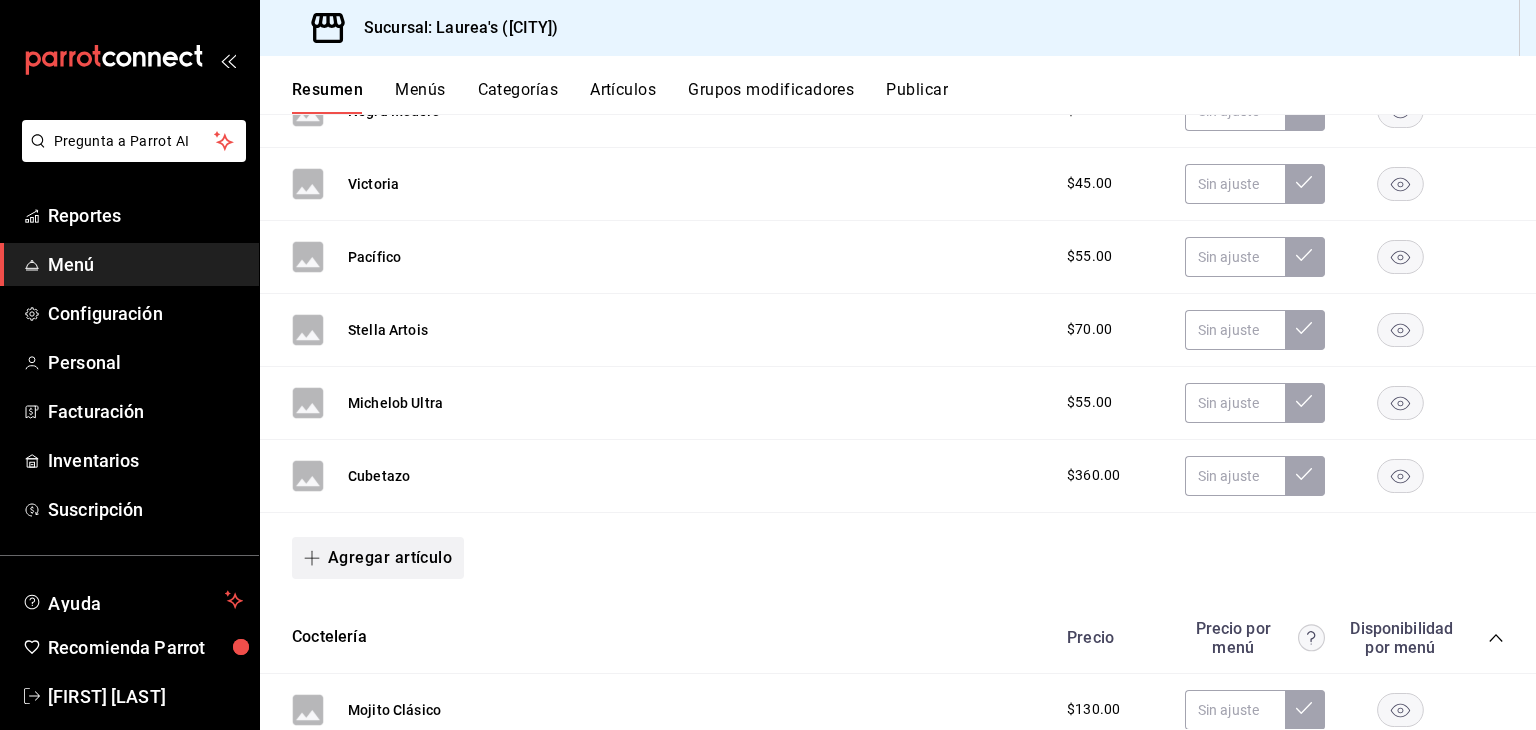 scroll, scrollTop: 700, scrollLeft: 0, axis: vertical 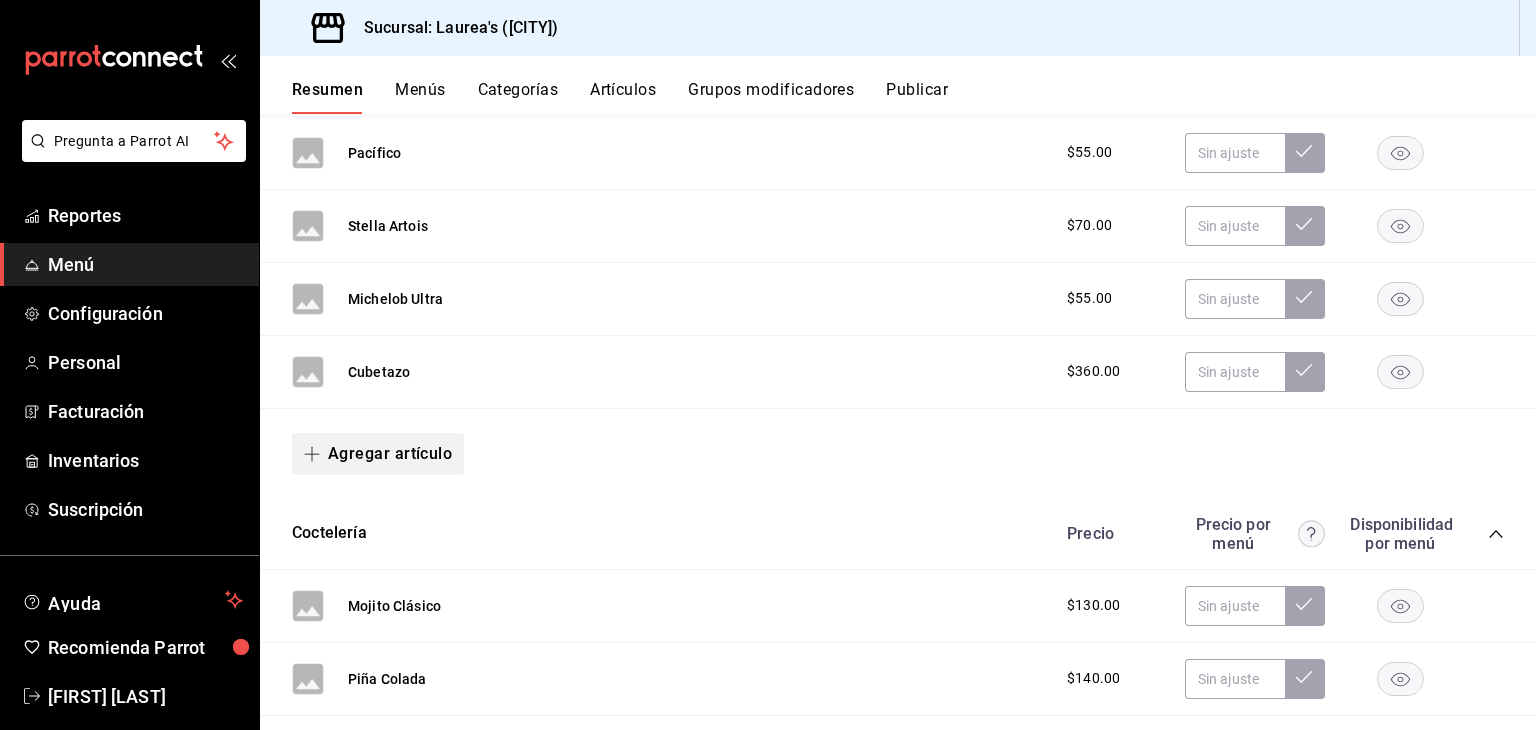 click on "Agregar artículo" at bounding box center [378, 454] 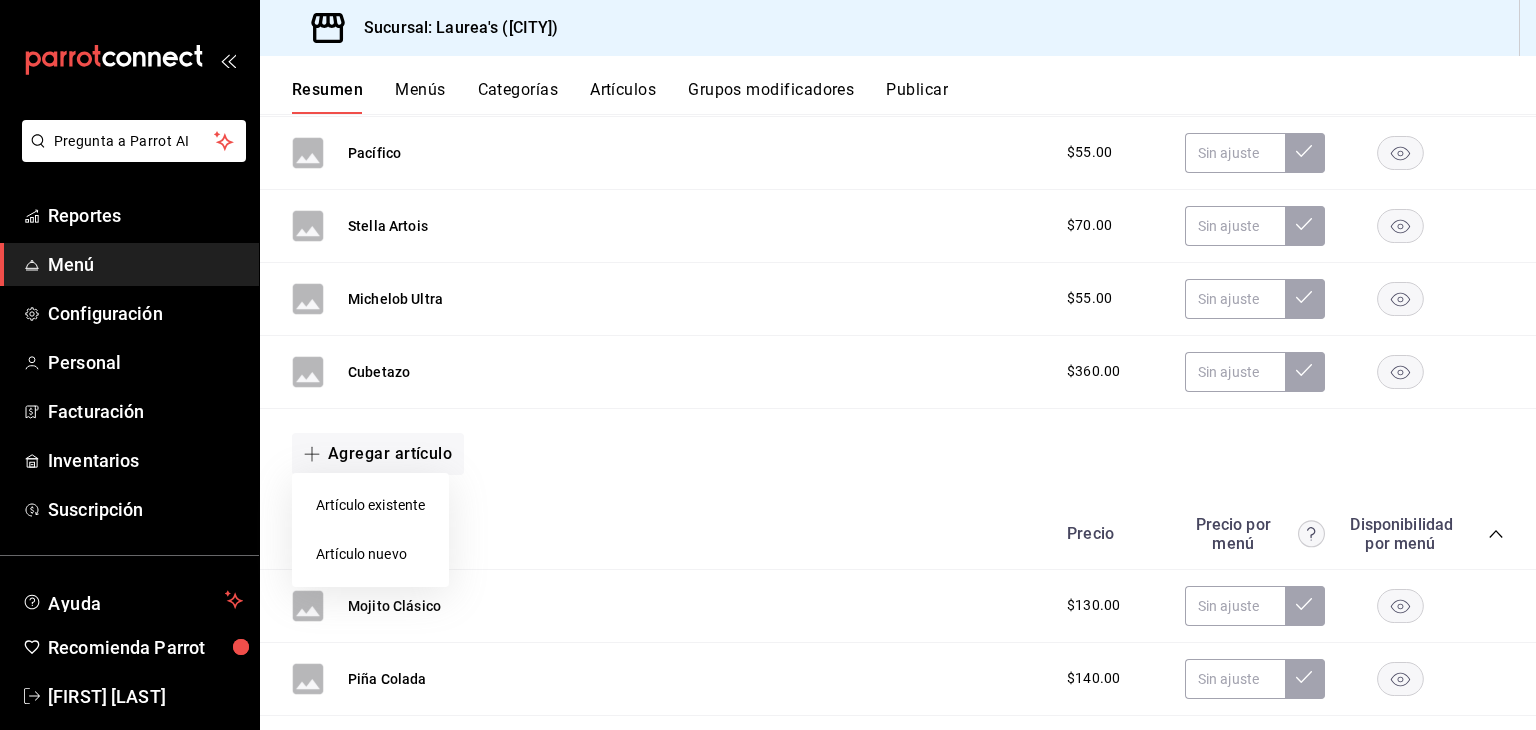 click on "Artículo nuevo" at bounding box center [370, 554] 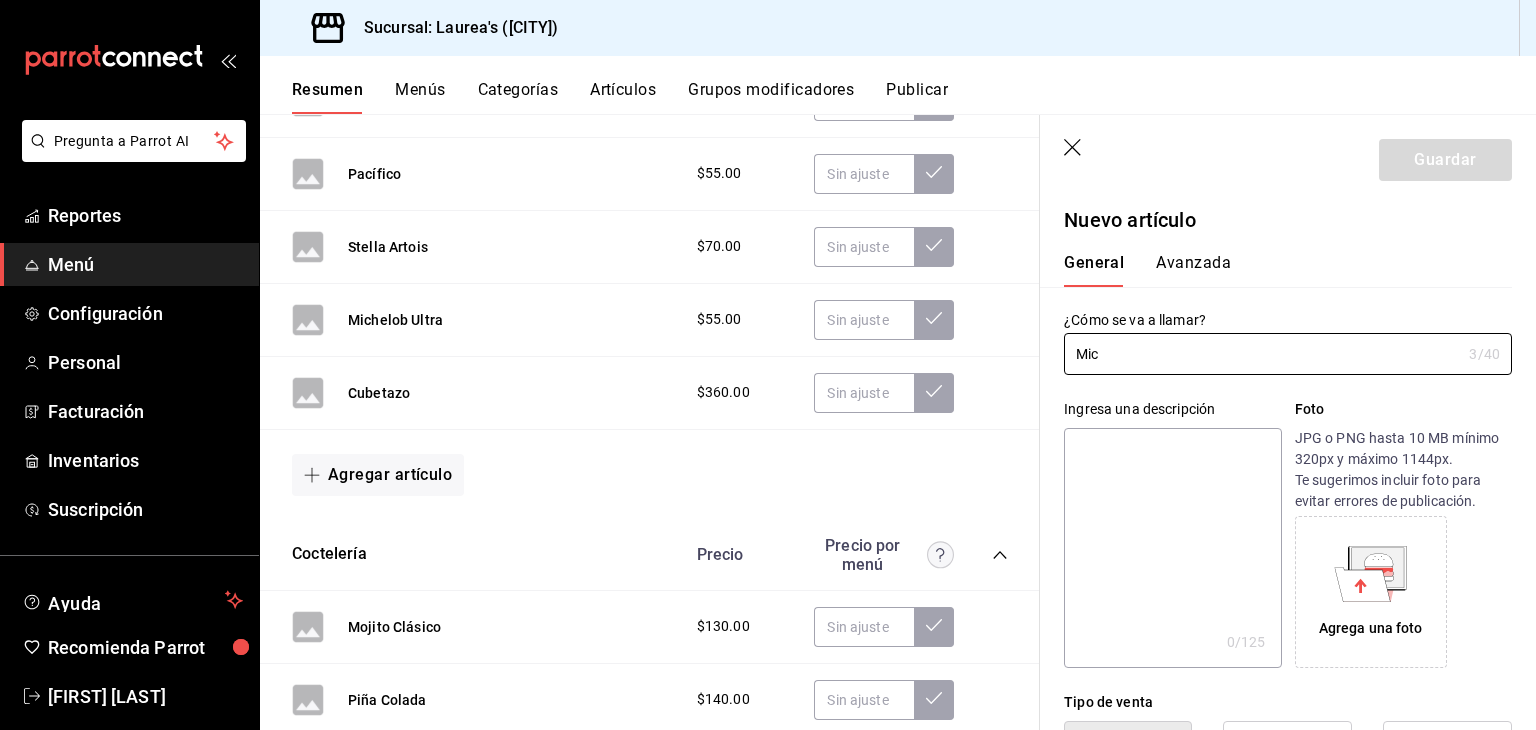 drag, startPoint x: 1123, startPoint y: 352, endPoint x: 1028, endPoint y: 350, distance: 95.02105 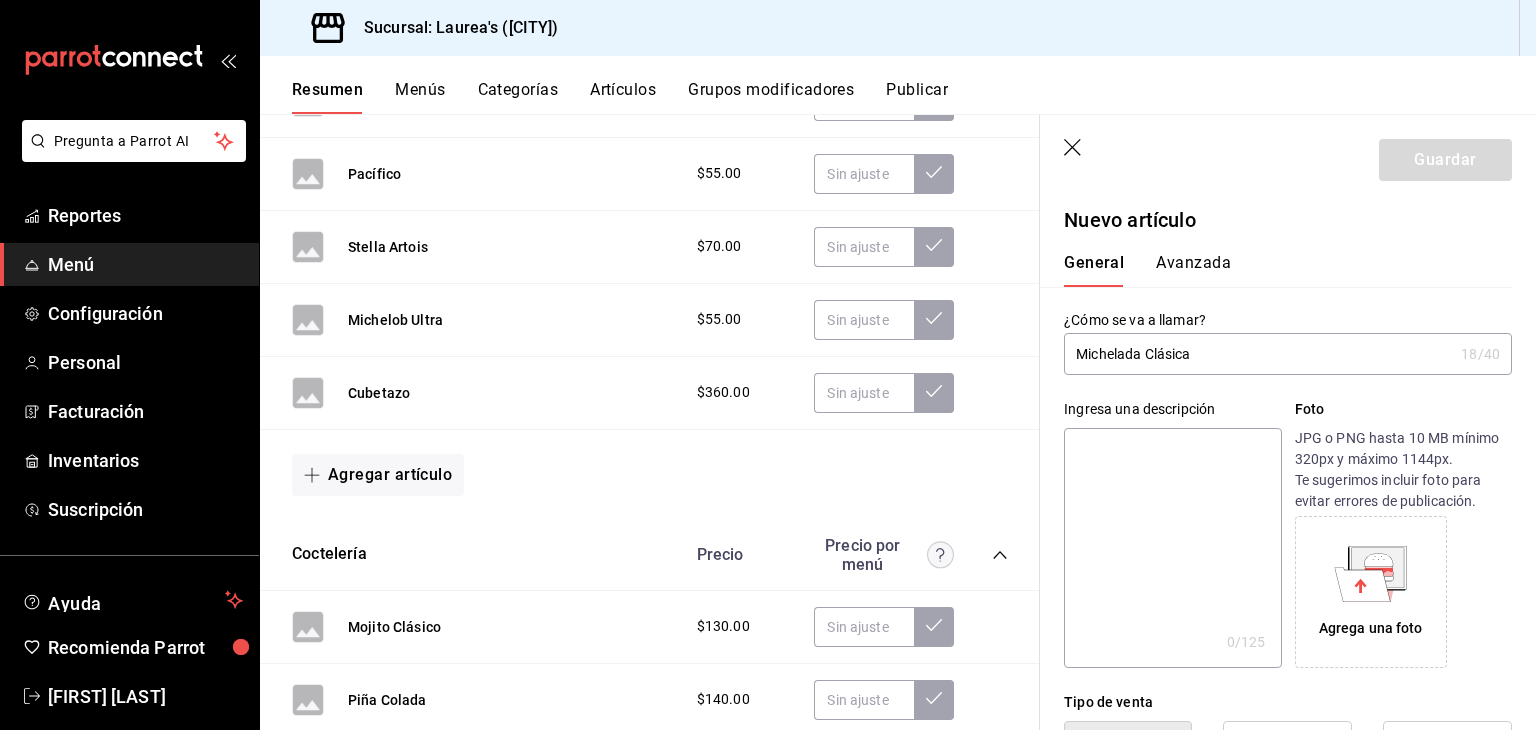 paste on "litro" 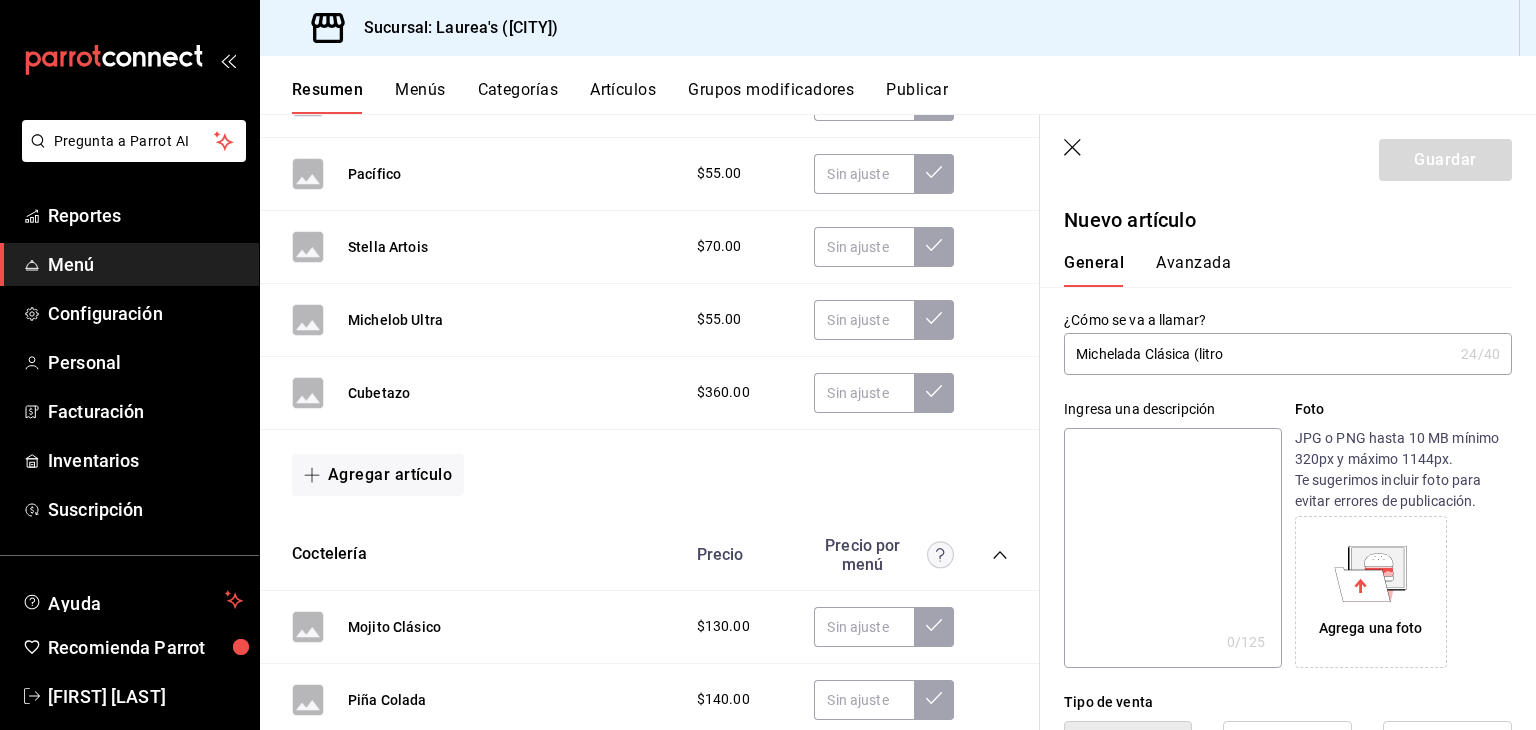 click on "Michelada Clásica (litro" at bounding box center [1258, 354] 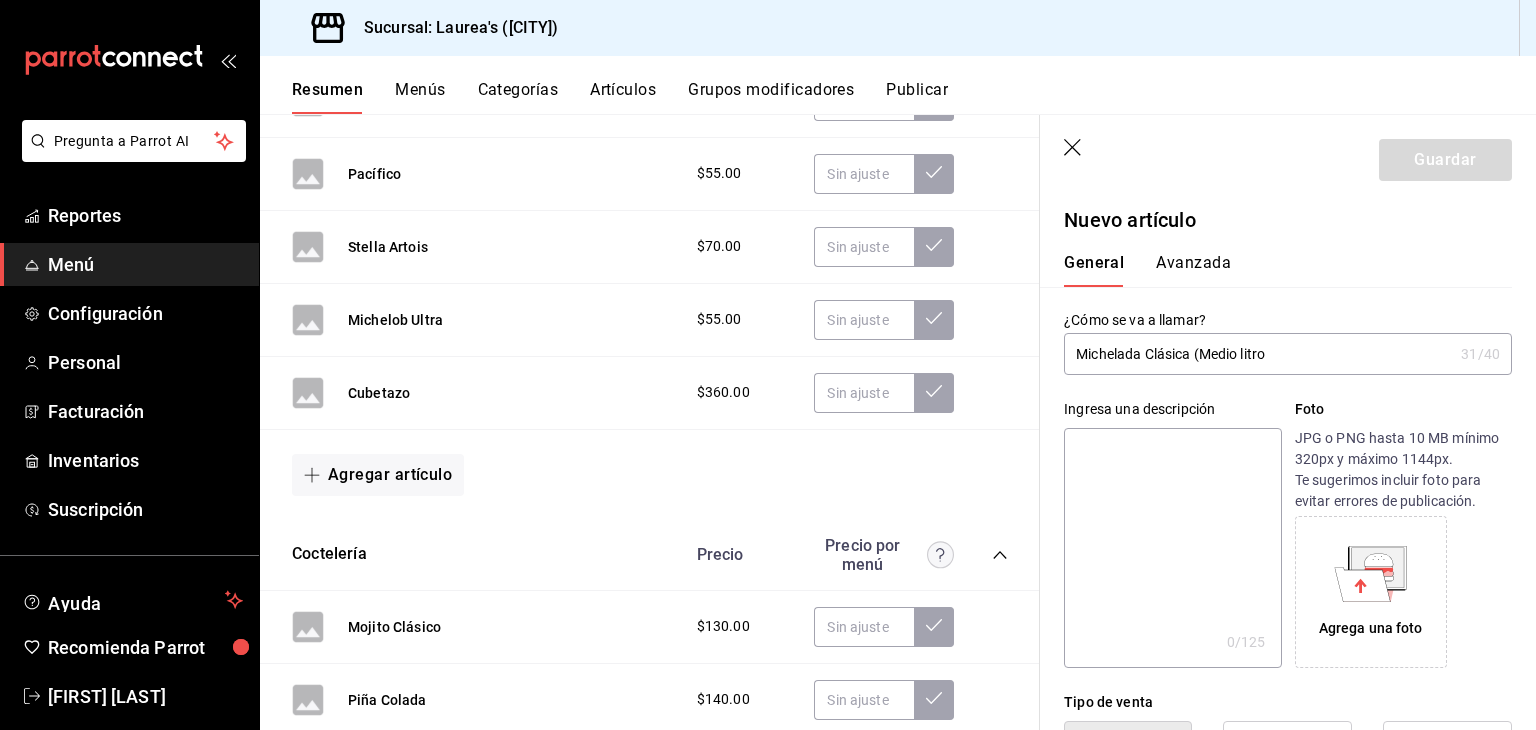 click on "Michelada Clásica (Medio litro" at bounding box center (1258, 354) 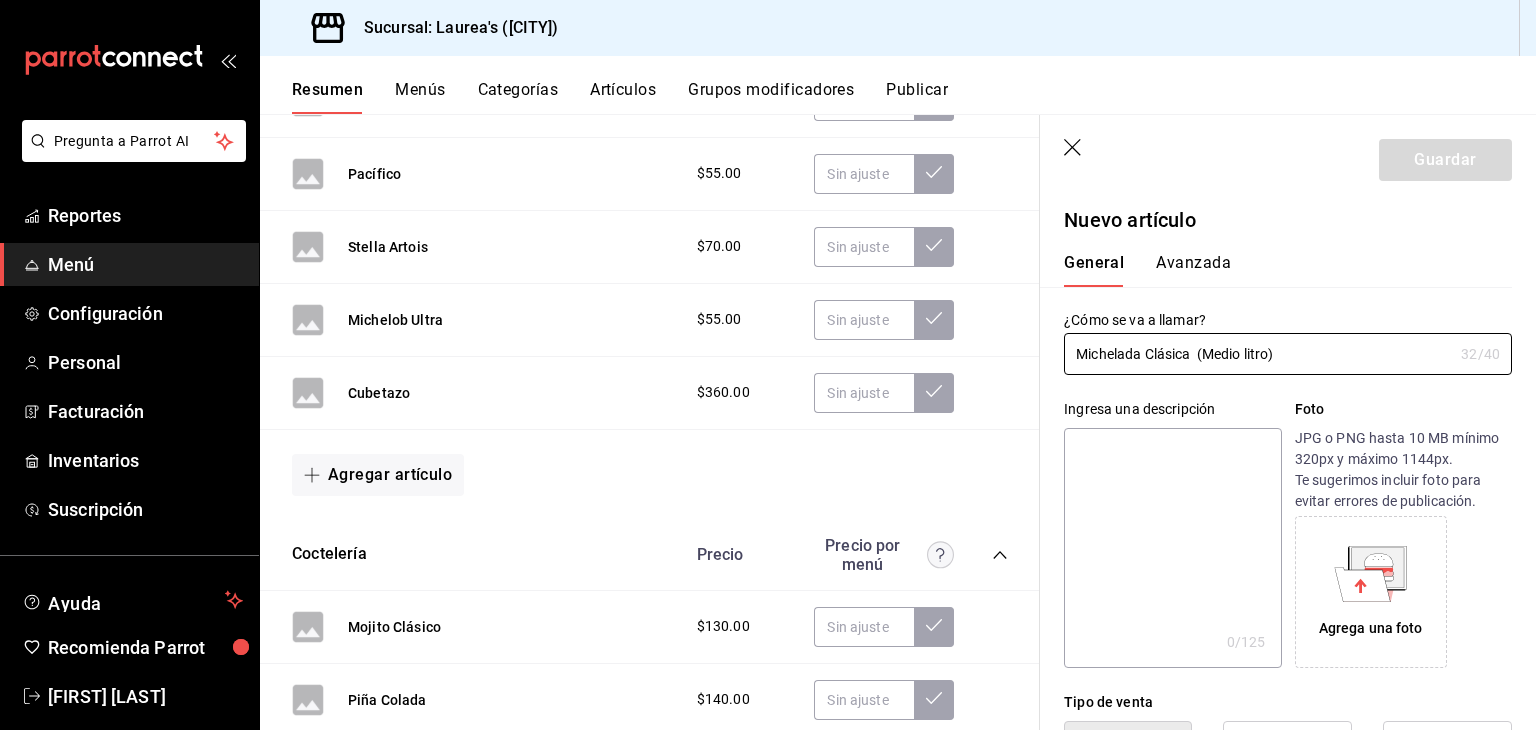 type on "Michelada Clásica  (Medio litro)" 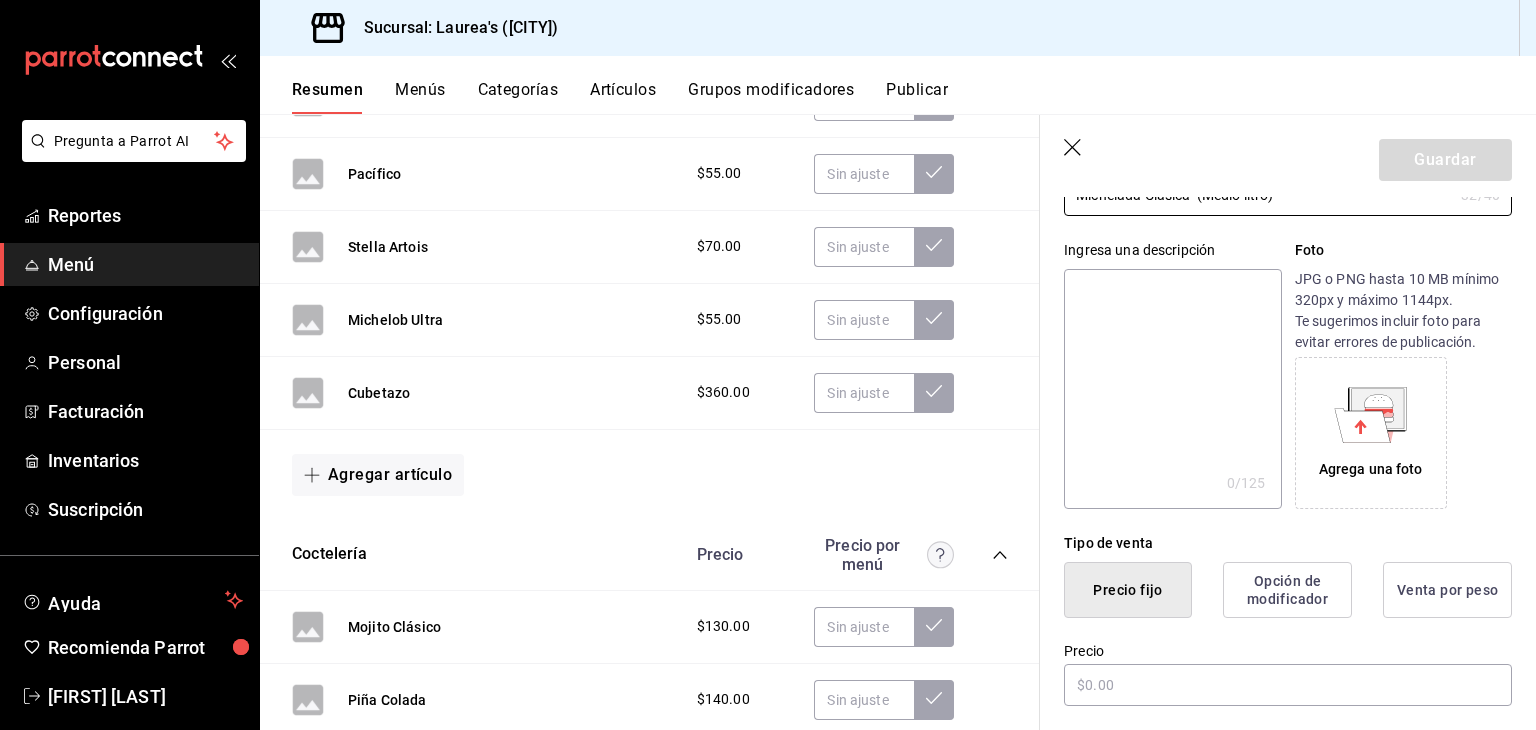 scroll, scrollTop: 200, scrollLeft: 0, axis: vertical 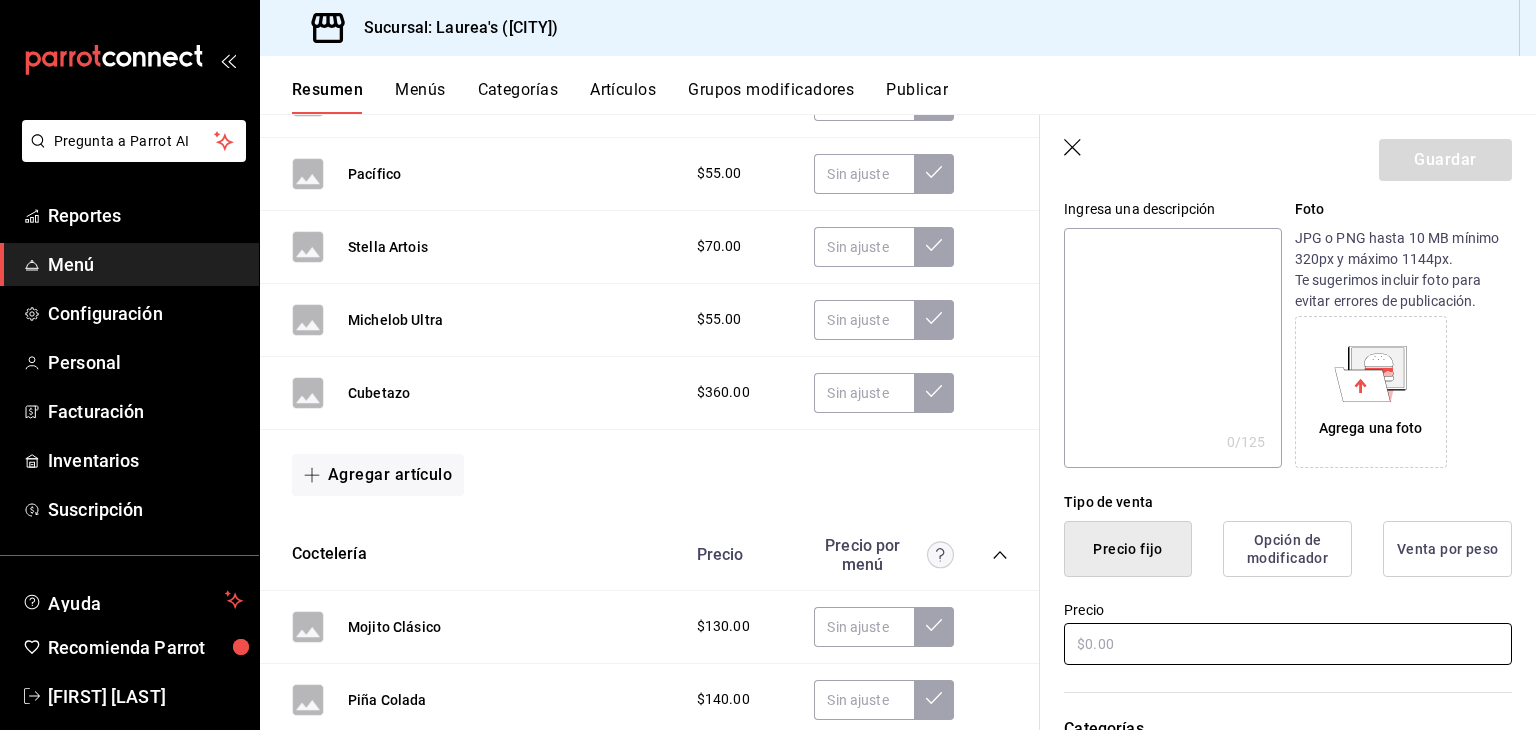 click at bounding box center (1288, 644) 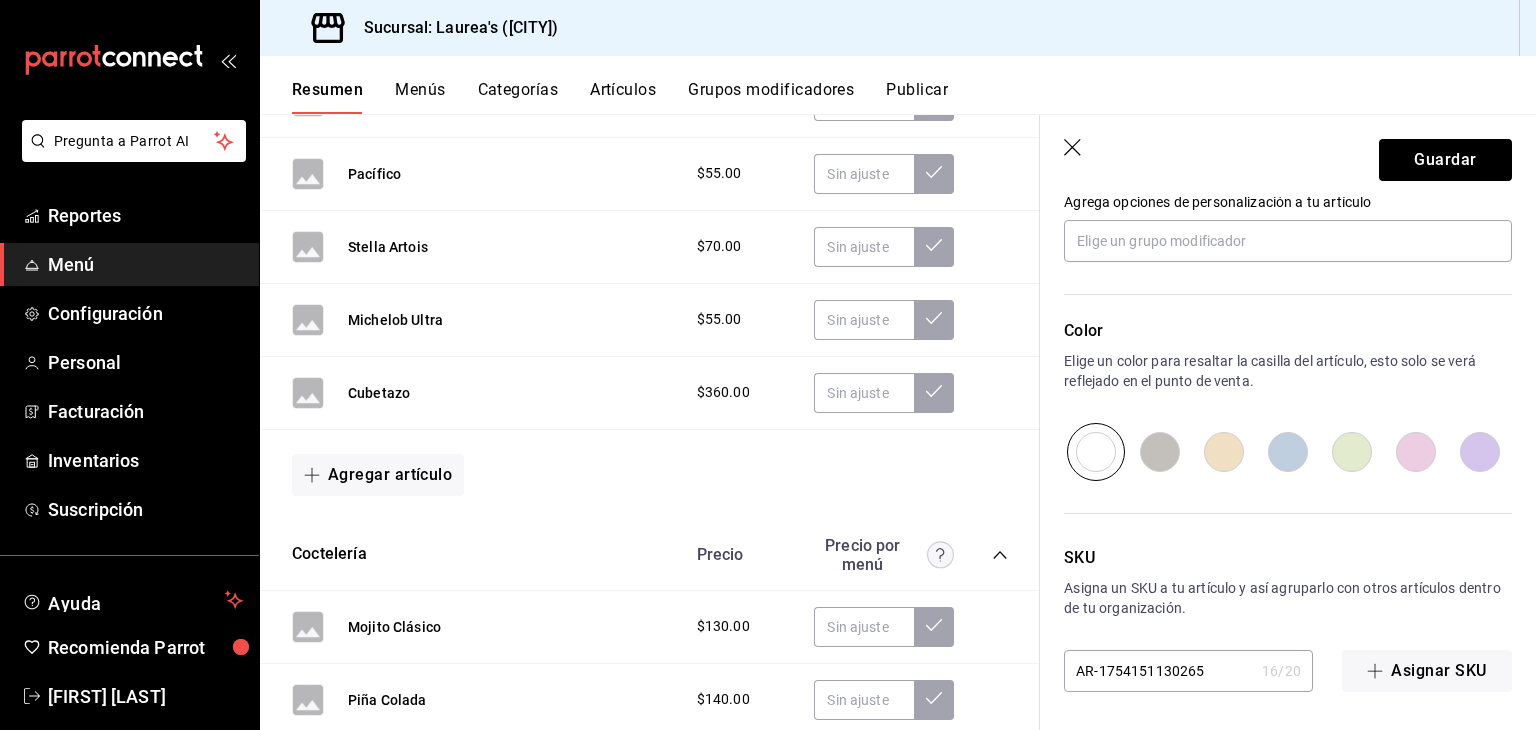 scroll, scrollTop: 934, scrollLeft: 0, axis: vertical 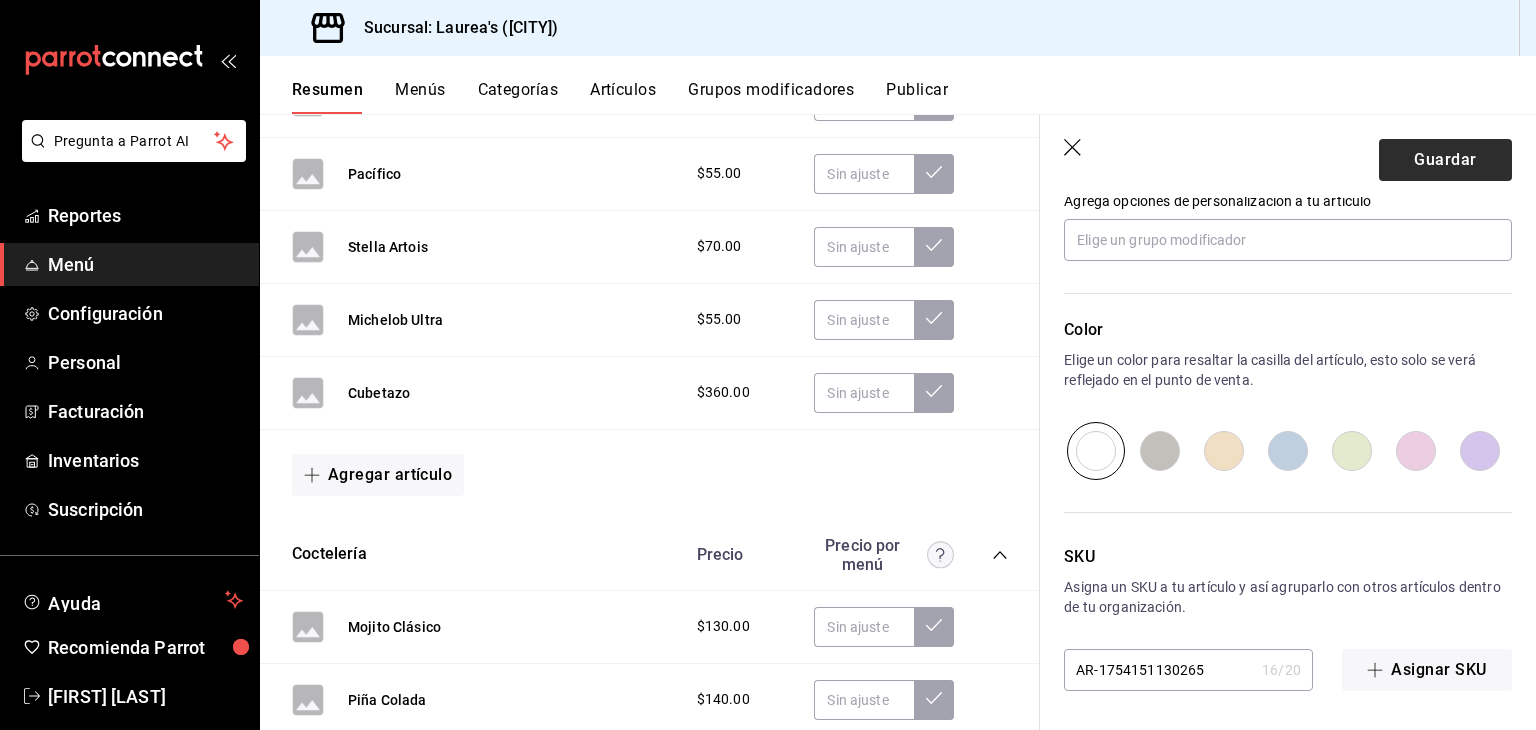 type on "$70.00" 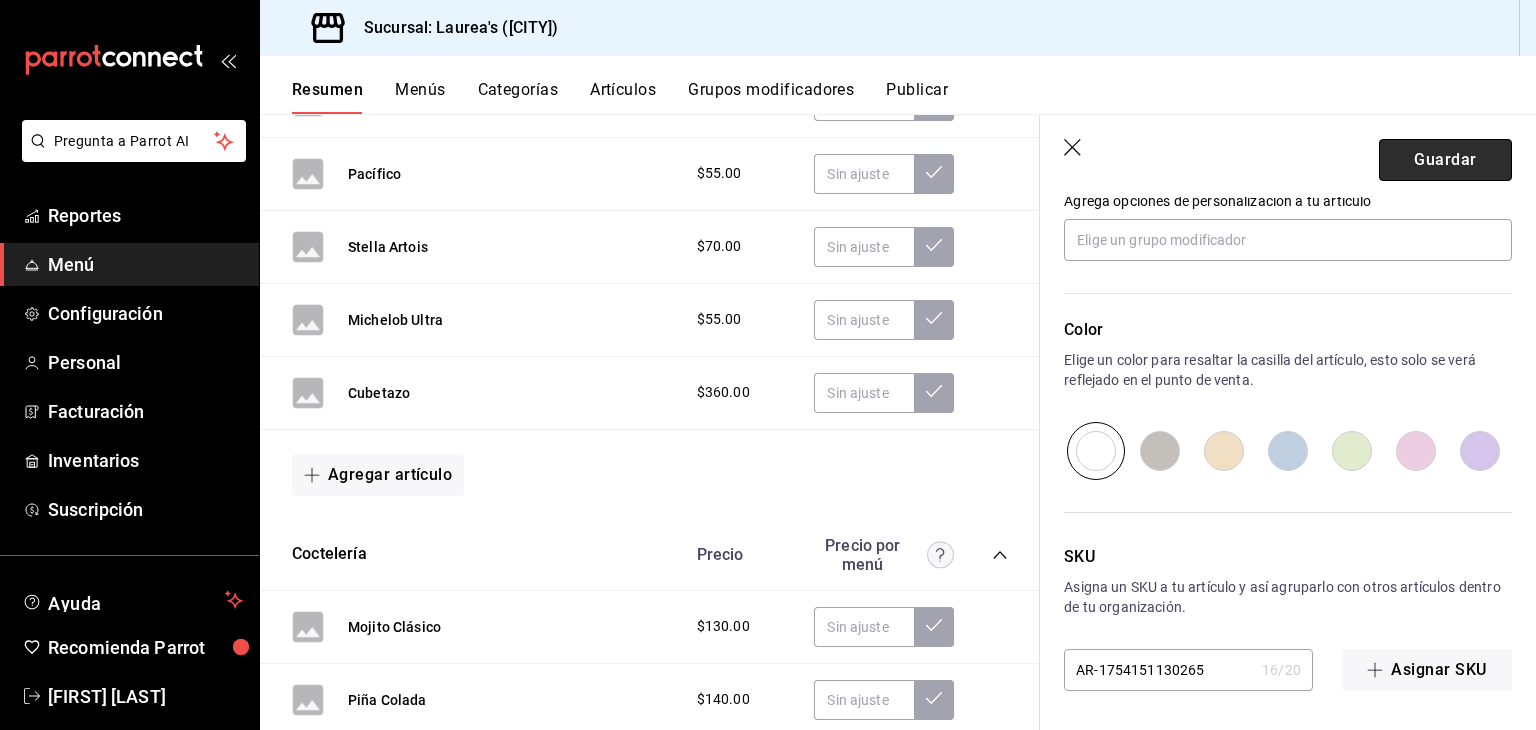 click on "Guardar" at bounding box center (1445, 160) 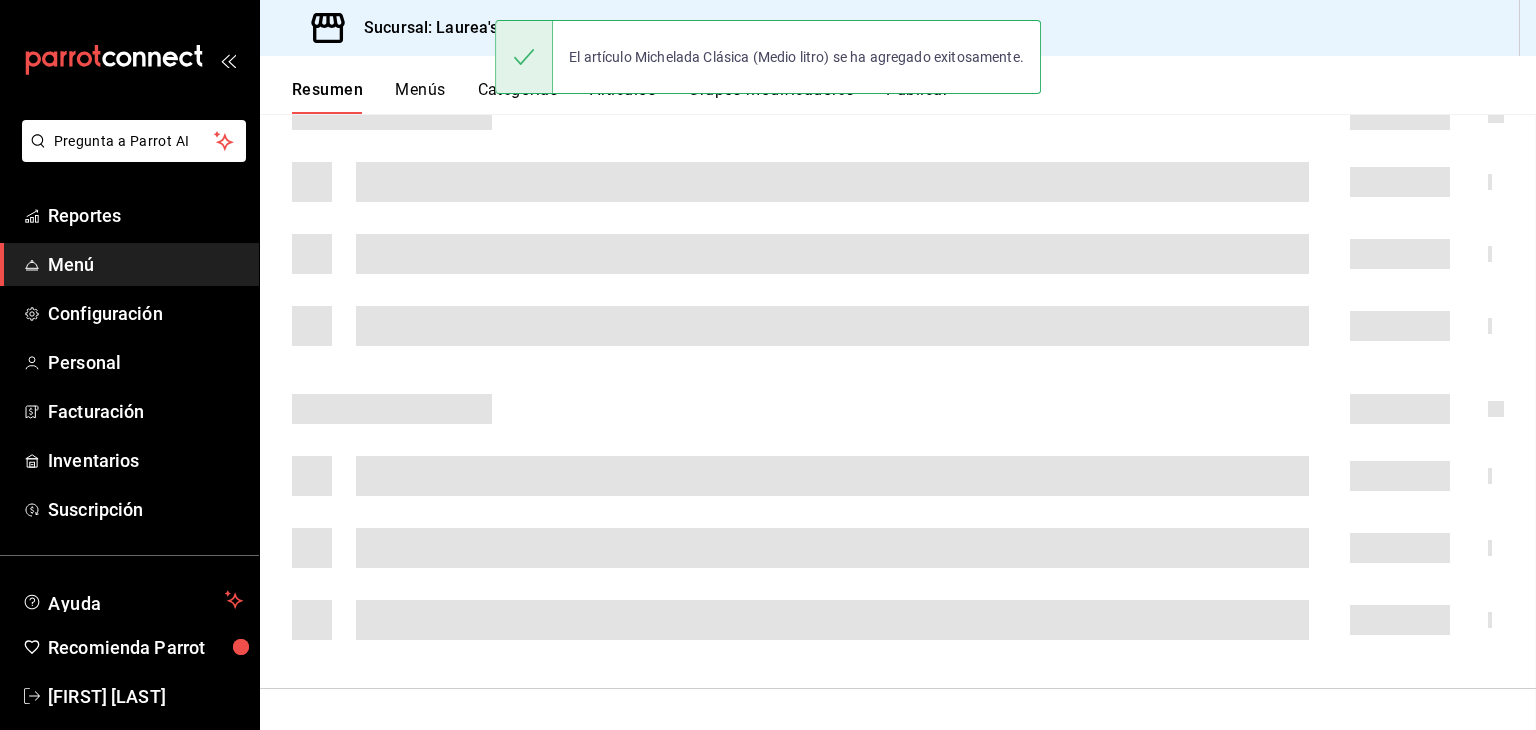 scroll, scrollTop: 0, scrollLeft: 0, axis: both 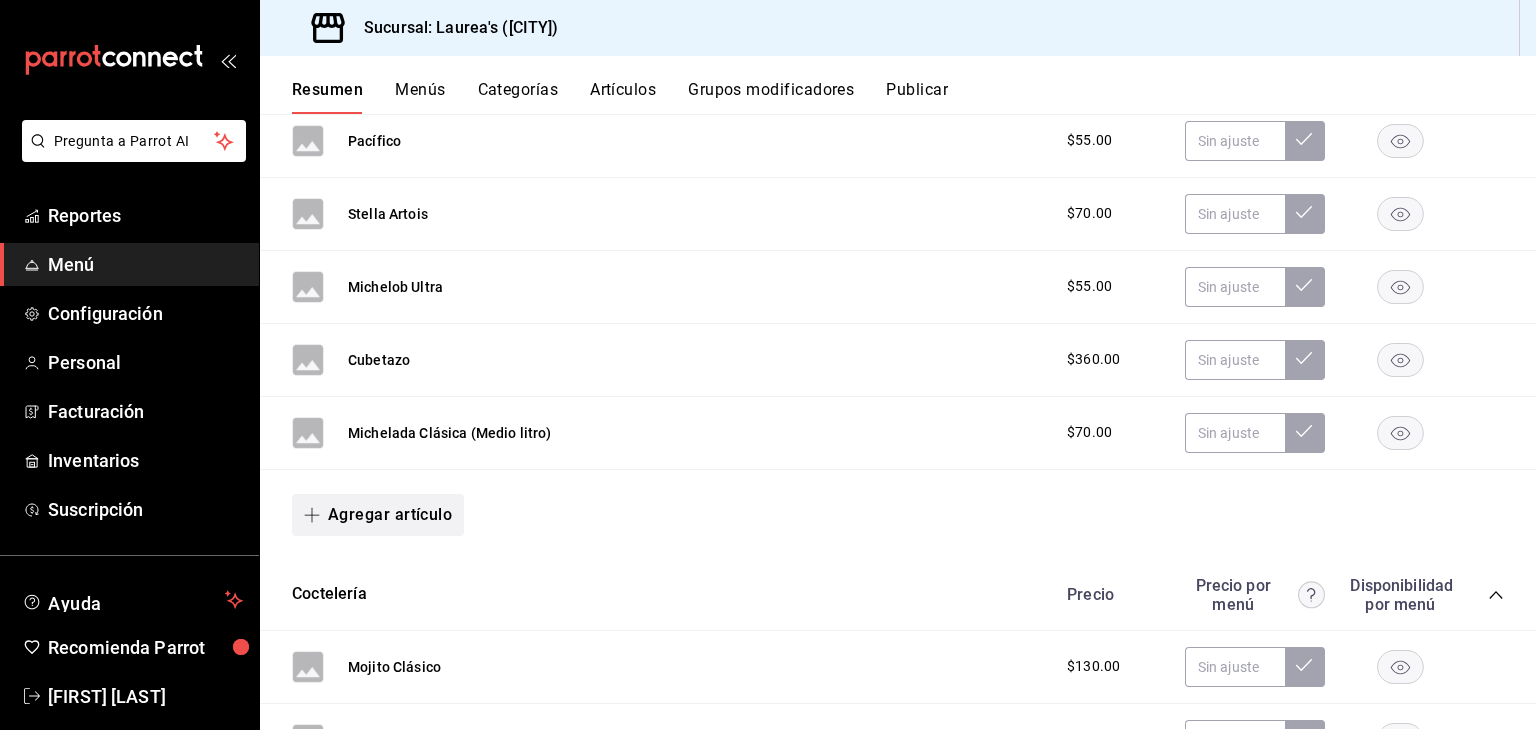 click on "Agregar artículo" at bounding box center (378, 515) 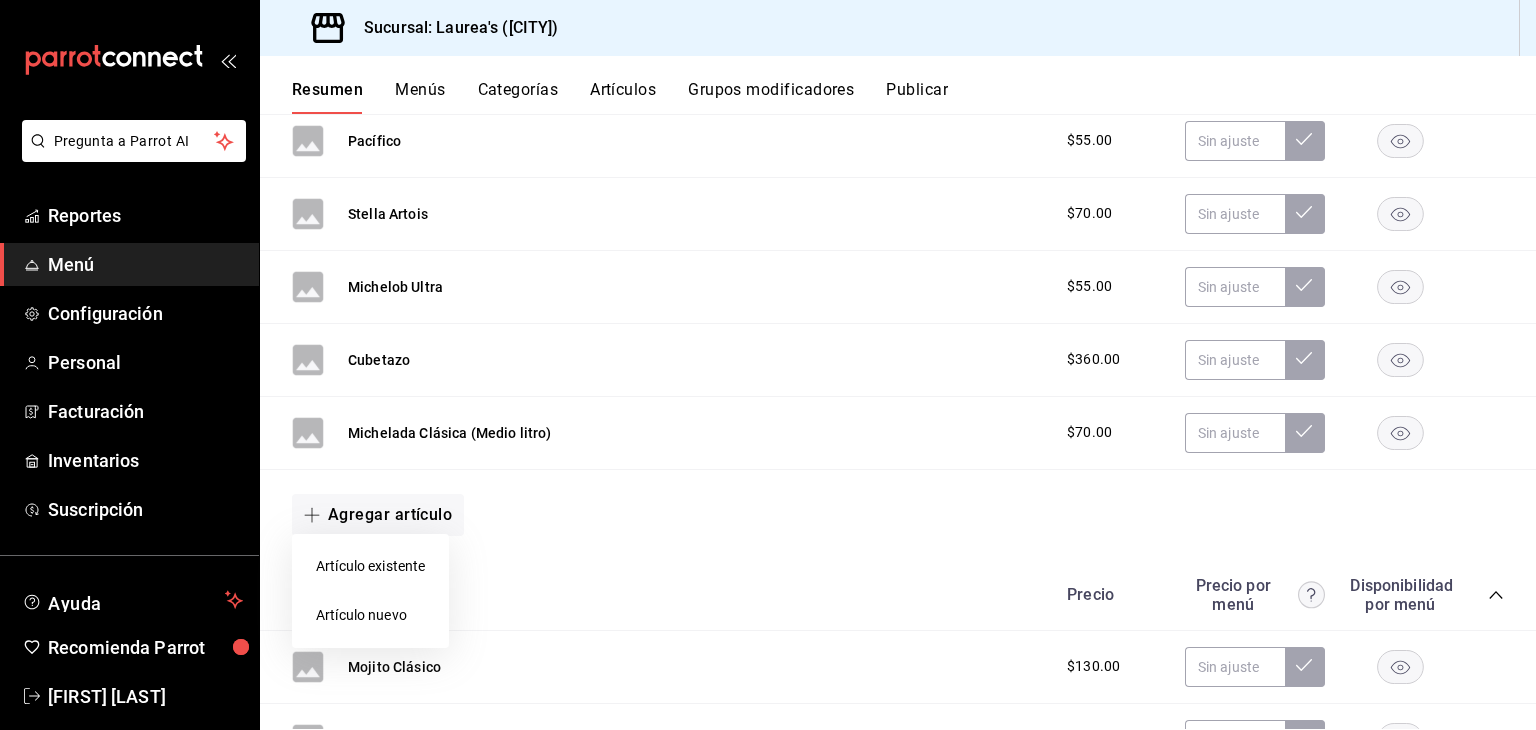 click on "Artículo nuevo" at bounding box center (370, 615) 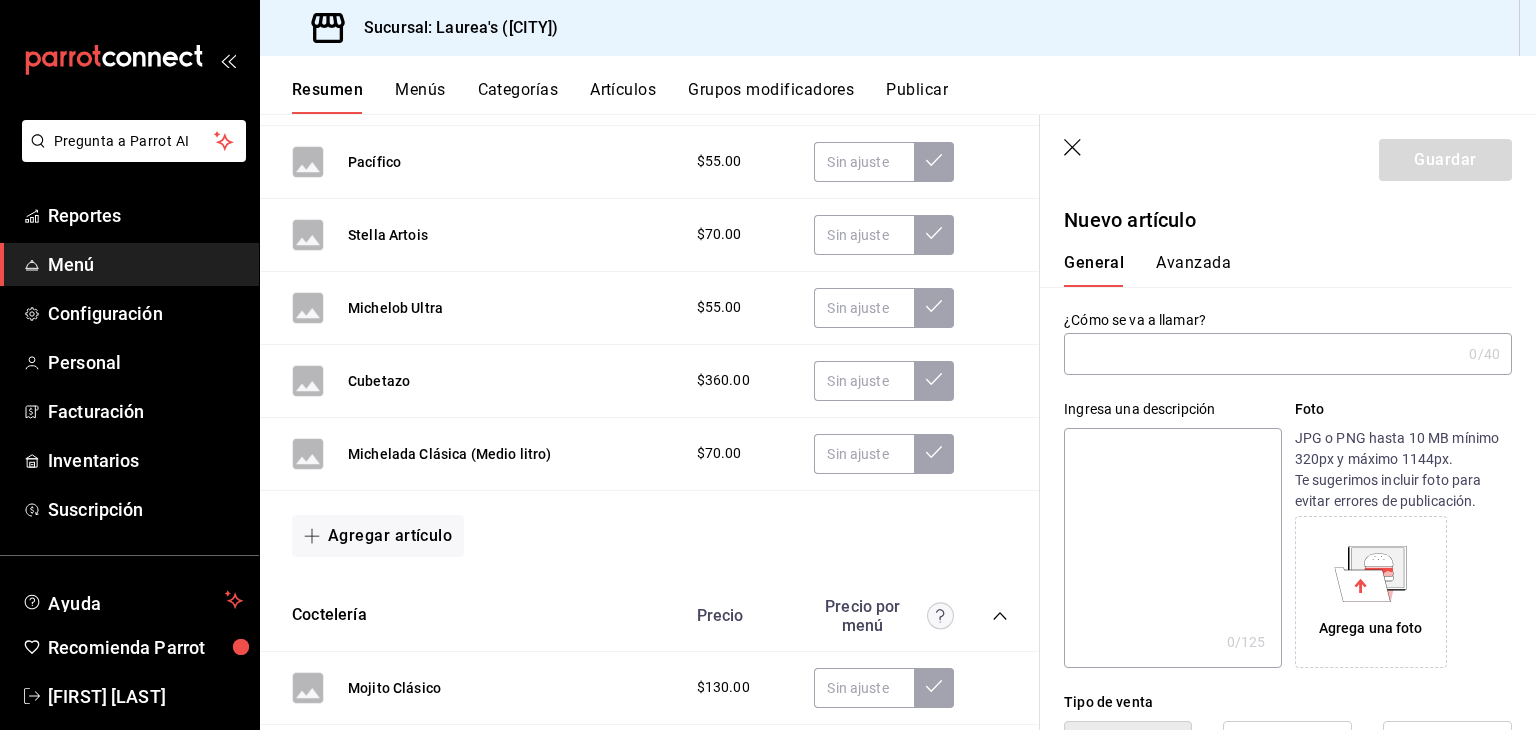 paste on "Michelada Clásica" 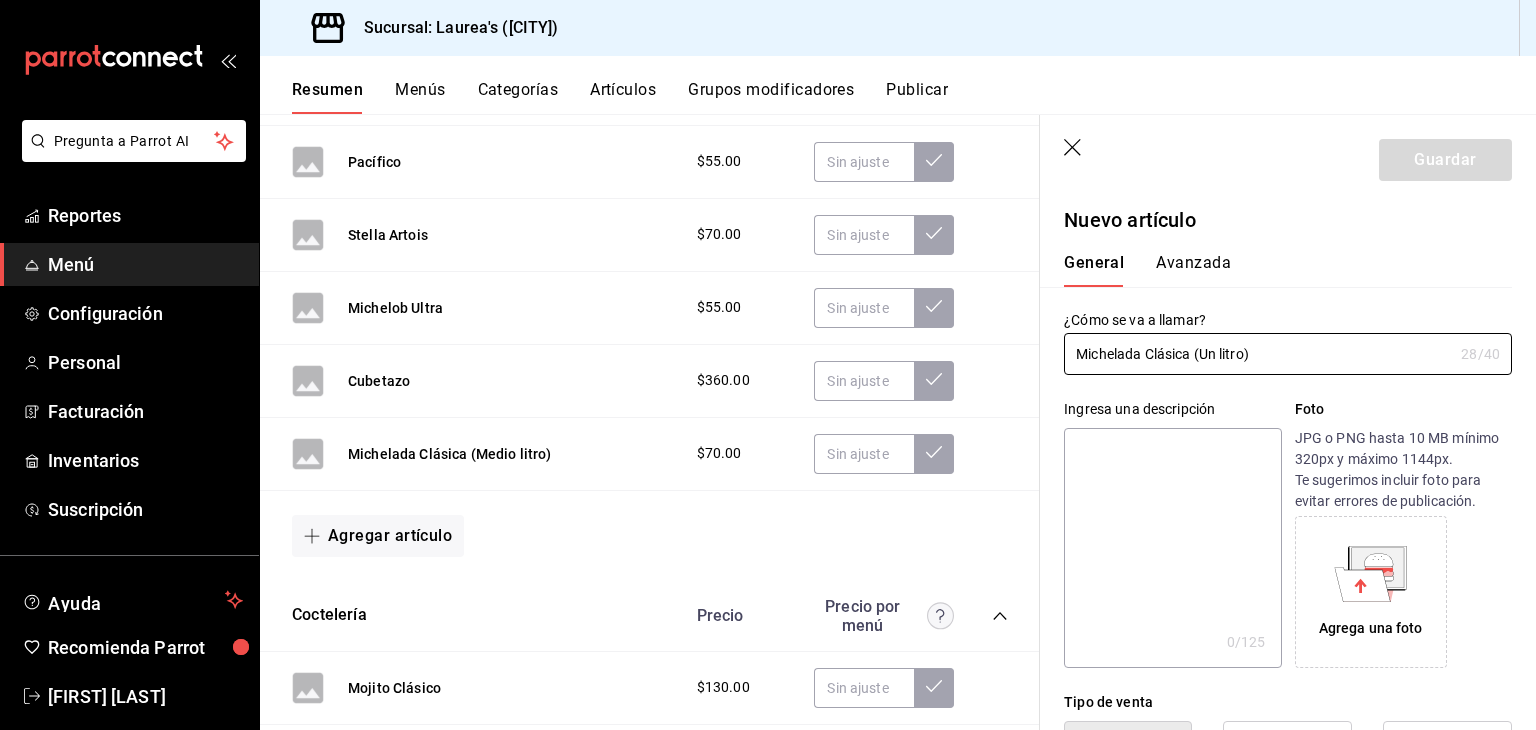 type on "Michelada Clásica (Un litro)" 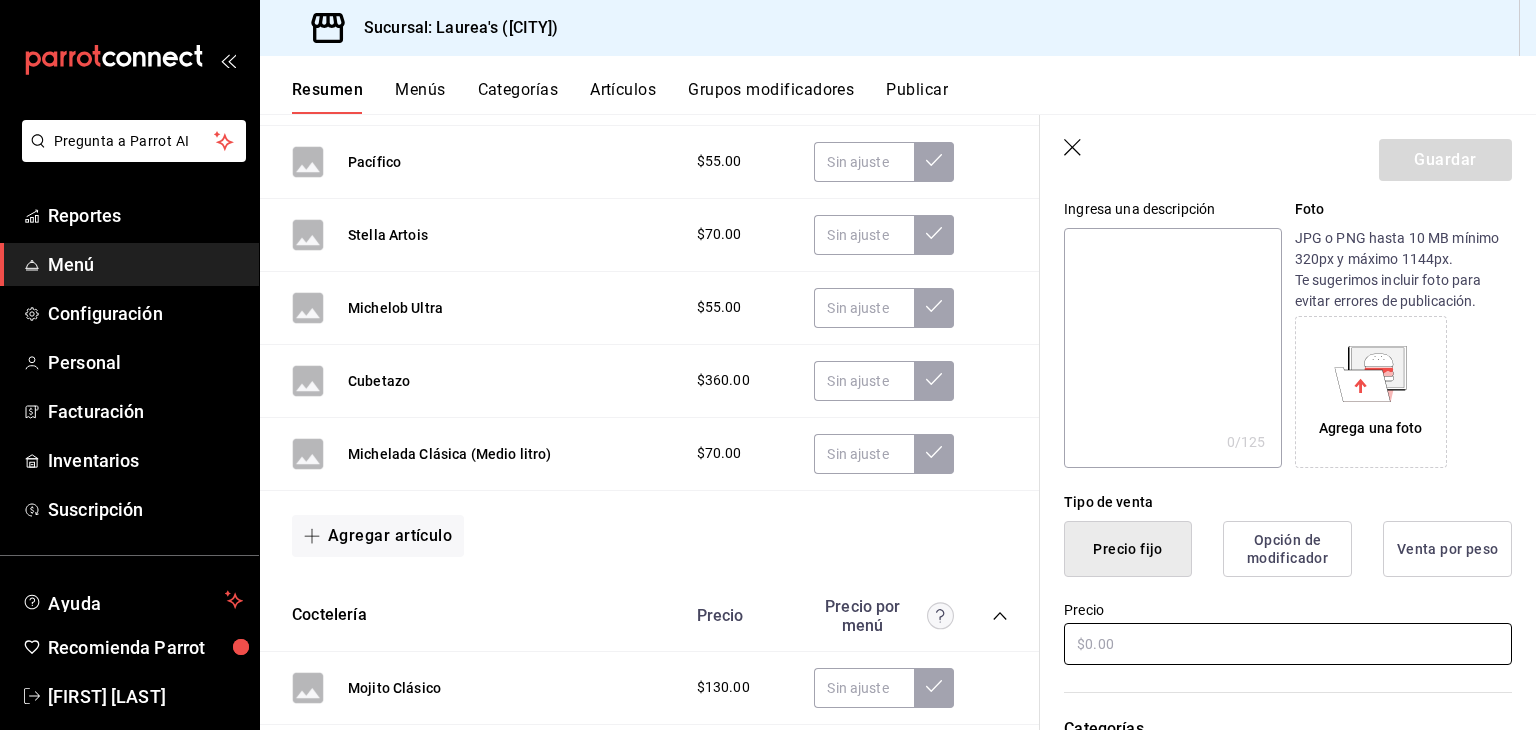 click at bounding box center [1288, 644] 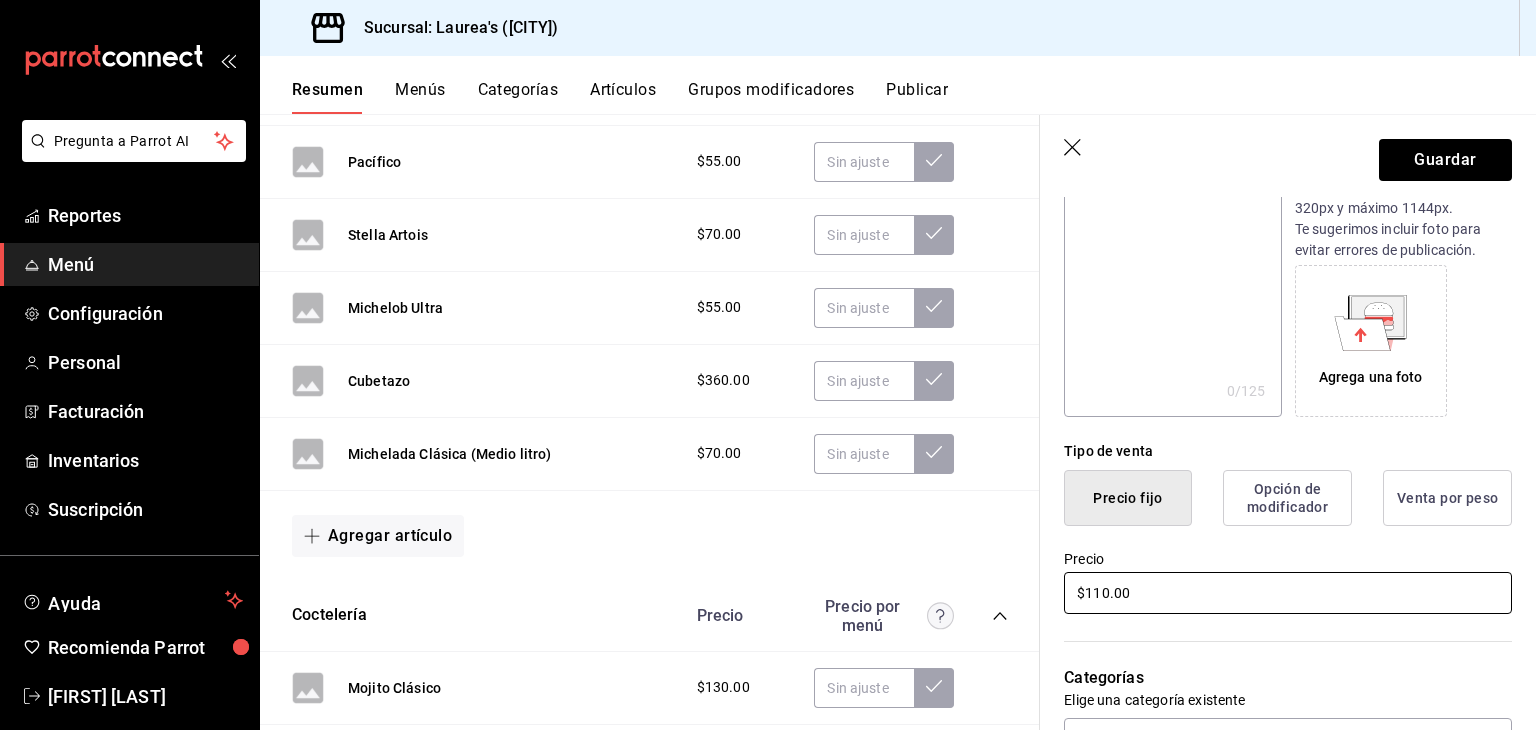 scroll, scrollTop: 0, scrollLeft: 0, axis: both 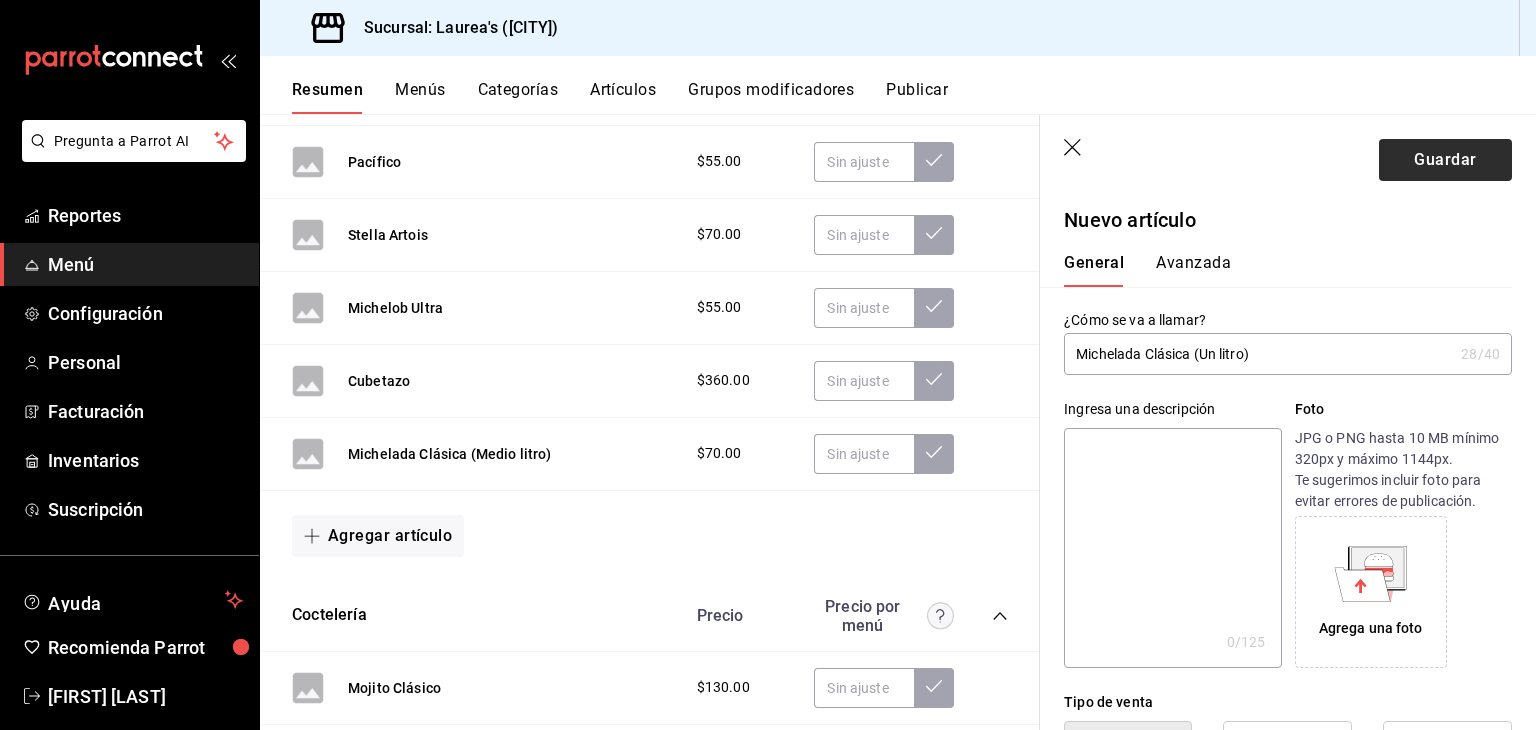 type on "$110.00" 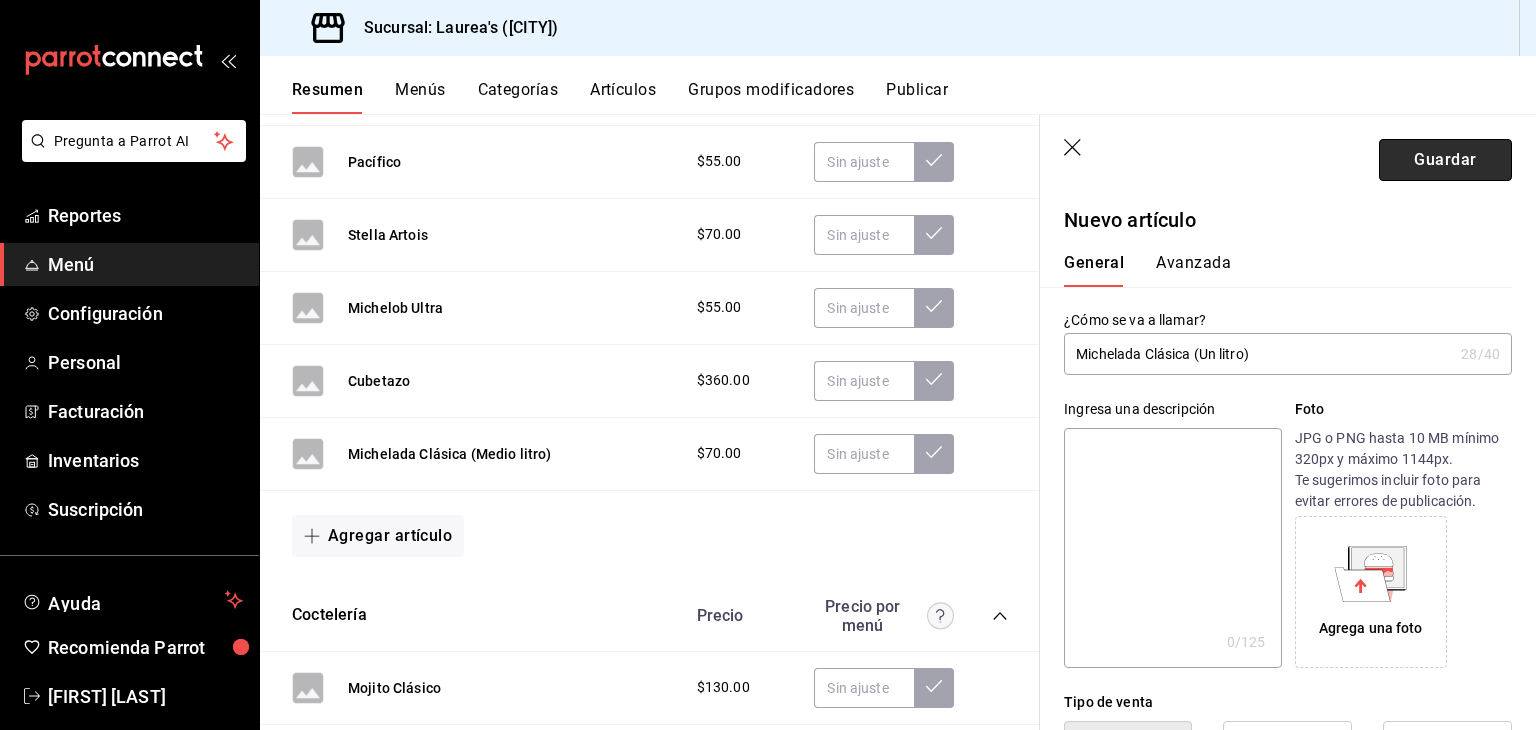 click on "Guardar" at bounding box center (1445, 160) 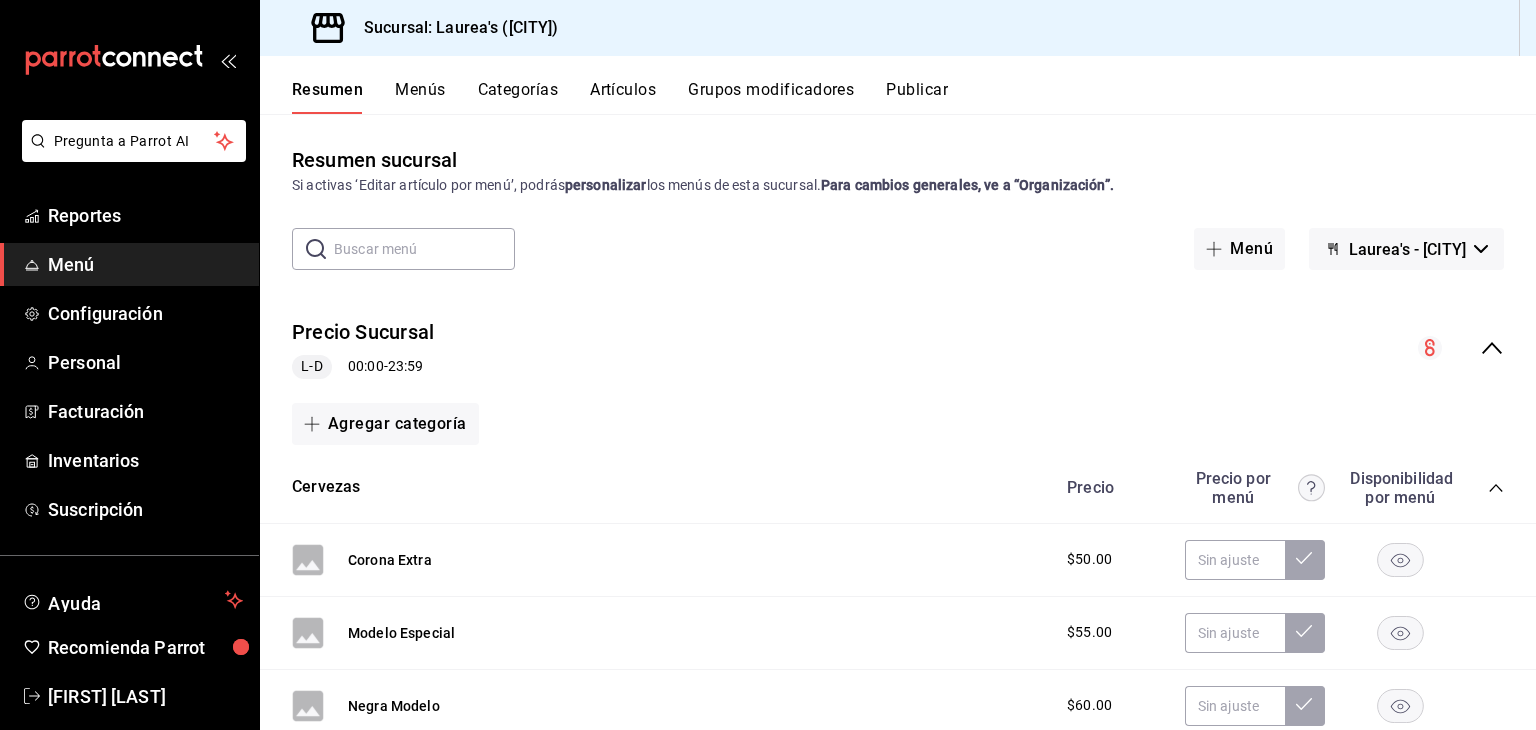 scroll, scrollTop: 0, scrollLeft: 0, axis: both 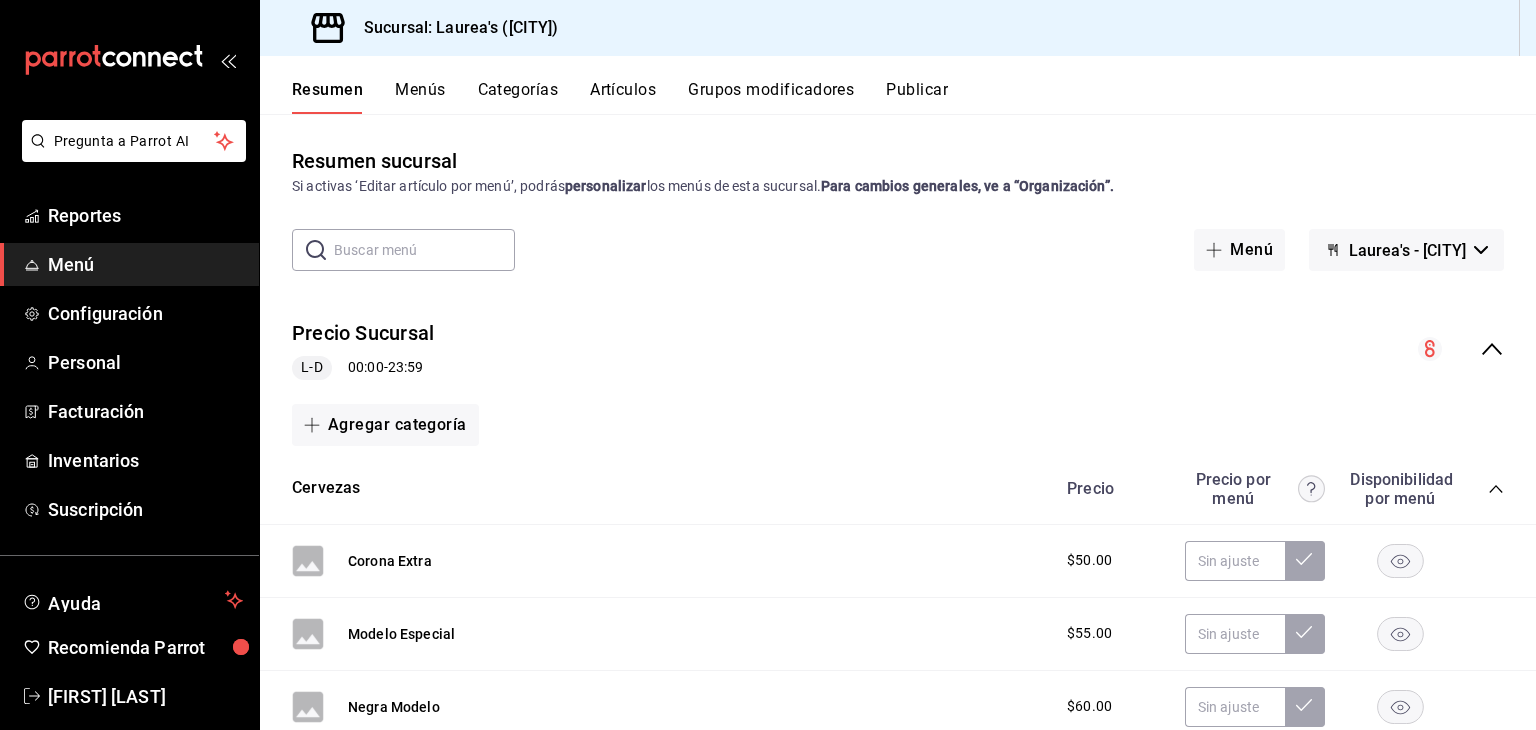 click on "Artículos" at bounding box center [623, 97] 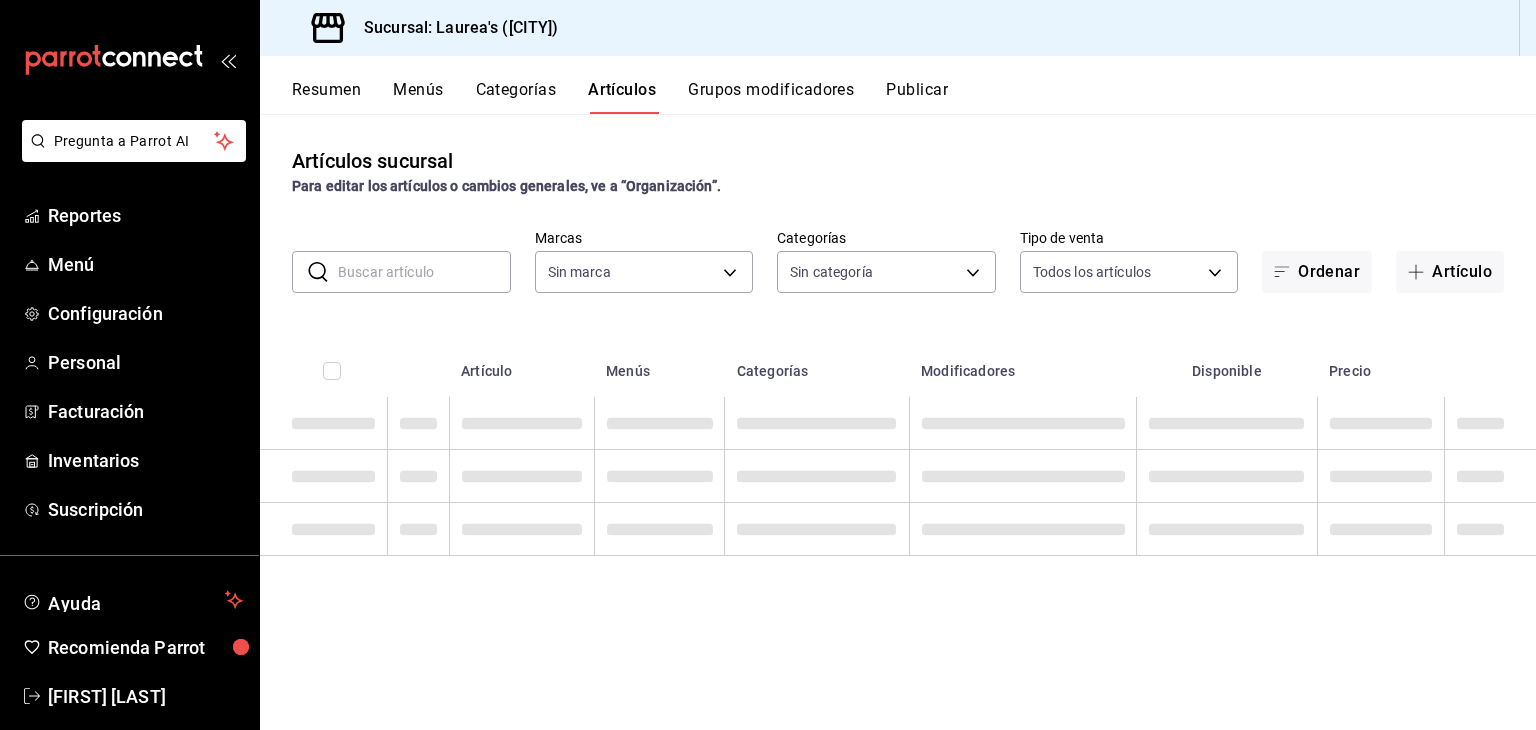 type on "[UUID]" 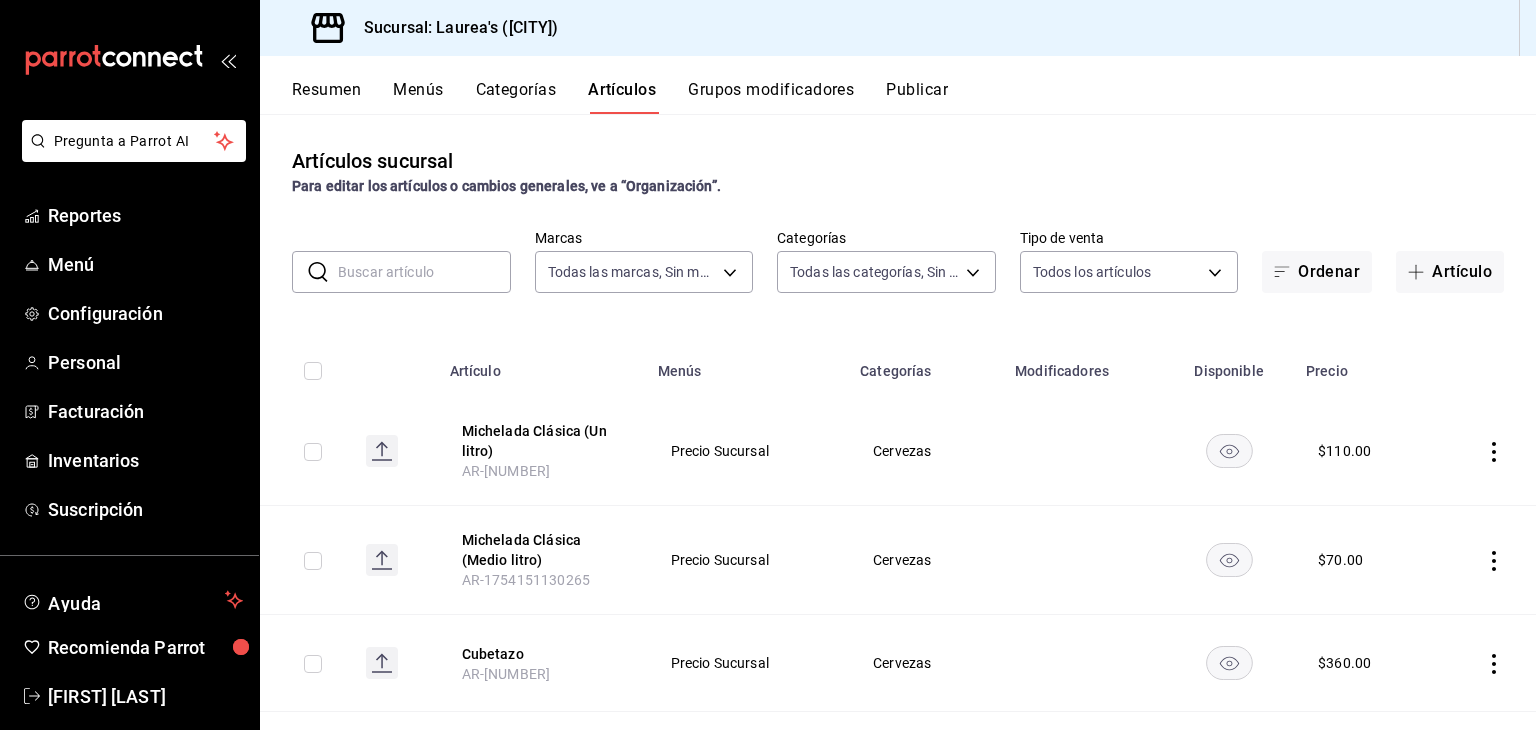 type on "[UUID]" 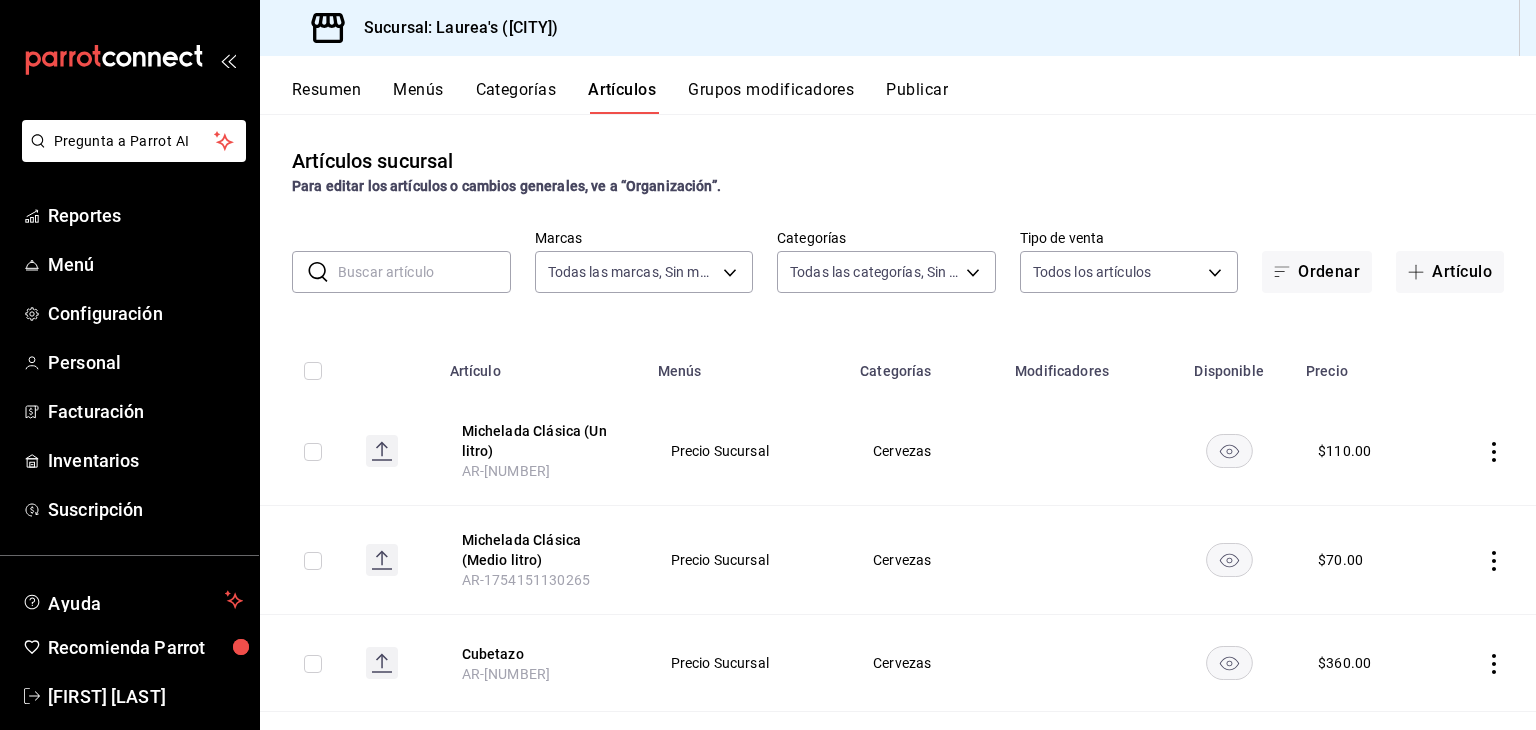 click at bounding box center (424, 272) 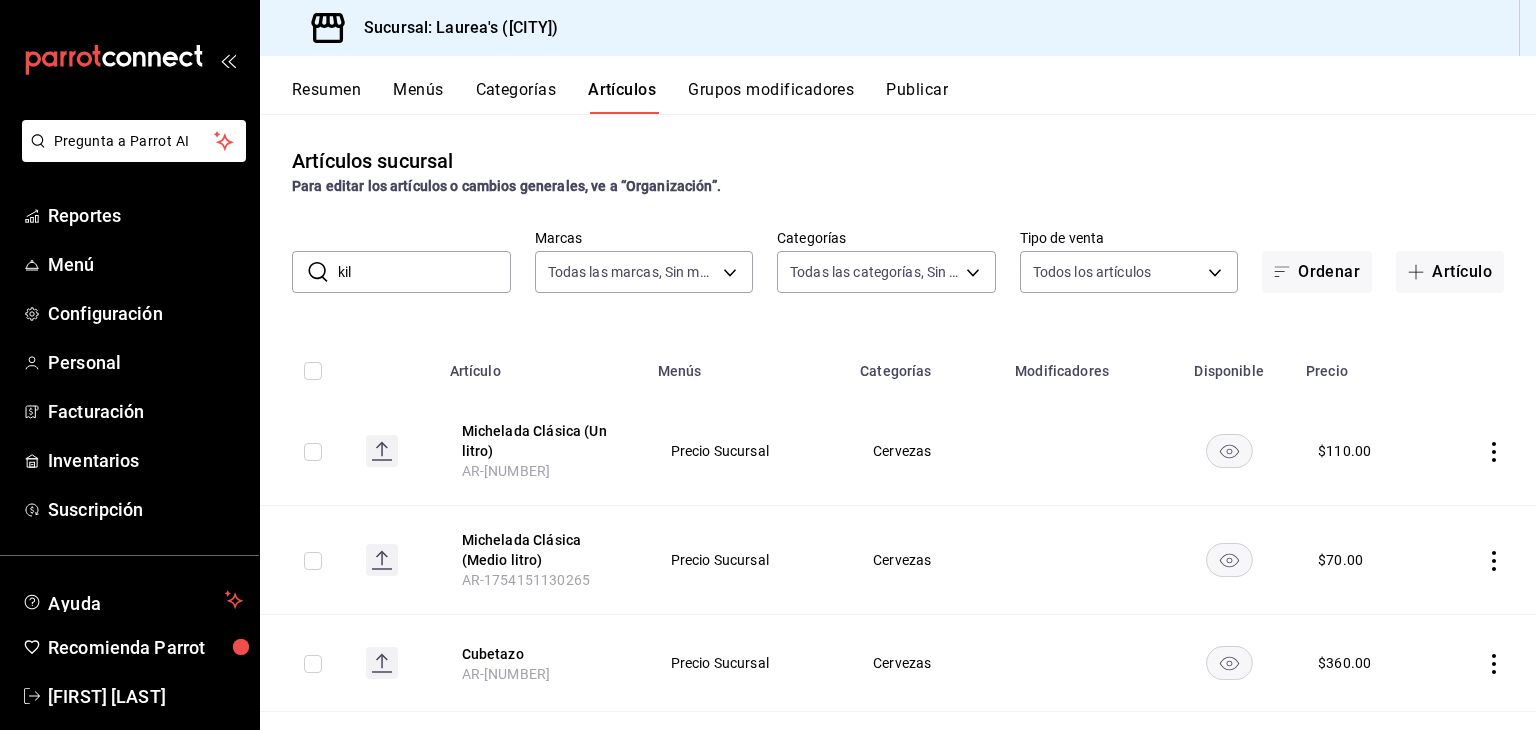 type on "kilo" 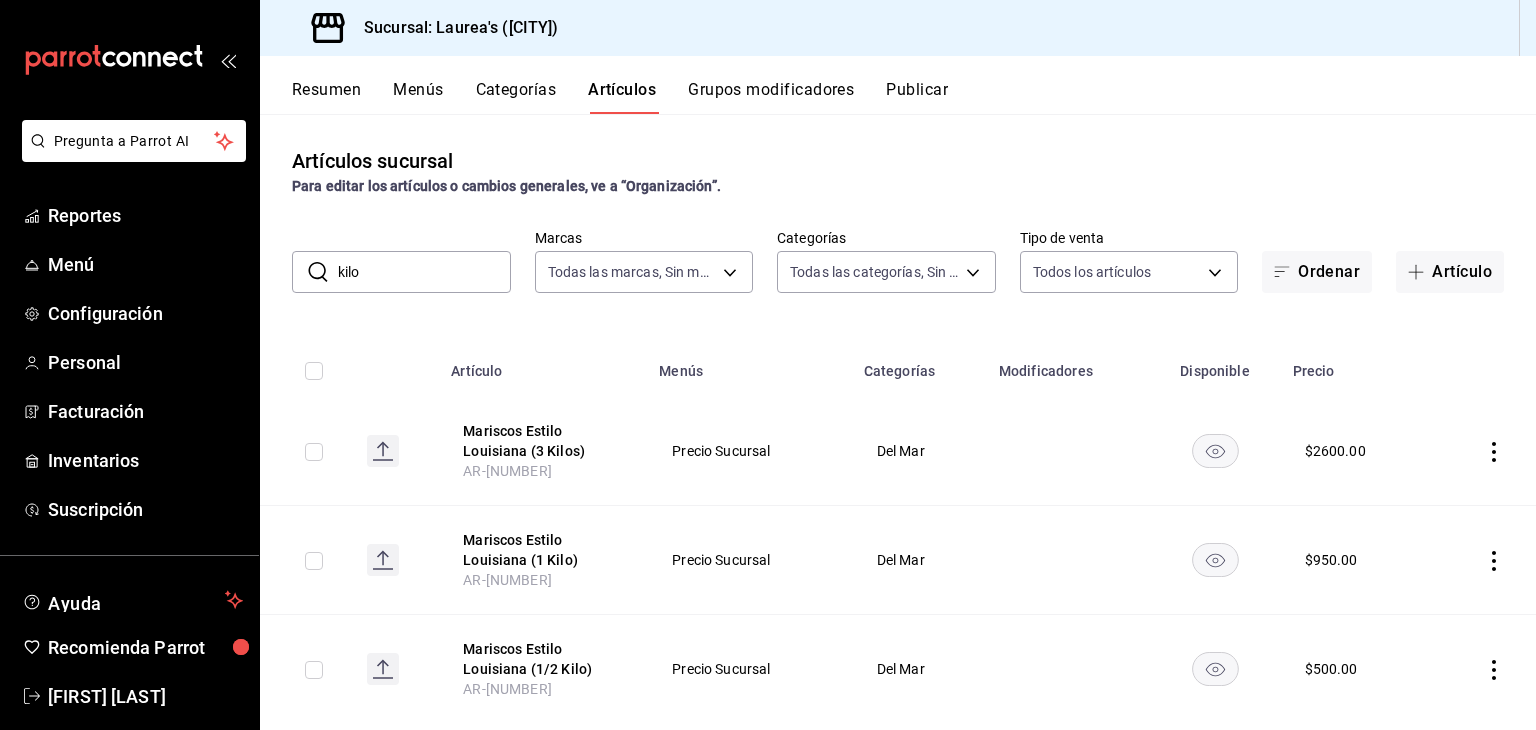 drag, startPoint x: 409, startPoint y: 286, endPoint x: 327, endPoint y: 282, distance: 82.0975 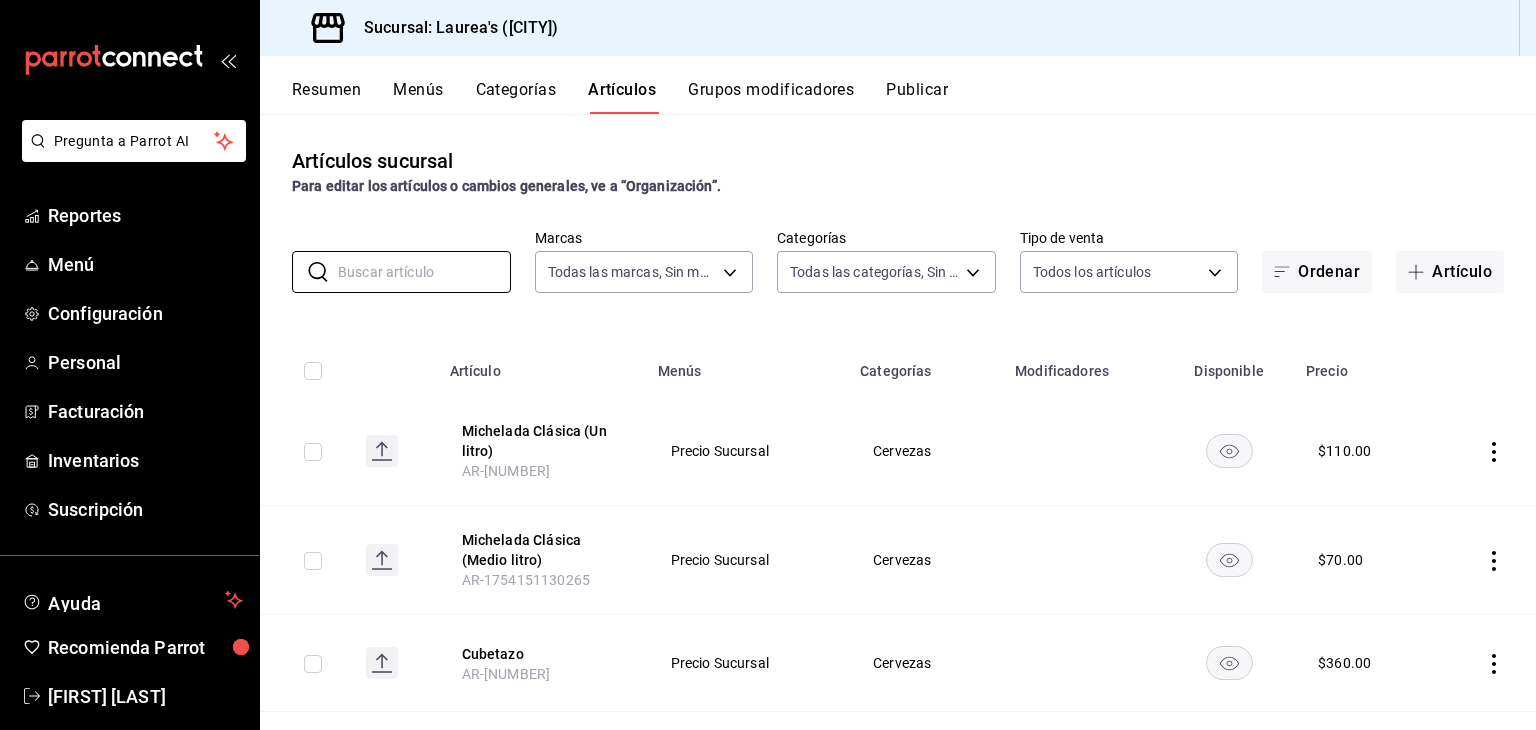 click at bounding box center [1484, 451] 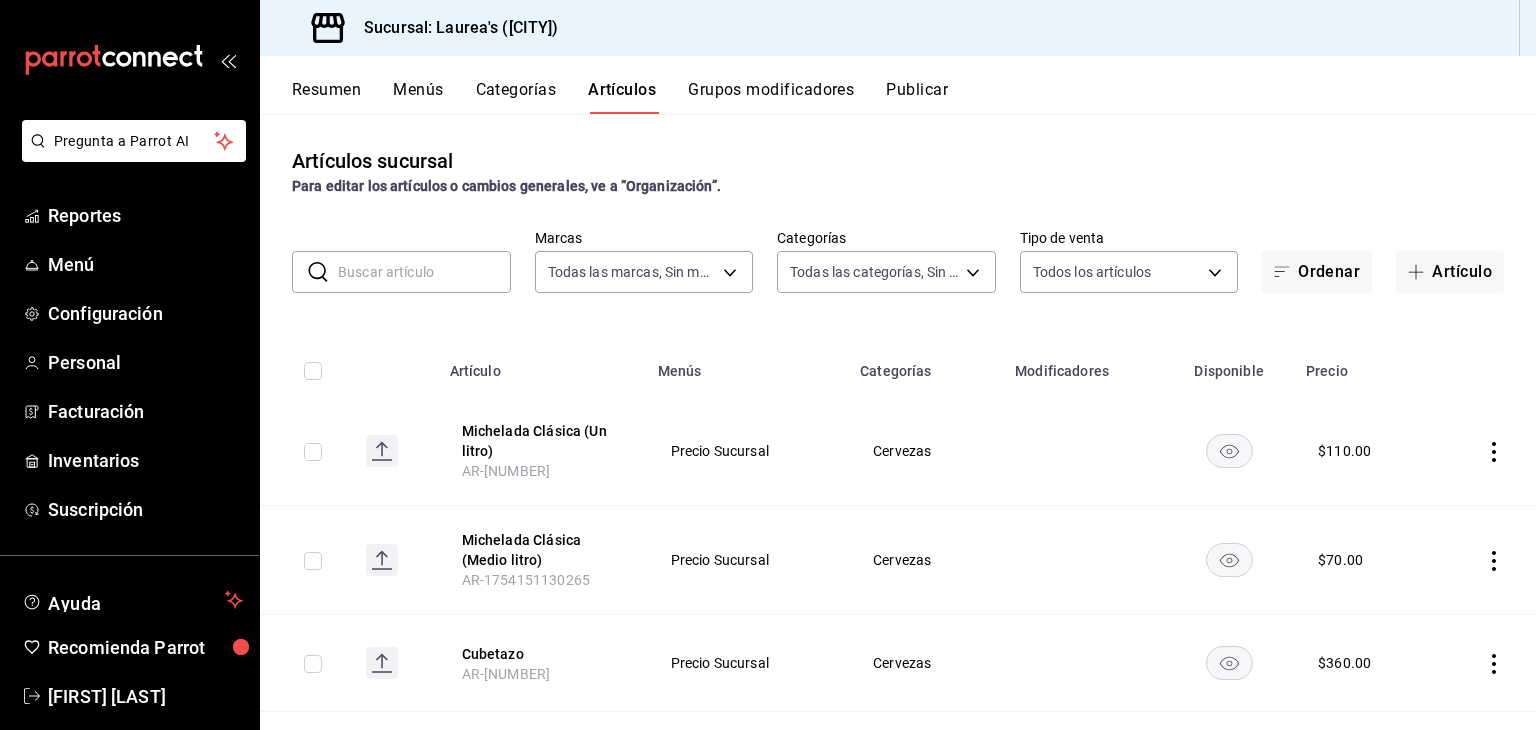 click 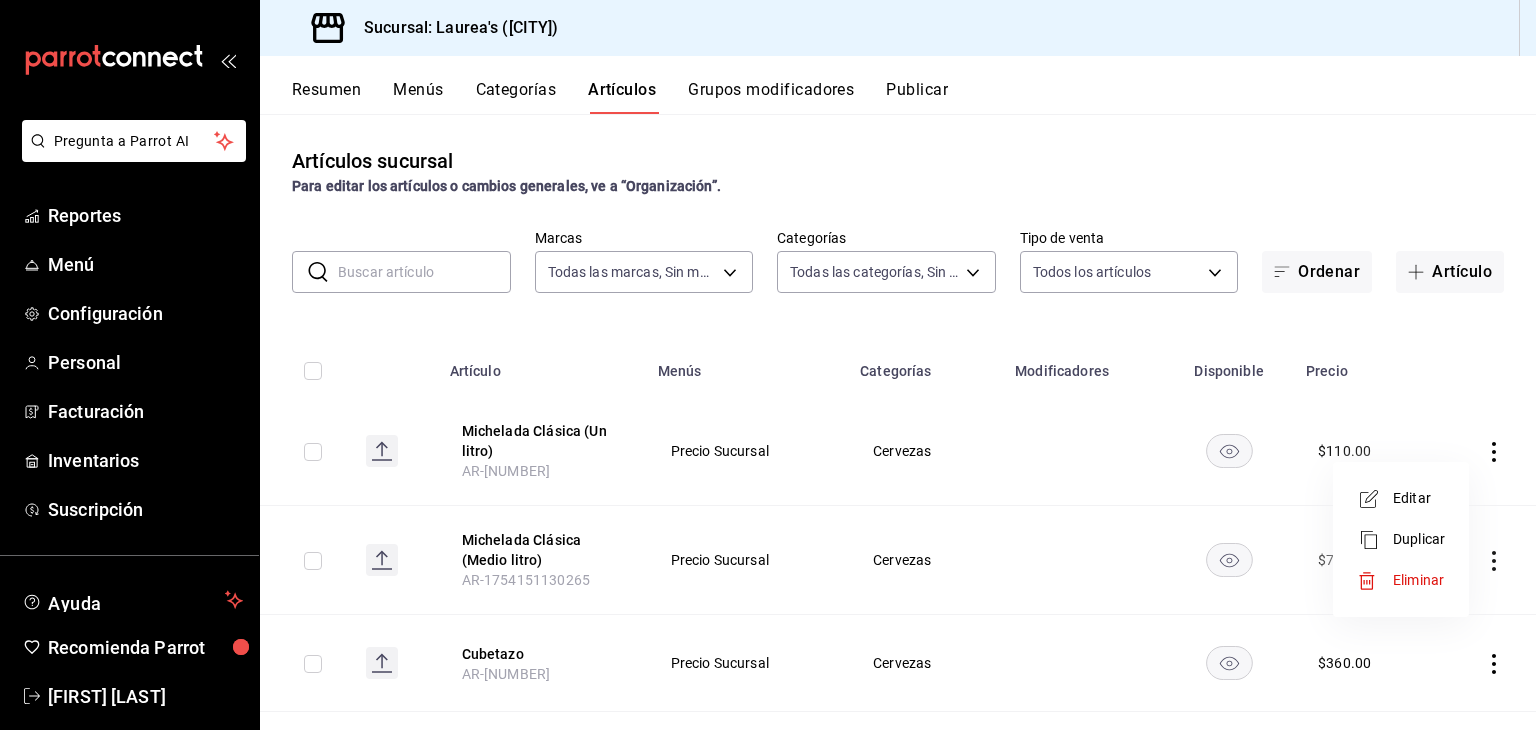 click on "Editar" at bounding box center (1419, 498) 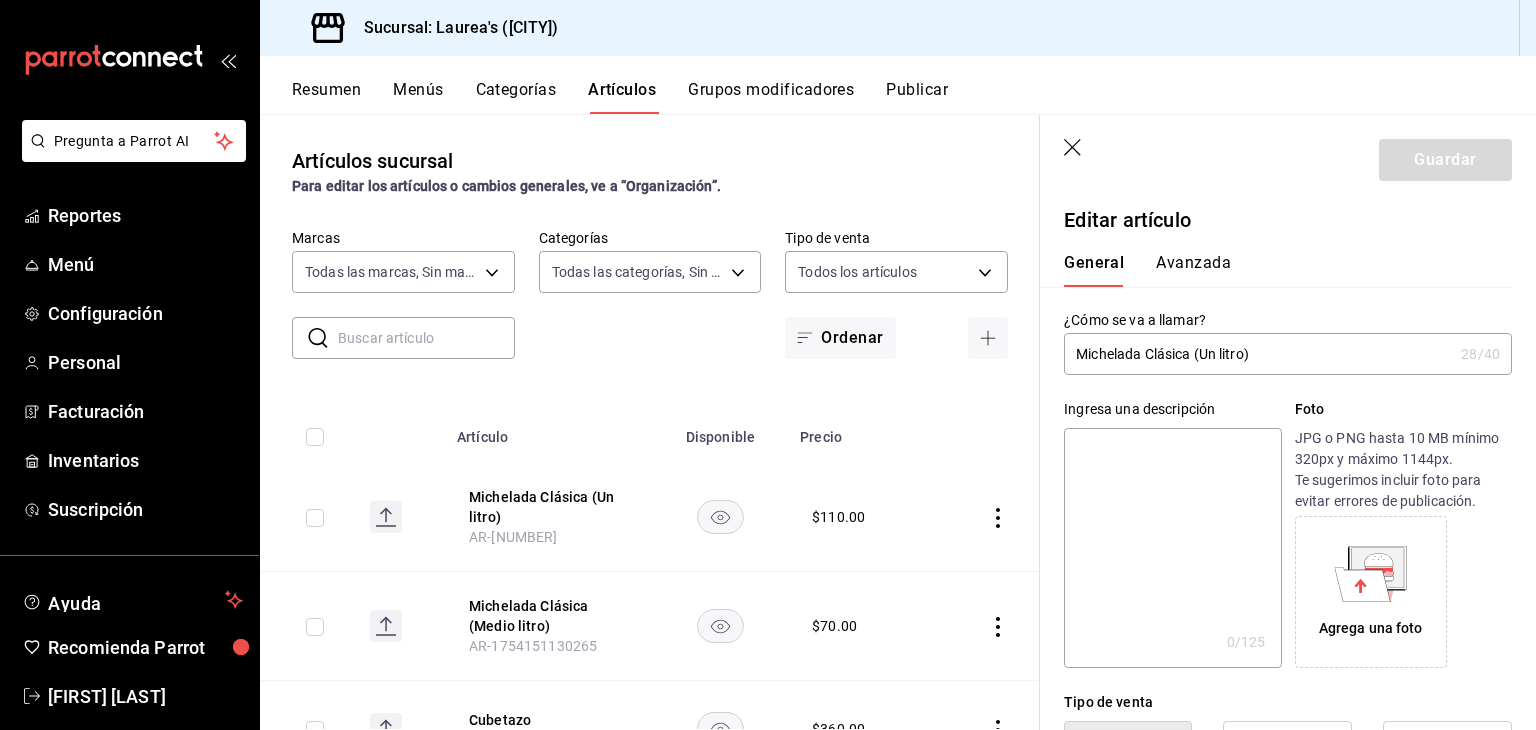 type on "$110.00" 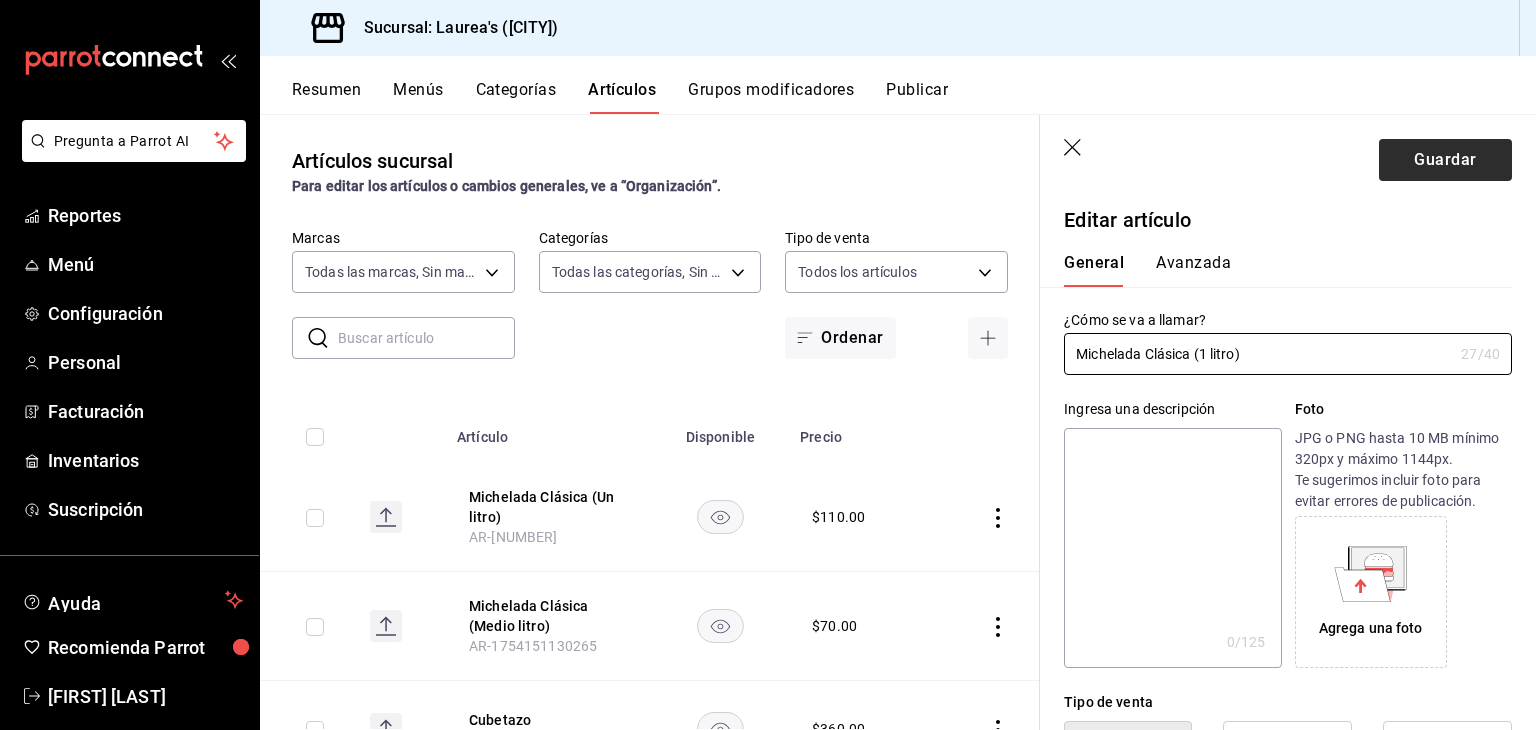 type on "Michelada Clásica (1 litro)" 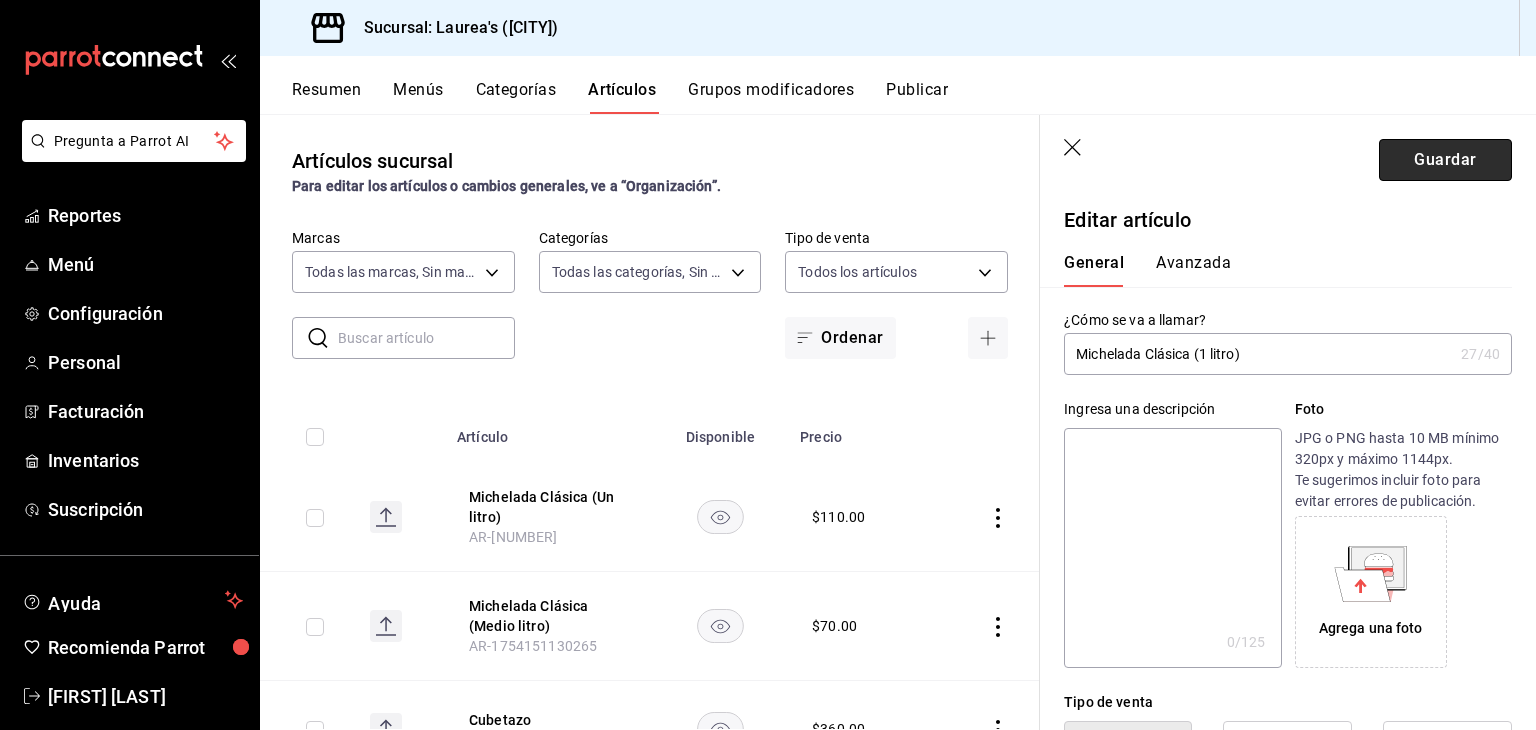 click on "Guardar" at bounding box center (1445, 160) 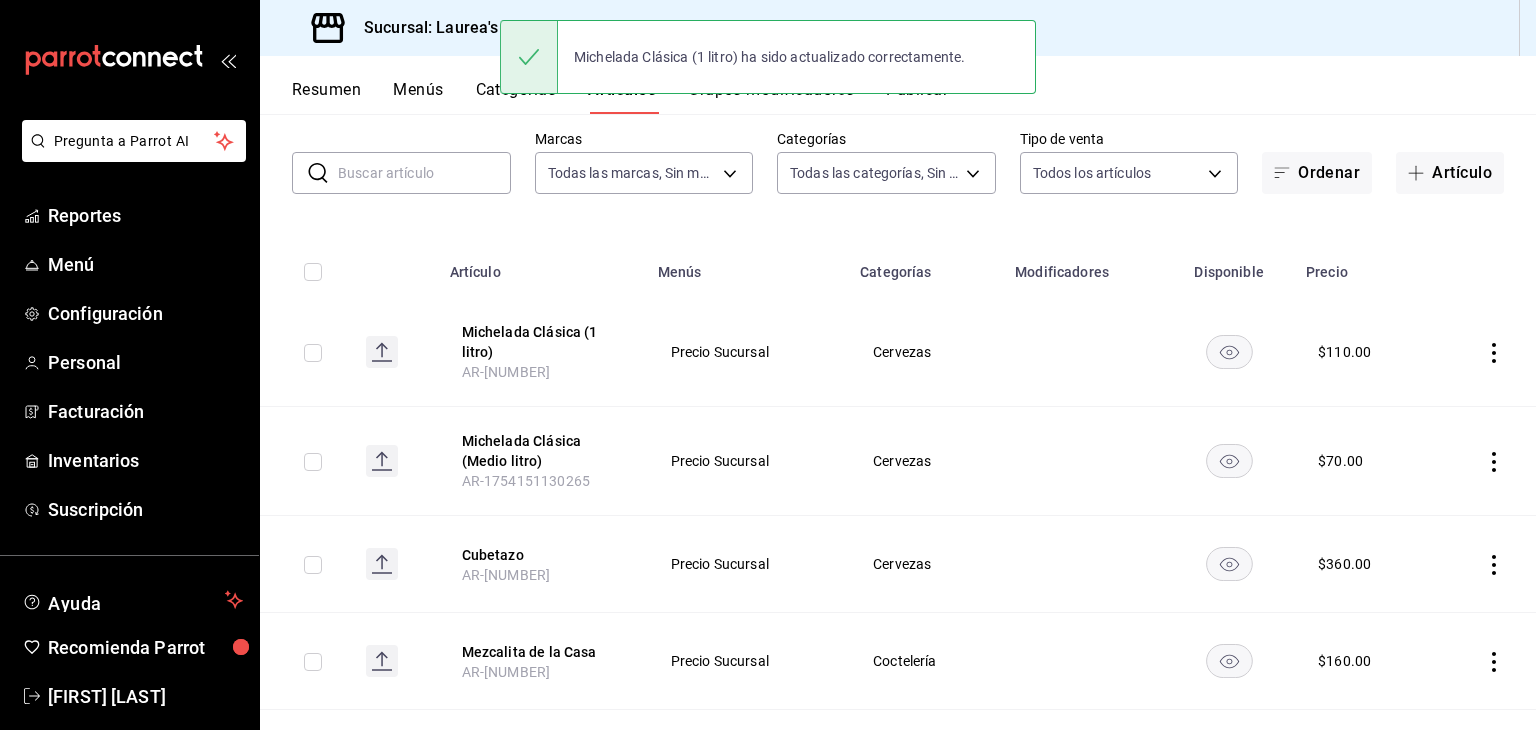 scroll, scrollTop: 100, scrollLeft: 0, axis: vertical 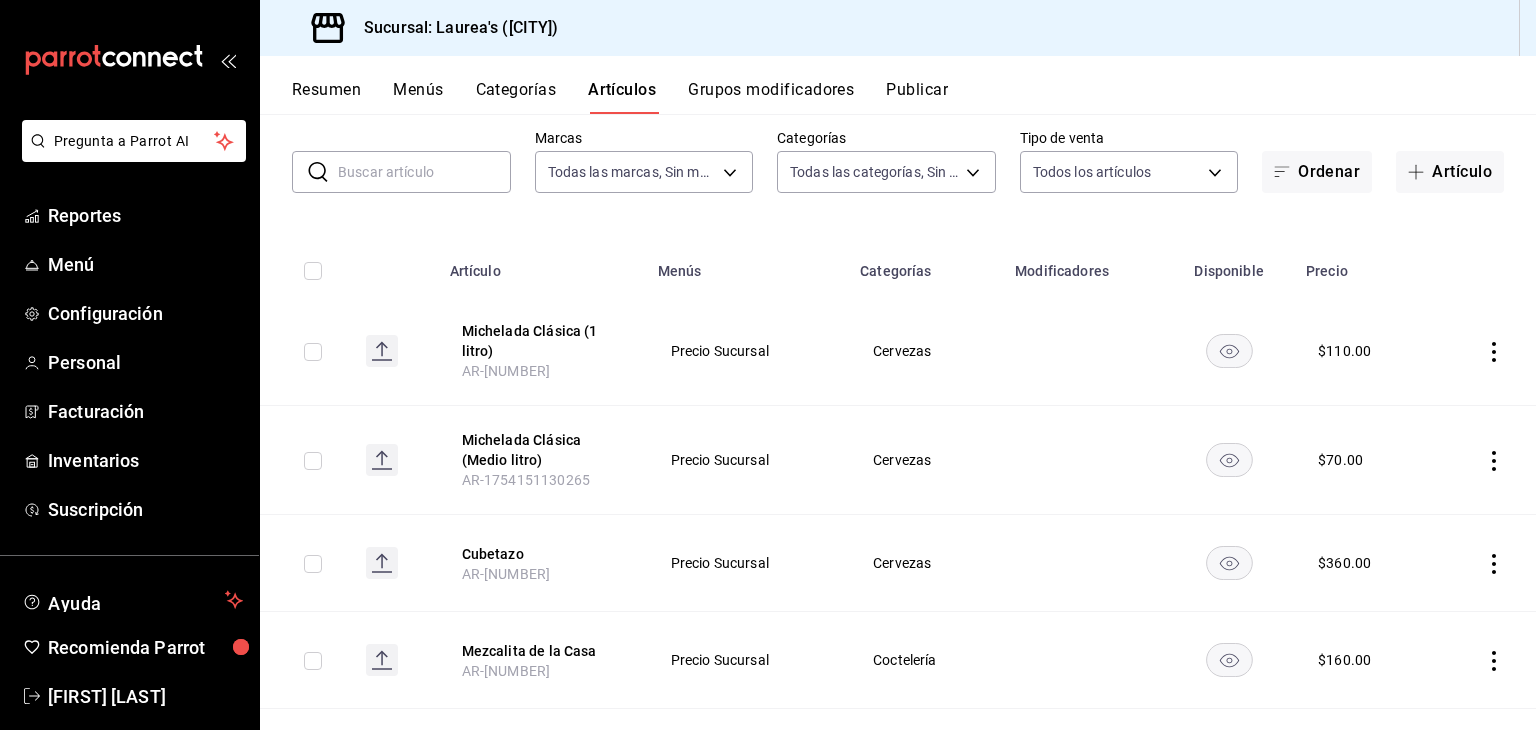 click on "Resumen" at bounding box center (326, 97) 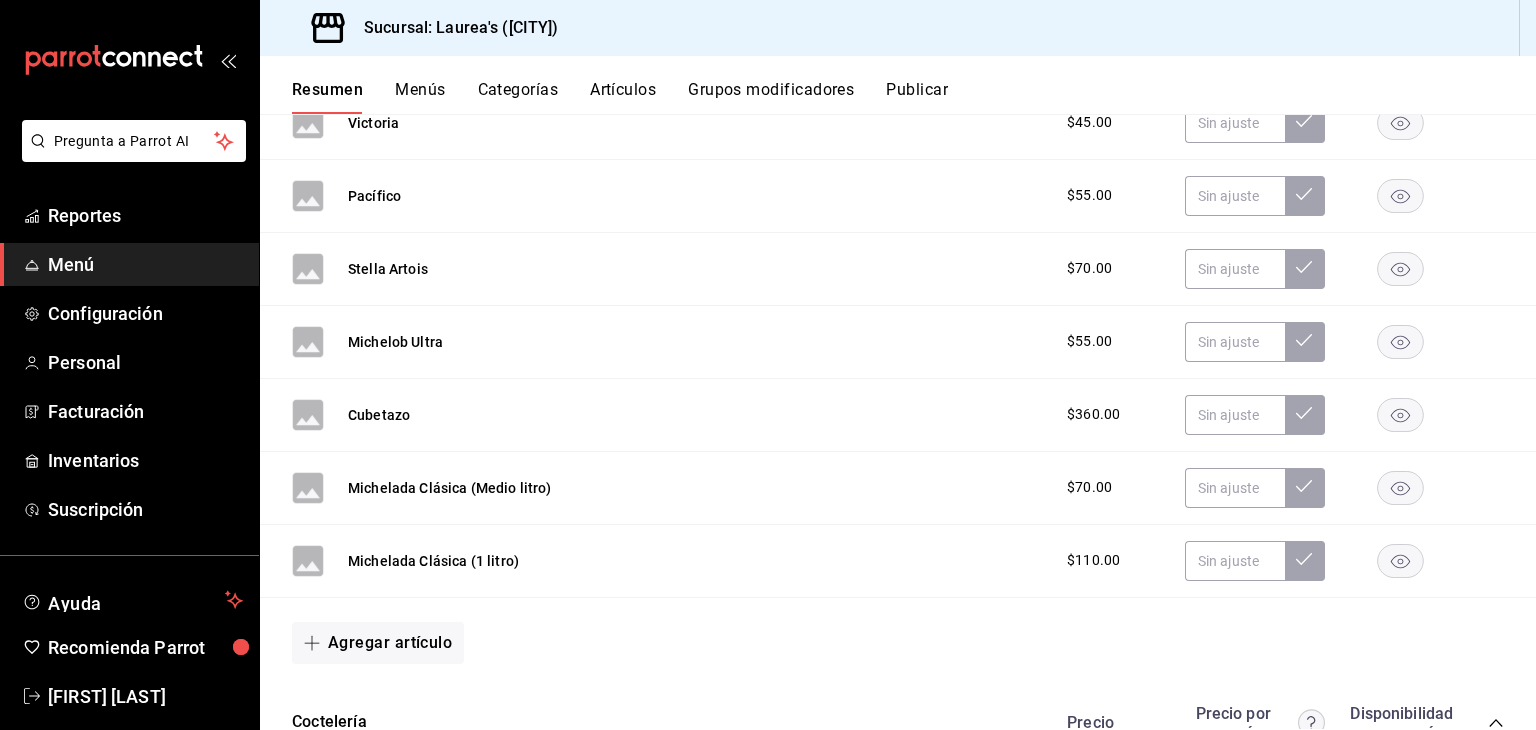 scroll, scrollTop: 900, scrollLeft: 0, axis: vertical 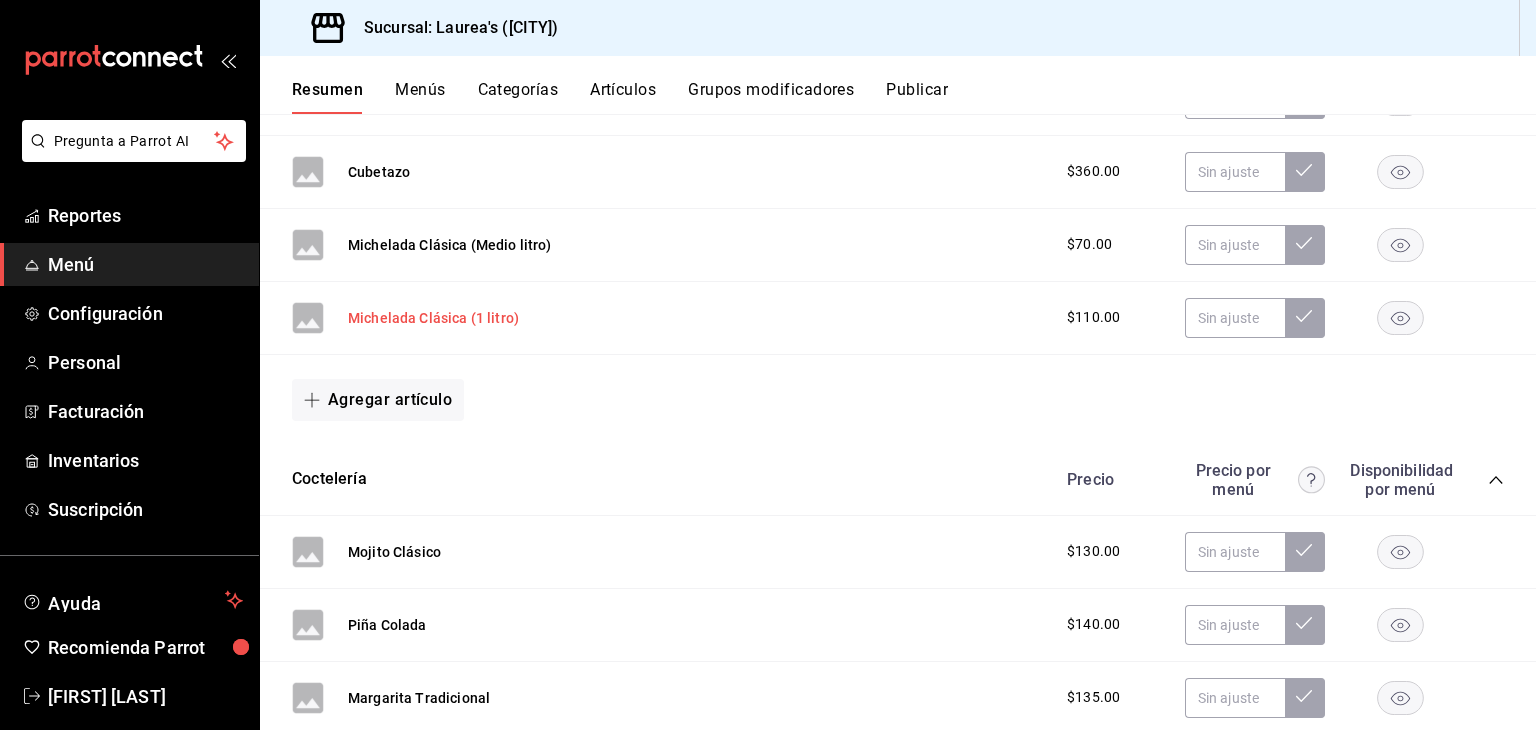 click on "Michelada Clásica (1 litro)" at bounding box center (433, 318) 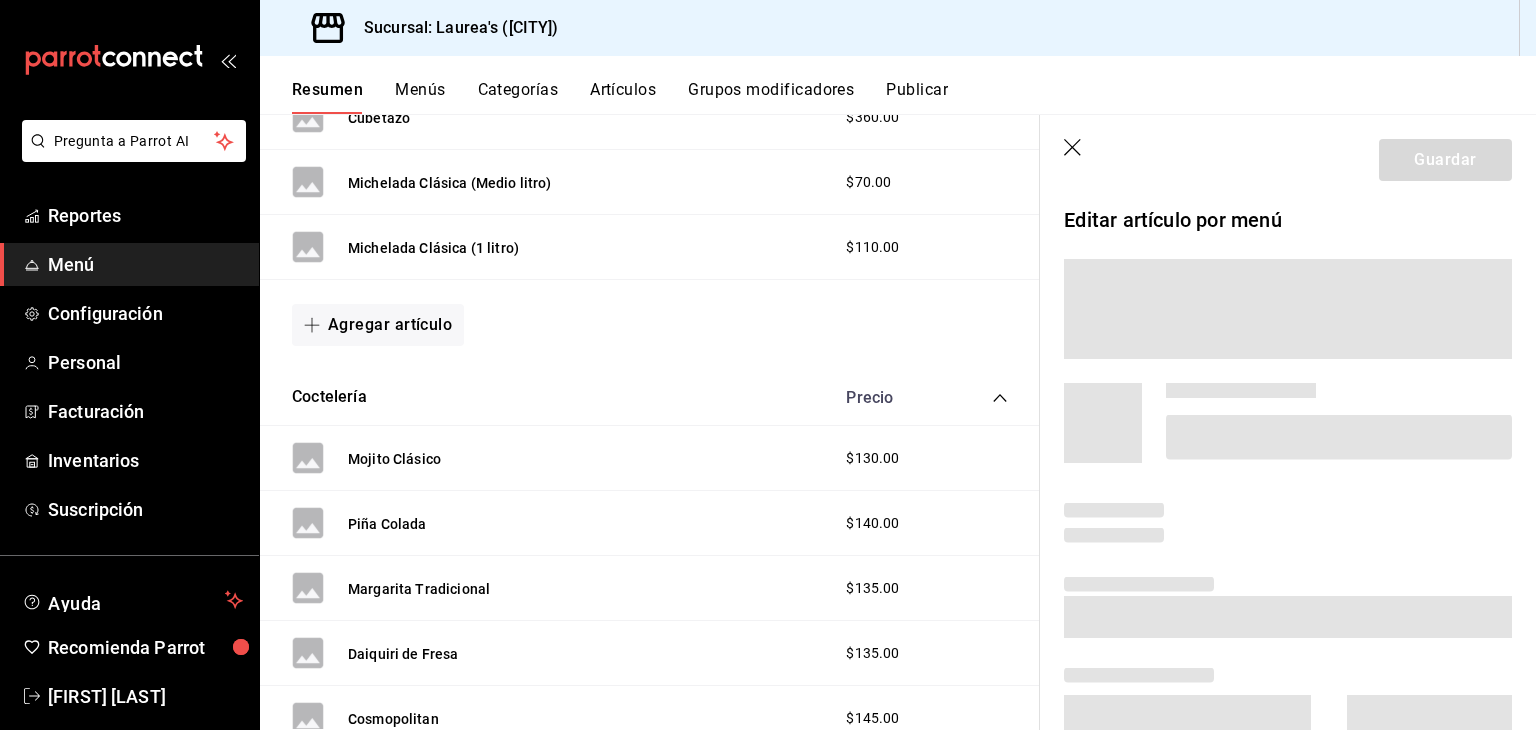 scroll, scrollTop: 832, scrollLeft: 0, axis: vertical 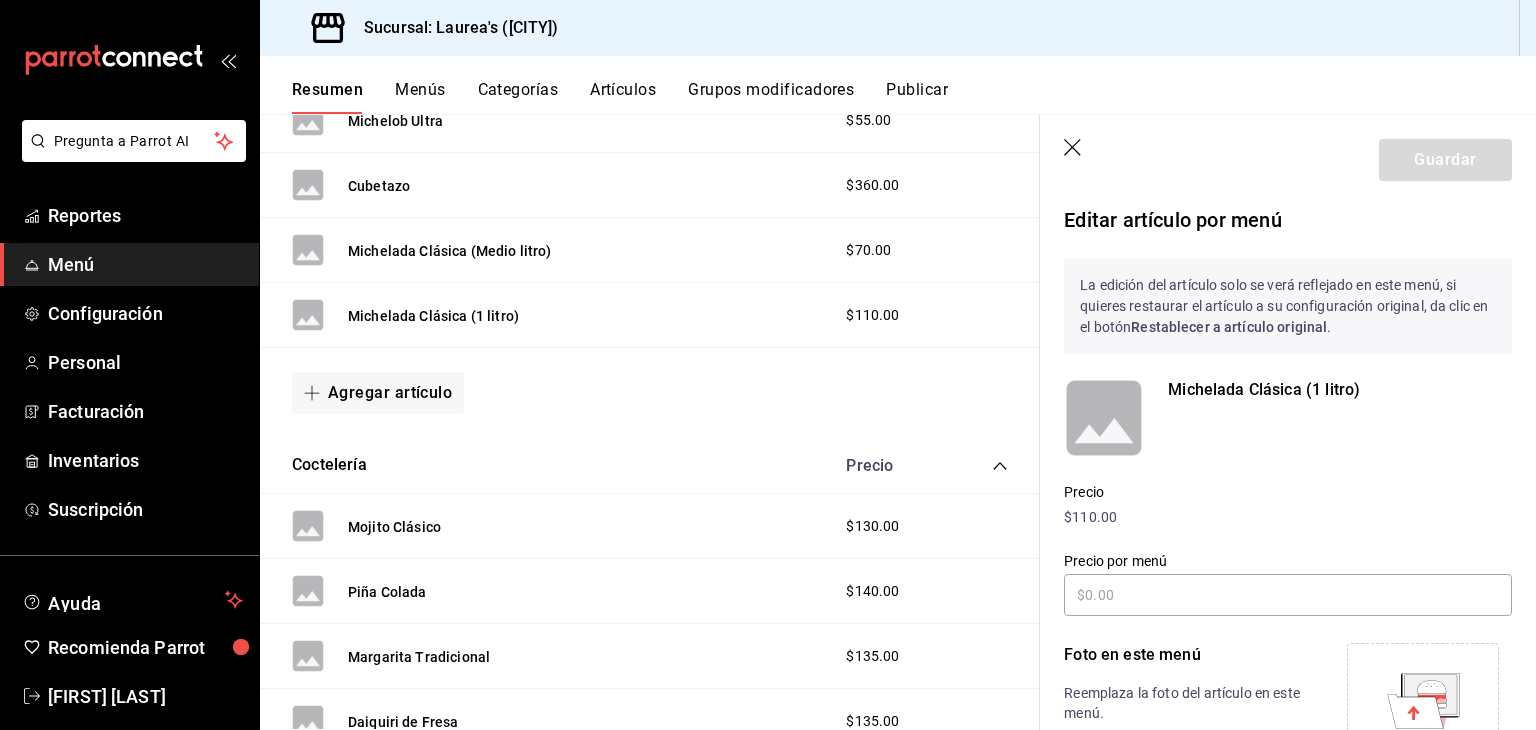 click on "Michelada Clásica (1 litro)" at bounding box center (1340, 390) 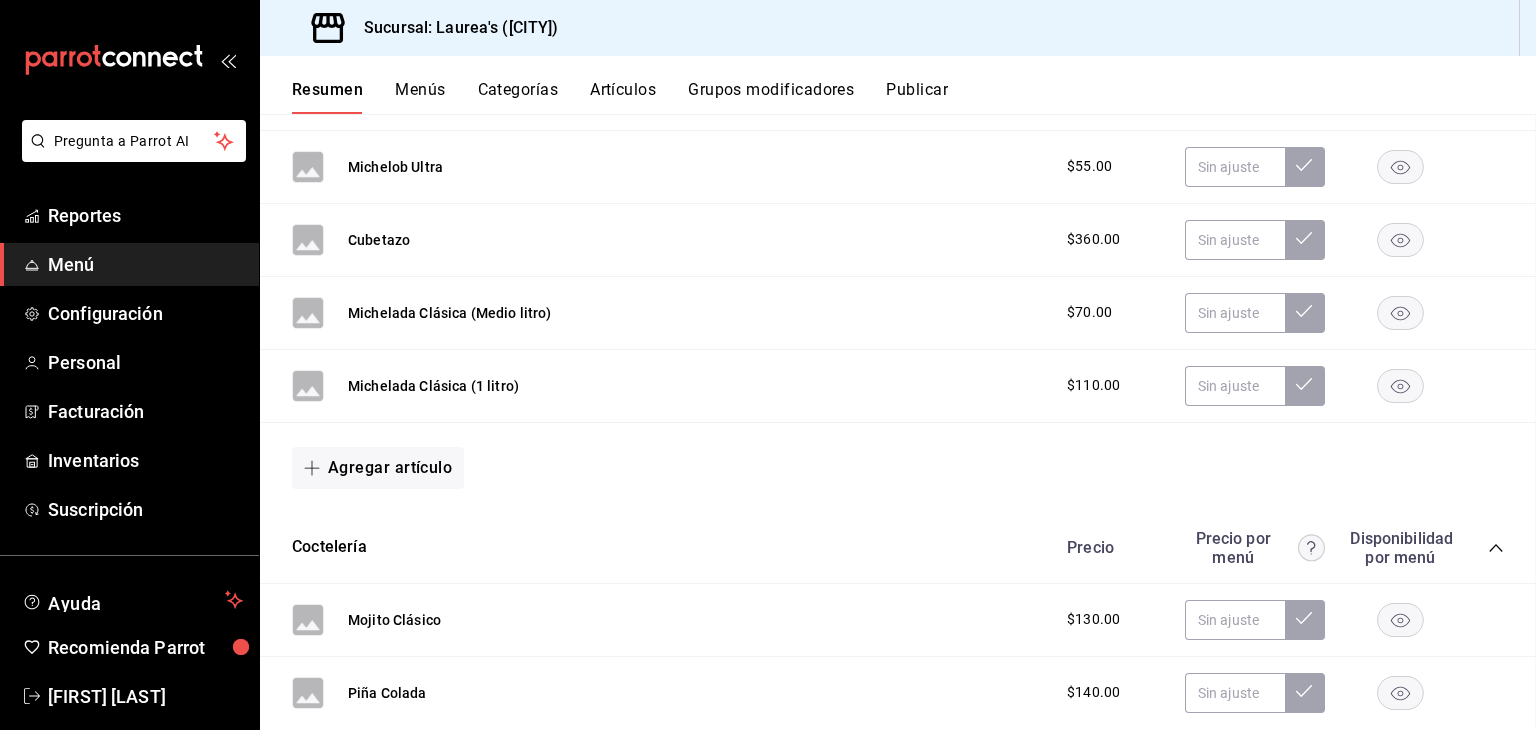 scroll, scrollTop: 900, scrollLeft: 0, axis: vertical 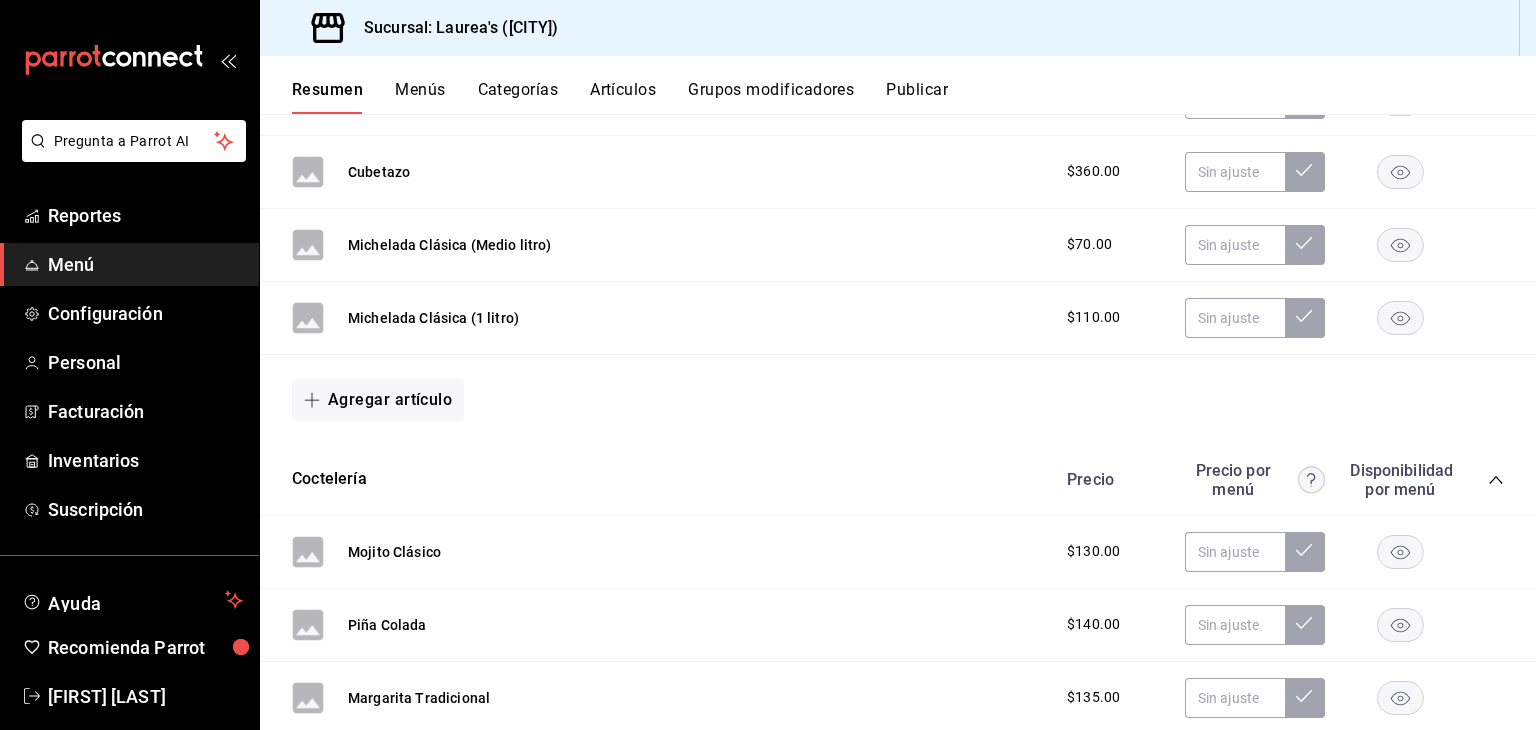 click on "Artículos" at bounding box center [623, 97] 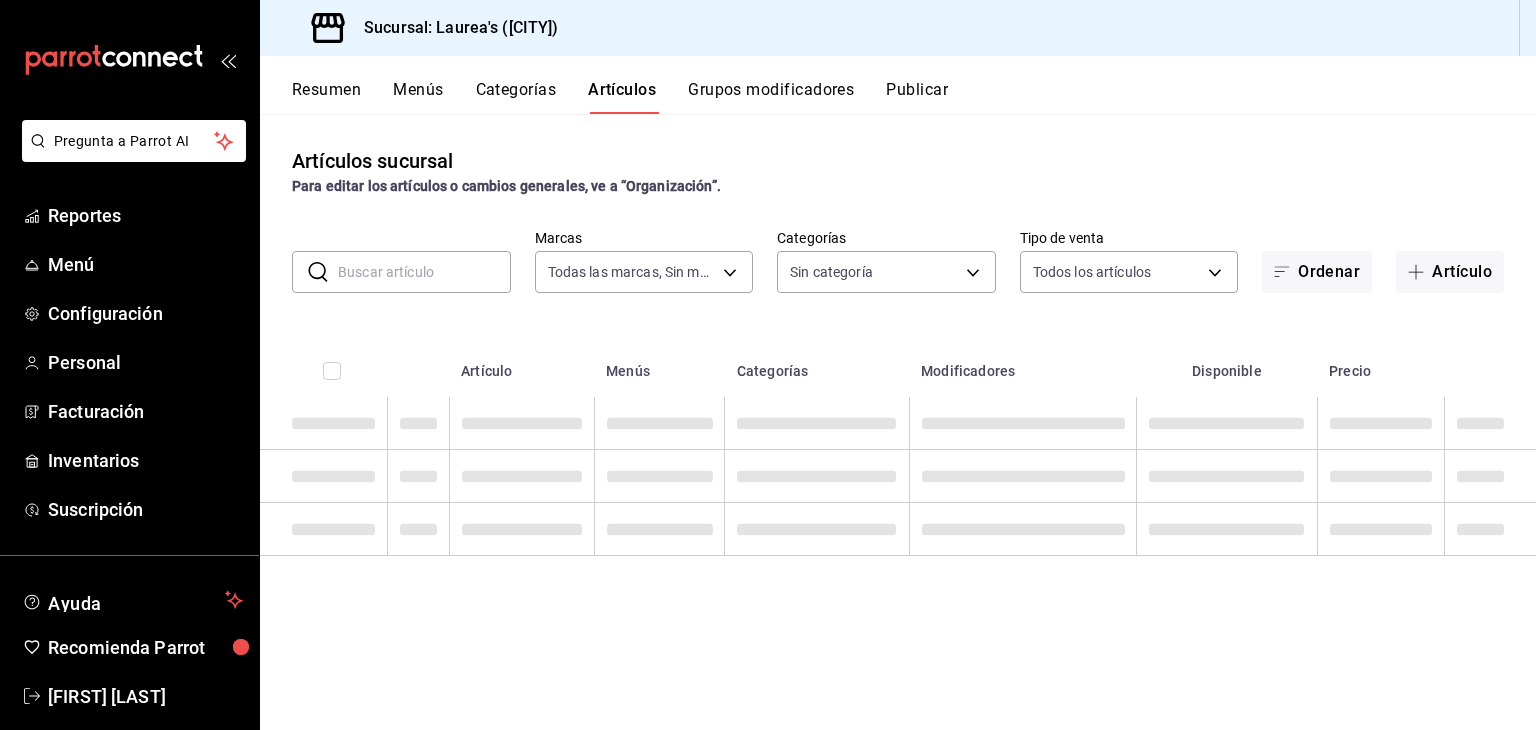 type on "[UUID]" 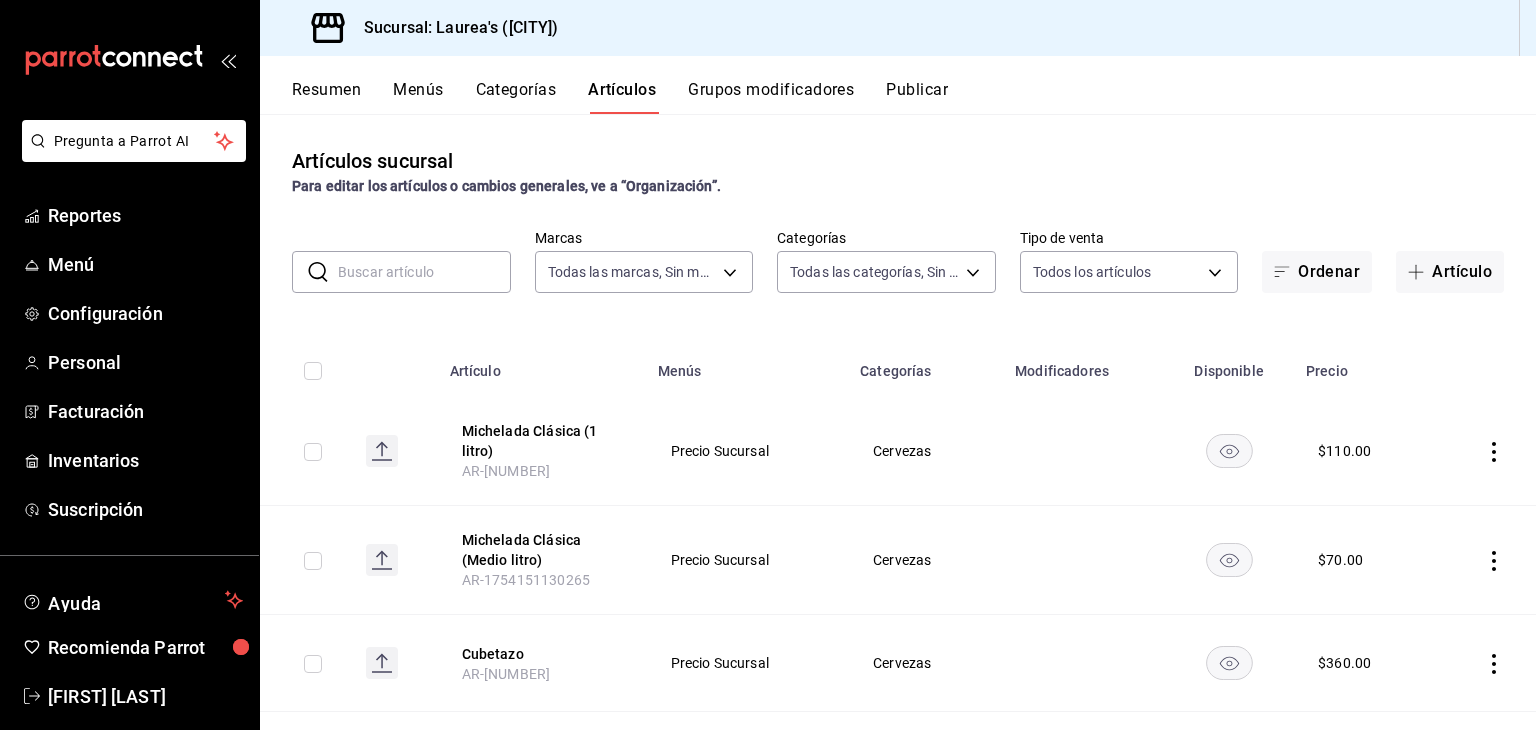 type on "[UUID]" 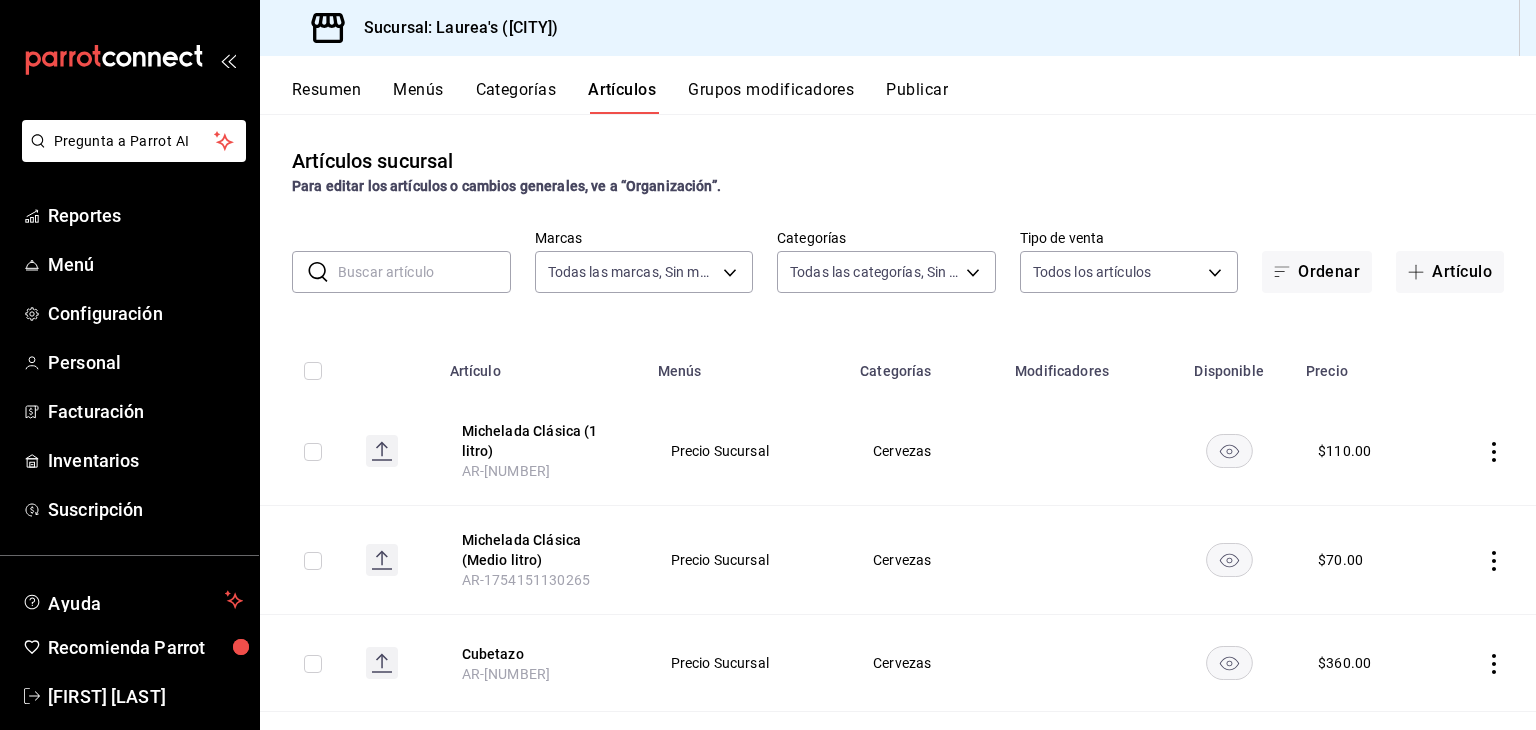 click 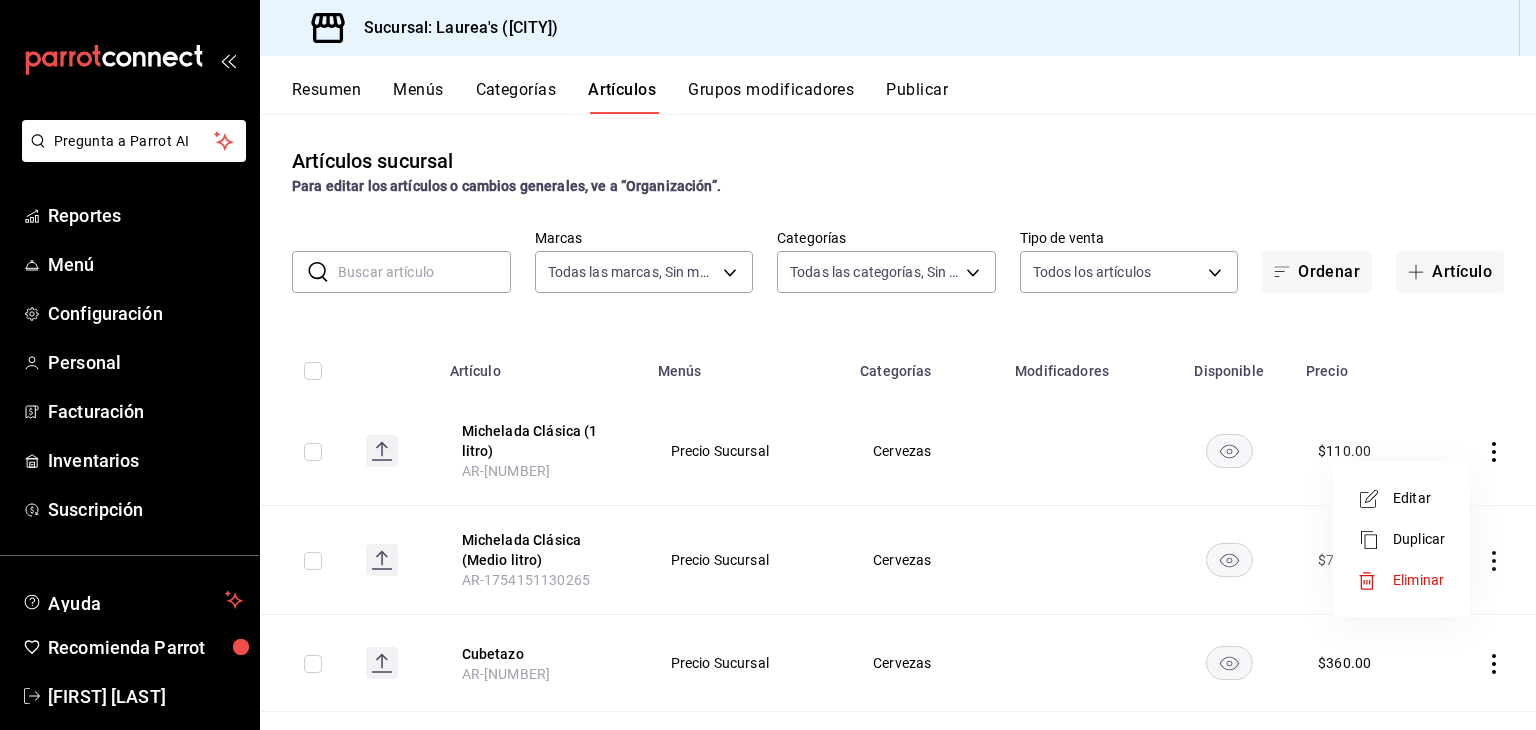 click on "Editar" at bounding box center (1419, 498) 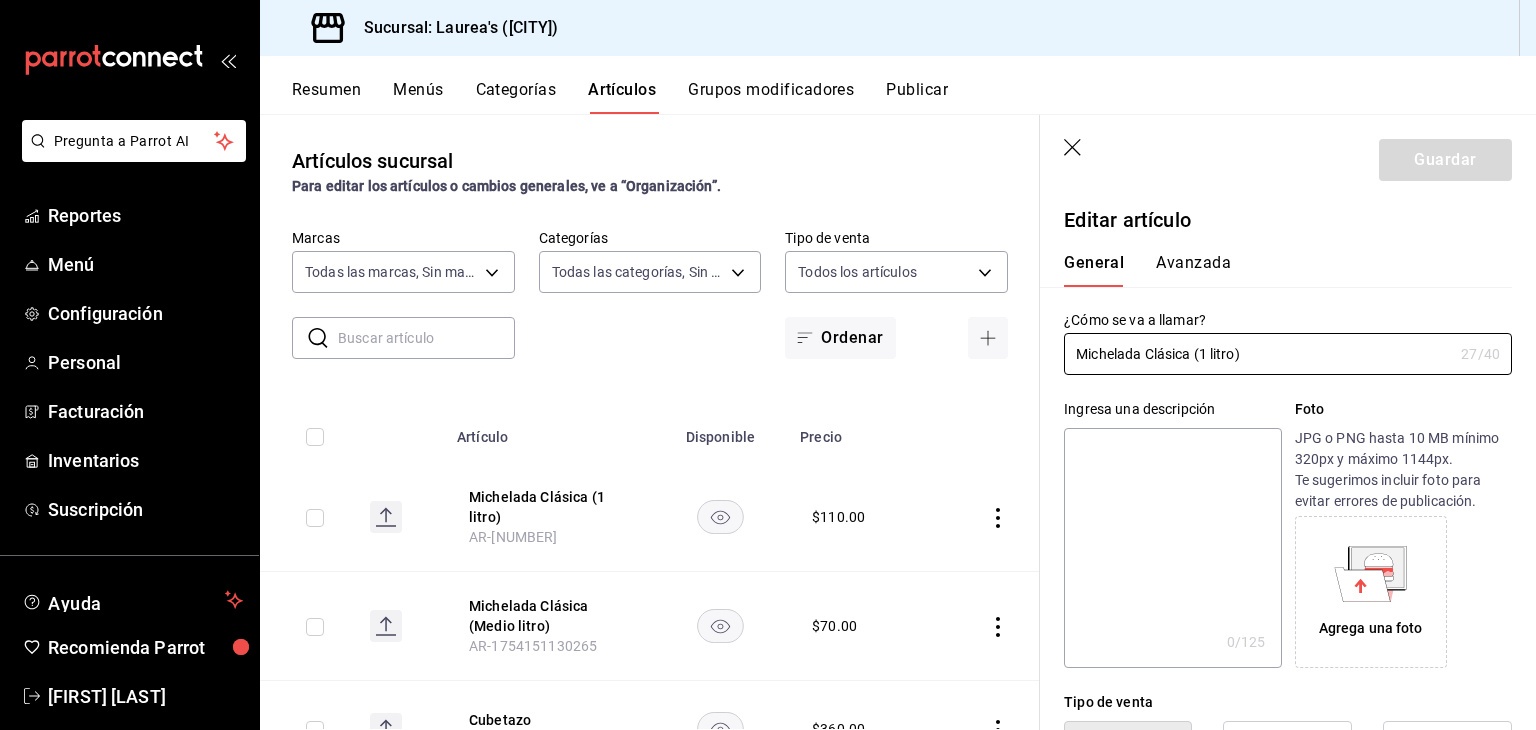 type on "$110.00" 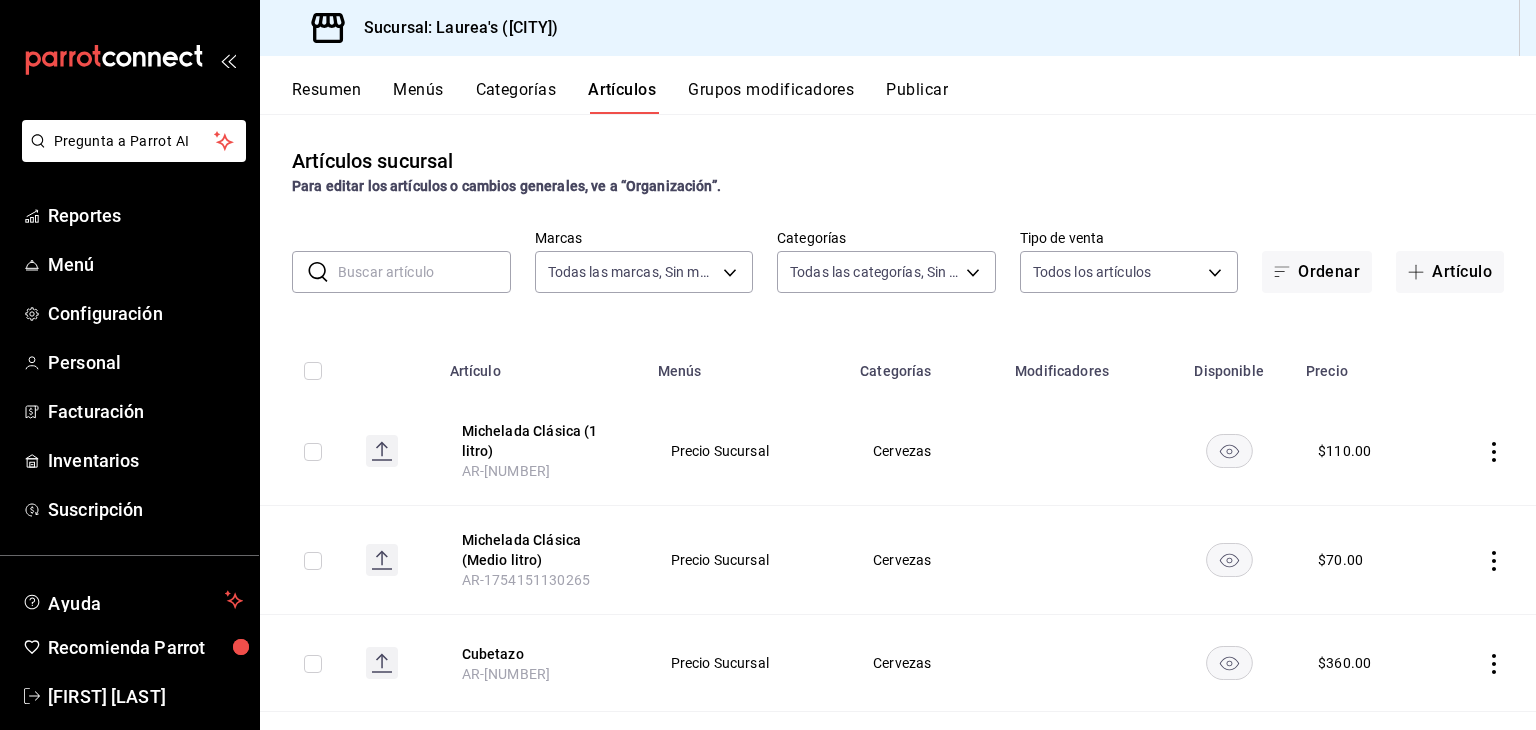scroll, scrollTop: 200, scrollLeft: 0, axis: vertical 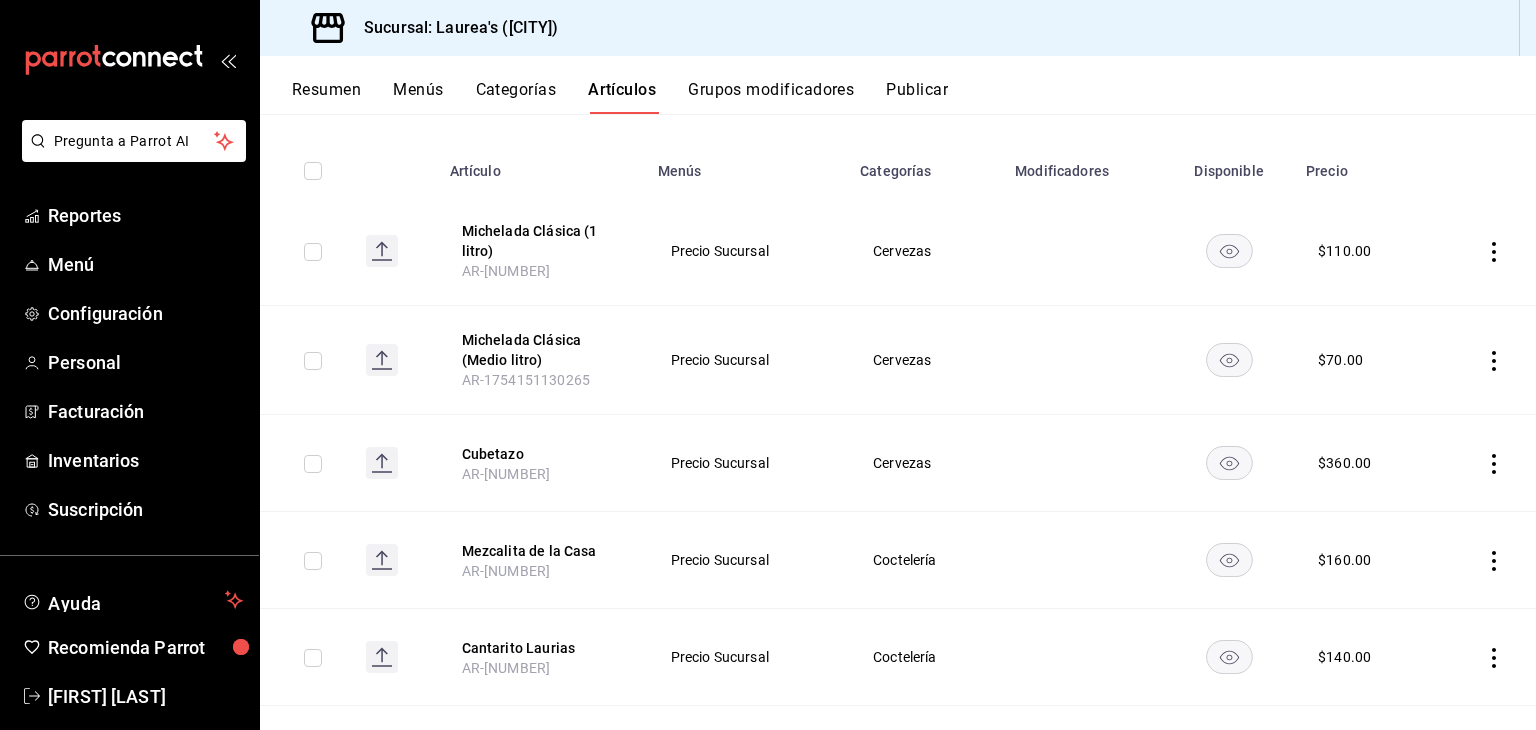 click 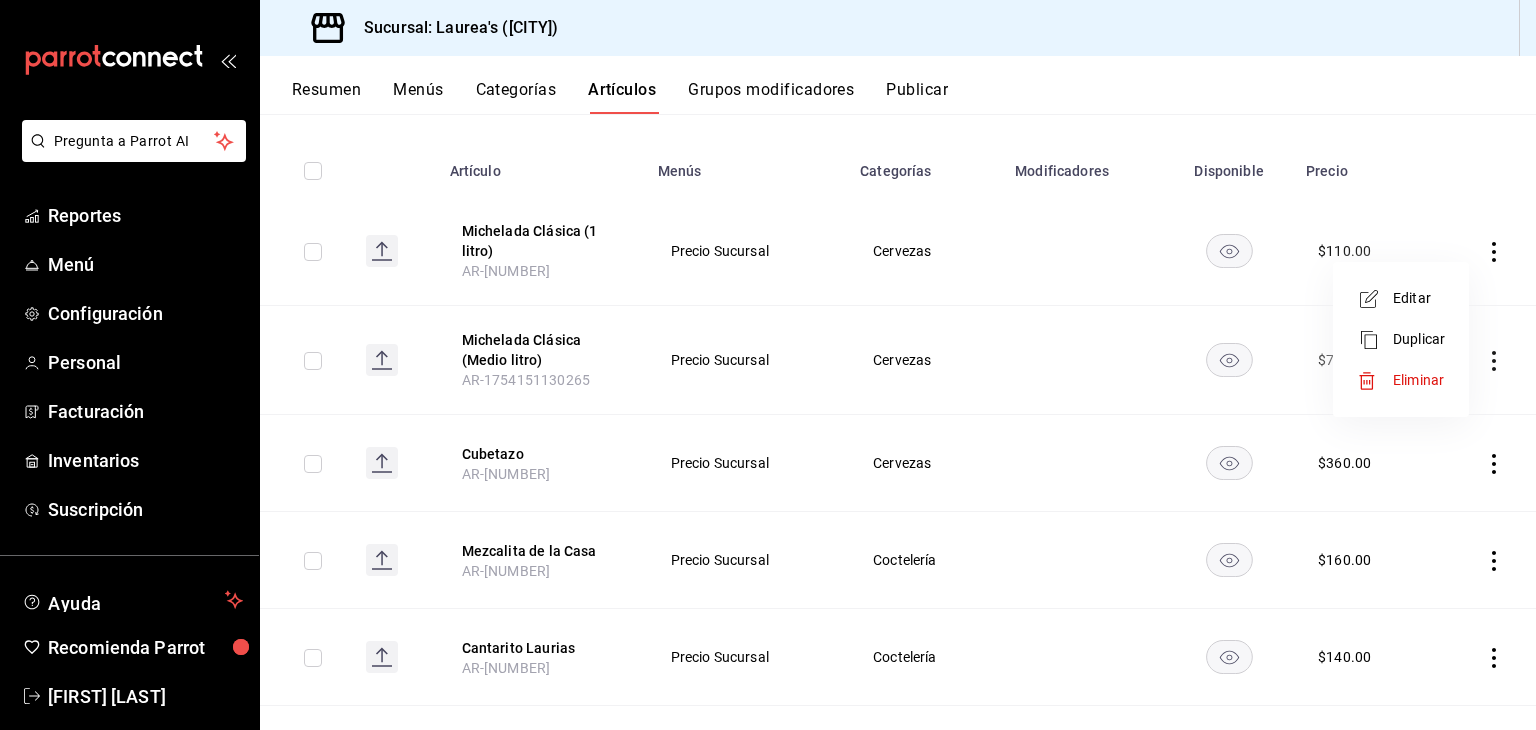 click at bounding box center [1375, 299] 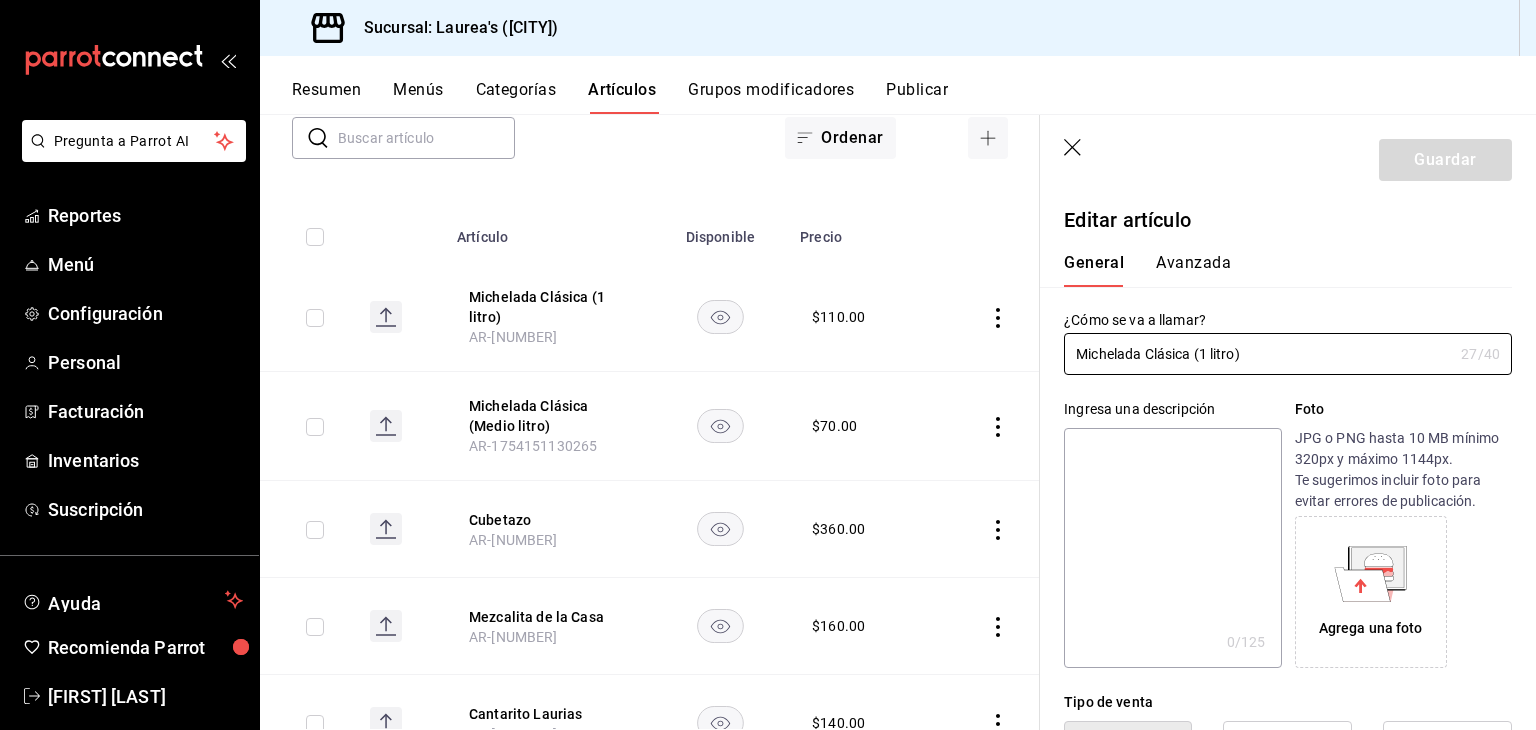 type on "$110.00" 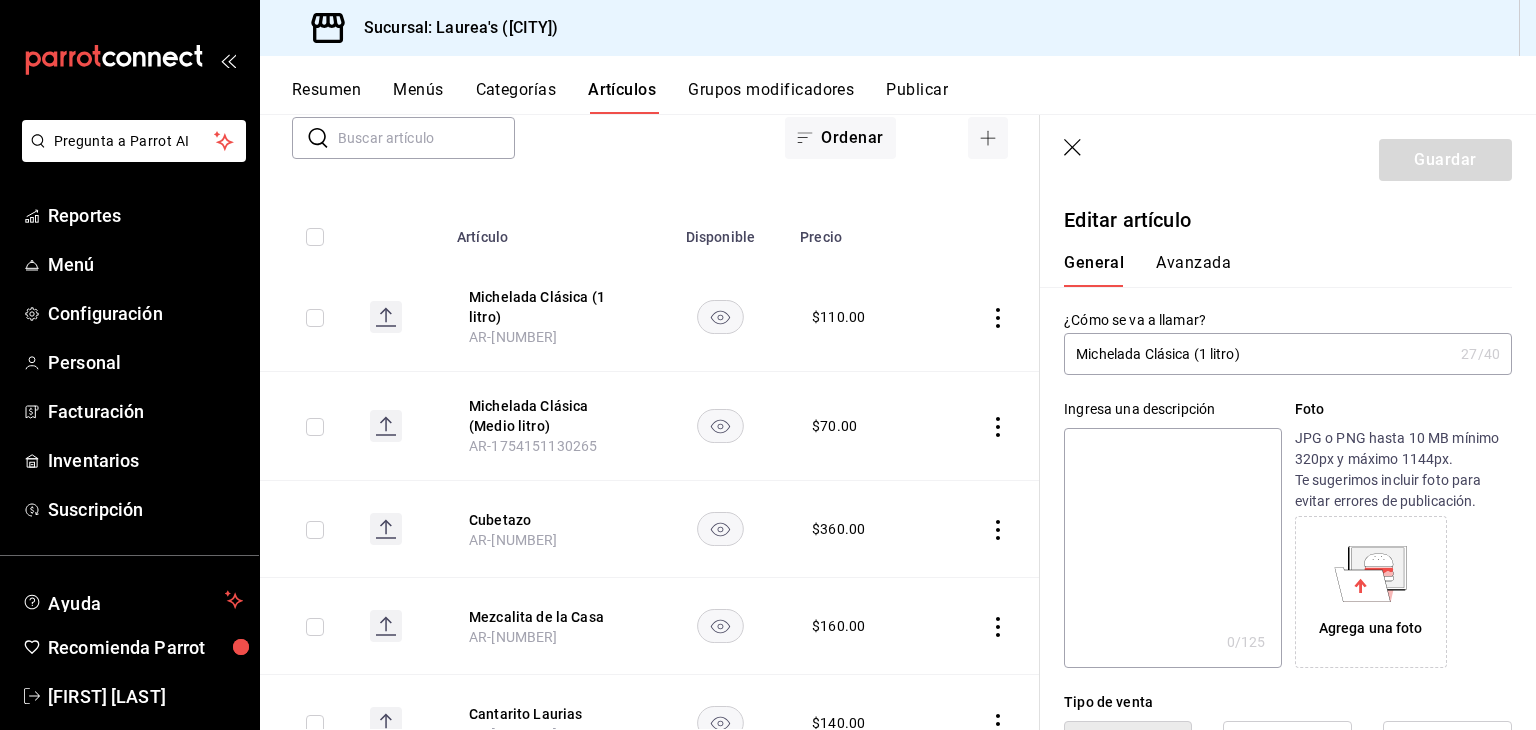 drag, startPoint x: 1192, startPoint y: 352, endPoint x: 1145, endPoint y: 357, distance: 47.26521 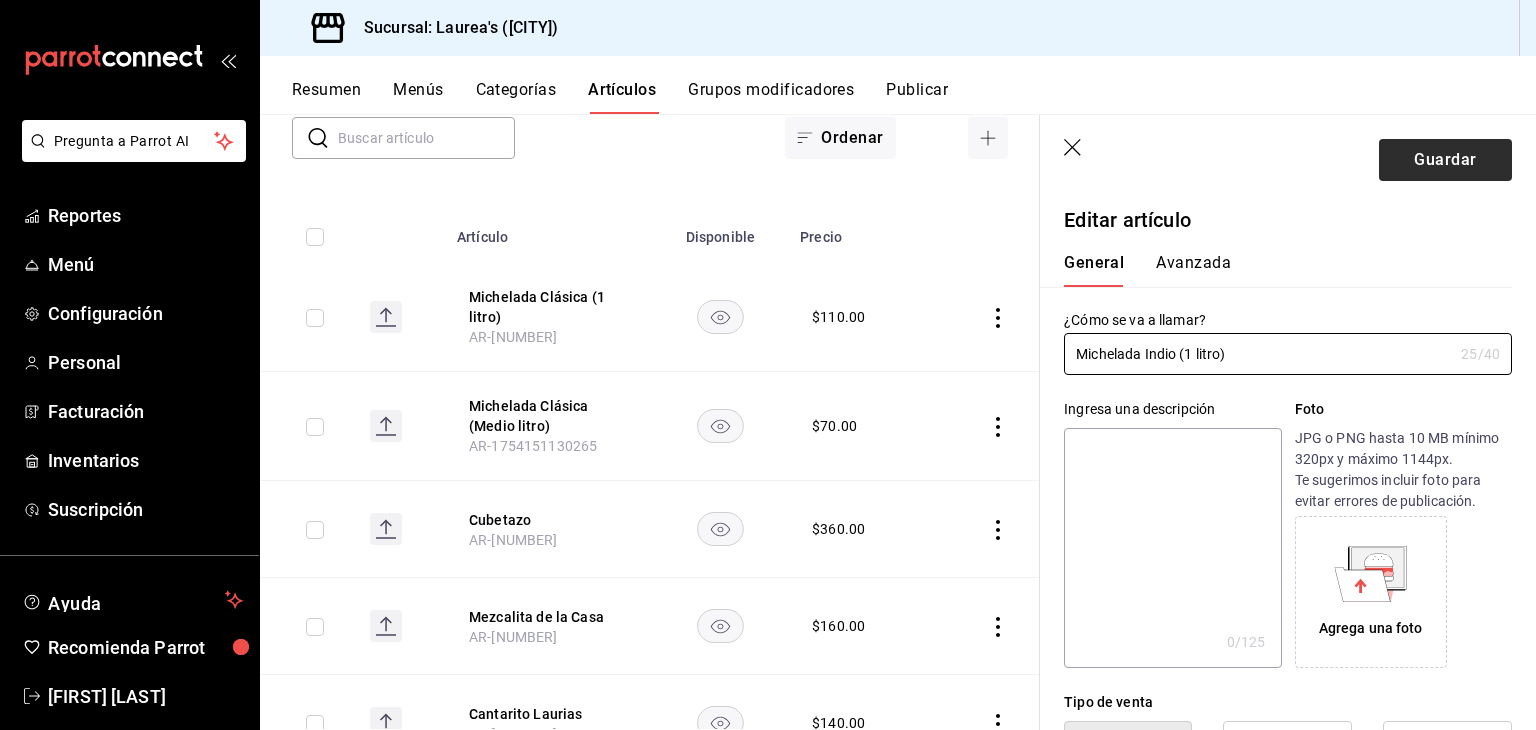 type on "Michelada Indio (1 litro)" 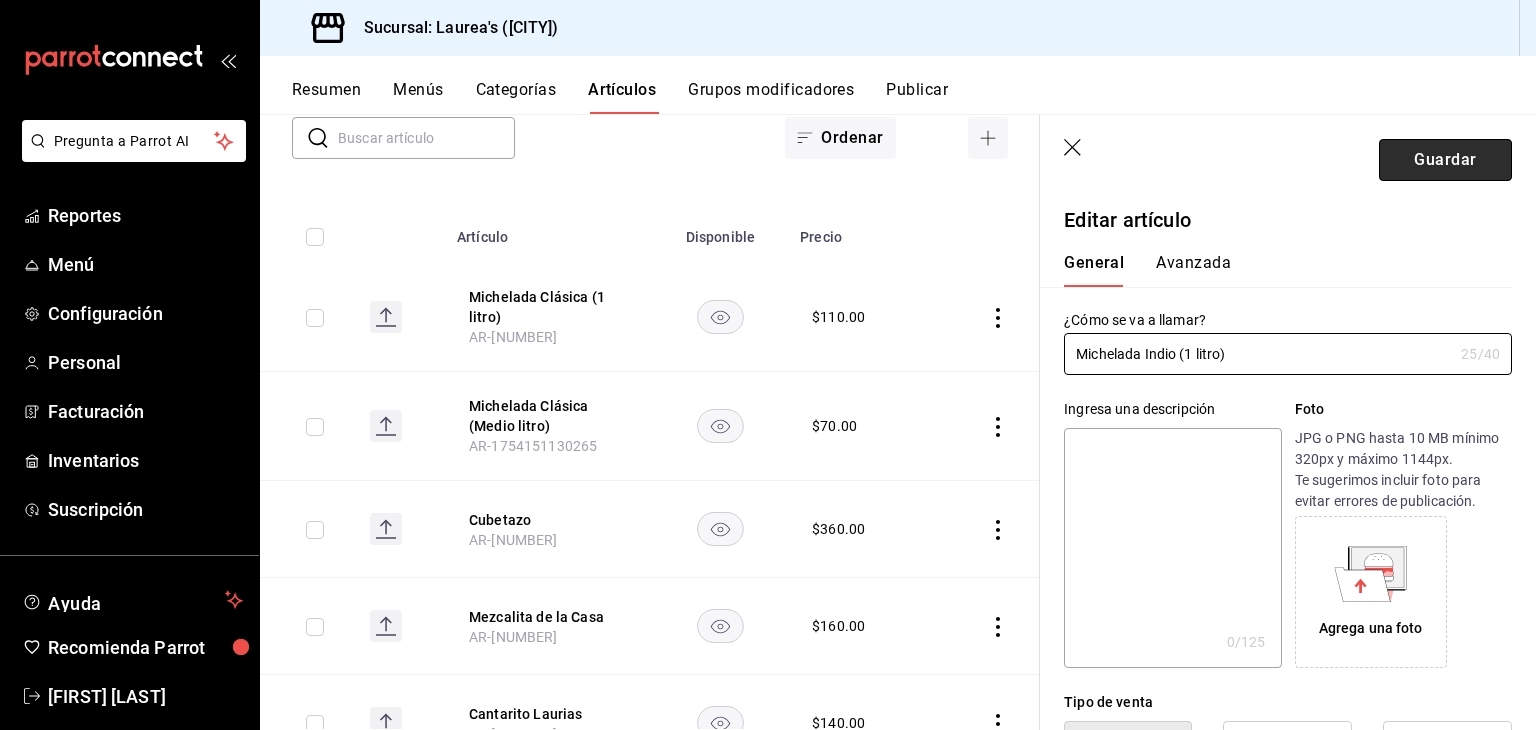 click on "Guardar" at bounding box center (1445, 160) 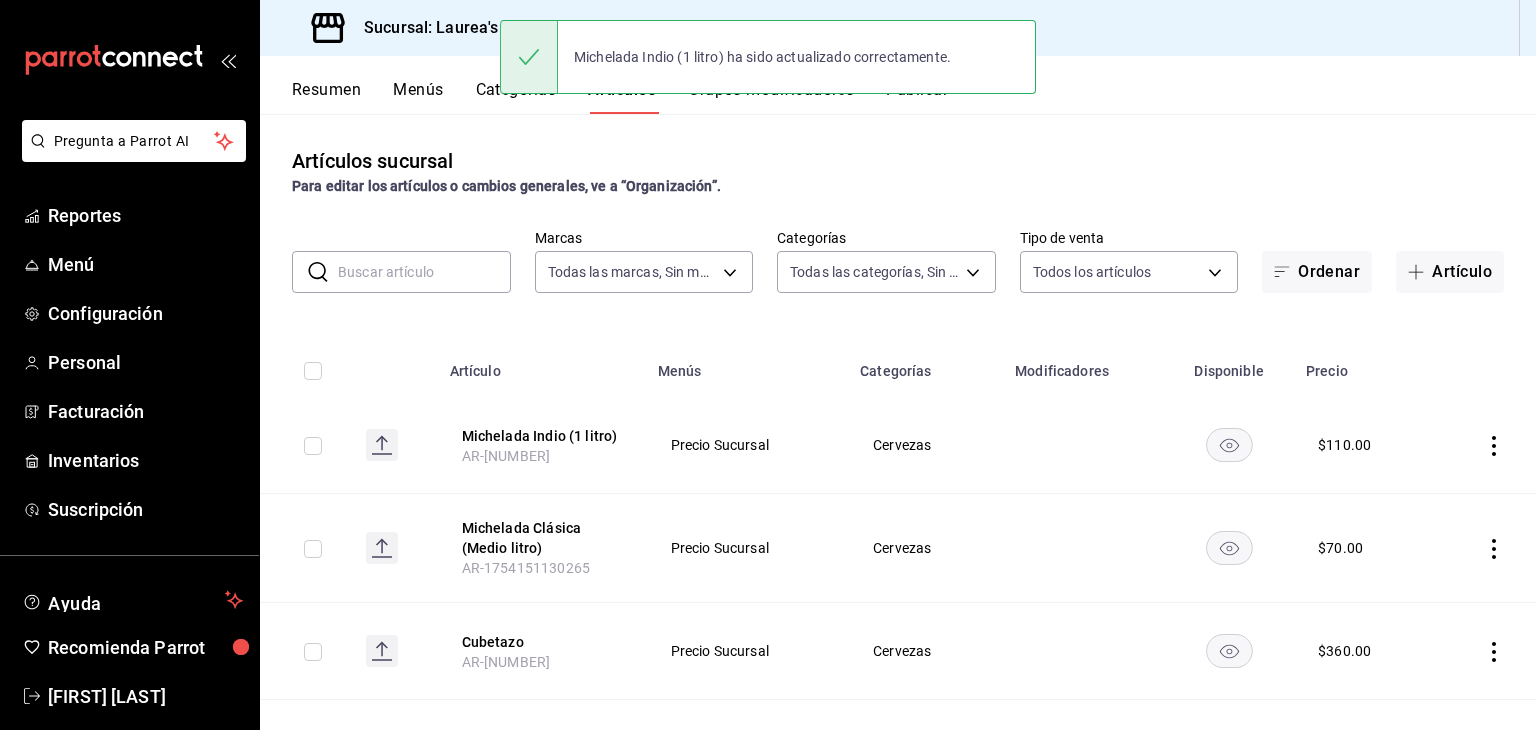 scroll, scrollTop: 100, scrollLeft: 0, axis: vertical 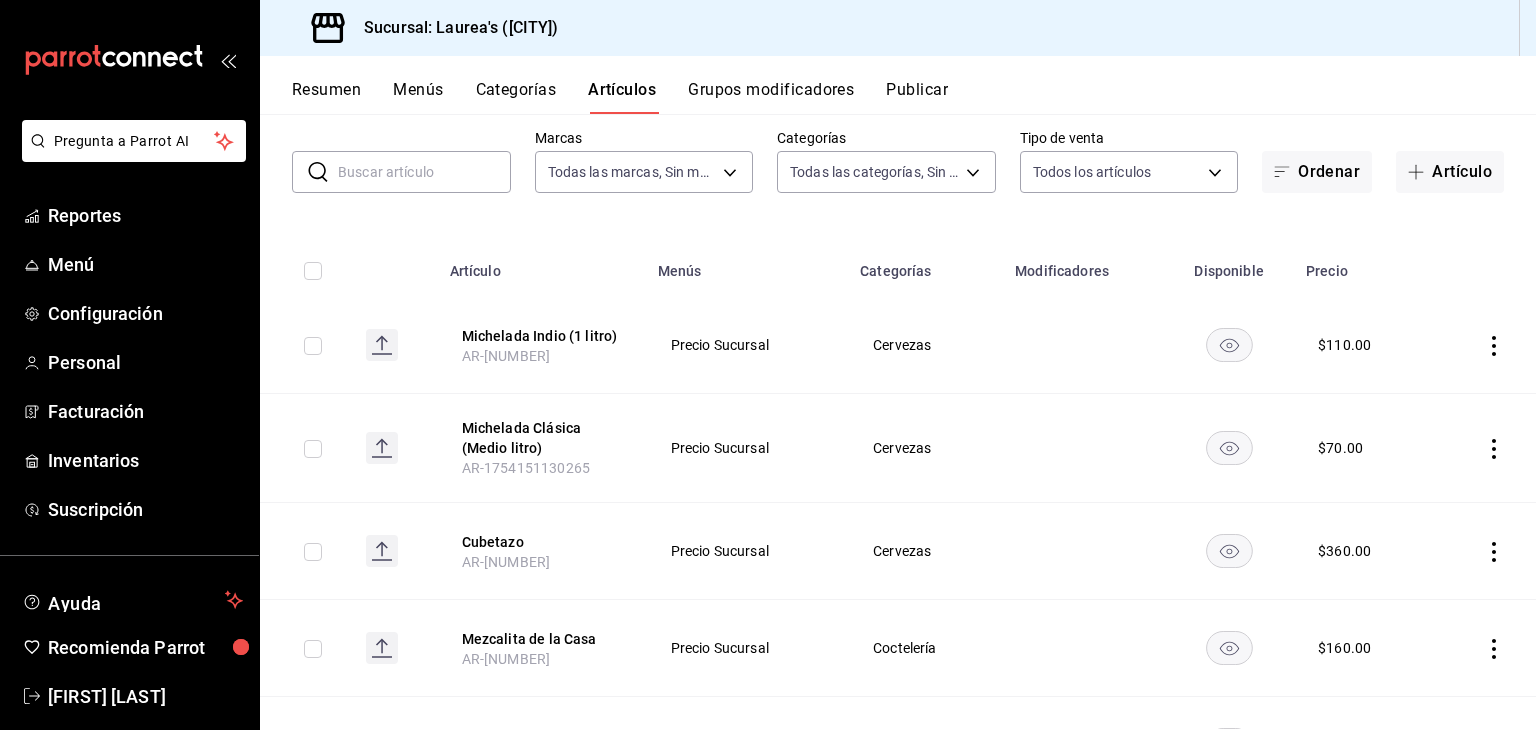 click 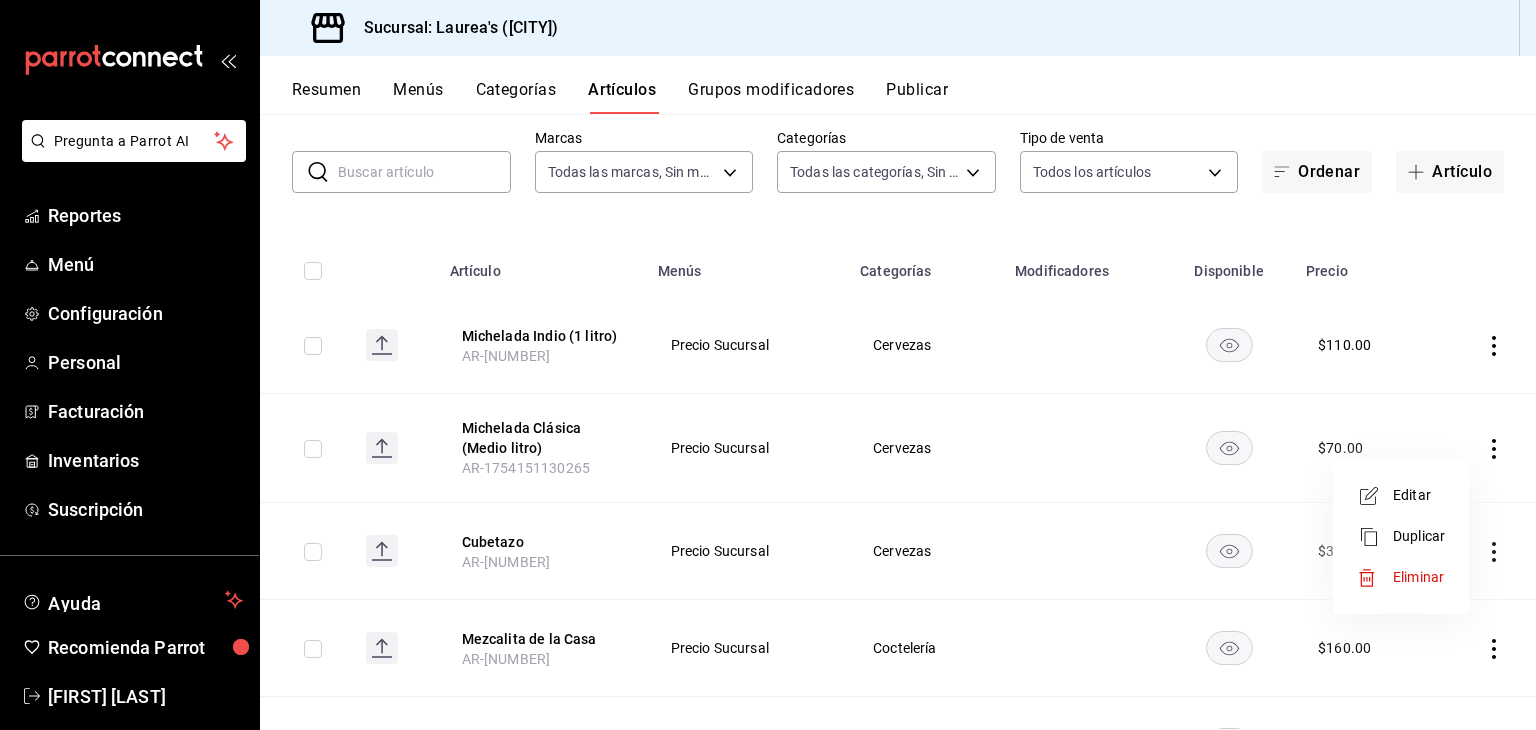 click on "Editar" at bounding box center [1419, 495] 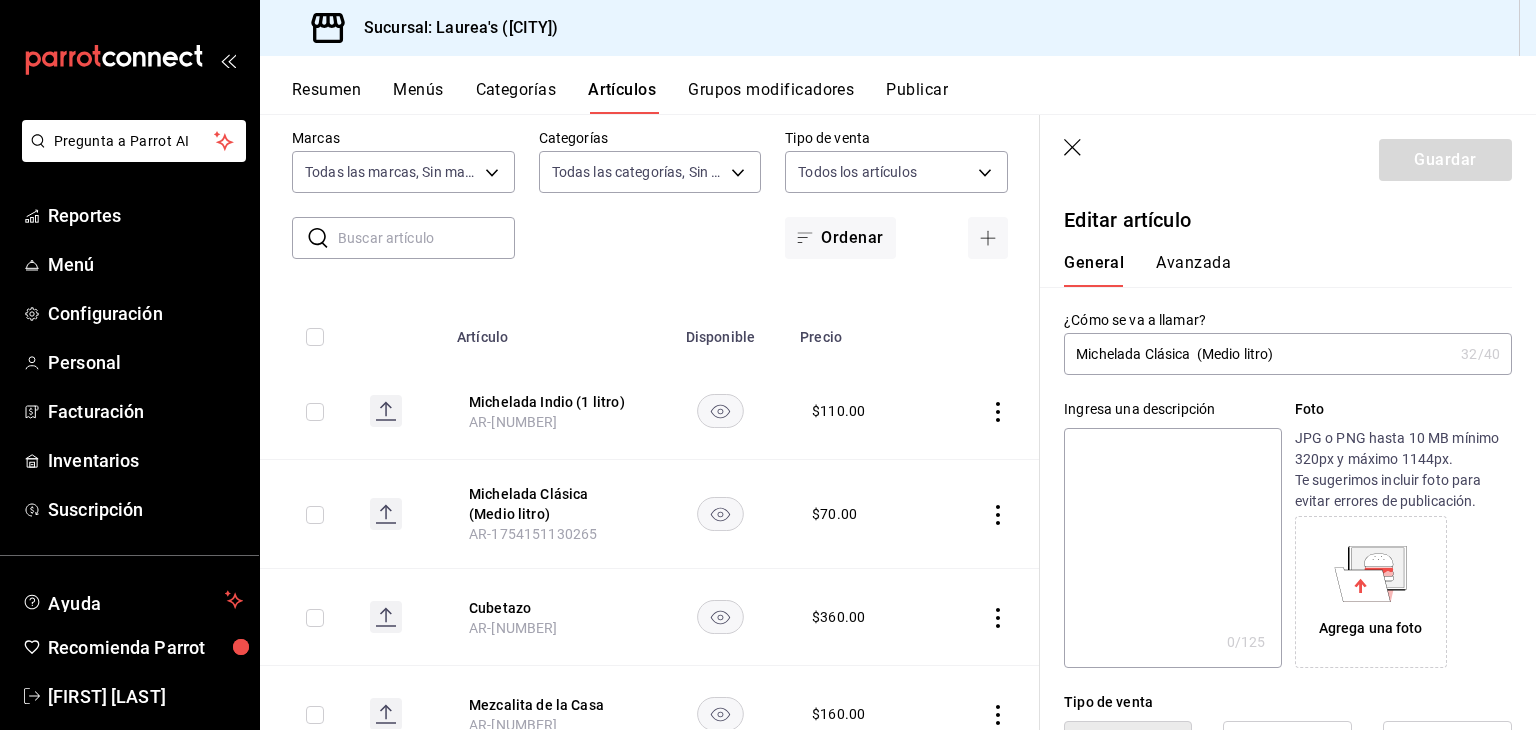 click on "Michelada Clásica  (Medio litro)" at bounding box center [1258, 354] 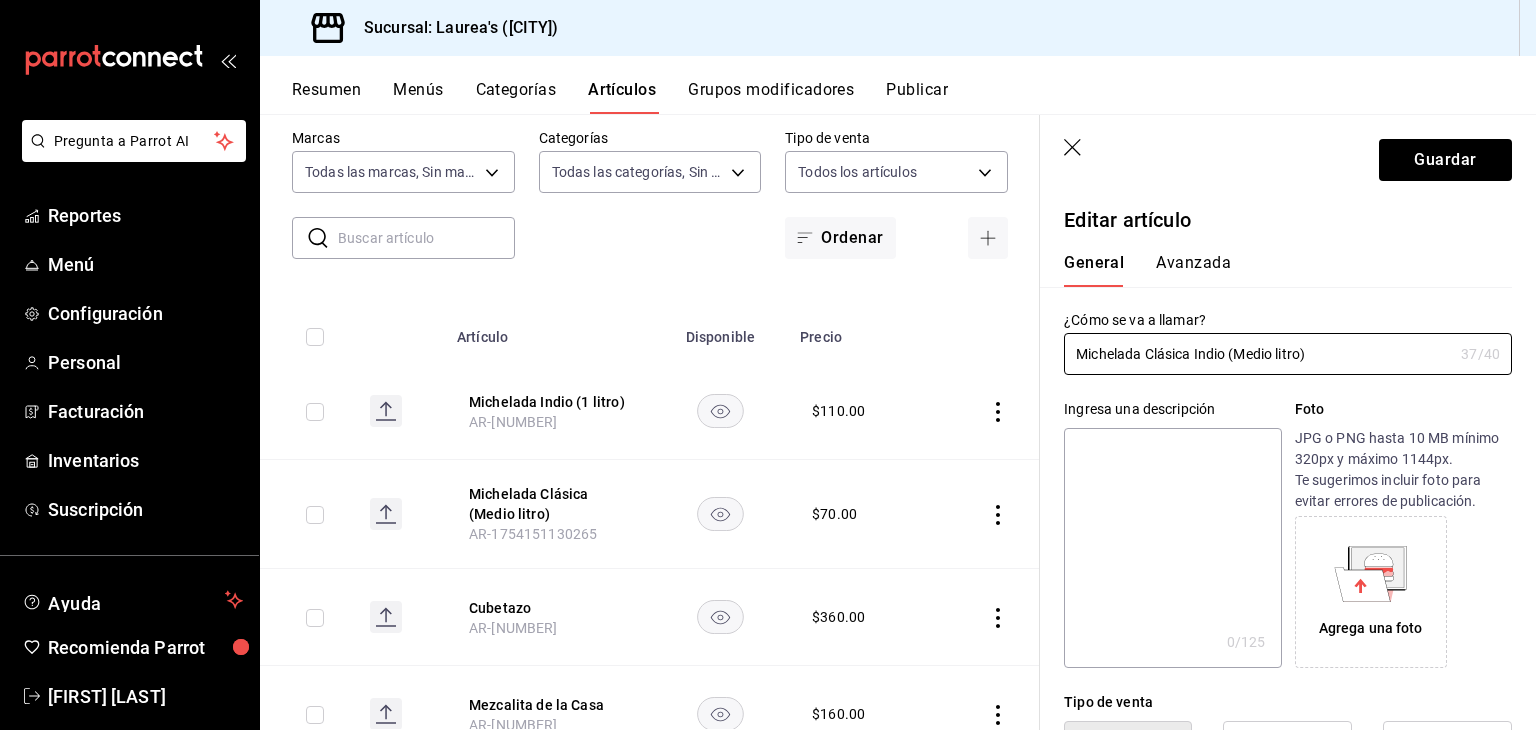 drag, startPoint x: 1332, startPoint y: 361, endPoint x: 1045, endPoint y: 365, distance: 287.02786 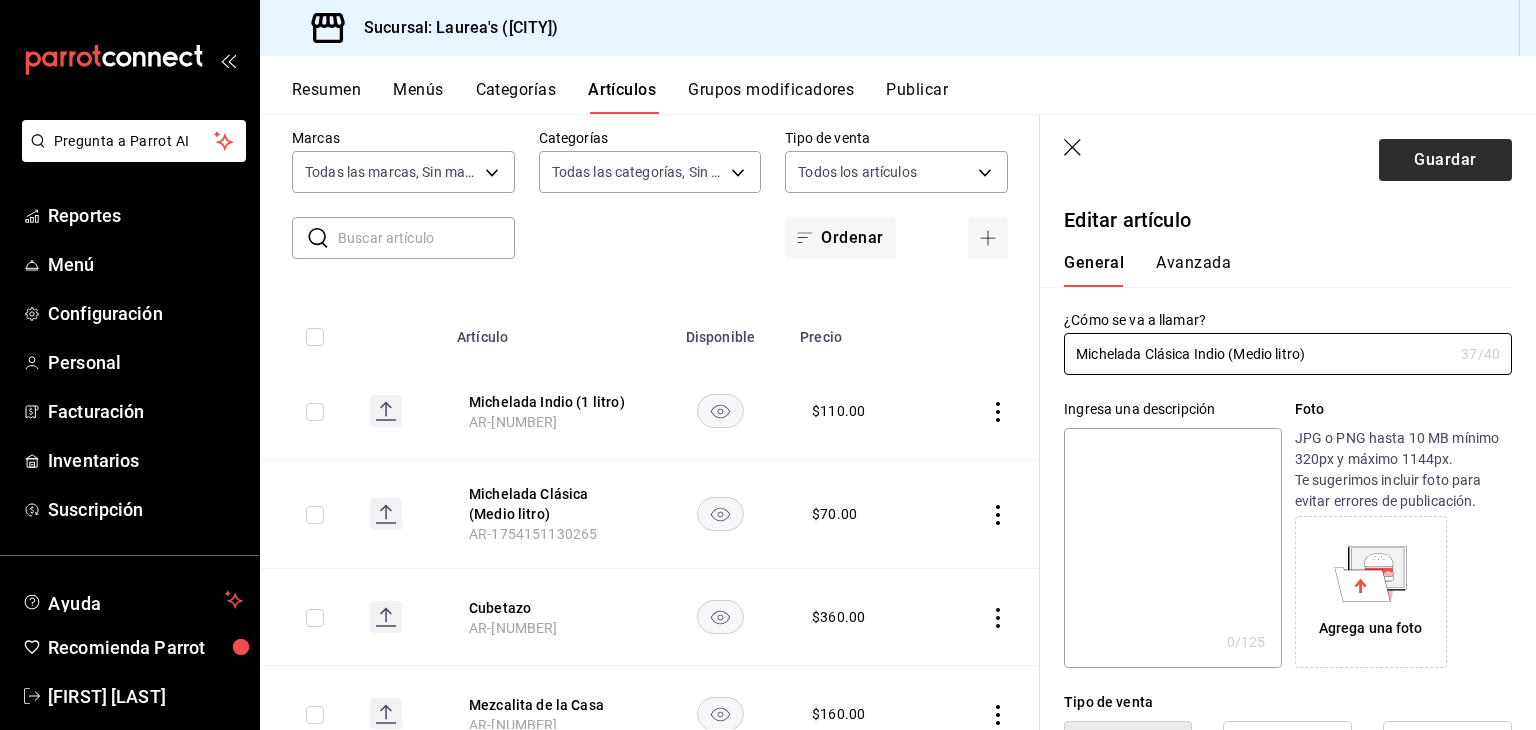 type on "Michelada Clásica Indio (Medio litro)" 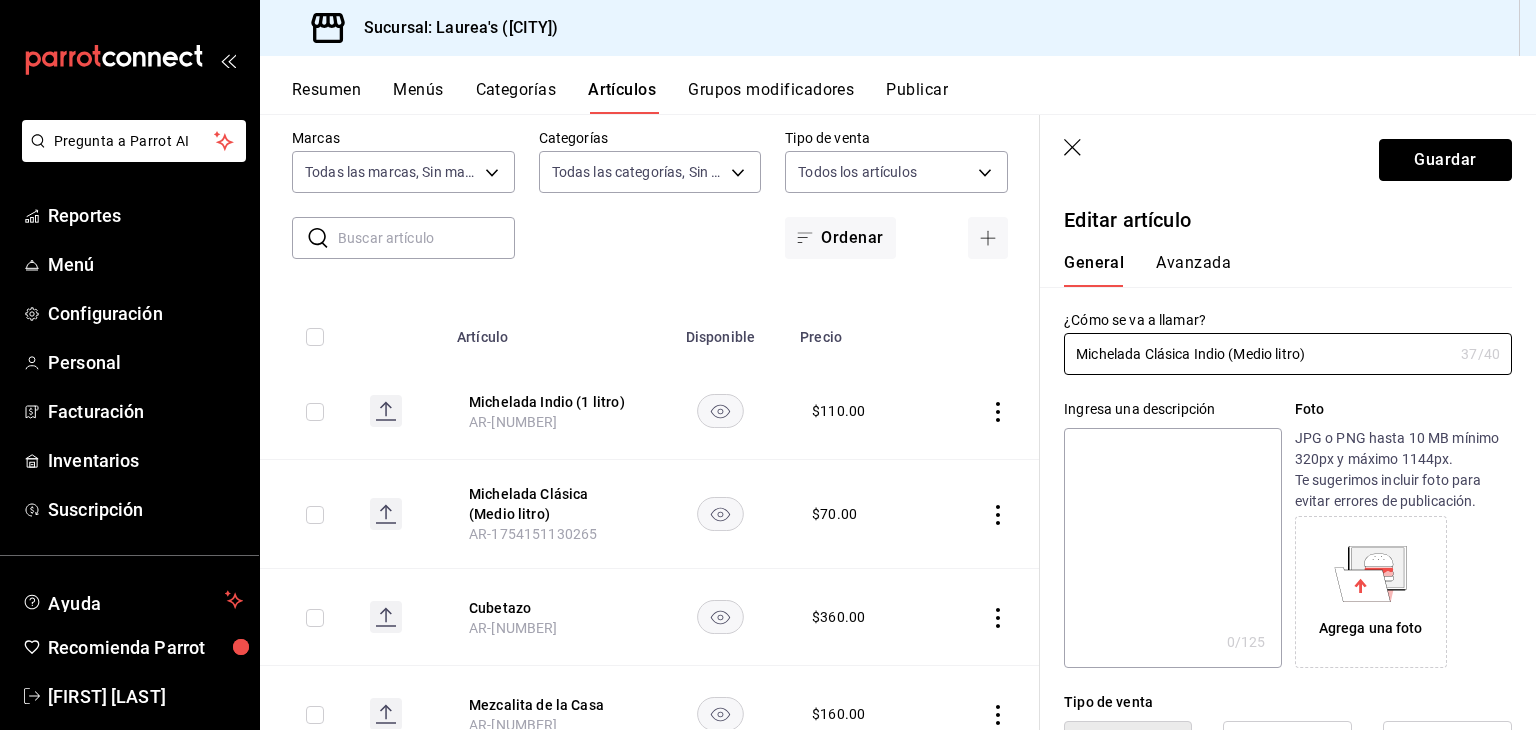 drag, startPoint x: 1436, startPoint y: 161, endPoint x: 1417, endPoint y: 165, distance: 19.416489 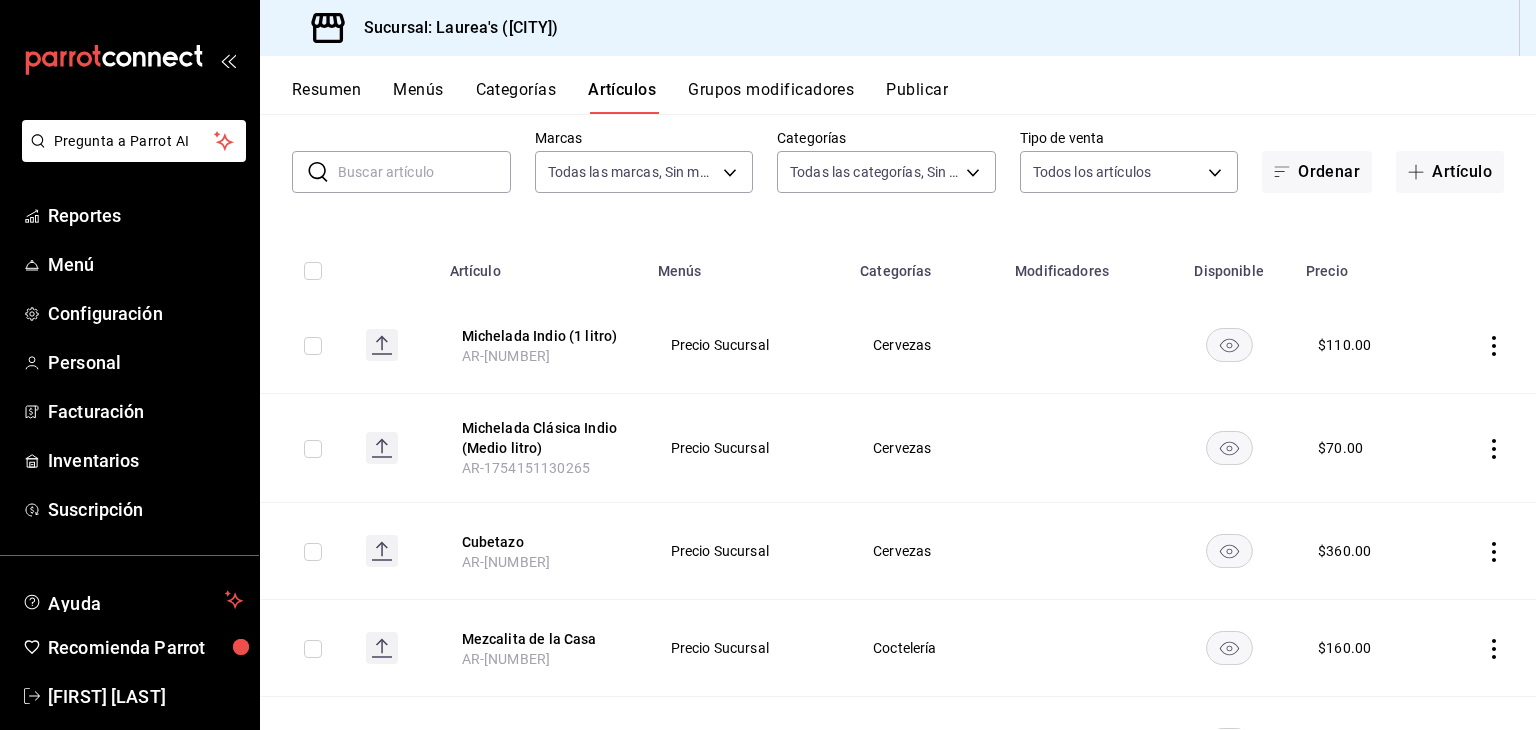 scroll, scrollTop: 0, scrollLeft: 0, axis: both 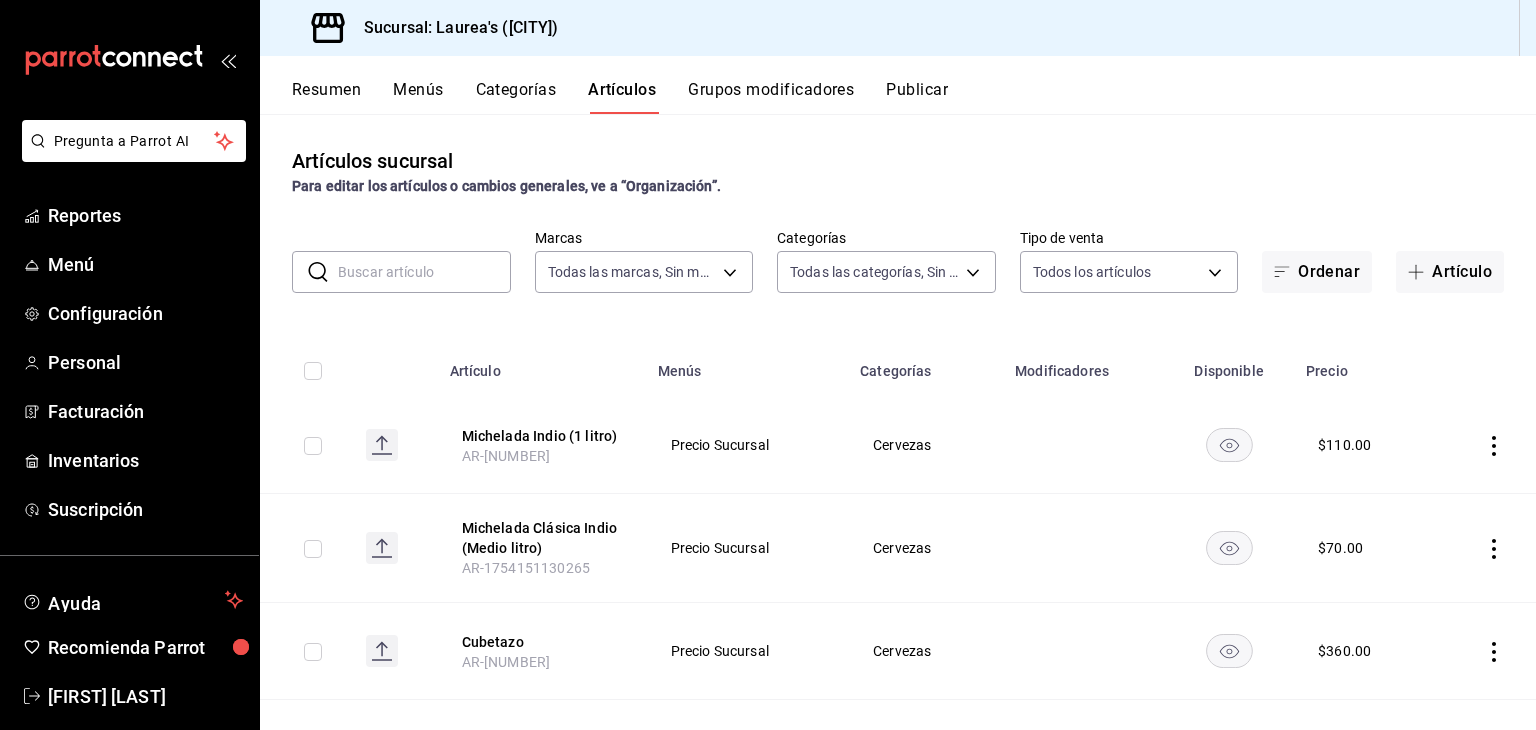 click on "Resumen" at bounding box center (326, 97) 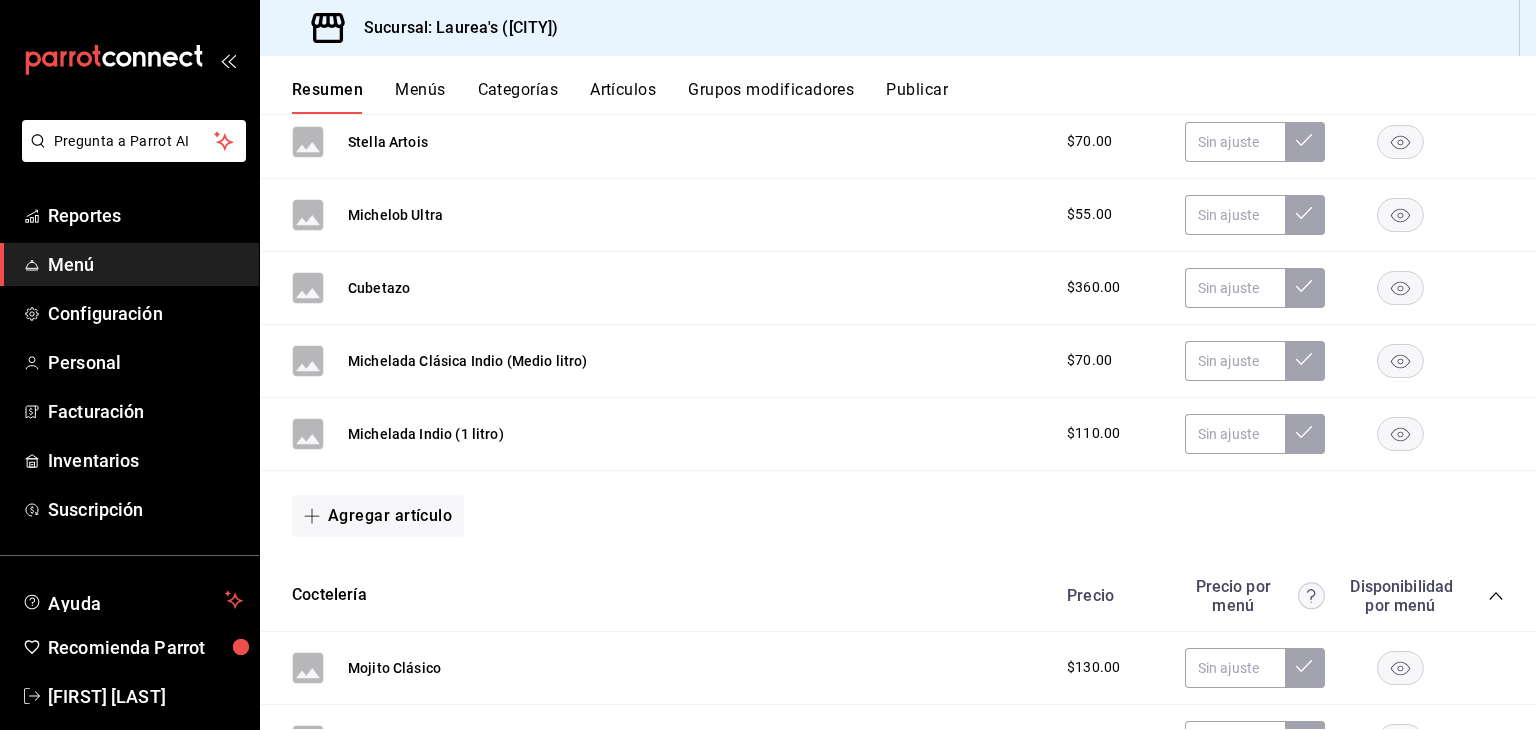 scroll, scrollTop: 800, scrollLeft: 0, axis: vertical 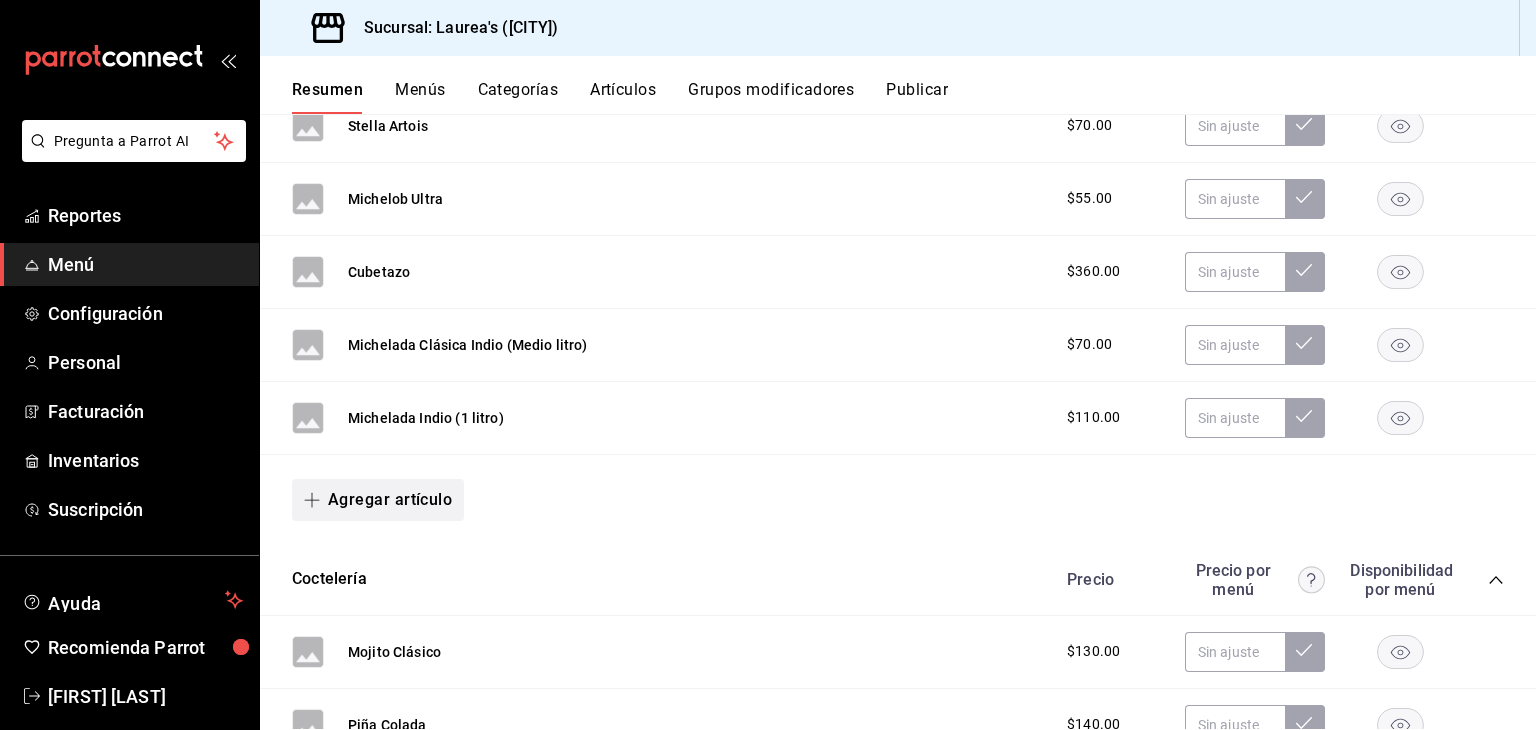 click on "Agregar artículo" at bounding box center [378, 500] 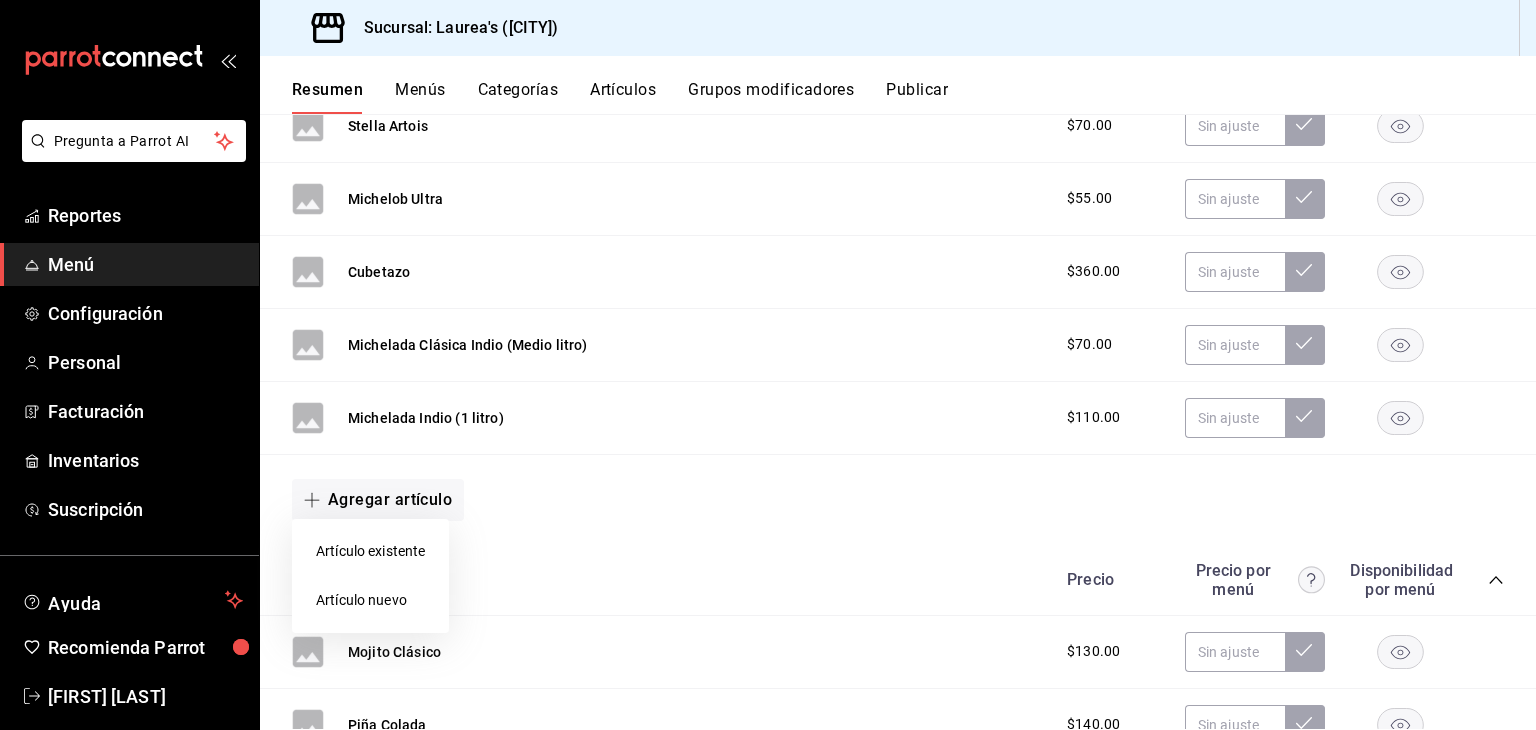 click on "Artículo nuevo" at bounding box center (370, 600) 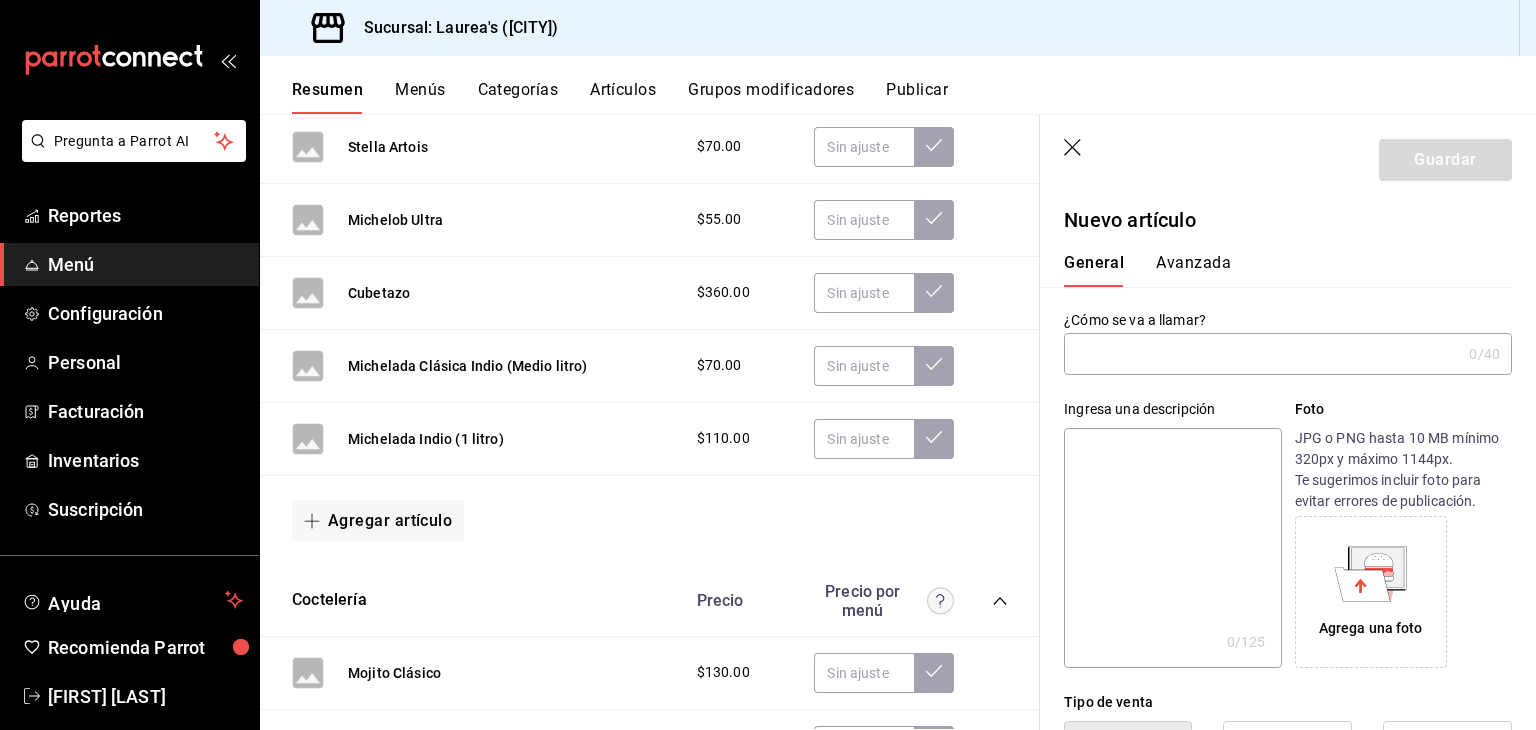 click at bounding box center (1262, 354) 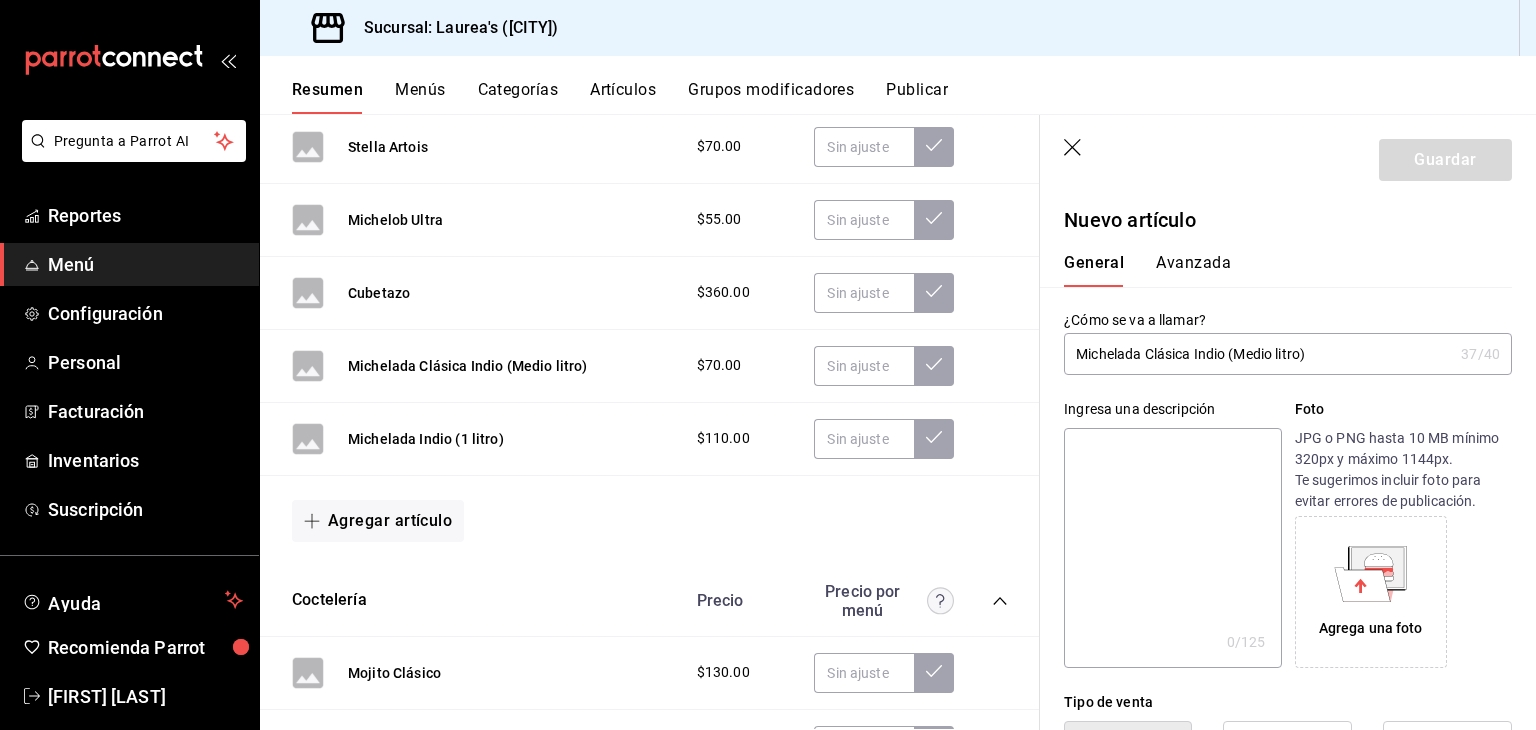 drag, startPoint x: 1149, startPoint y: 349, endPoint x: 1226, endPoint y: 351, distance: 77.02597 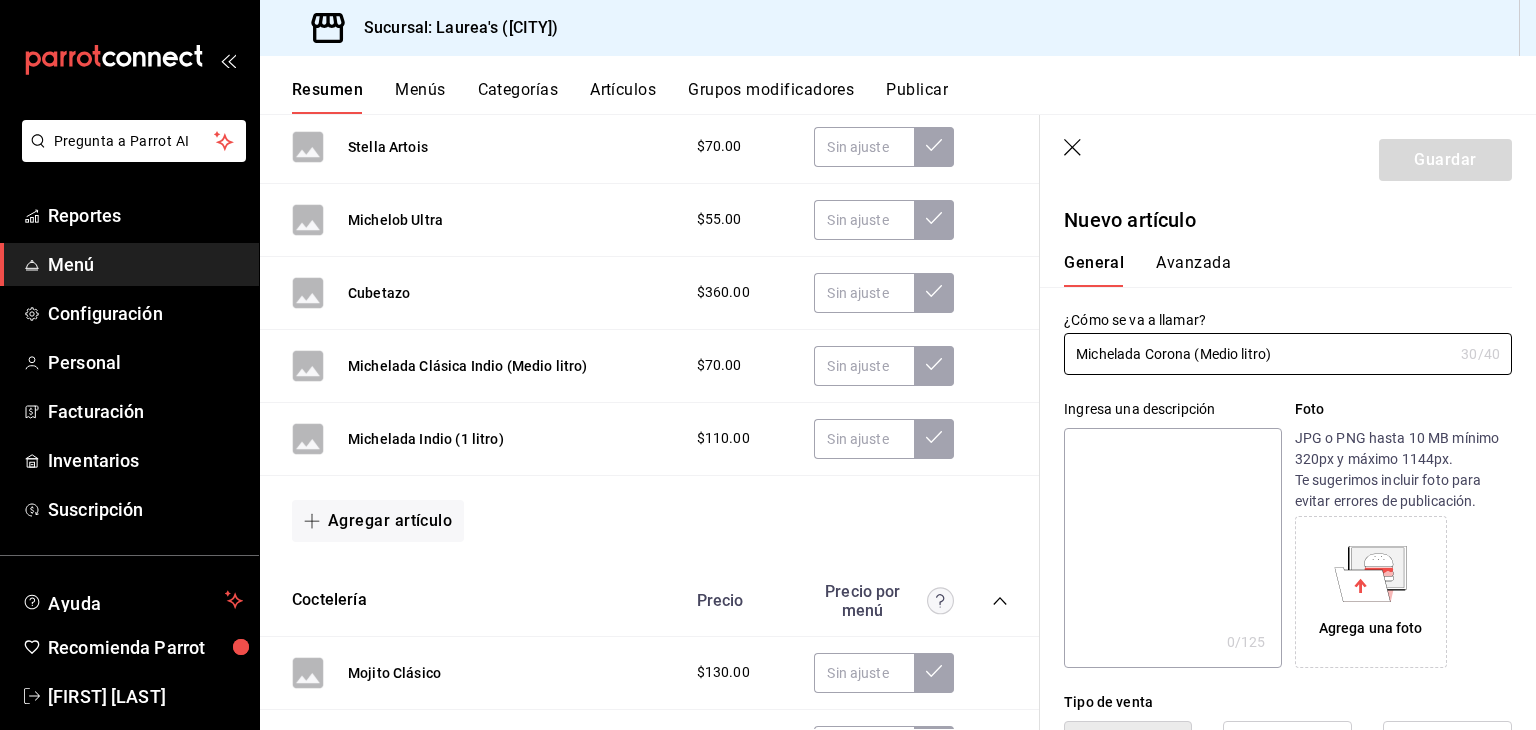 type on "Michelada Corona (Medio litro)" 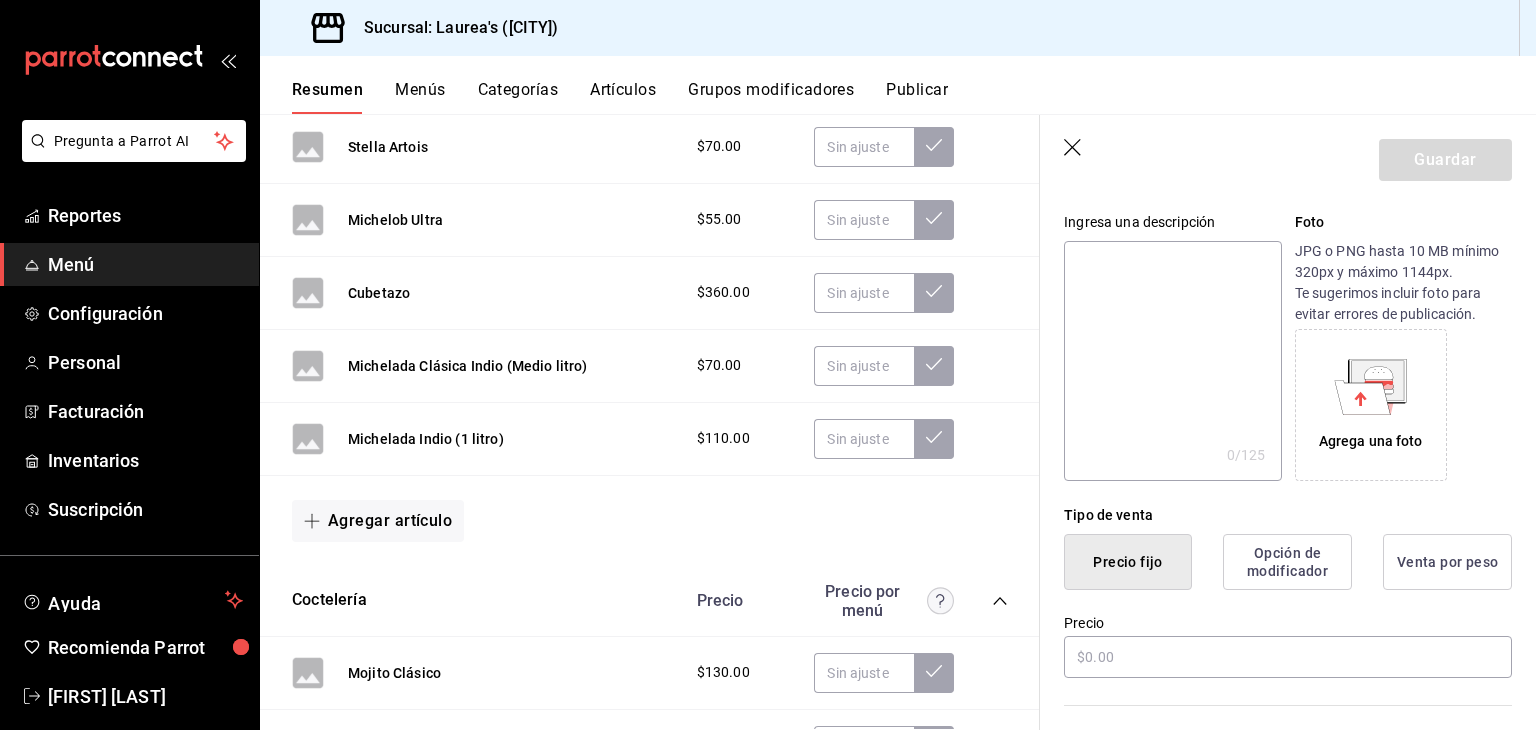 scroll, scrollTop: 200, scrollLeft: 0, axis: vertical 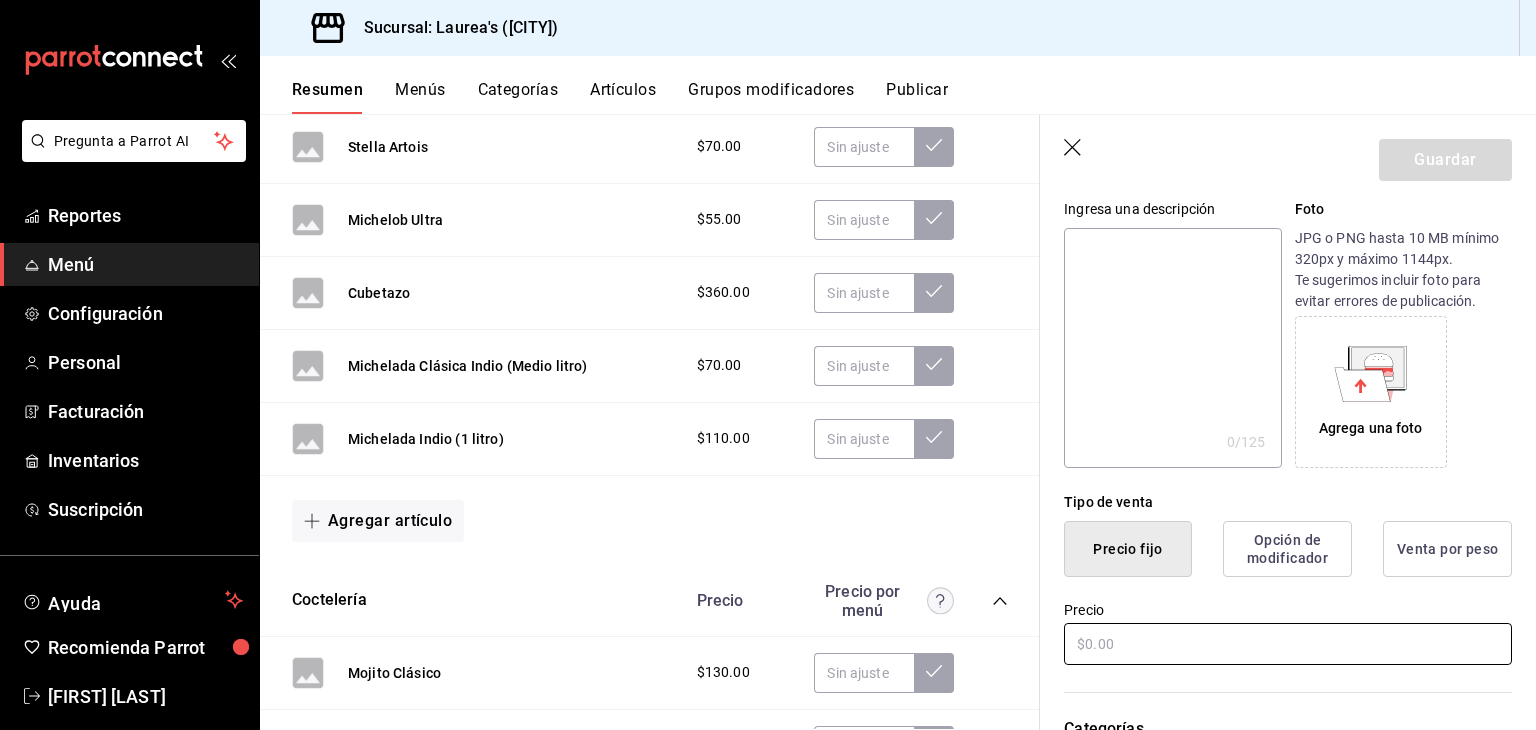 click at bounding box center [1288, 644] 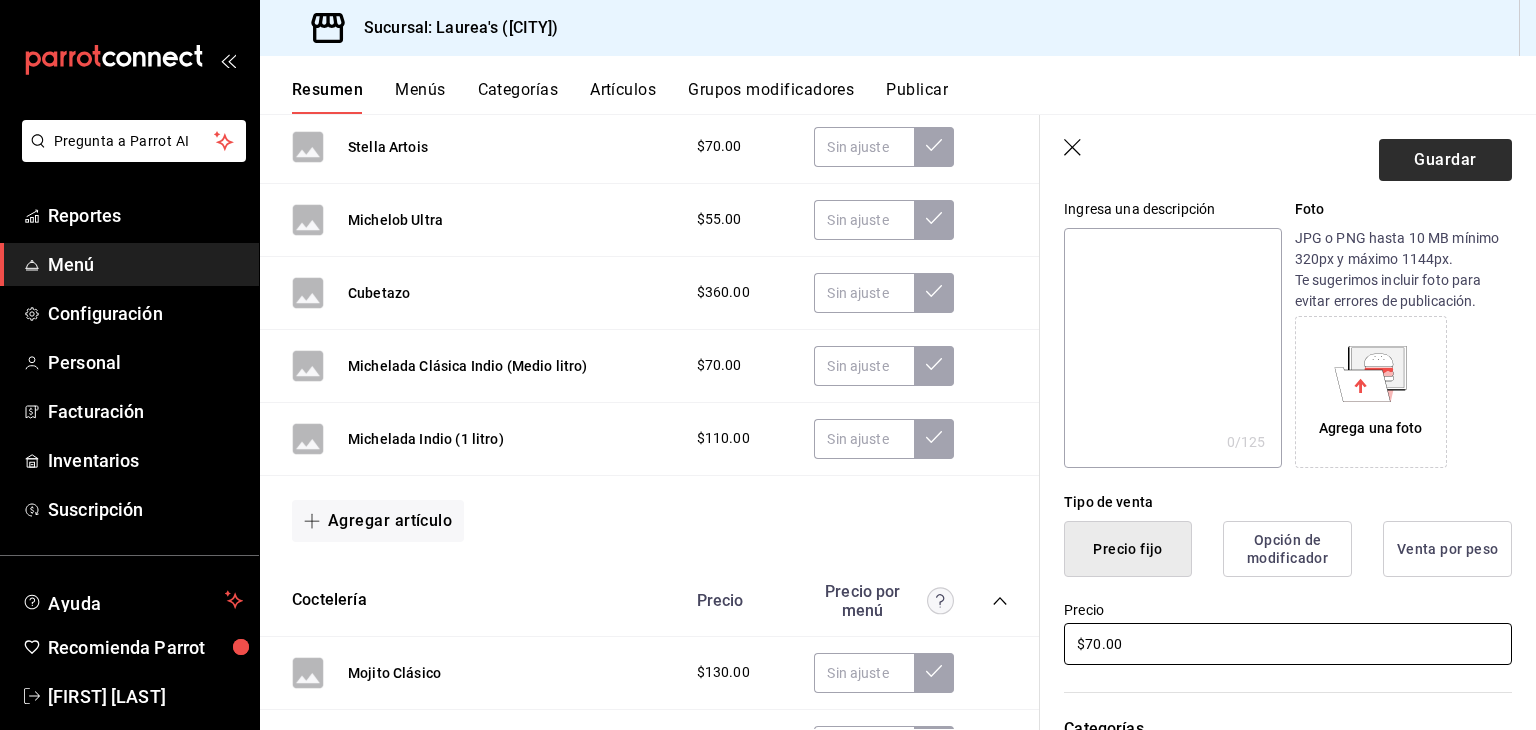 type on "$70.00" 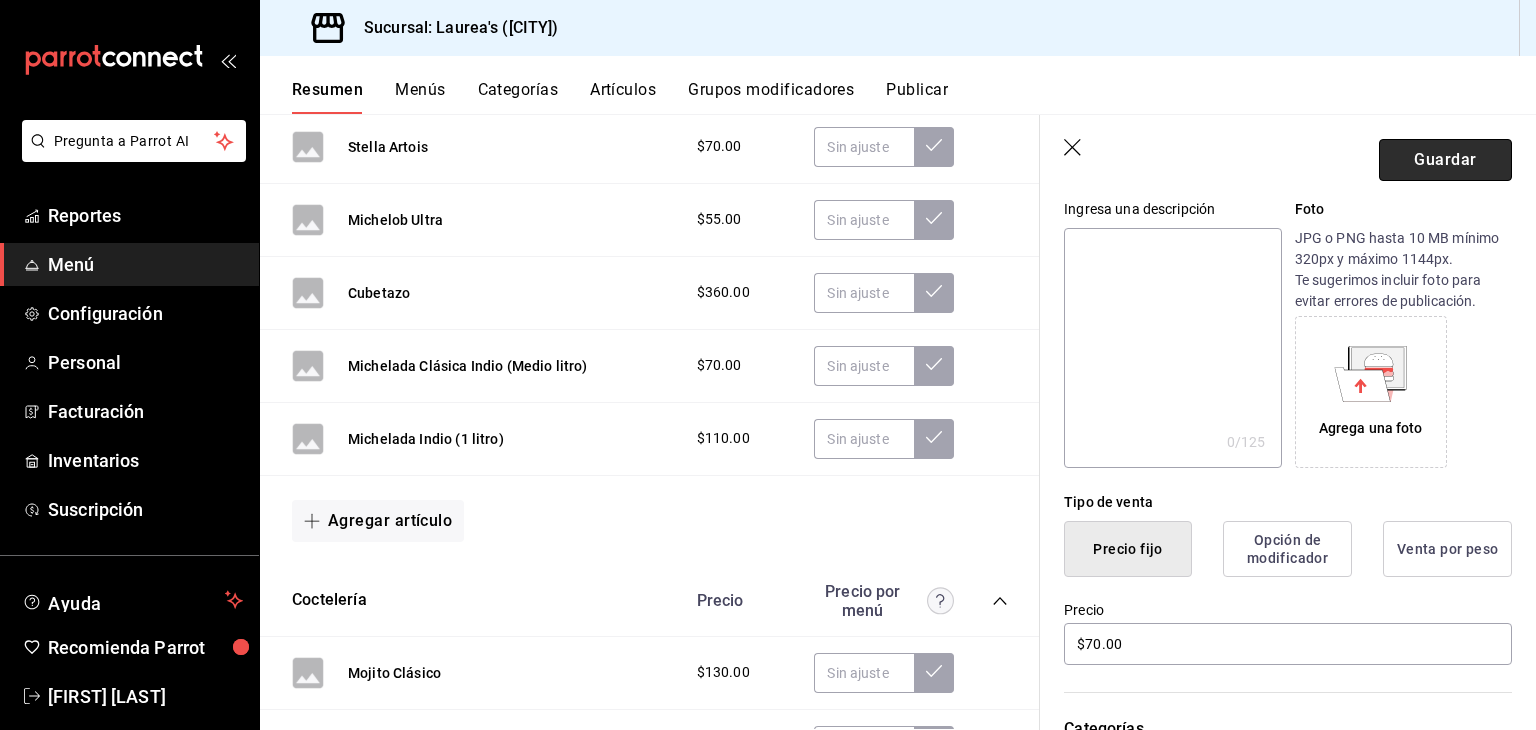 click on "Guardar" at bounding box center [1445, 160] 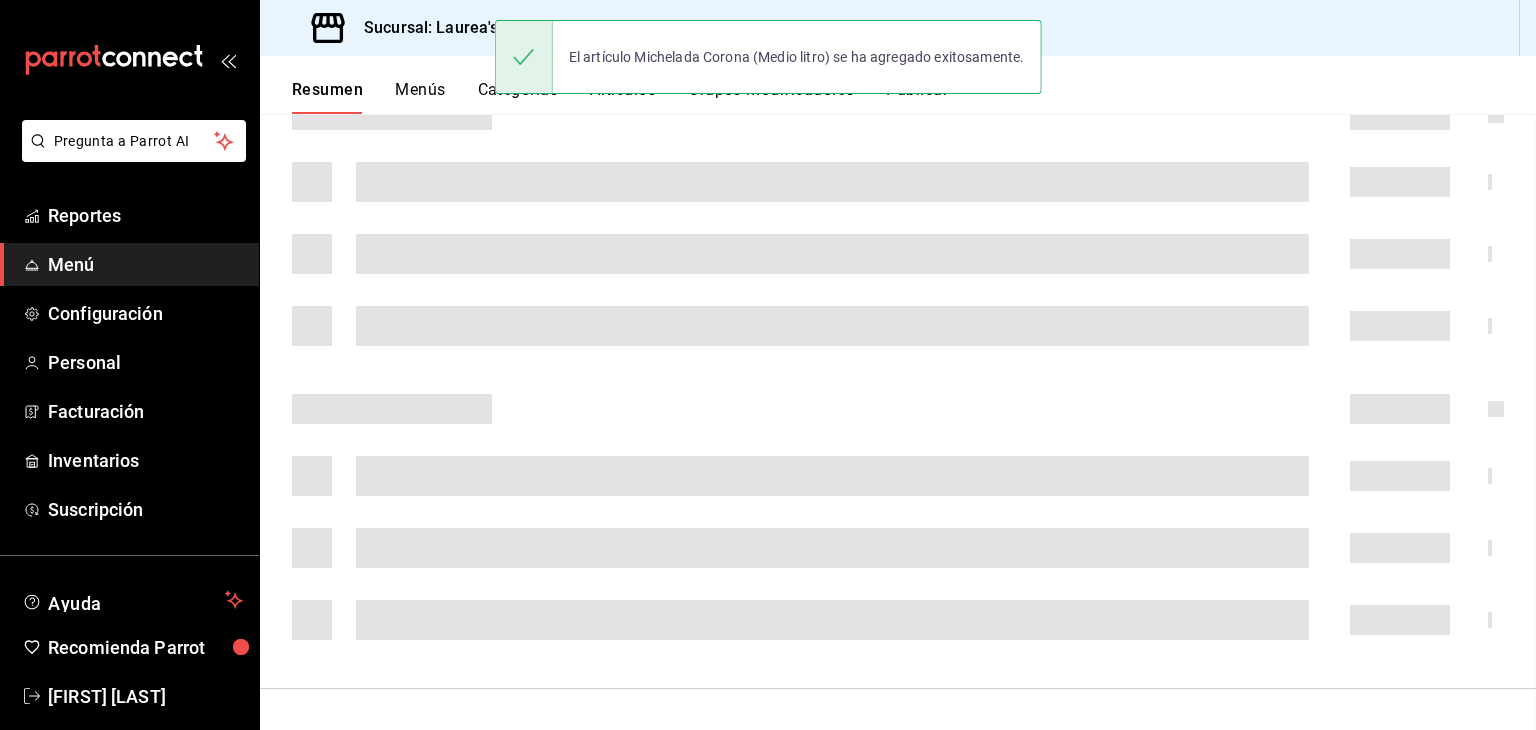 scroll, scrollTop: 0, scrollLeft: 0, axis: both 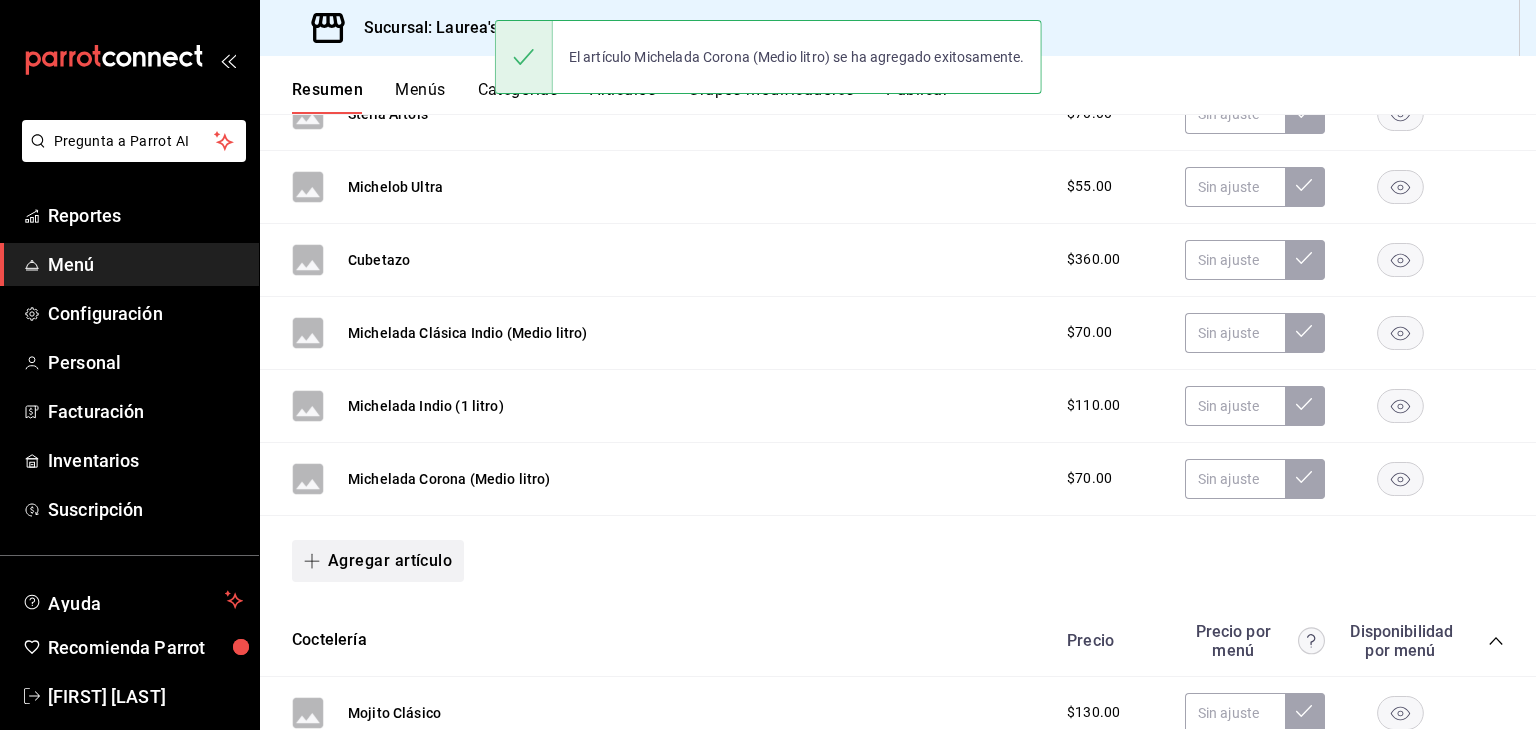 click on "Agregar artículo" at bounding box center (378, 561) 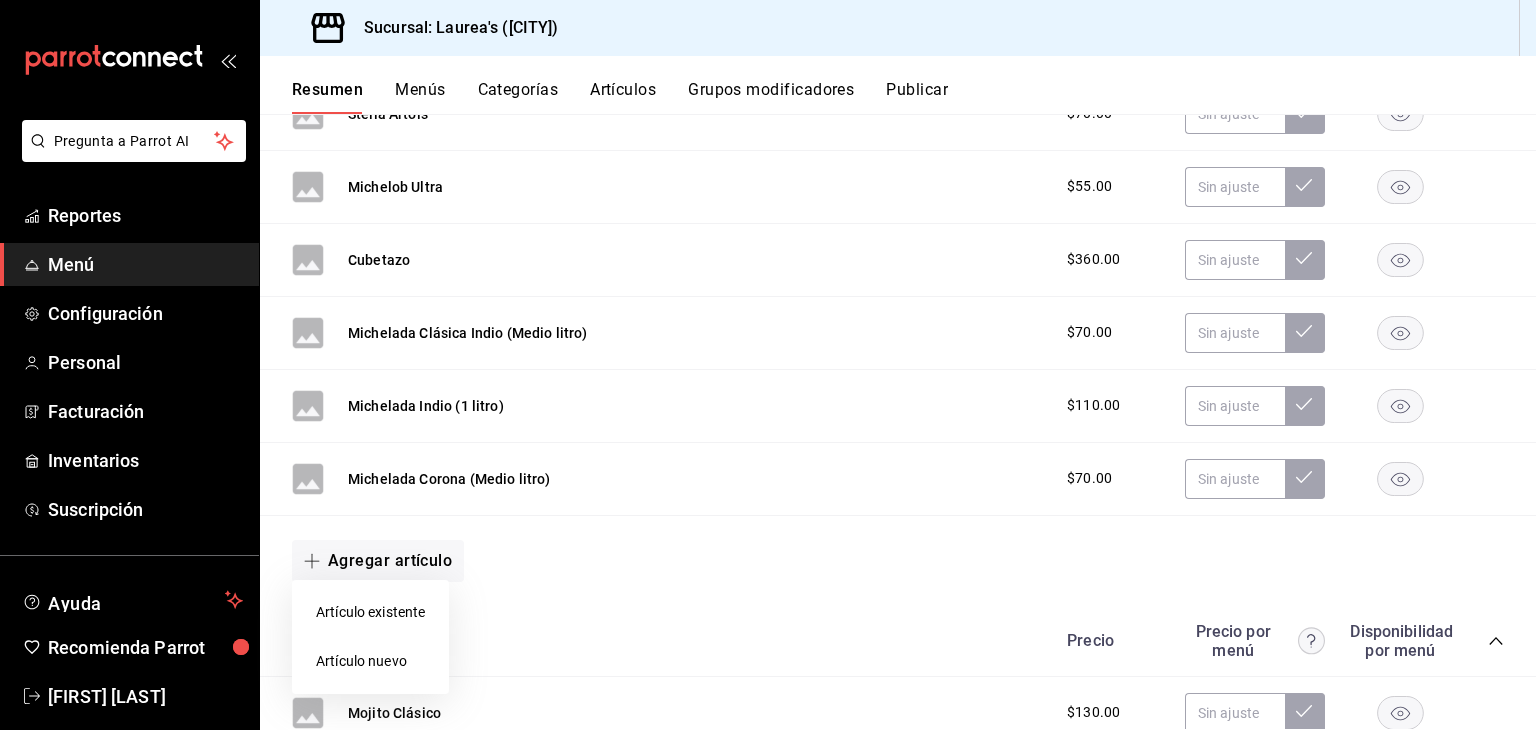 click on "Artículo nuevo" at bounding box center [370, 661] 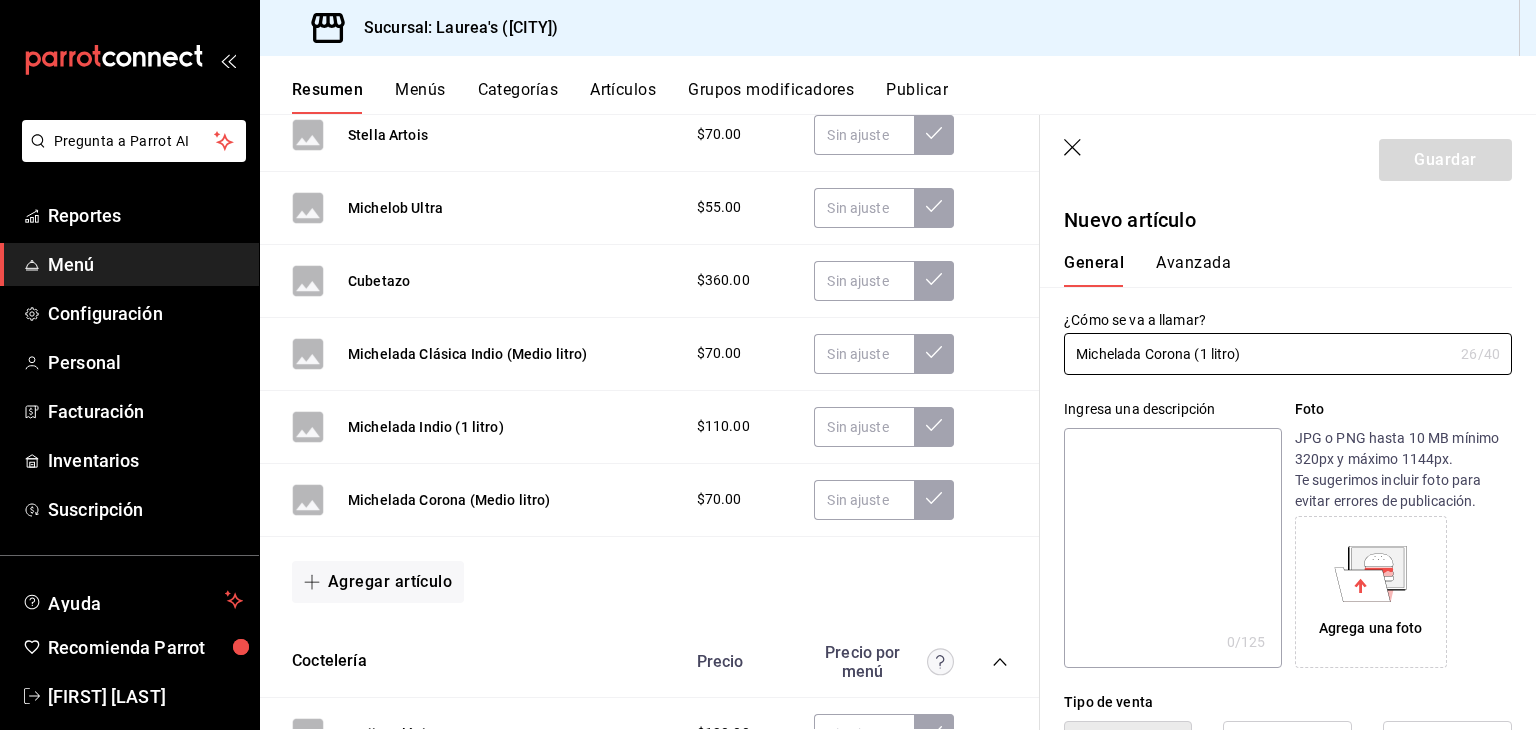 scroll, scrollTop: 300, scrollLeft: 0, axis: vertical 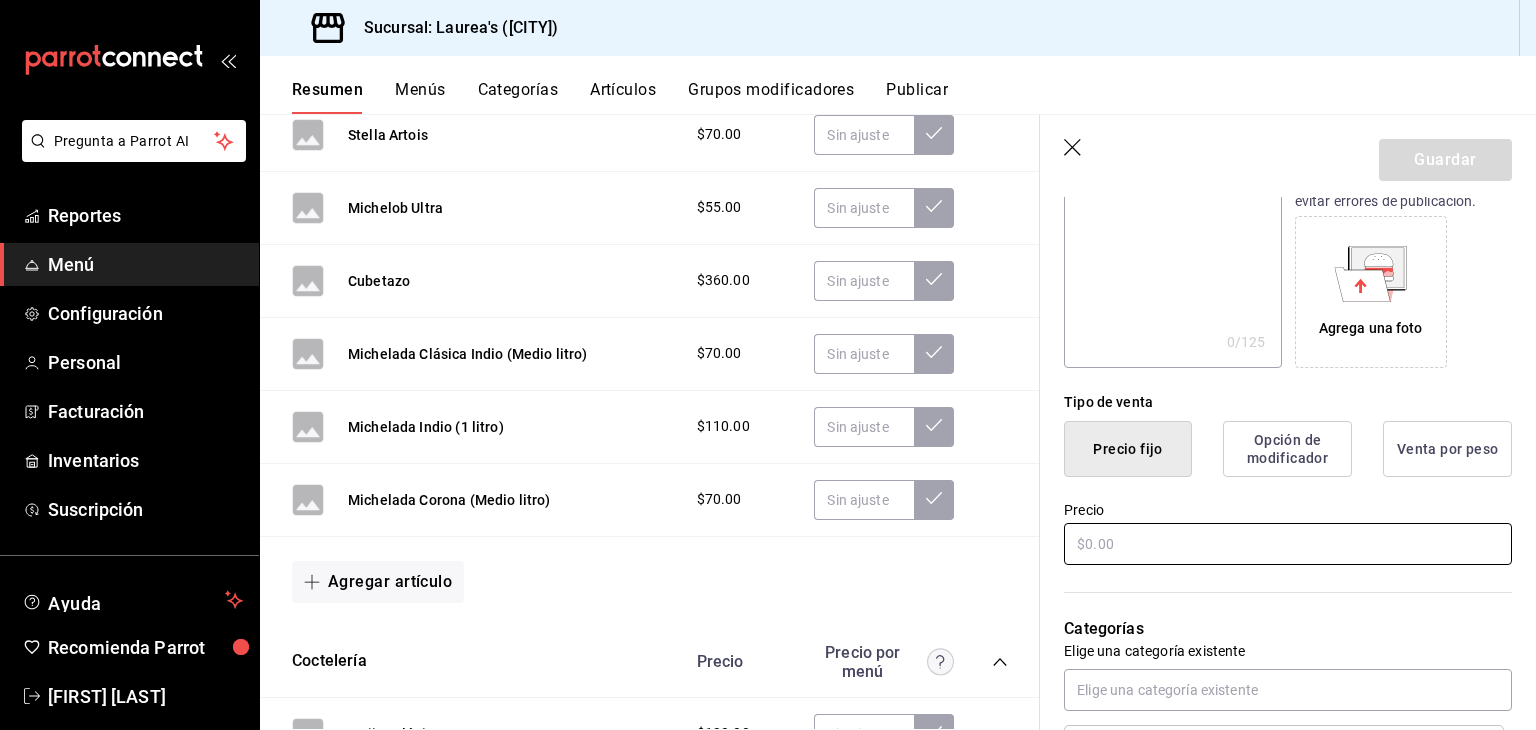 type on "Michelada Corona (1 litro)" 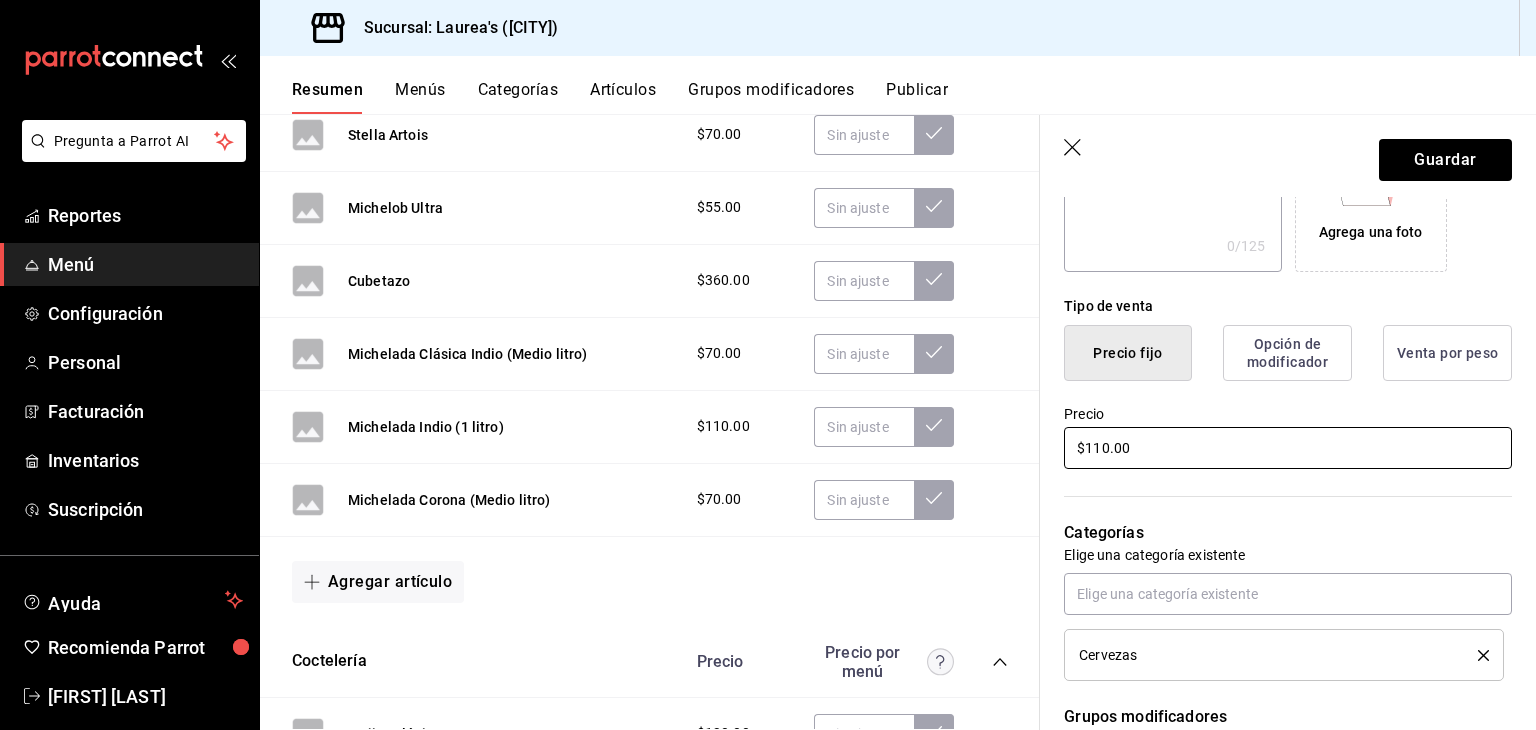 scroll, scrollTop: 334, scrollLeft: 0, axis: vertical 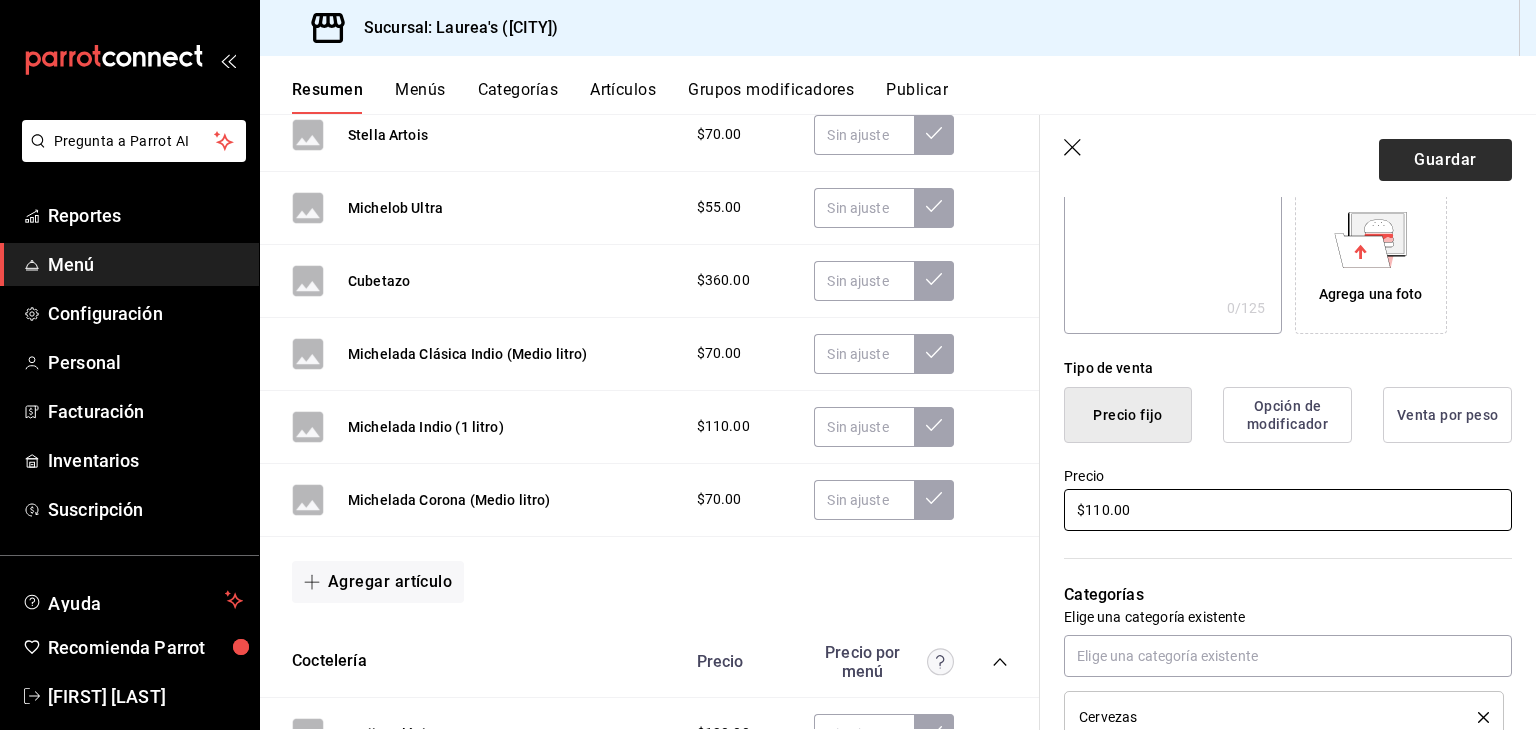 type on "$110.00" 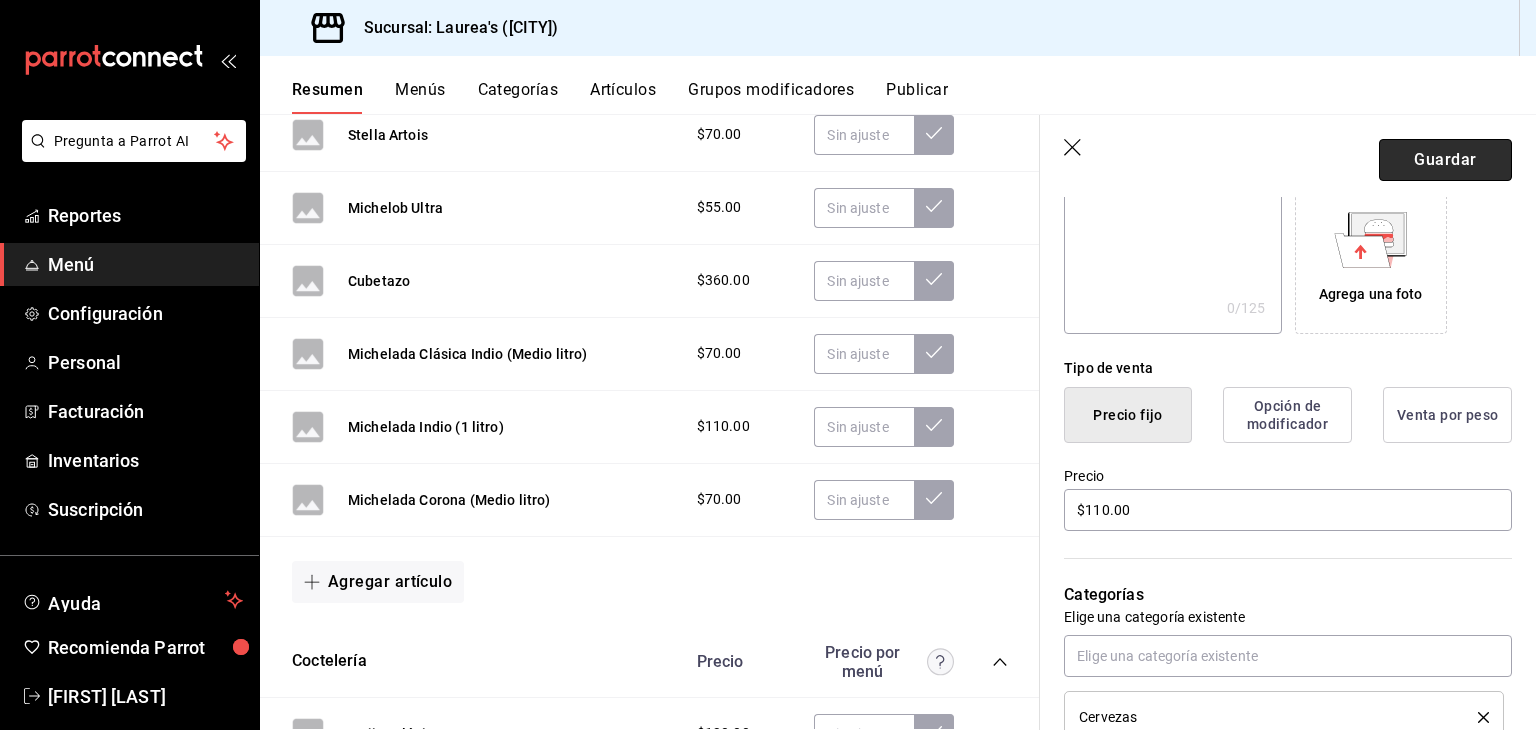 click on "Guardar" at bounding box center [1445, 160] 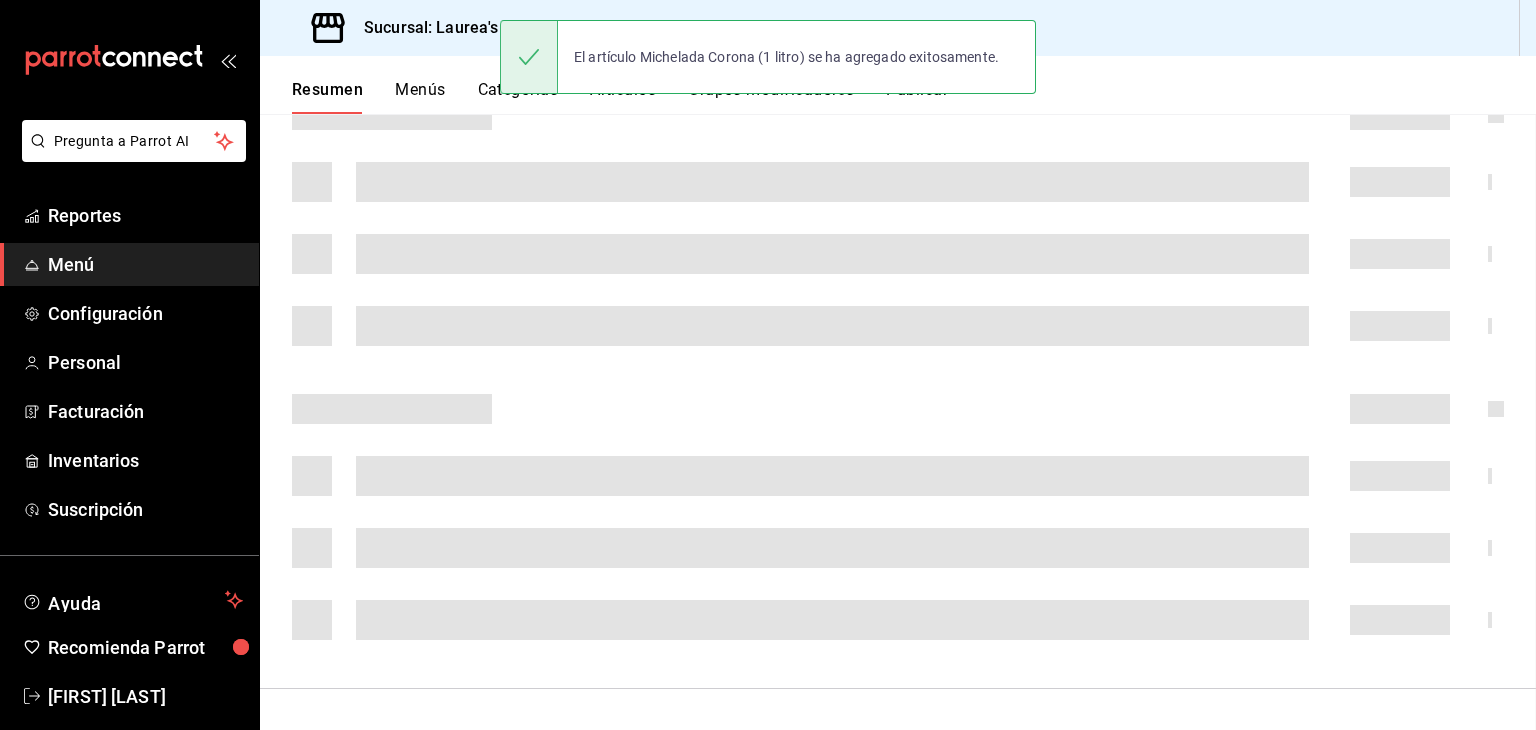scroll, scrollTop: 0, scrollLeft: 0, axis: both 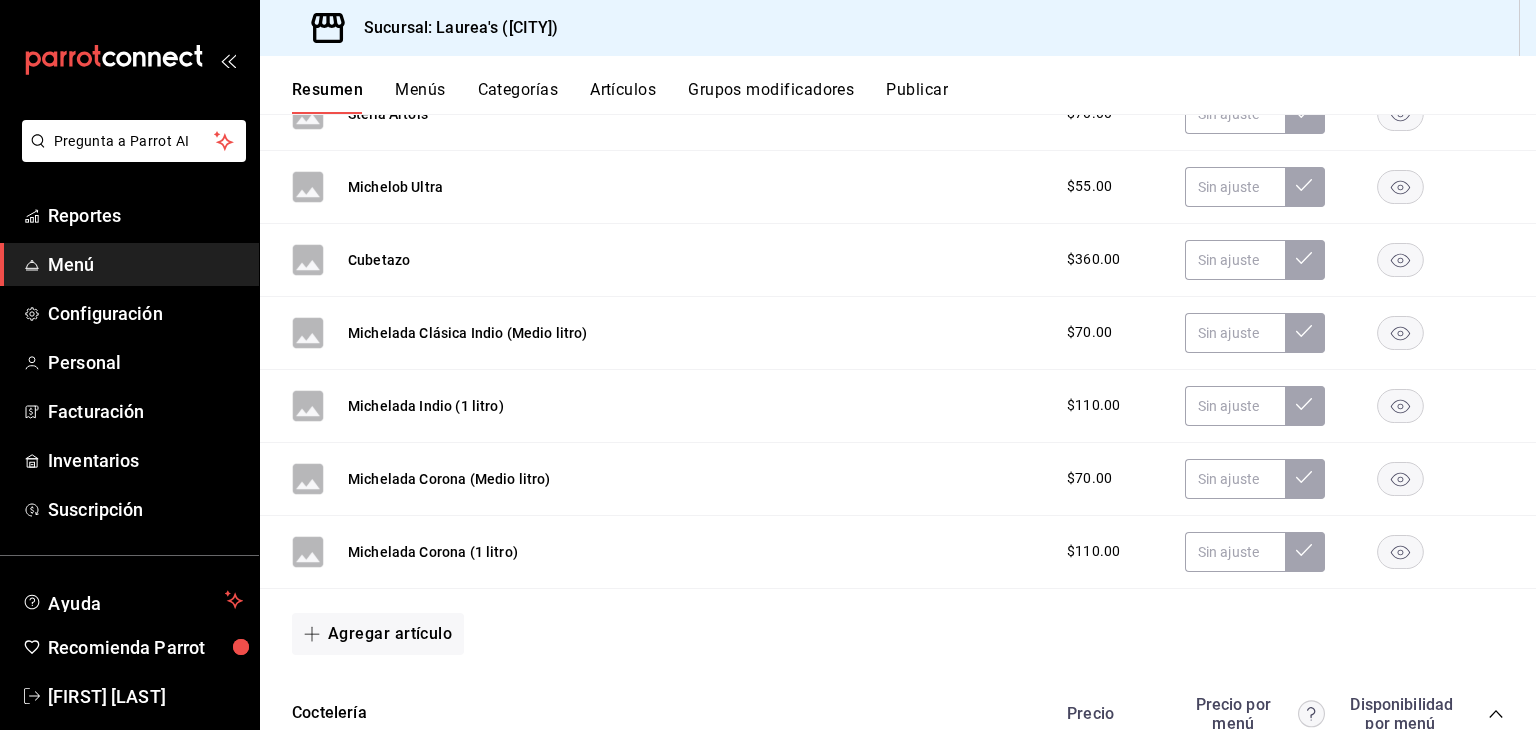 click on "Artículos" at bounding box center (623, 97) 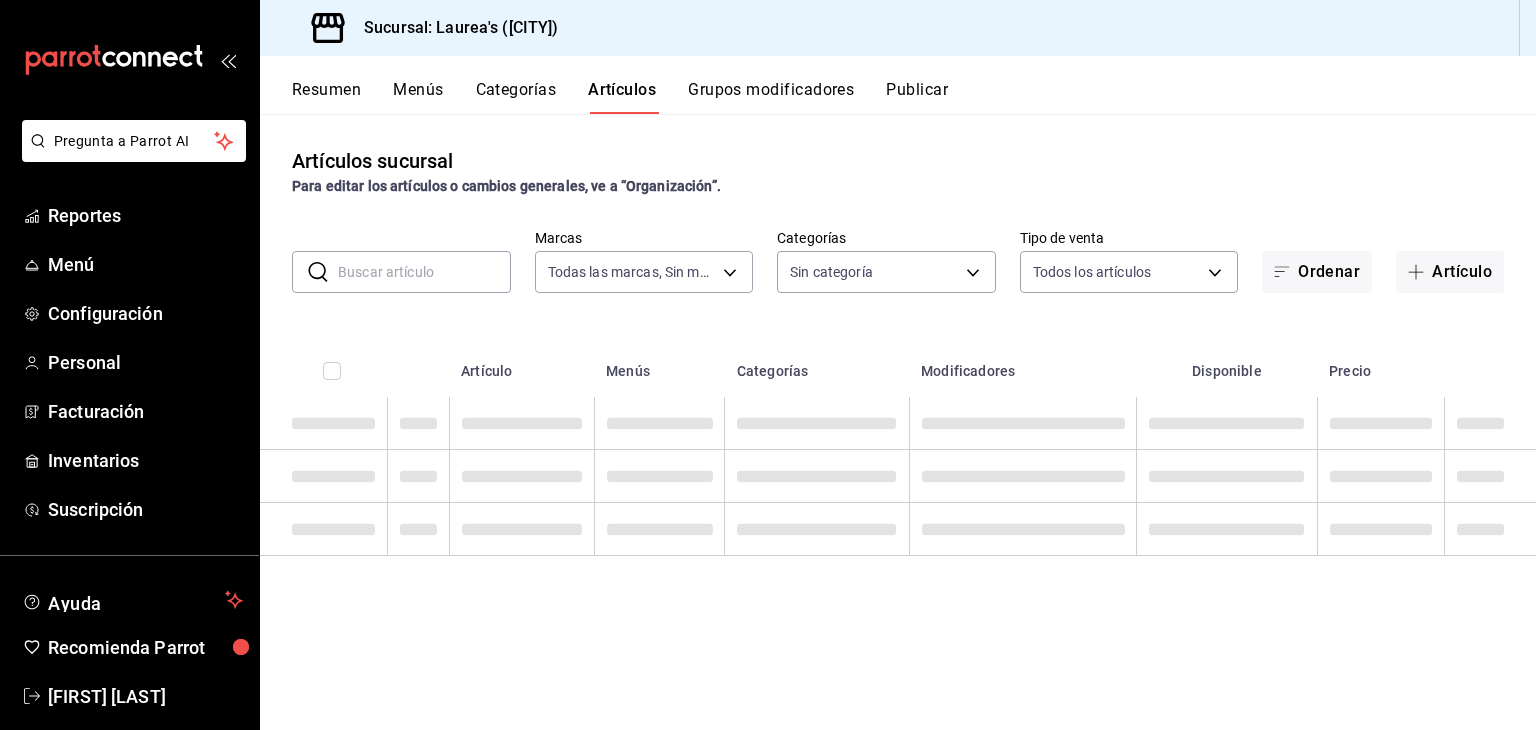 type on "[UUID]" 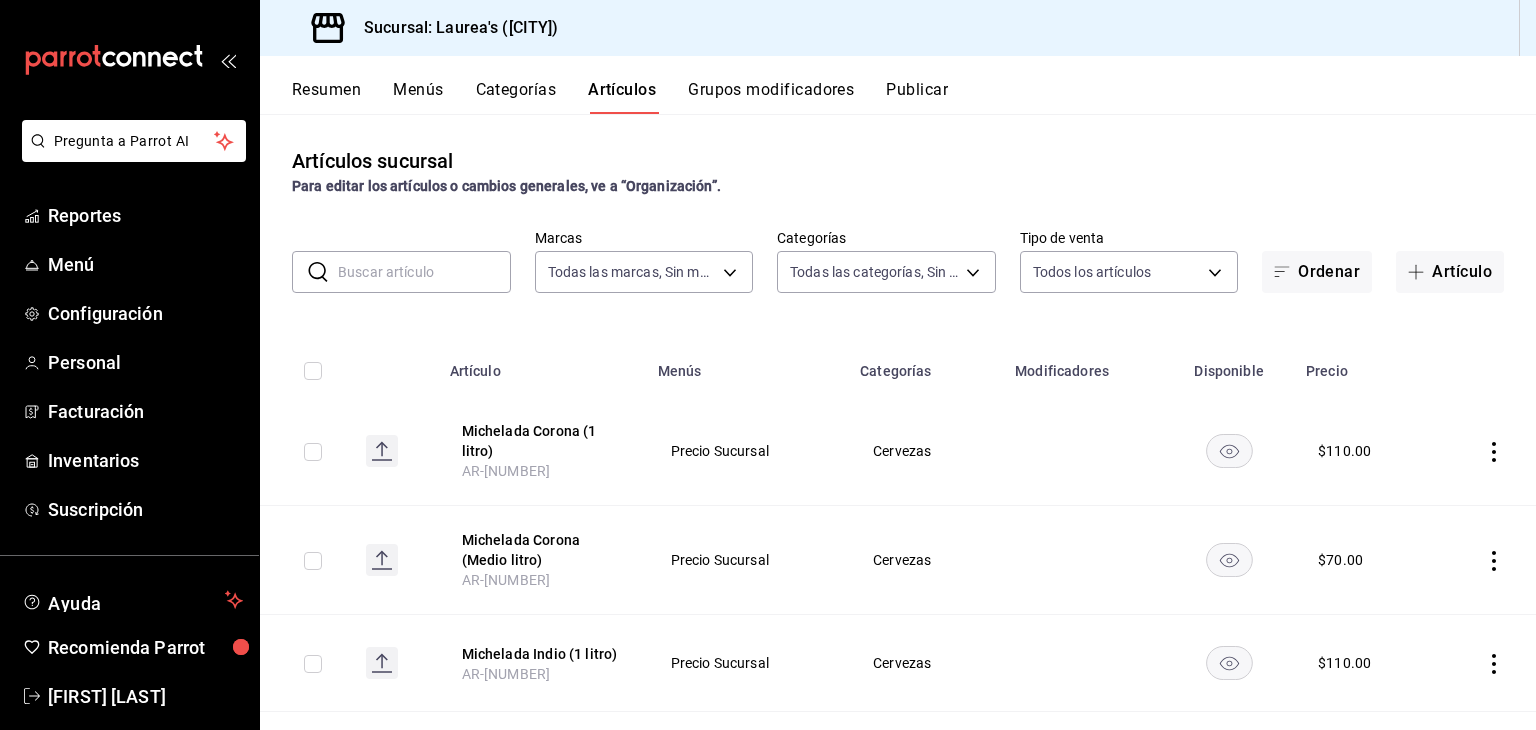 type on "[UUID]" 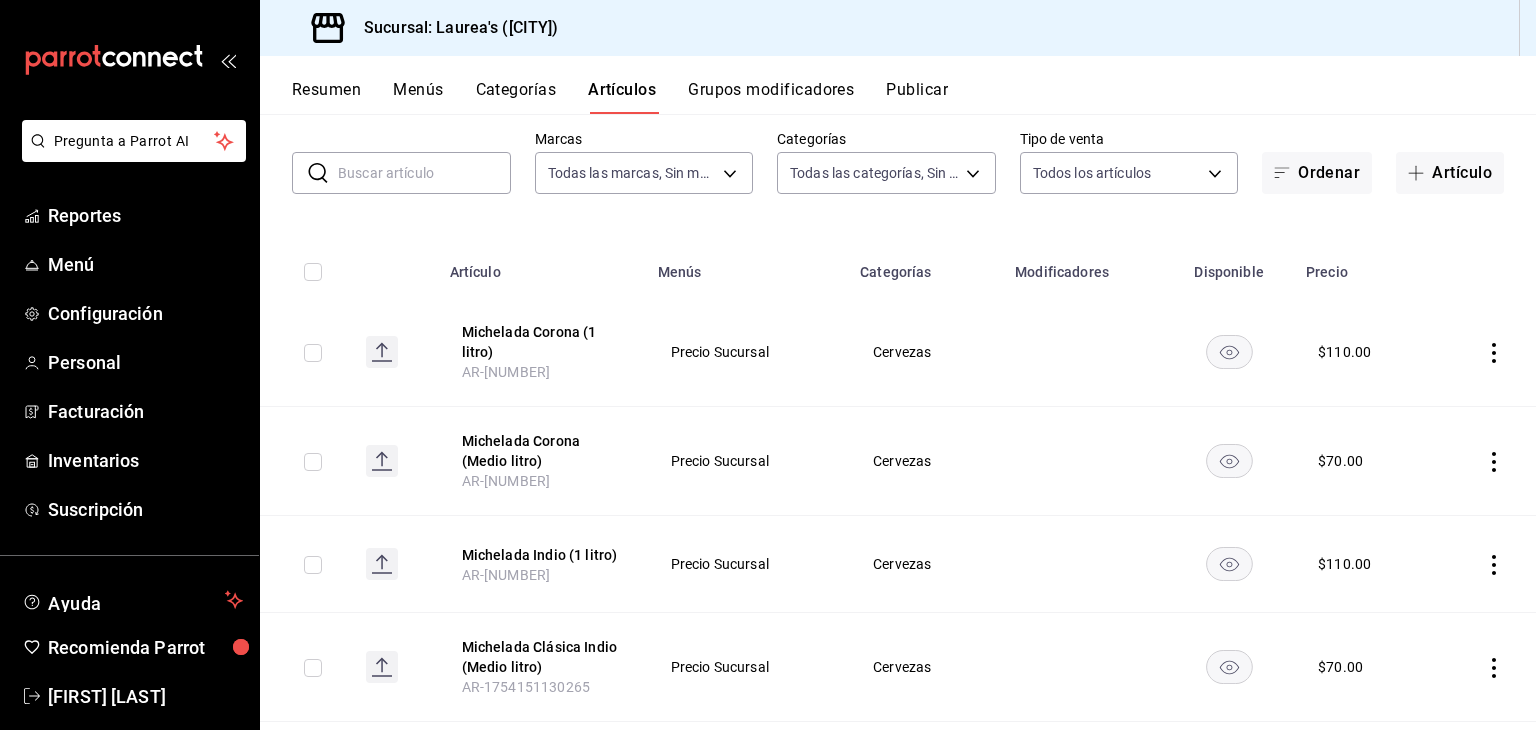 scroll, scrollTop: 100, scrollLeft: 0, axis: vertical 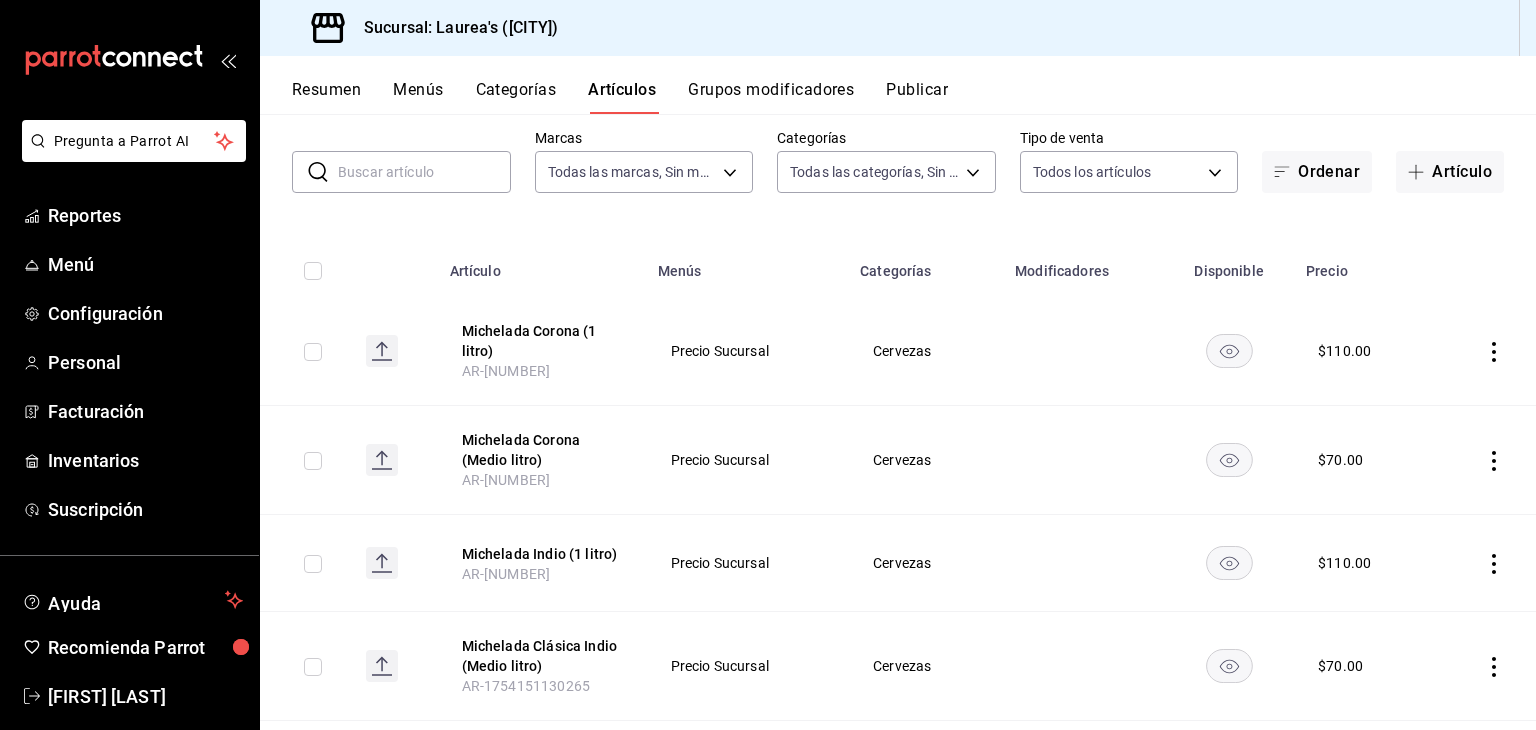 click 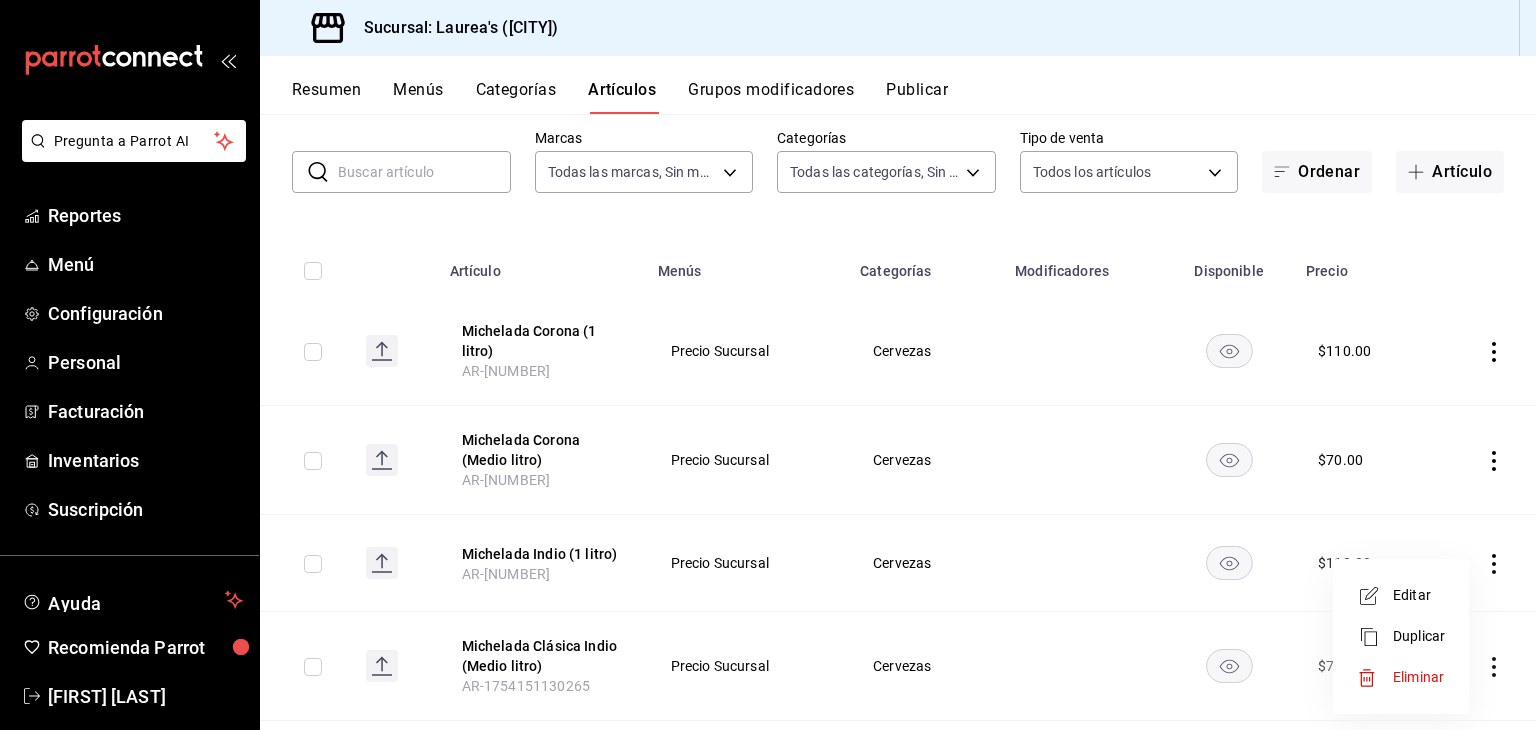 click on "Editar" at bounding box center (1419, 595) 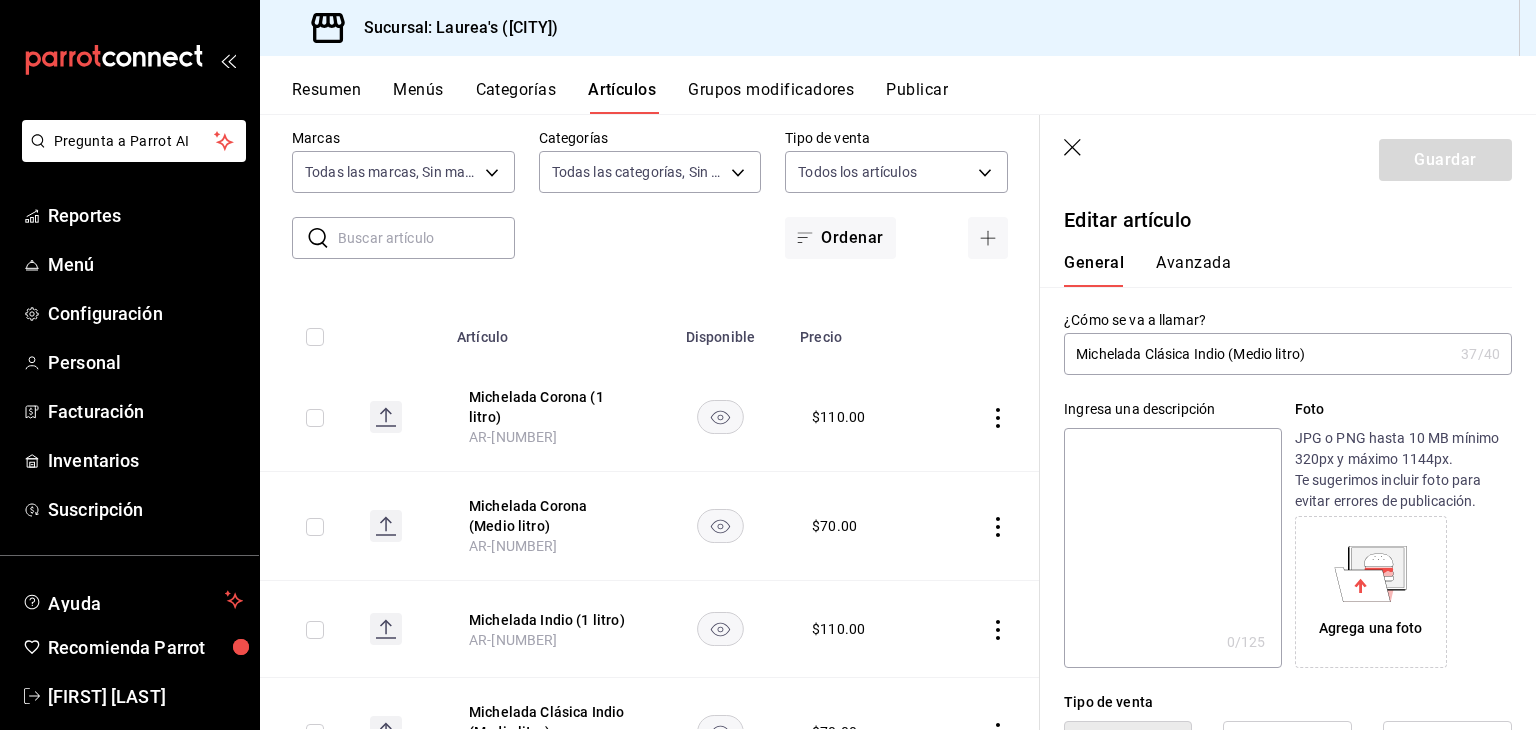 type on "$70.00" 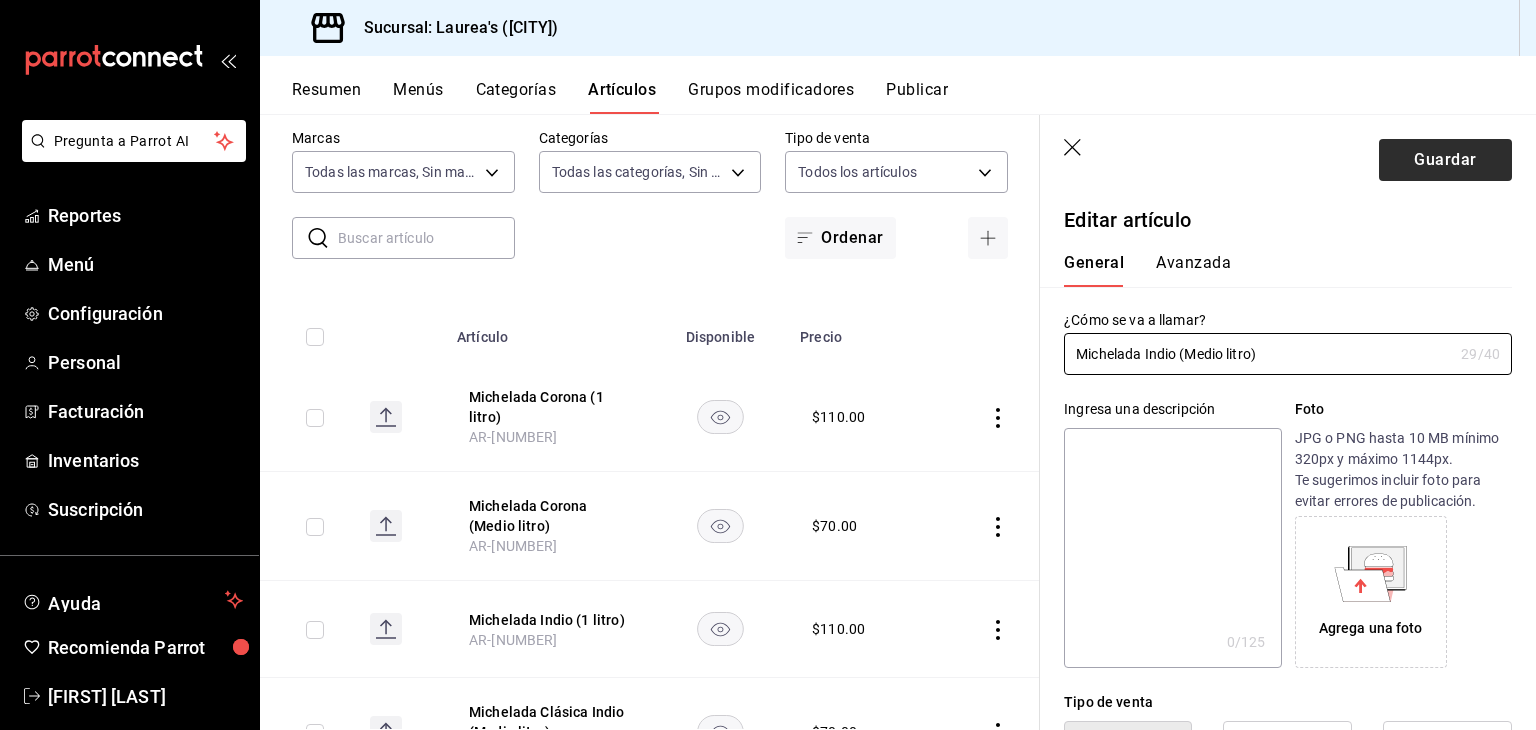 type on "Michelada Indio (Medio litro)" 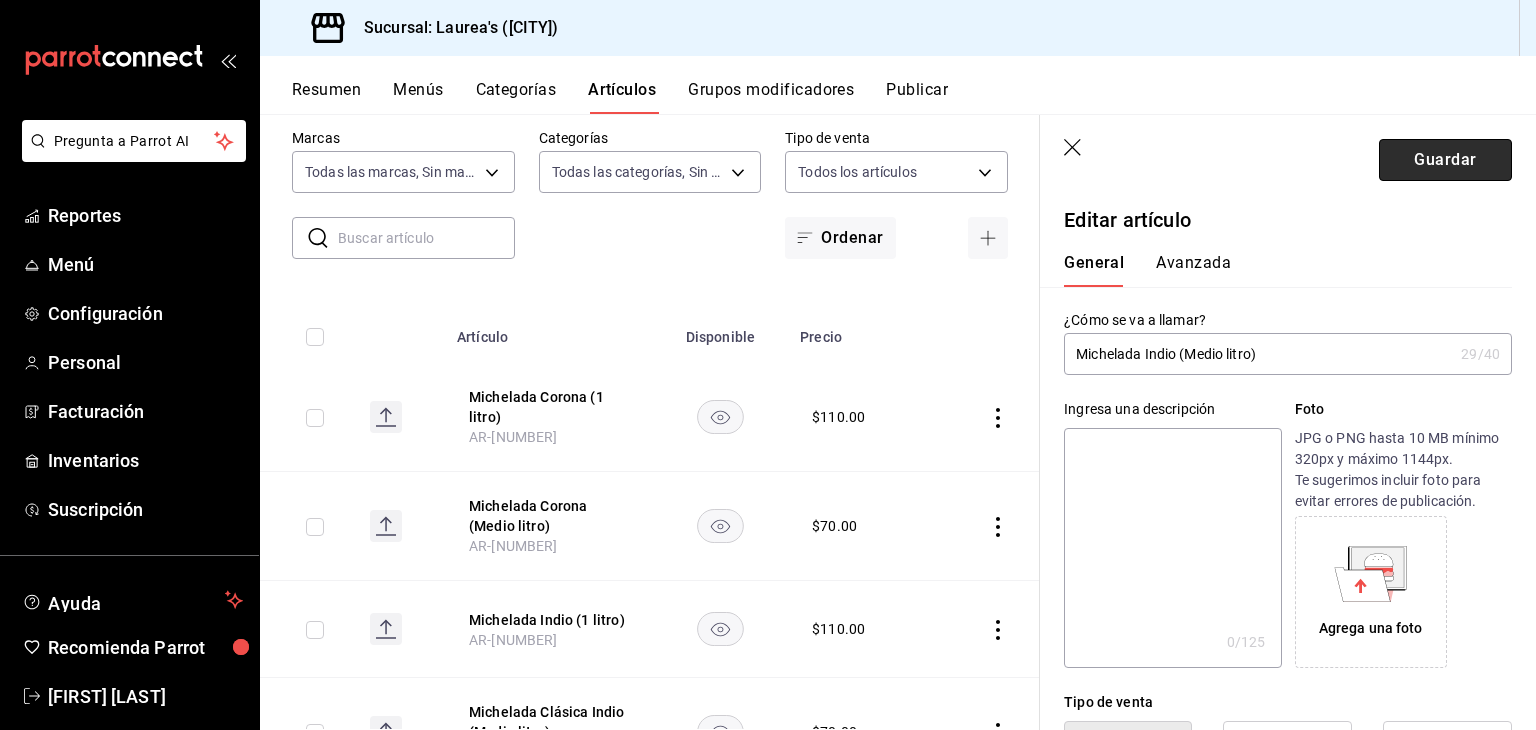 click on "Guardar" at bounding box center [1445, 160] 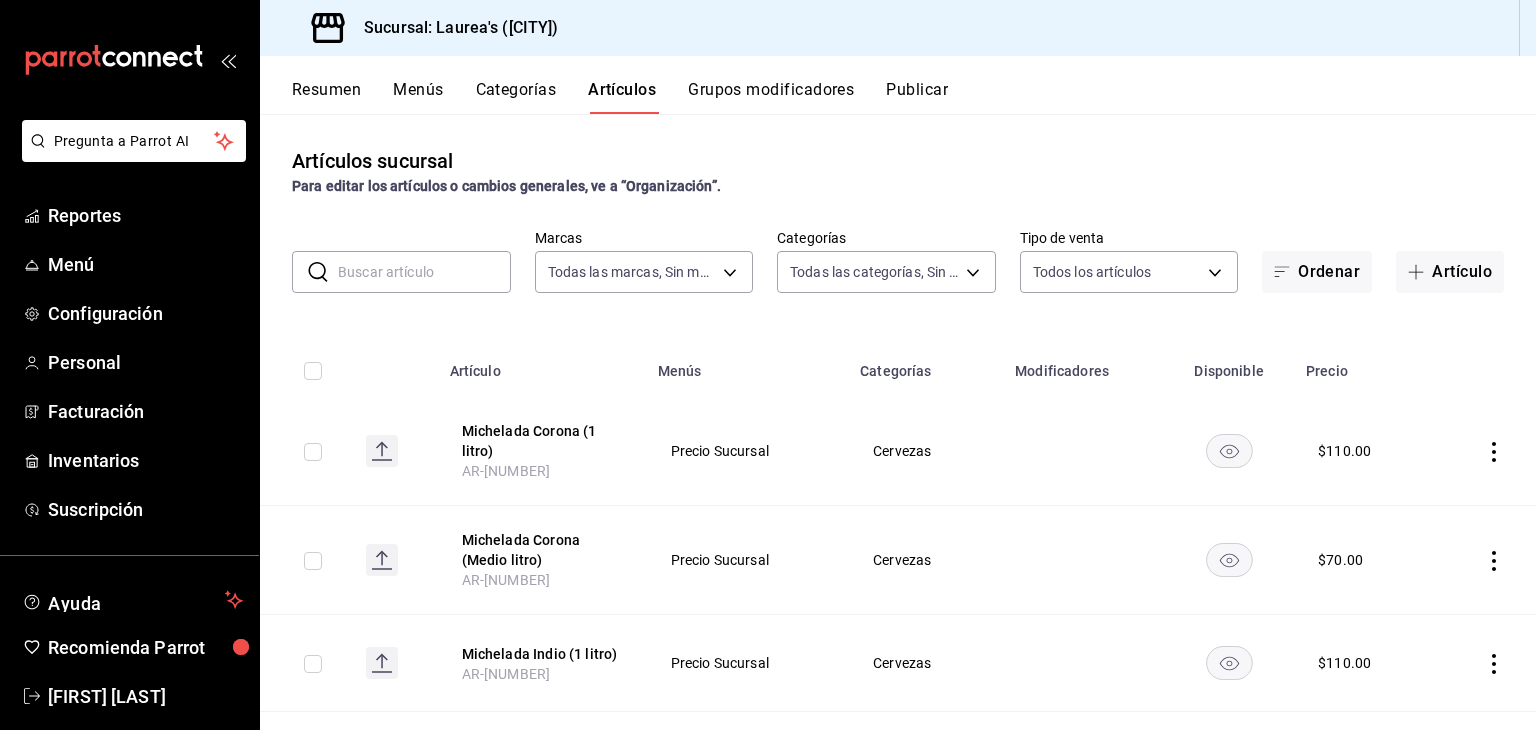 scroll, scrollTop: 0, scrollLeft: 0, axis: both 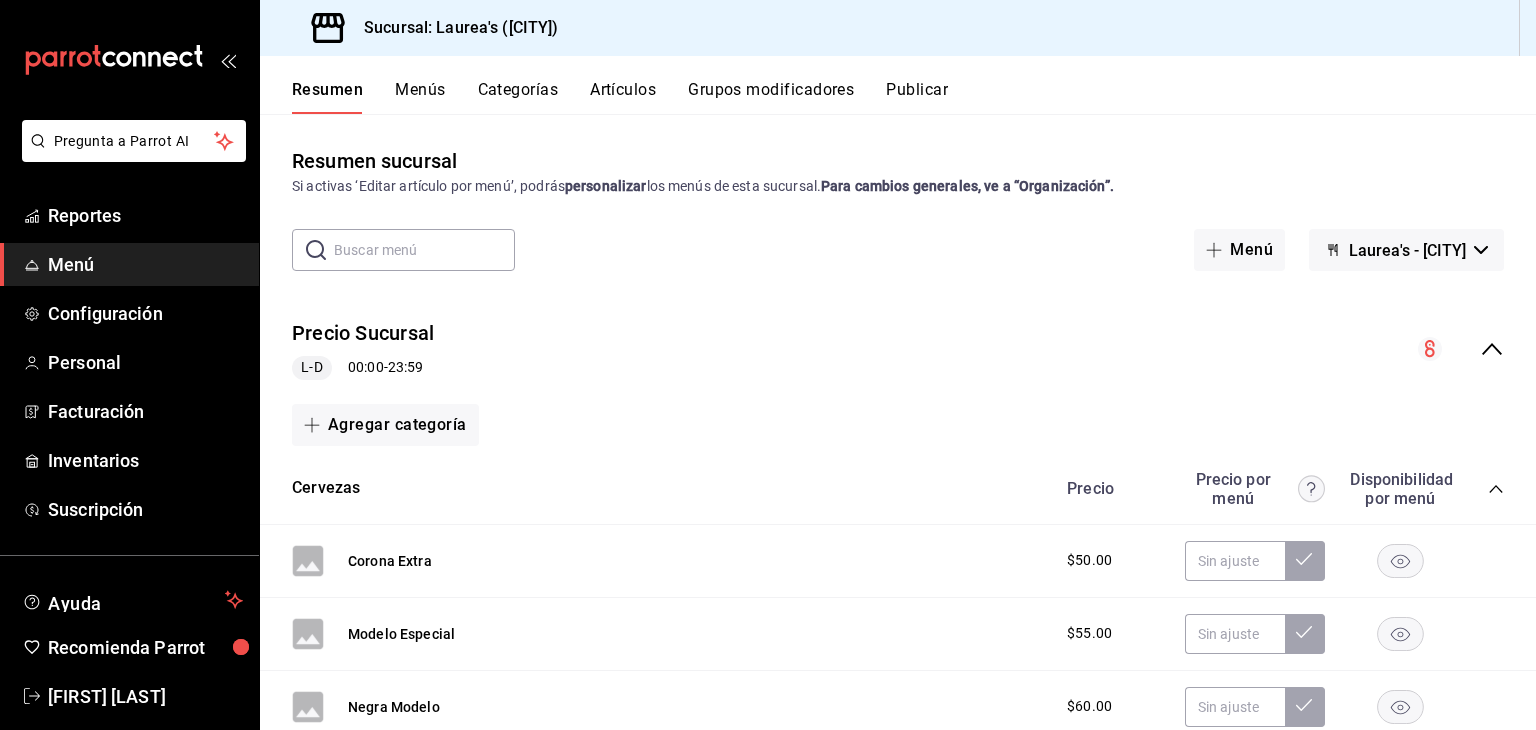 click on "Artículos" at bounding box center (623, 97) 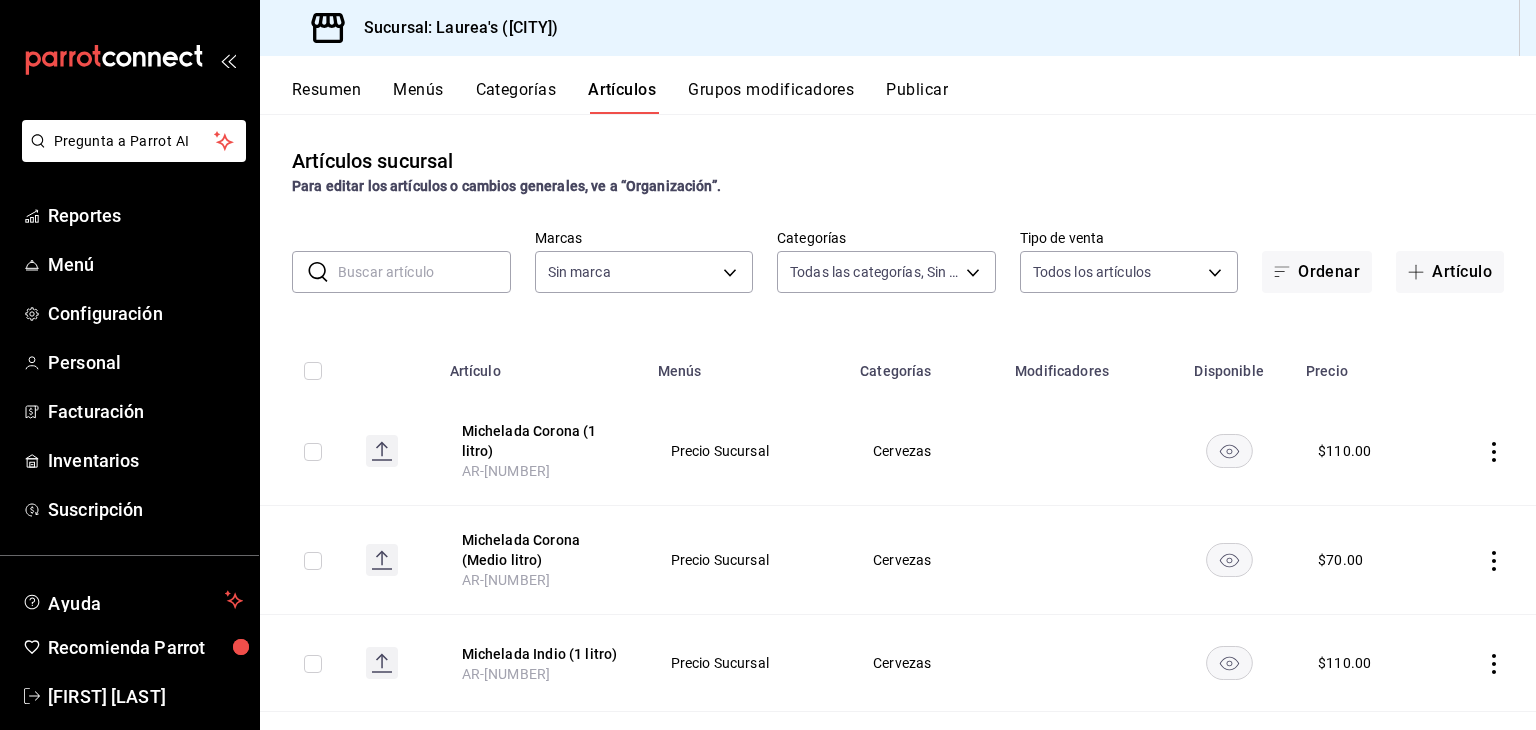 type on "[UUID]" 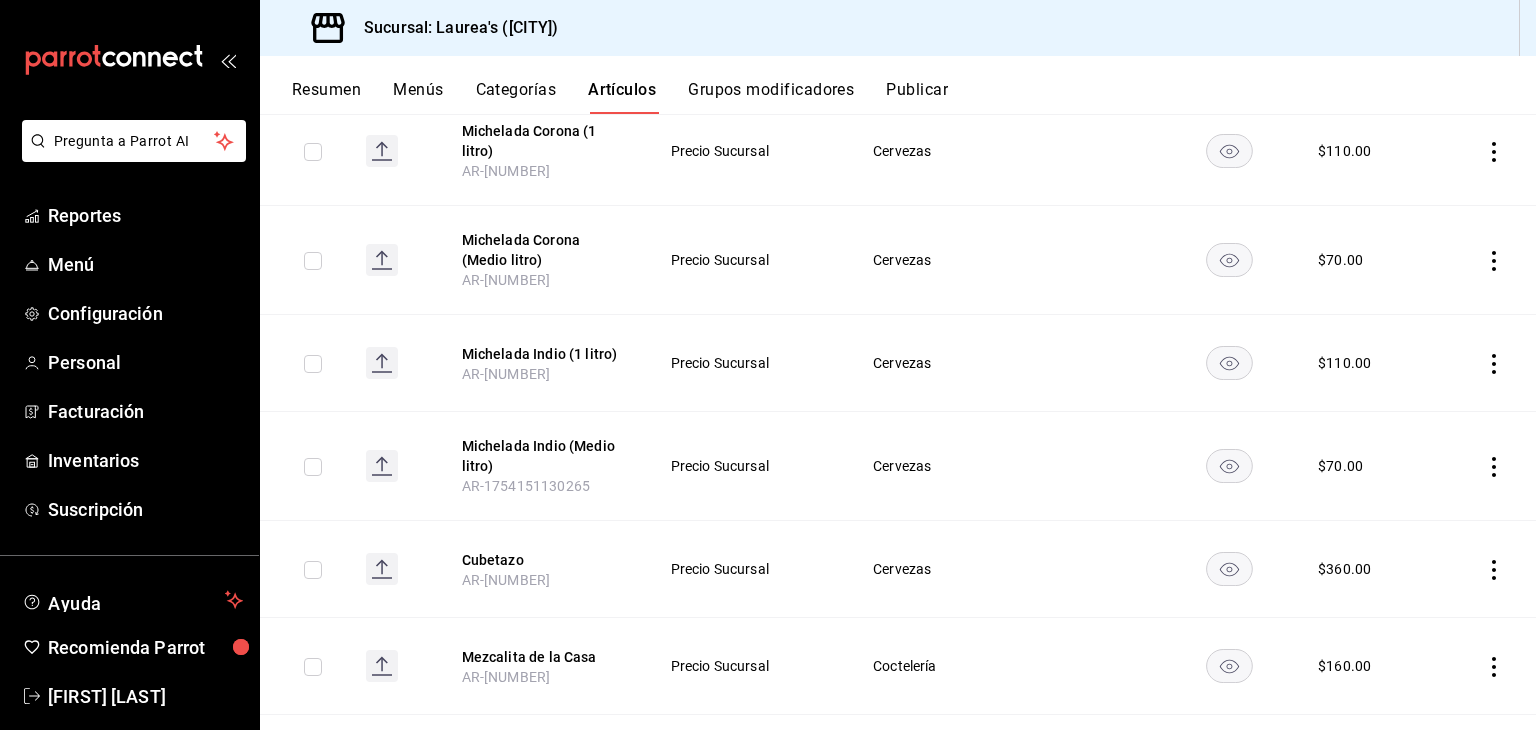 scroll, scrollTop: 0, scrollLeft: 0, axis: both 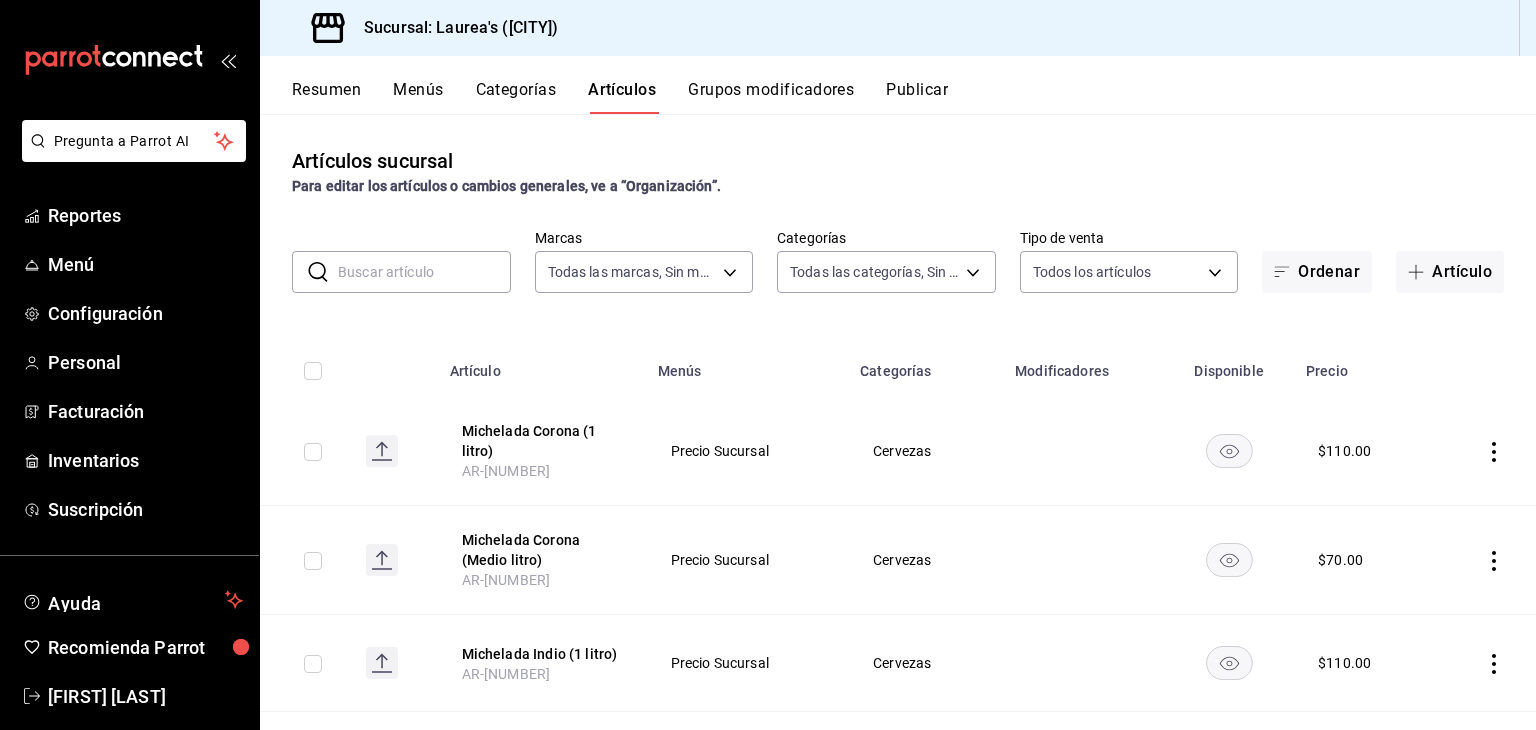 click at bounding box center [424, 272] 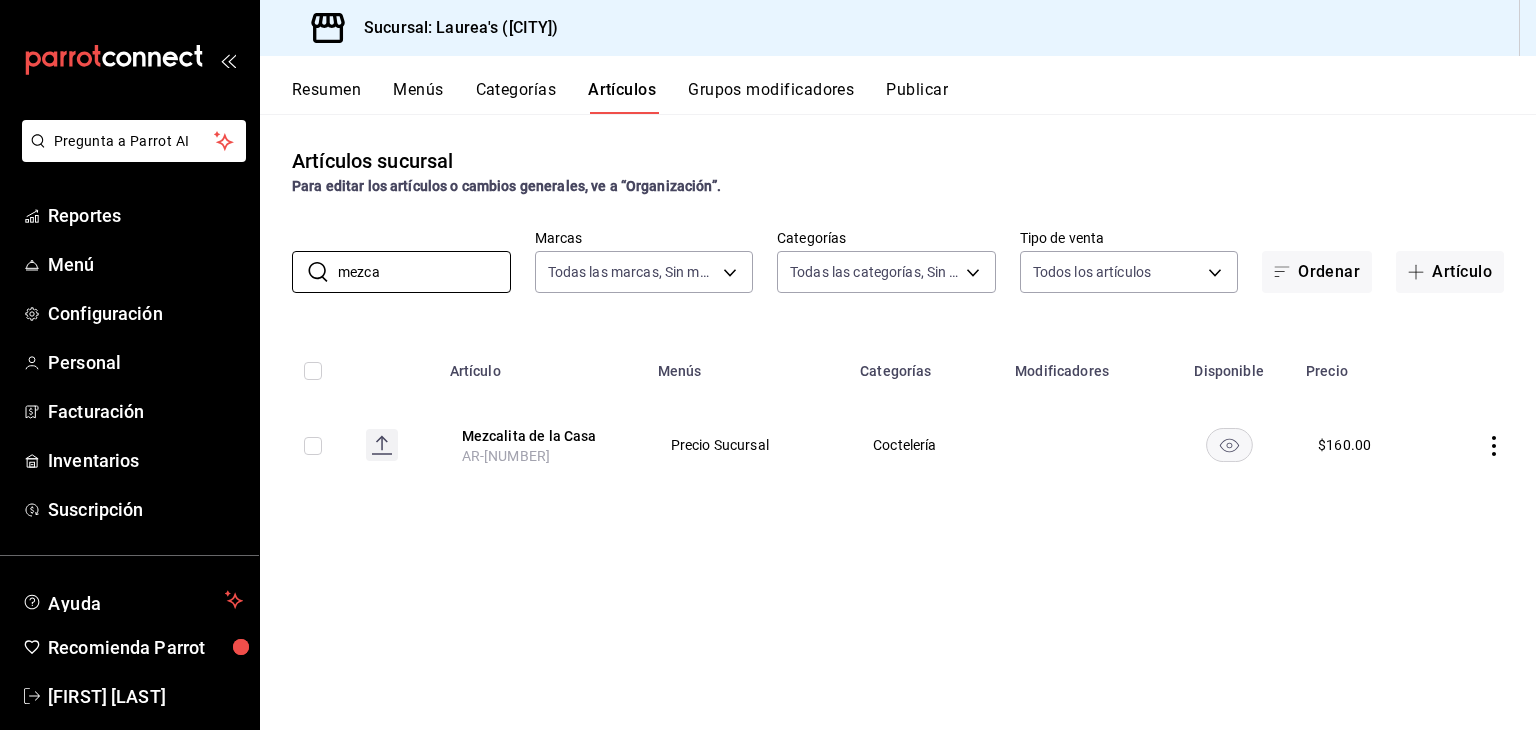 type on "mezca" 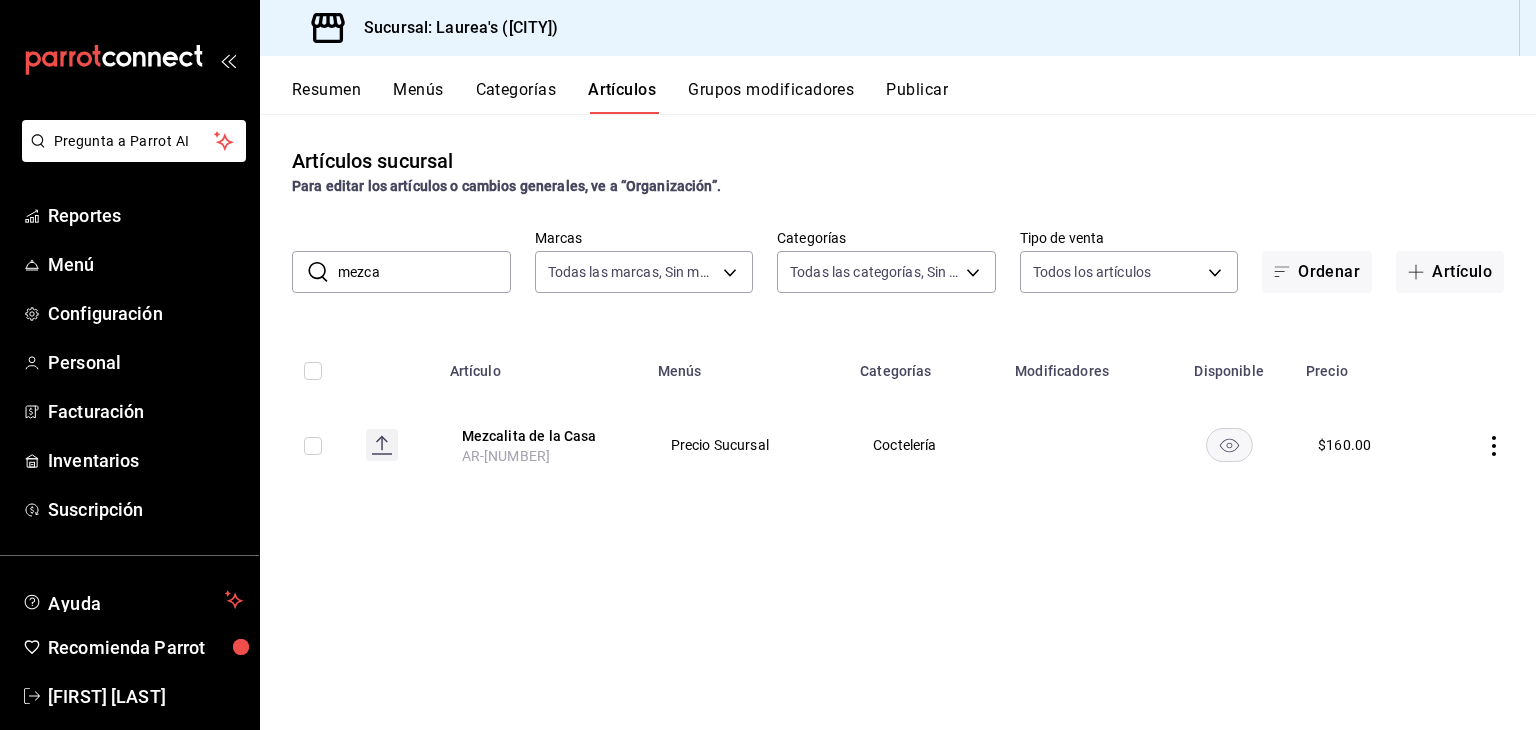 click 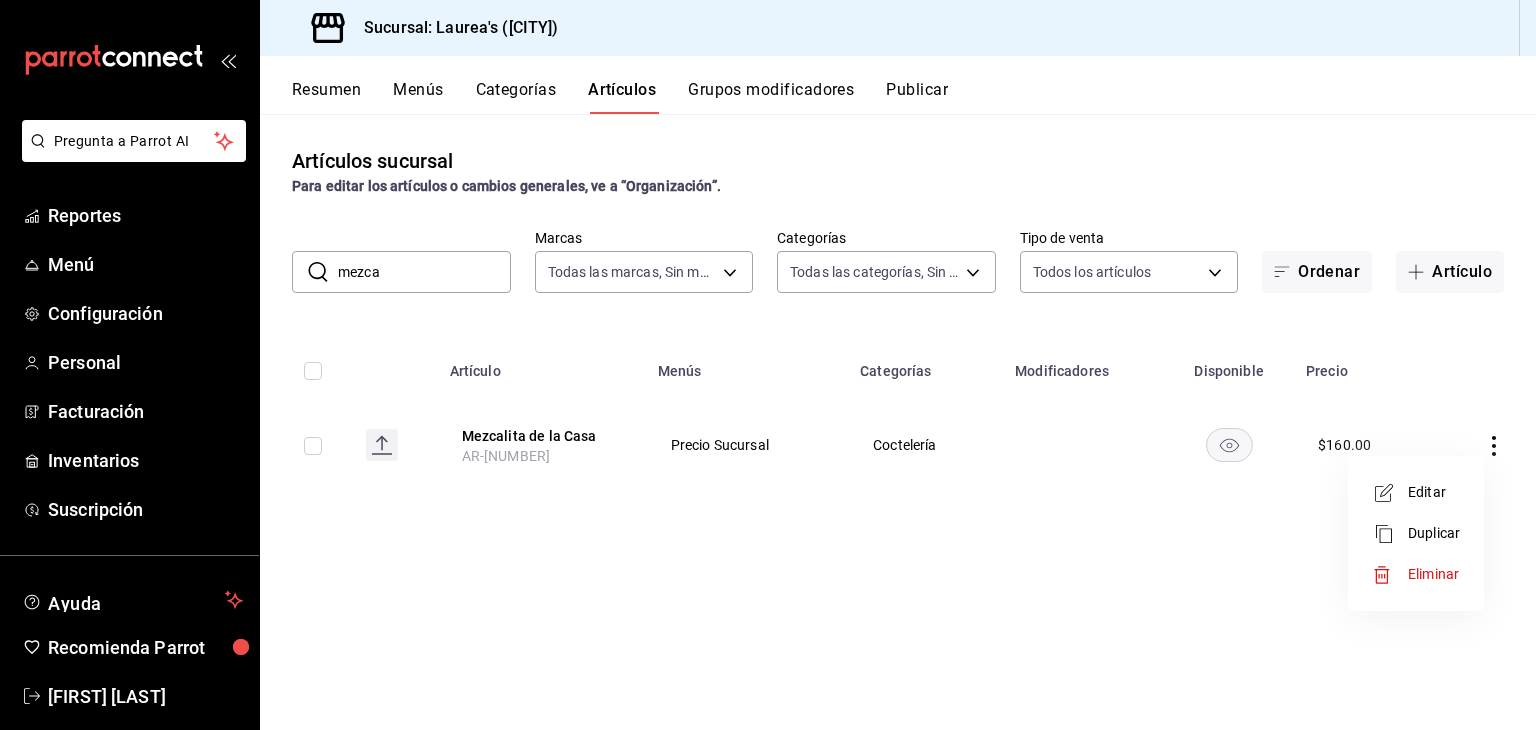 click on "Editar" at bounding box center (1434, 492) 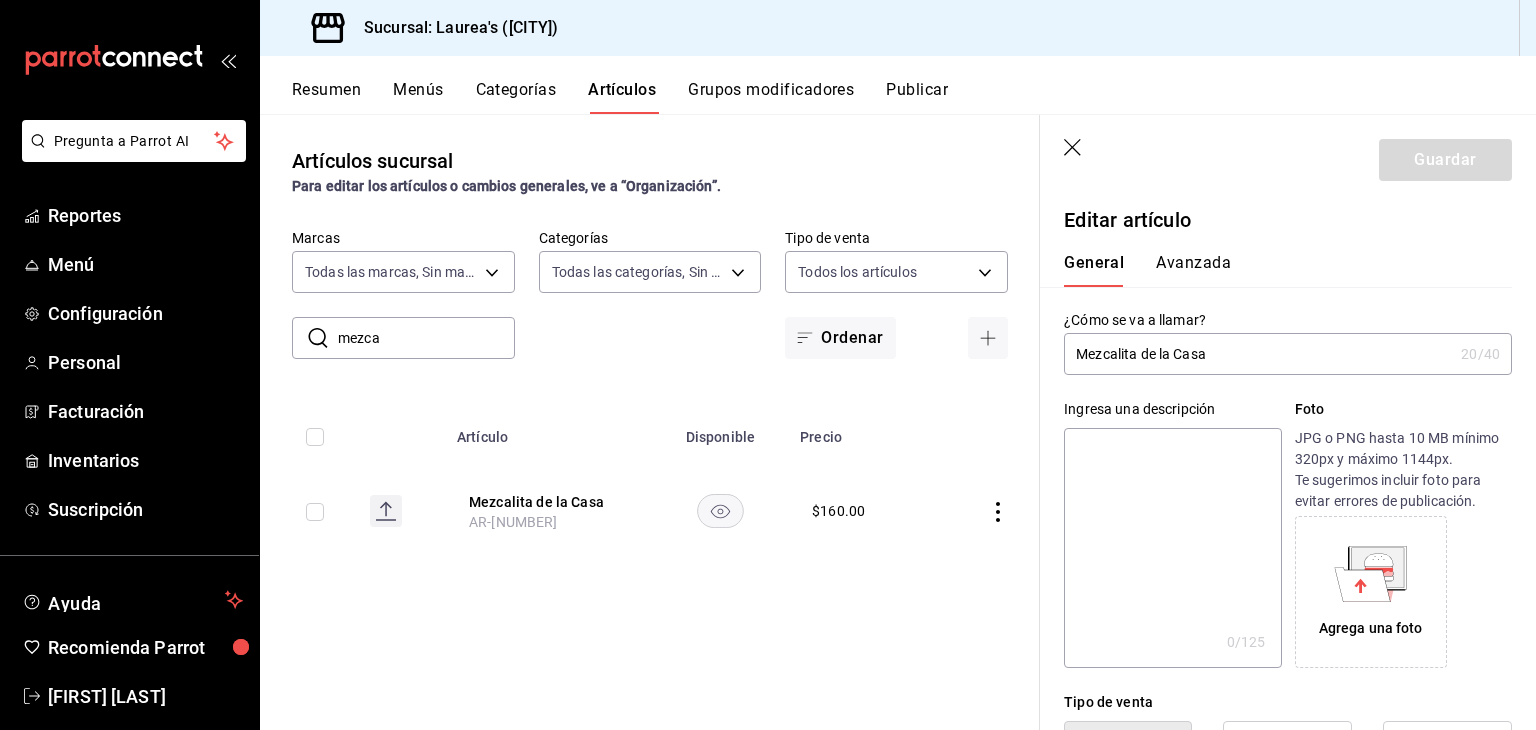 drag, startPoint x: 1214, startPoint y: 366, endPoint x: 1144, endPoint y: 362, distance: 70.11419 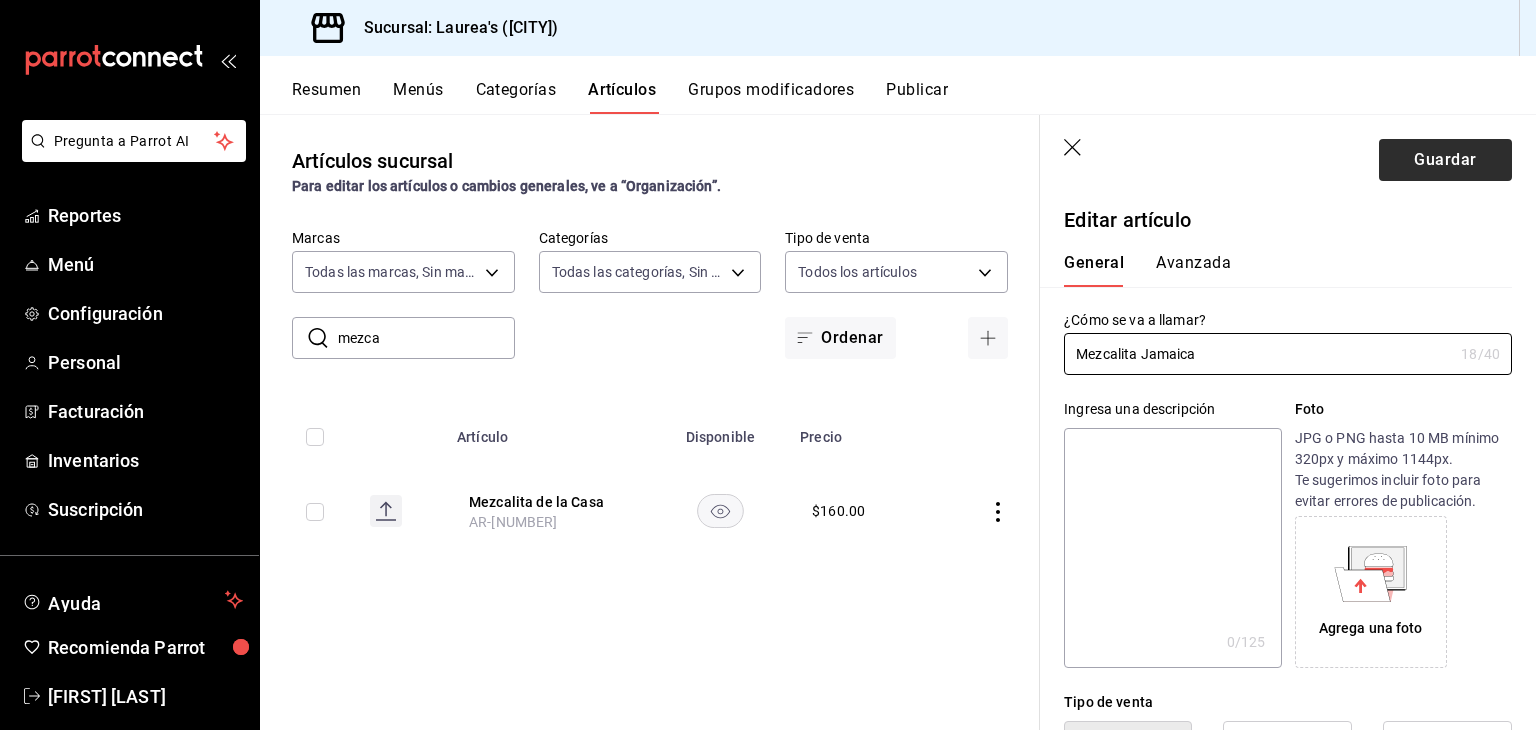 type on "Mezcalita Jamaica" 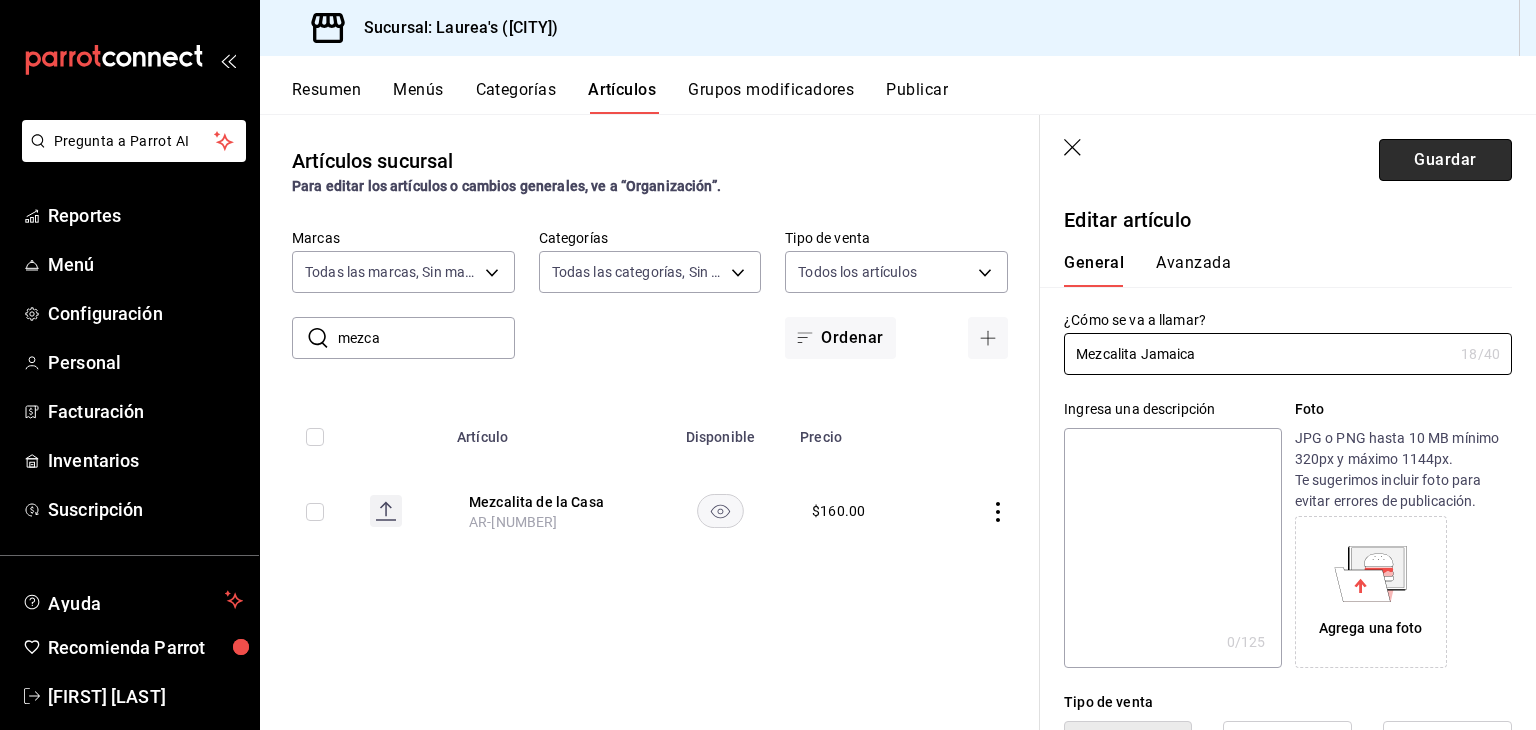 click on "Guardar" at bounding box center [1445, 160] 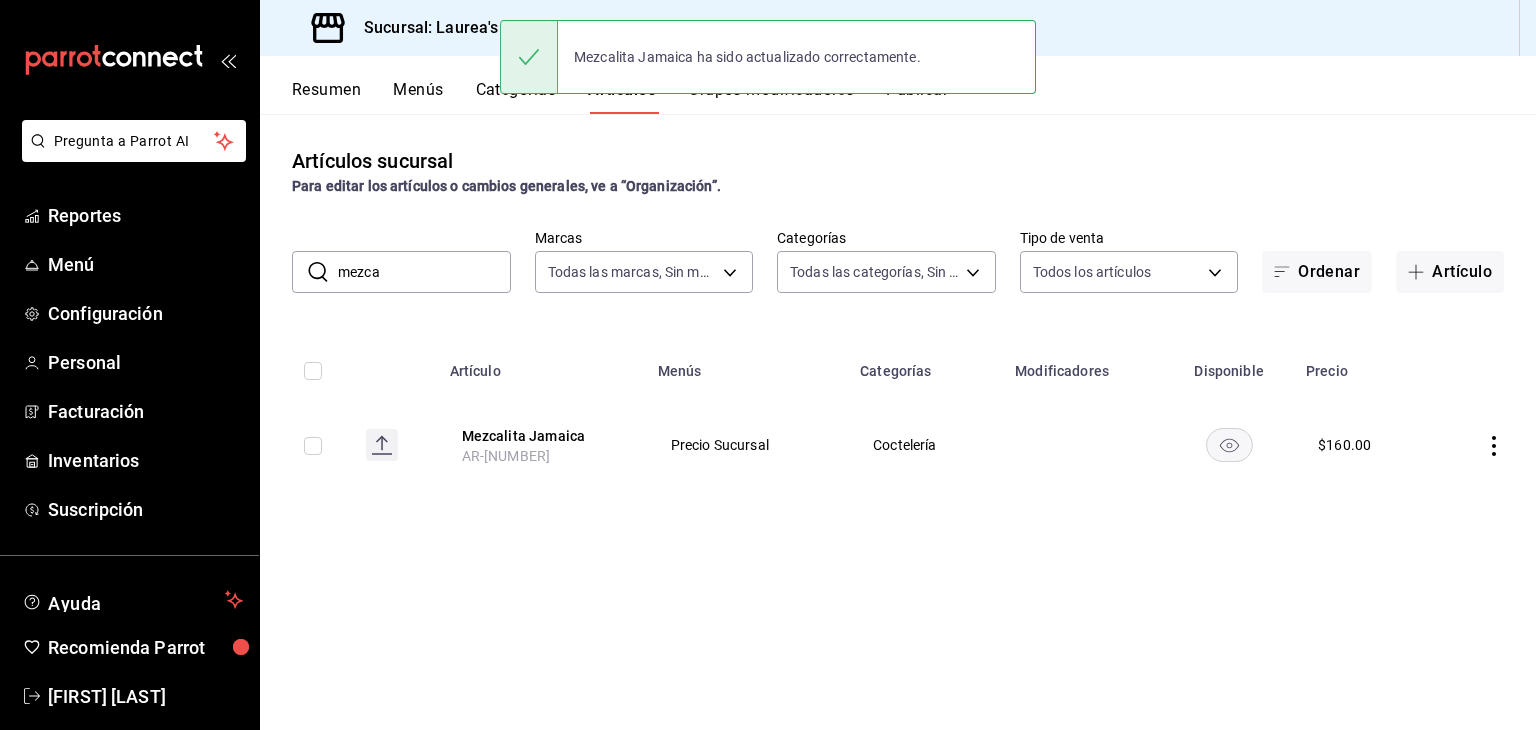 click on "Resumen" at bounding box center (326, 97) 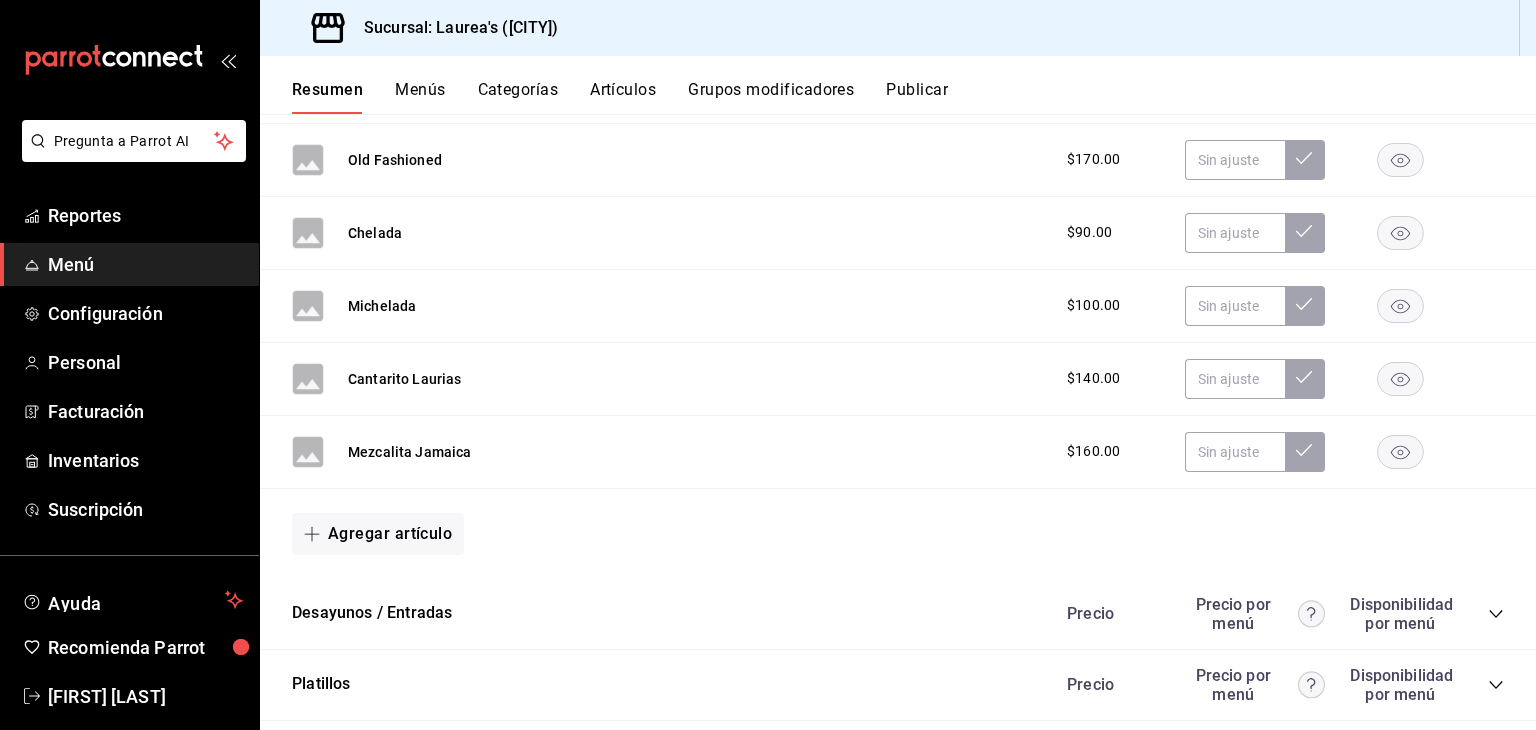 scroll, scrollTop: 3050, scrollLeft: 0, axis: vertical 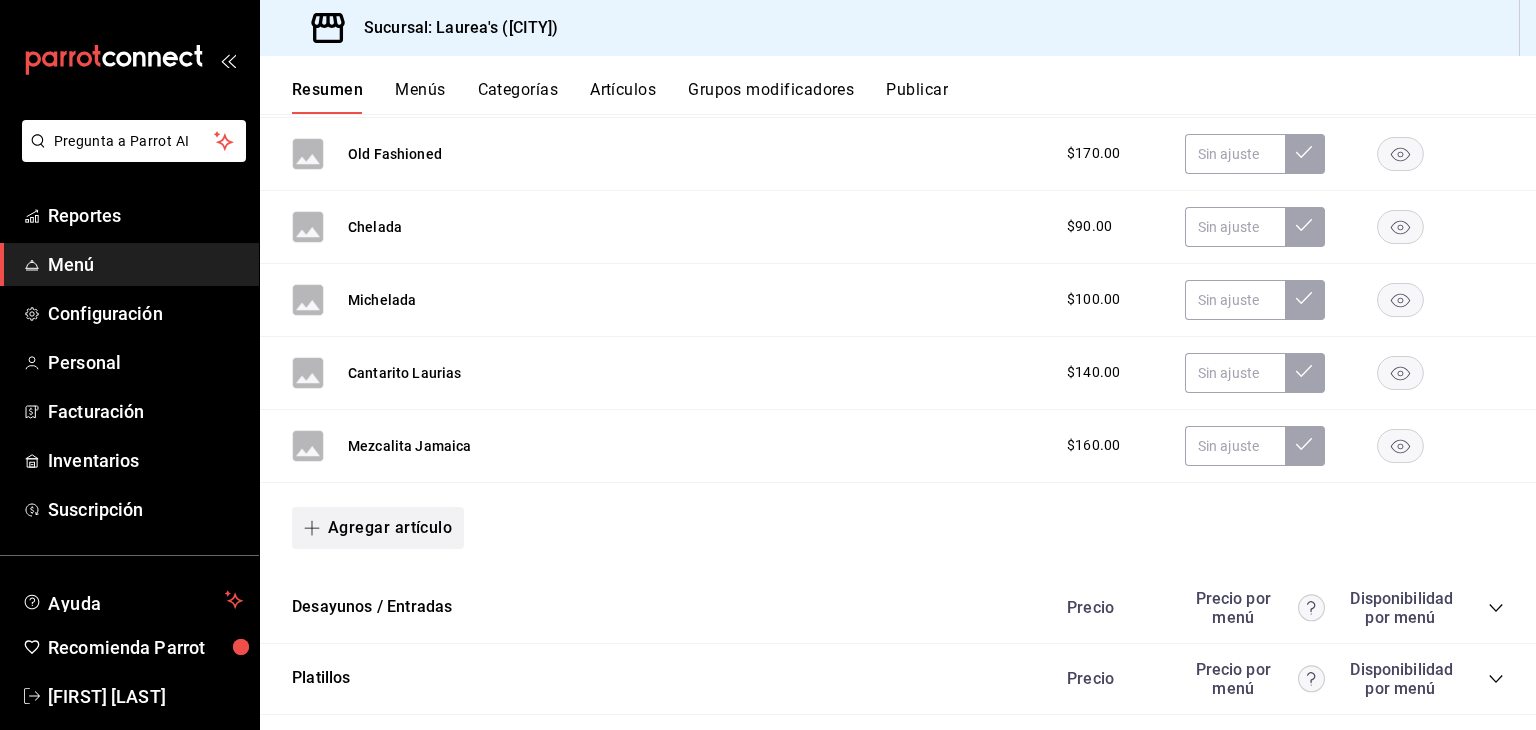 click on "Agregar artículo" at bounding box center (378, 528) 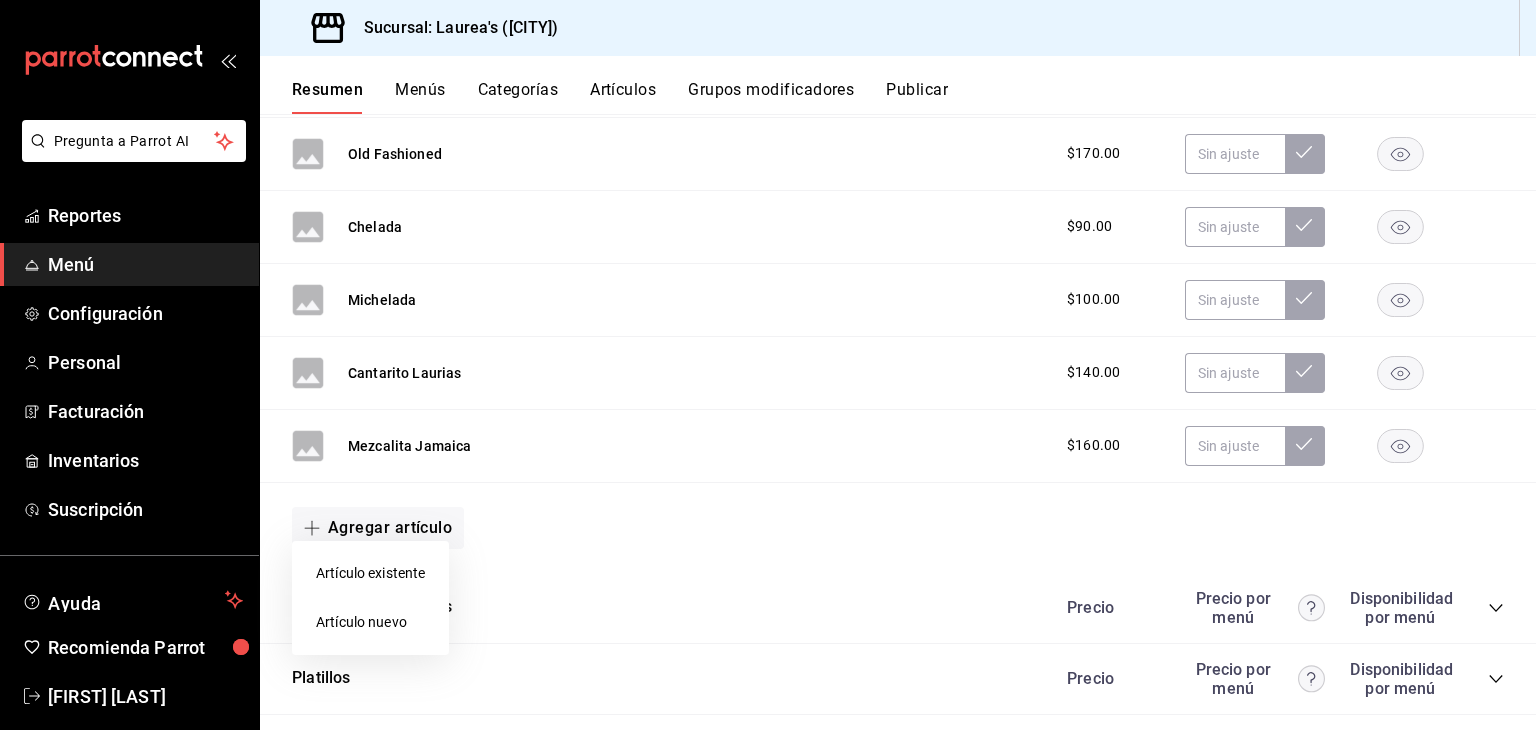 click on "Artículo nuevo" at bounding box center (370, 622) 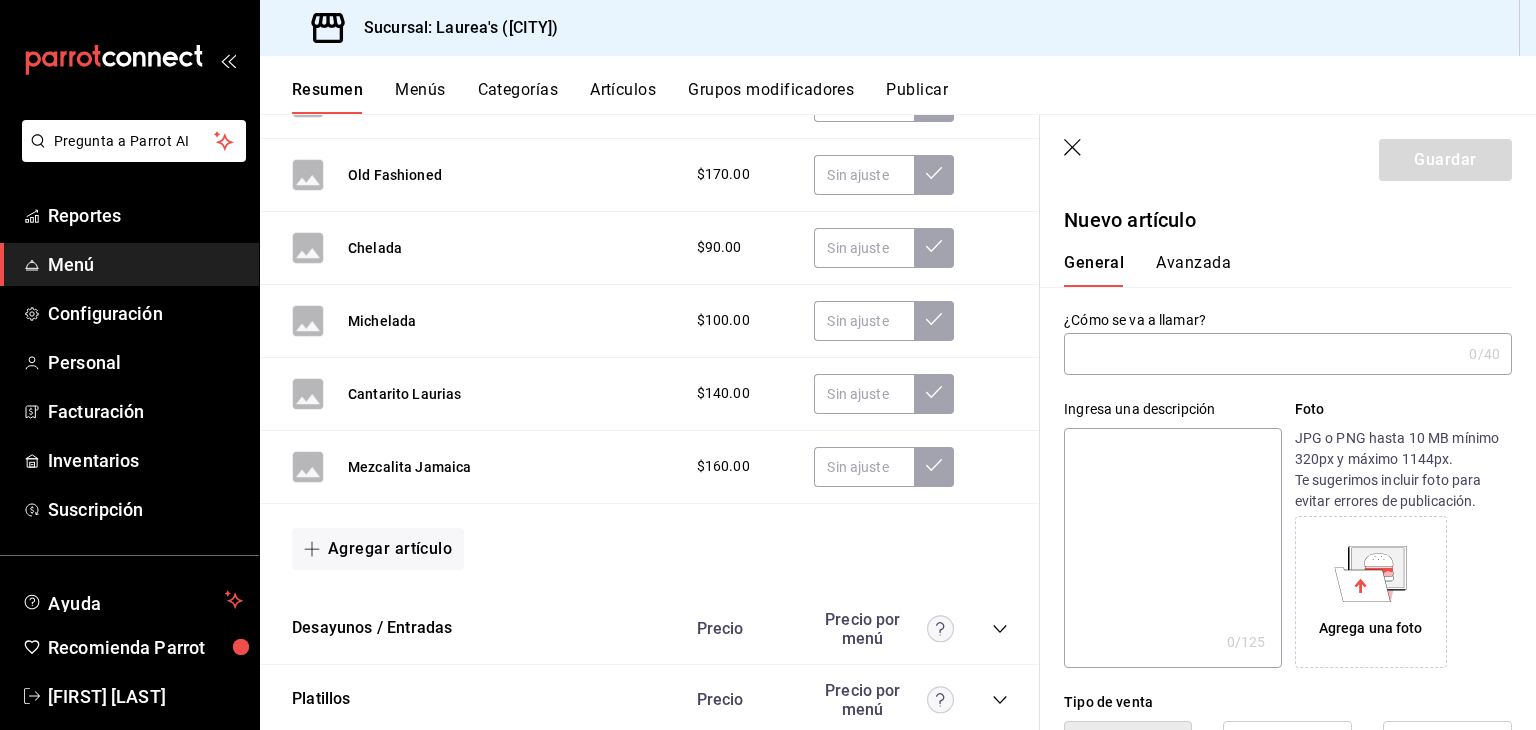 click at bounding box center [1262, 354] 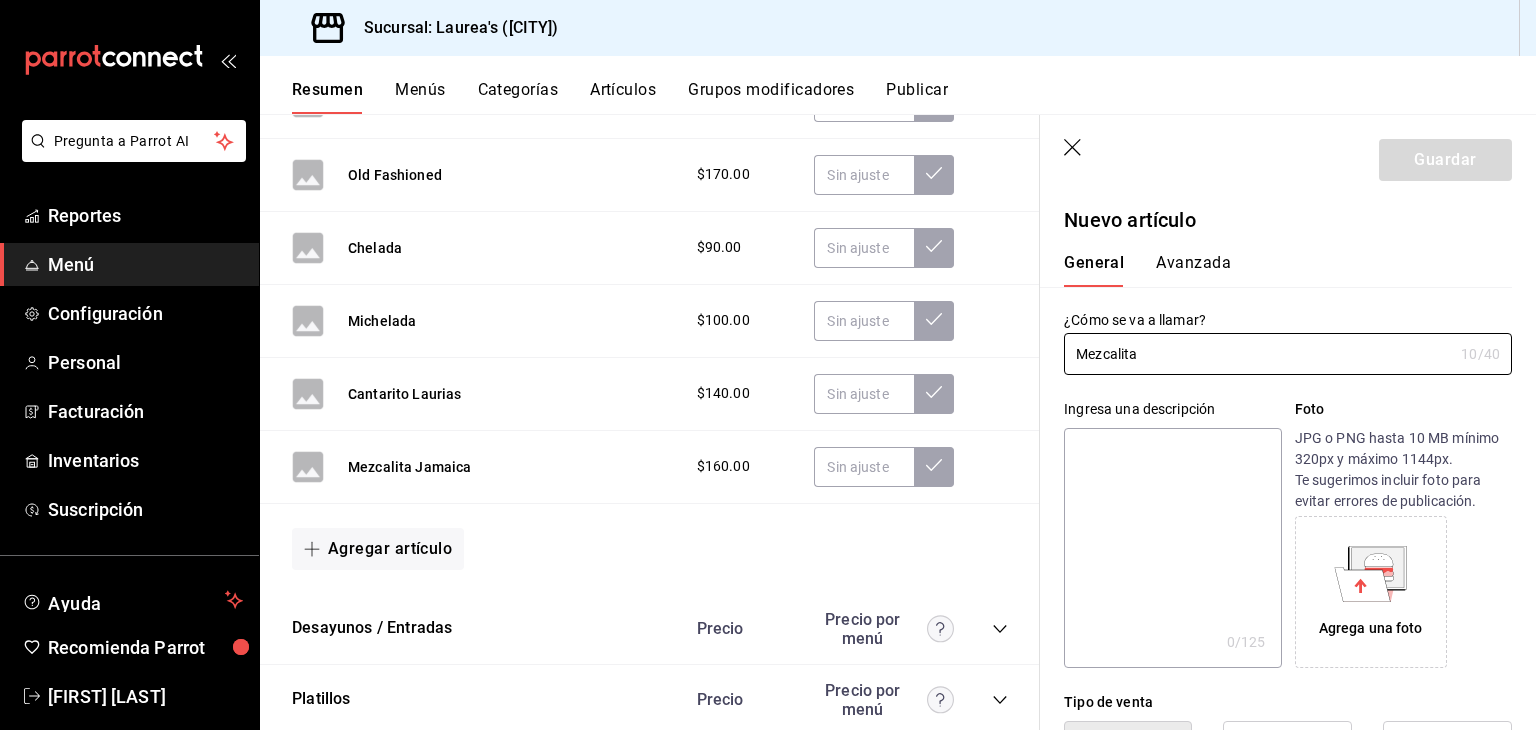 paste on "Pepino - Limon" 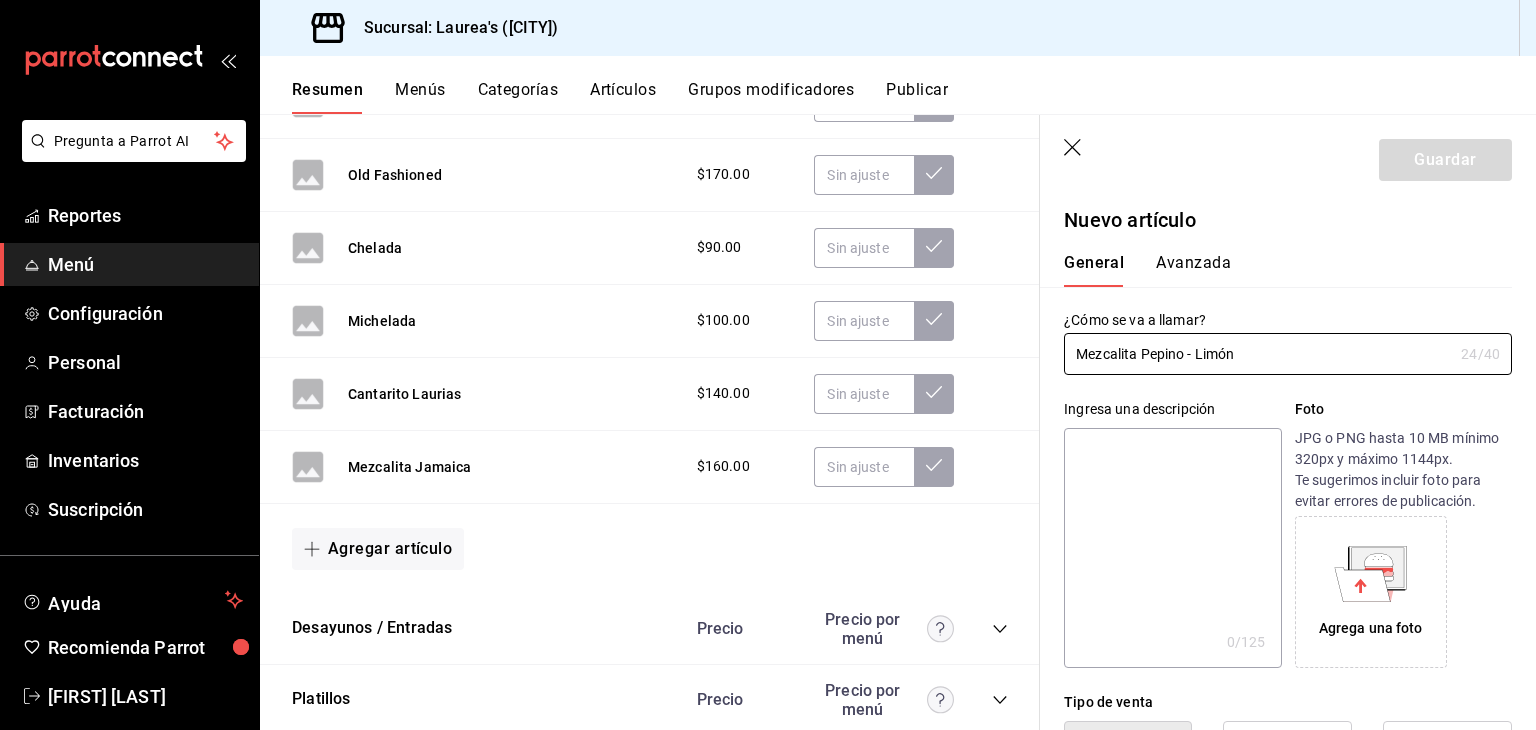 type on "Mezcalita Pepino - Limón" 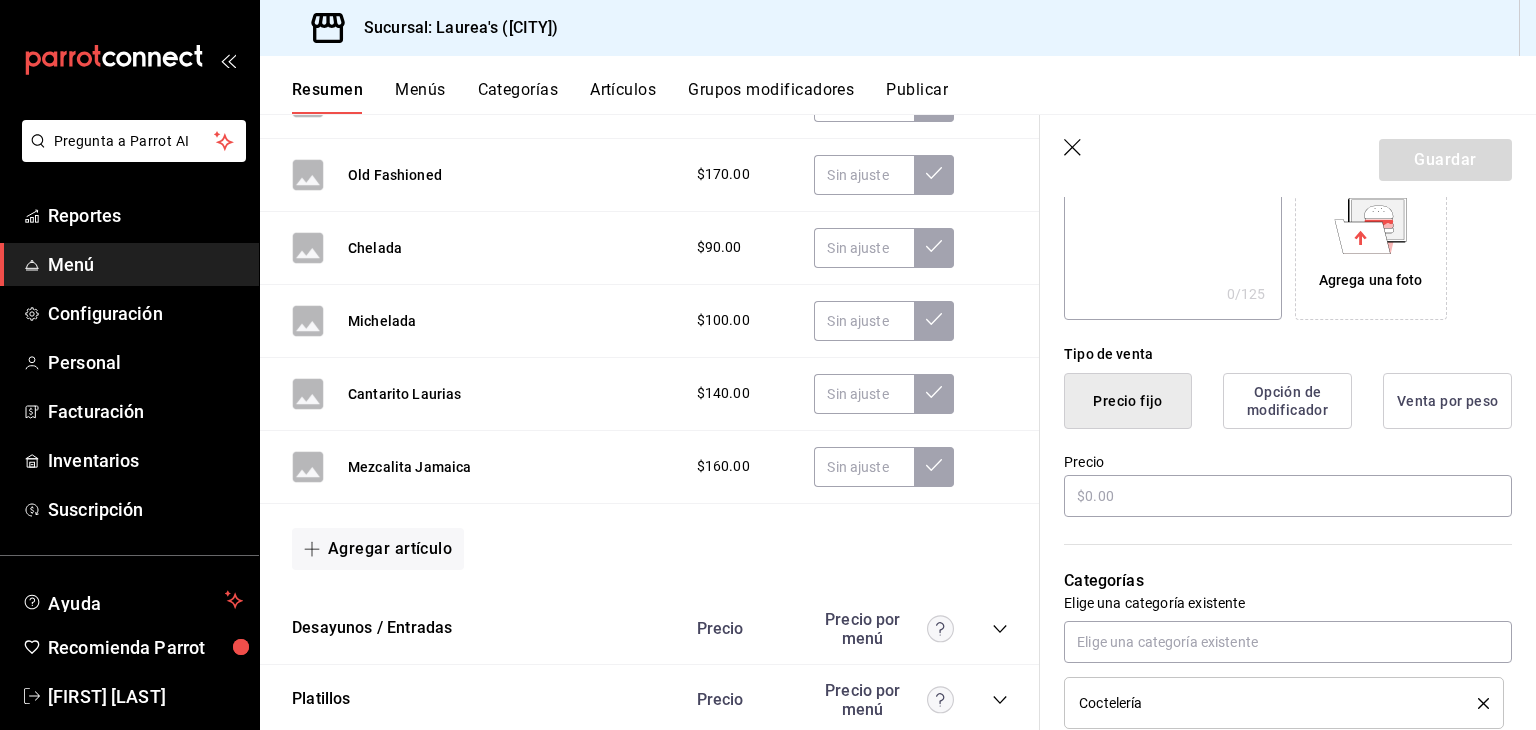 scroll, scrollTop: 400, scrollLeft: 0, axis: vertical 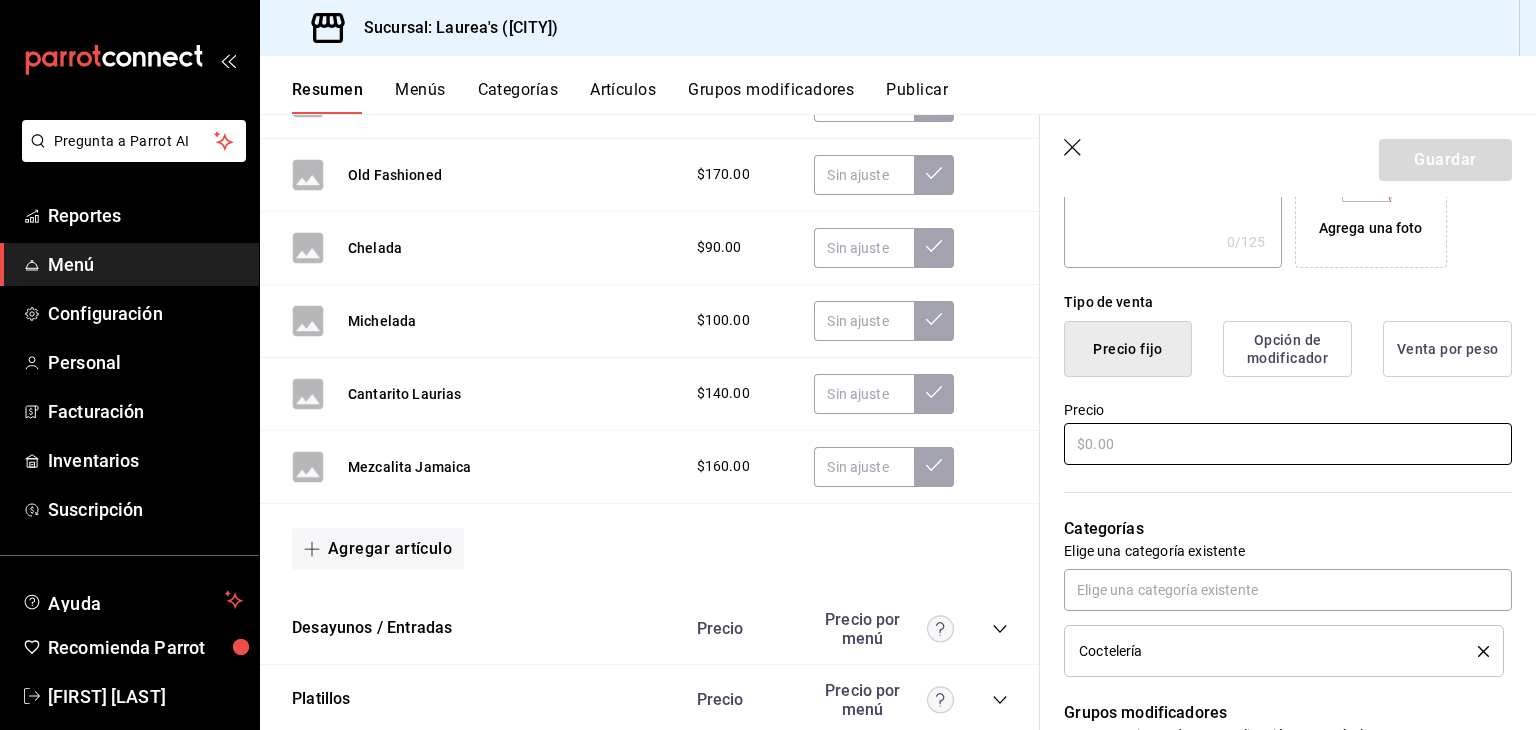 click at bounding box center (1288, 444) 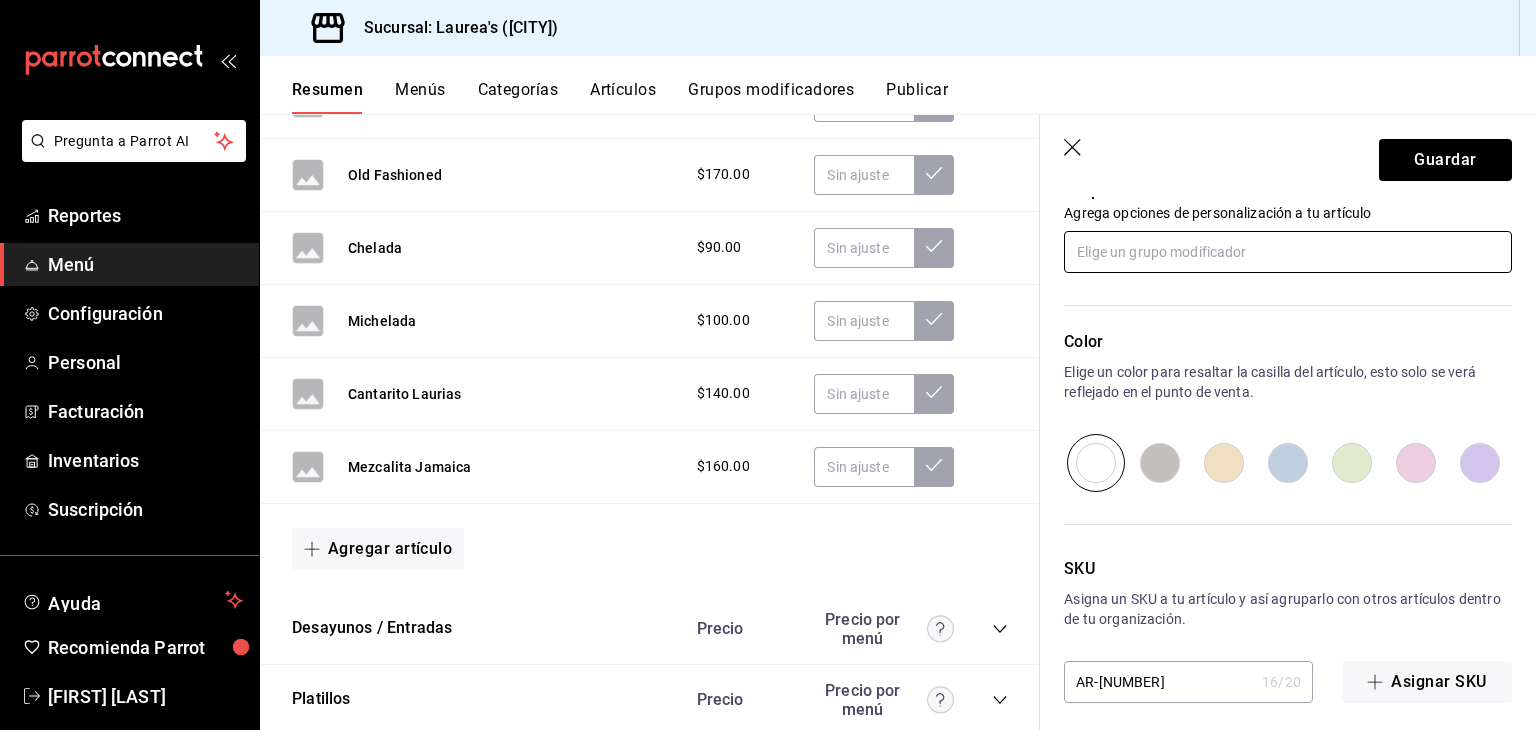 scroll, scrollTop: 934, scrollLeft: 0, axis: vertical 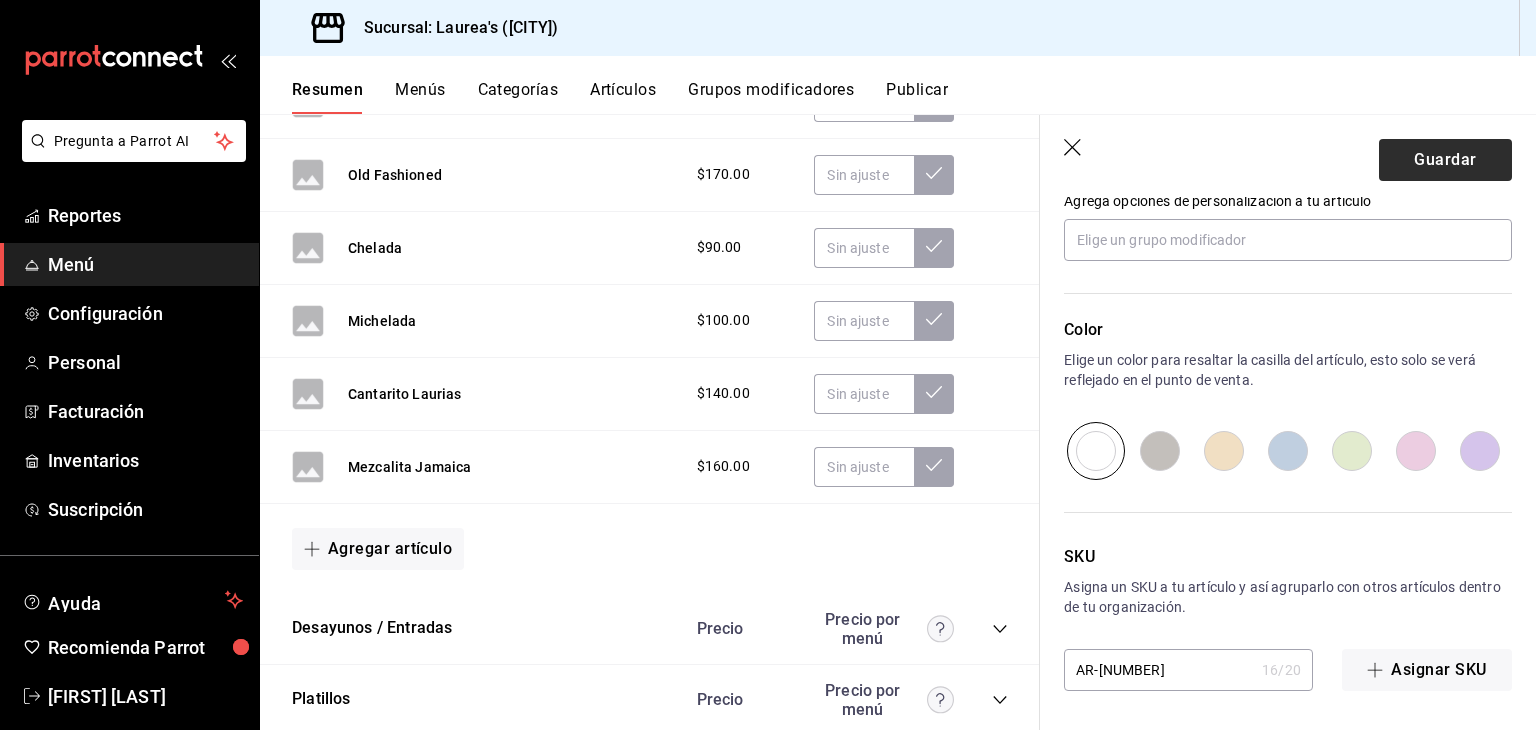 type on "$160.00" 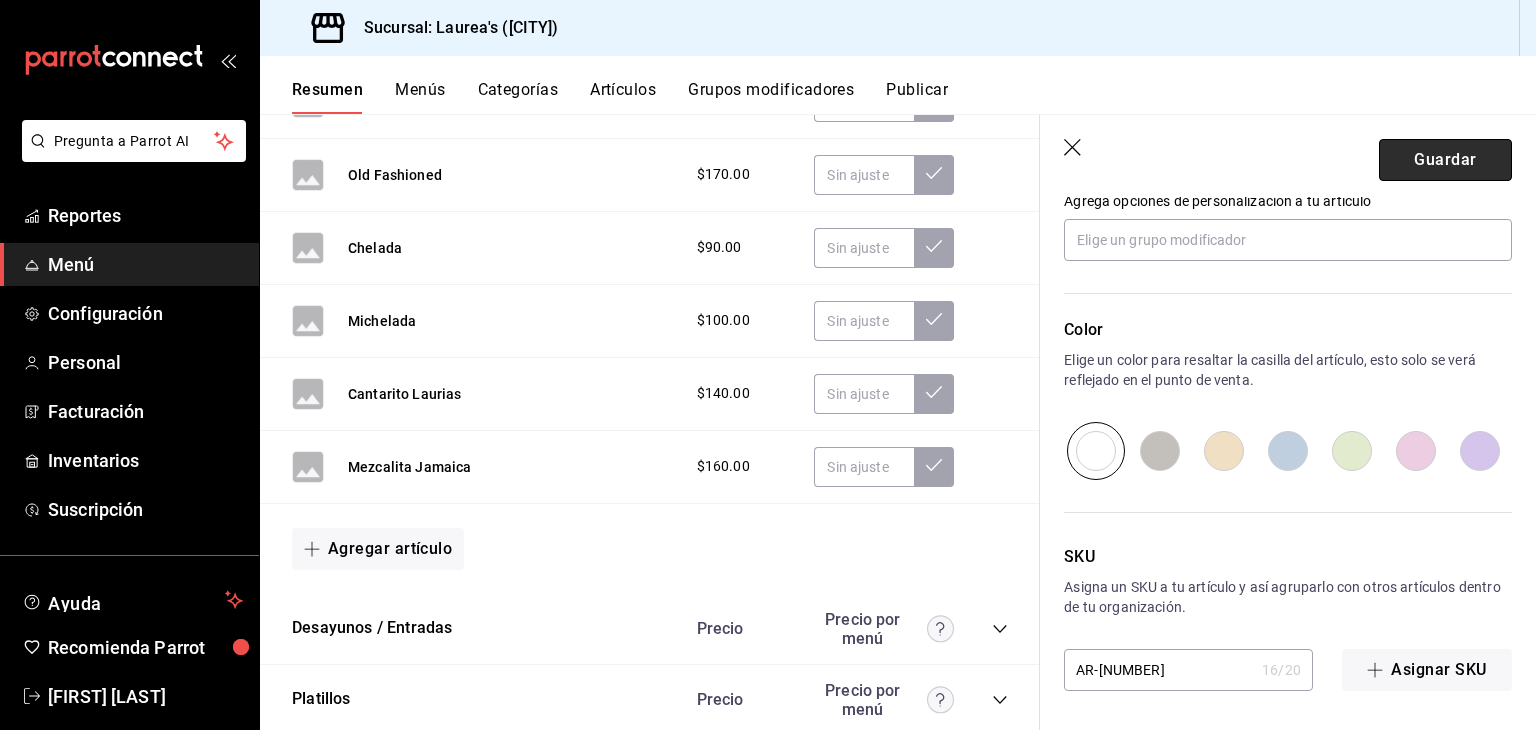 click on "Guardar" at bounding box center (1445, 160) 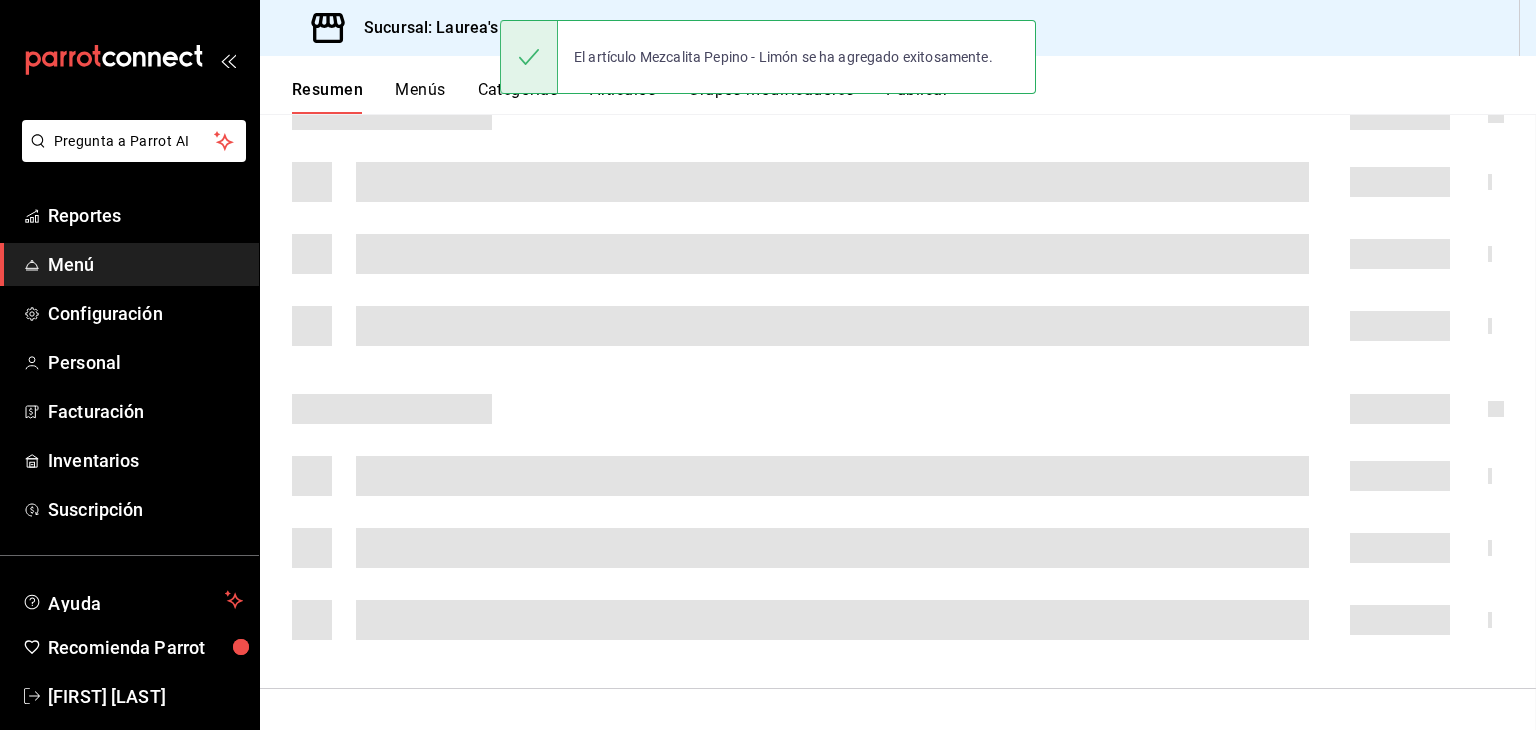 scroll, scrollTop: 0, scrollLeft: 0, axis: both 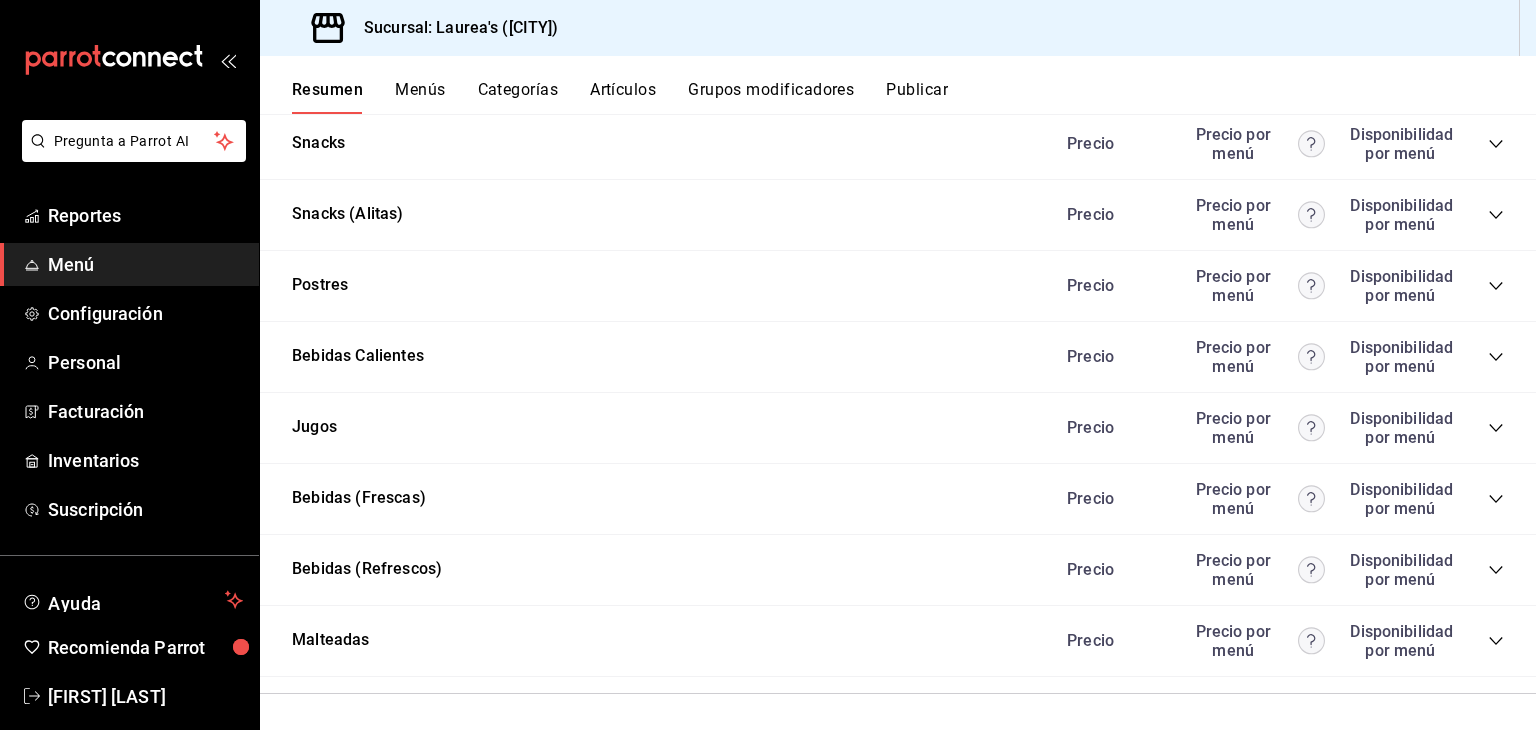 click on "Bebidas (Refrescos) Precio Precio por menú Disponibilidad por menú" at bounding box center [898, 570] 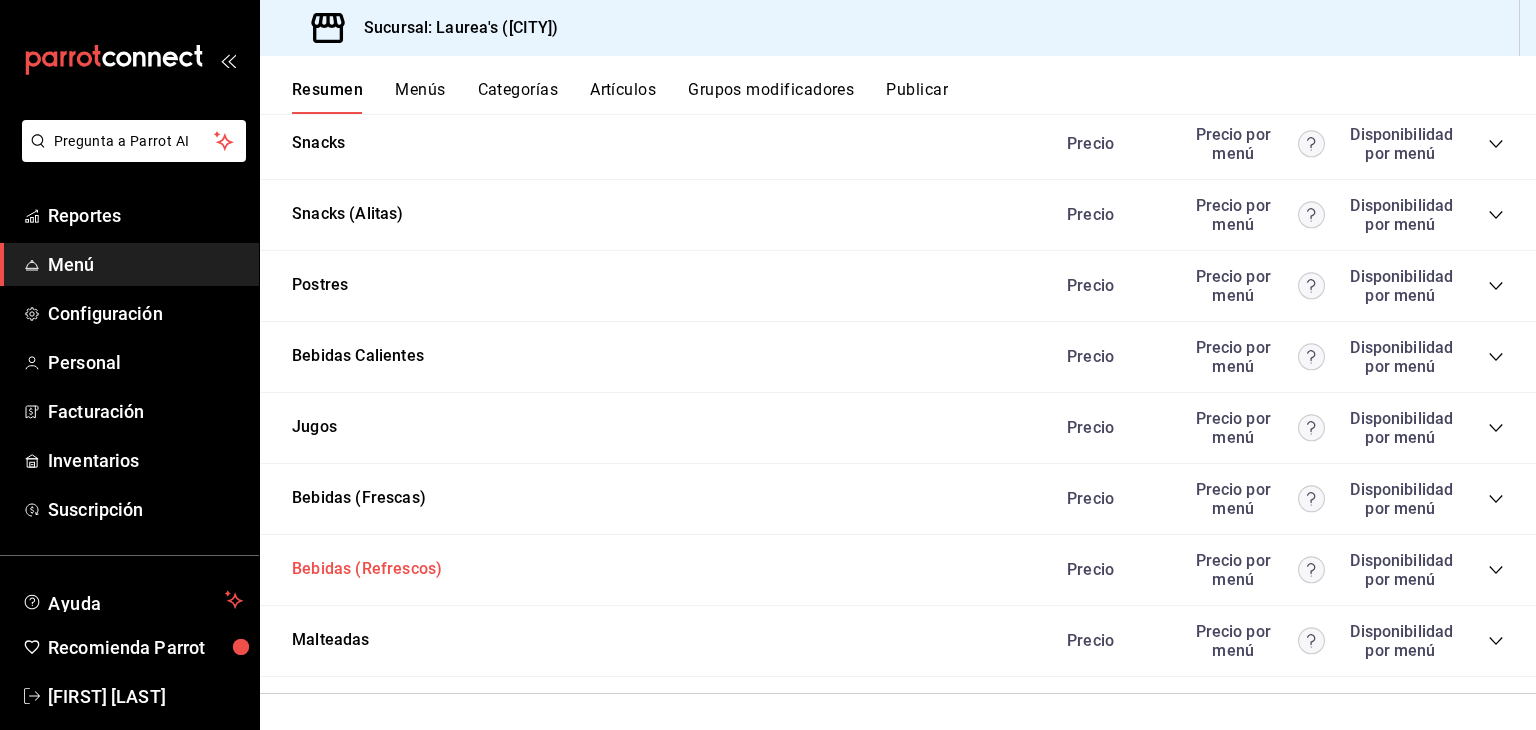 click on "Bebidas (Refrescos)" at bounding box center [367, 569] 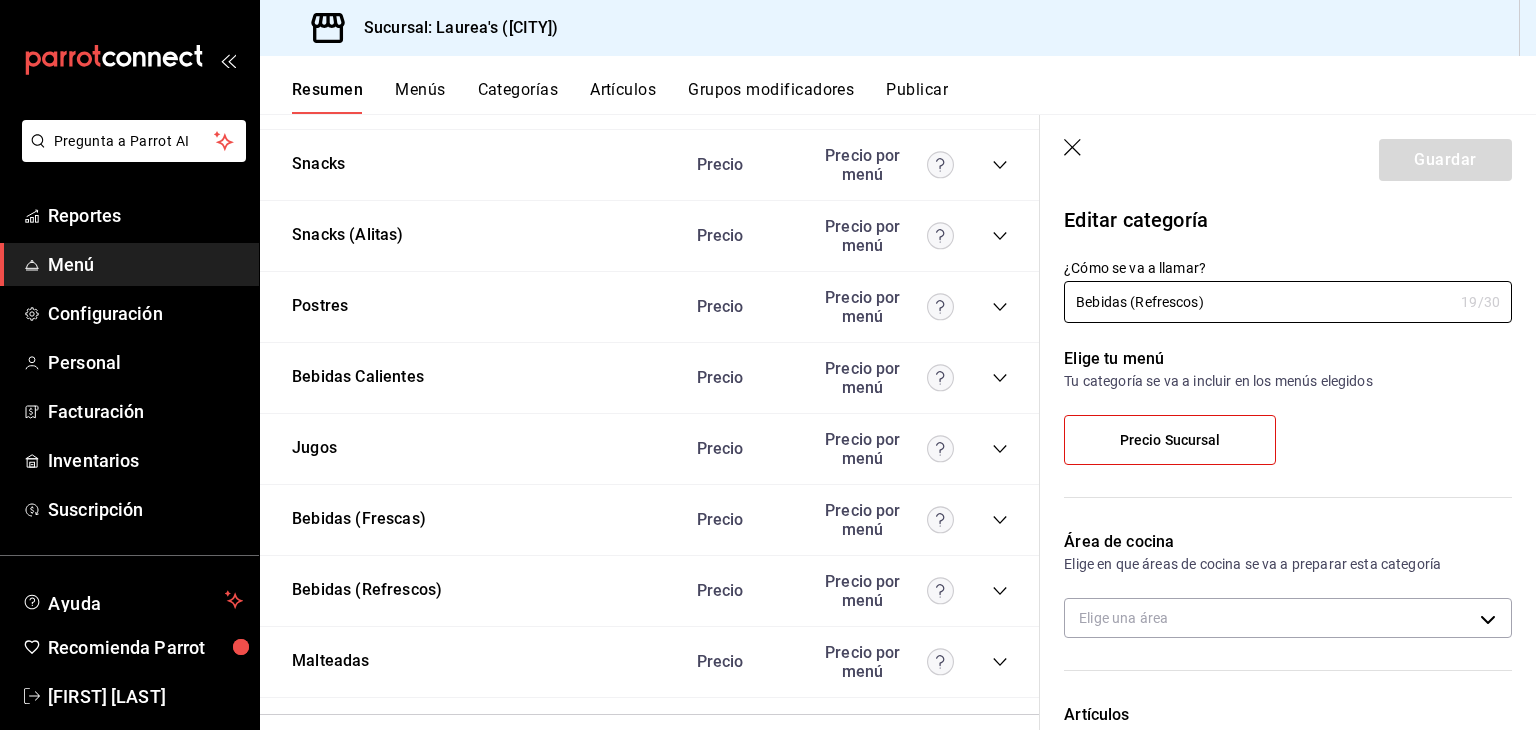 type on "[UUID]" 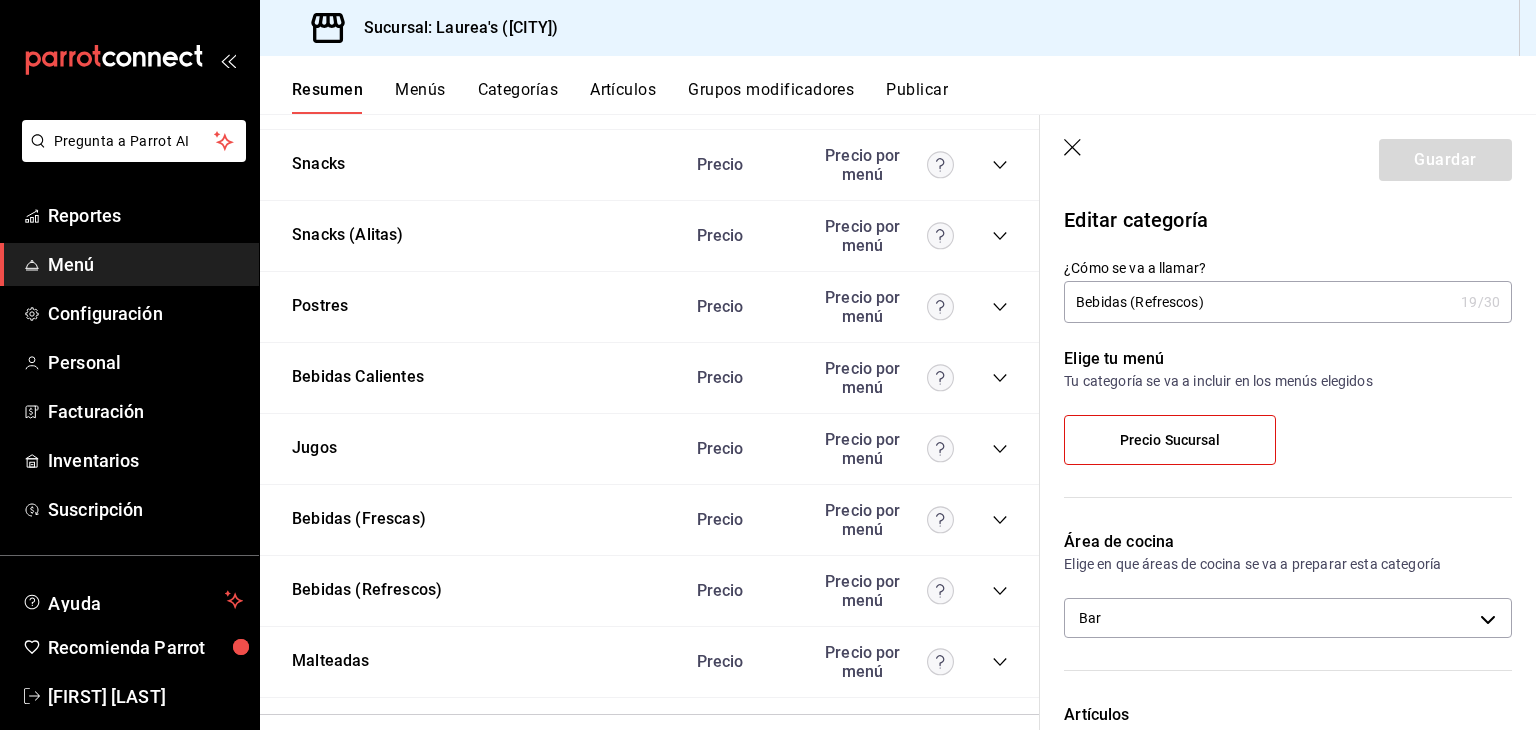 click 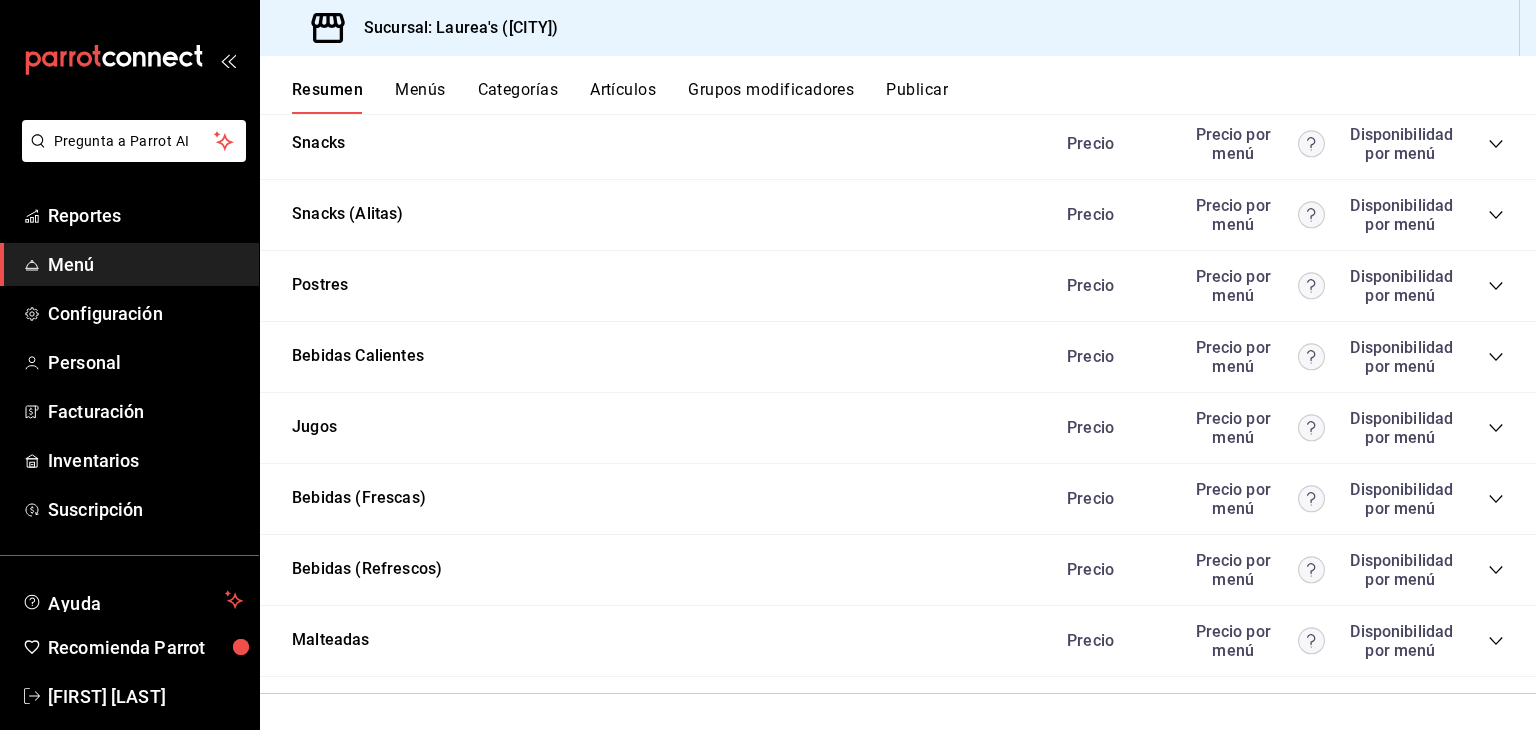 click 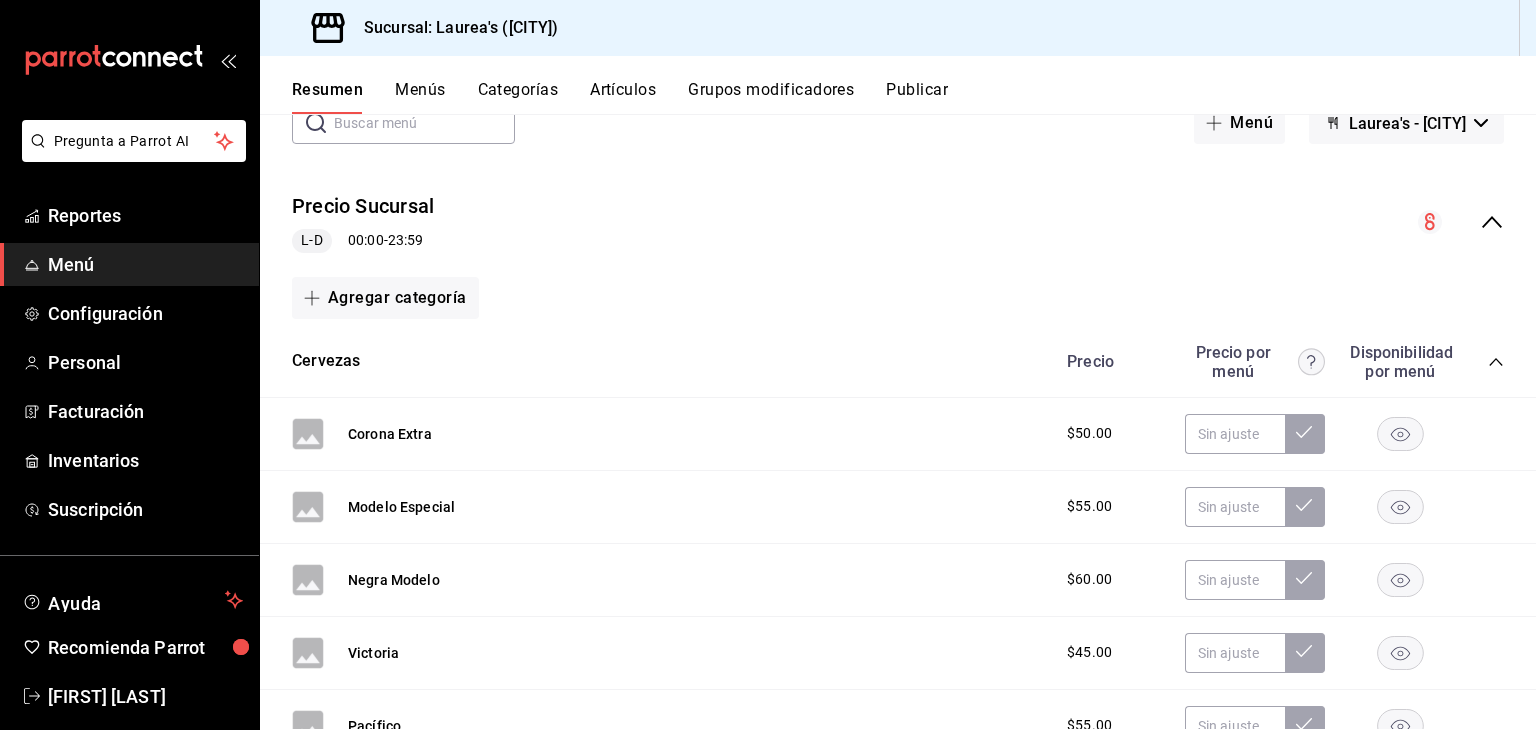 scroll, scrollTop: 0, scrollLeft: 0, axis: both 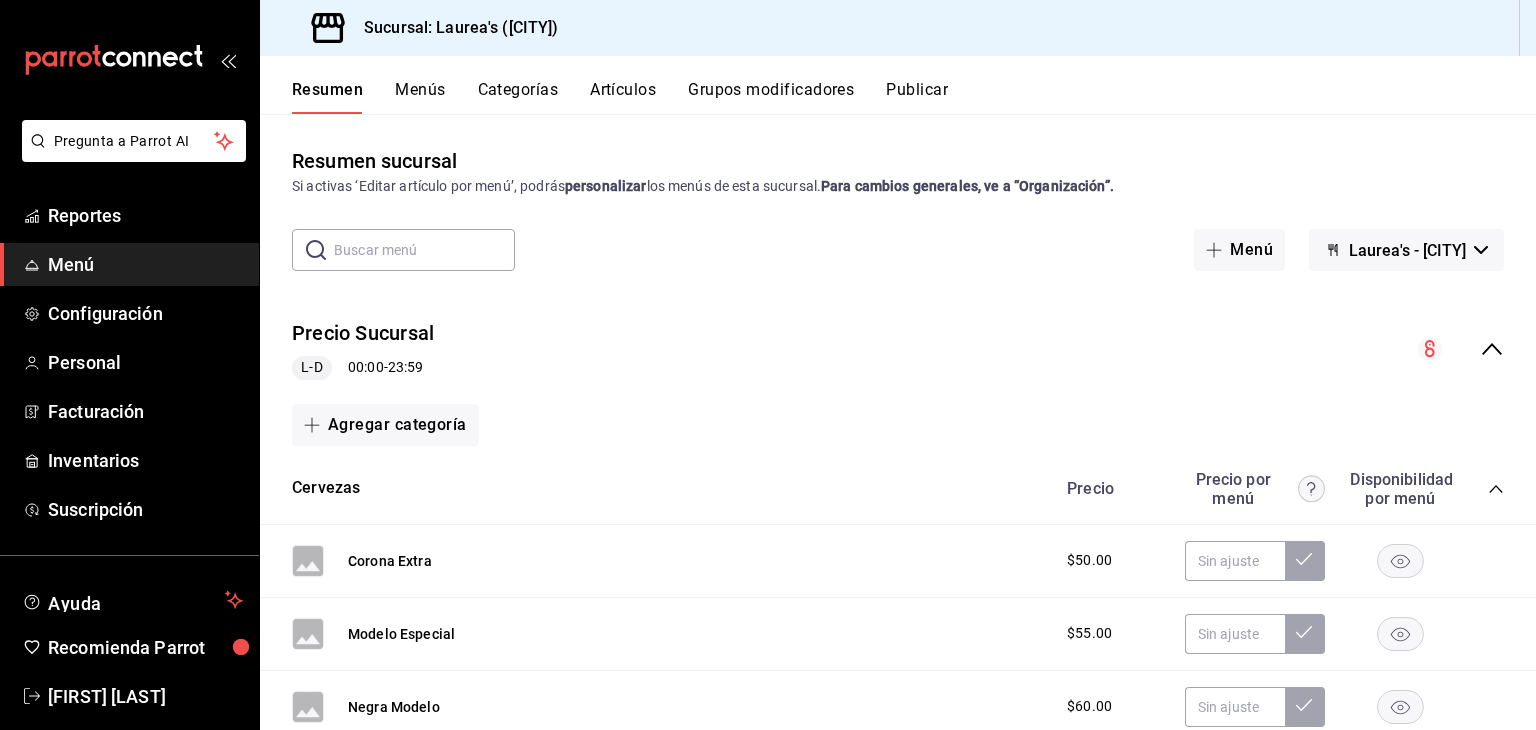 click on "Resumen Menús Categorías Artículos Grupos modificadores Publicar" at bounding box center [898, 85] 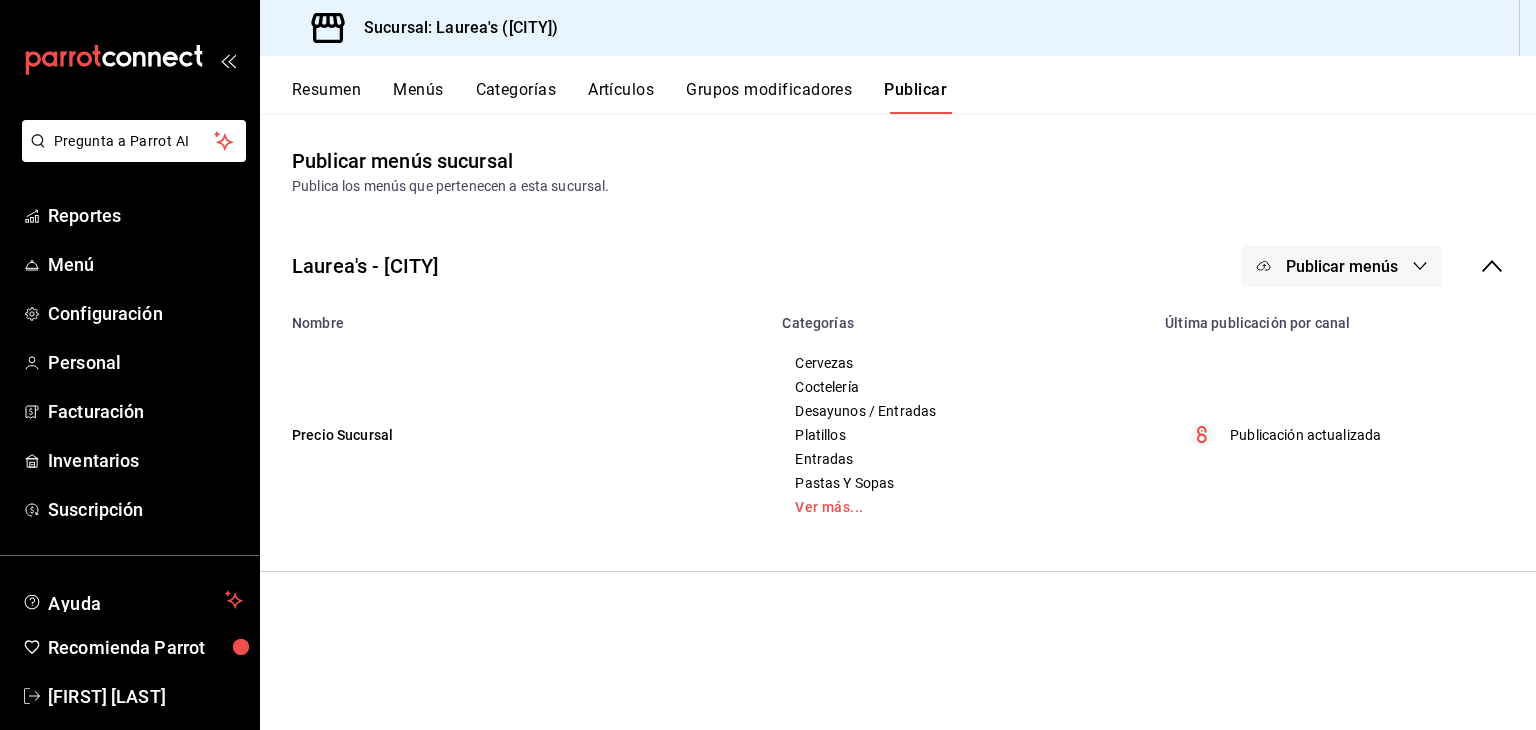 click on "Resumen" at bounding box center [326, 97] 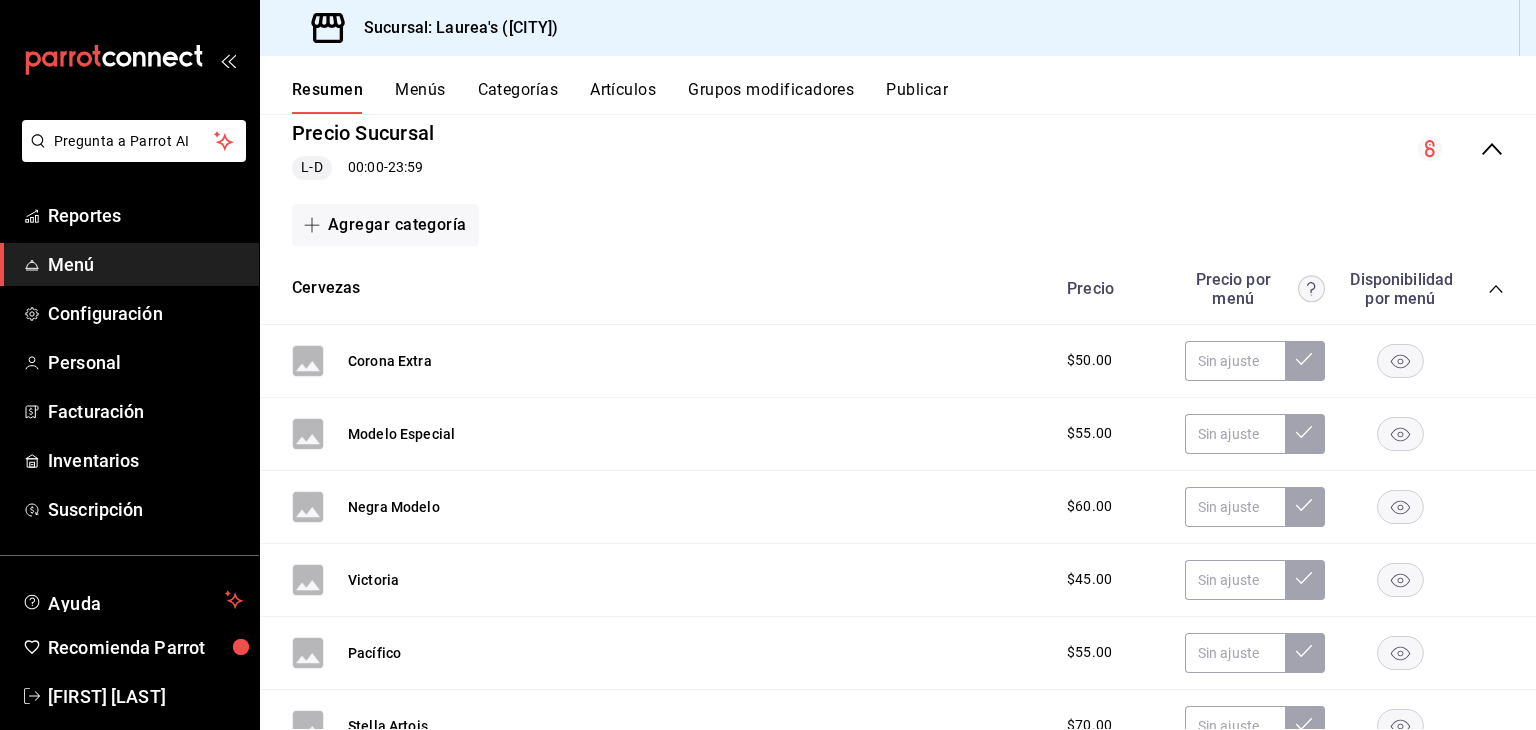 scroll, scrollTop: 0, scrollLeft: 0, axis: both 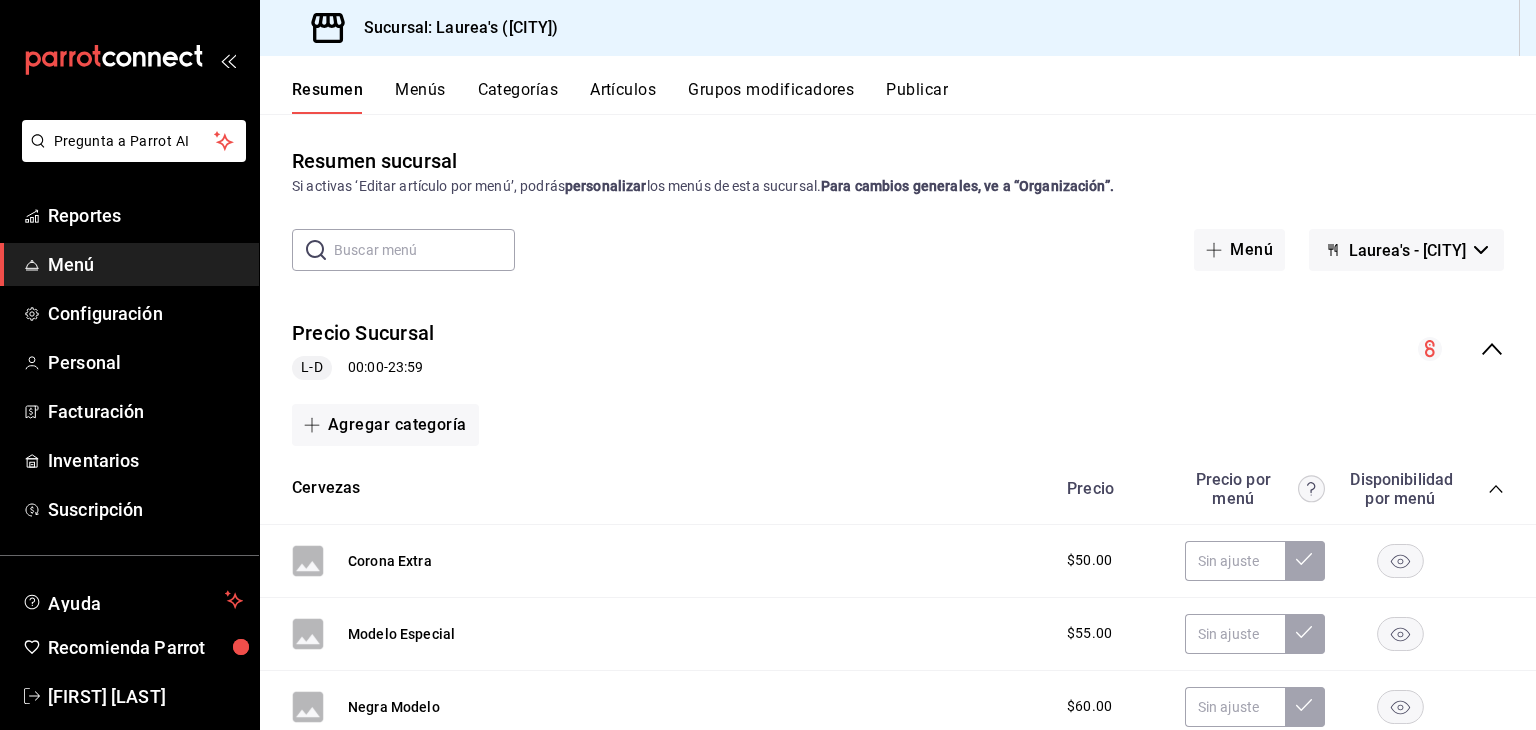 click on "Artículos" at bounding box center [623, 97] 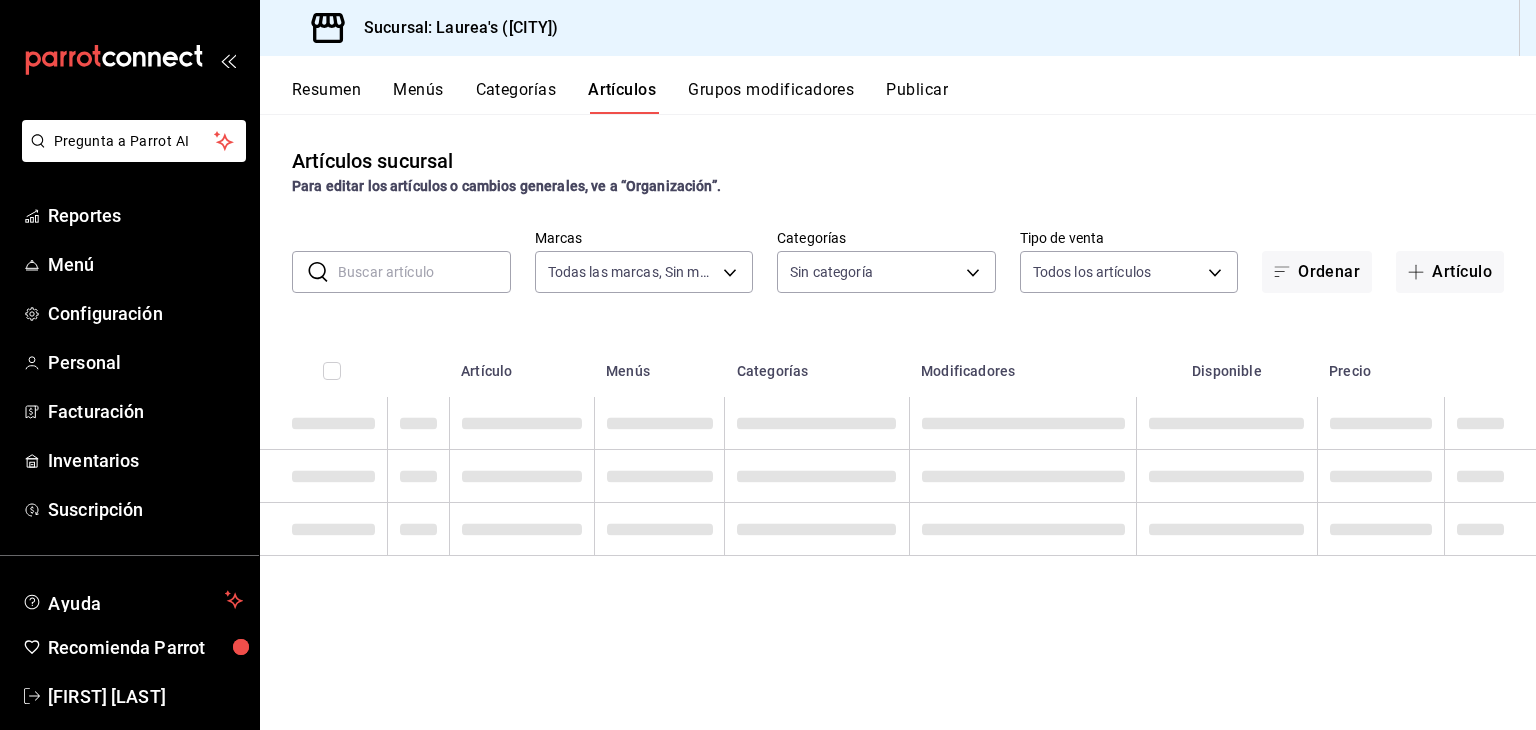 type on "[UUID]" 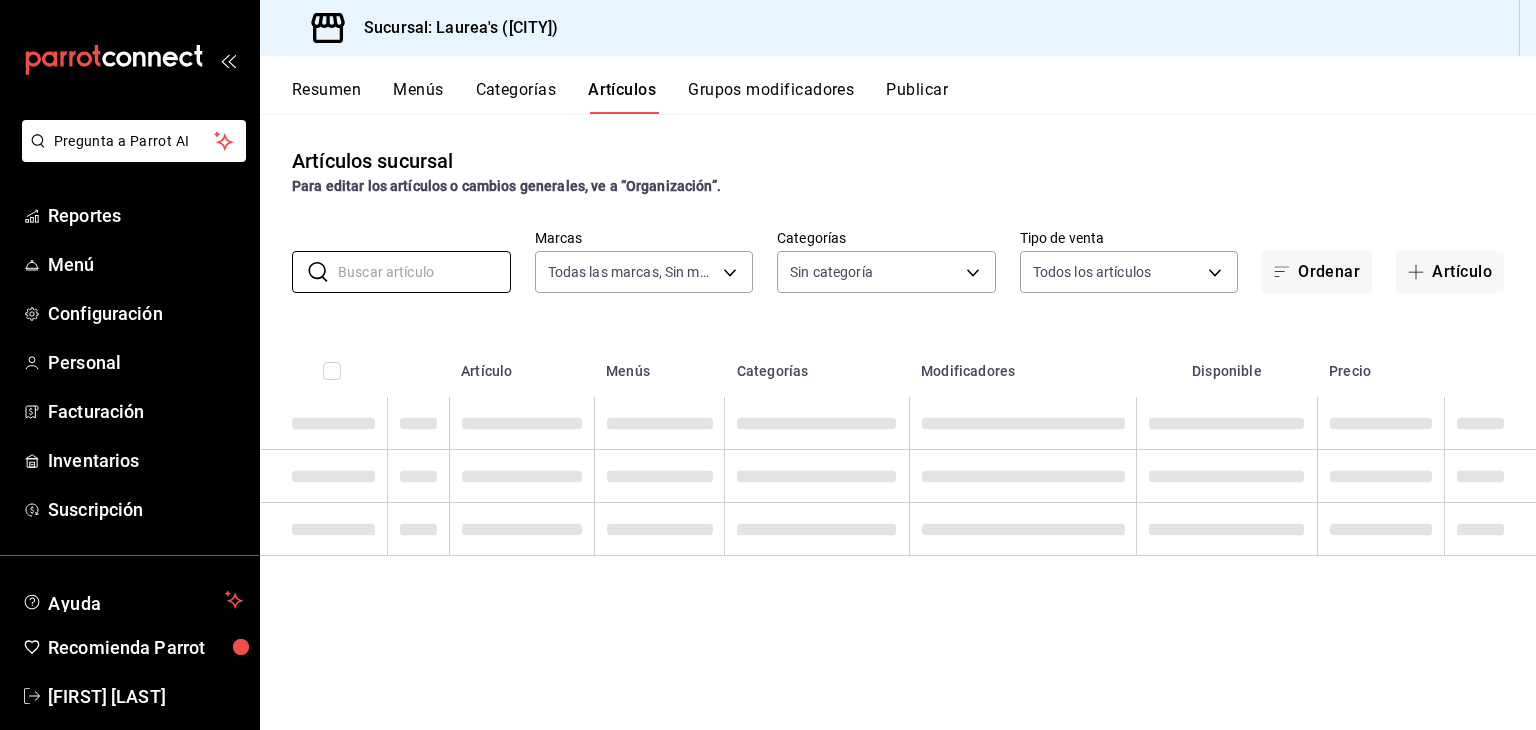 drag, startPoint x: 444, startPoint y: 283, endPoint x: 287, endPoint y: 1, distance: 322.75842 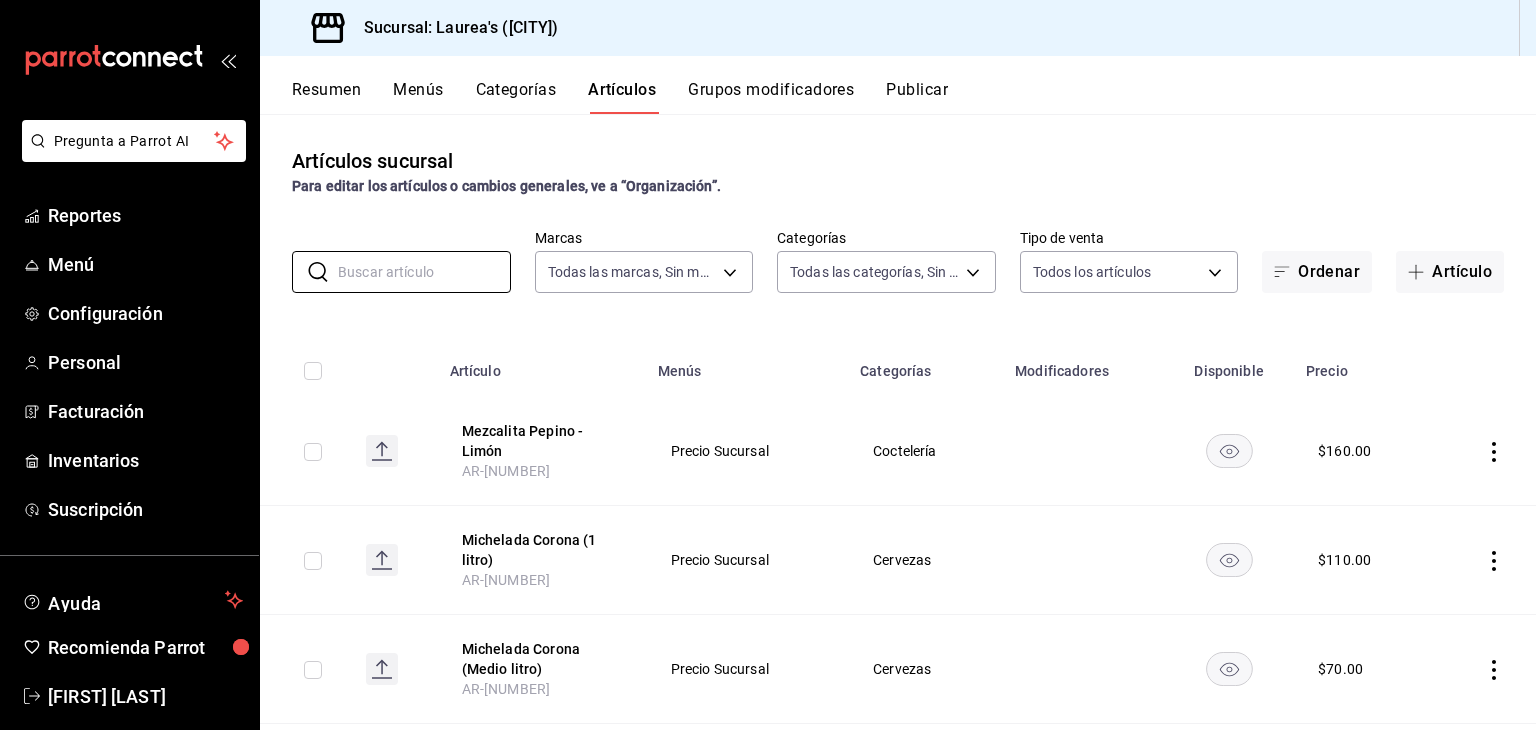 type on "[UUID]" 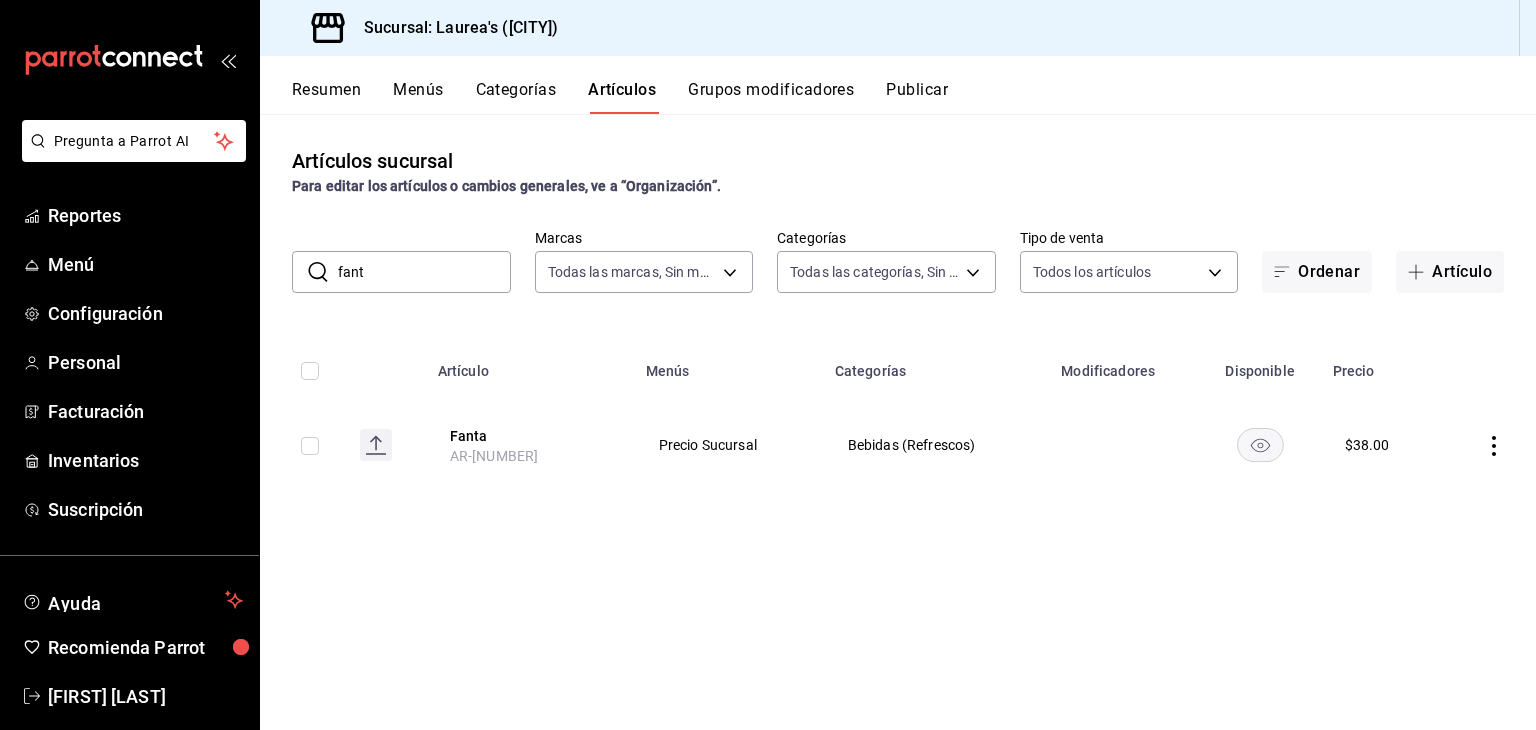 click 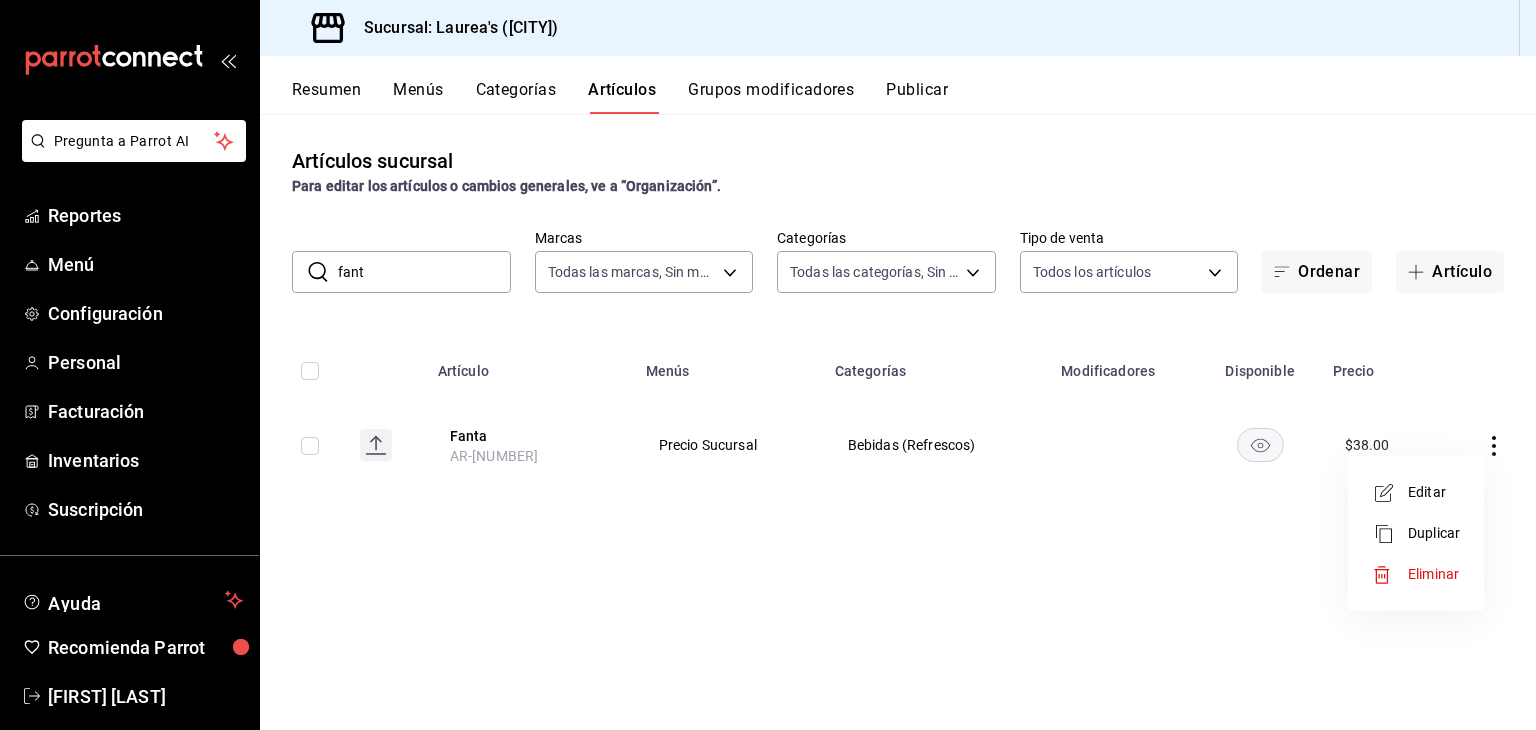 click at bounding box center (1390, 575) 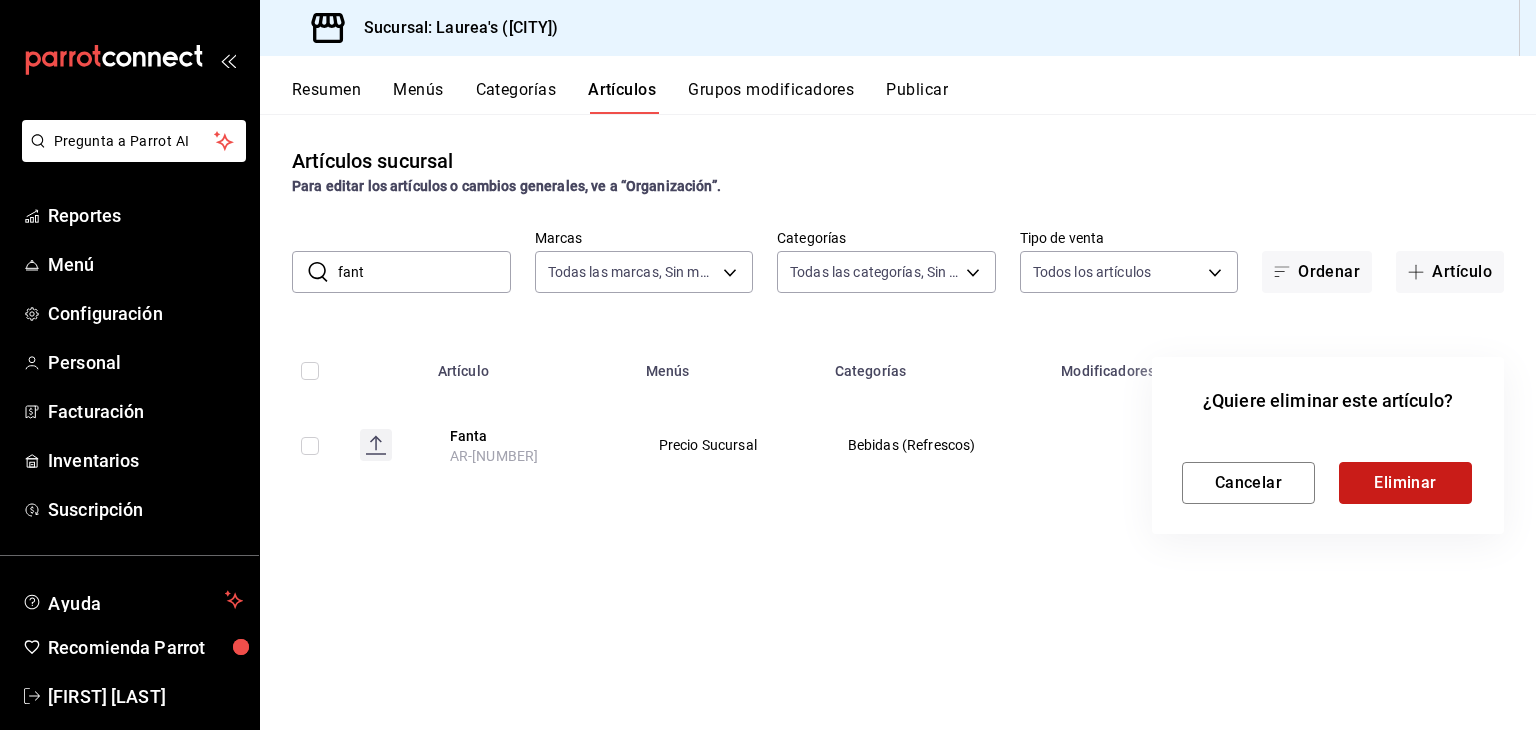 click on "Eliminar" at bounding box center (1405, 483) 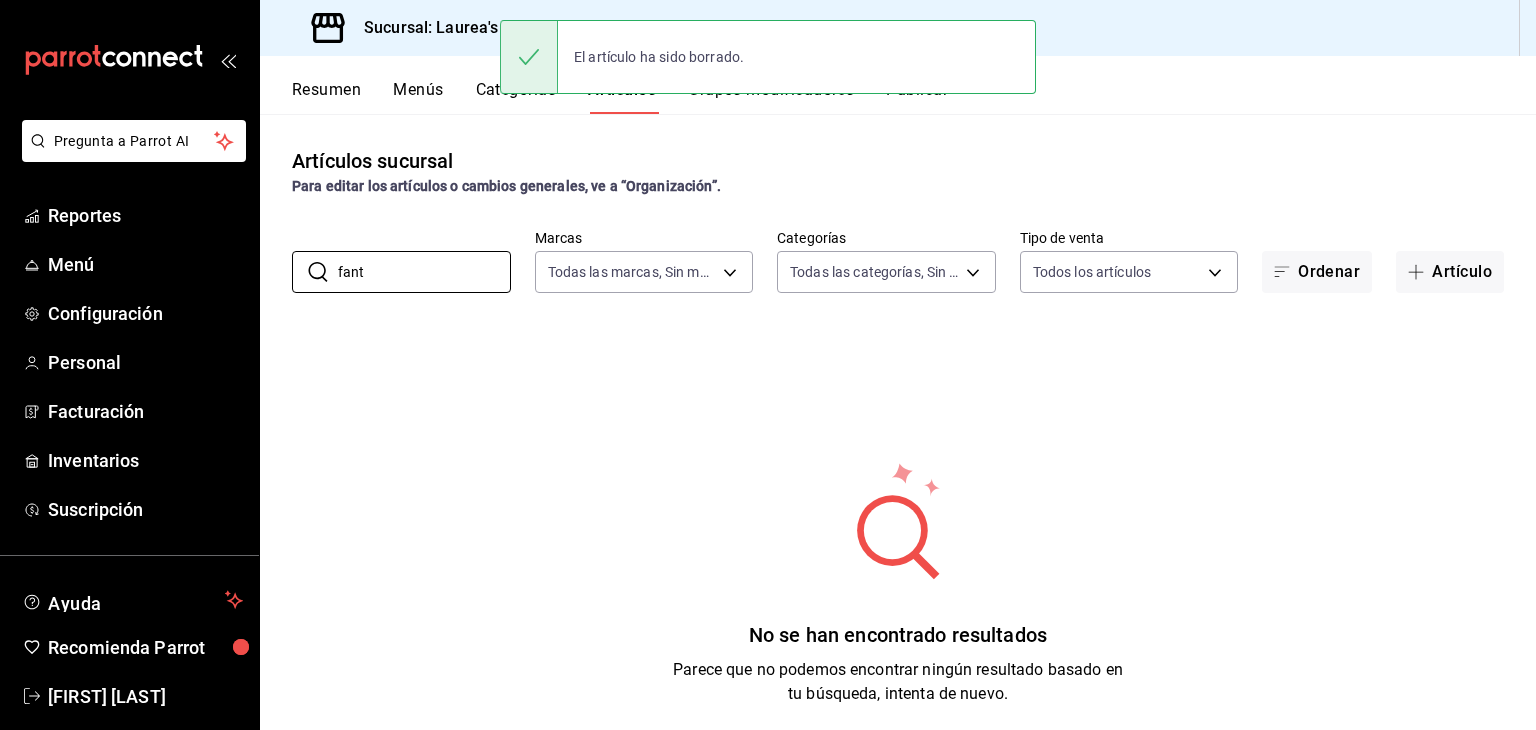 drag, startPoint x: 446, startPoint y: 274, endPoint x: 270, endPoint y: 267, distance: 176.13914 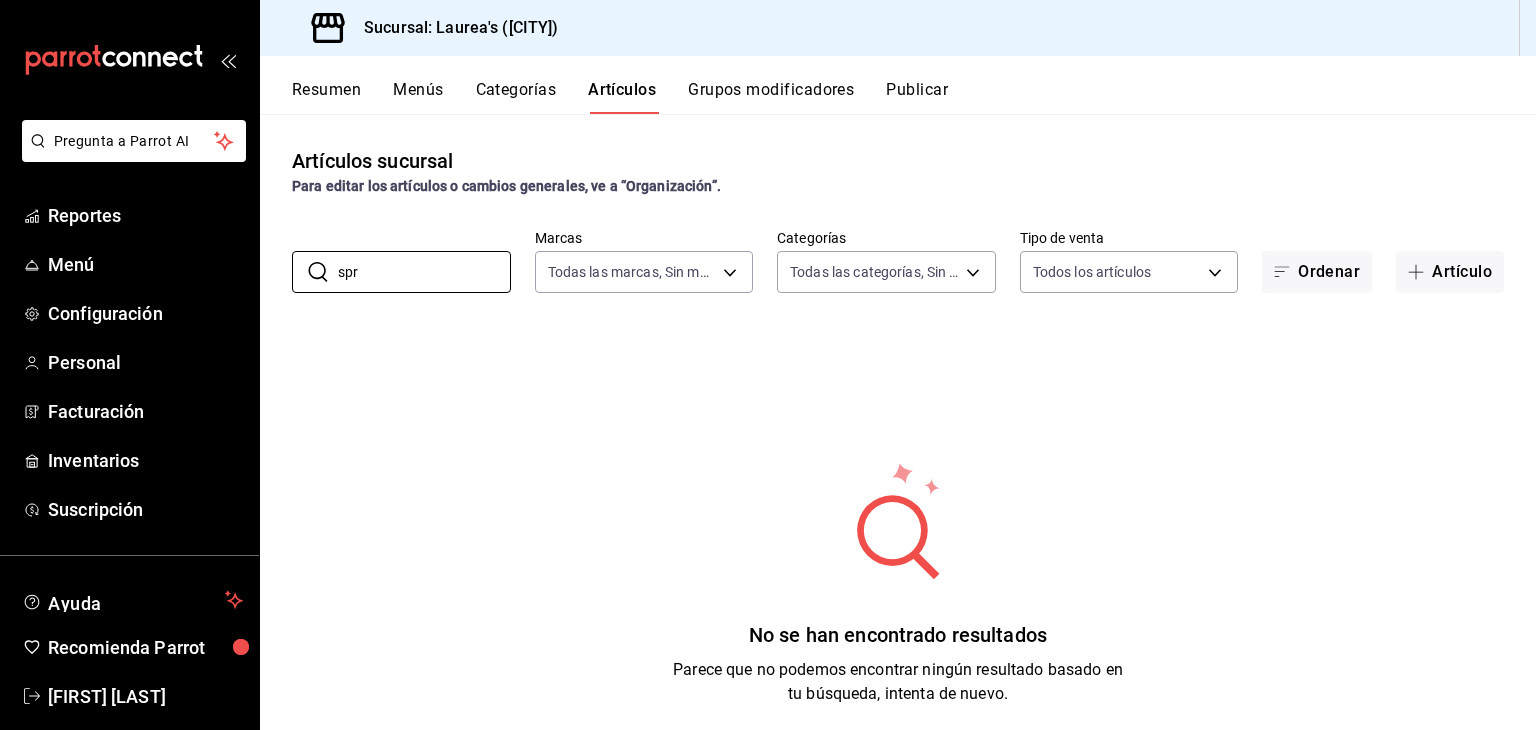 type on "spra" 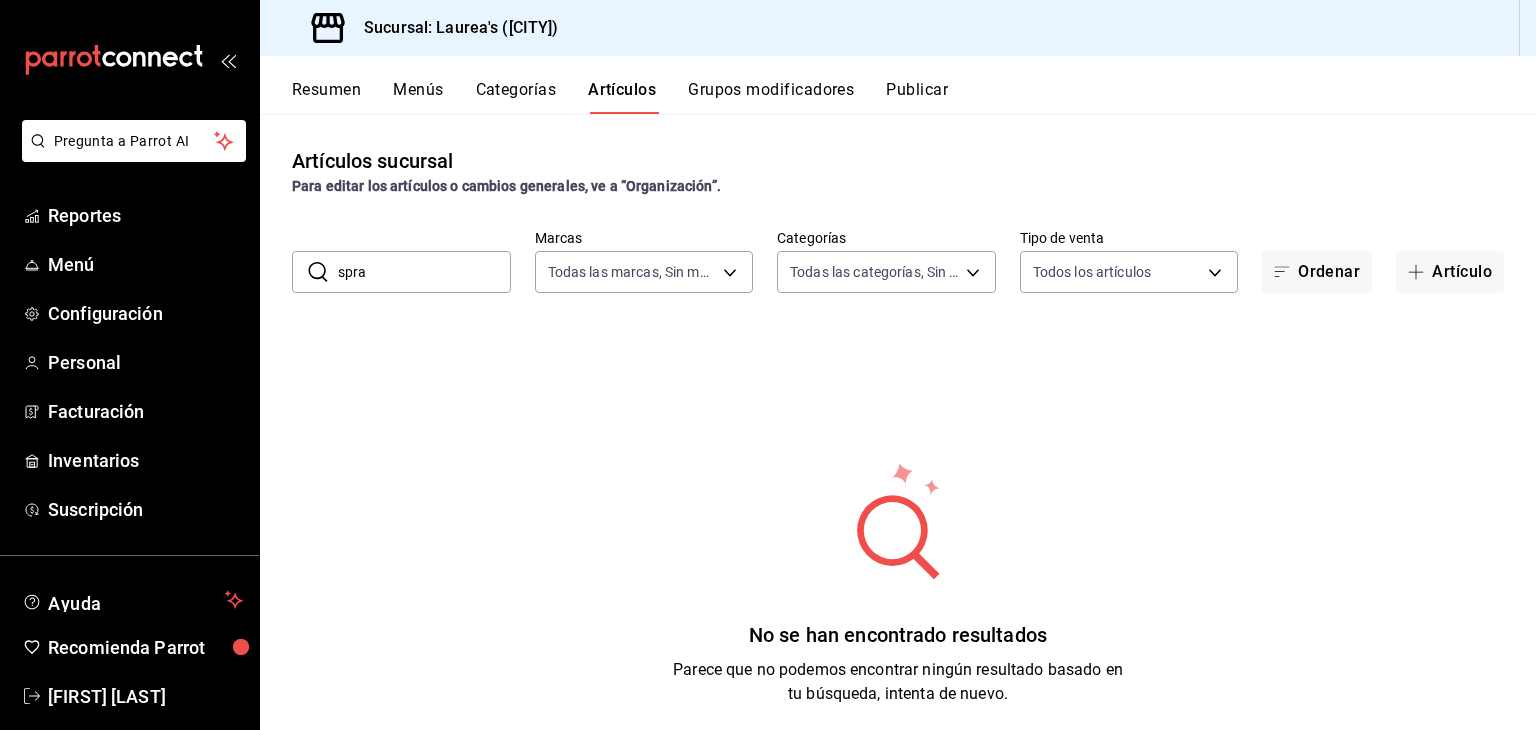 drag, startPoint x: 389, startPoint y: 279, endPoint x: 325, endPoint y: 279, distance: 64 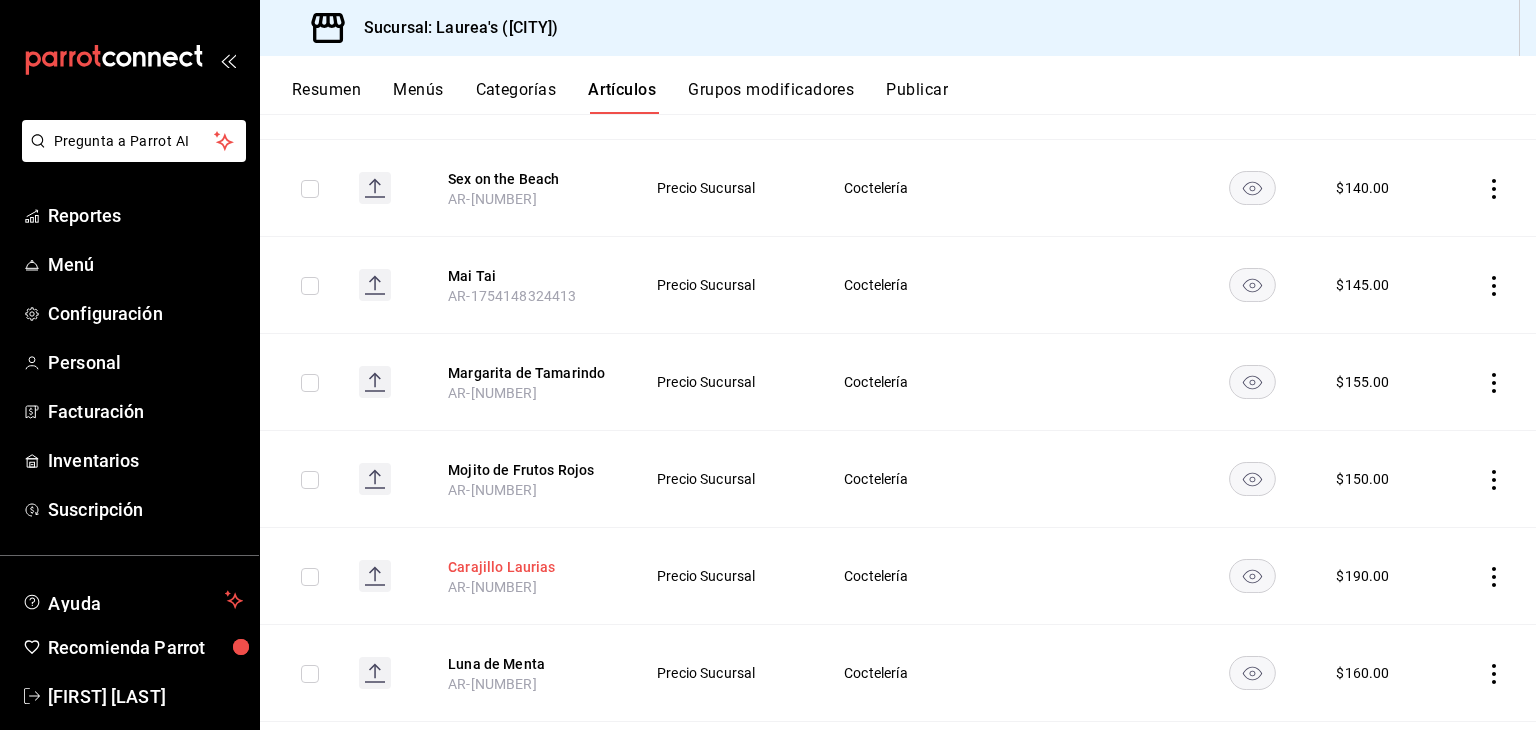 scroll, scrollTop: 2357, scrollLeft: 0, axis: vertical 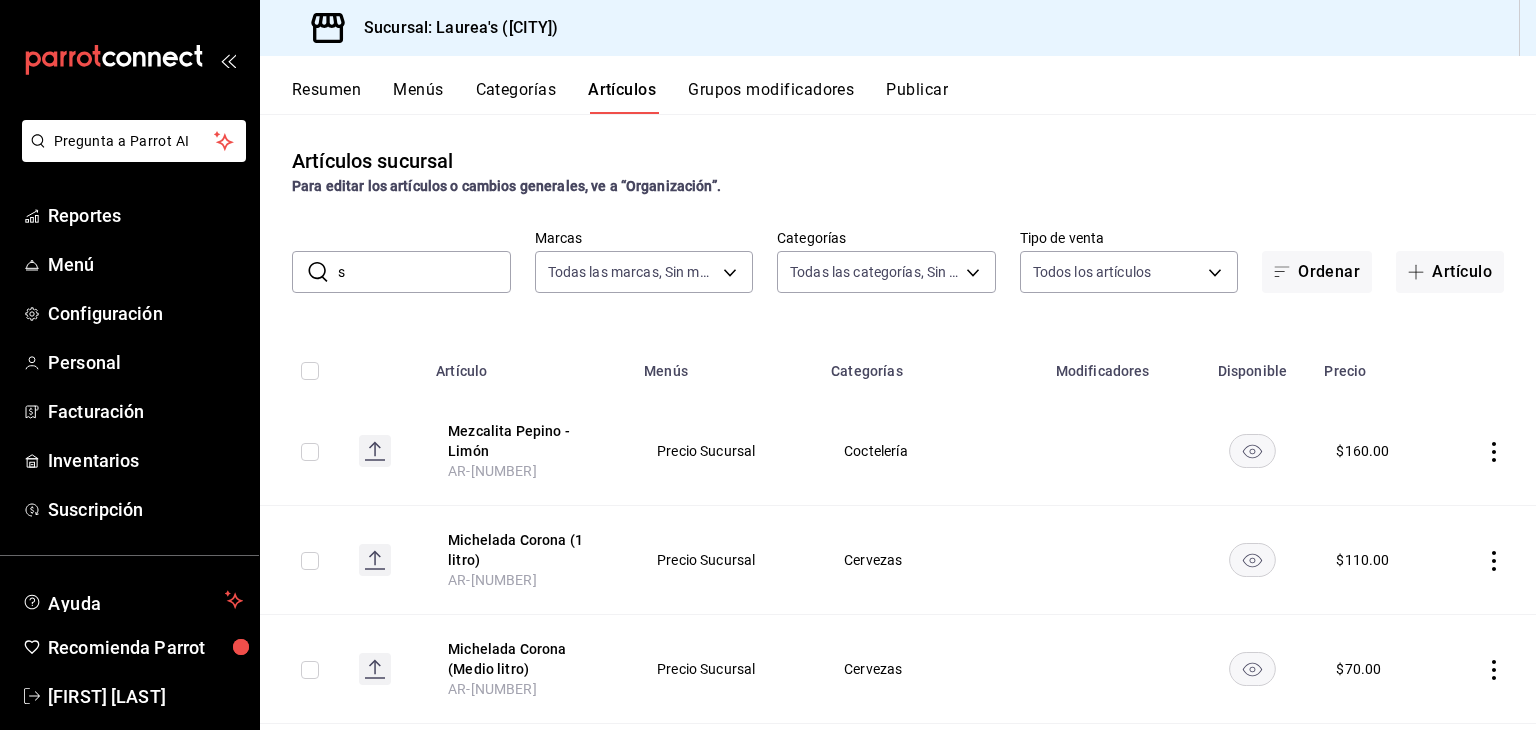 click on "s" at bounding box center [424, 272] 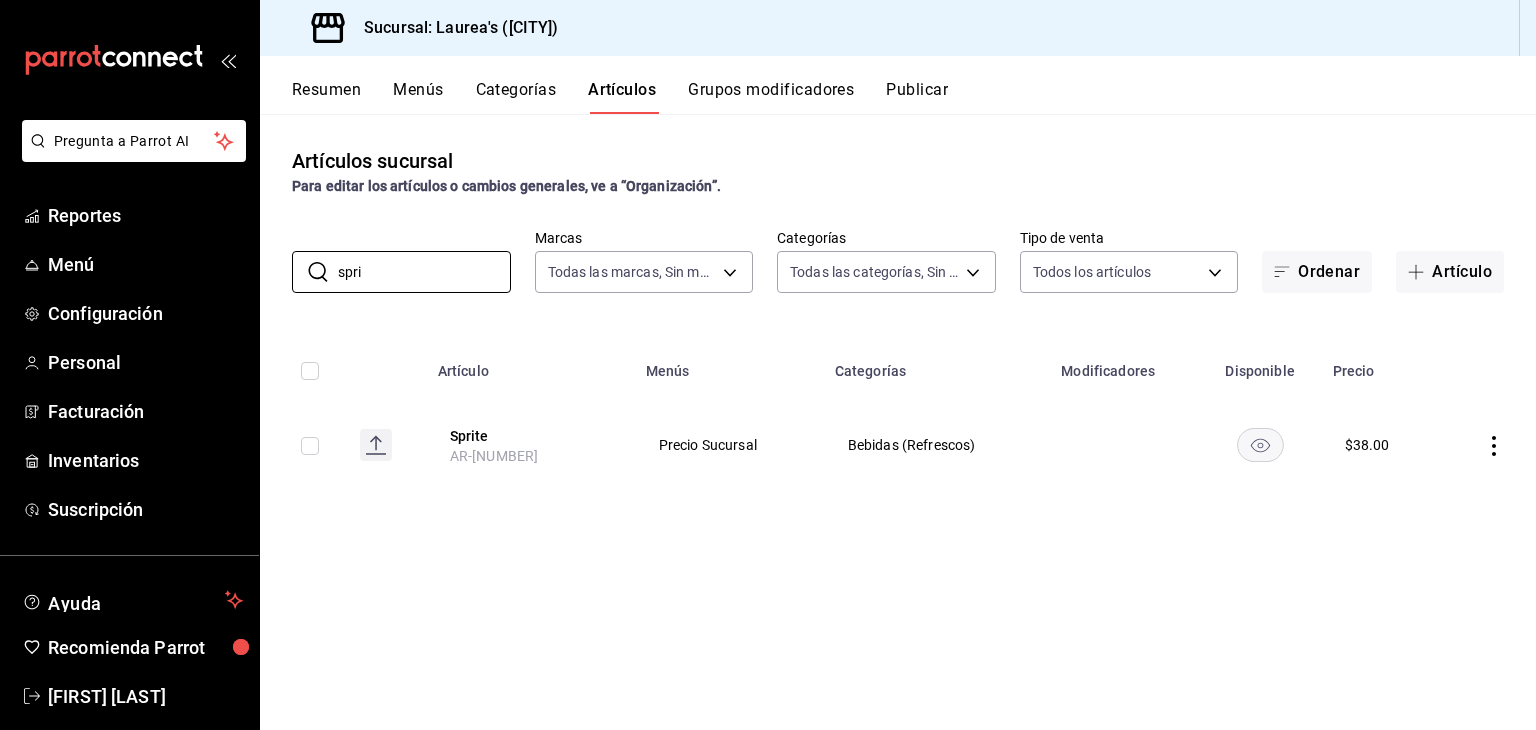 click 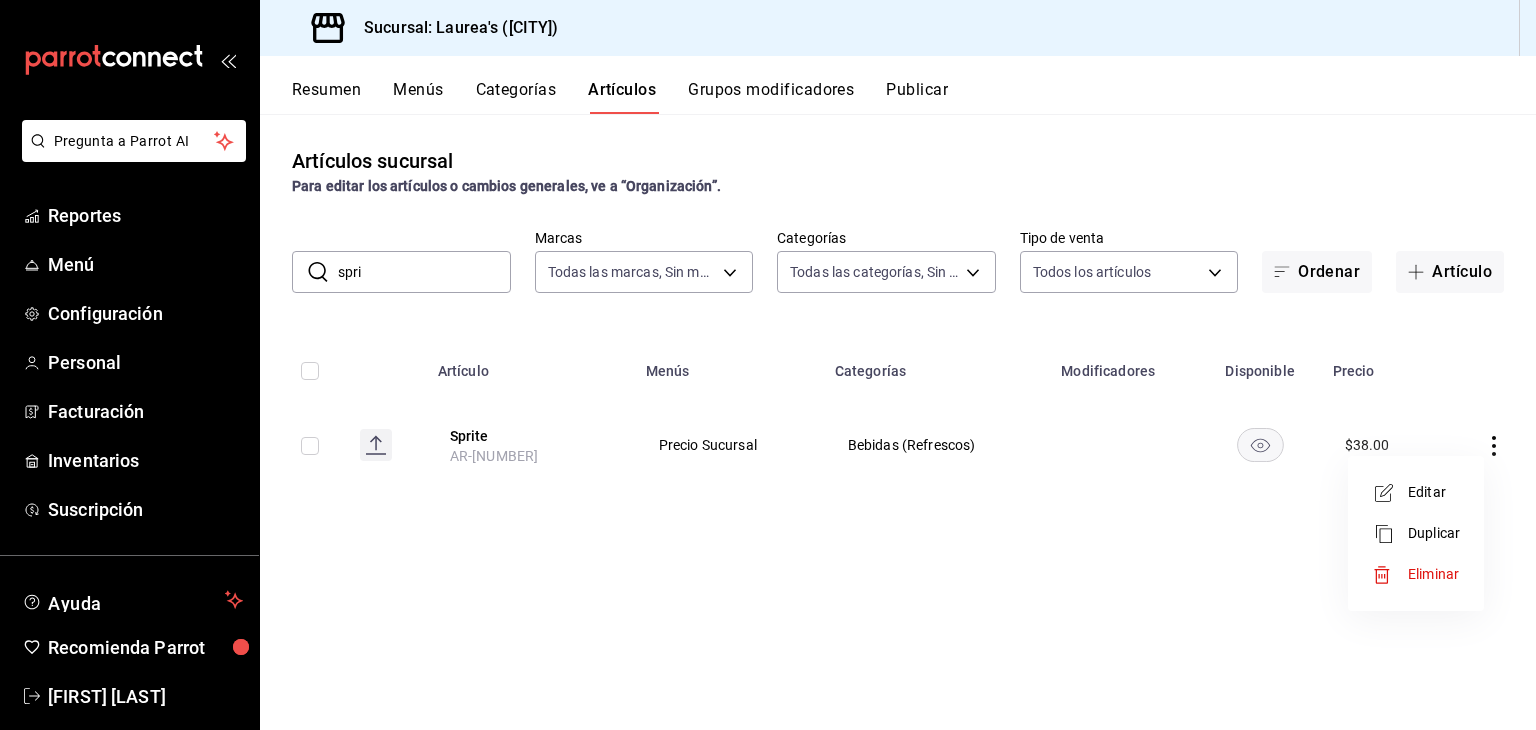 click at bounding box center [1390, 575] 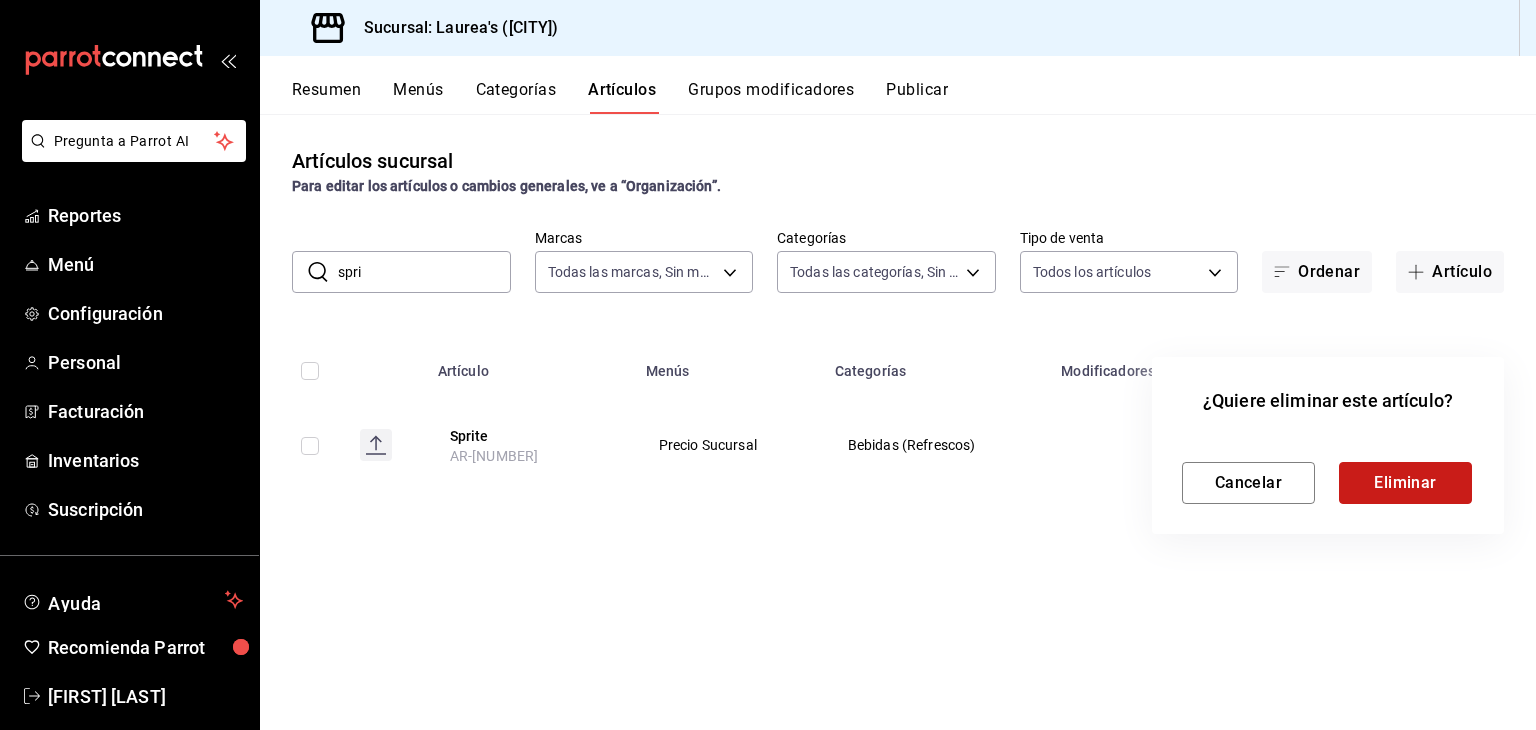 click on "Eliminar" at bounding box center (1405, 483) 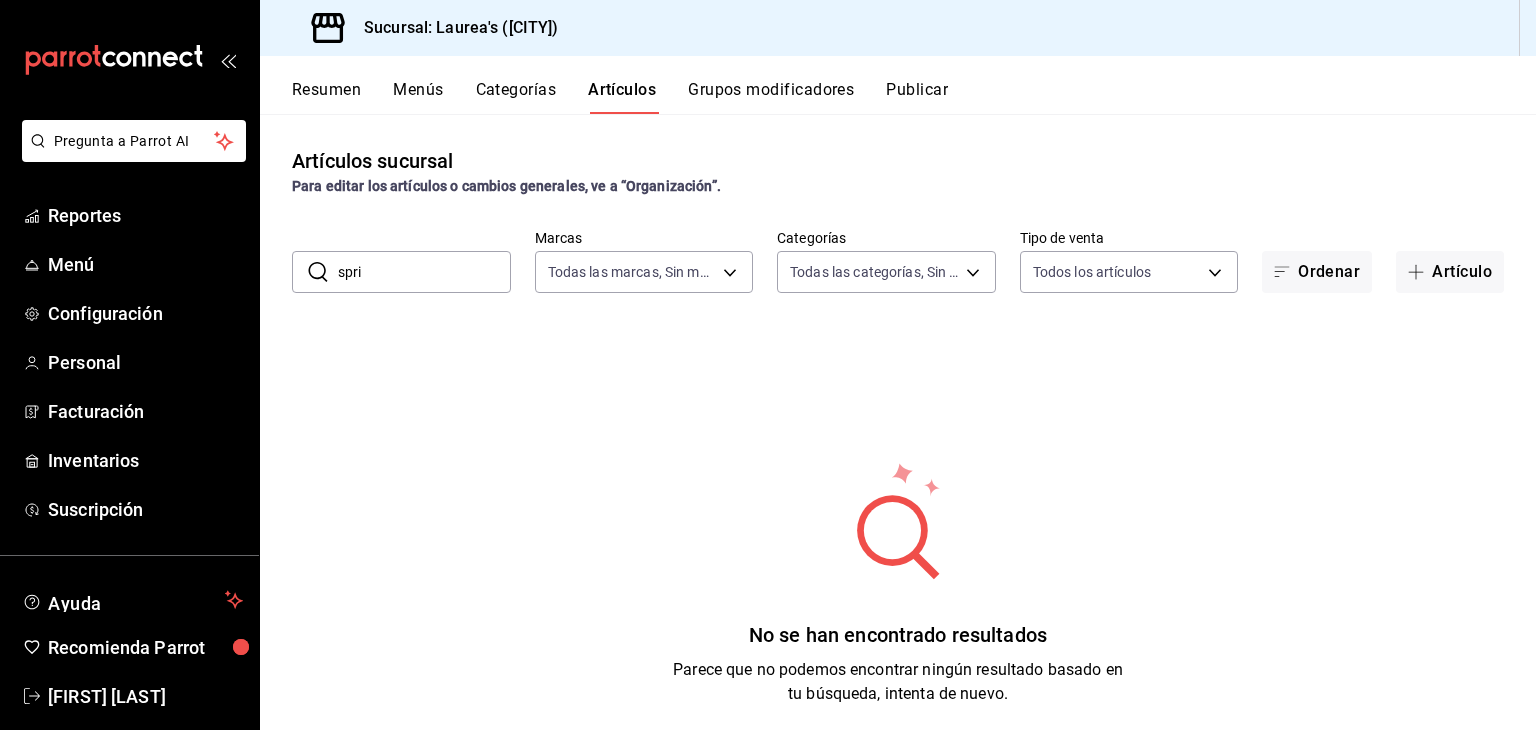 click on "spri" at bounding box center (424, 272) 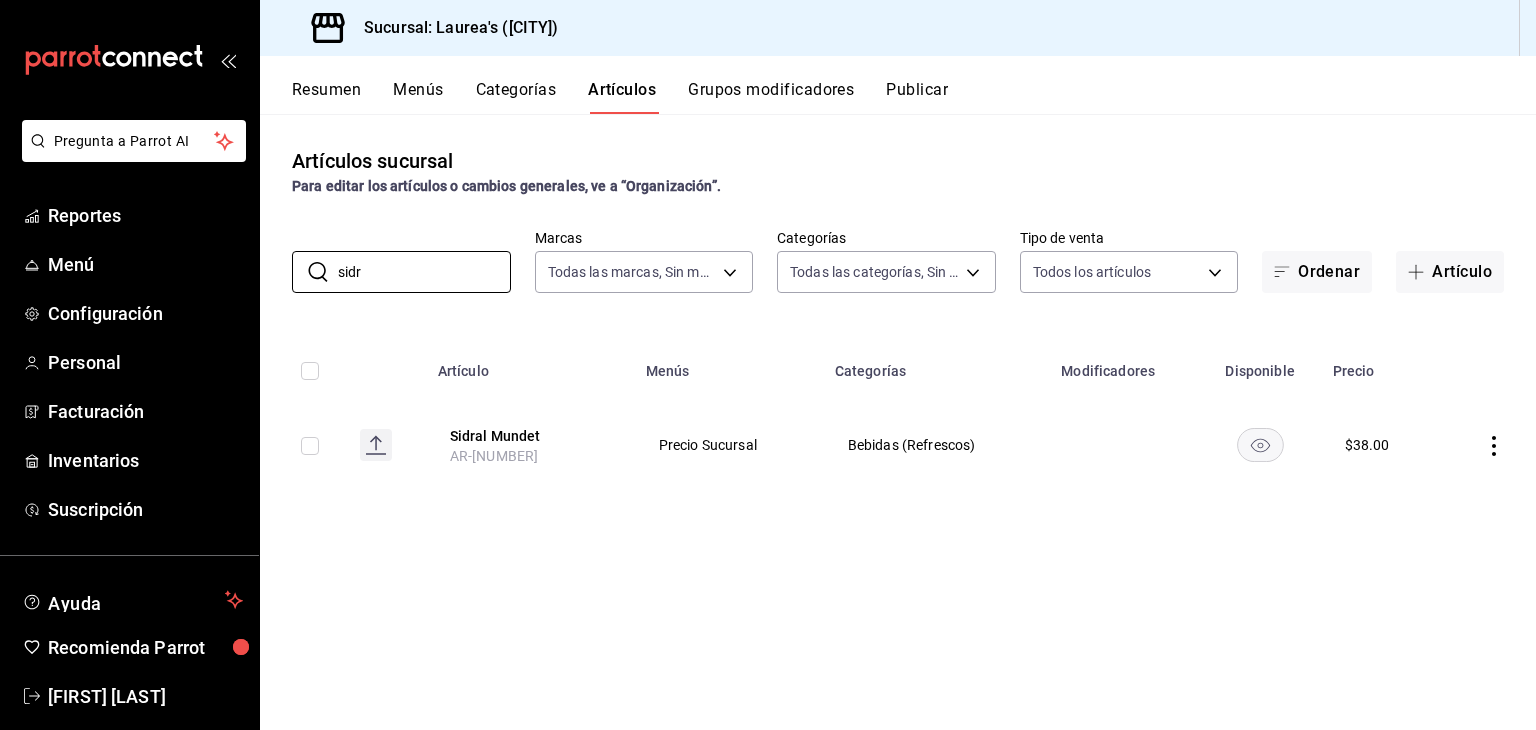 click 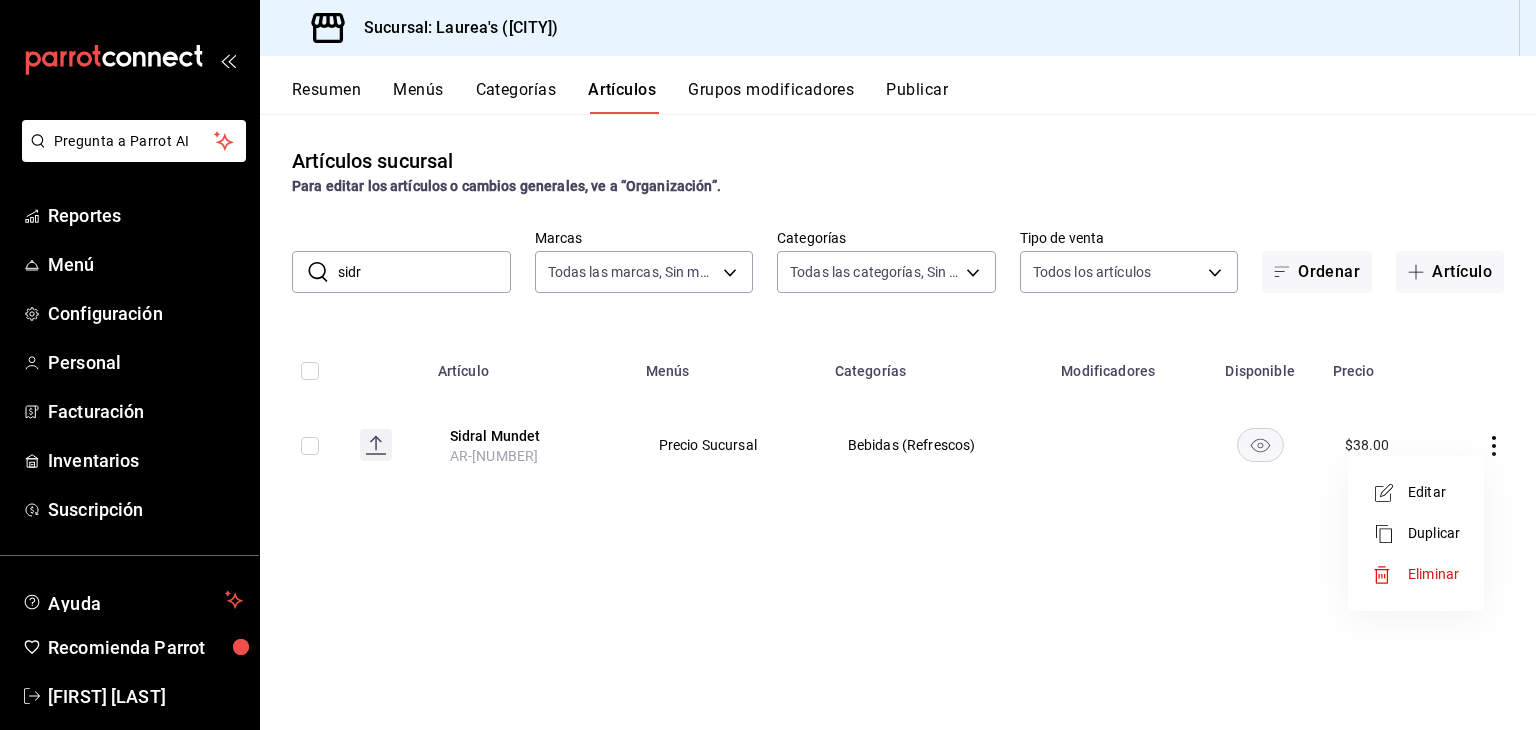click 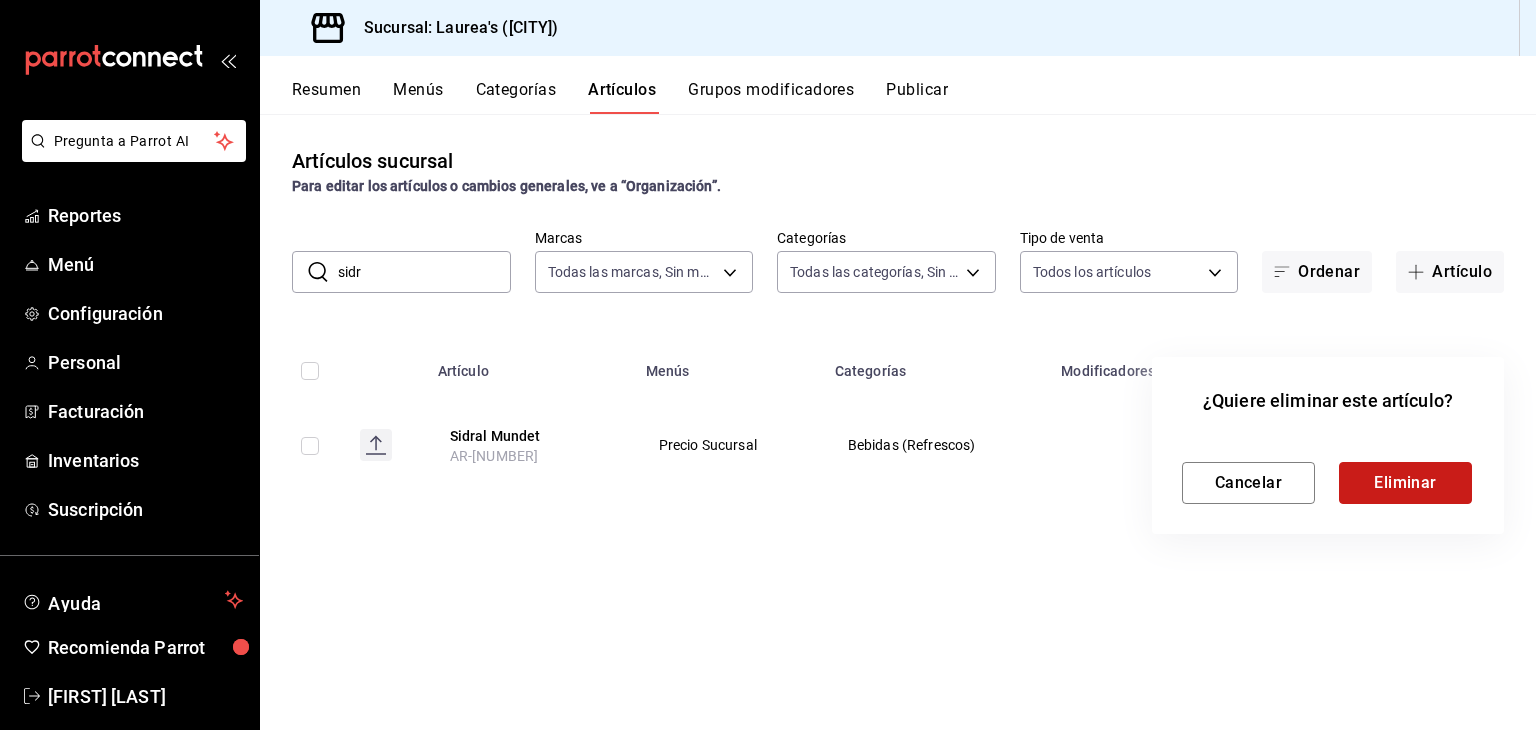 click on "Eliminar" at bounding box center [1405, 483] 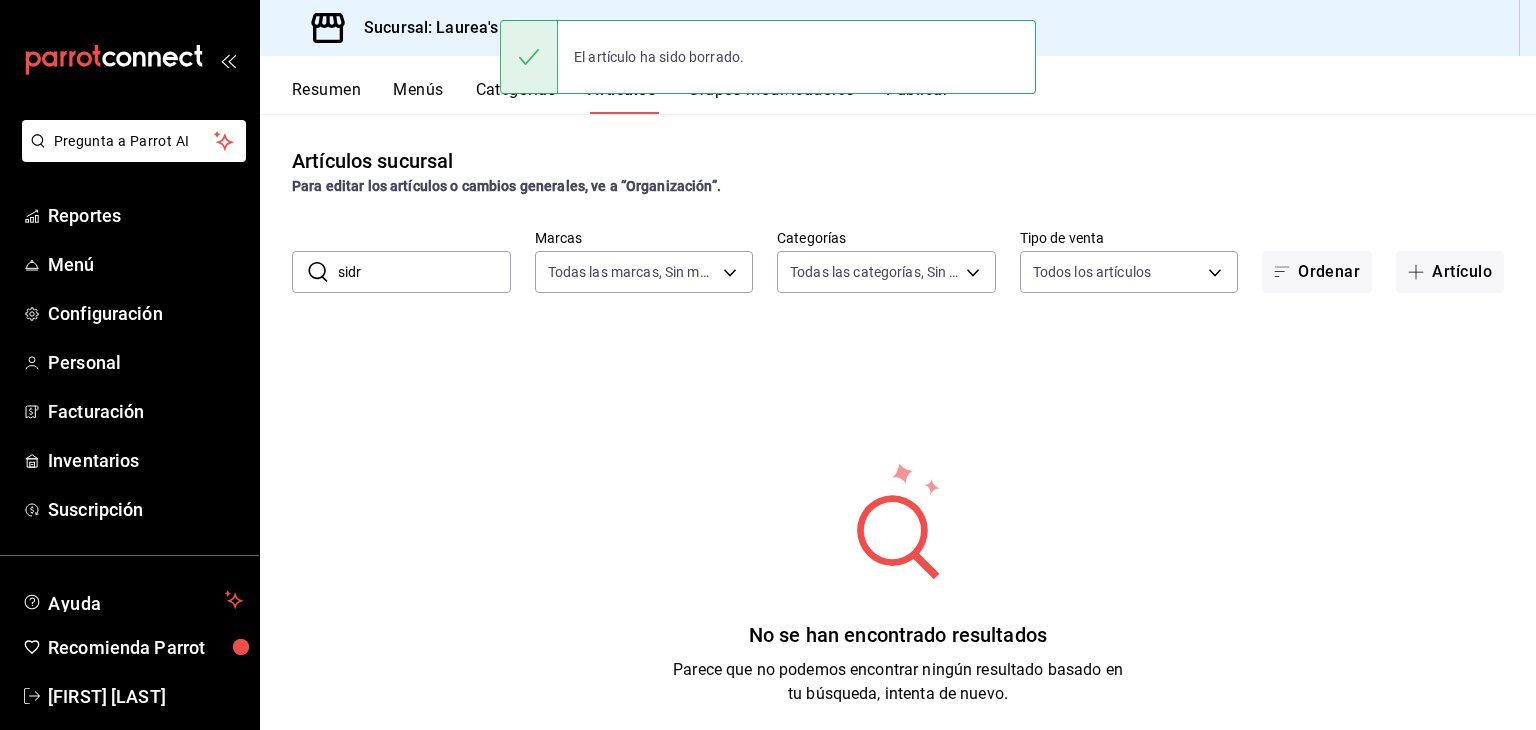drag, startPoint x: 392, startPoint y: 266, endPoint x: 286, endPoint y: 269, distance: 106.04244 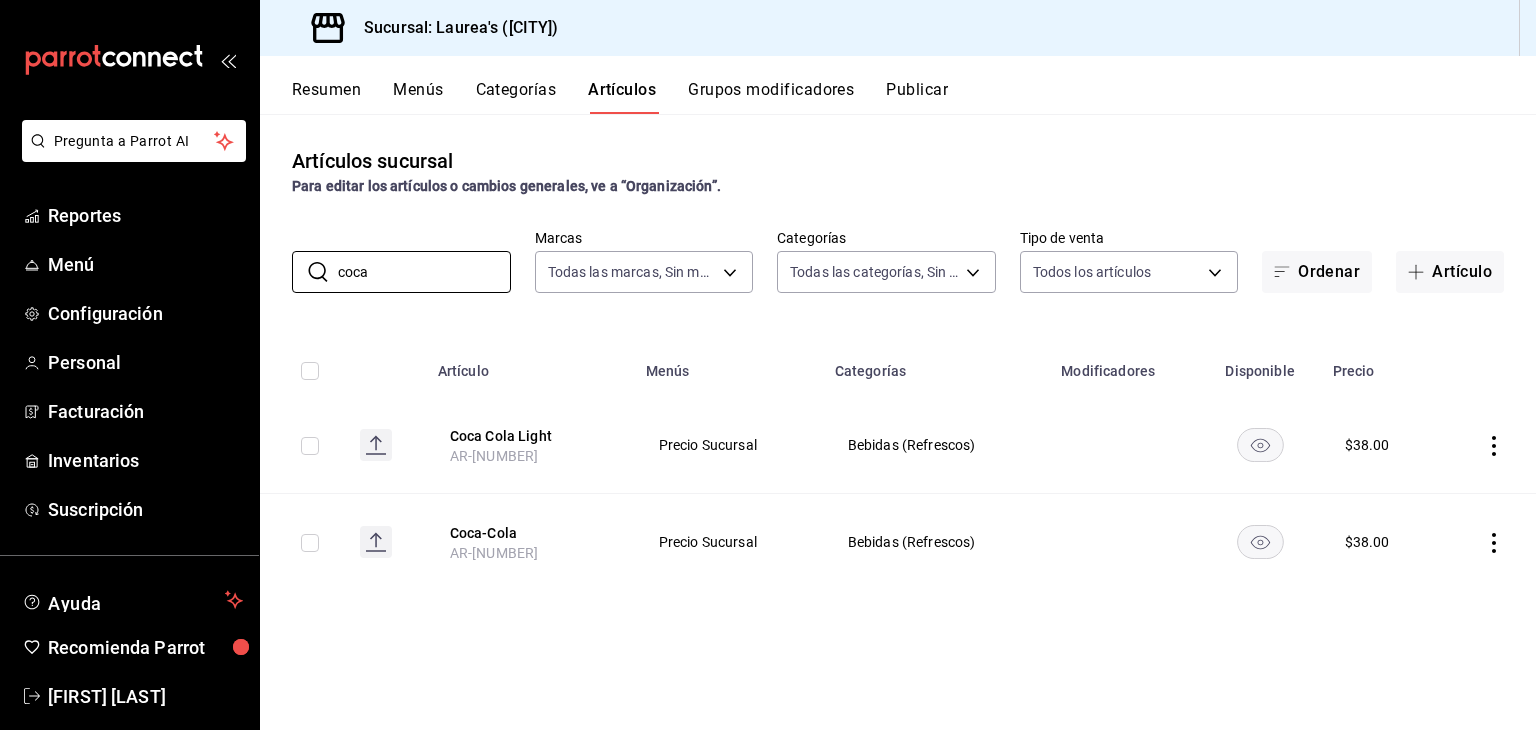 type on "coca" 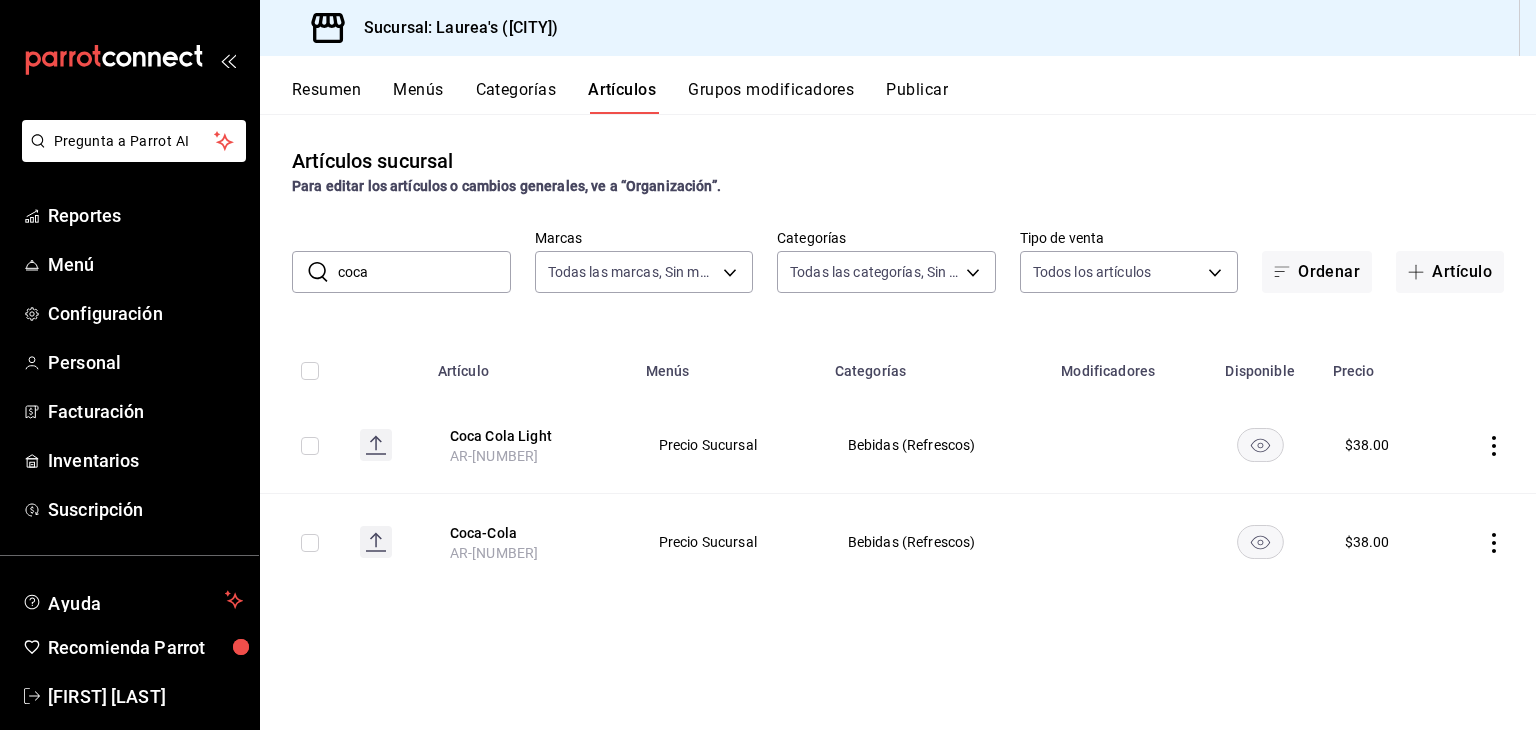 click 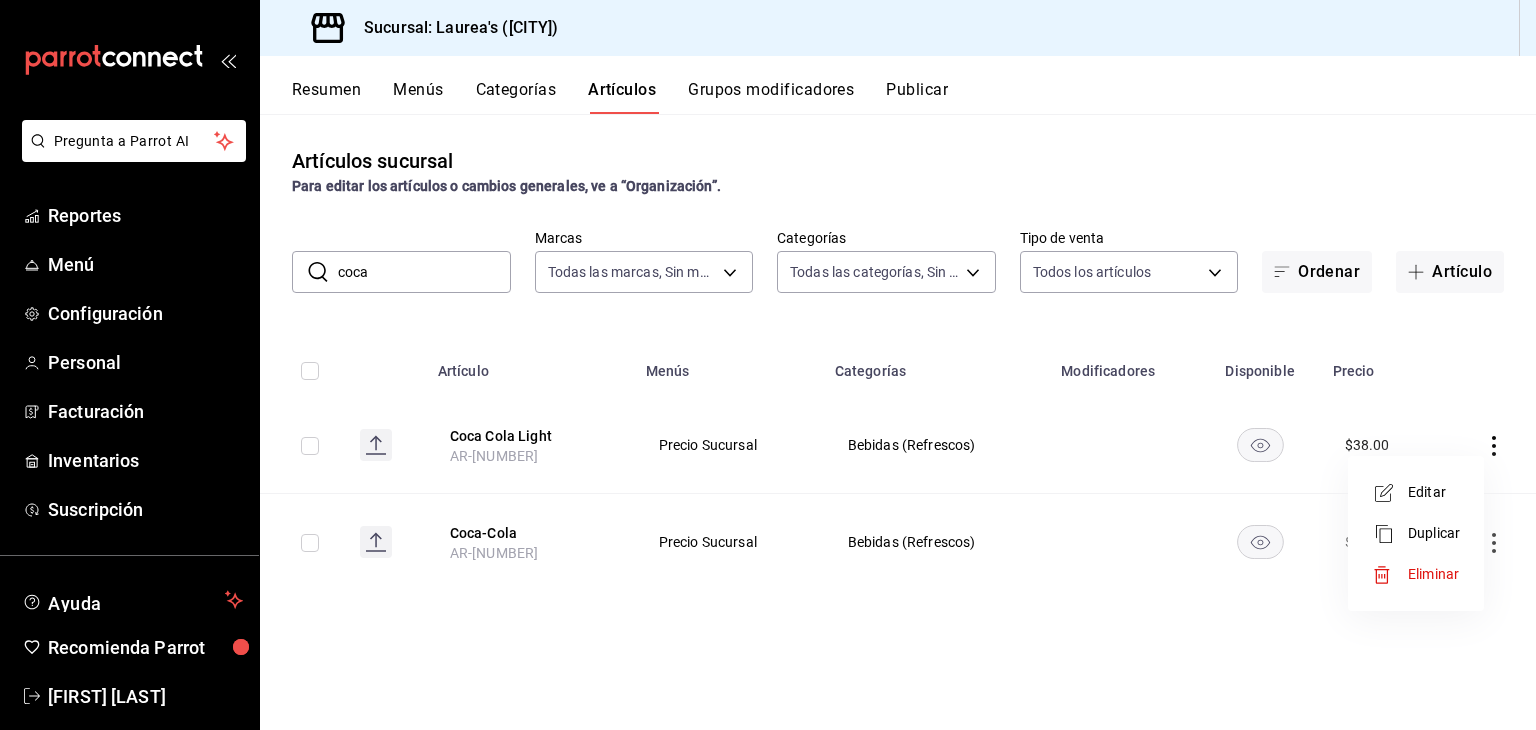 click on "Editar Duplicar Eliminar" at bounding box center [1416, 533] 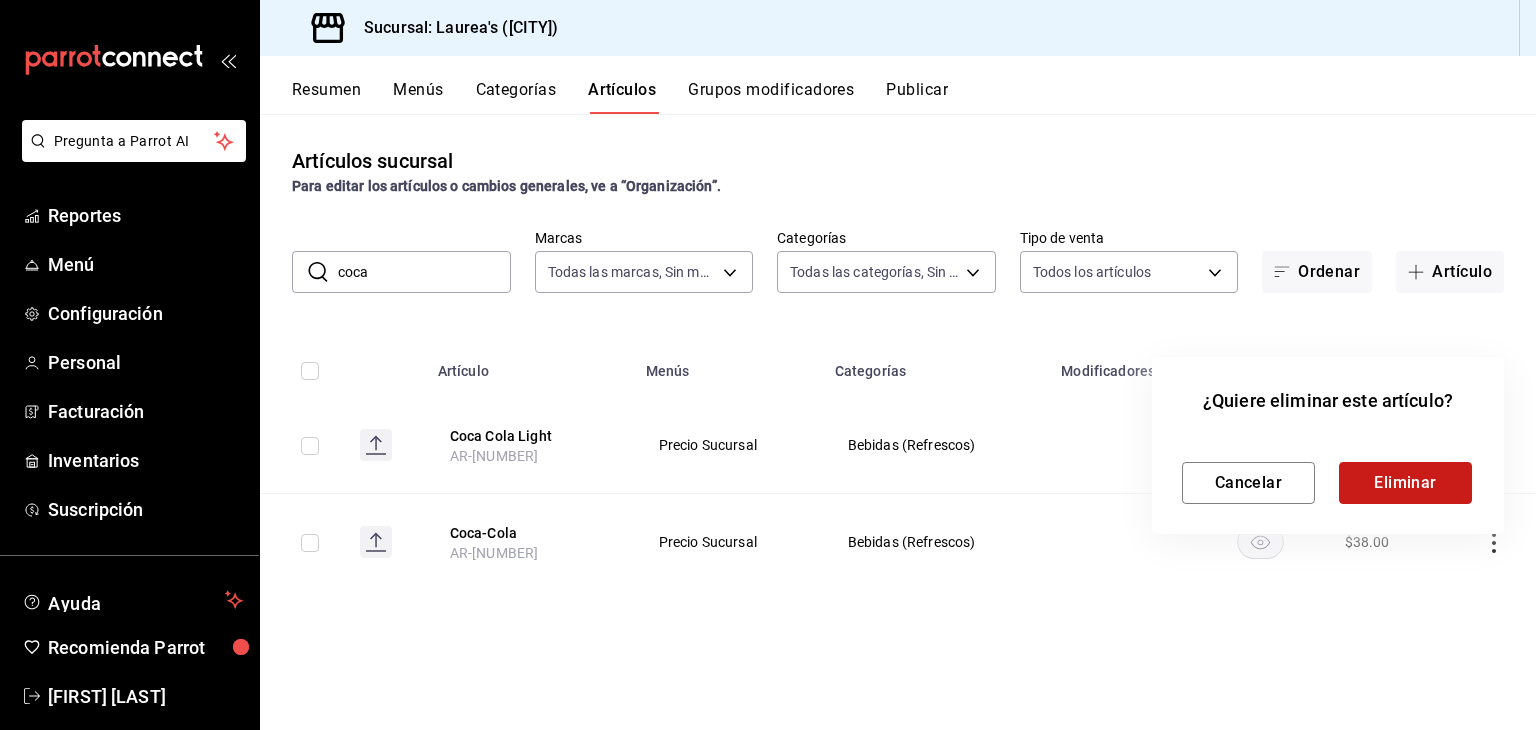 click on "Eliminar" at bounding box center (1405, 483) 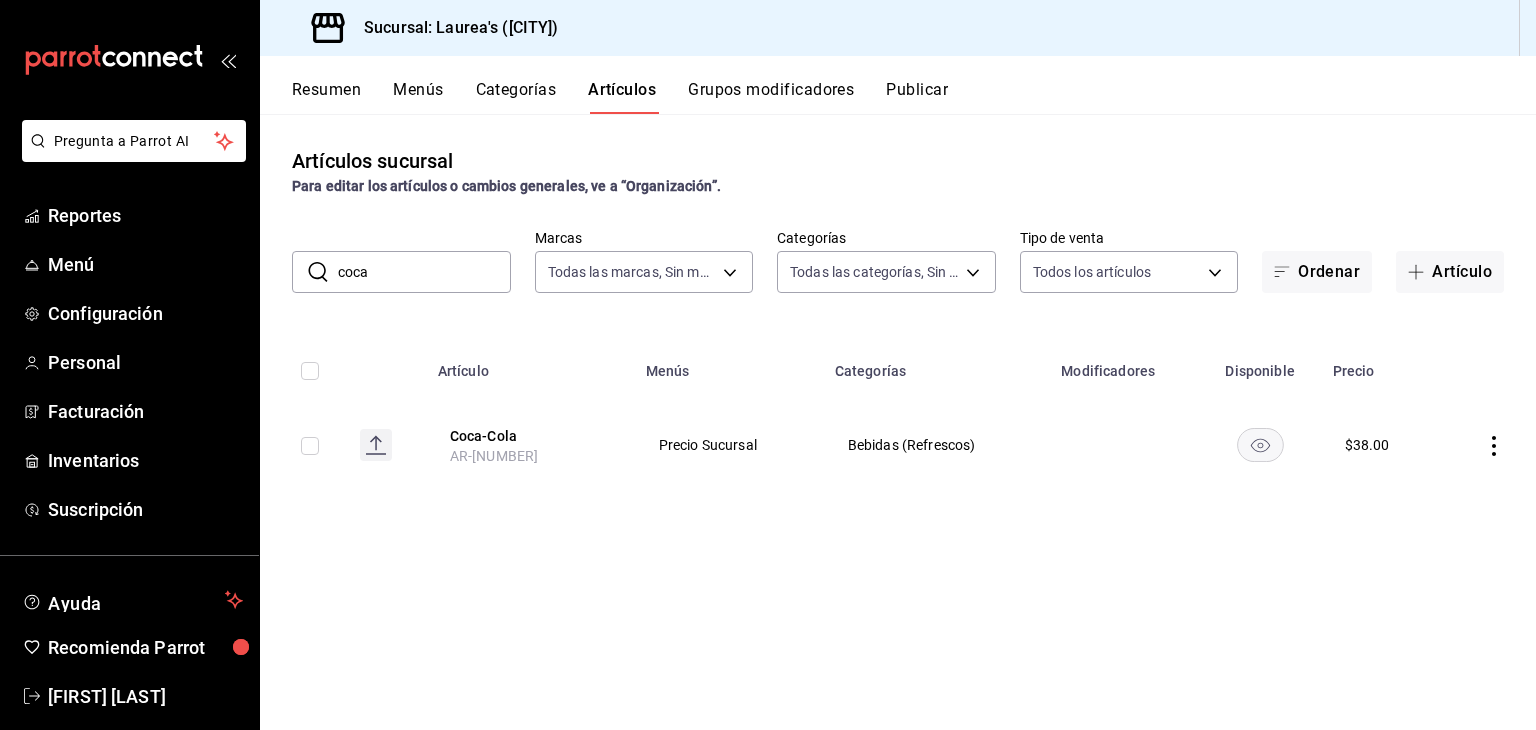 click on "Resumen" at bounding box center [326, 97] 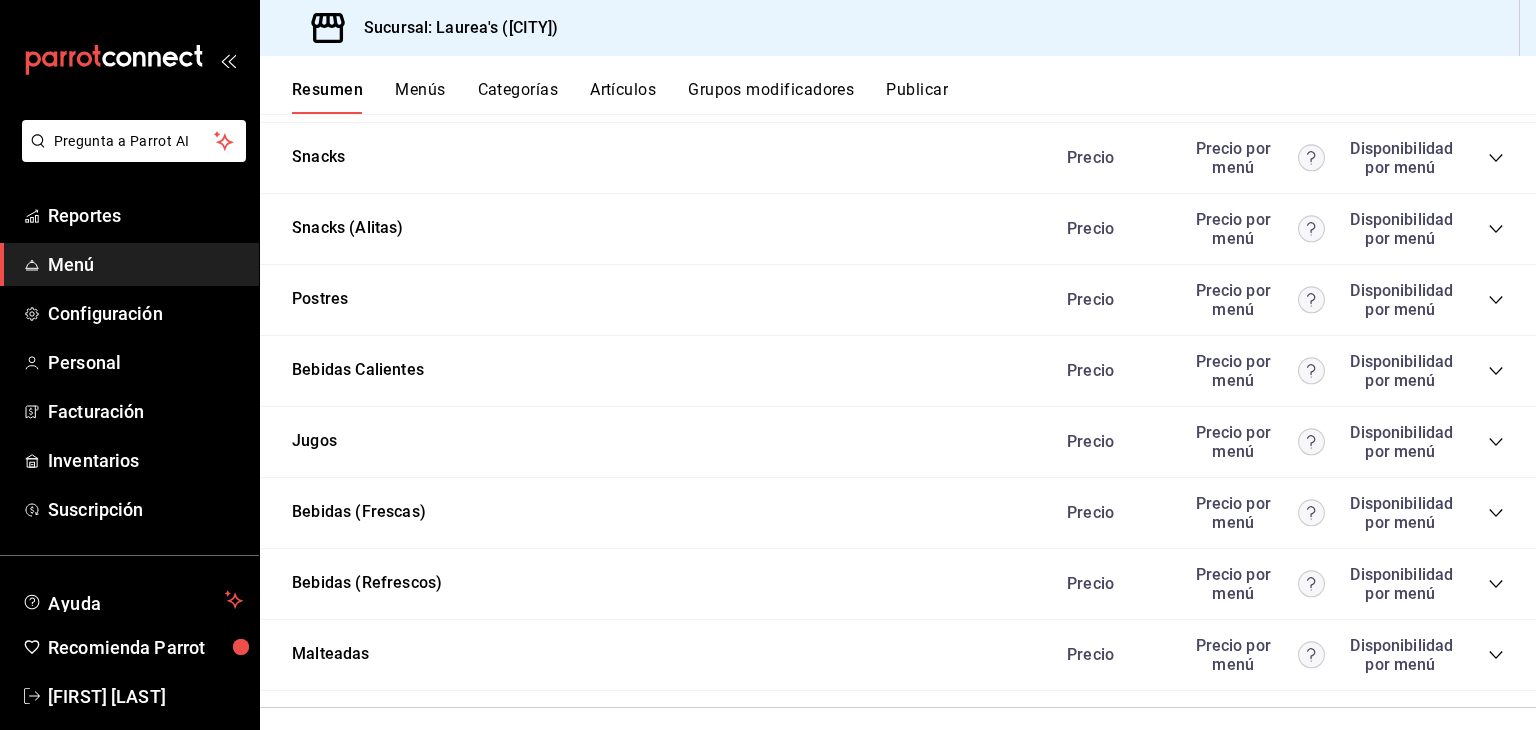 scroll, scrollTop: 4226, scrollLeft: 0, axis: vertical 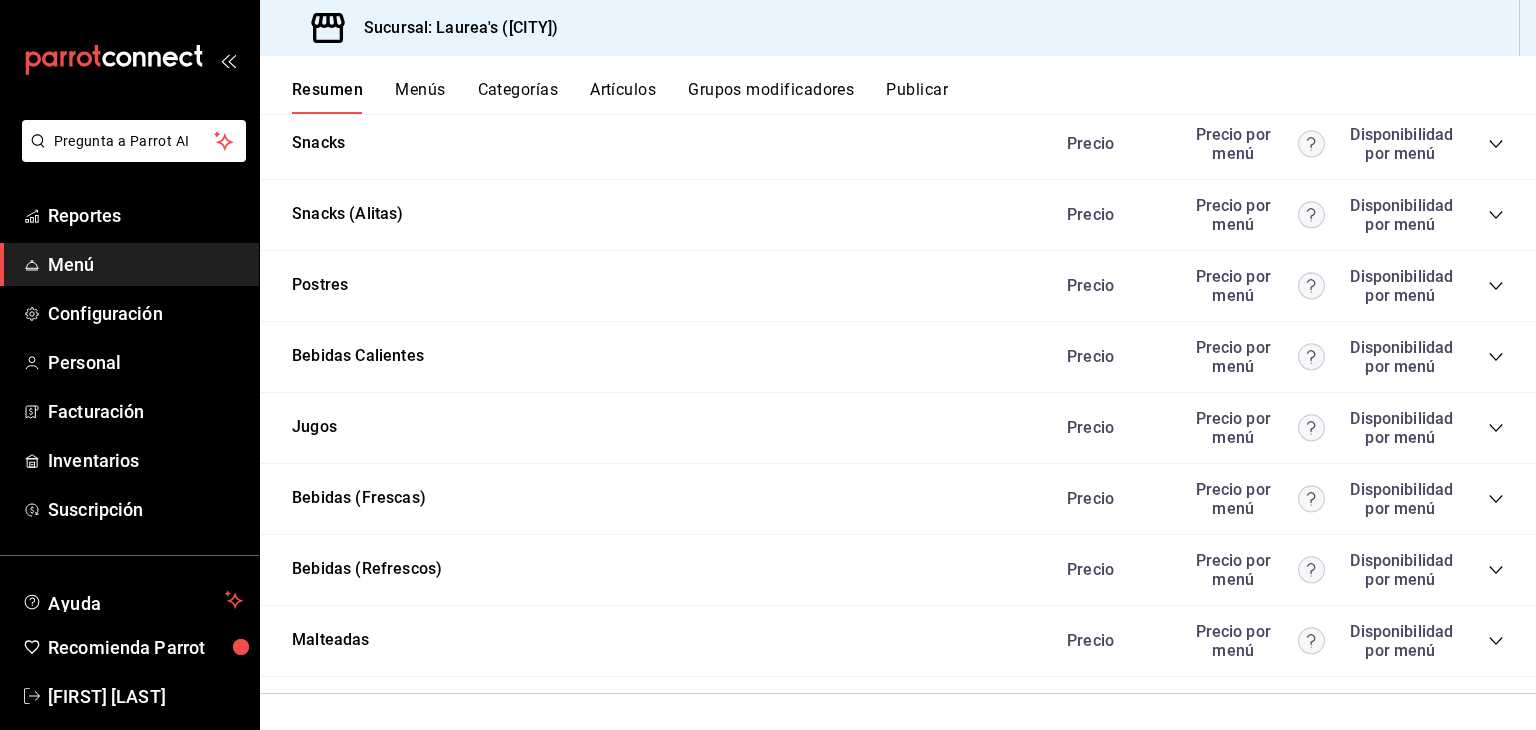 click 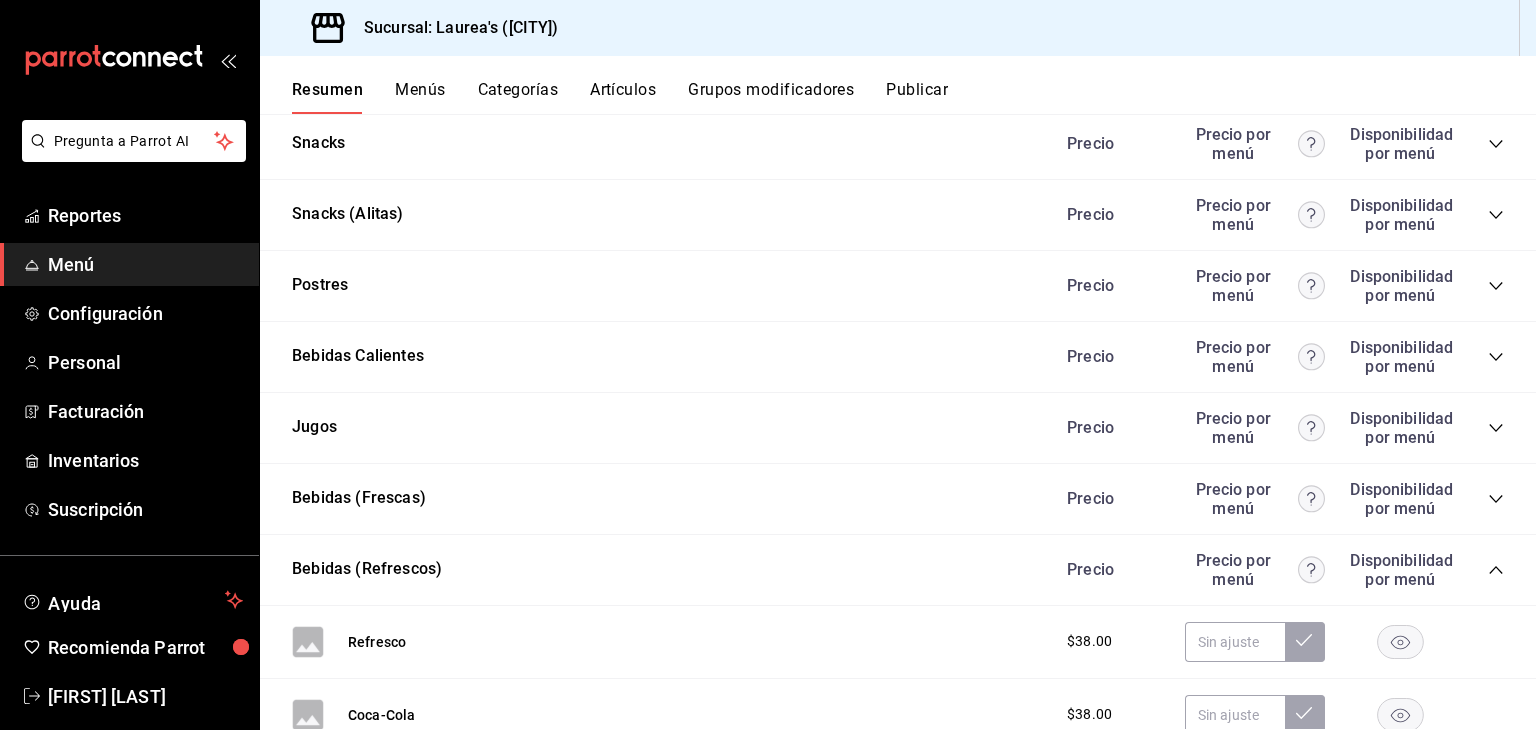 scroll, scrollTop: 4626, scrollLeft: 0, axis: vertical 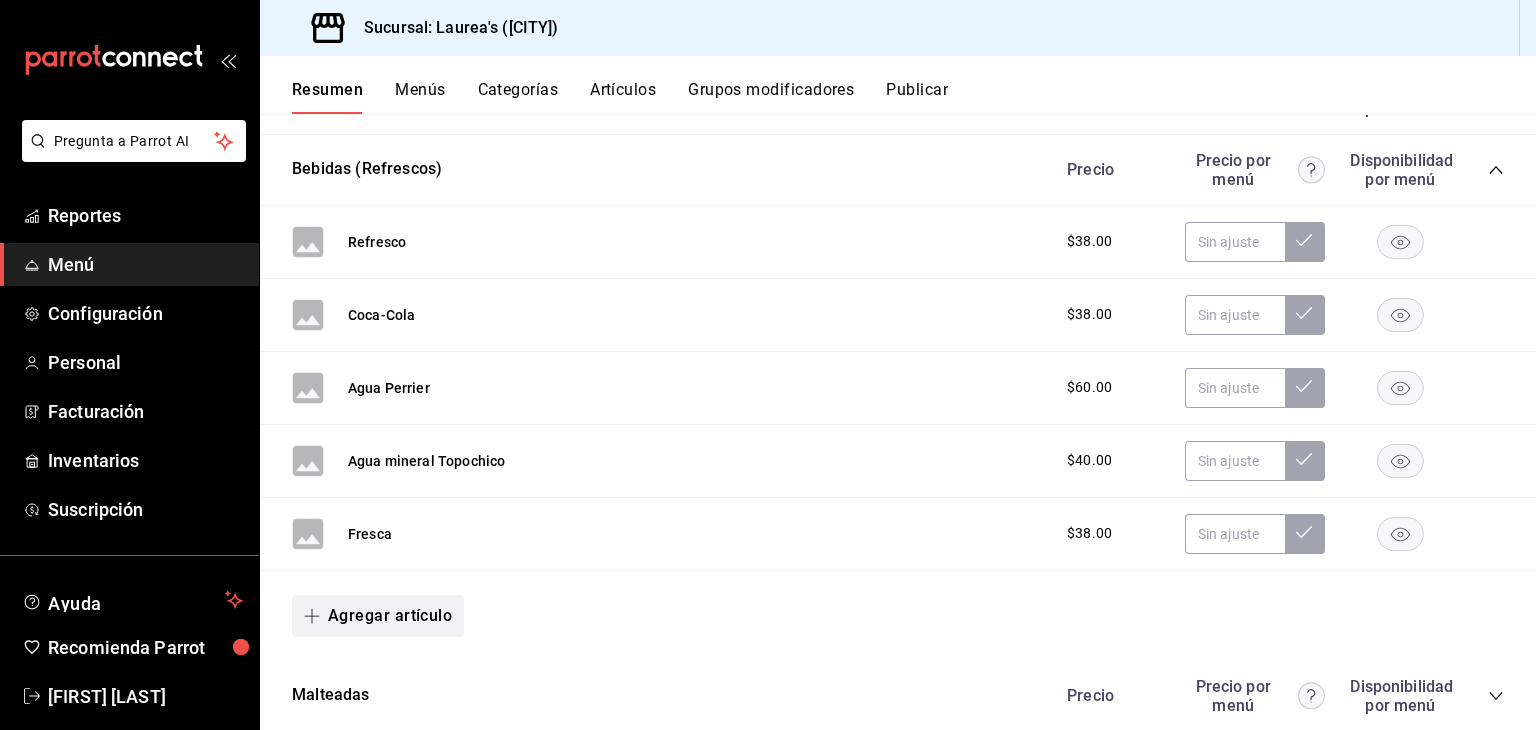 click on "Agregar artículo" at bounding box center (378, 616) 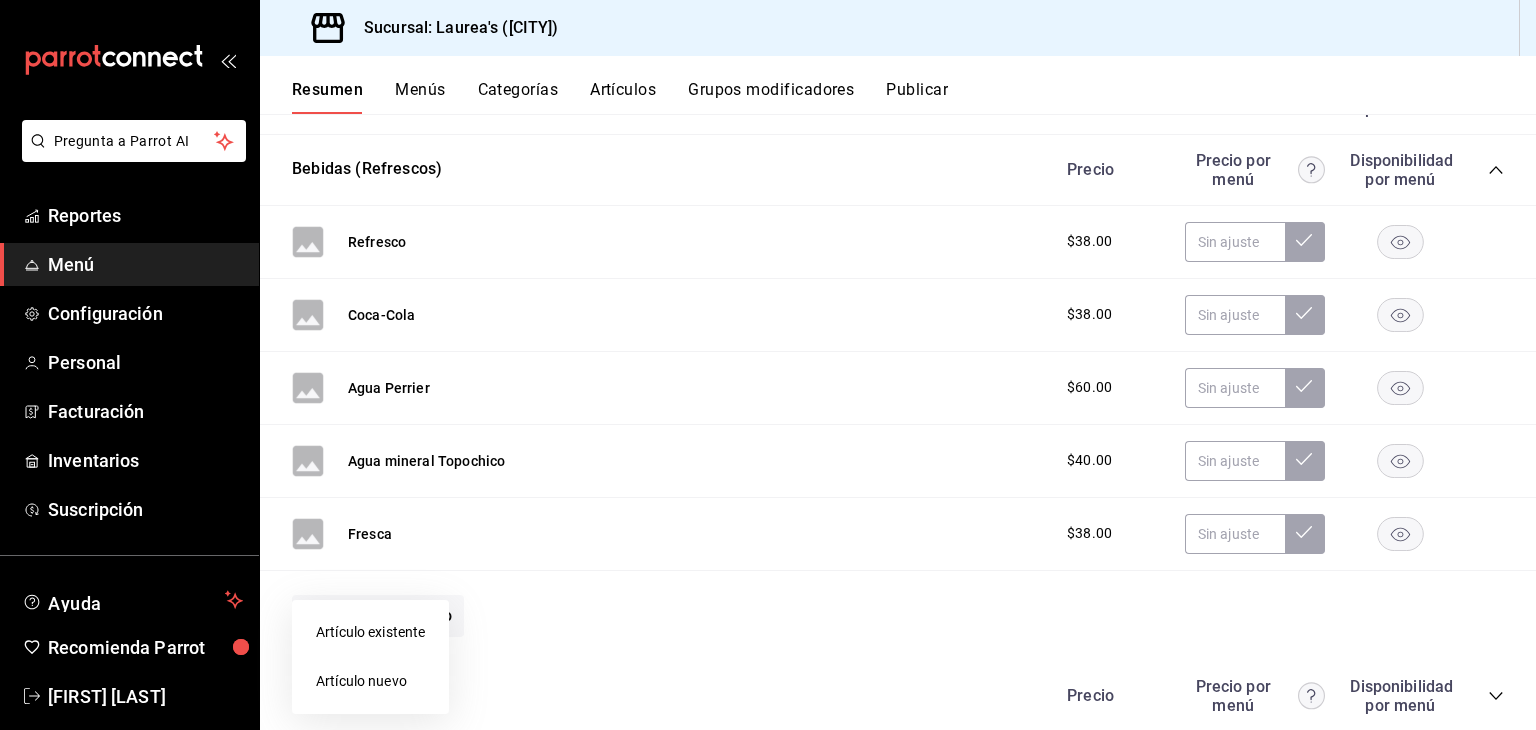 click on "Artículo nuevo" at bounding box center (370, 681) 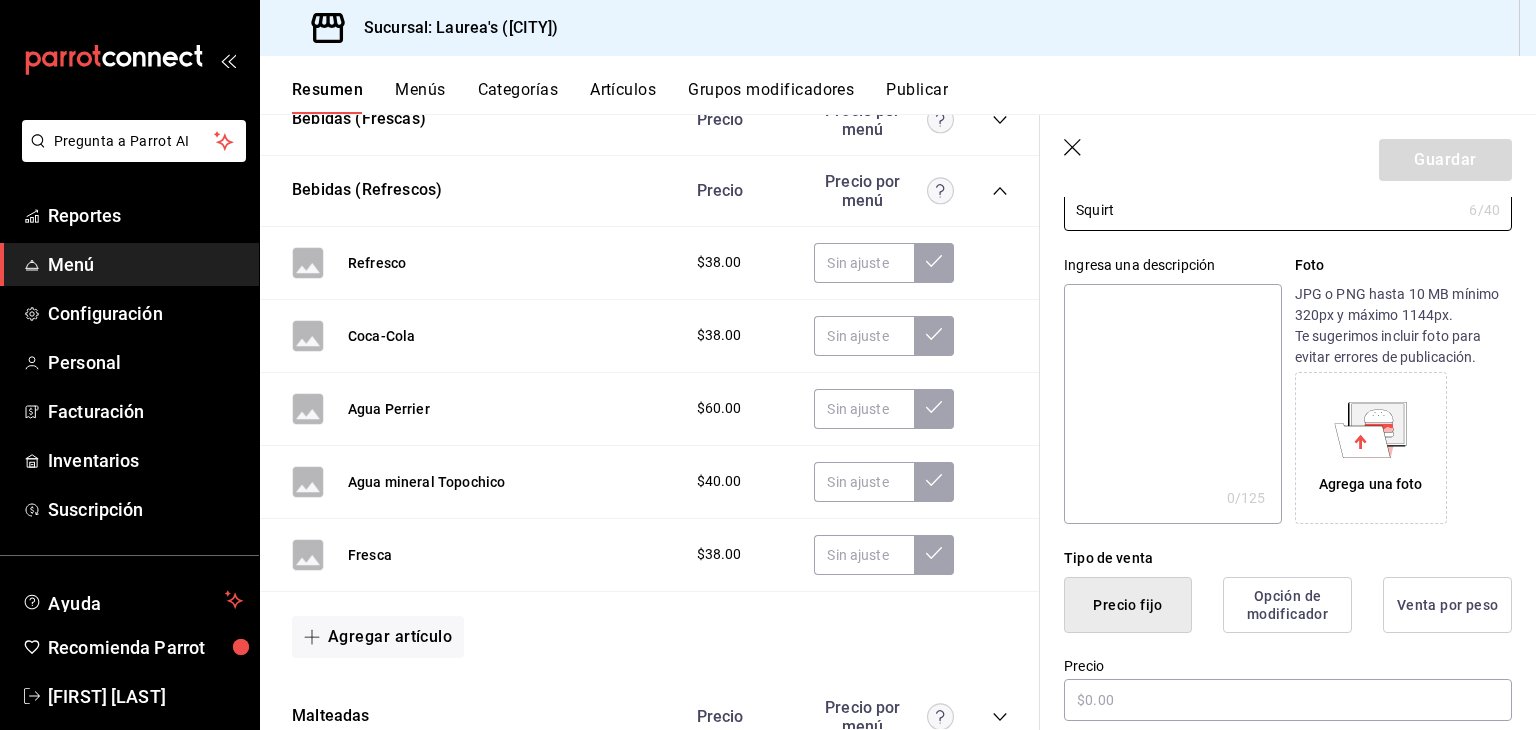 scroll, scrollTop: 500, scrollLeft: 0, axis: vertical 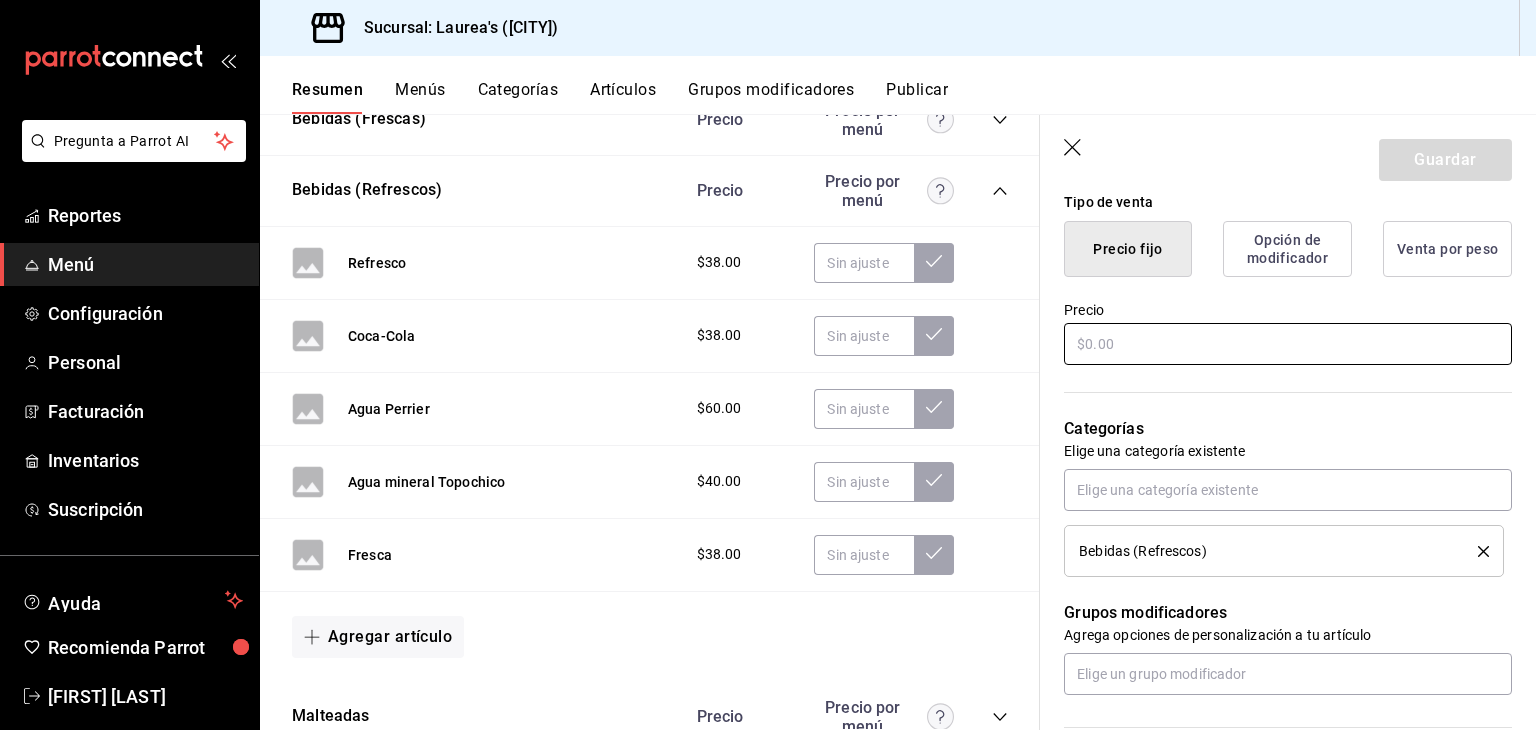 type on "Squirt" 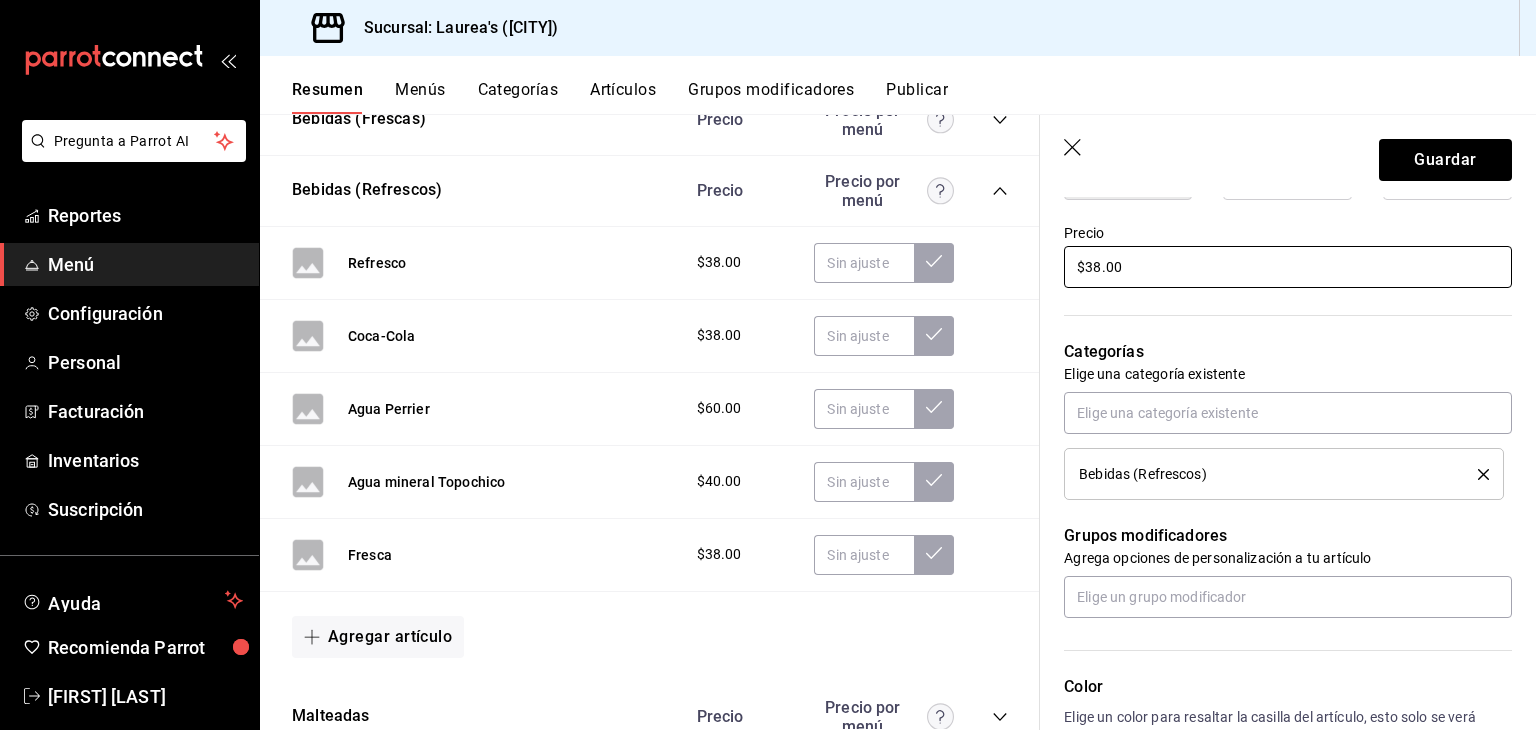 scroll, scrollTop: 600, scrollLeft: 0, axis: vertical 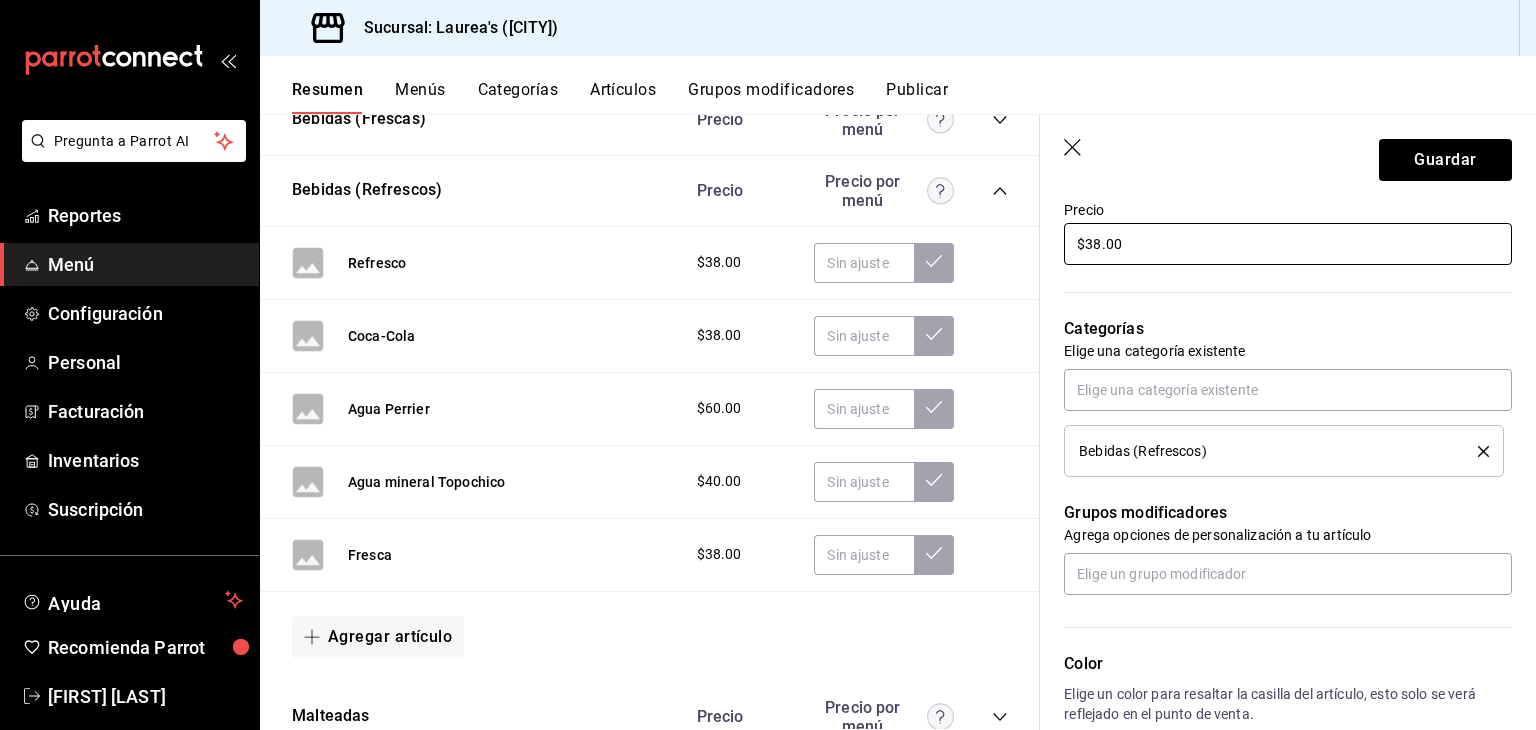type on "$38.00" 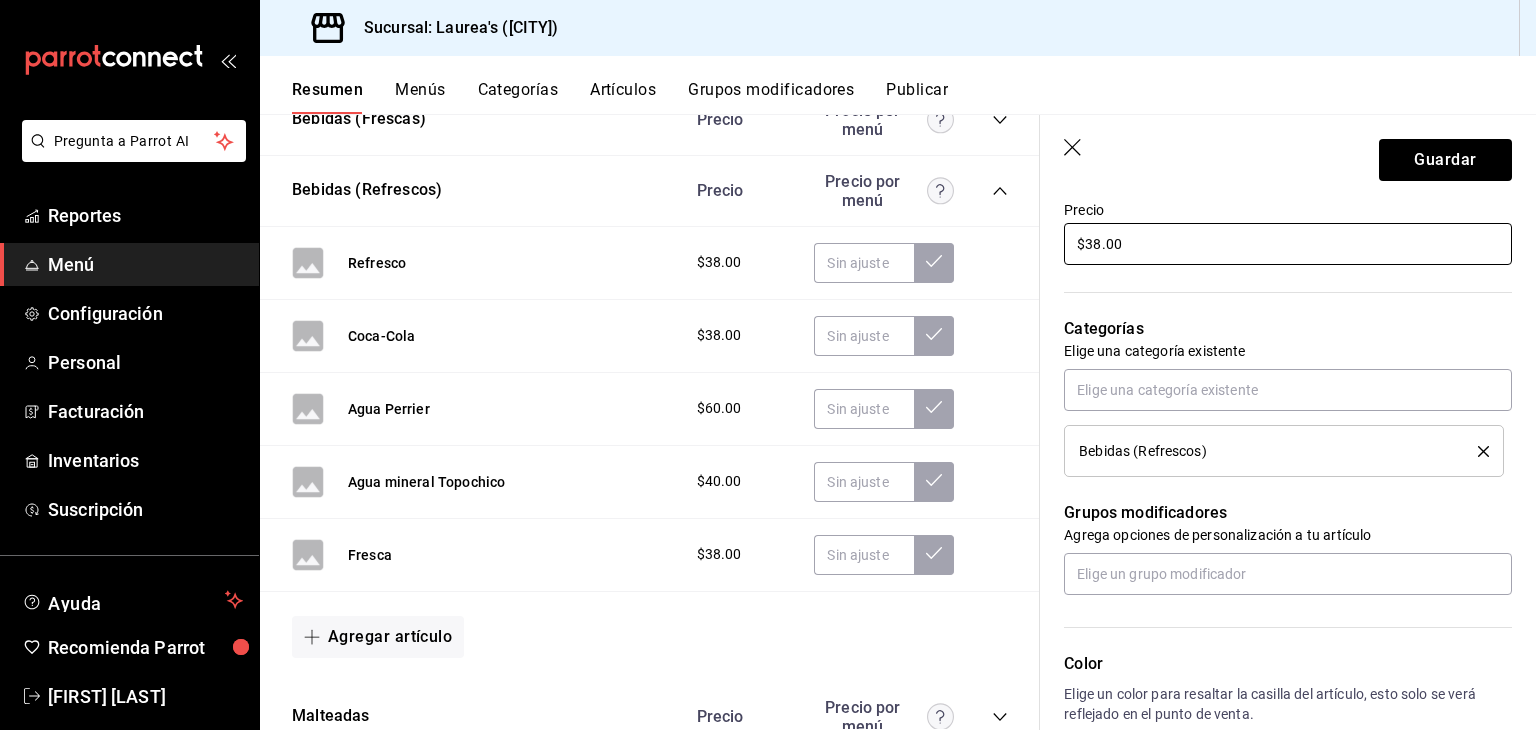 scroll, scrollTop: 934, scrollLeft: 0, axis: vertical 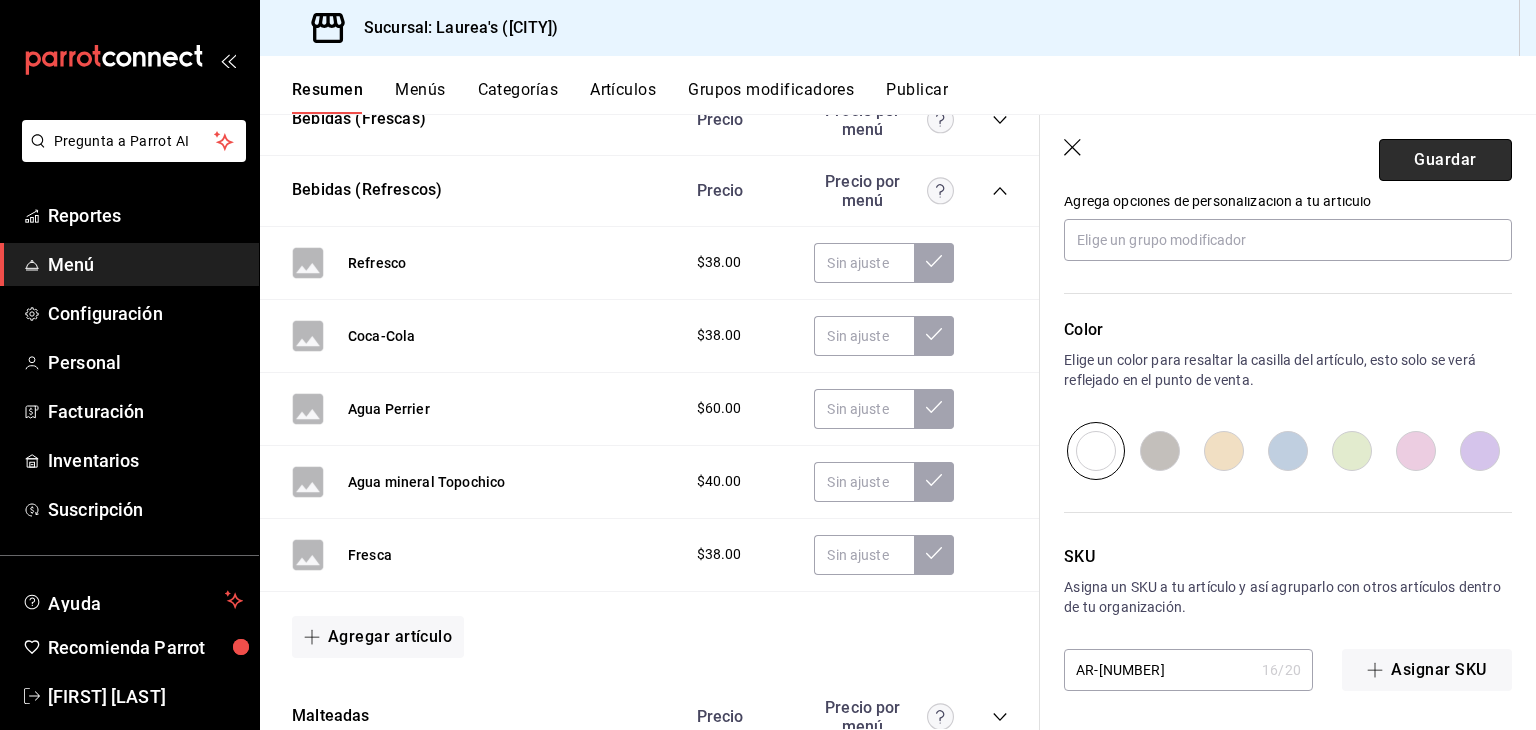 click on "Guardar" at bounding box center [1445, 160] 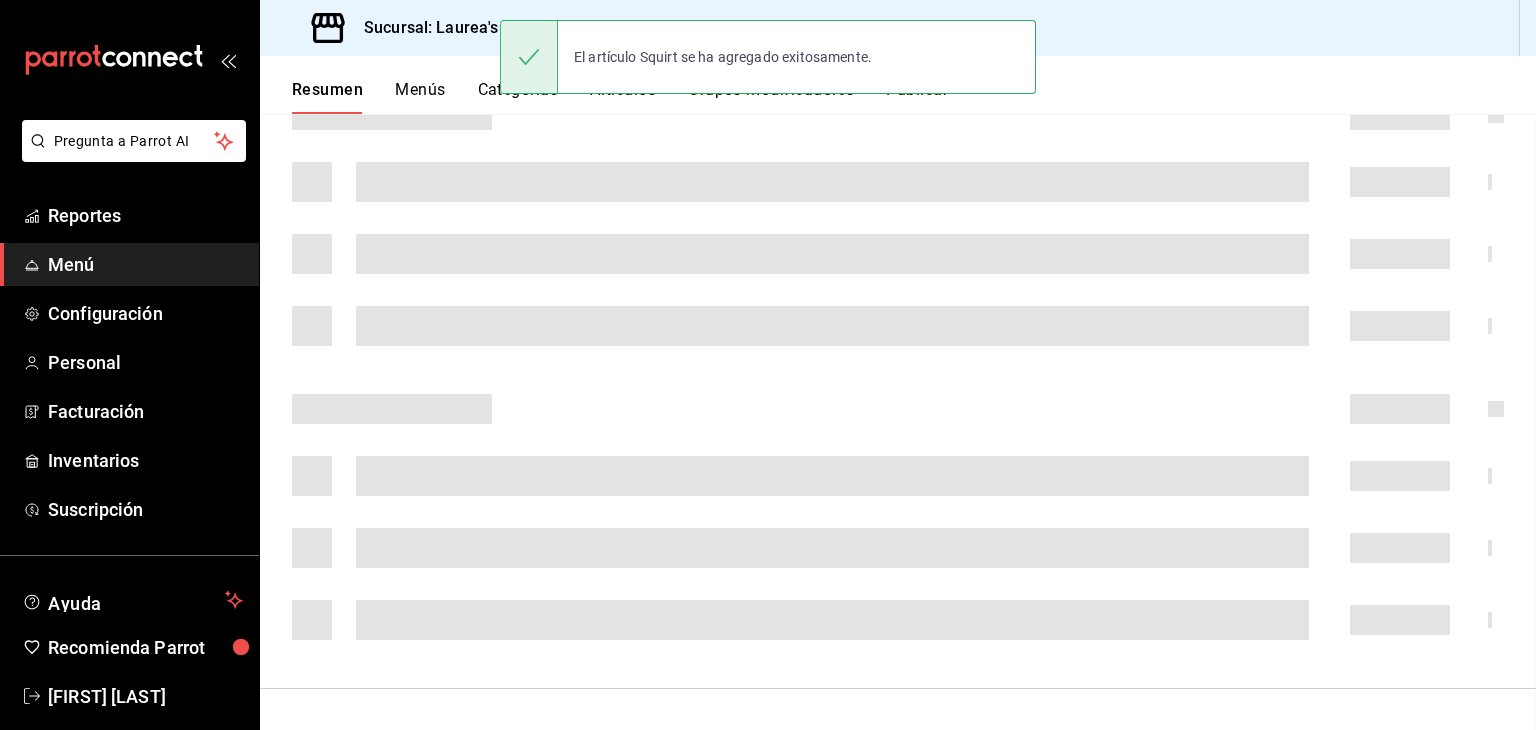 scroll, scrollTop: 0, scrollLeft: 0, axis: both 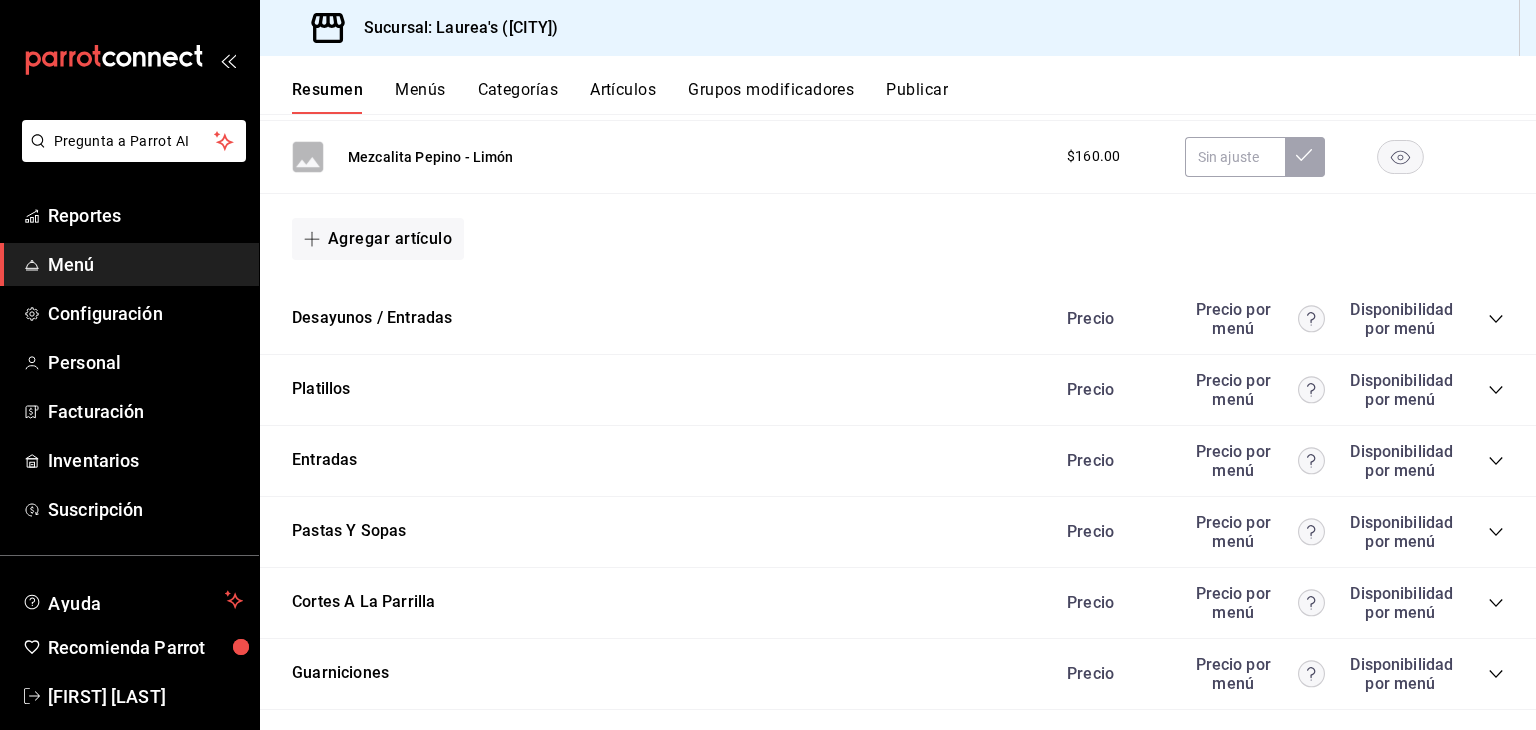 click on "Publicar" at bounding box center [917, 97] 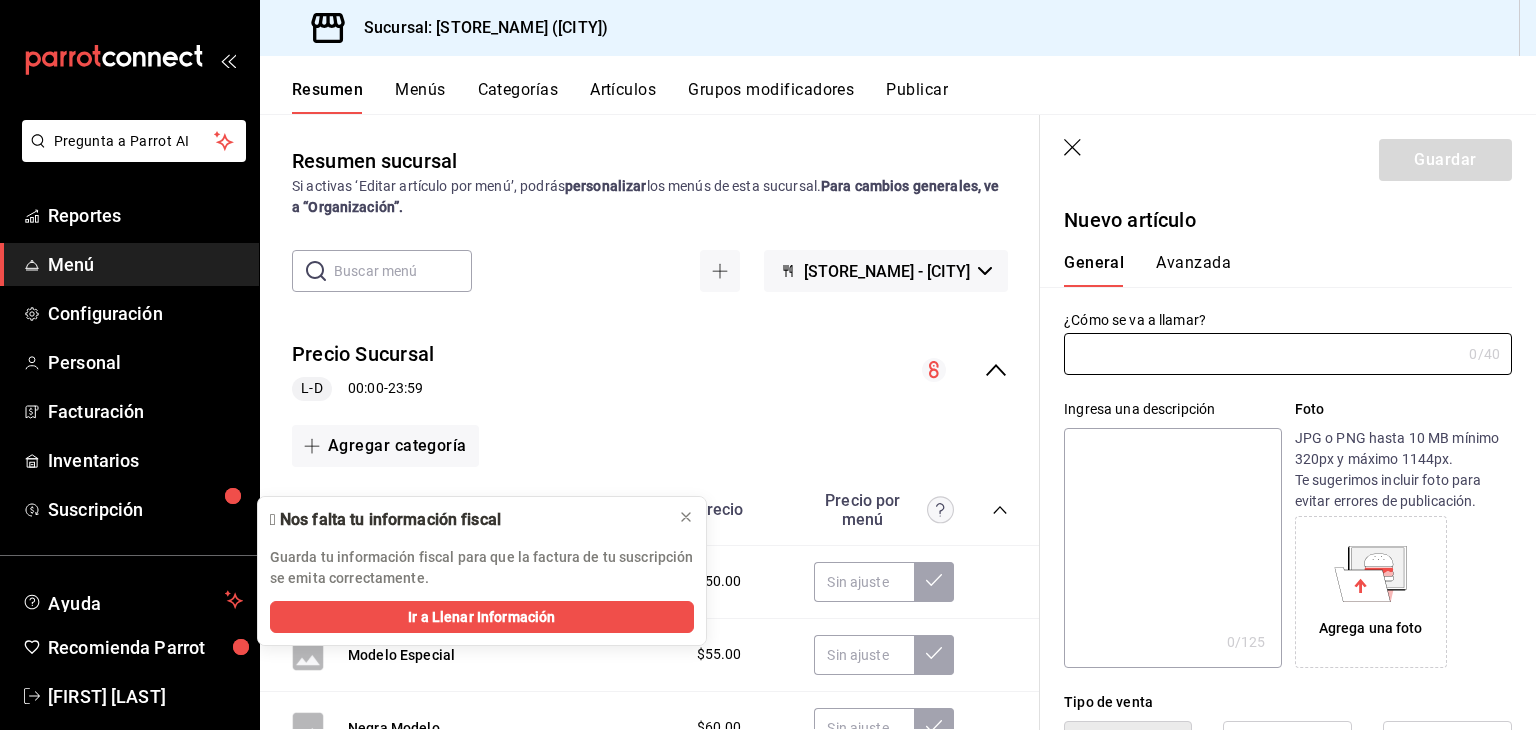 scroll, scrollTop: 0, scrollLeft: 0, axis: both 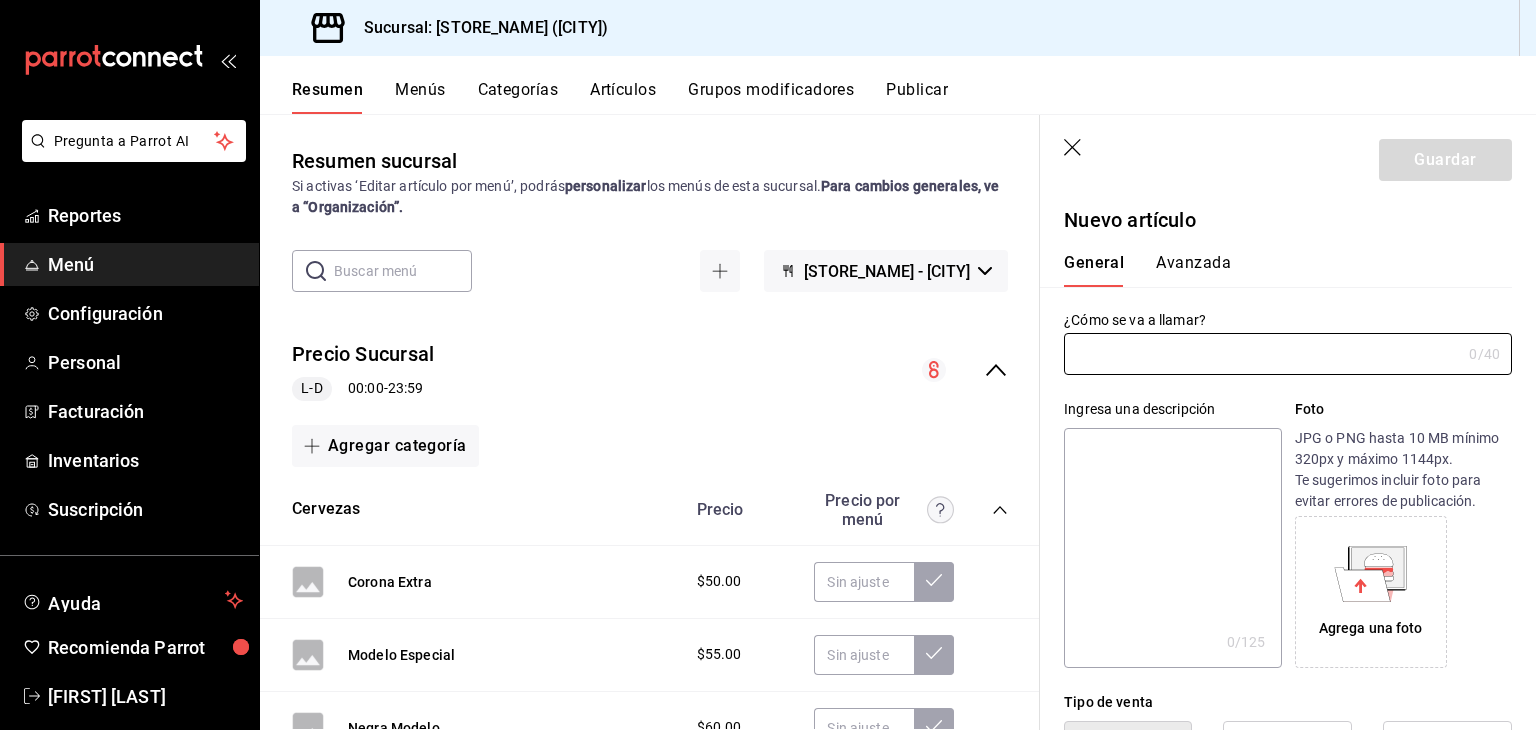 click 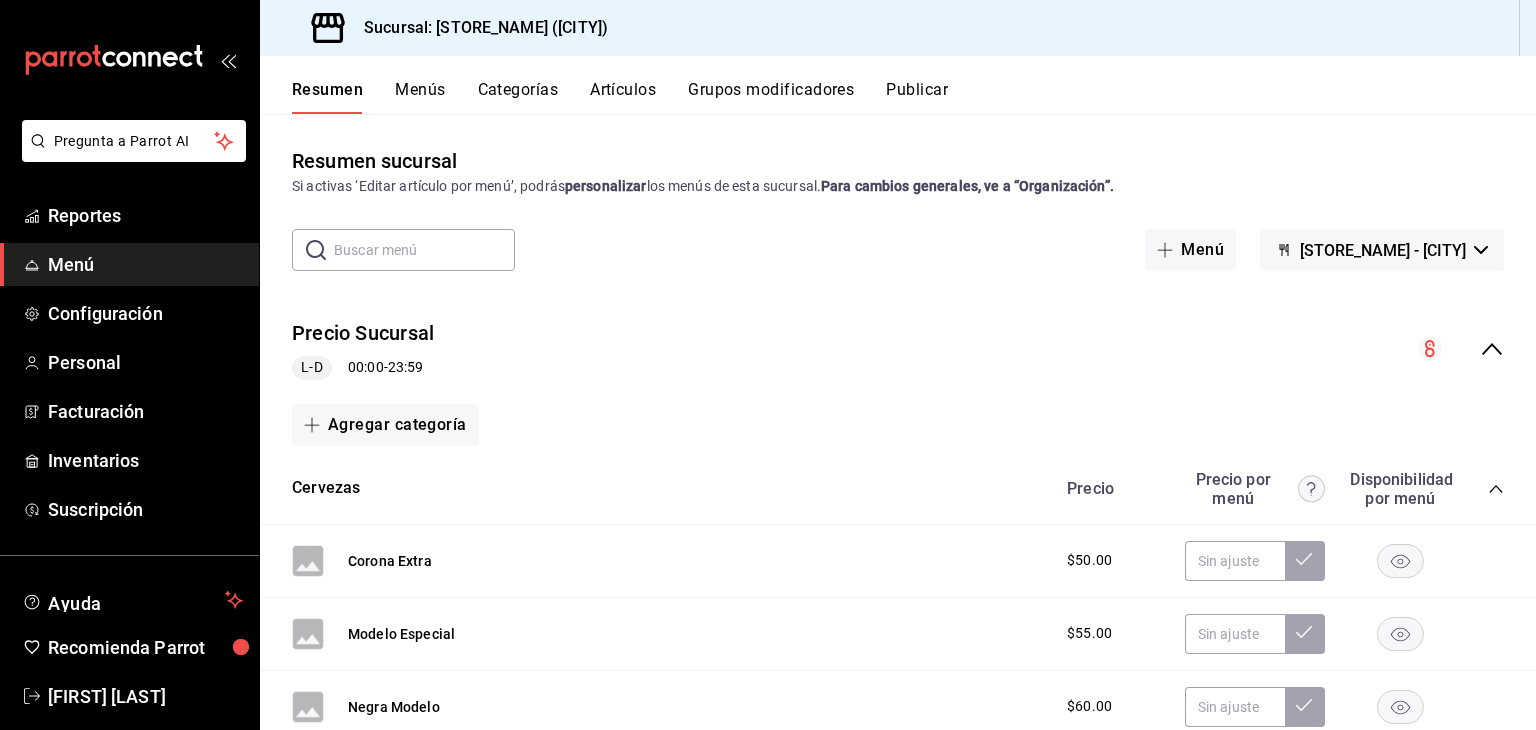 click on "Artículos" at bounding box center [623, 97] 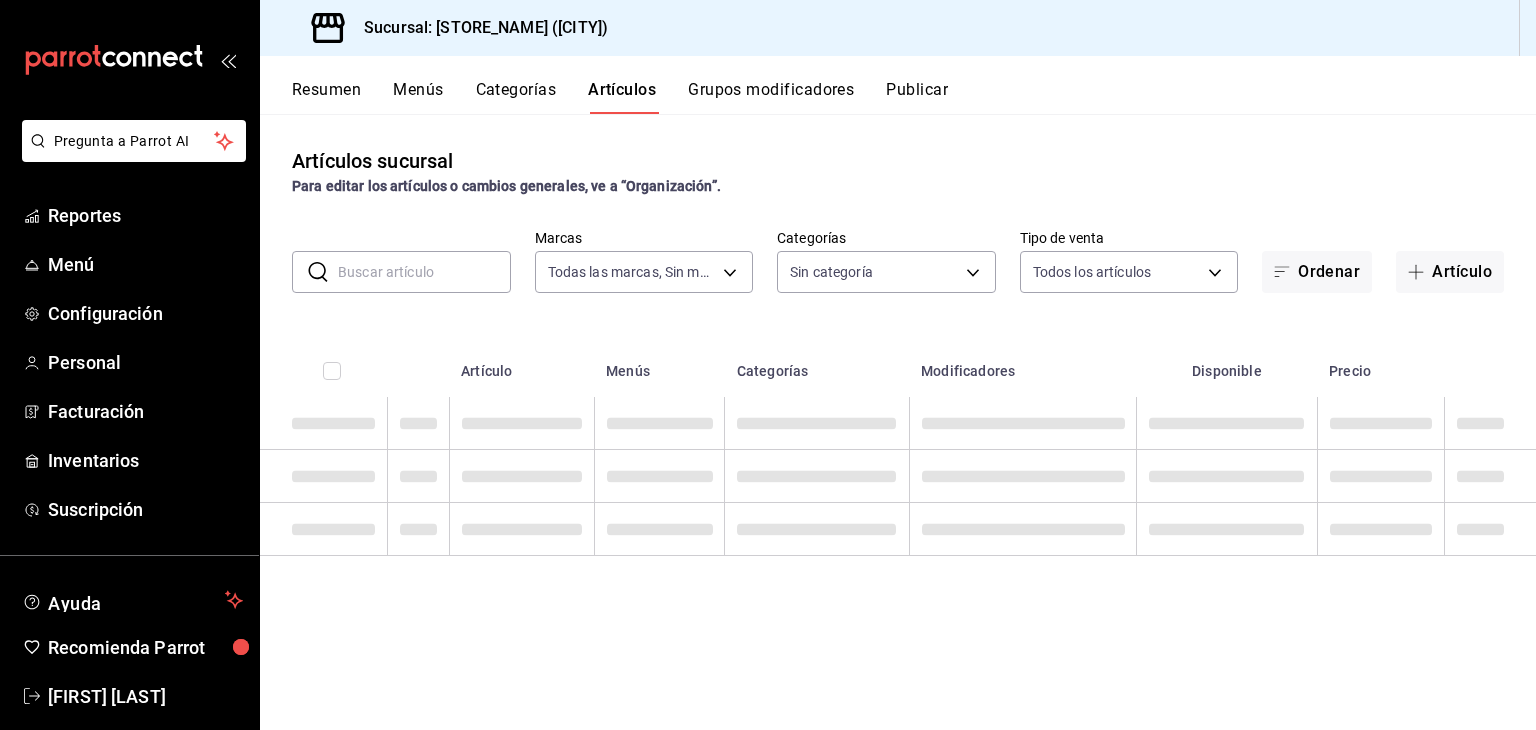 type on "[UUID]" 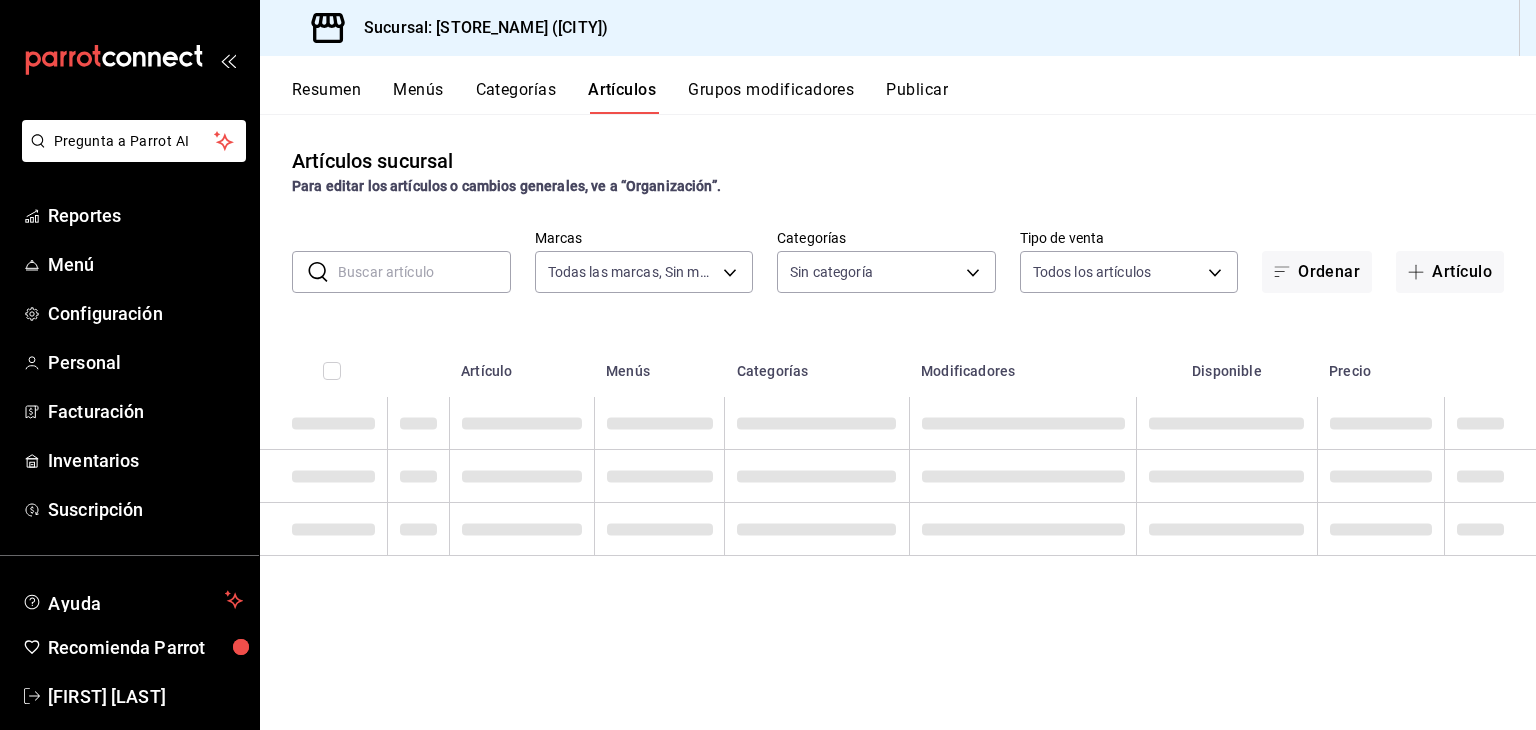 click at bounding box center [424, 272] 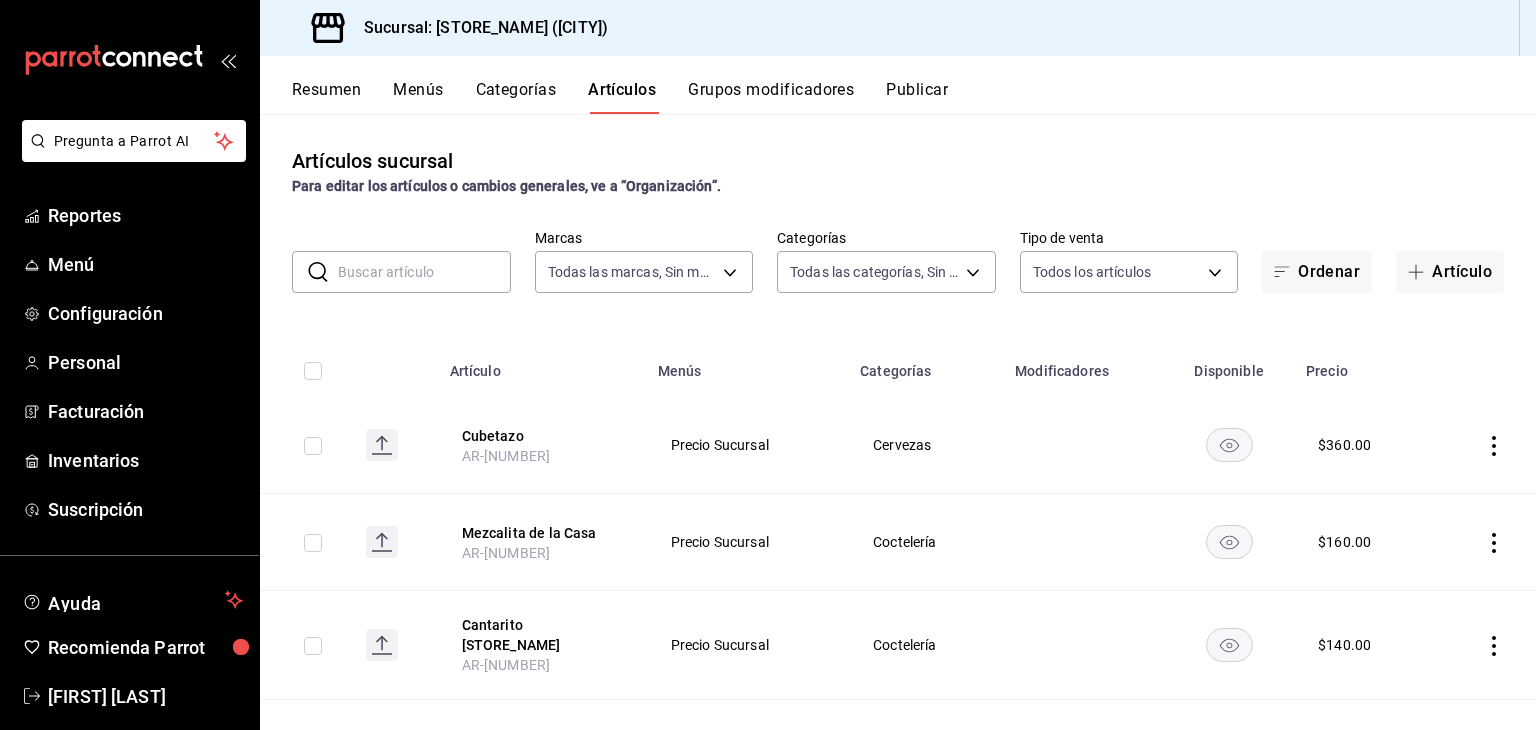 type on "[UUID]" 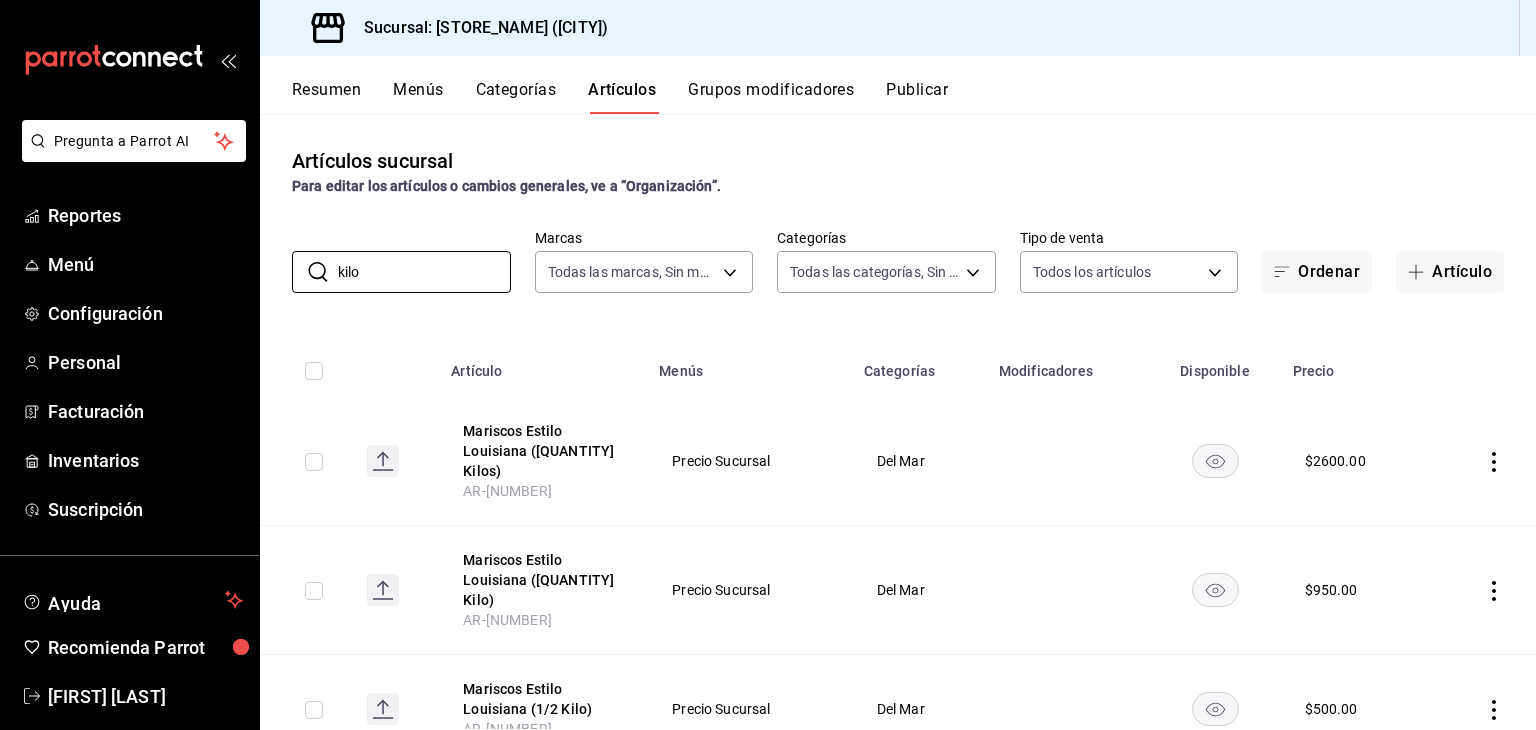 type on "kilo" 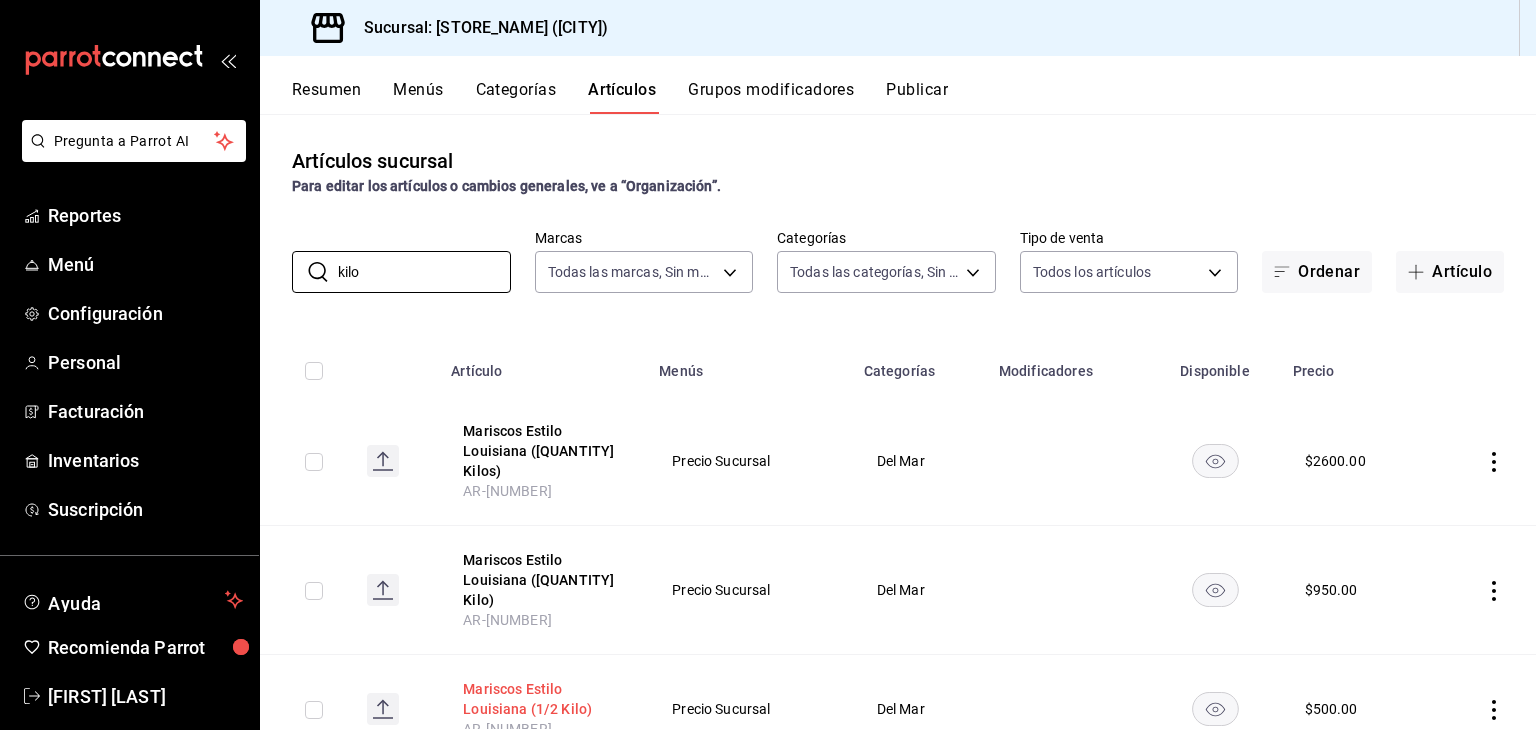 click on "Mariscos Estilo Louisiana (1/2 Kilo)" at bounding box center (543, 699) 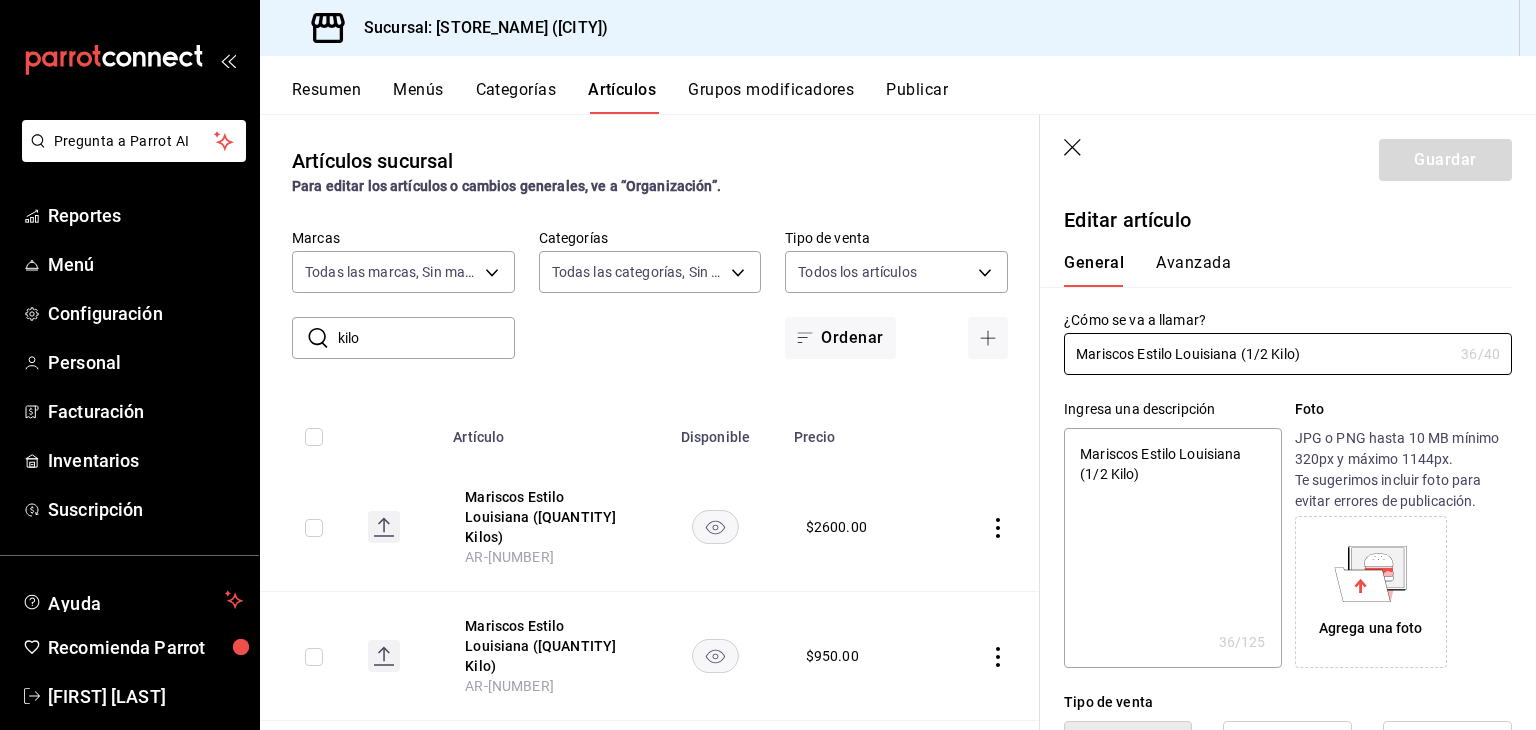 type on "x" 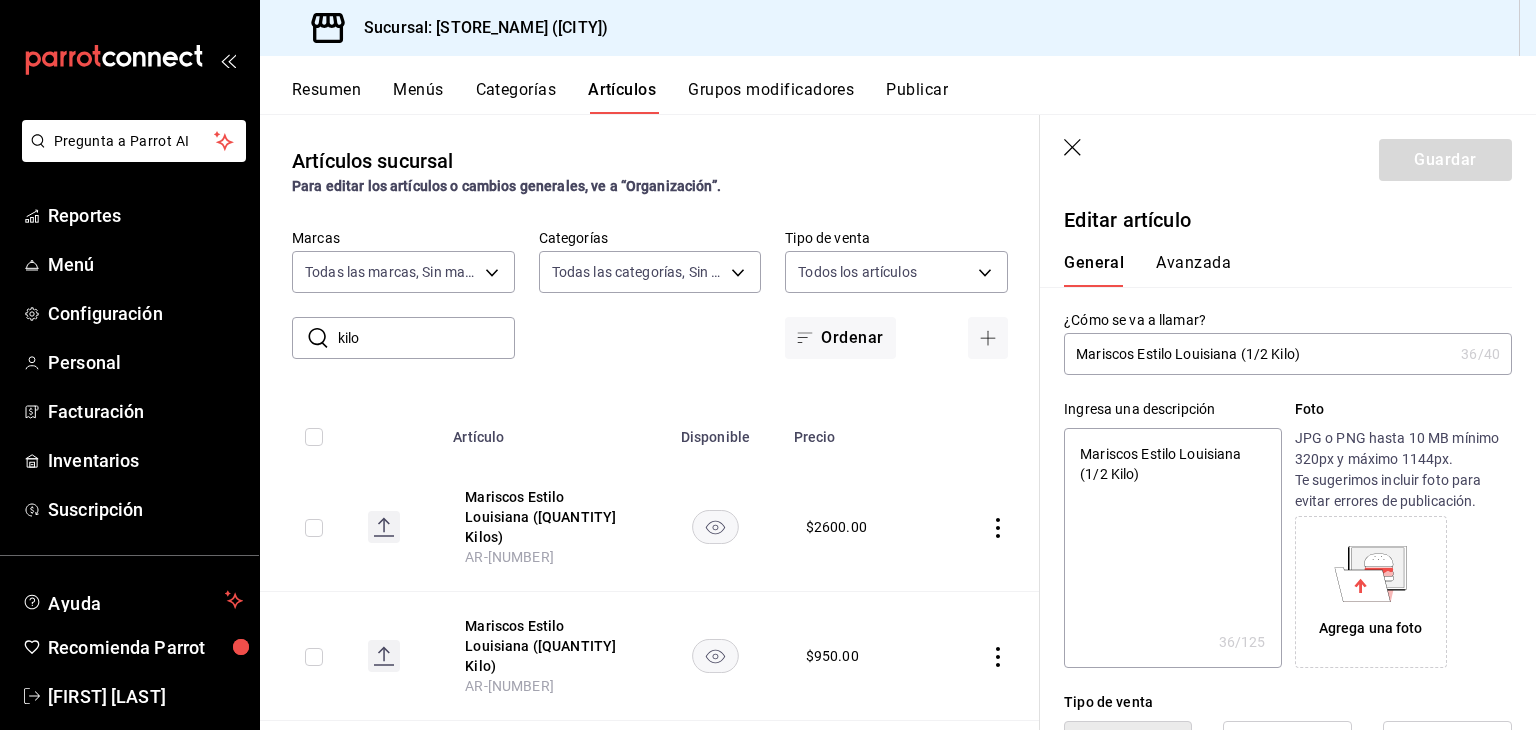 drag, startPoint x: 1248, startPoint y: 363, endPoint x: 1268, endPoint y: 358, distance: 20.615528 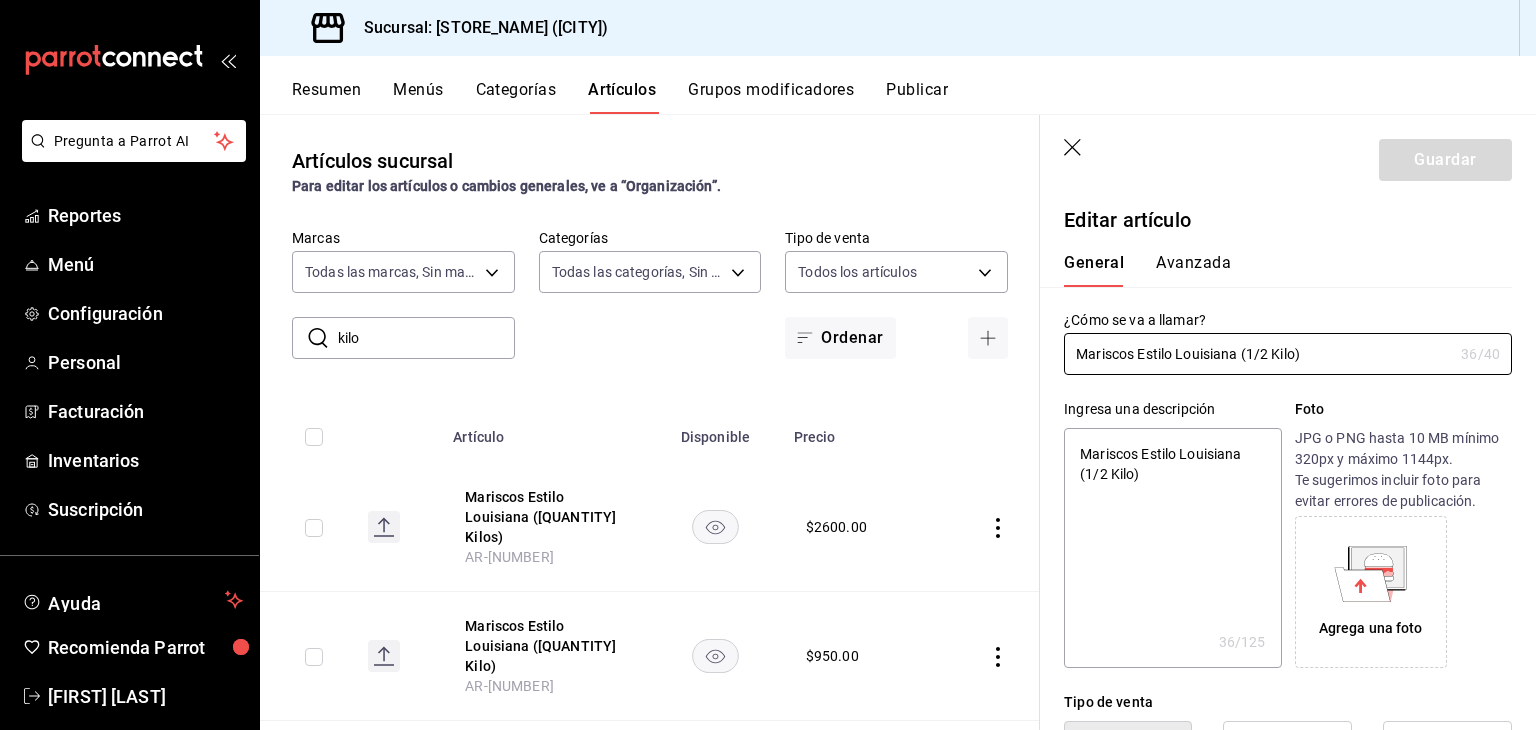 type on "Mariscos Estilo Louisiana ( Kilo)" 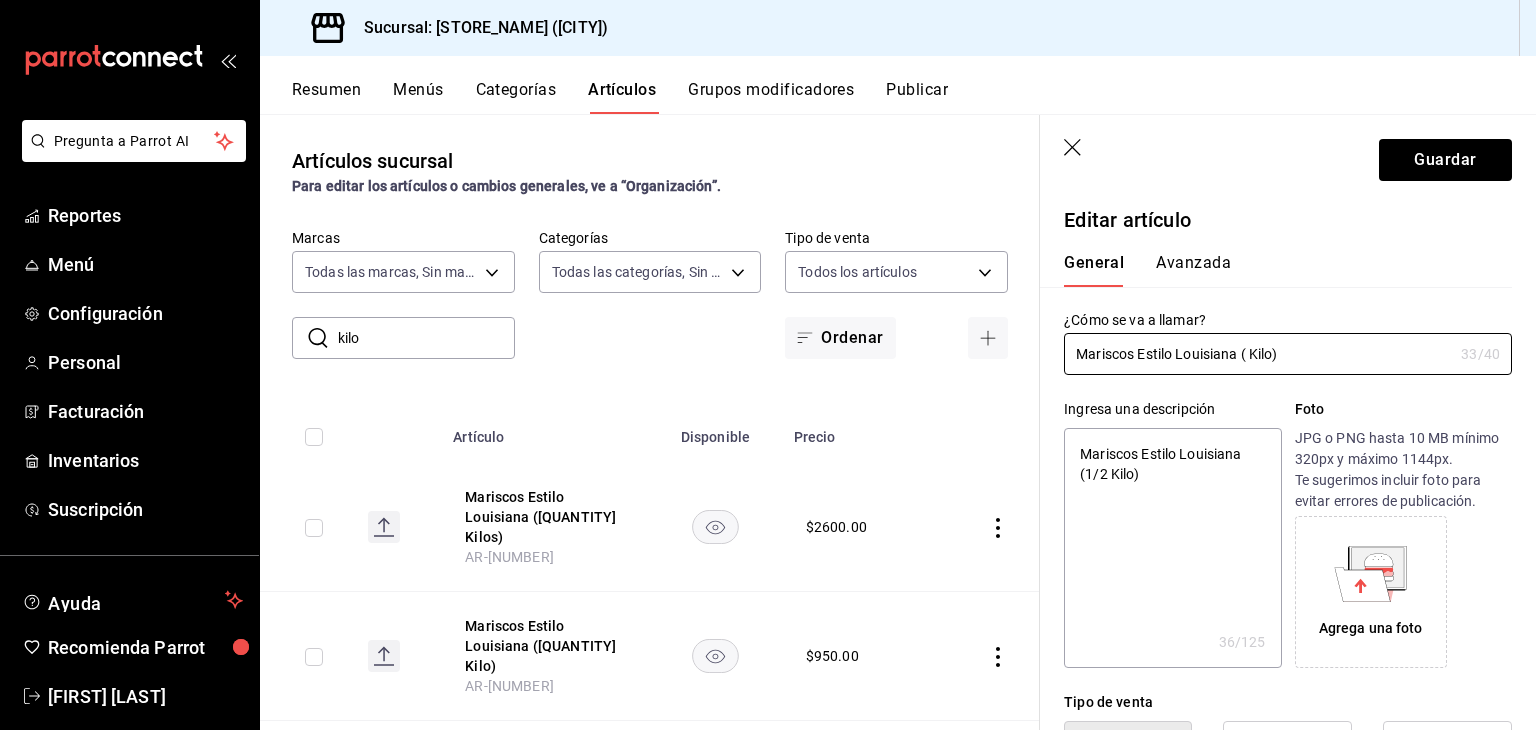 type on "x" 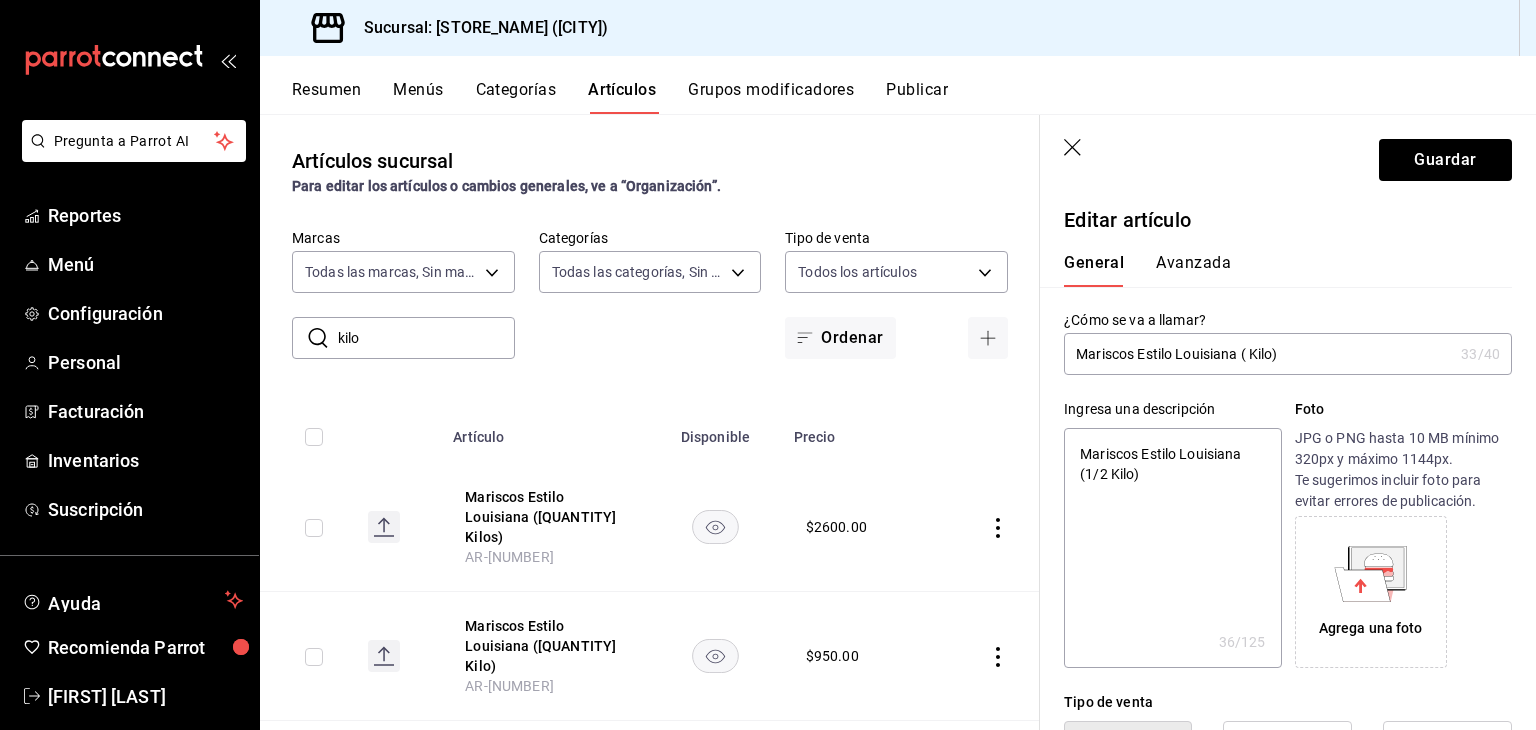 type on "Mariscos Estilo Louisiana ( Kilo)" 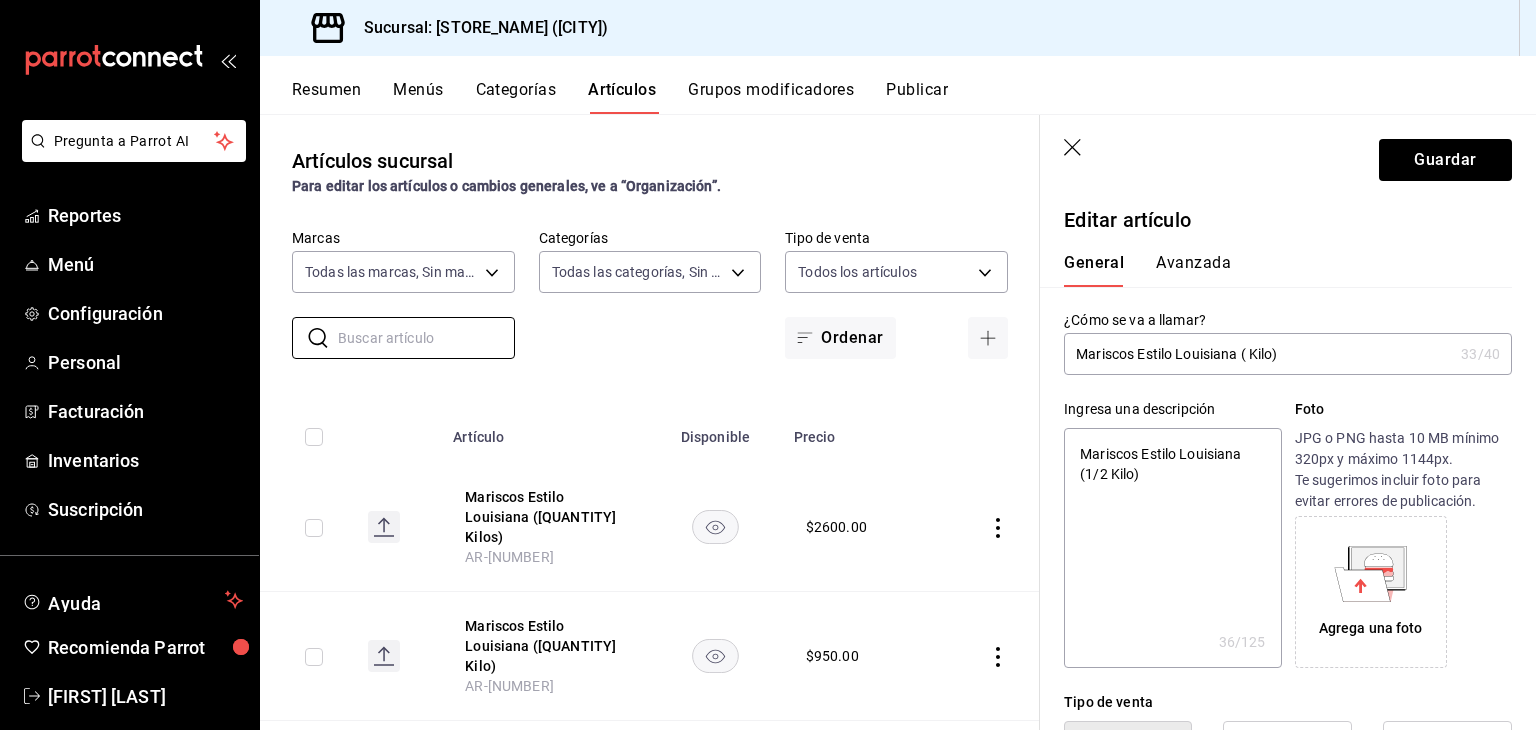 type 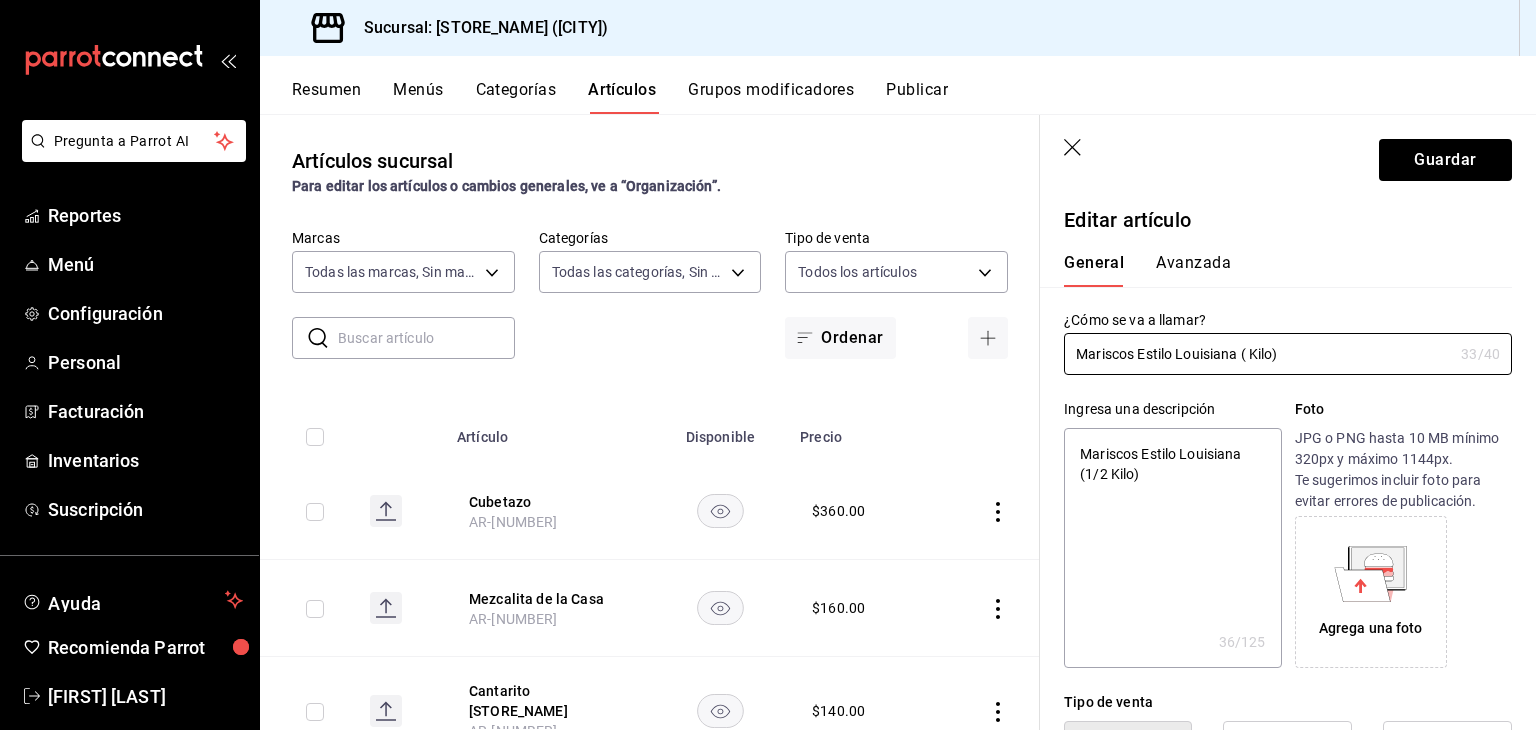click 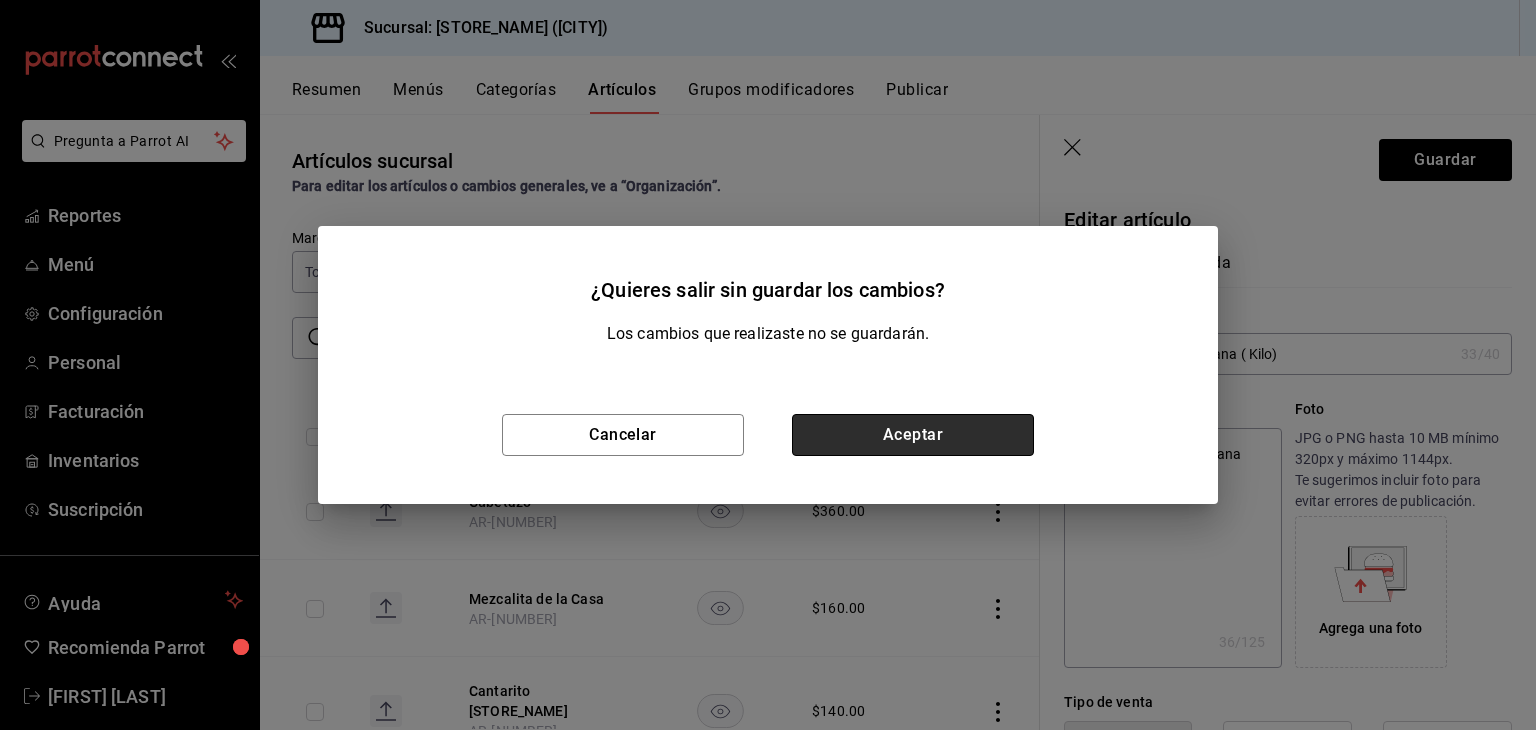 click on "Aceptar" at bounding box center [913, 435] 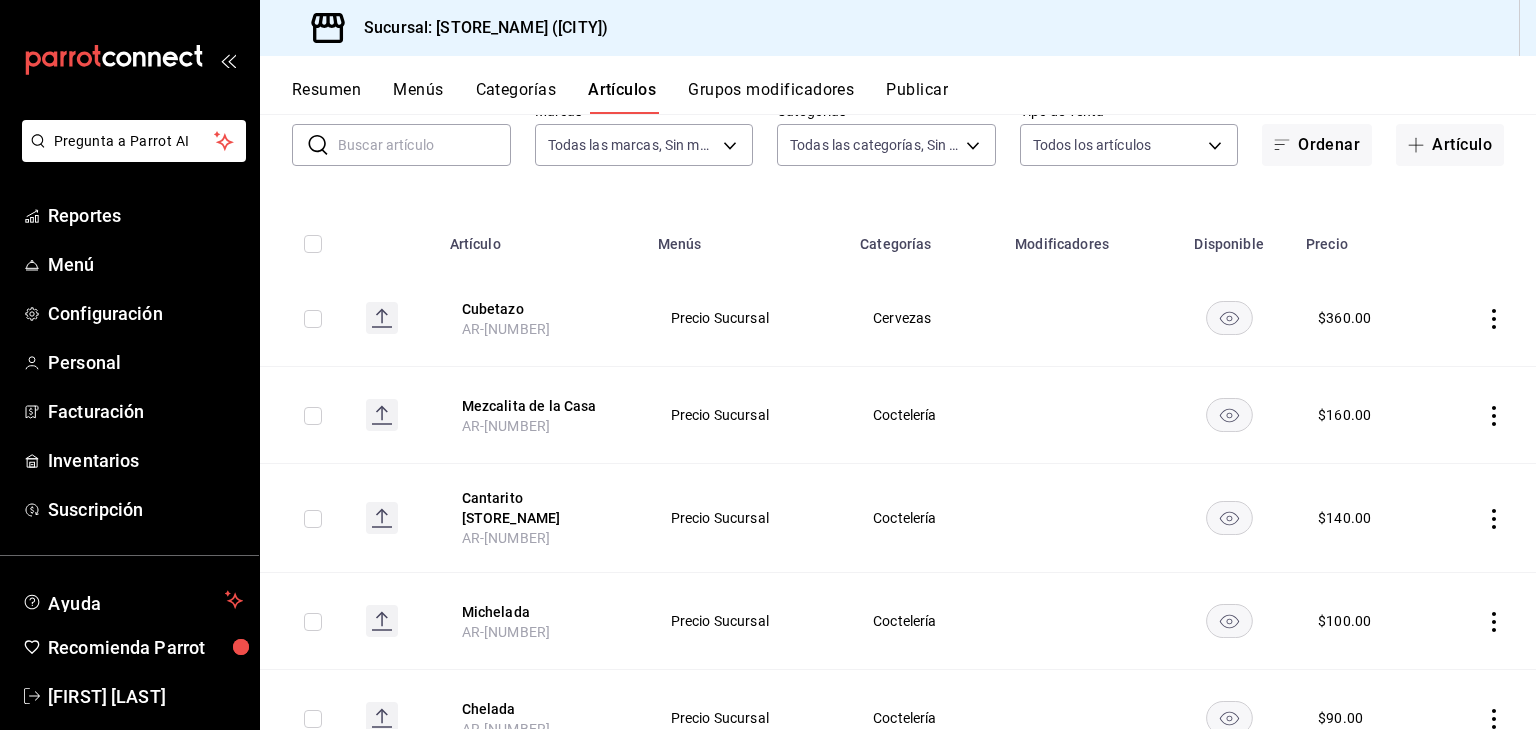 scroll, scrollTop: 0, scrollLeft: 0, axis: both 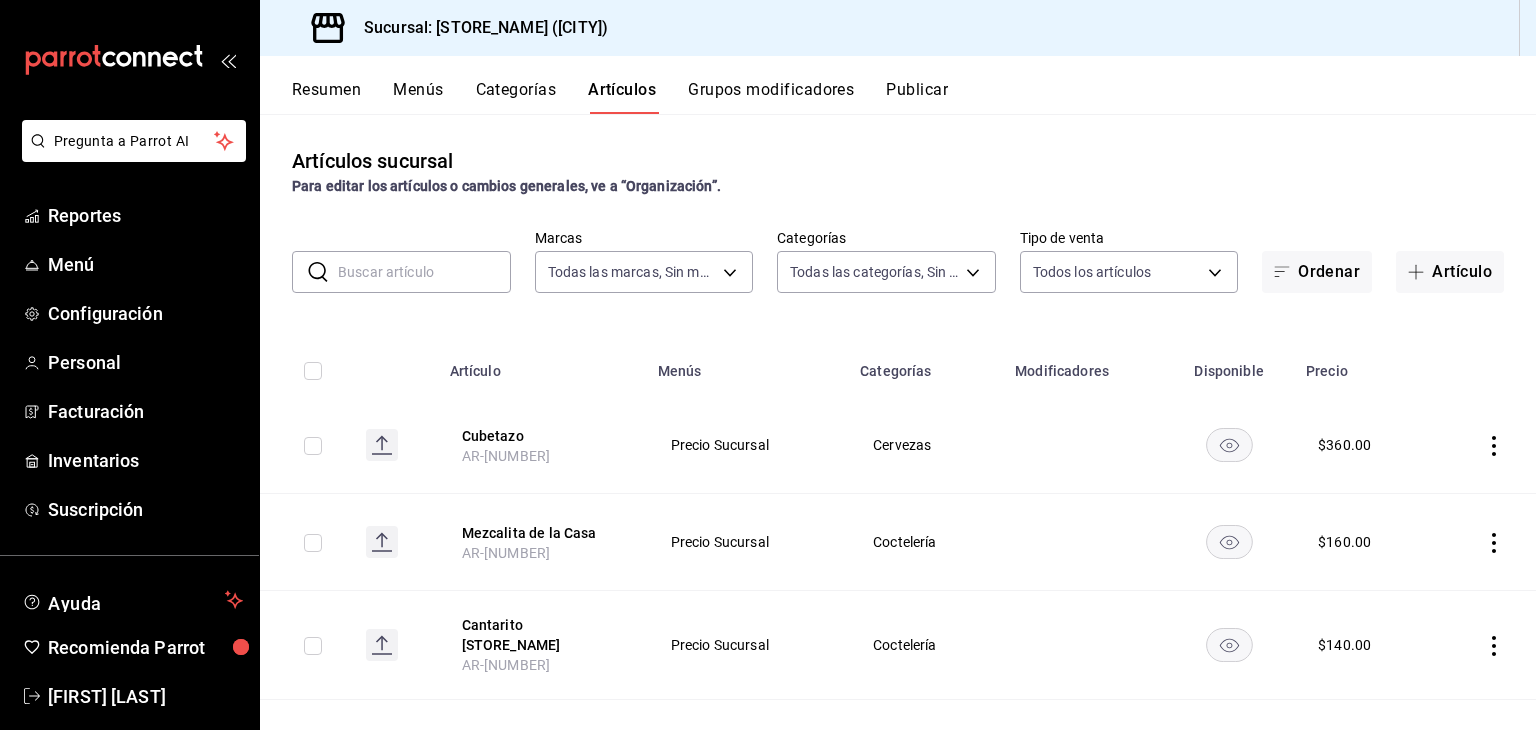 click at bounding box center (424, 272) 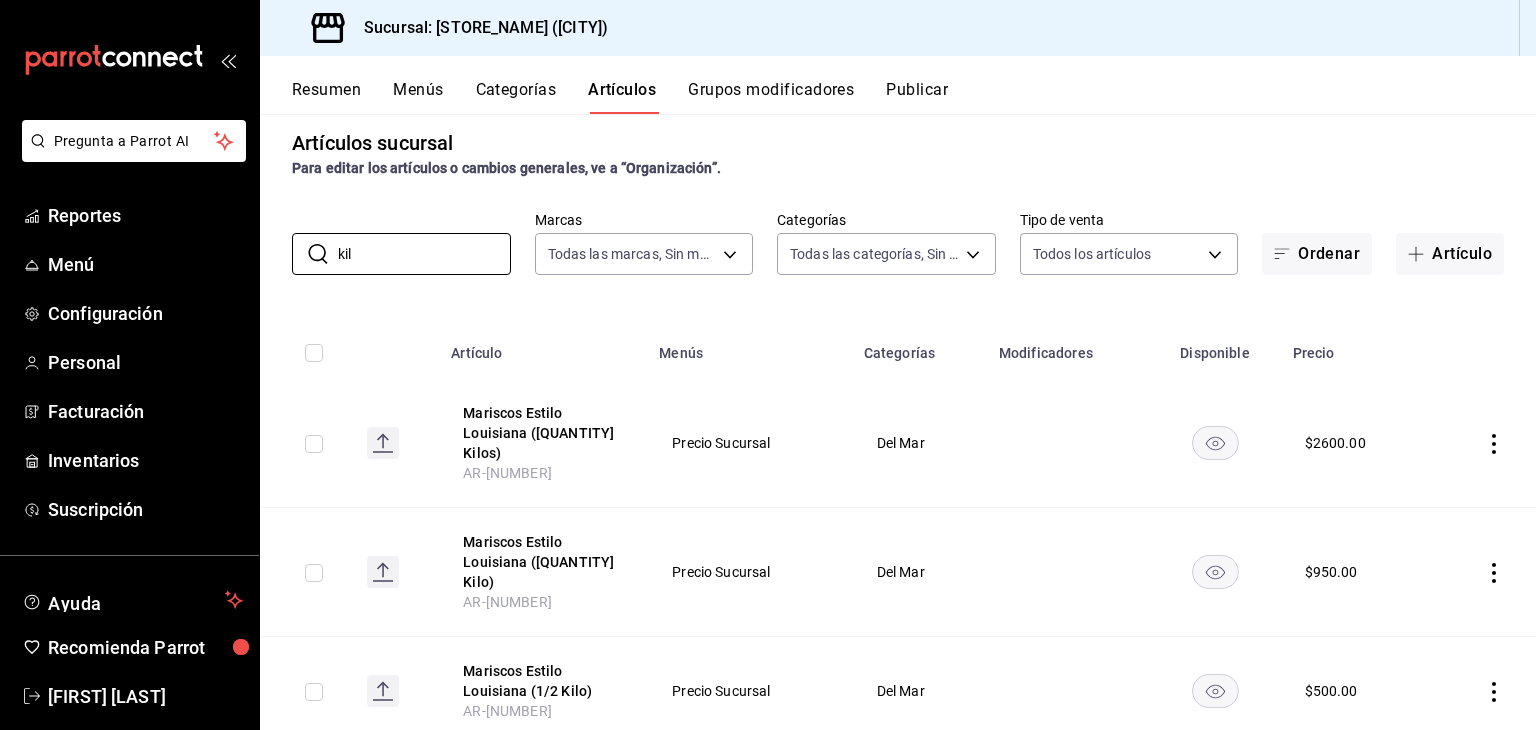 scroll, scrollTop: 41, scrollLeft: 0, axis: vertical 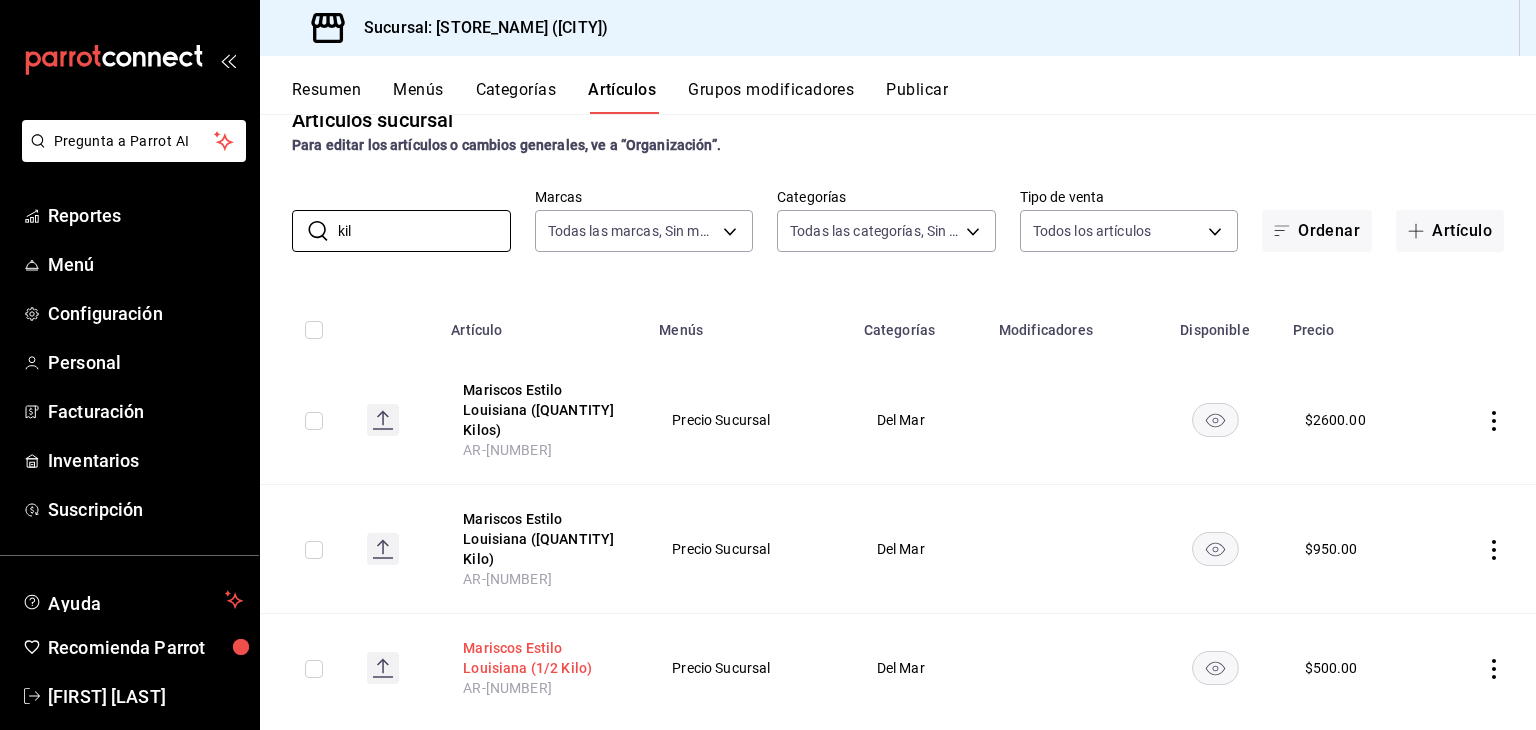 type on "kil" 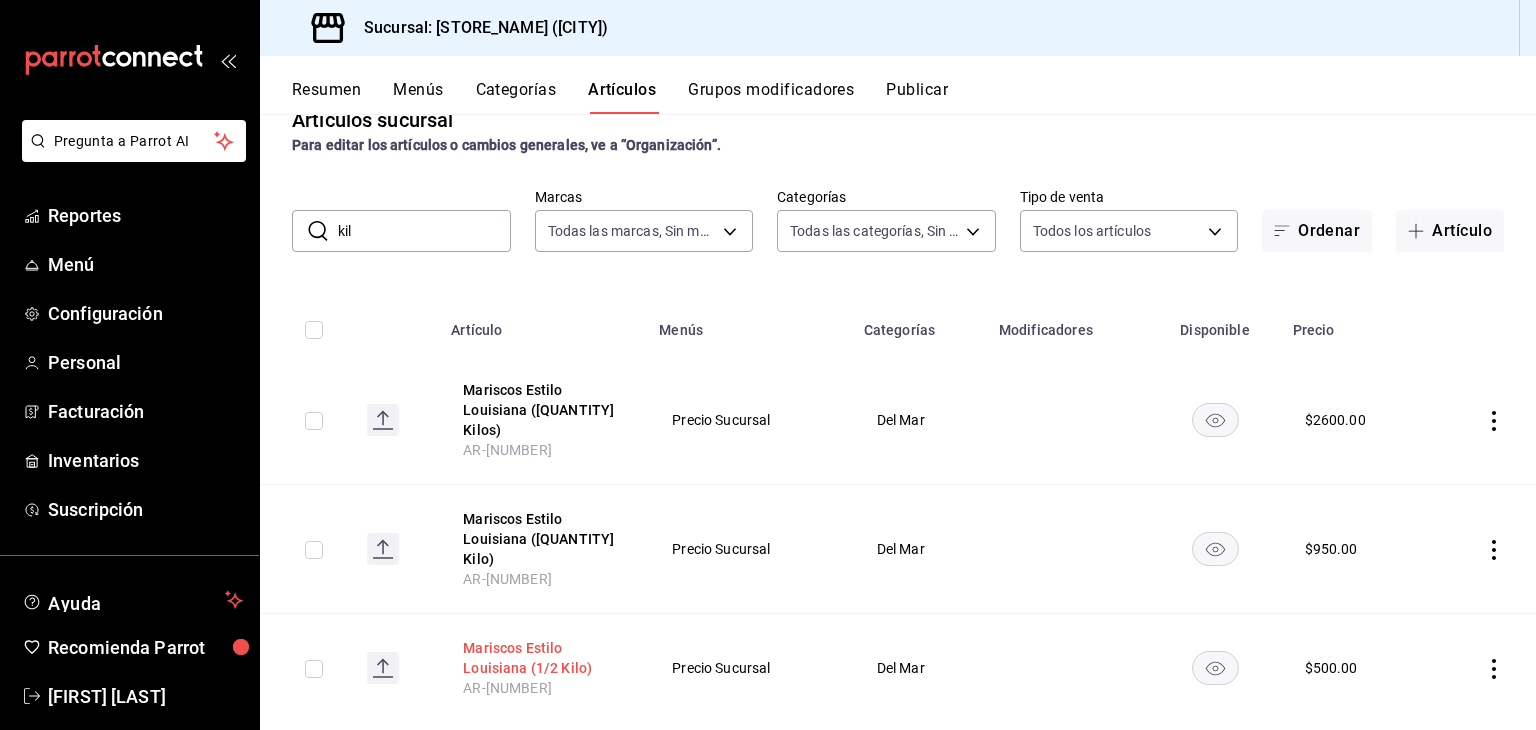 click on "Mariscos Estilo Louisiana (1/2 Kilo)" at bounding box center (543, 658) 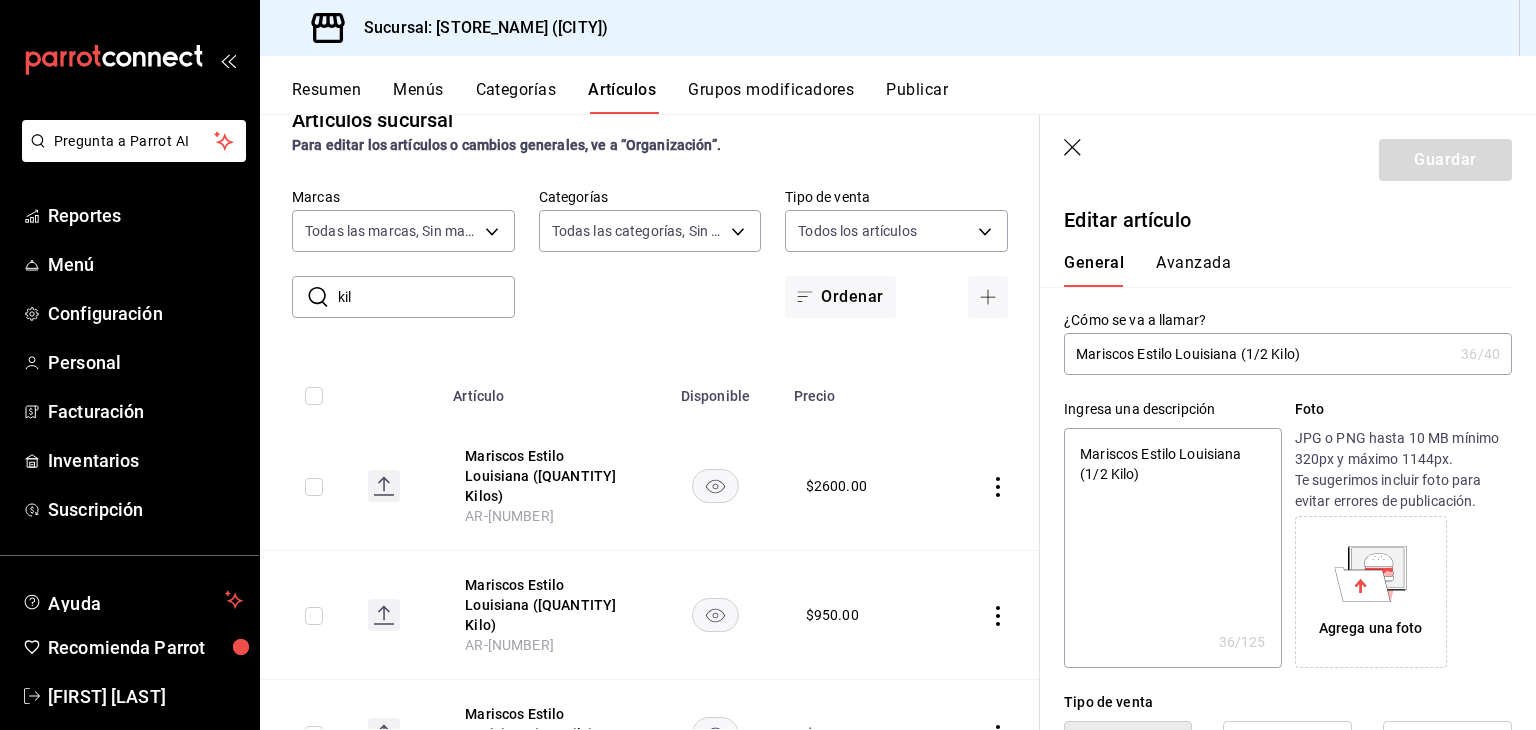 drag, startPoint x: 1248, startPoint y: 362, endPoint x: 1267, endPoint y: 357, distance: 19.646883 